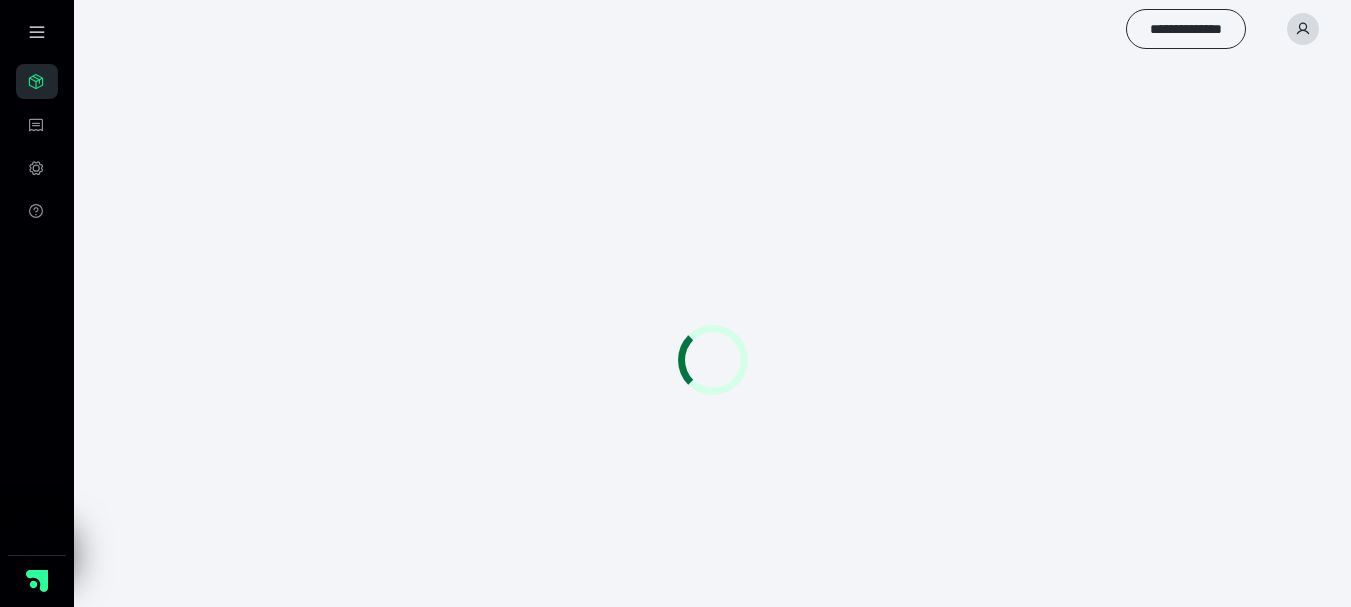 scroll, scrollTop: 0, scrollLeft: 0, axis: both 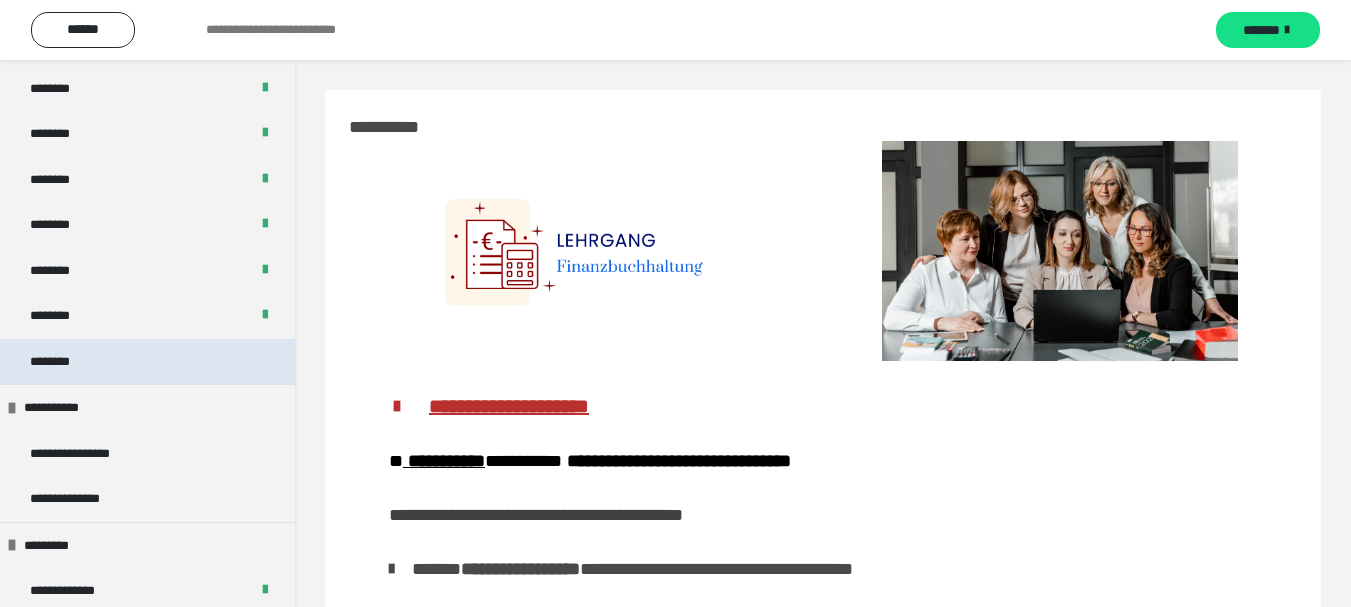 click on "********" at bounding box center (147, 362) 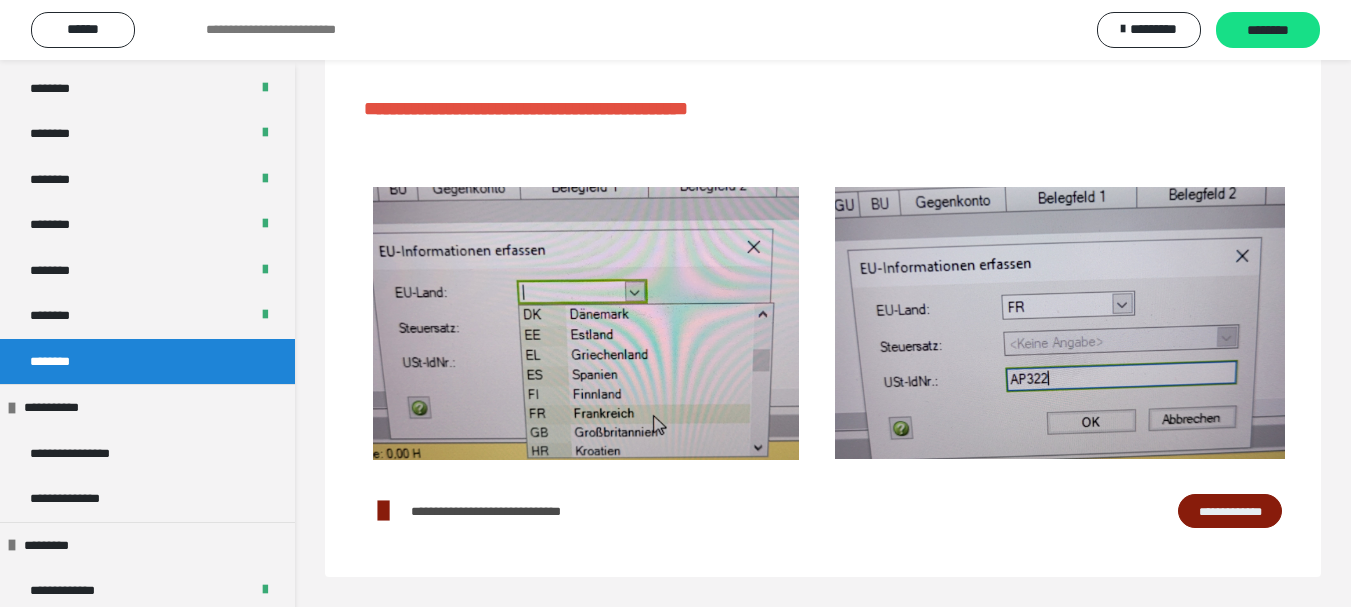 scroll, scrollTop: 414, scrollLeft: 0, axis: vertical 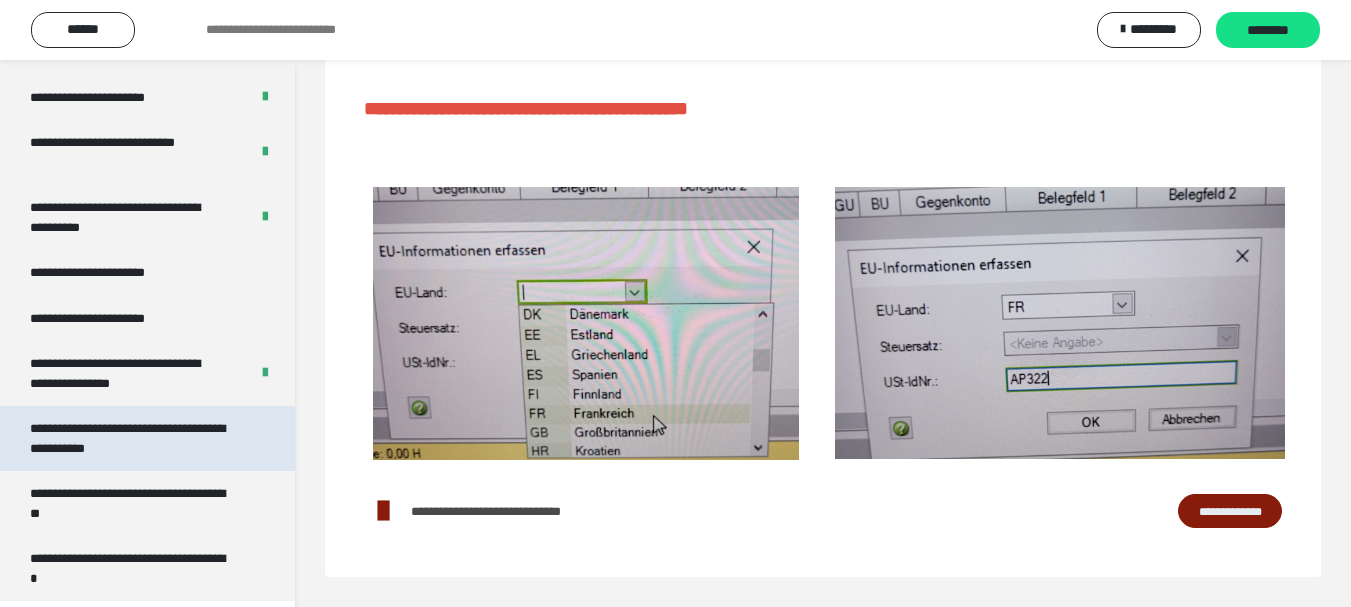 click on "**********" at bounding box center (132, 438) 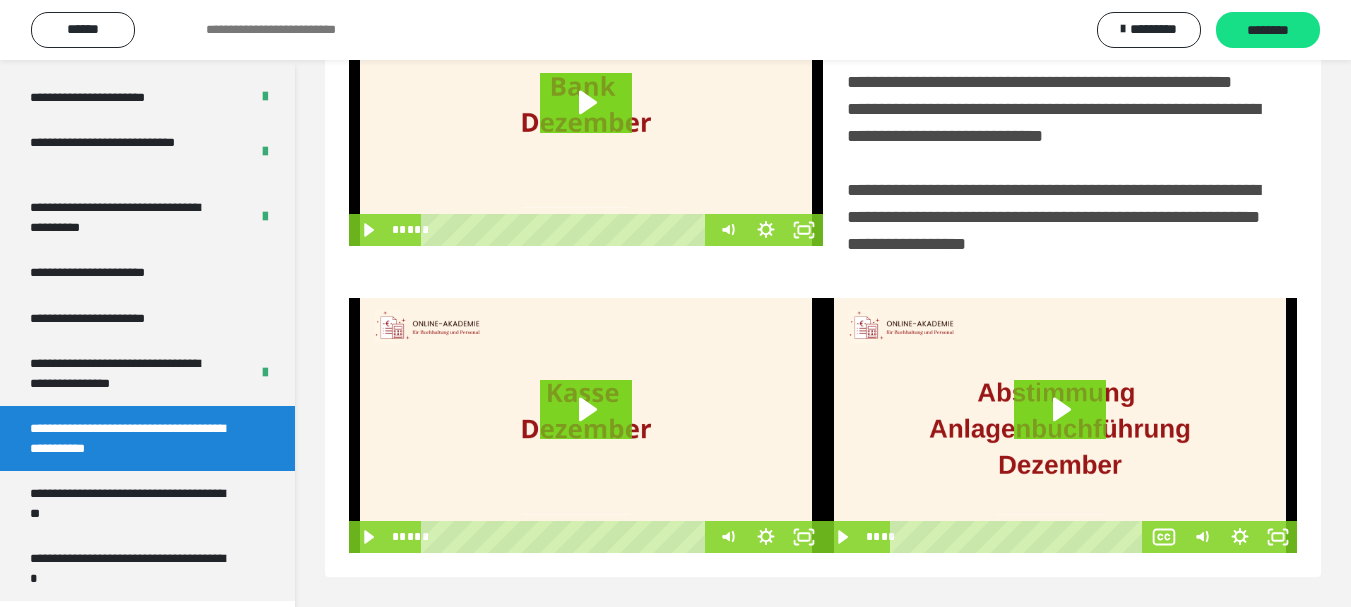 scroll, scrollTop: 537, scrollLeft: 0, axis: vertical 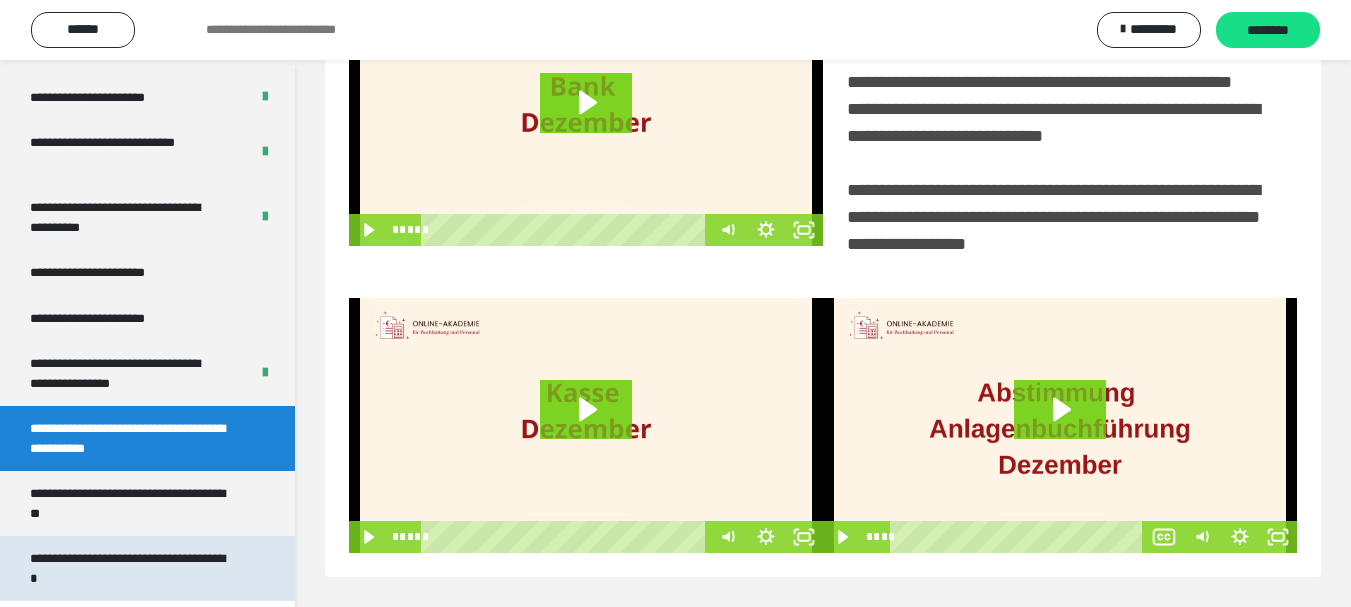 click on "**********" at bounding box center (132, 568) 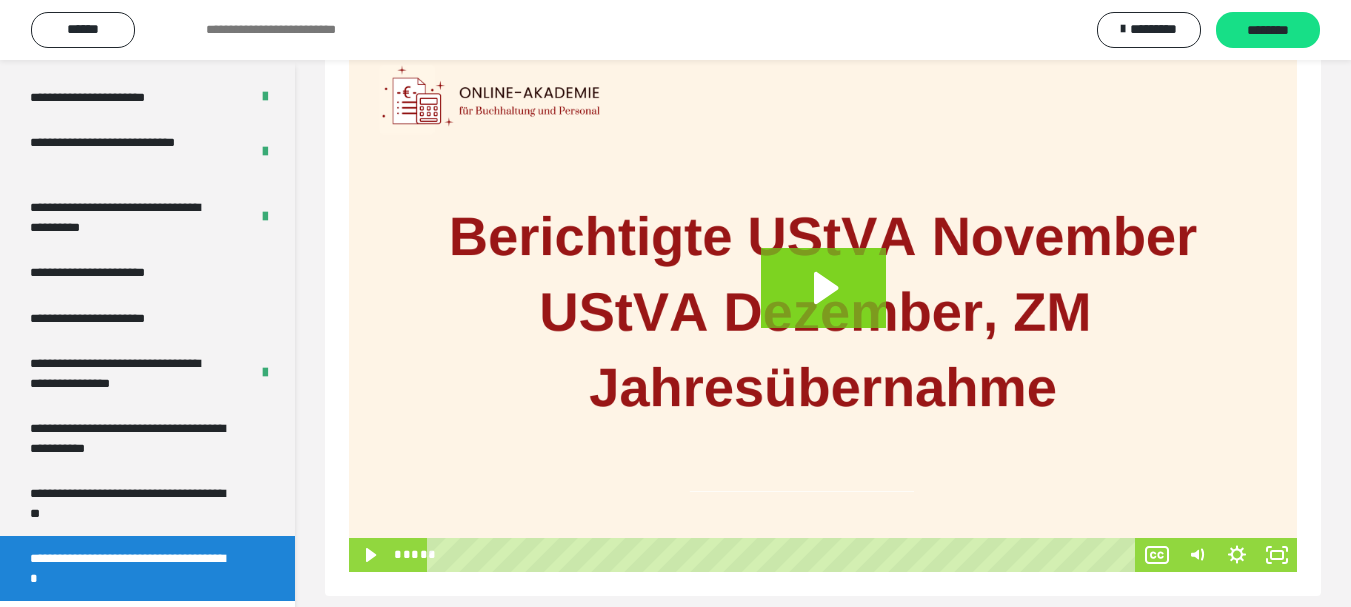 scroll, scrollTop: 322, scrollLeft: 0, axis: vertical 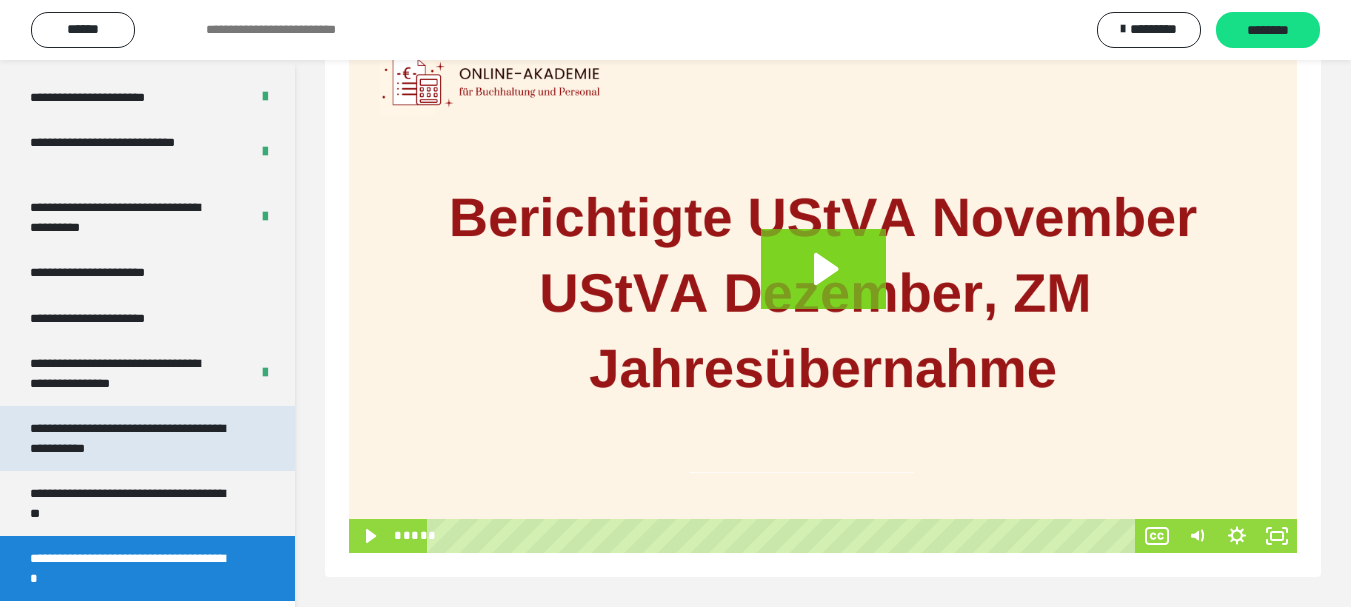 click on "**********" at bounding box center [132, 438] 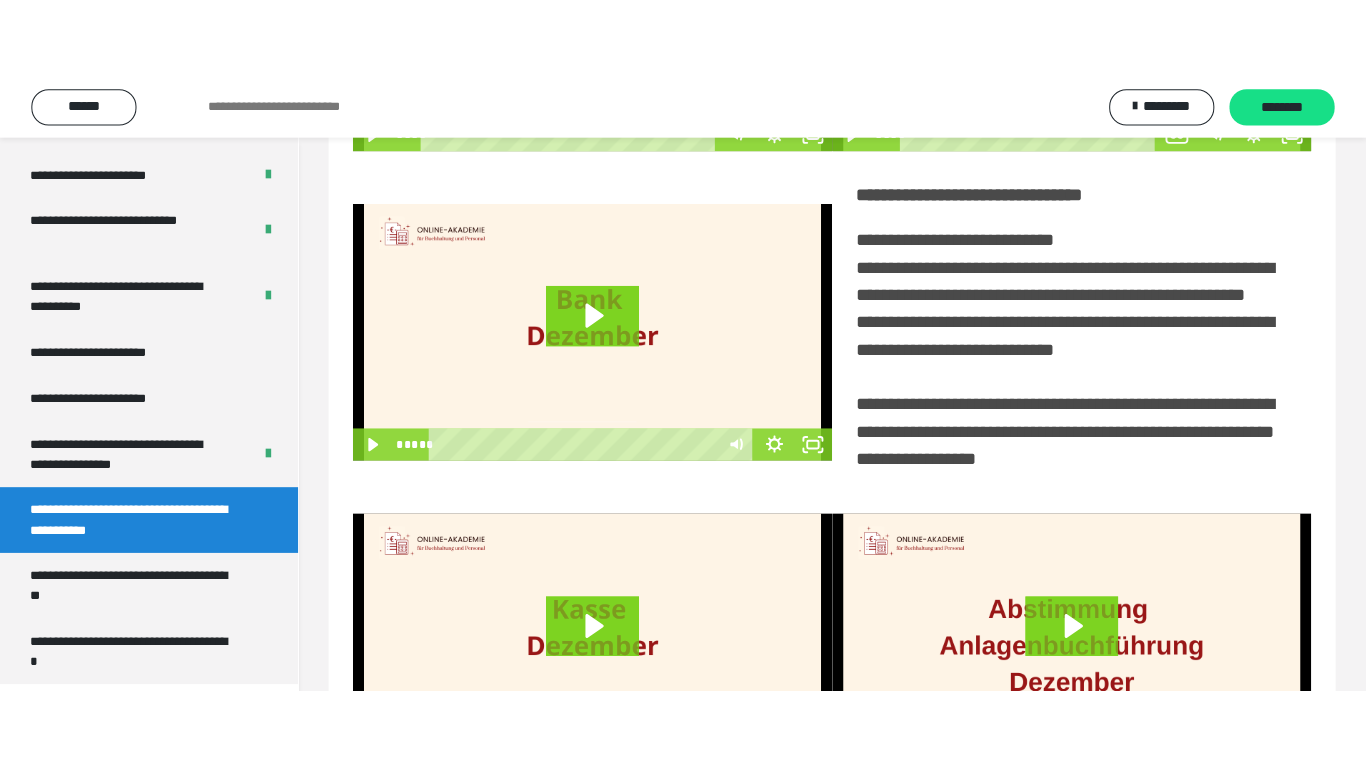 scroll, scrollTop: 66, scrollLeft: 0, axis: vertical 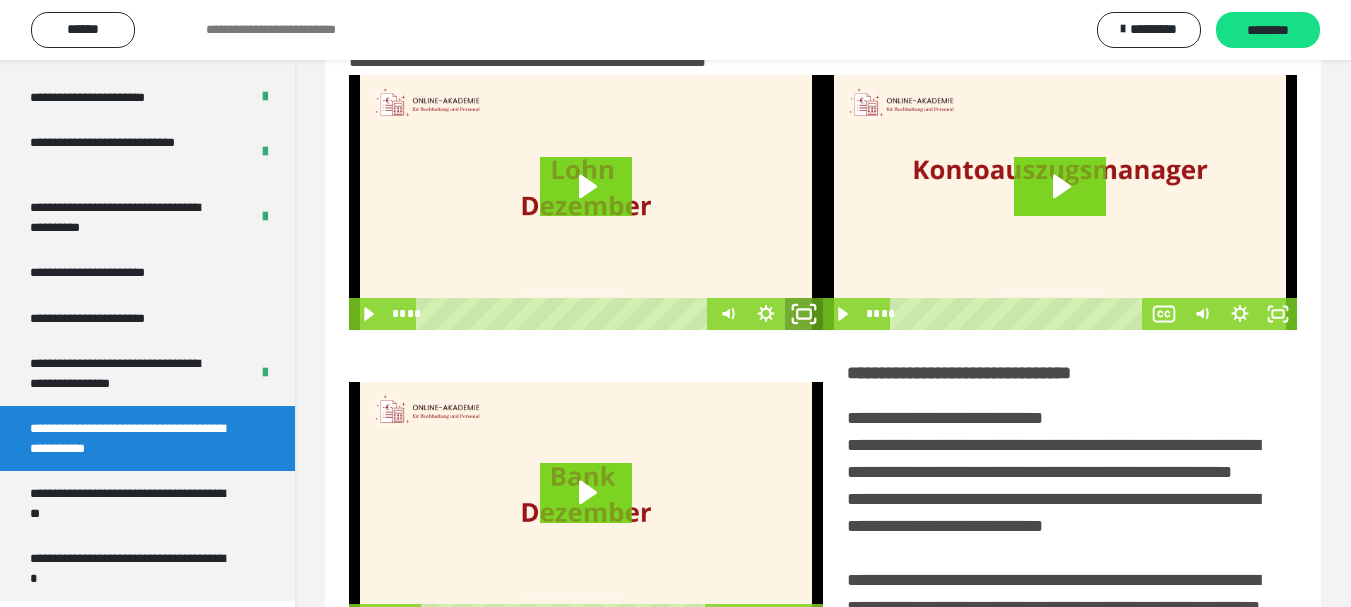click 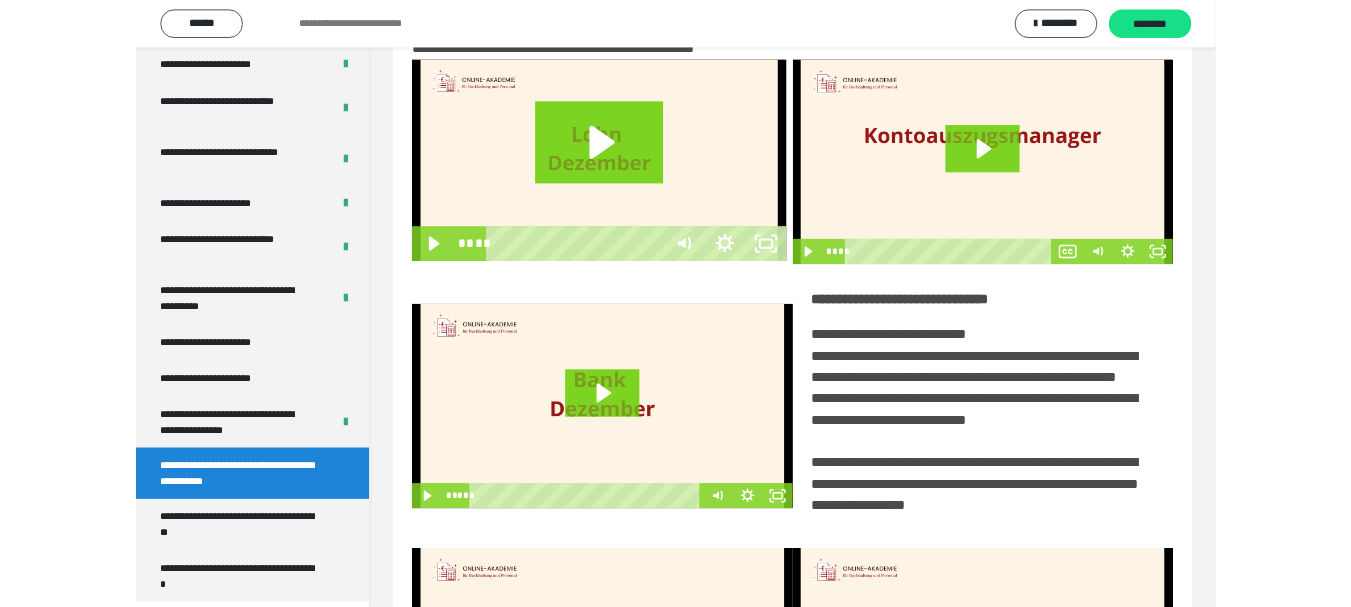 scroll, scrollTop: 3922, scrollLeft: 0, axis: vertical 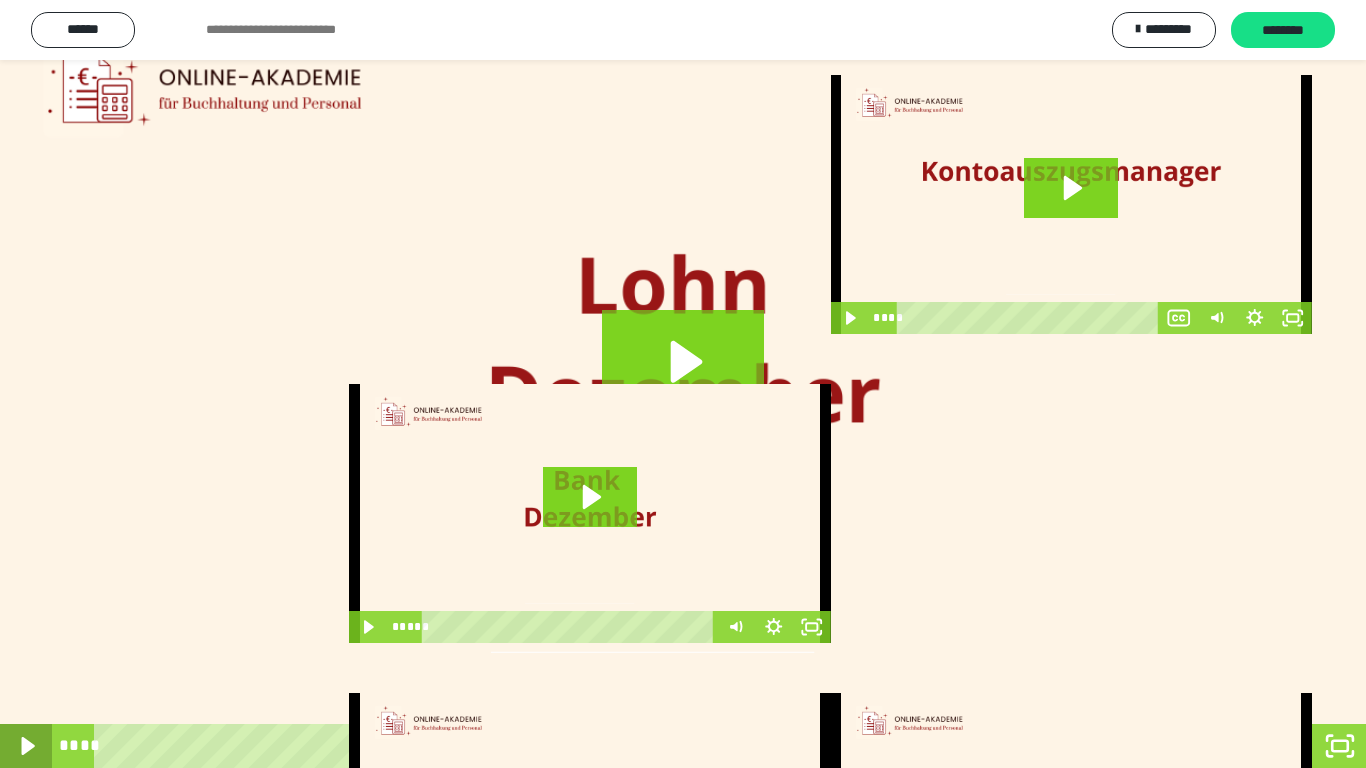 drag, startPoint x: 28, startPoint y: 741, endPoint x: 97, endPoint y: 707, distance: 76.922035 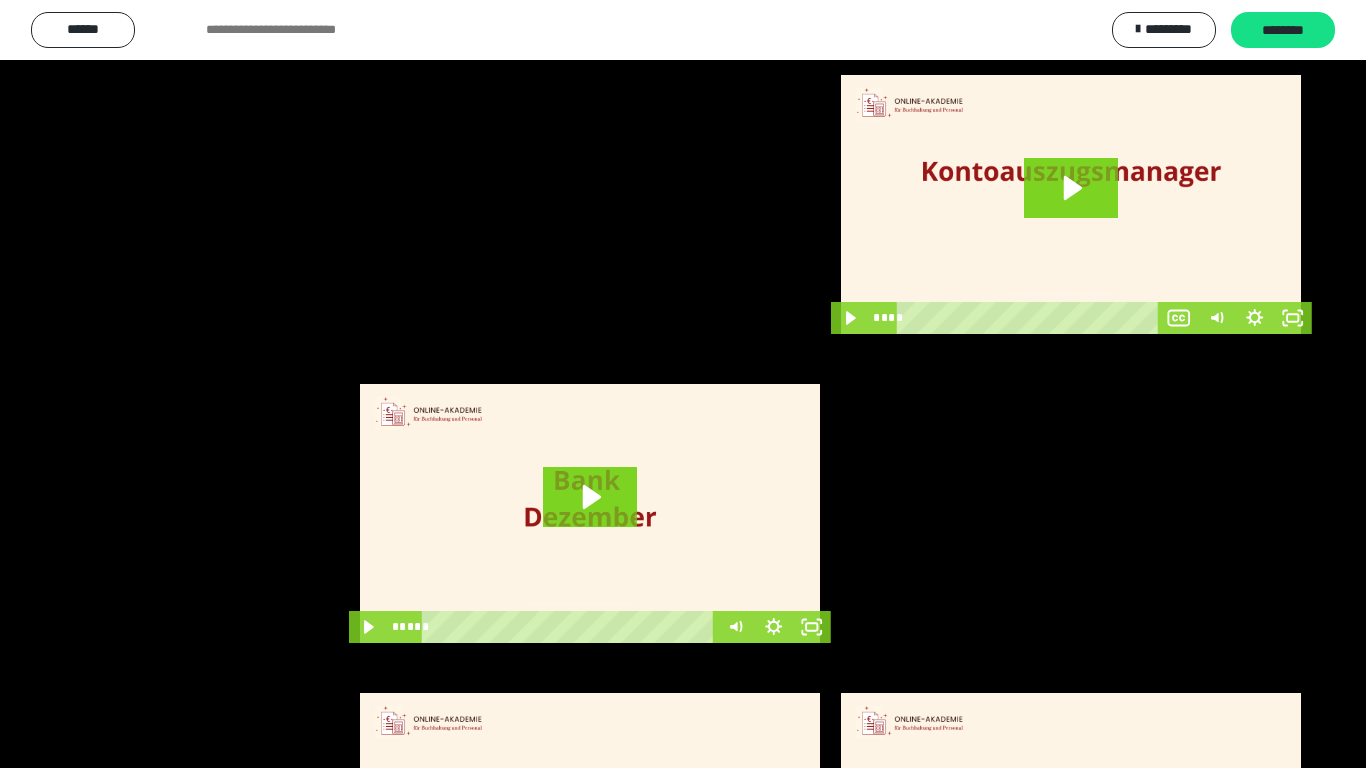click at bounding box center [683, 384] 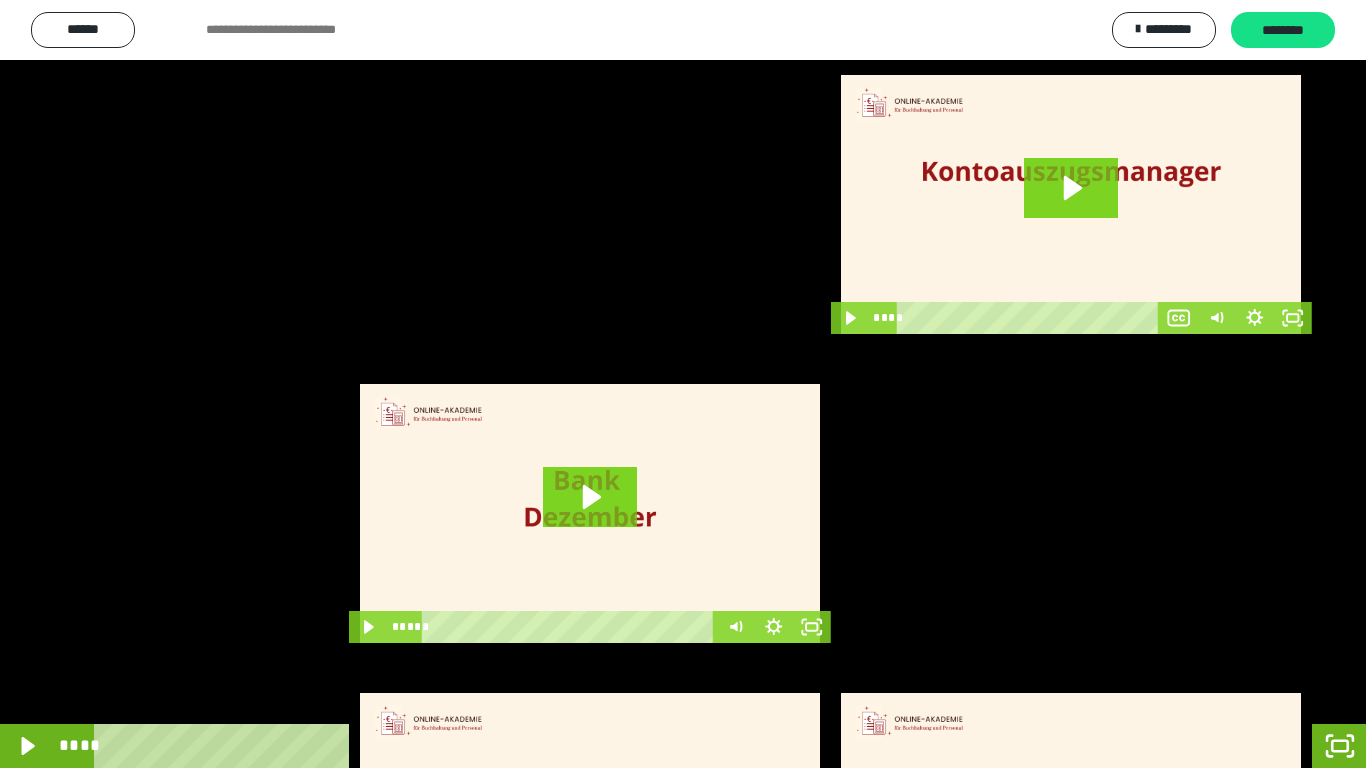 click at bounding box center [683, 384] 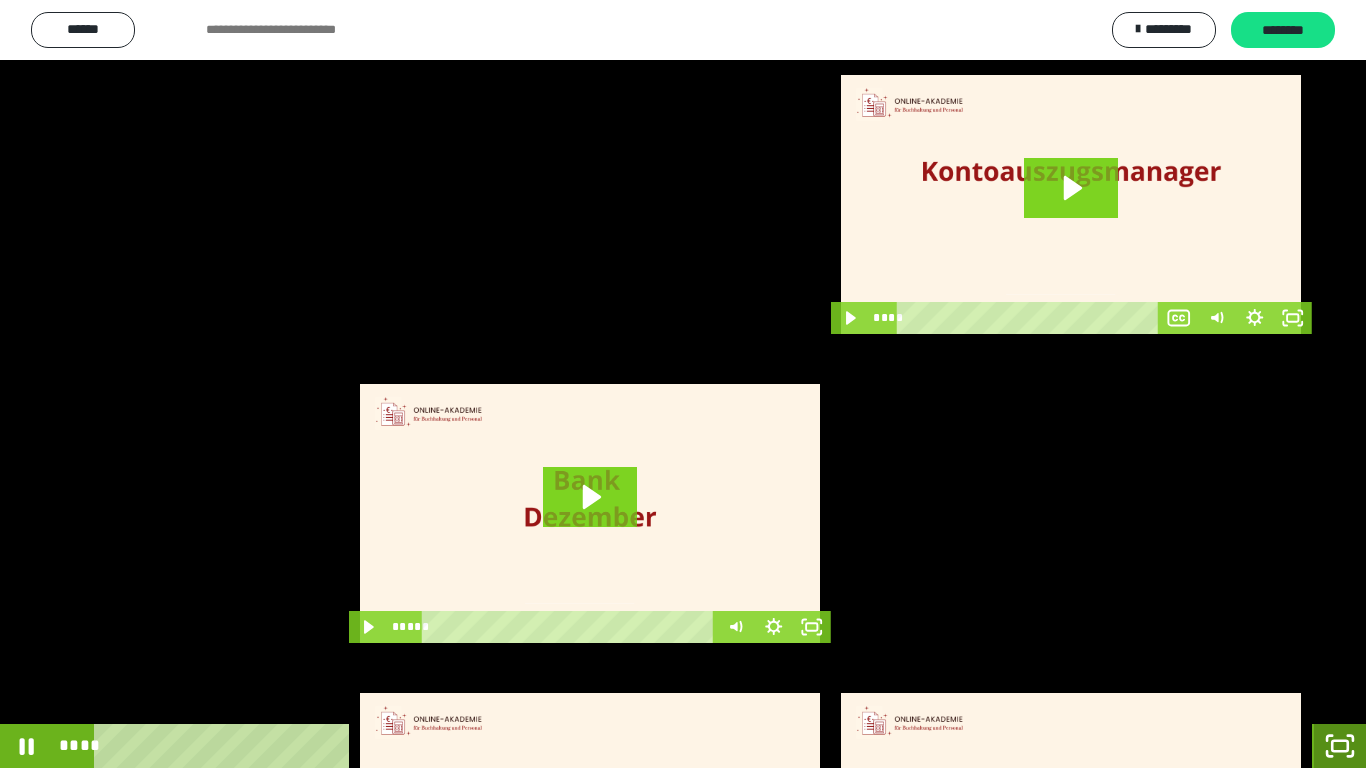 click 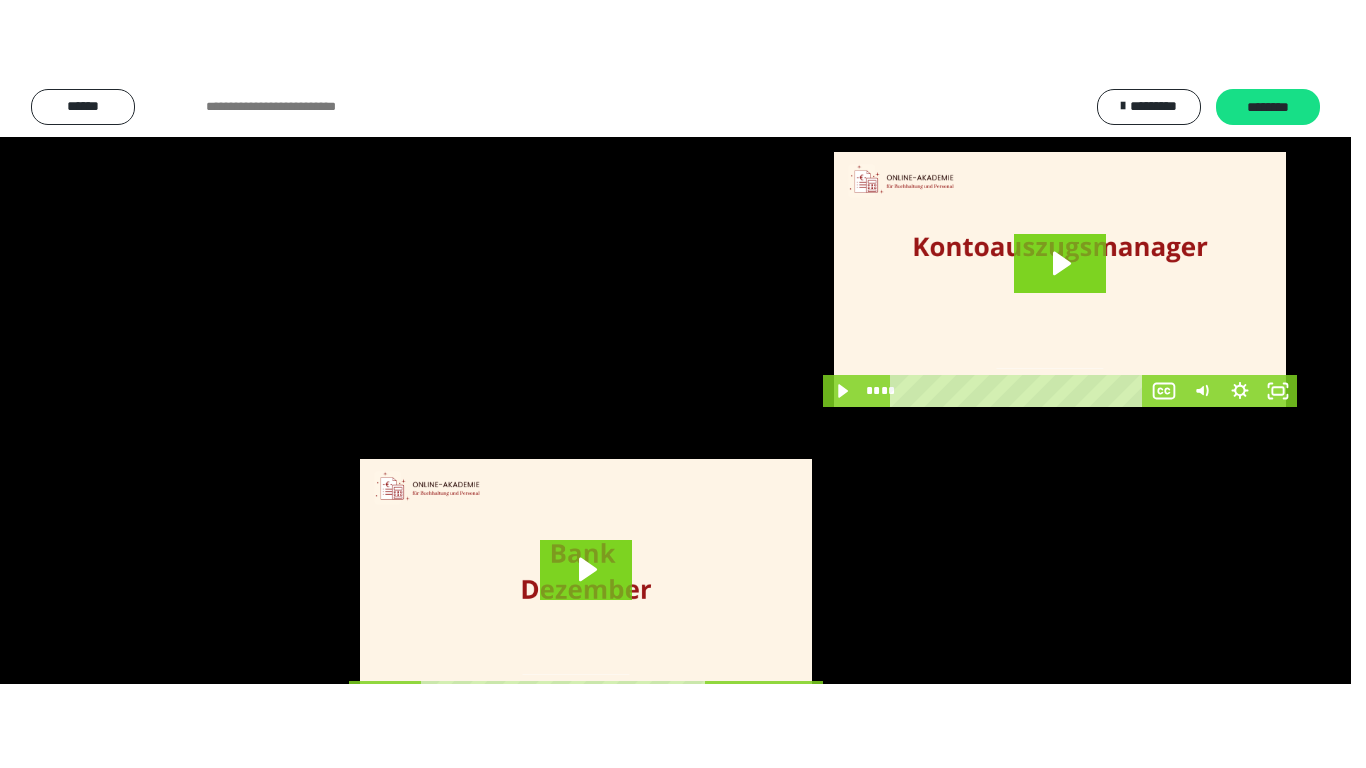 scroll, scrollTop: 4083, scrollLeft: 0, axis: vertical 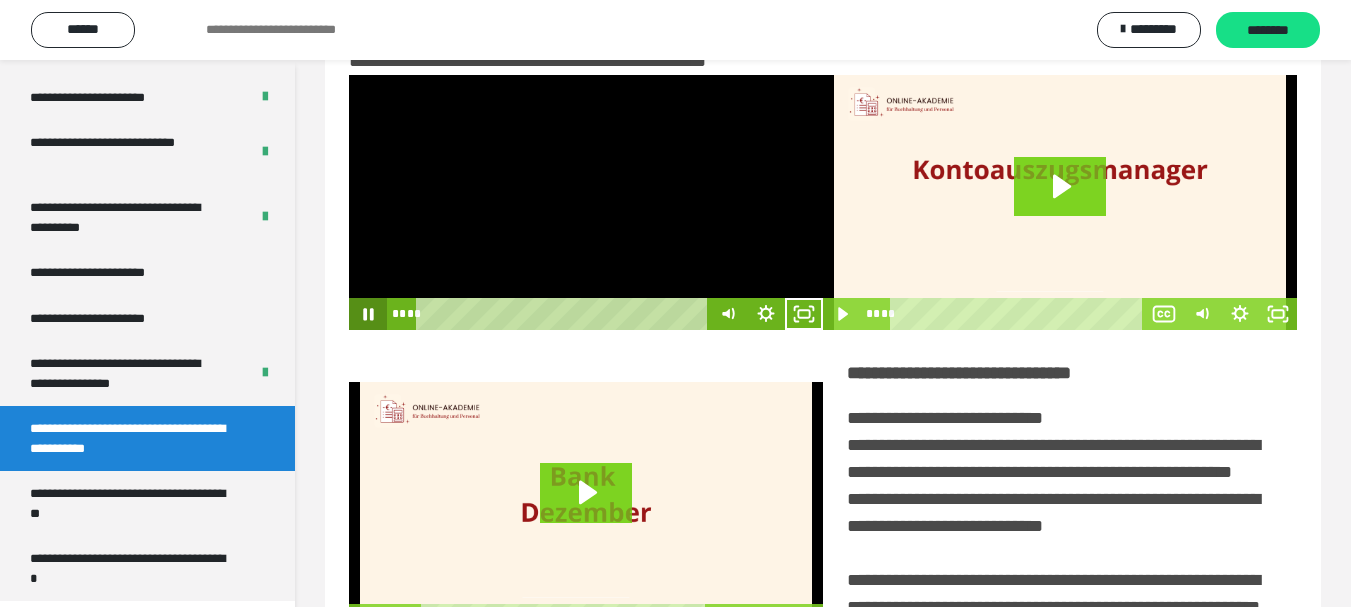 click 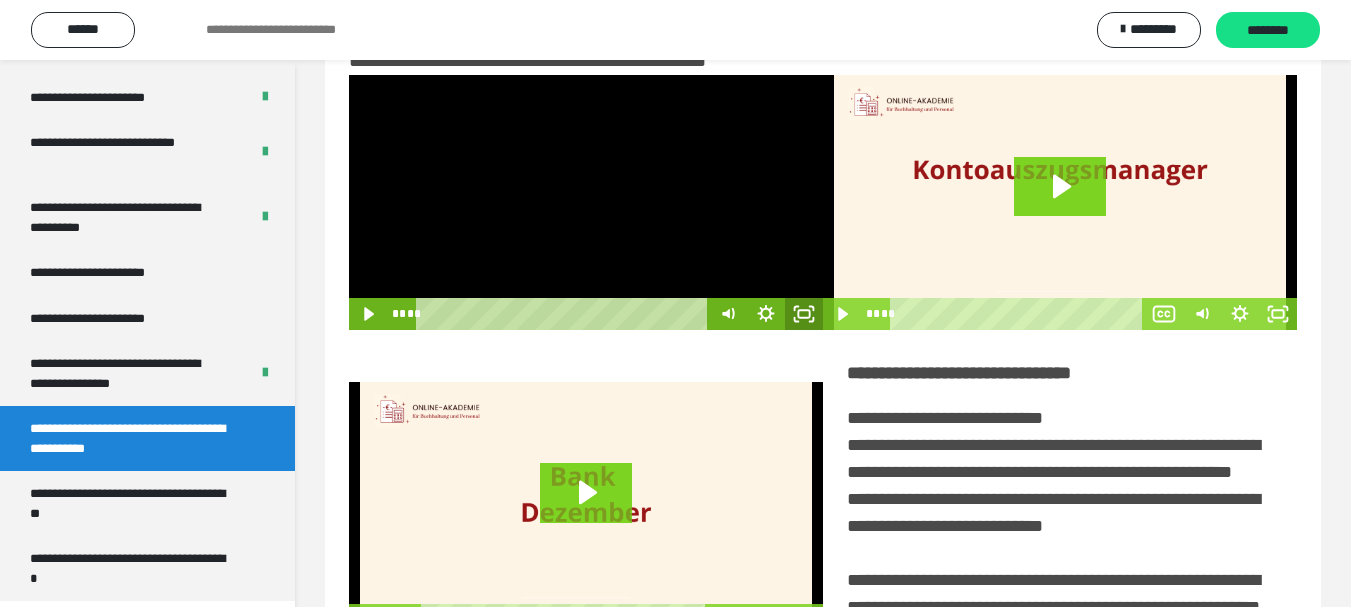 click 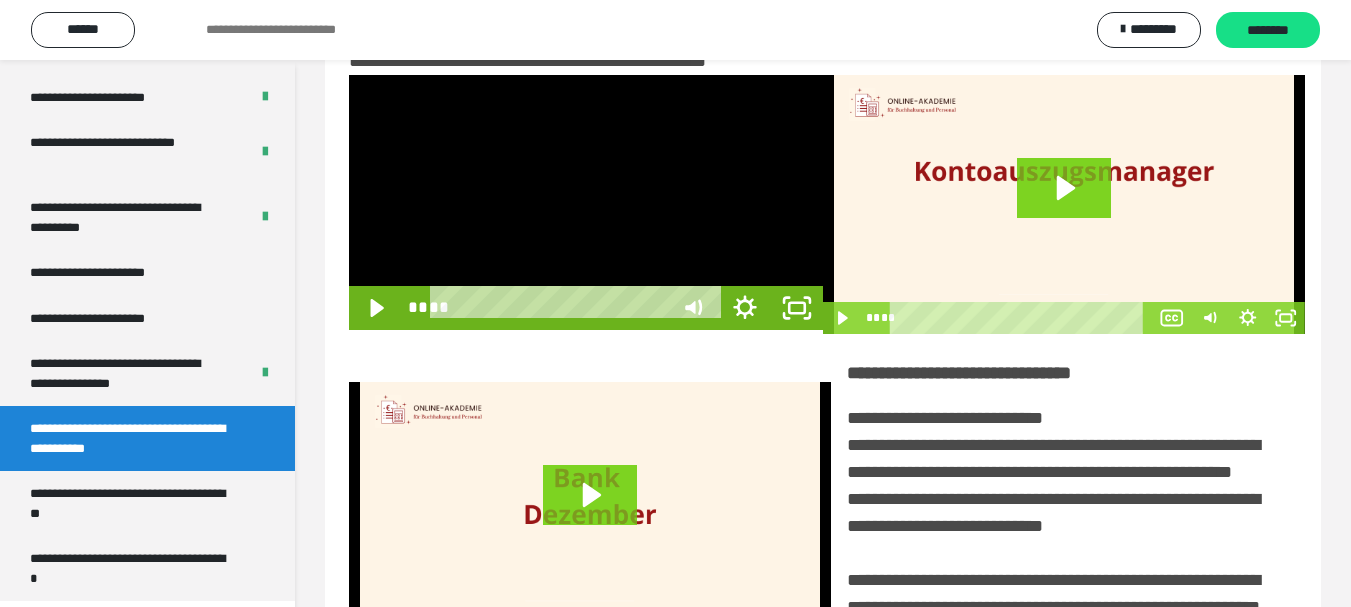 scroll, scrollTop: 3922, scrollLeft: 0, axis: vertical 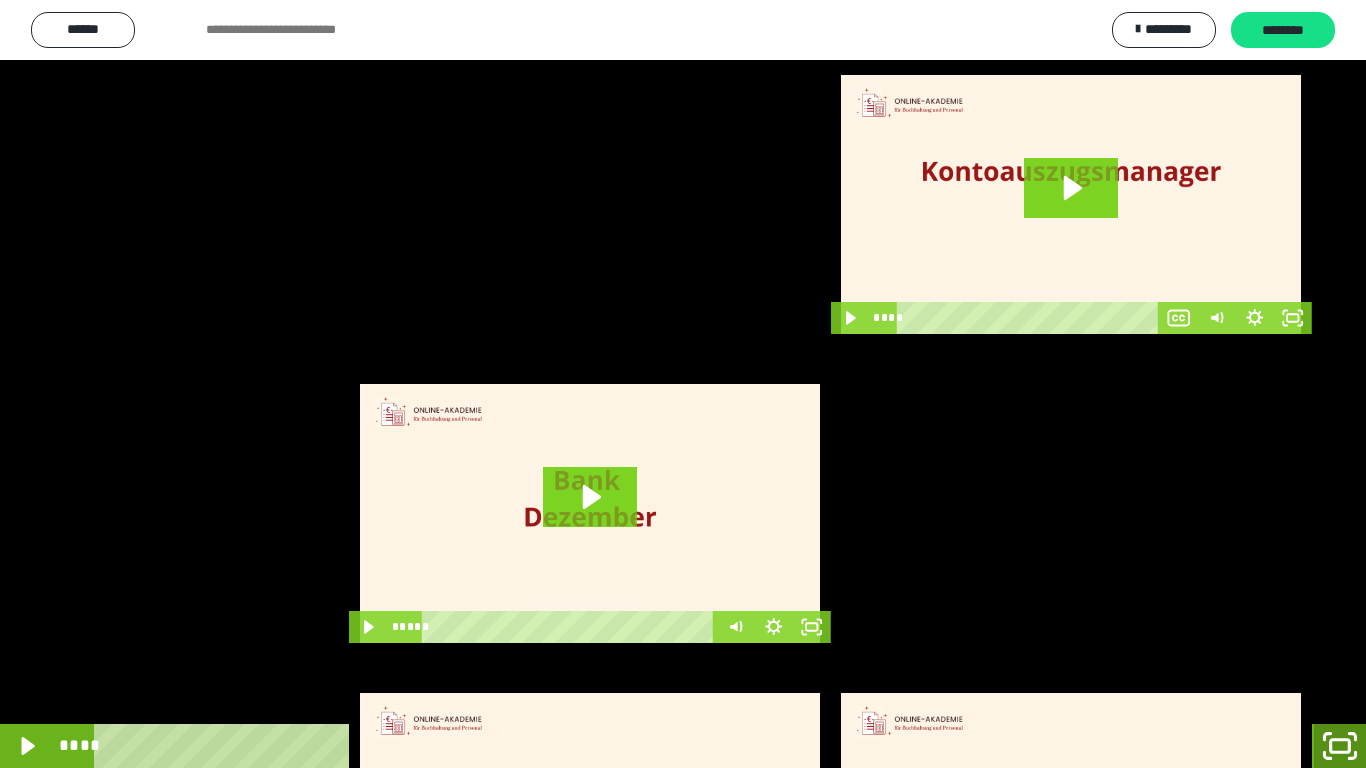 click 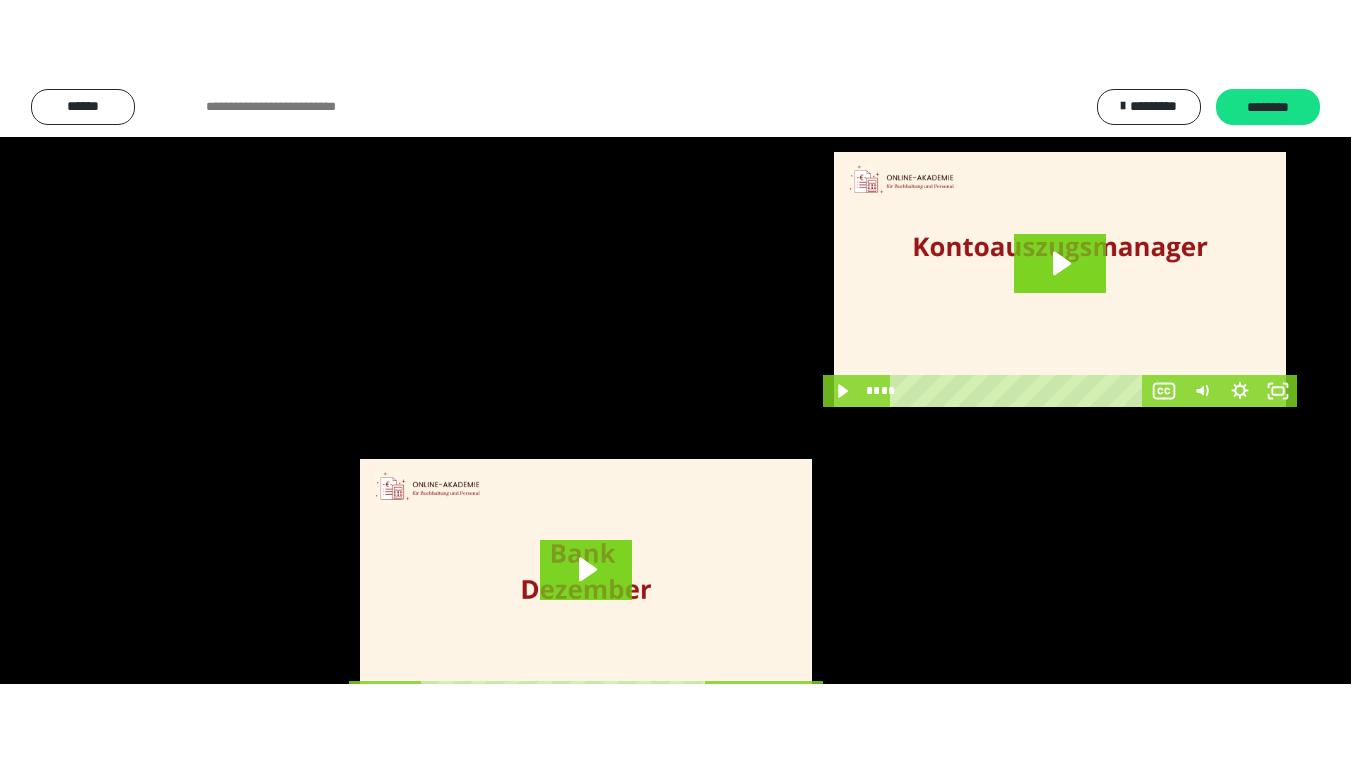 scroll, scrollTop: 4083, scrollLeft: 0, axis: vertical 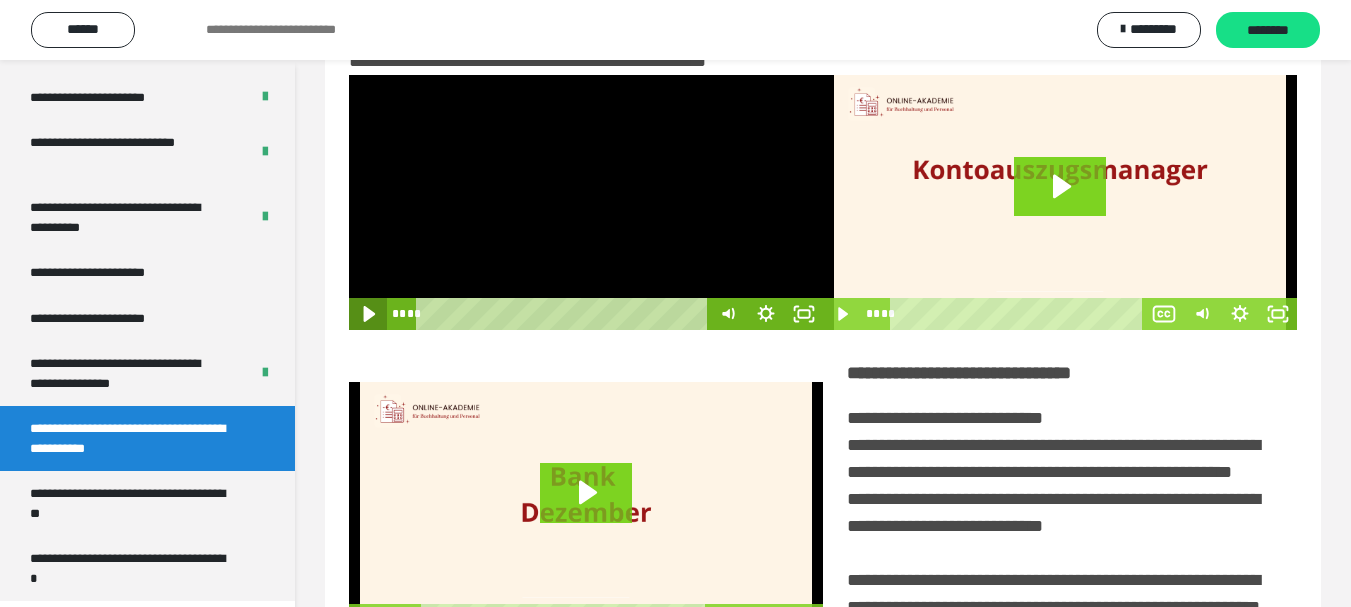 click 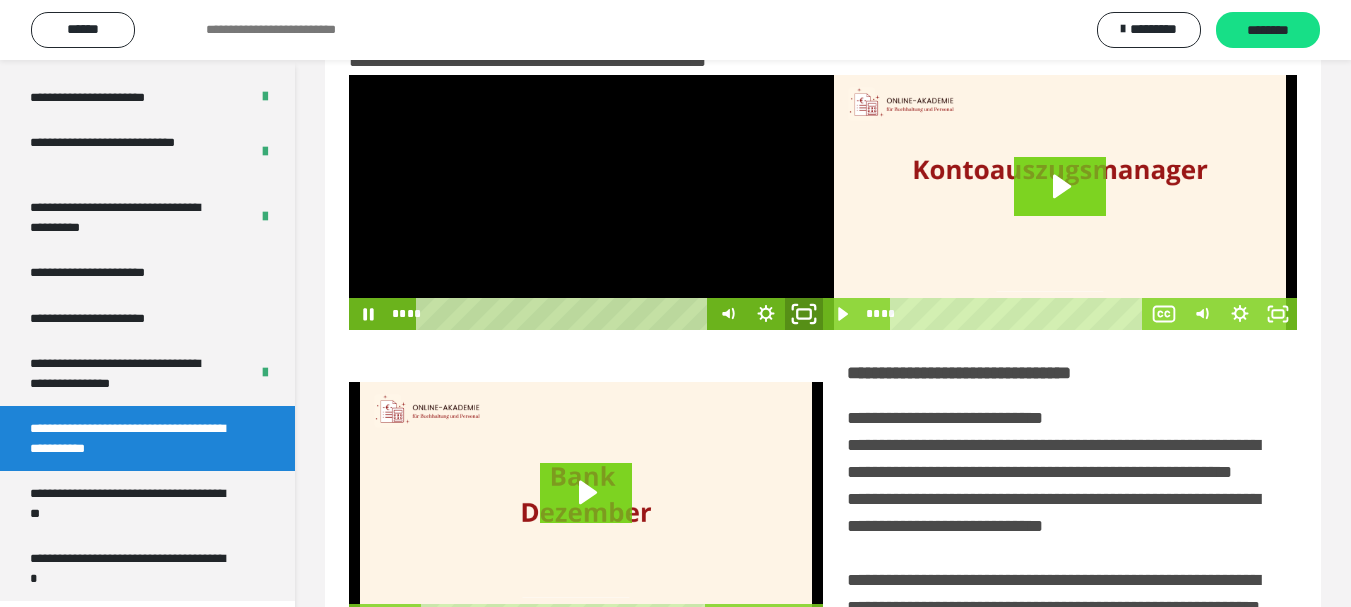 click 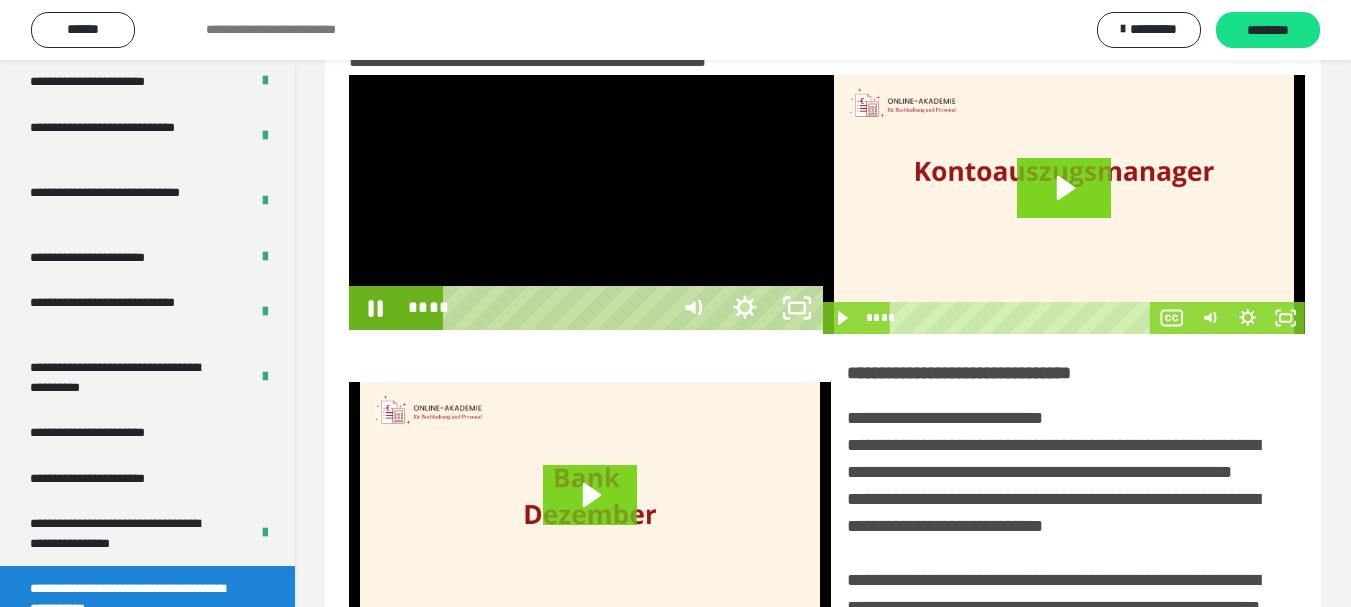 scroll, scrollTop: 3922, scrollLeft: 0, axis: vertical 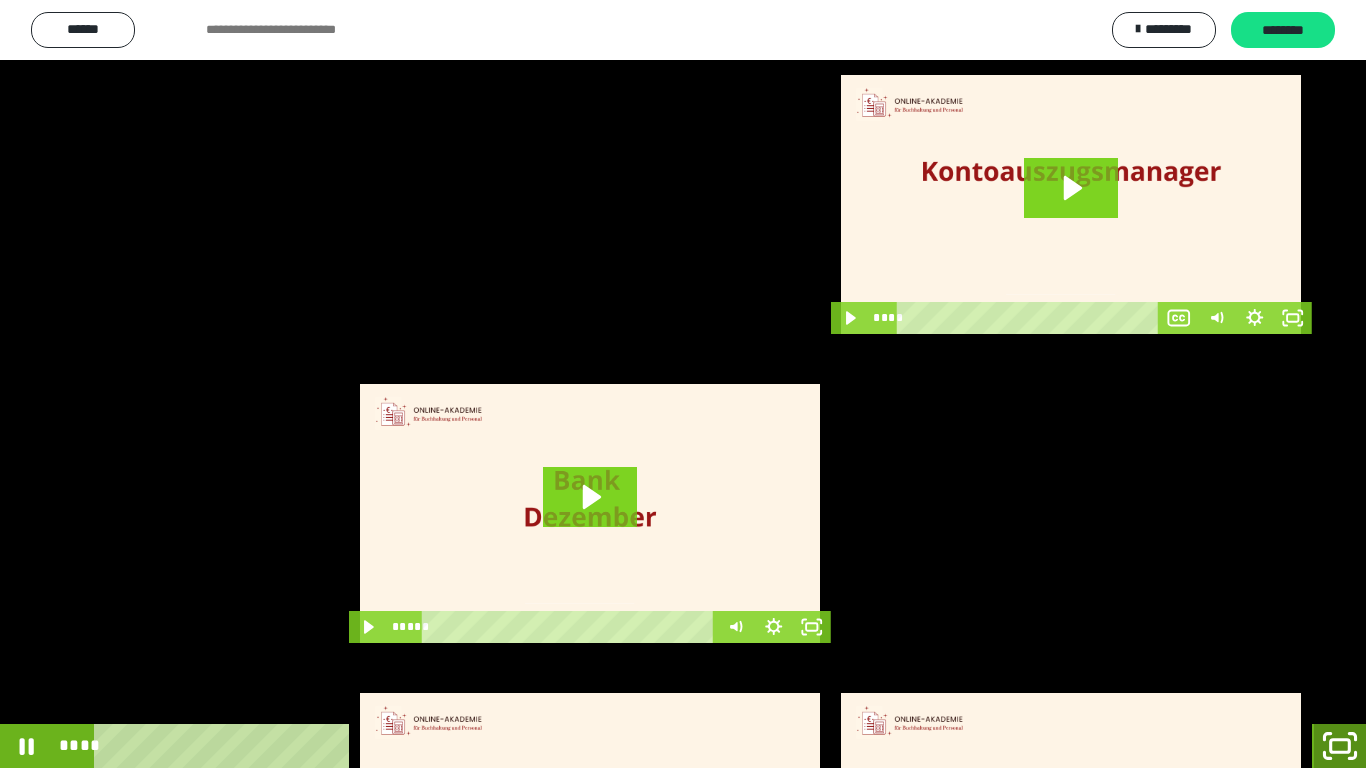 click 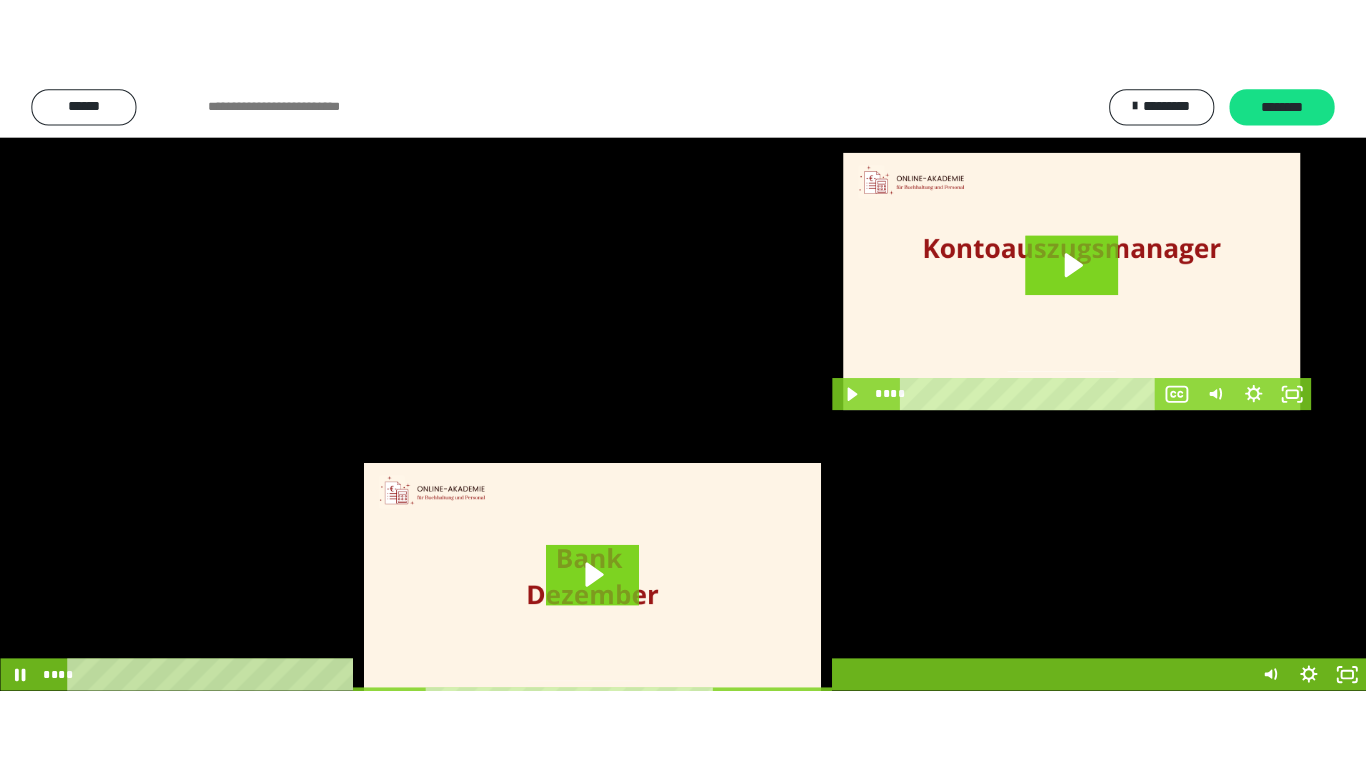scroll, scrollTop: 4083, scrollLeft: 0, axis: vertical 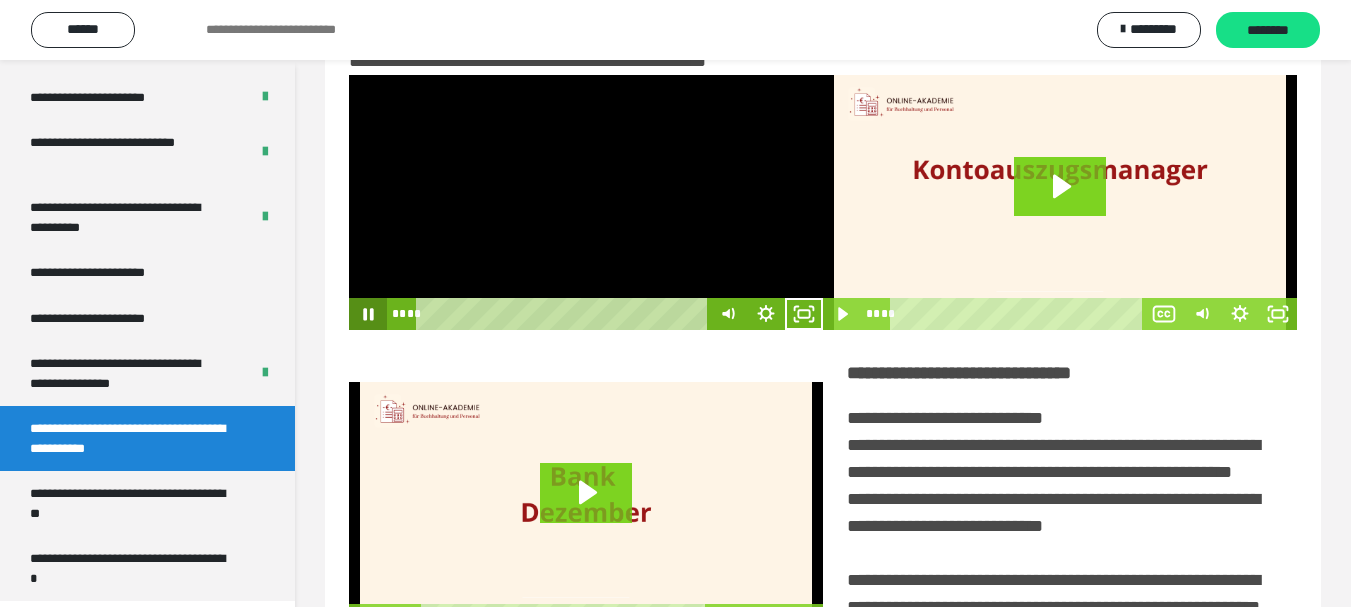 click 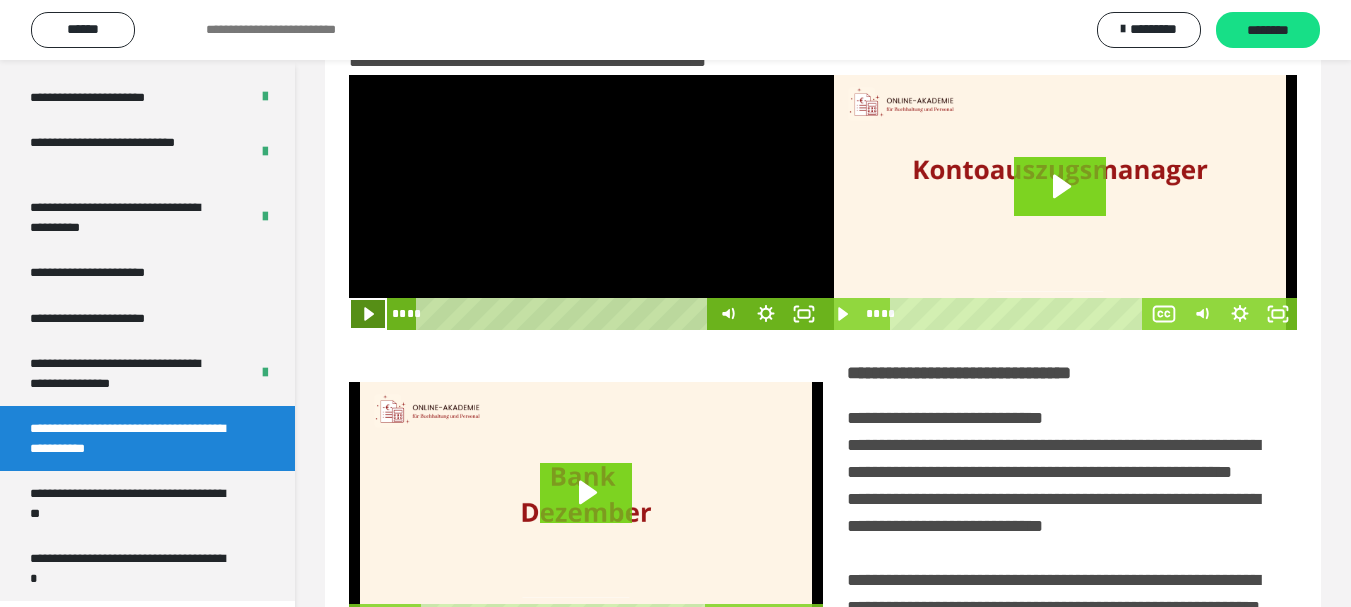 click 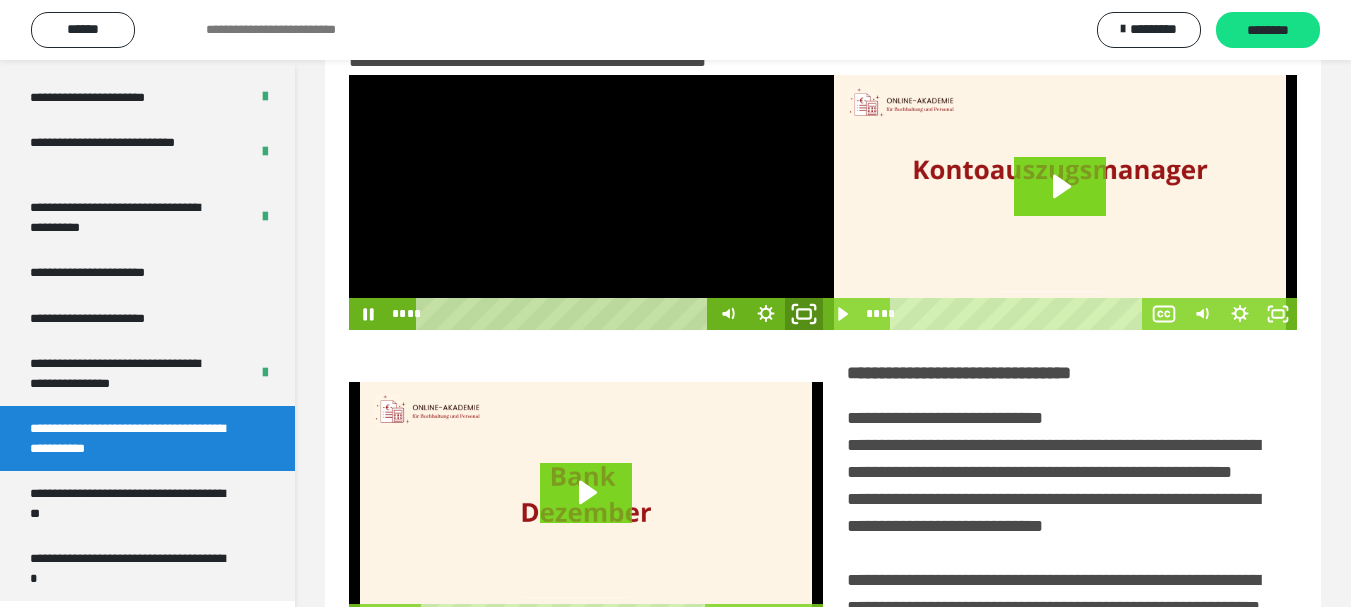 click 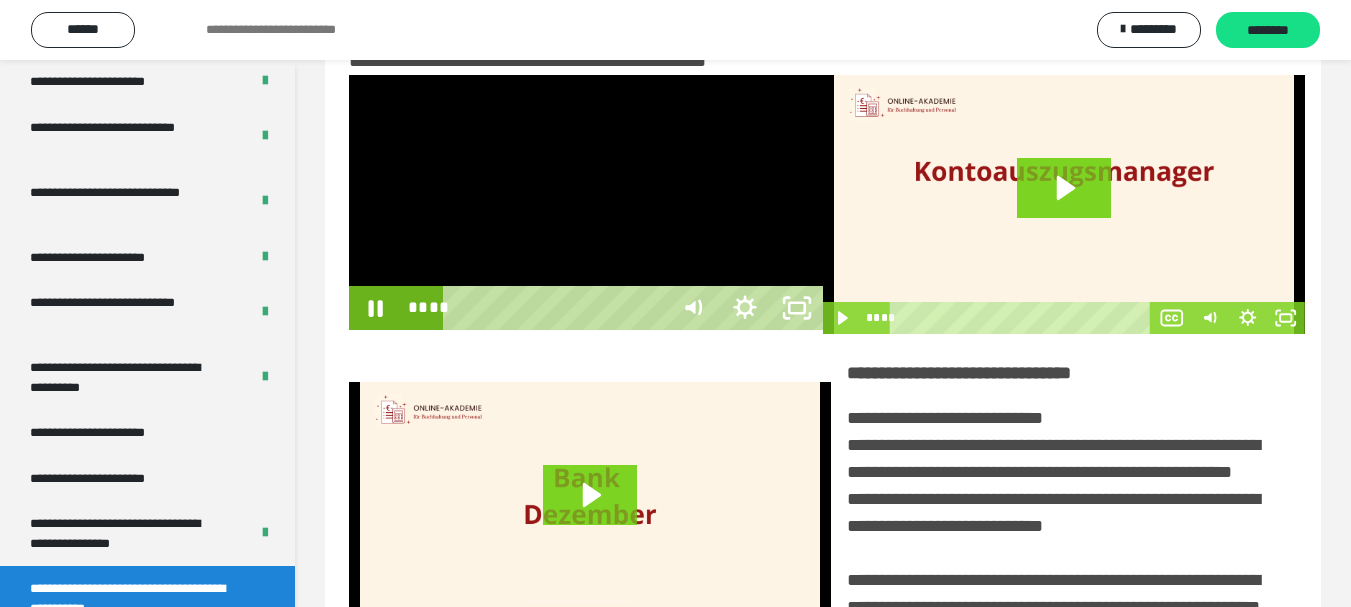 scroll, scrollTop: 3922, scrollLeft: 0, axis: vertical 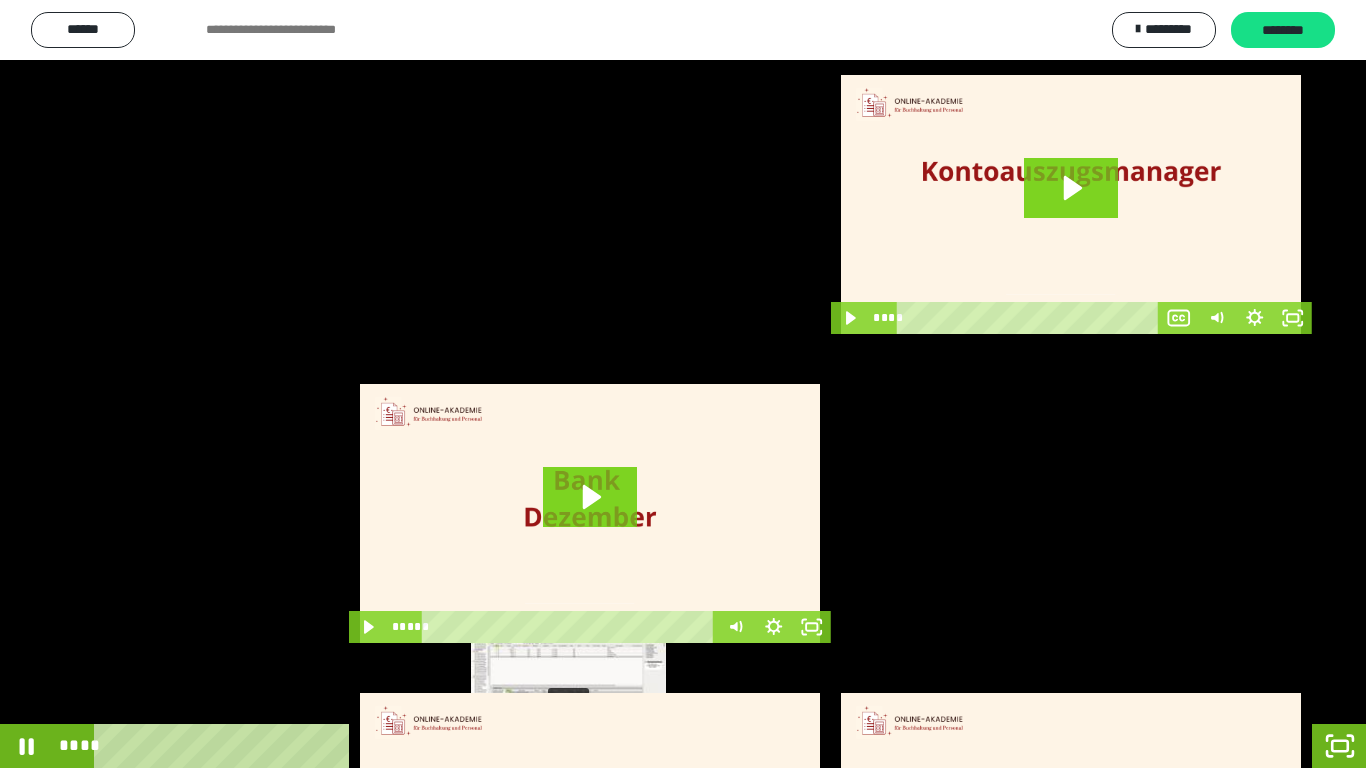 click on "****" at bounding box center (655, 746) 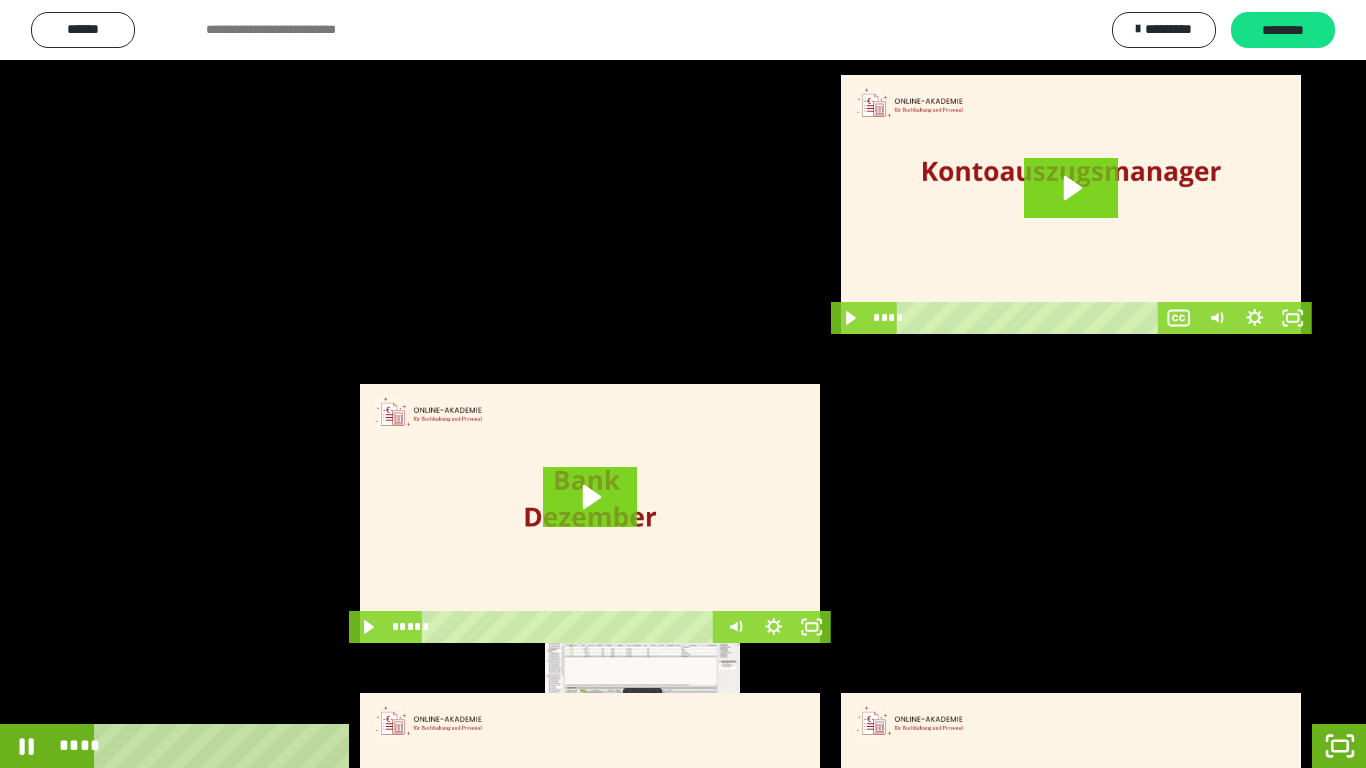 click on "****" at bounding box center (655, 746) 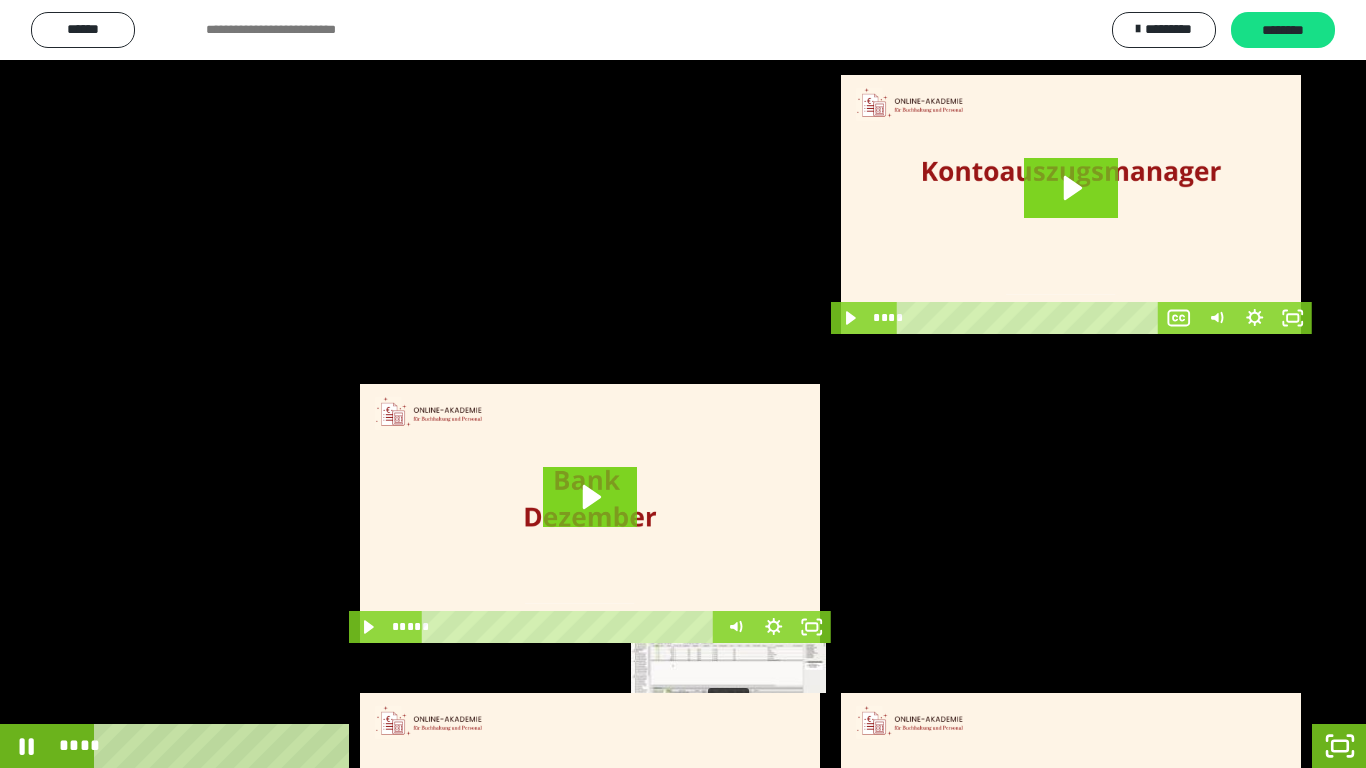 click on "****" at bounding box center (655, 746) 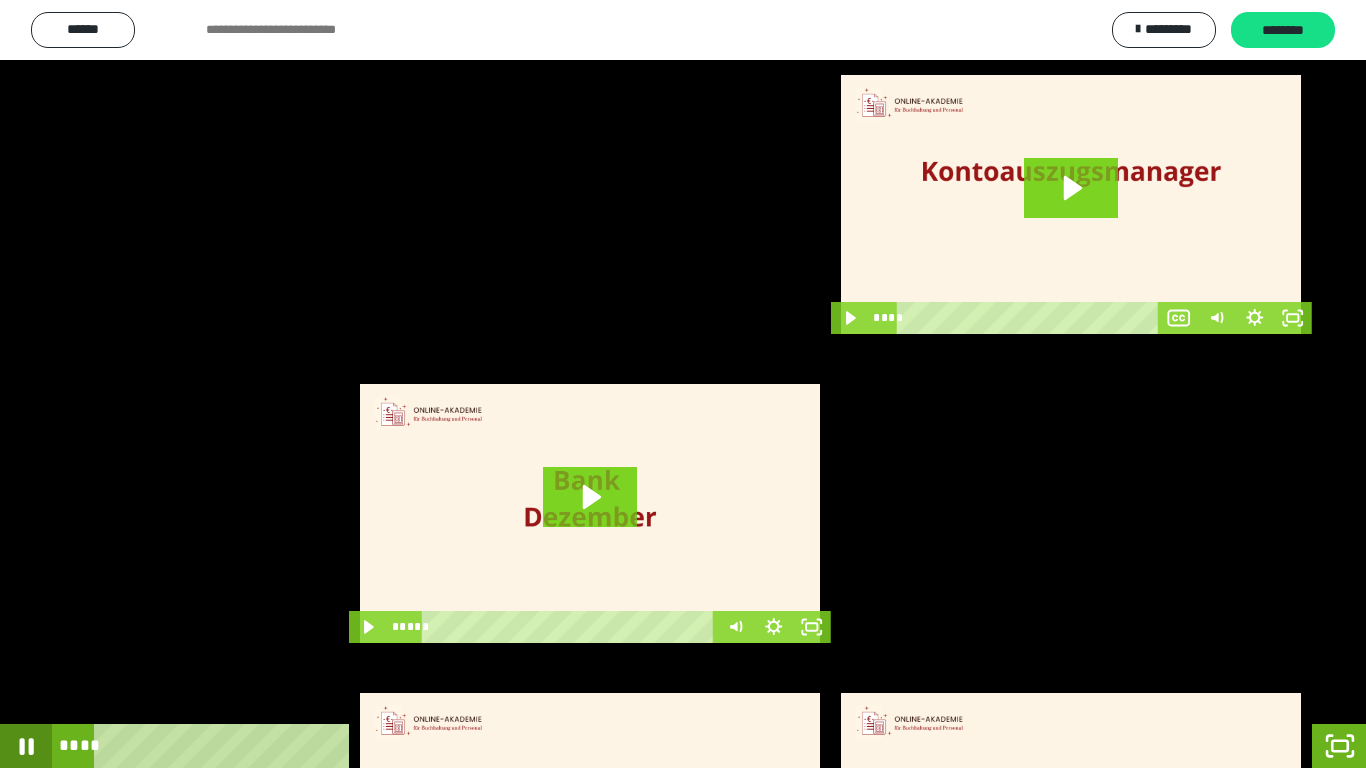 click 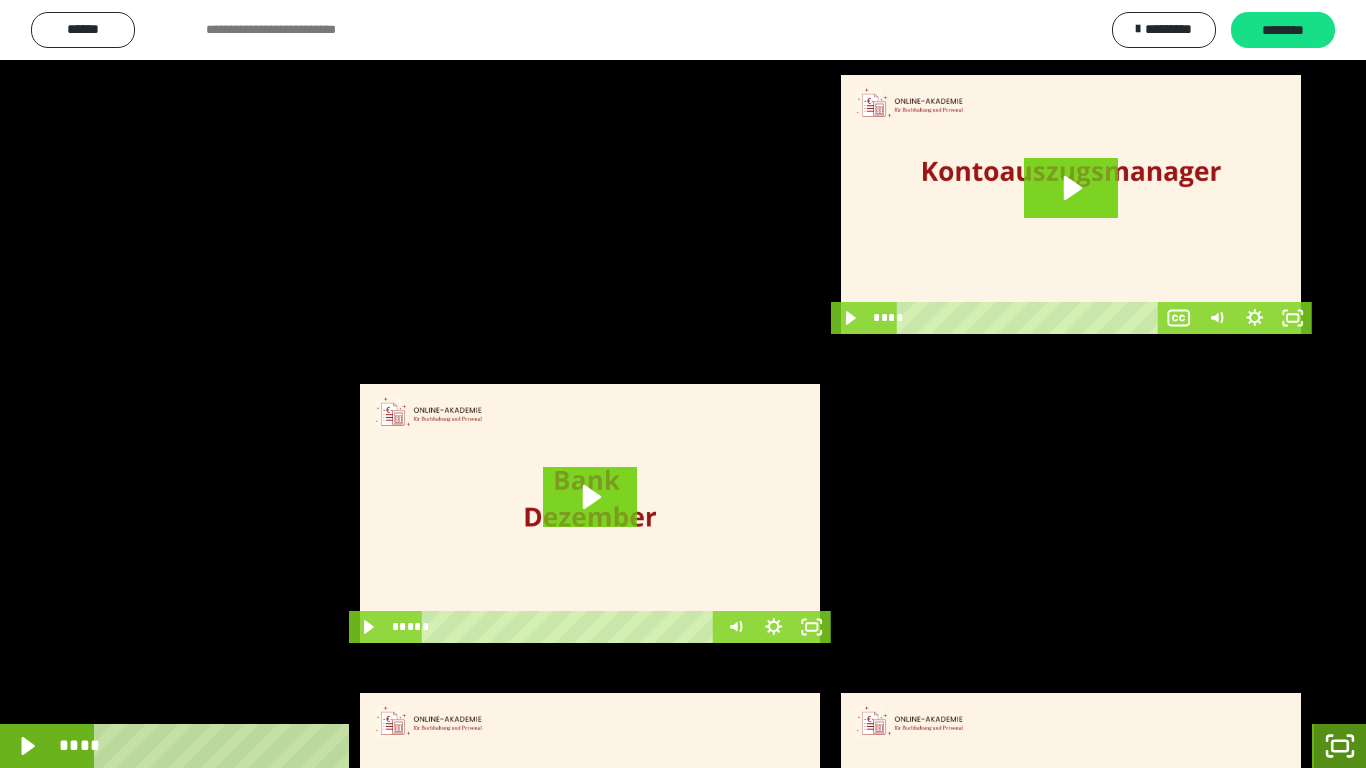 click 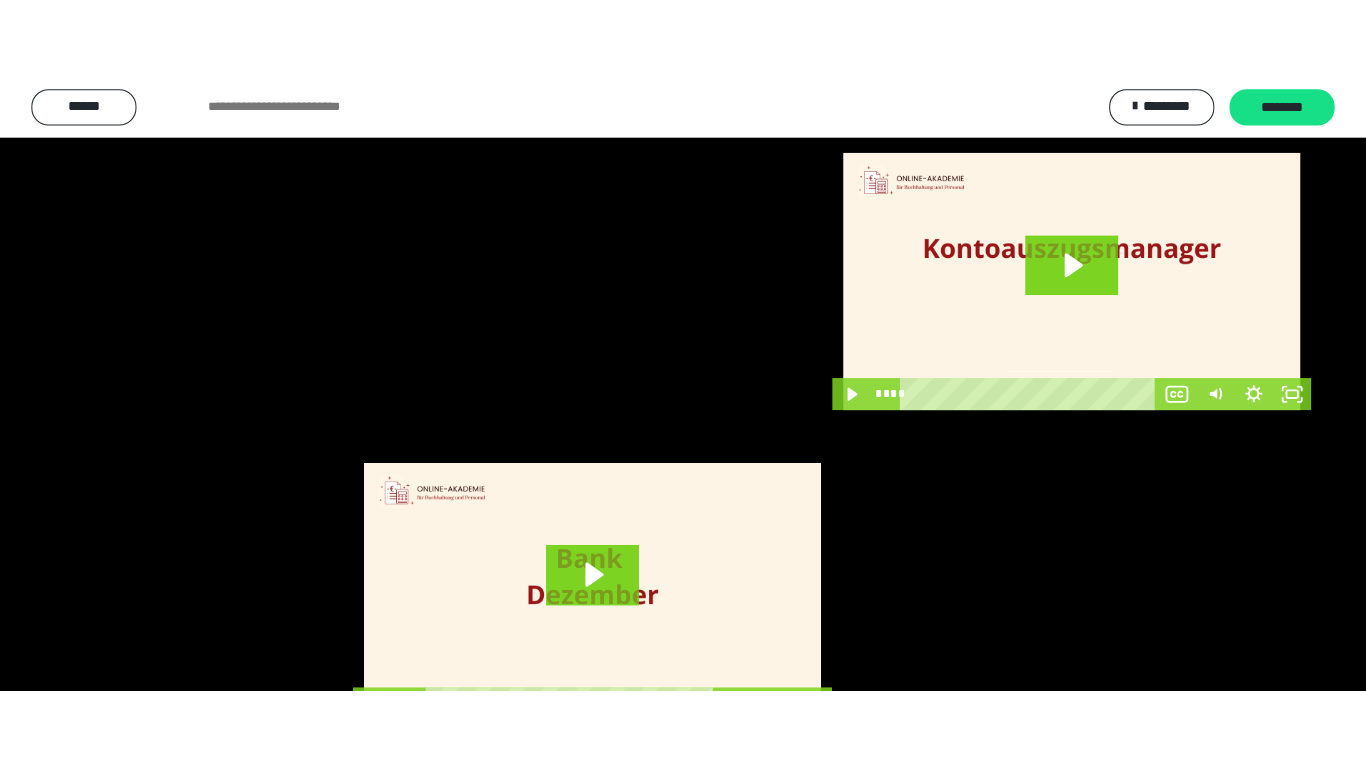 scroll, scrollTop: 4083, scrollLeft: 0, axis: vertical 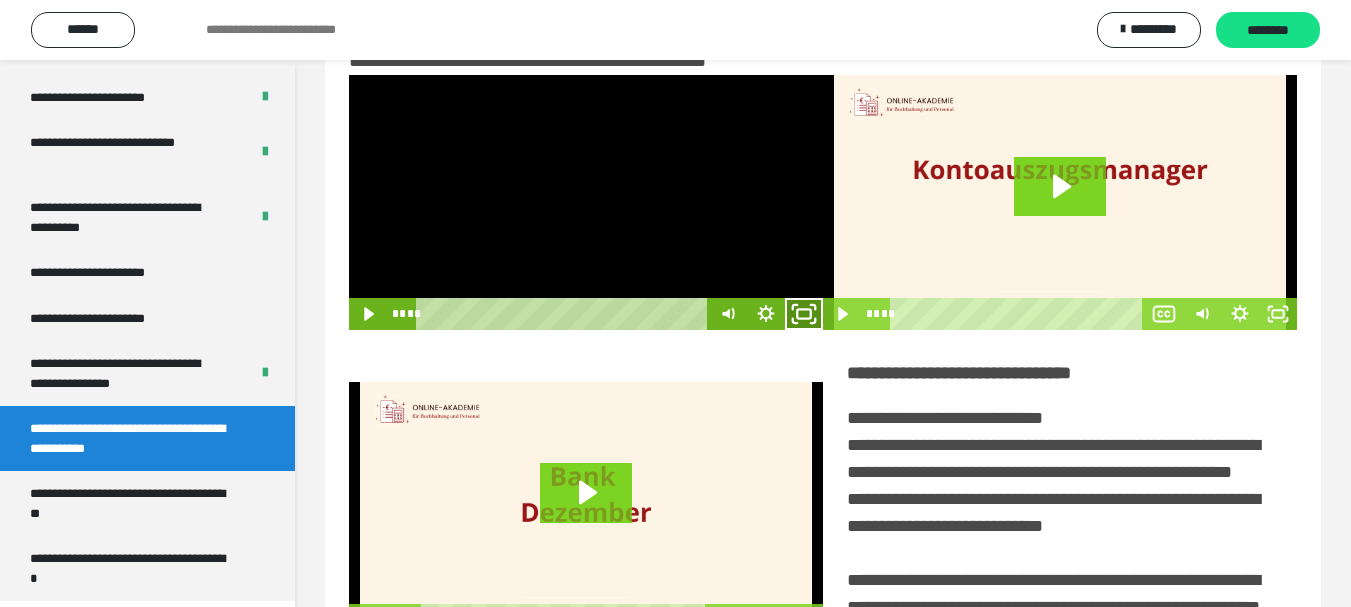 click 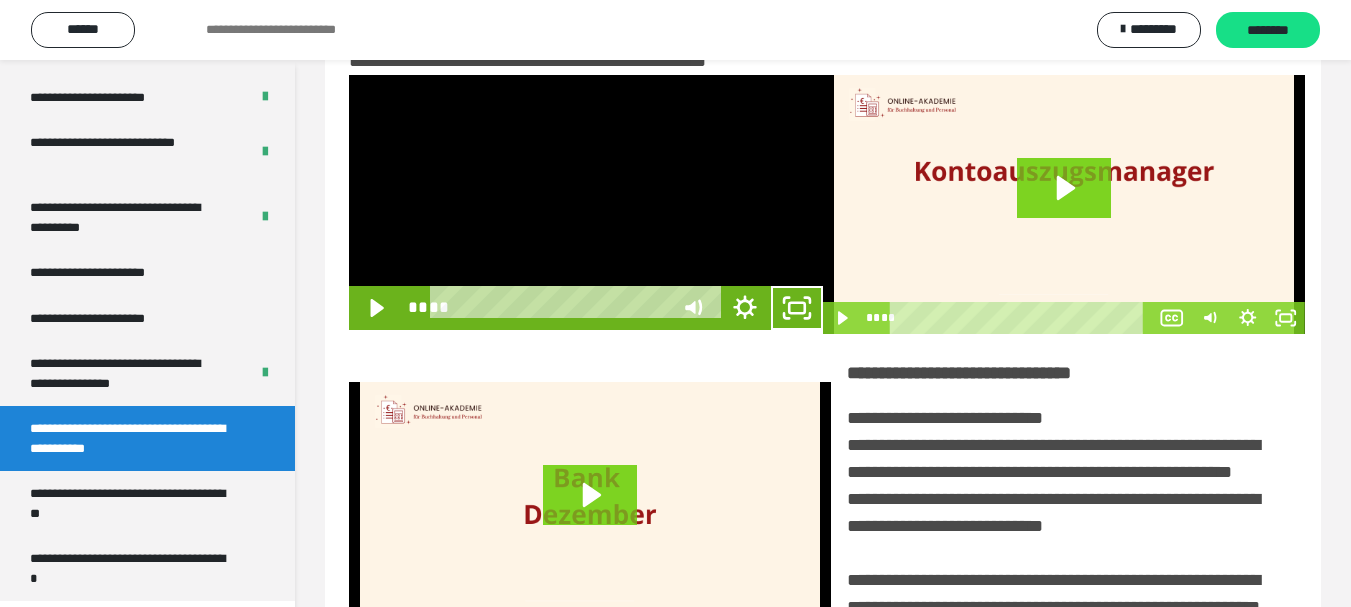 scroll, scrollTop: 3922, scrollLeft: 0, axis: vertical 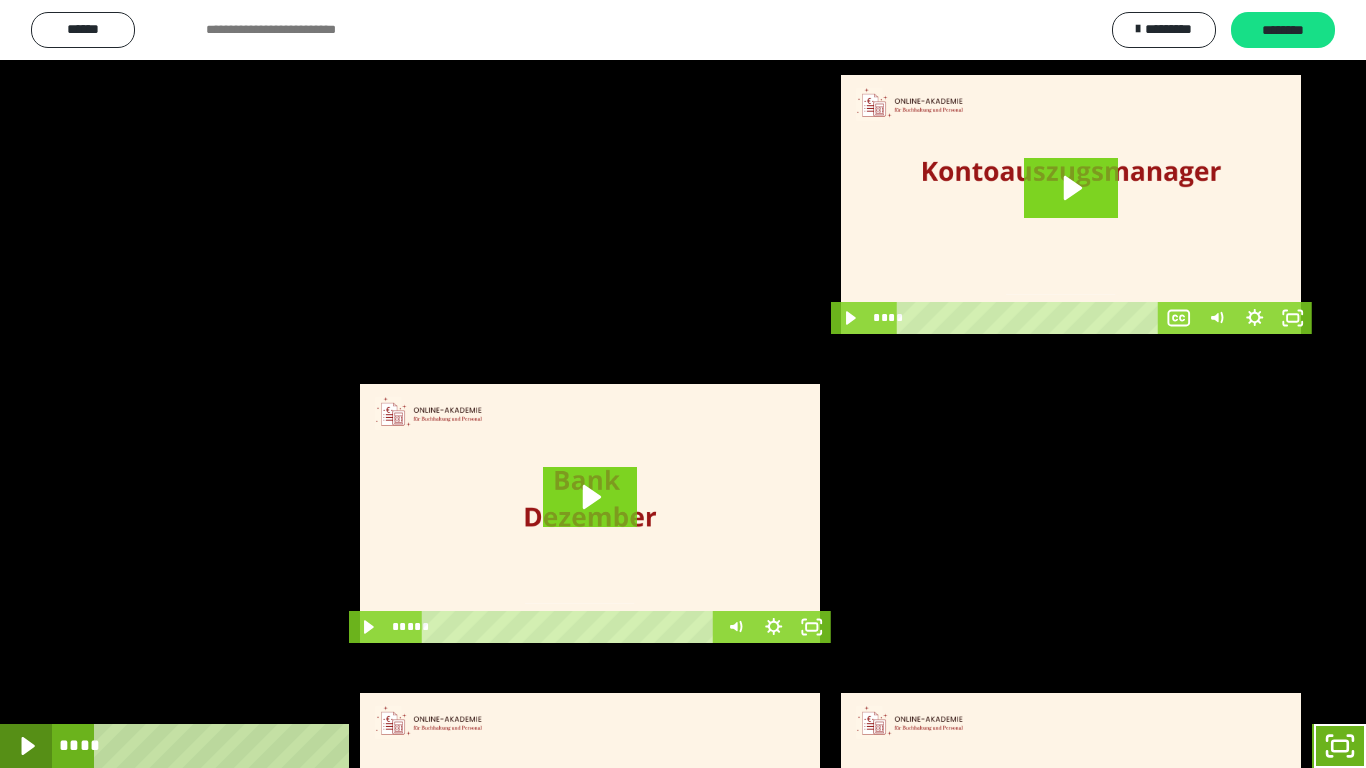 drag, startPoint x: 27, startPoint y: 743, endPoint x: 101, endPoint y: 691, distance: 90.44335 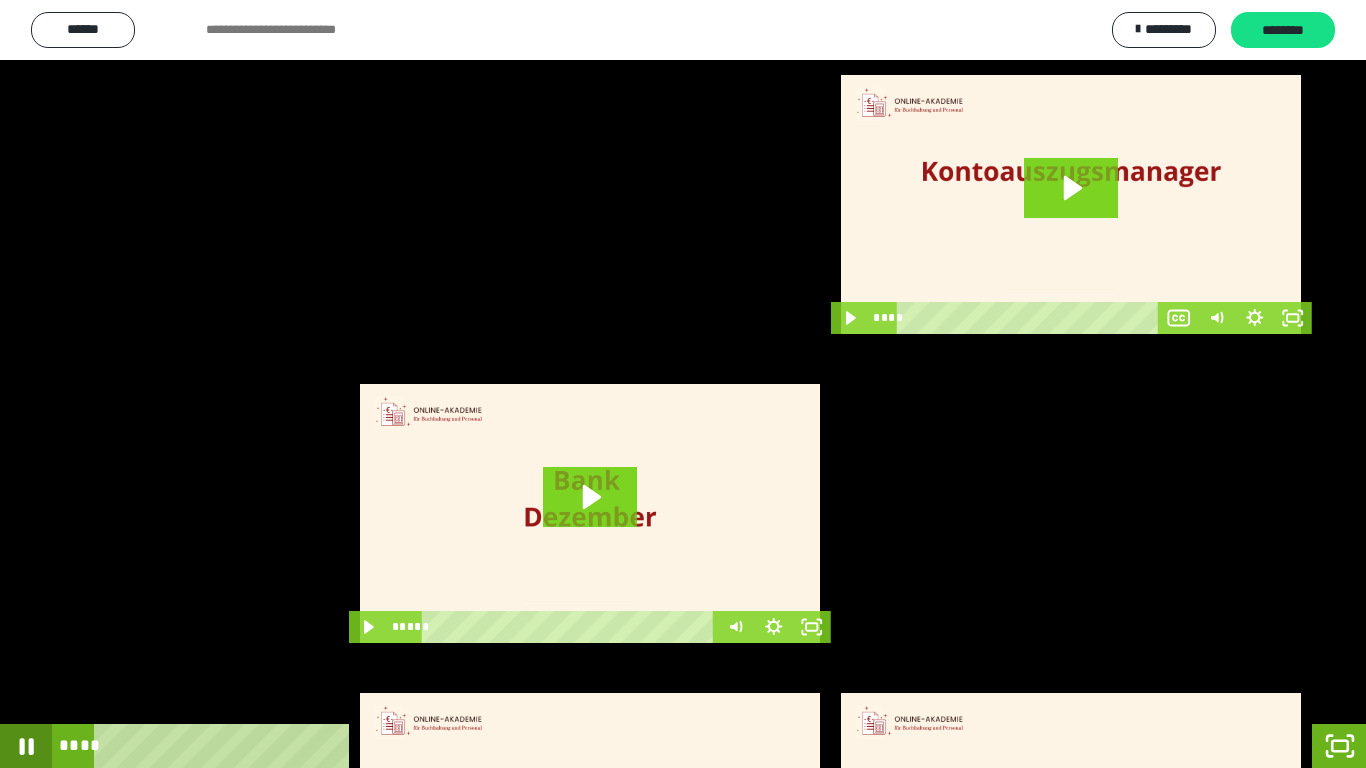 click 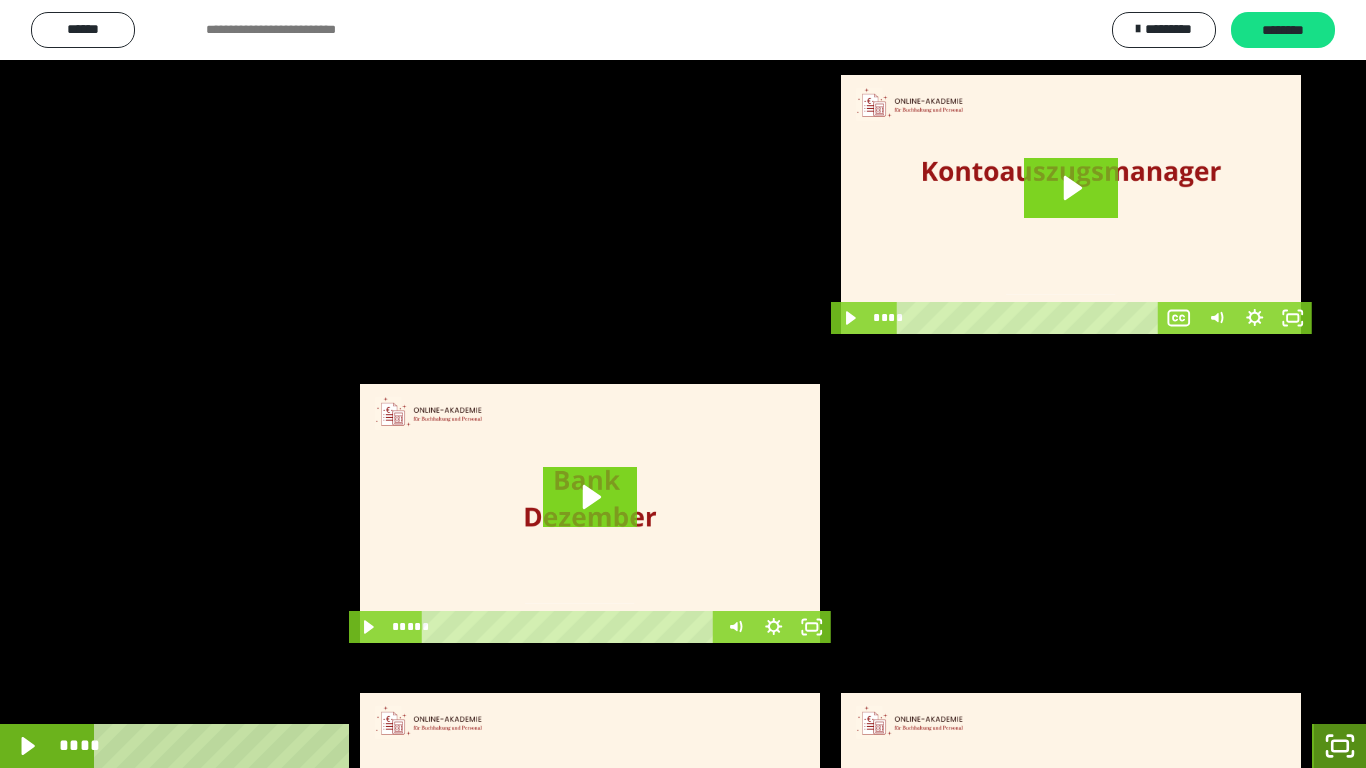 click 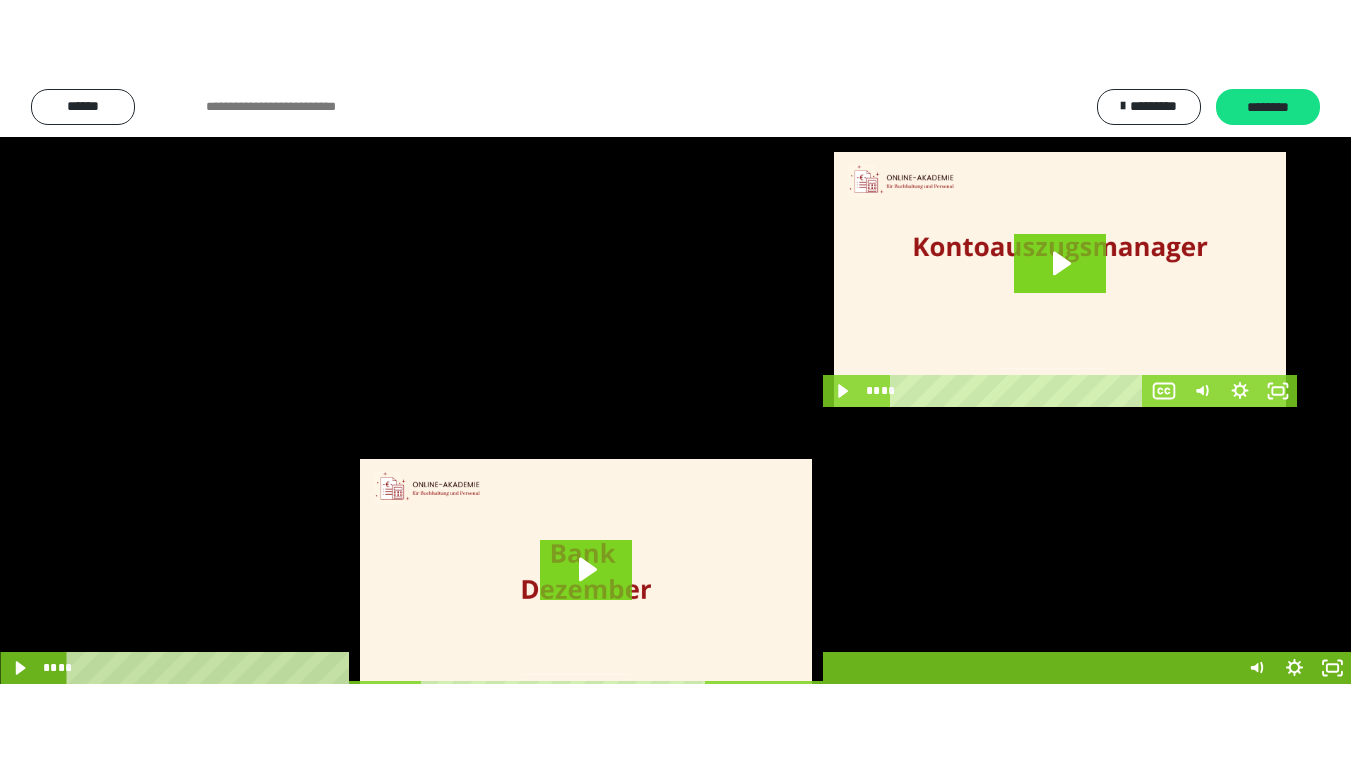 scroll, scrollTop: 4083, scrollLeft: 0, axis: vertical 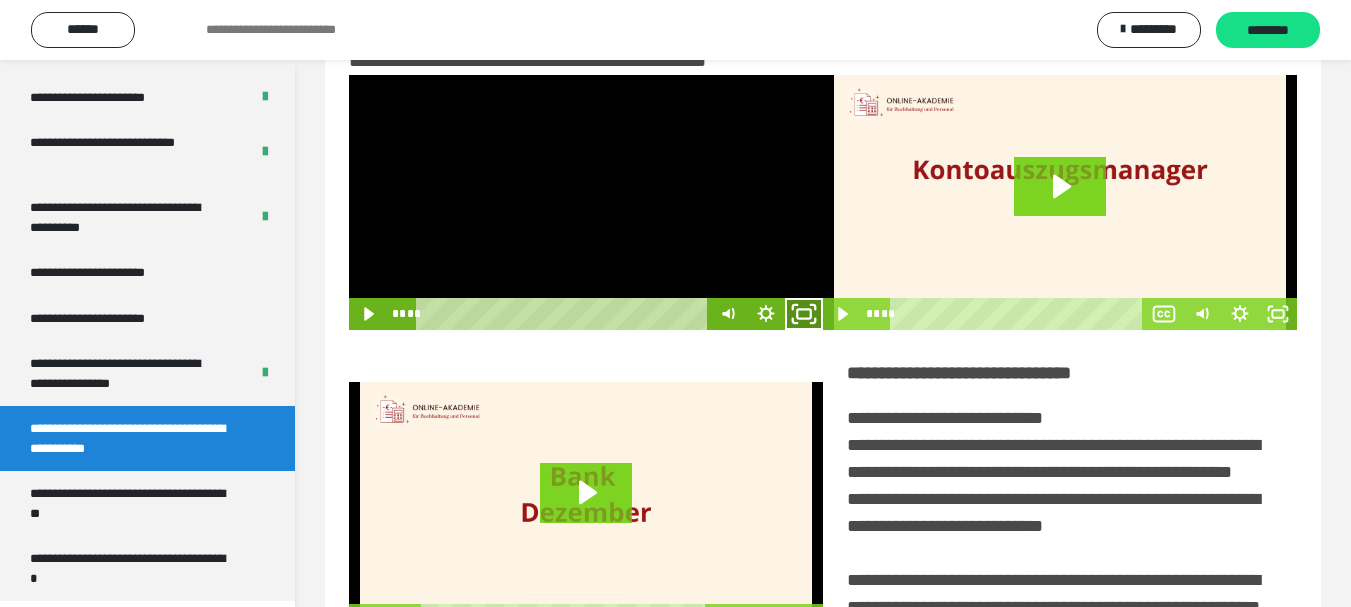 click 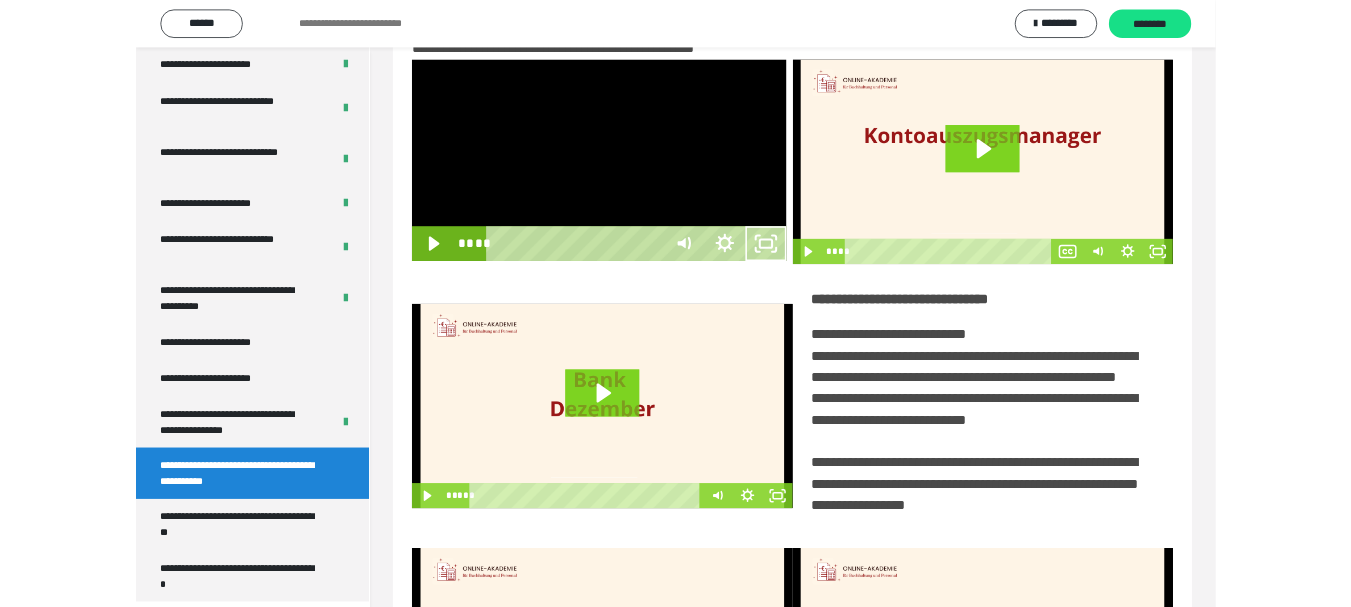 scroll, scrollTop: 3922, scrollLeft: 0, axis: vertical 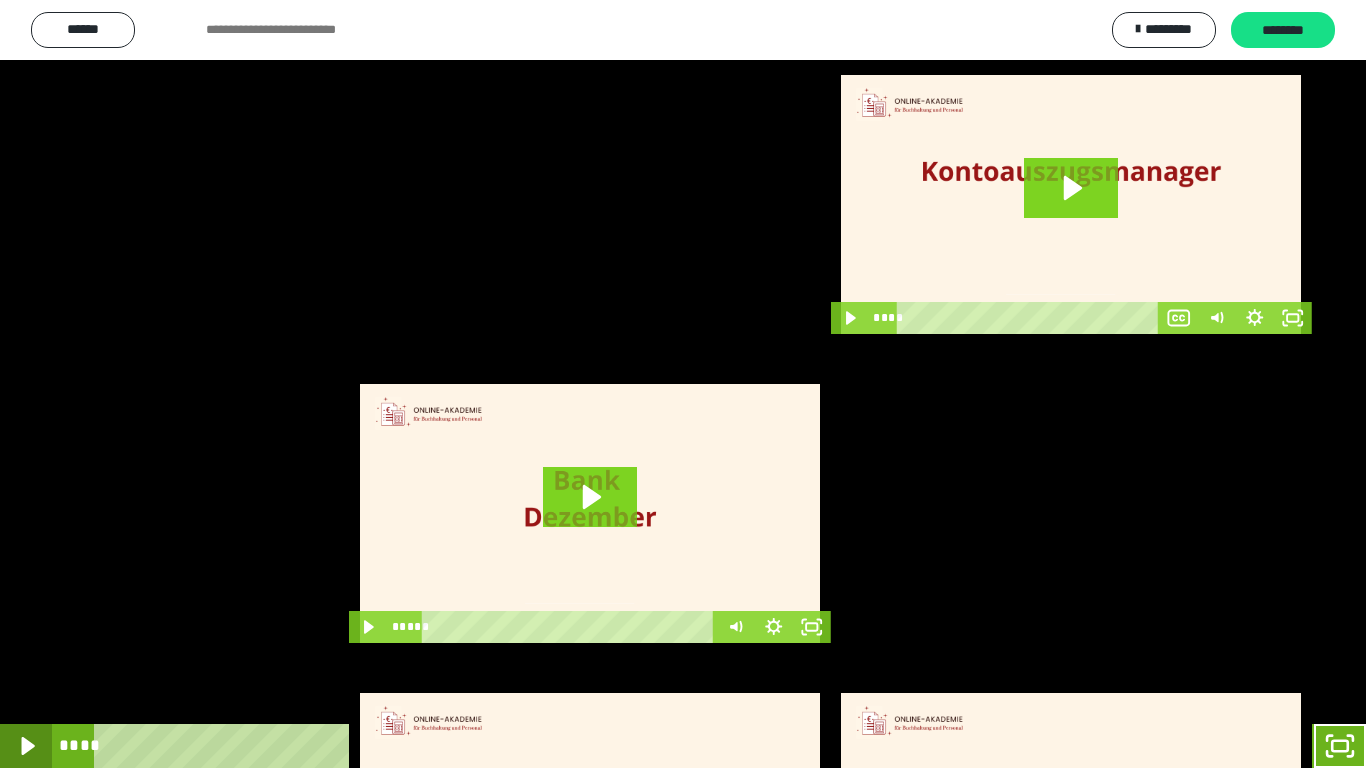 click 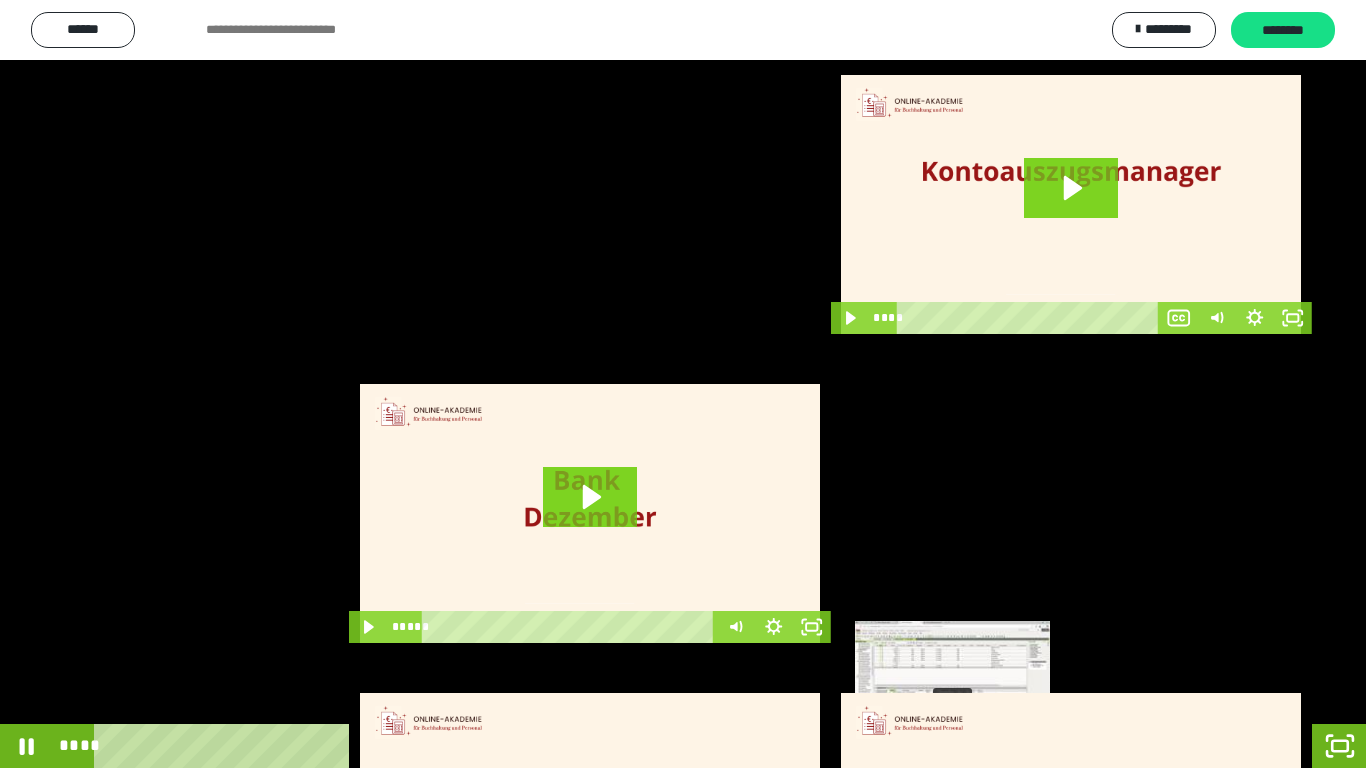click on "****" at bounding box center [655, 746] 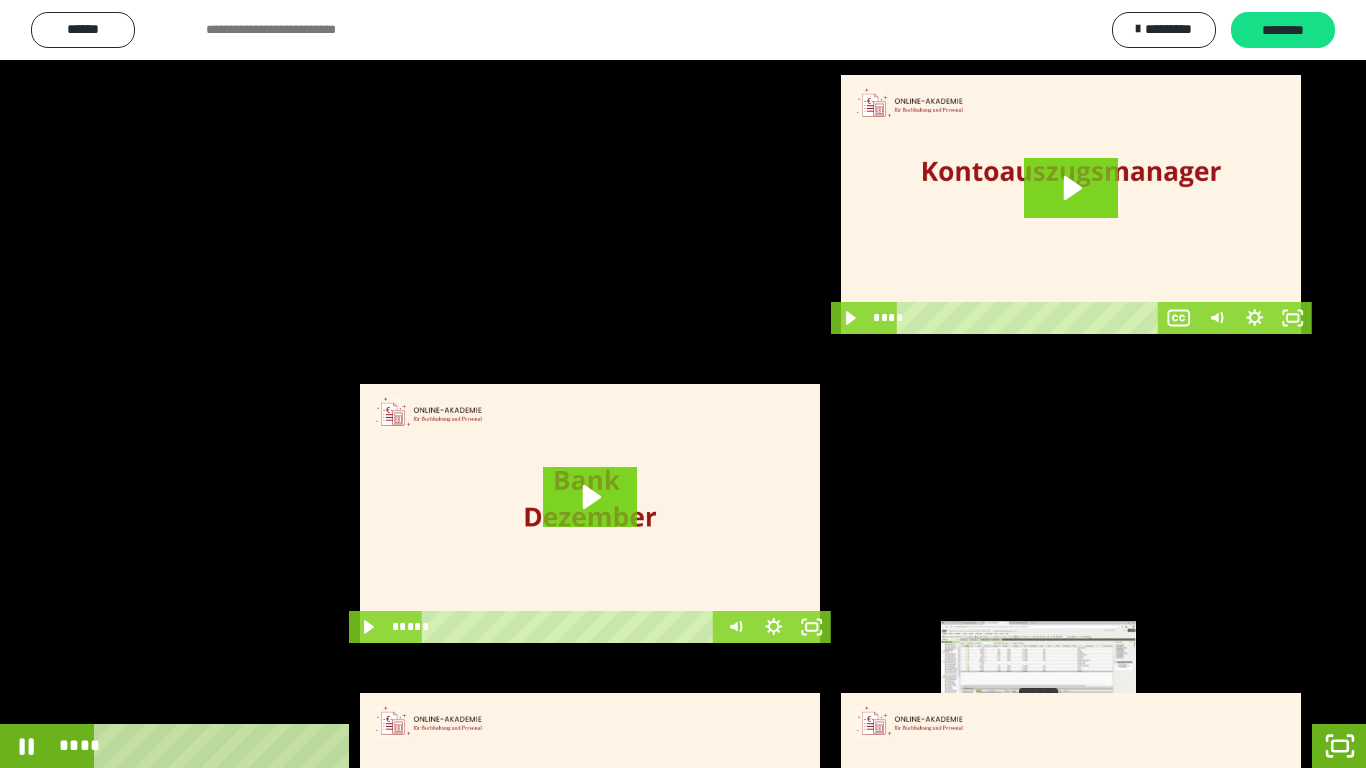click on "****" at bounding box center [655, 746] 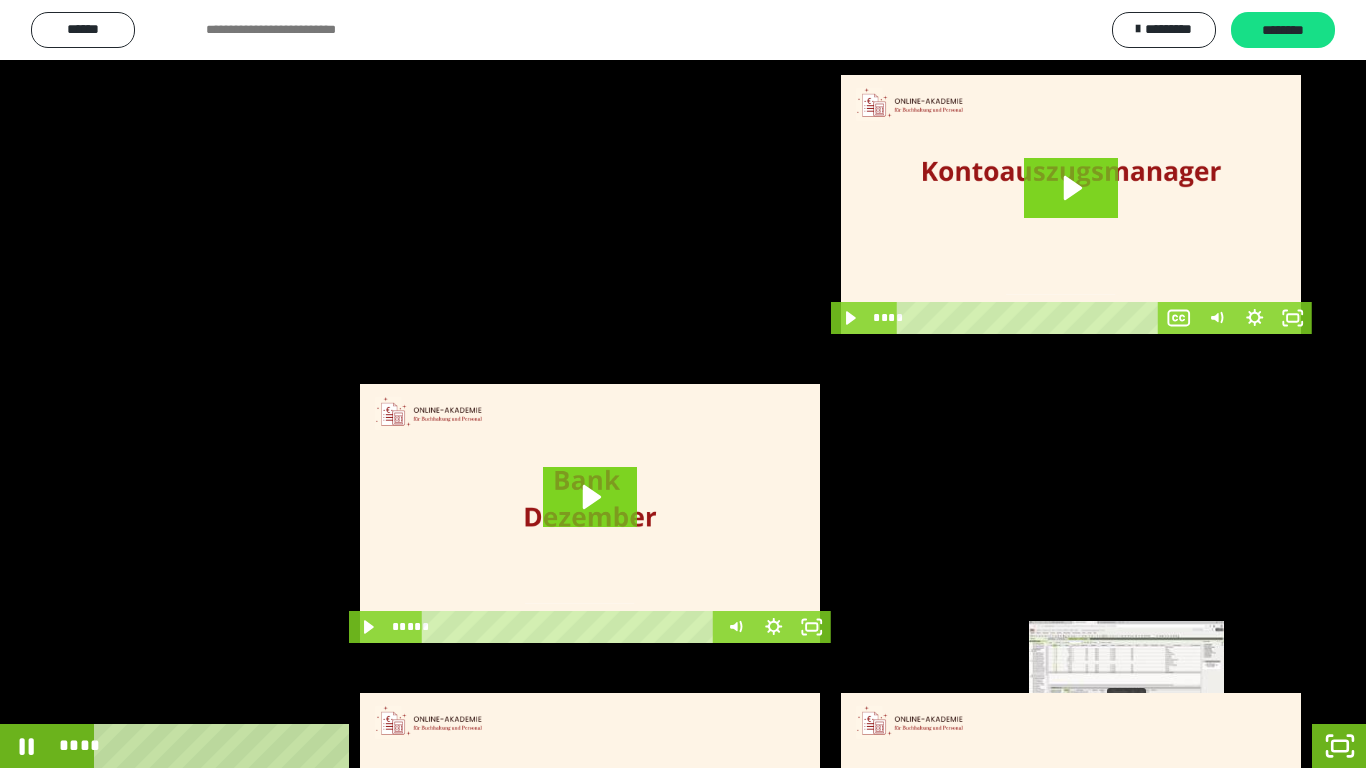 click on "****" at bounding box center (655, 746) 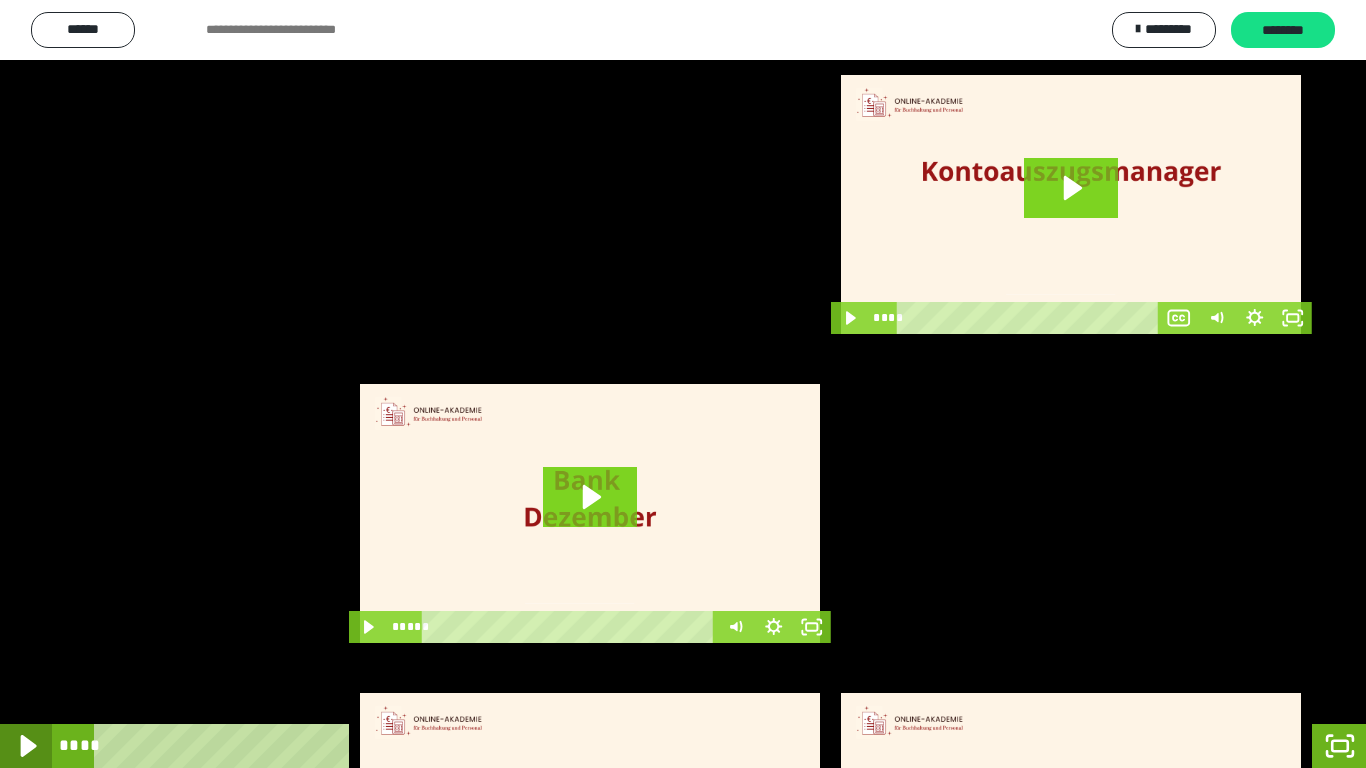 click 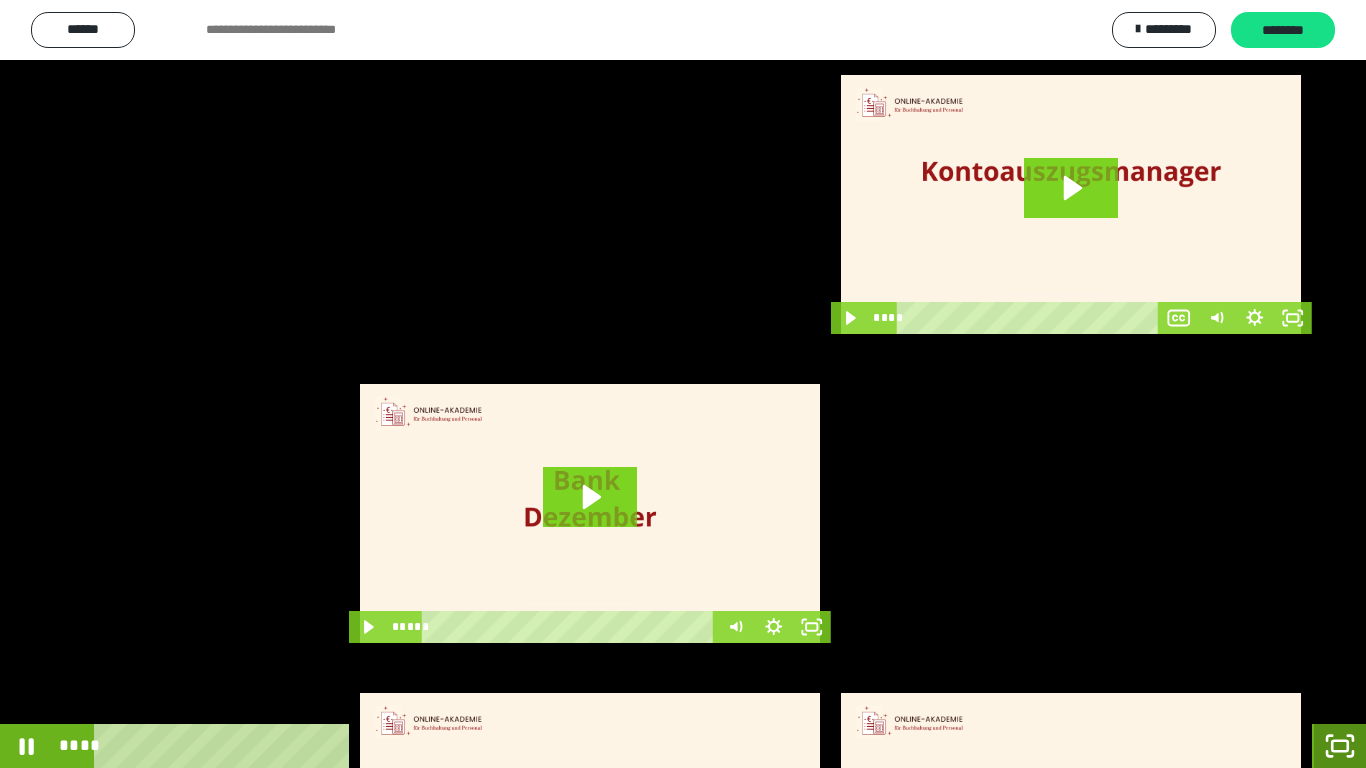 click 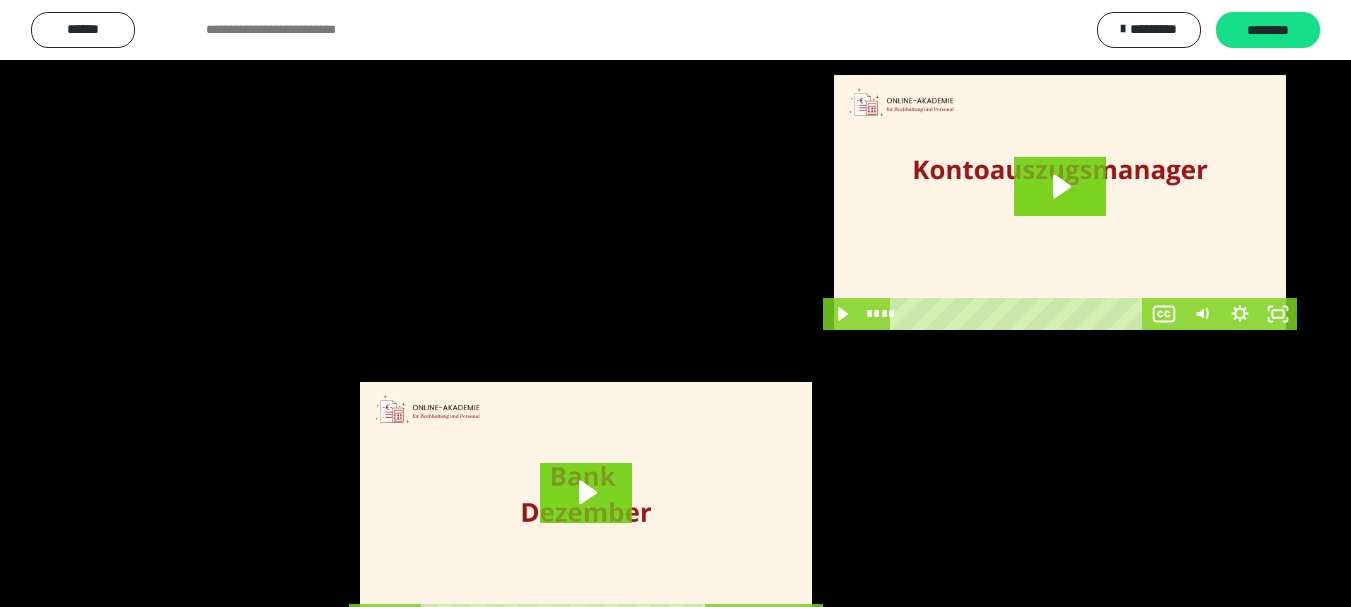 scroll, scrollTop: 4083, scrollLeft: 0, axis: vertical 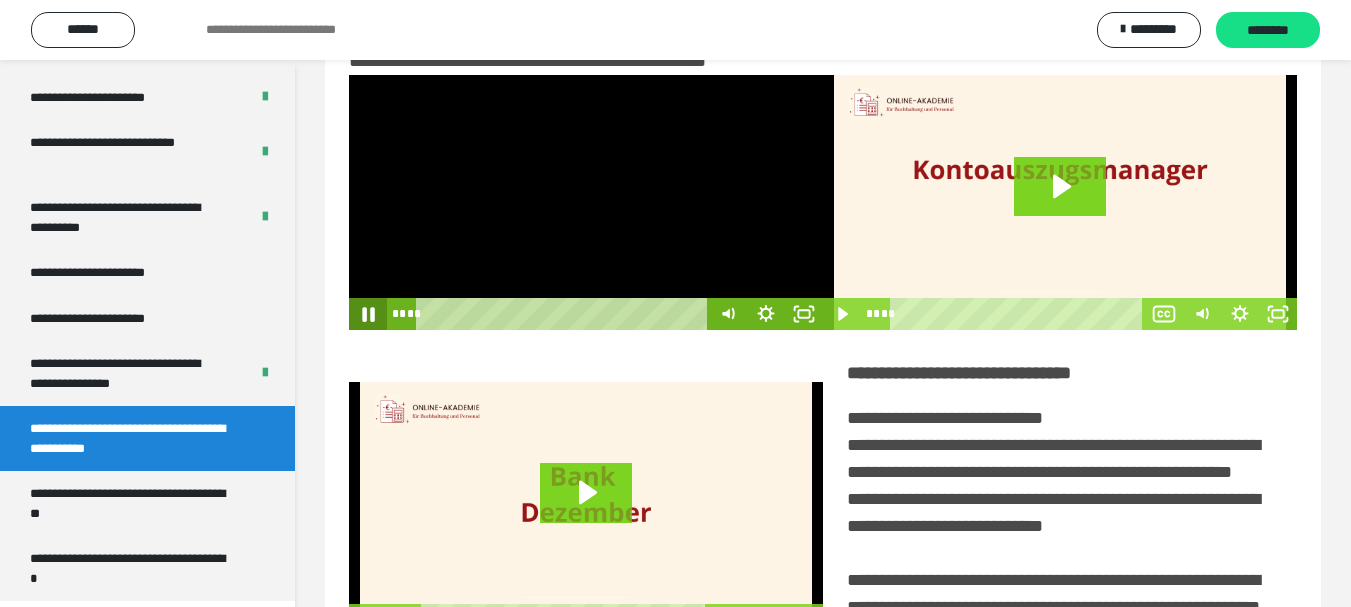 click 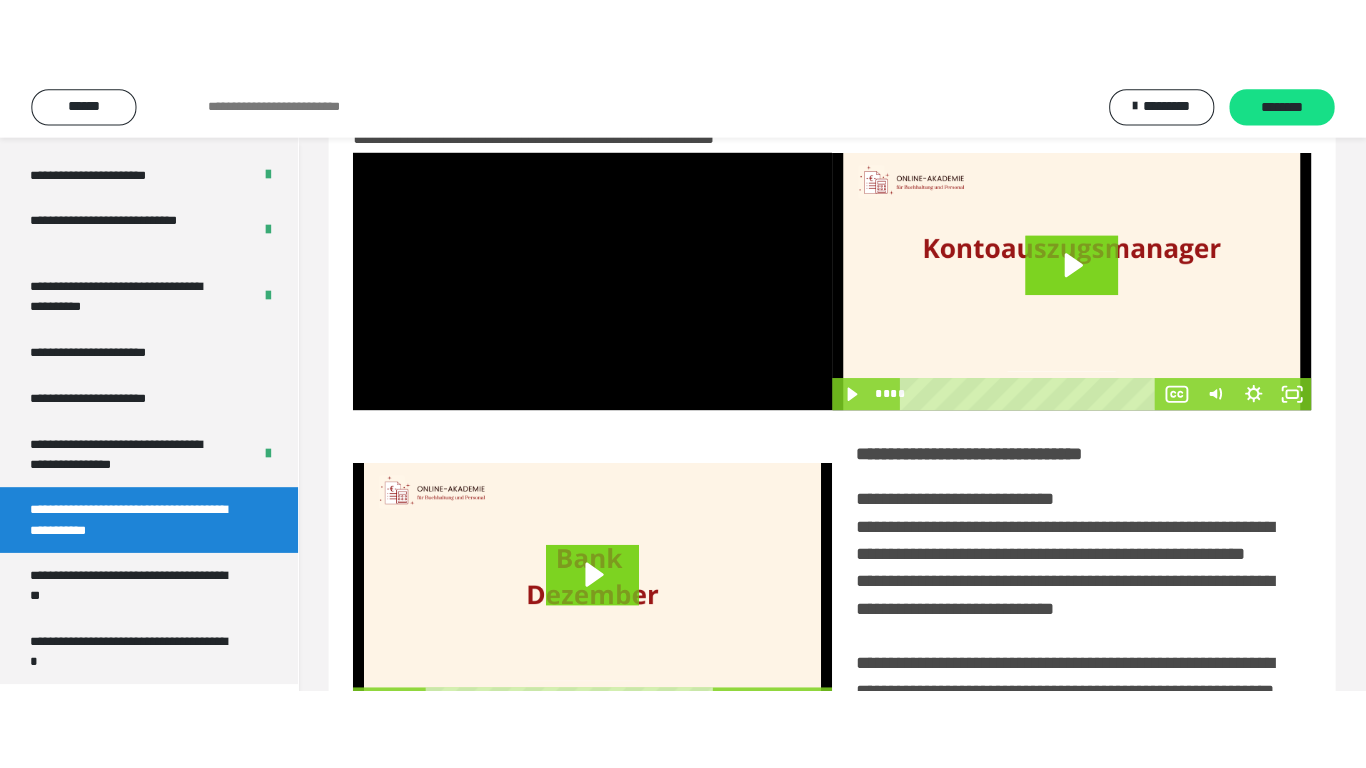 scroll, scrollTop: 0, scrollLeft: 0, axis: both 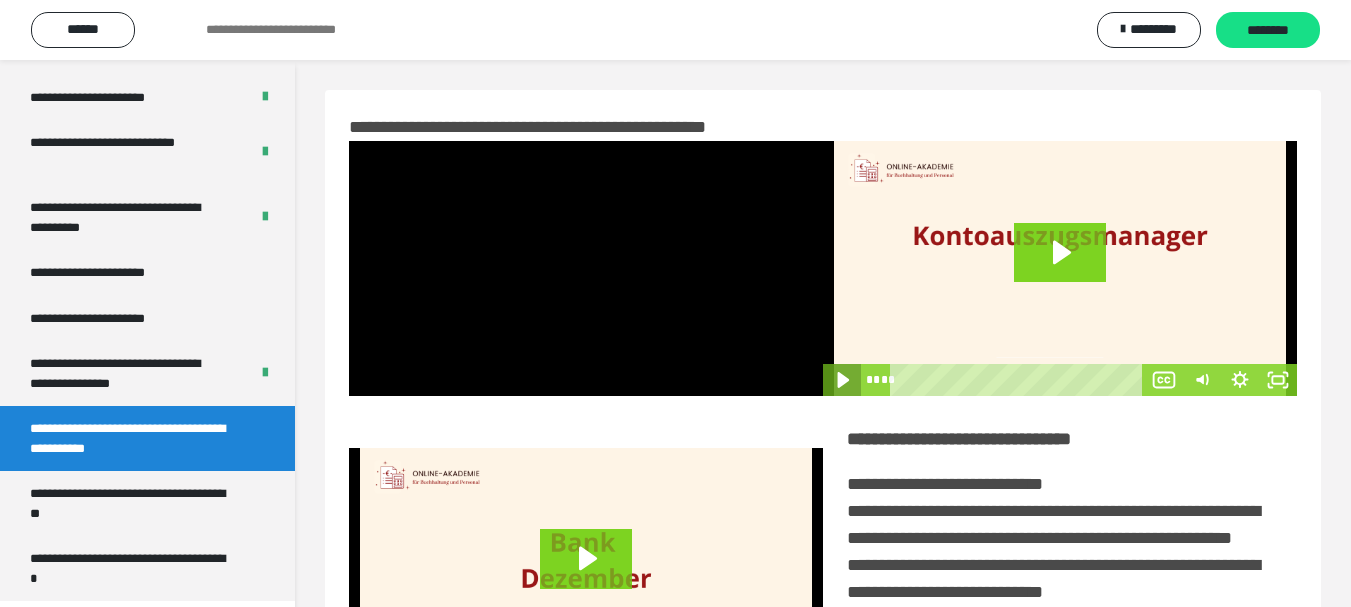 click 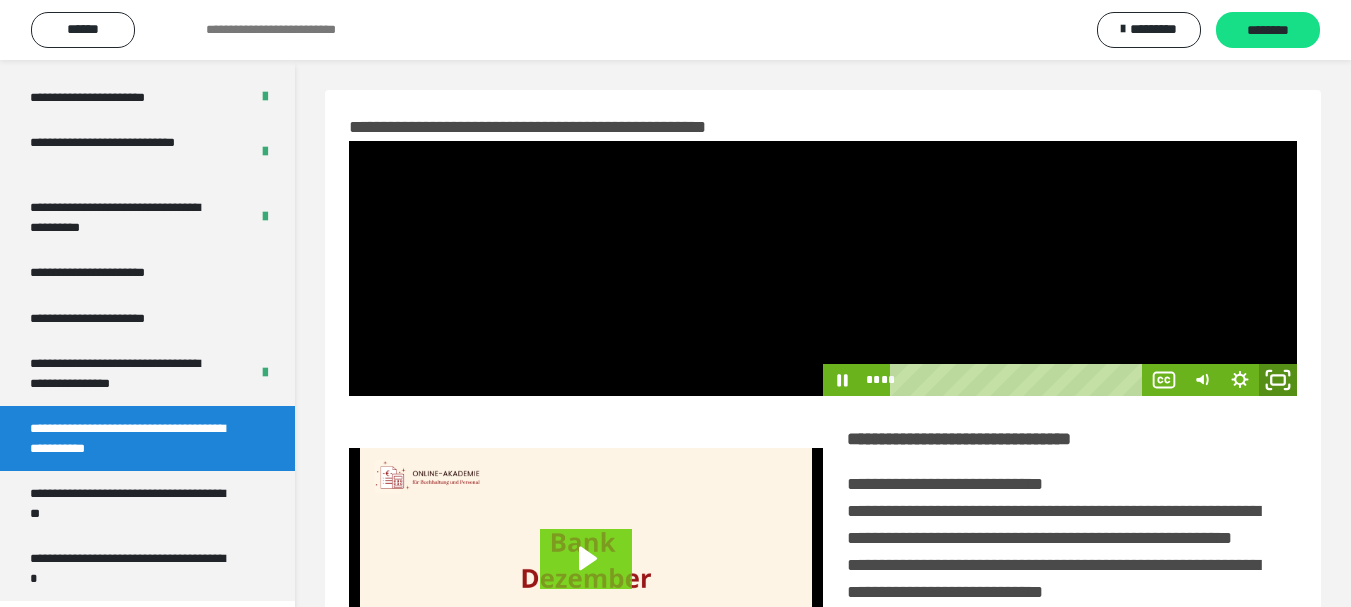 click 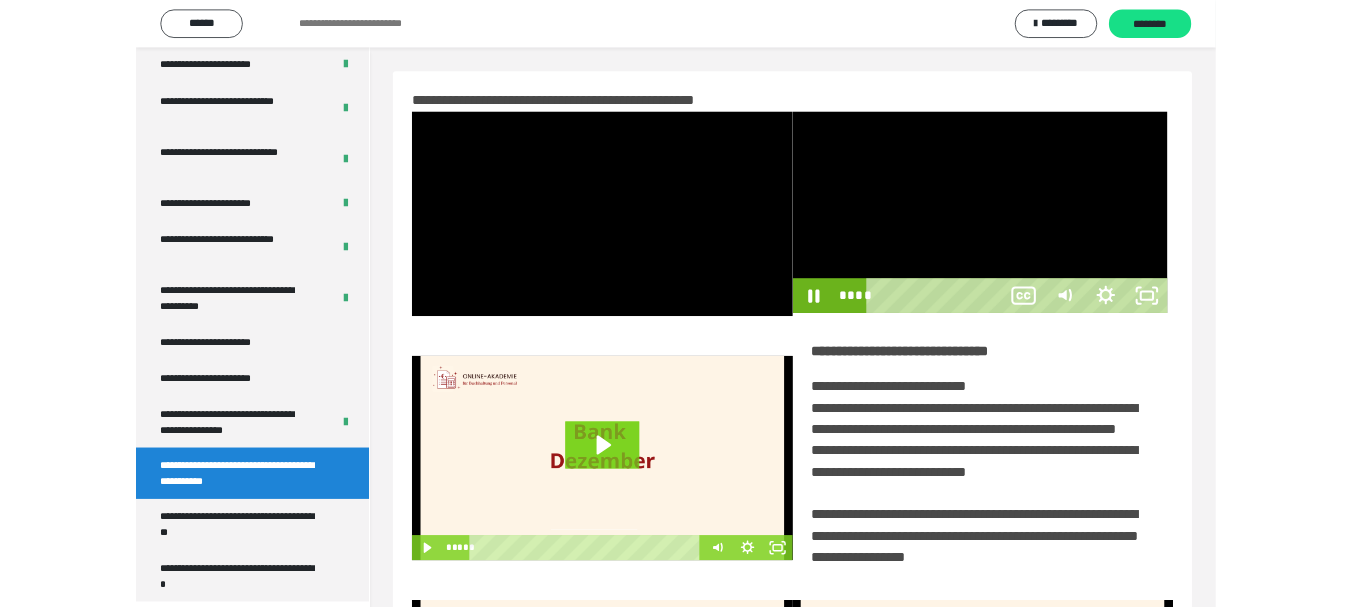 scroll, scrollTop: 3922, scrollLeft: 0, axis: vertical 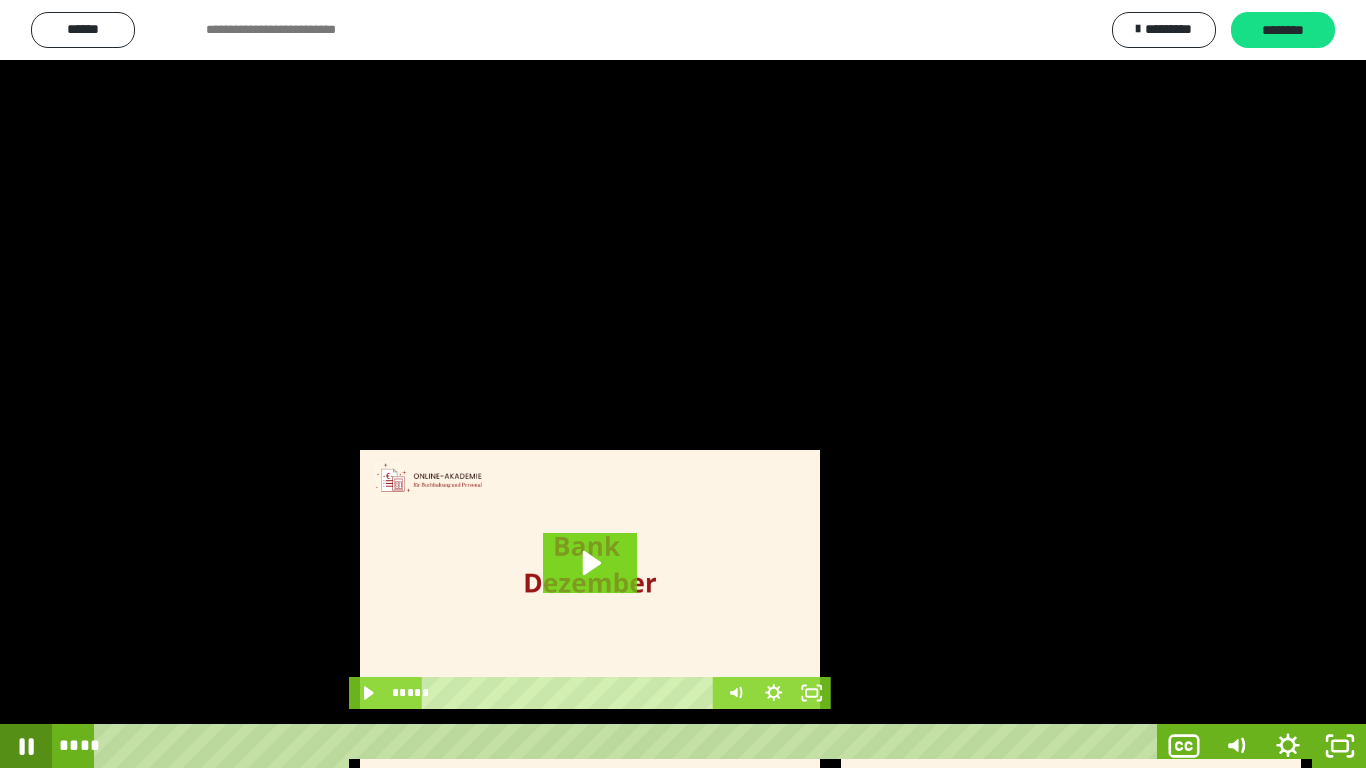 click 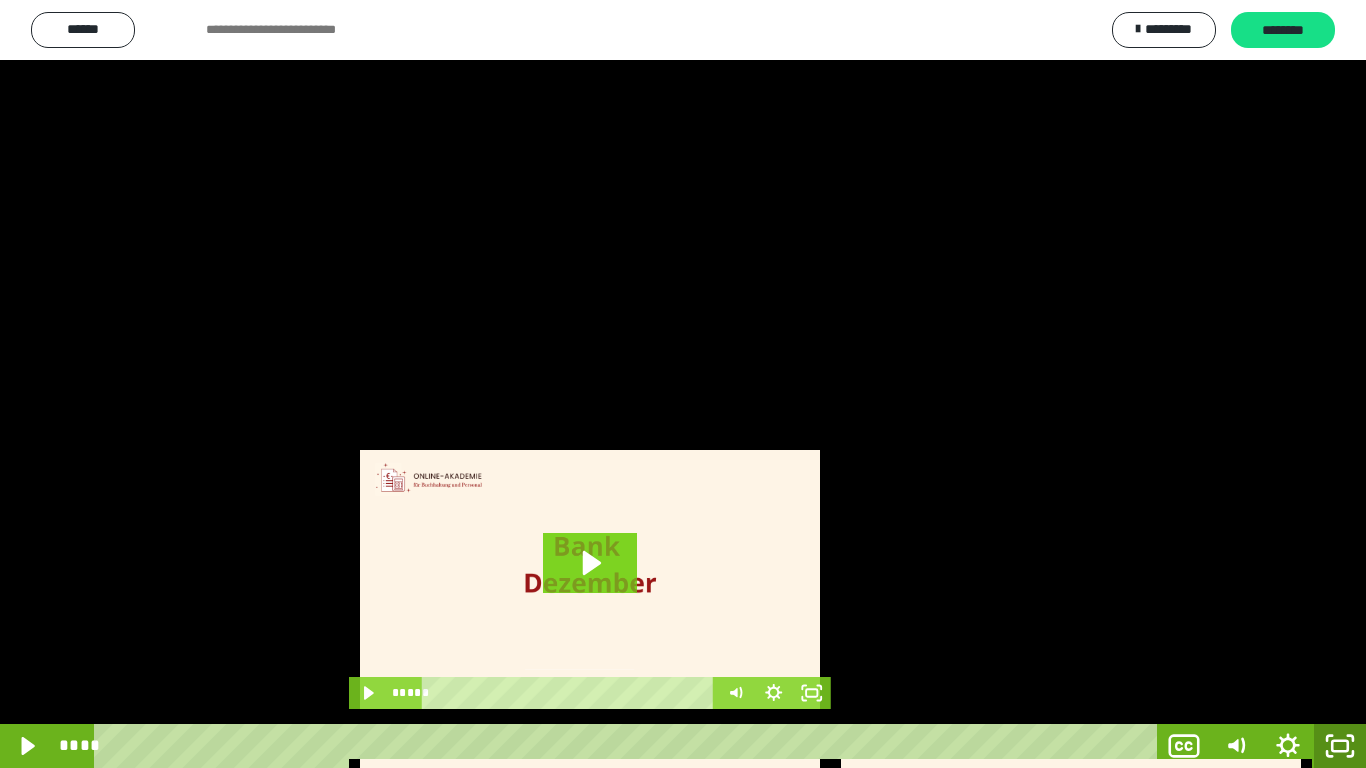 click 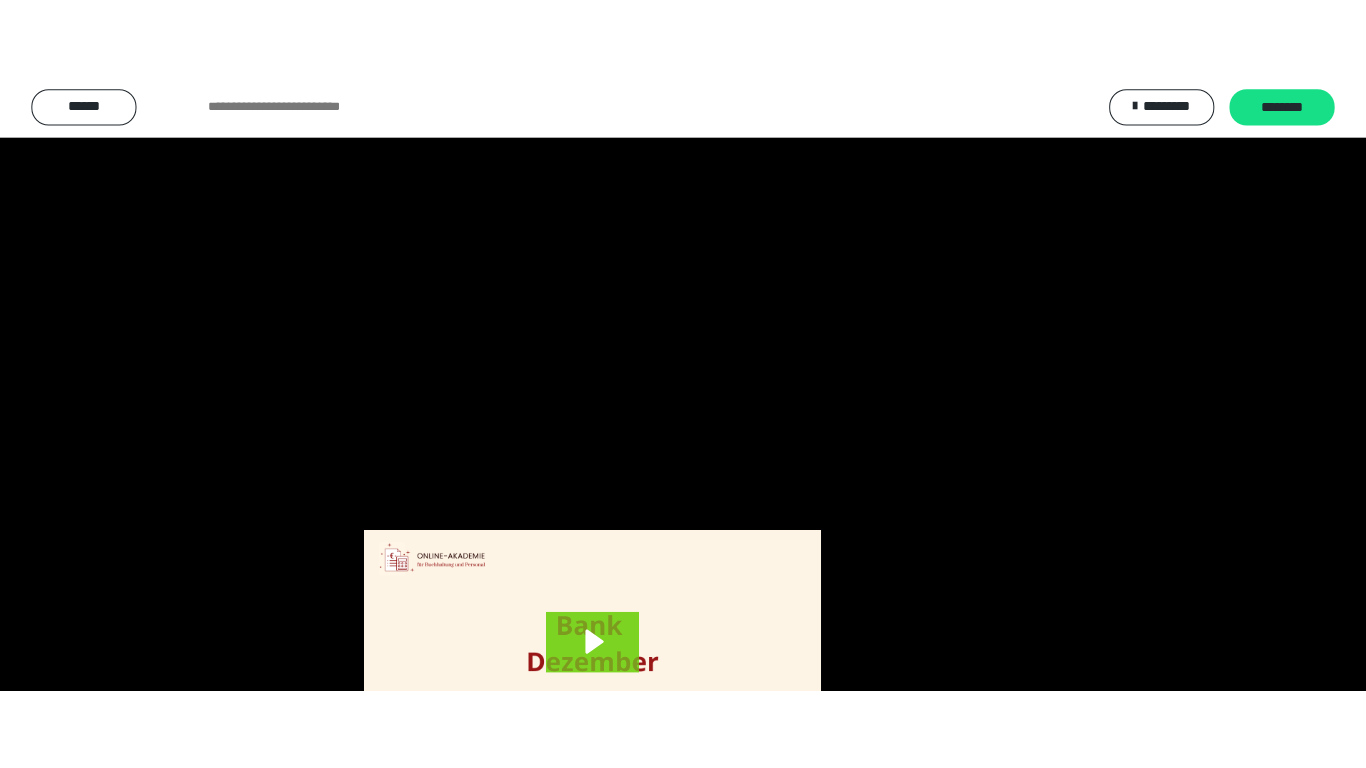 scroll, scrollTop: 4083, scrollLeft: 0, axis: vertical 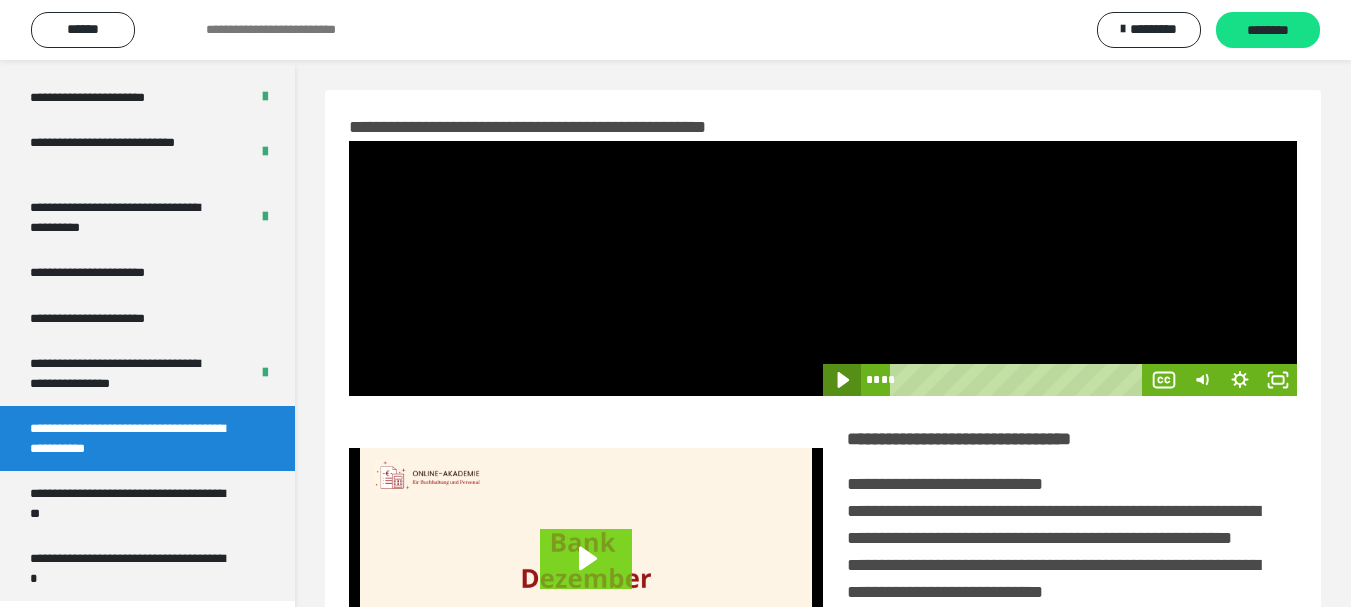 click 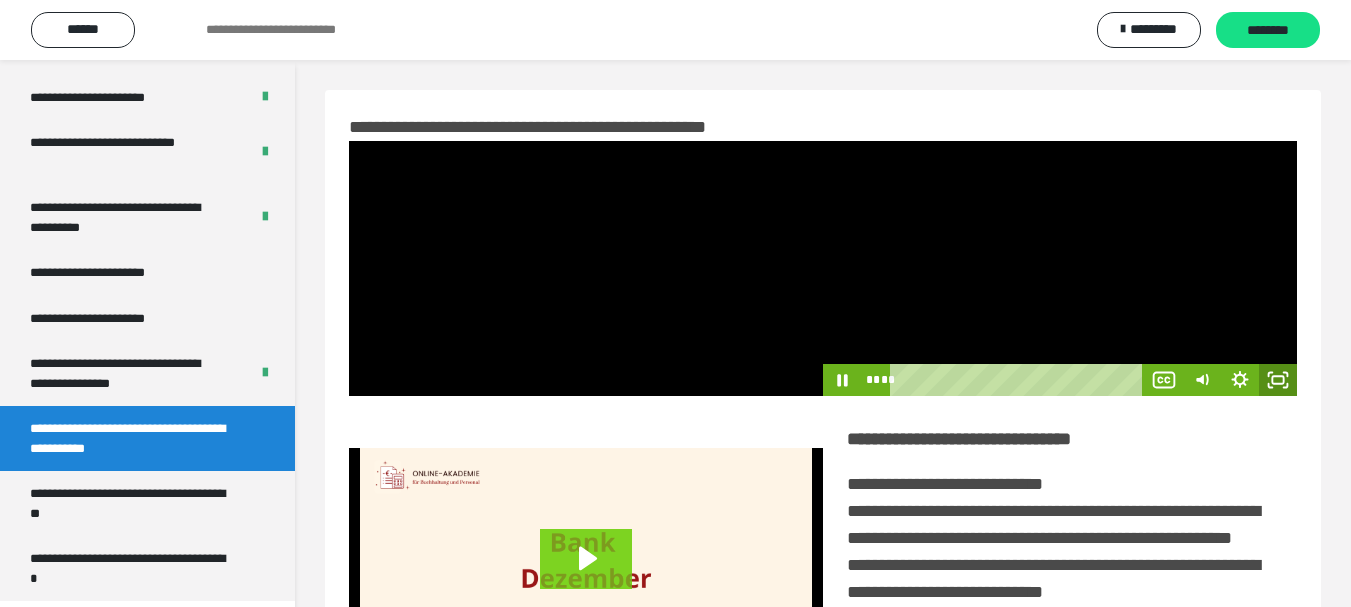 click 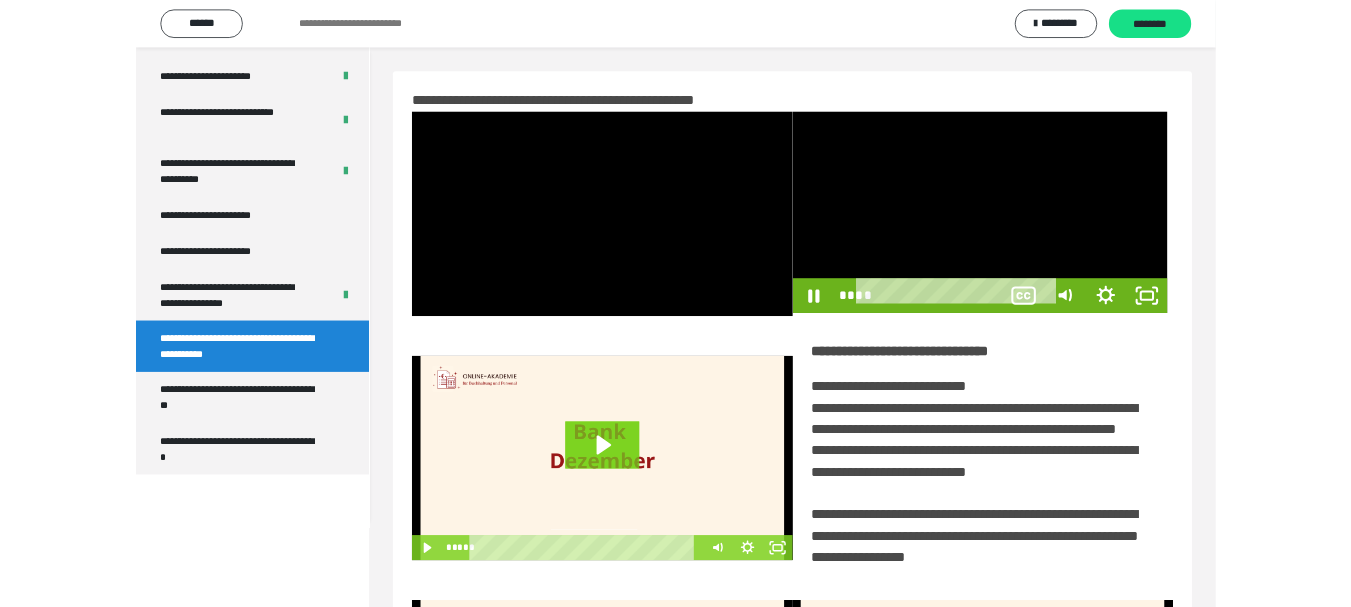 scroll, scrollTop: 3922, scrollLeft: 0, axis: vertical 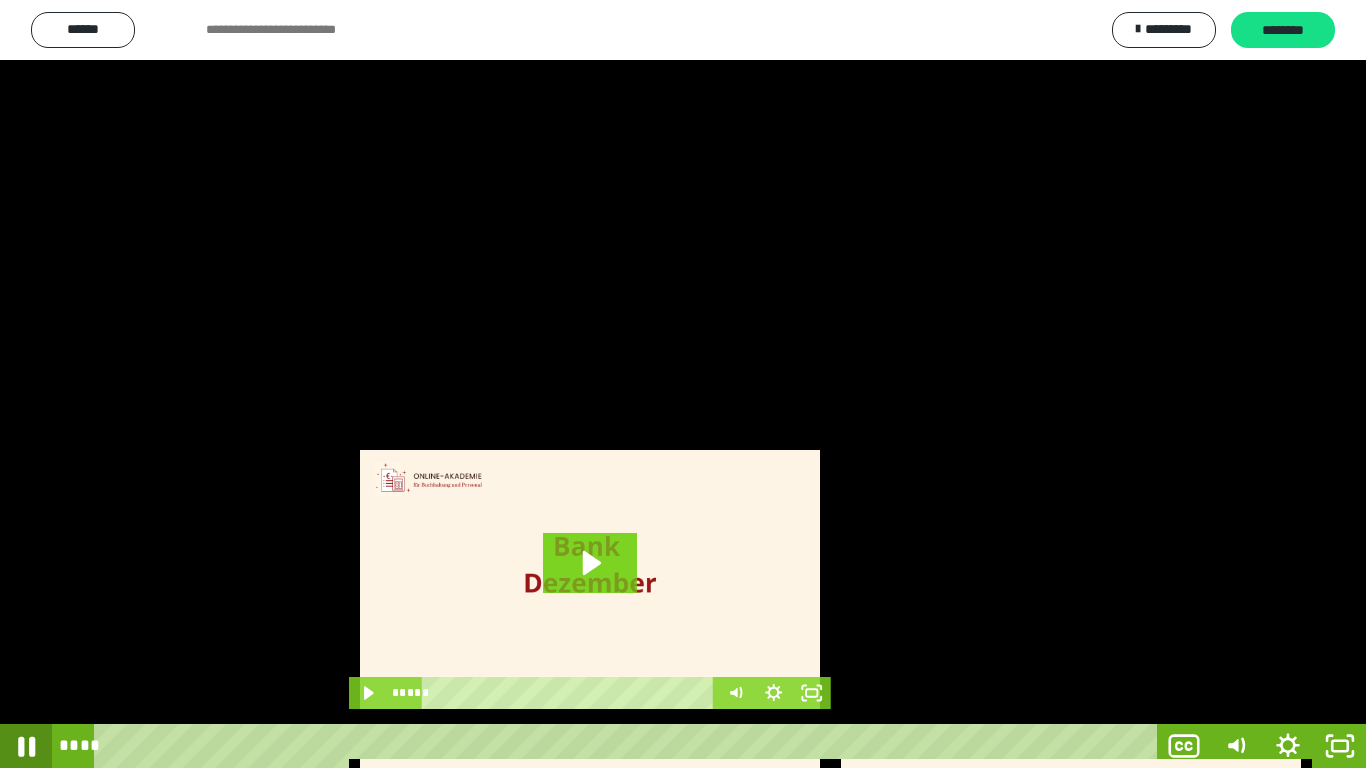 click 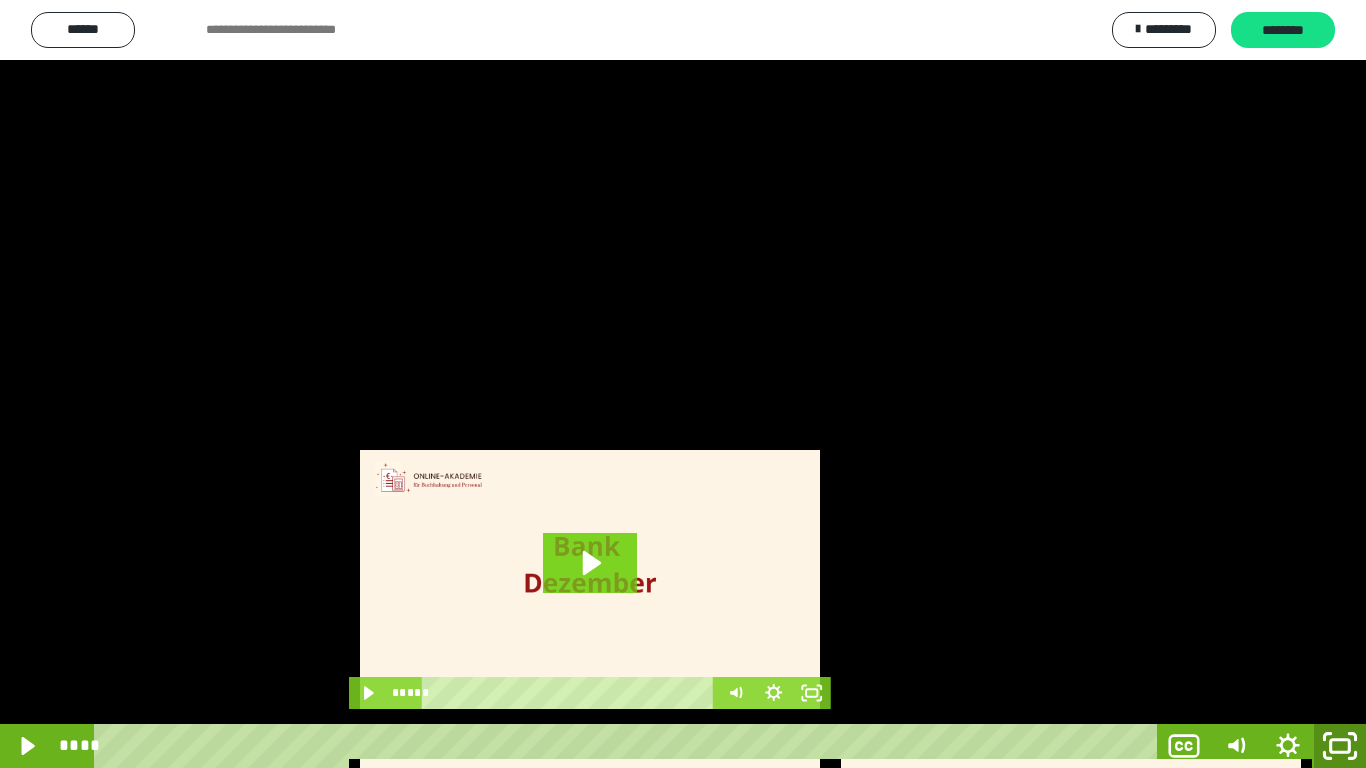click 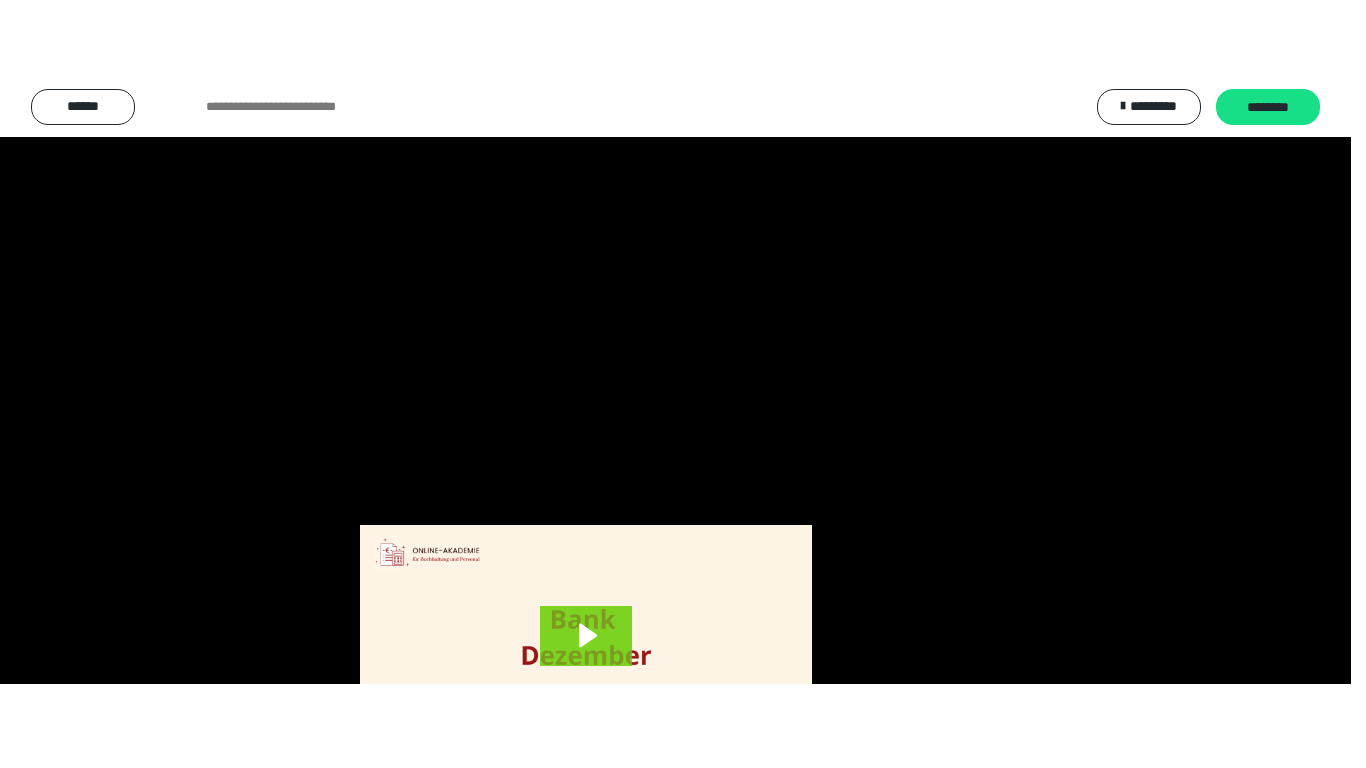 scroll, scrollTop: 4083, scrollLeft: 0, axis: vertical 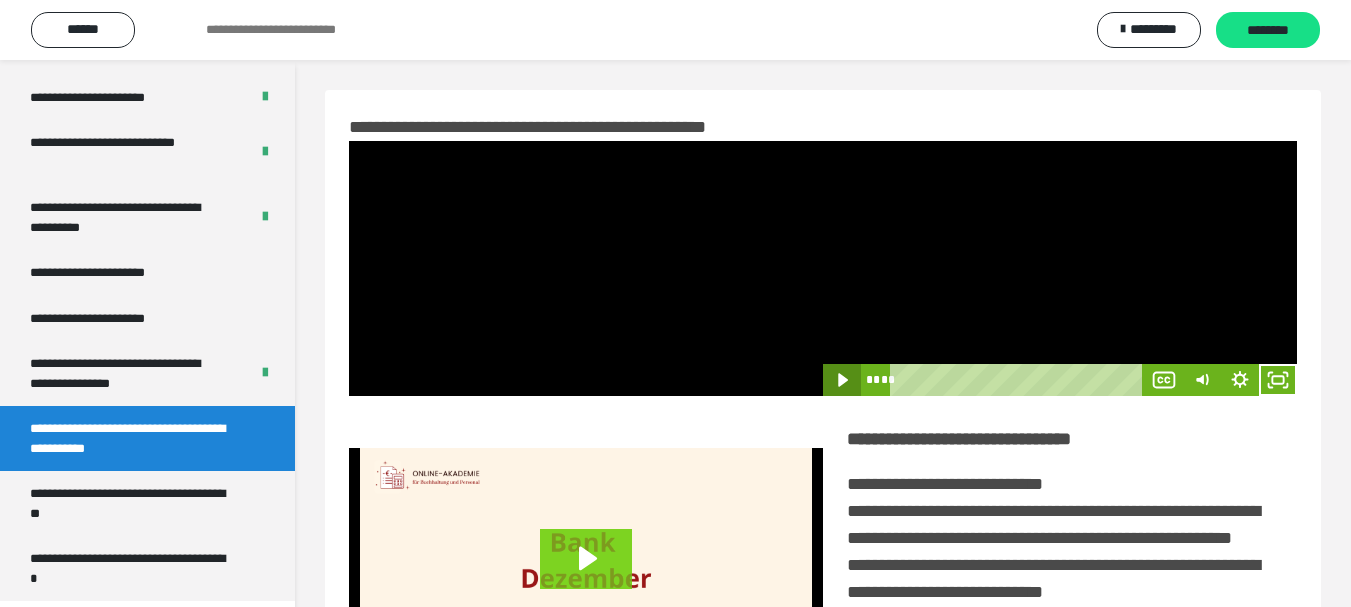 click 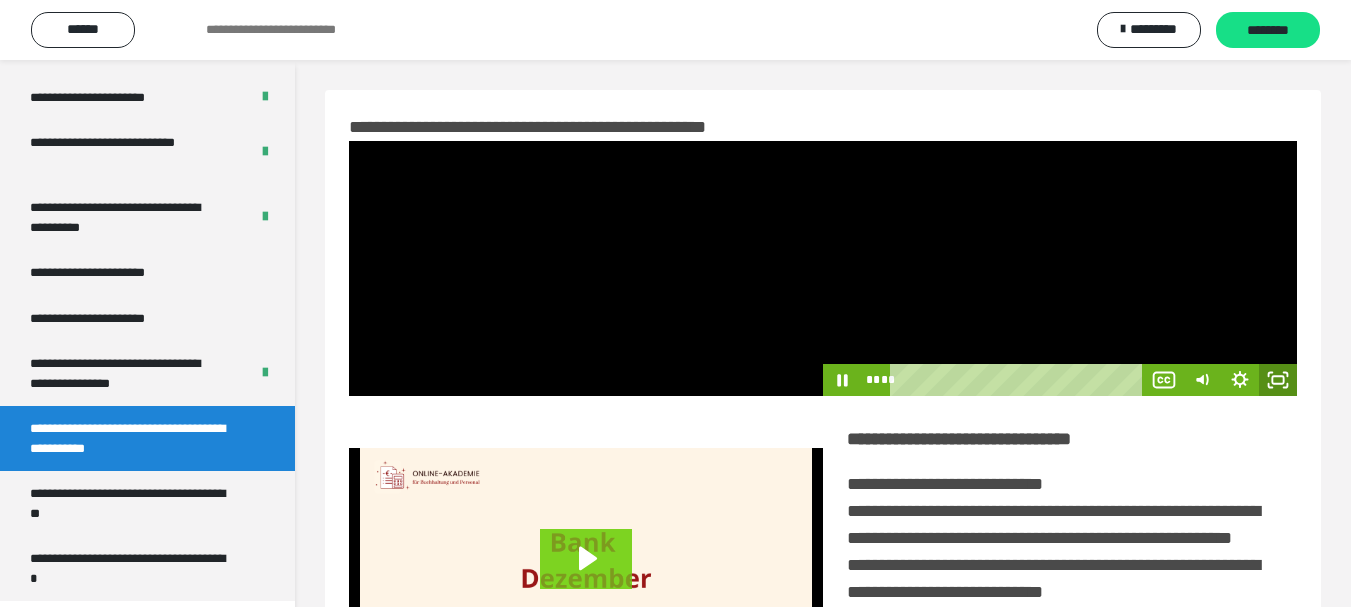 click 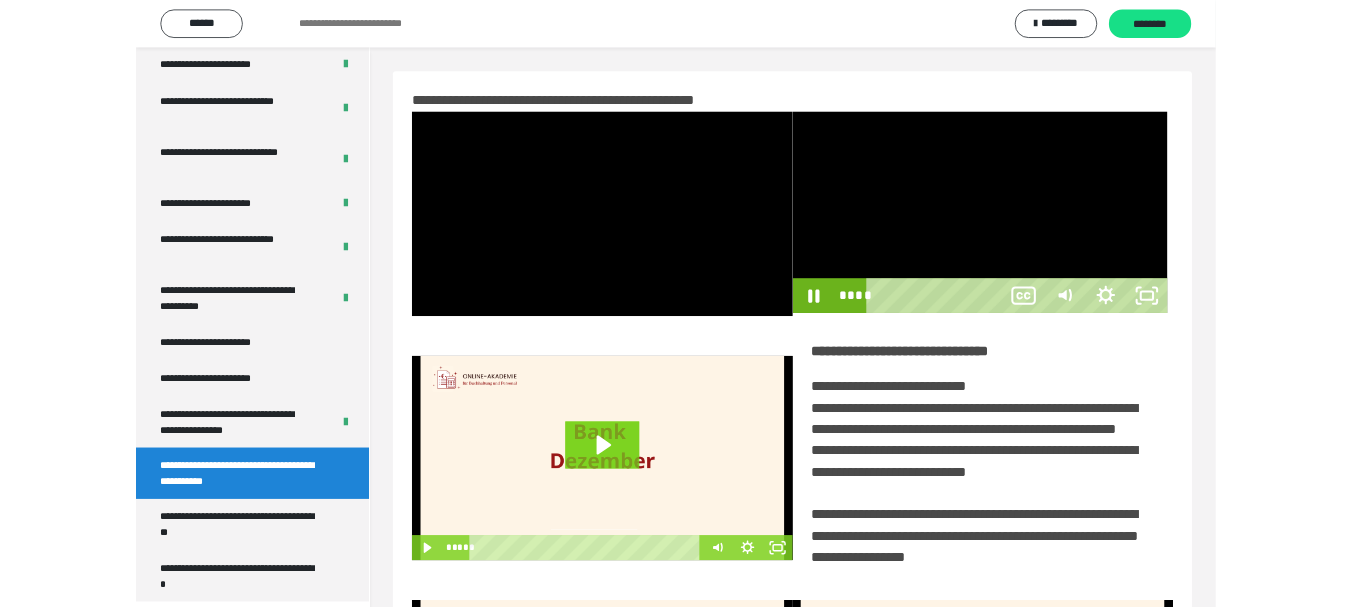scroll, scrollTop: 3922, scrollLeft: 0, axis: vertical 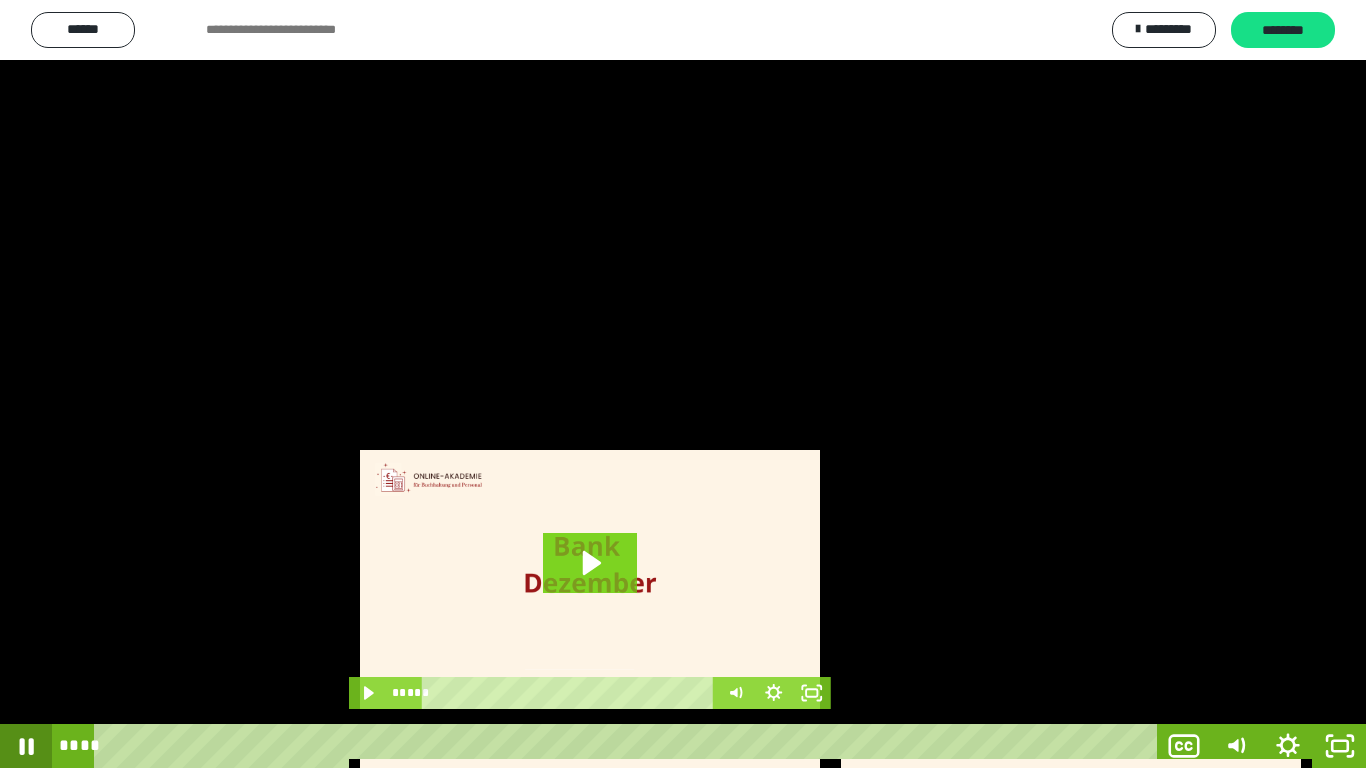 click 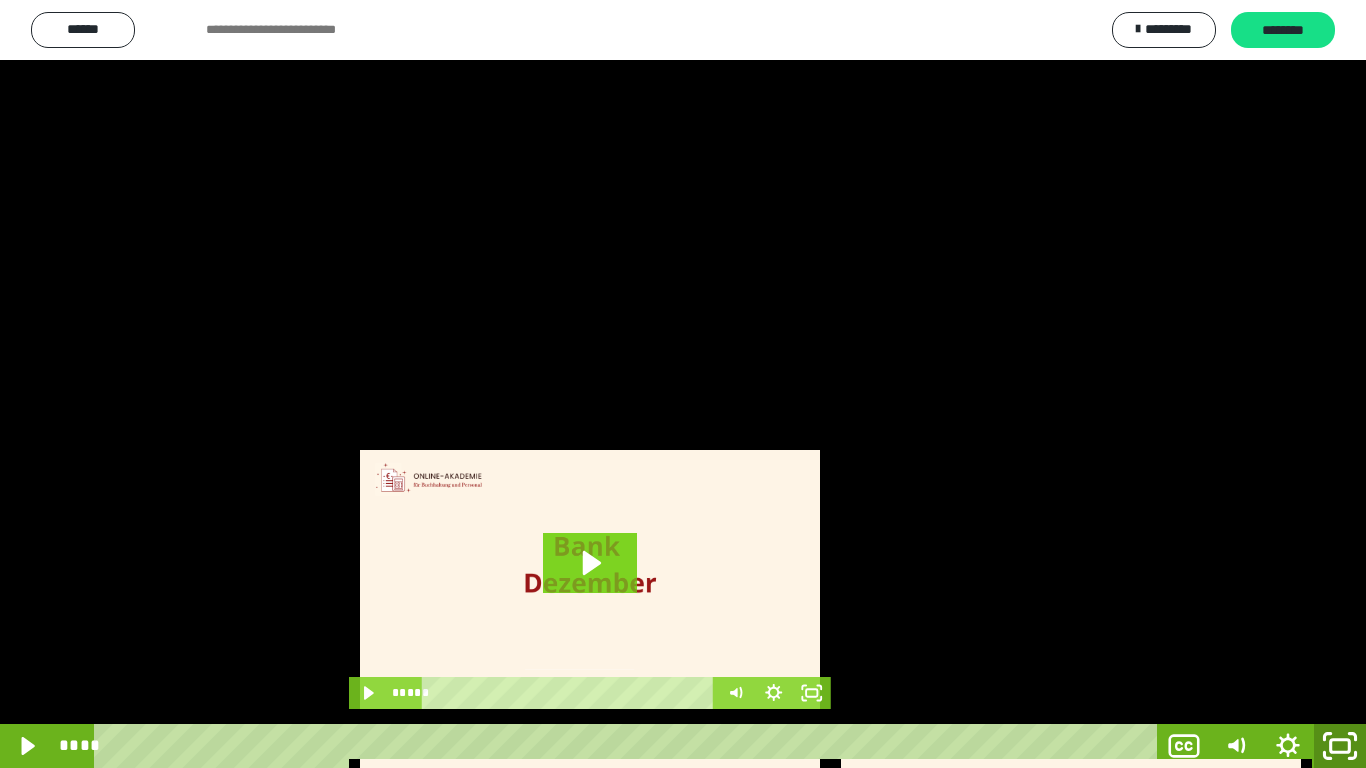 click 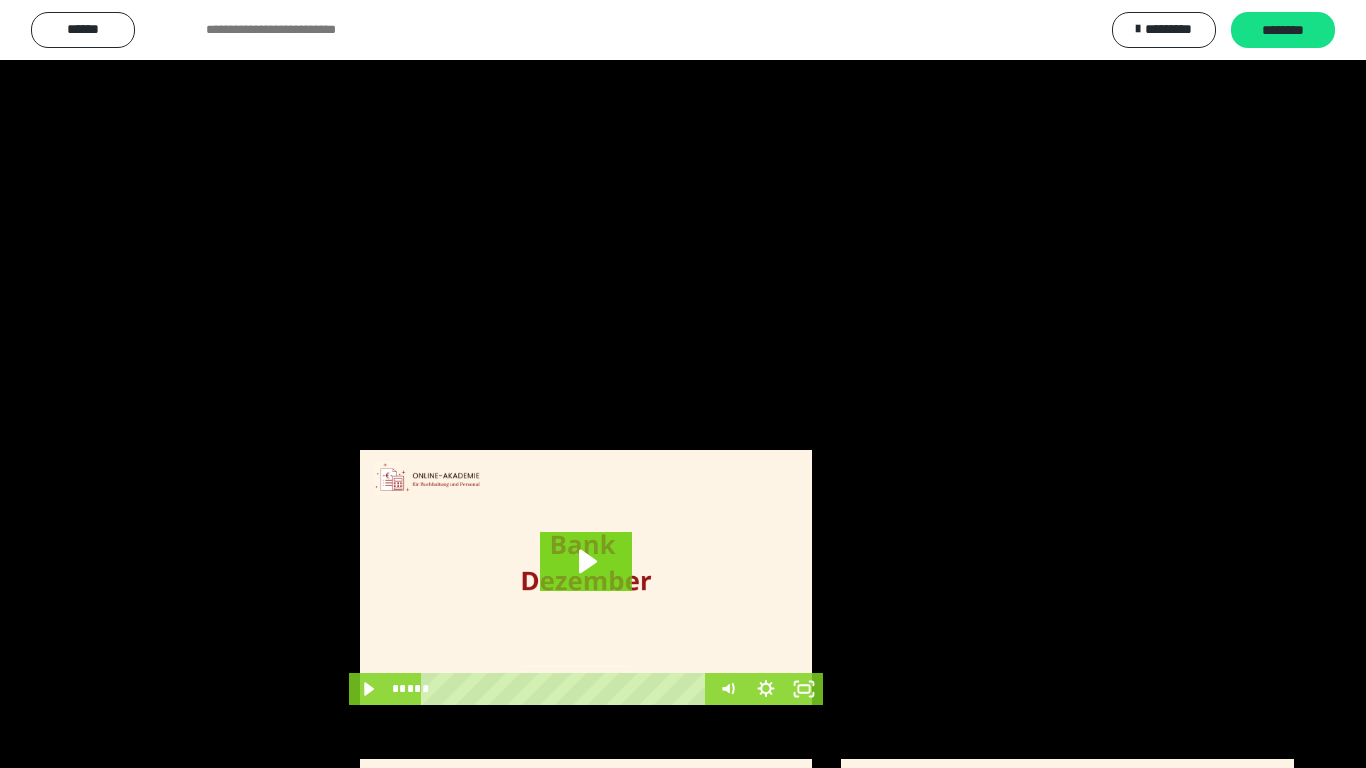 scroll, scrollTop: 4083, scrollLeft: 0, axis: vertical 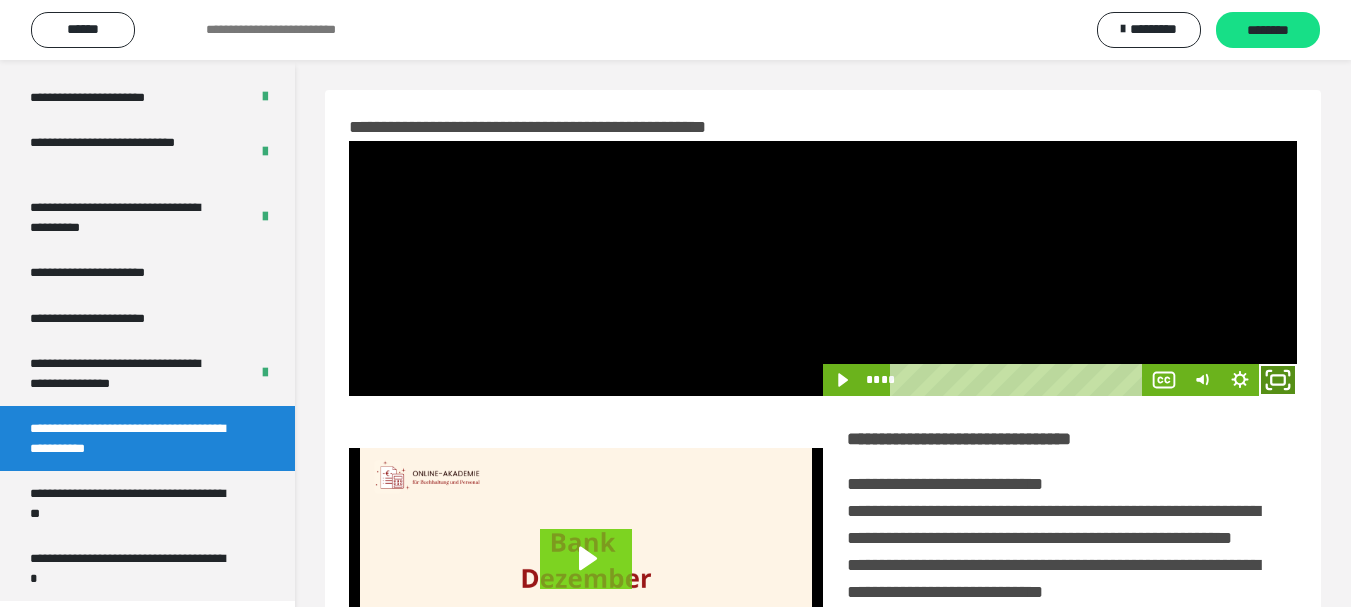 click 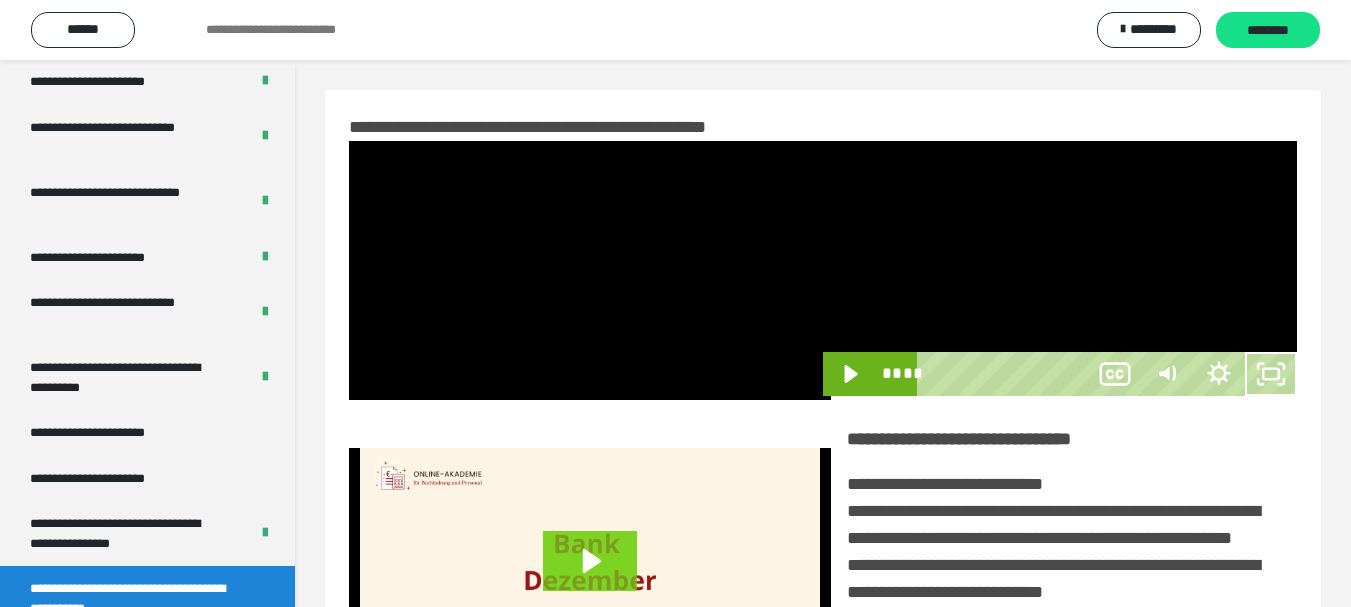 scroll, scrollTop: 3922, scrollLeft: 0, axis: vertical 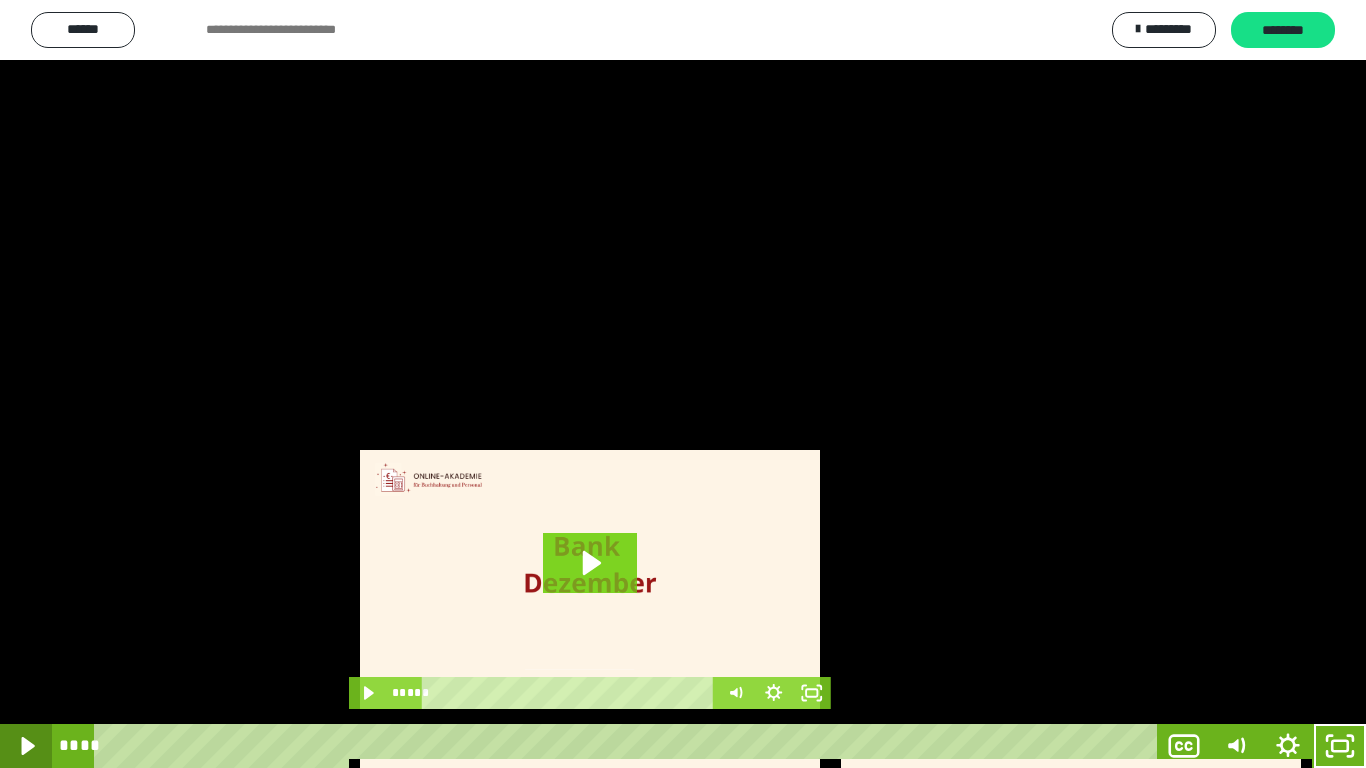 click 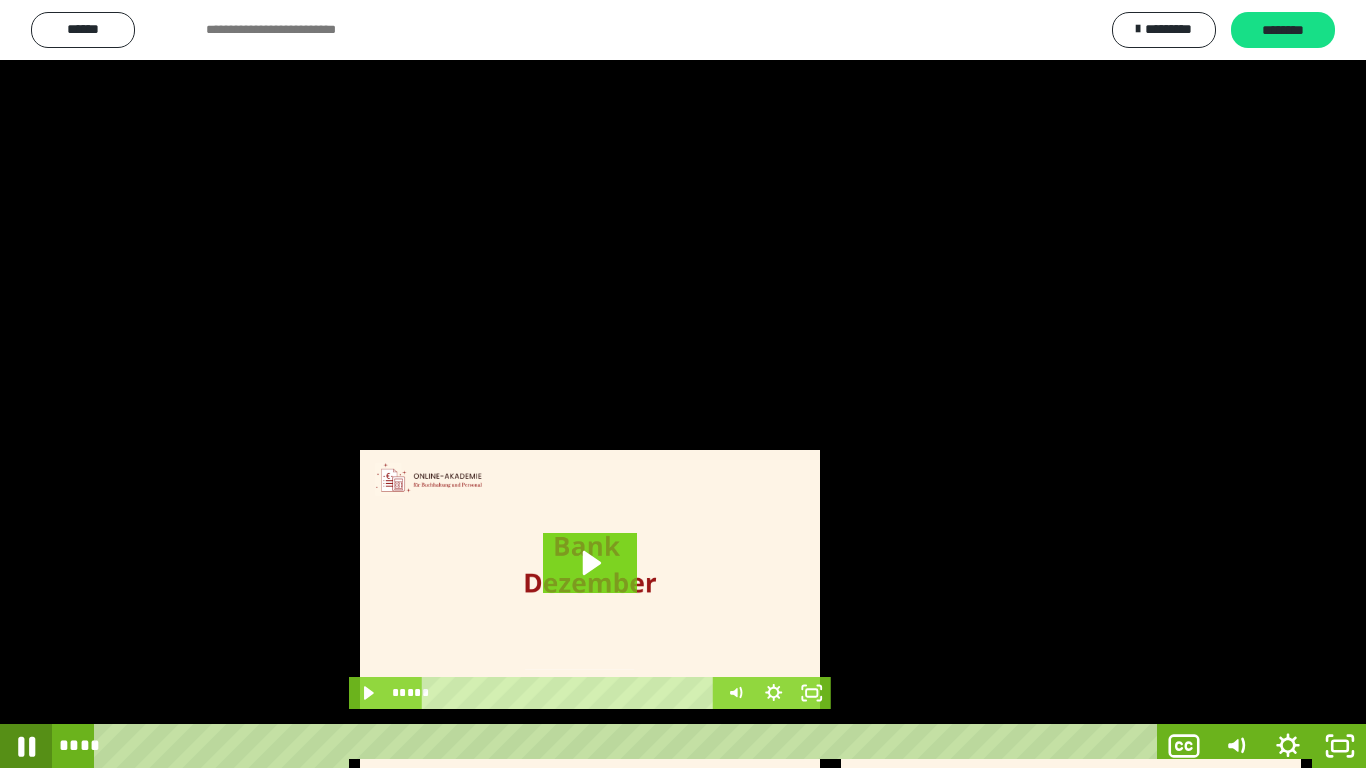 click 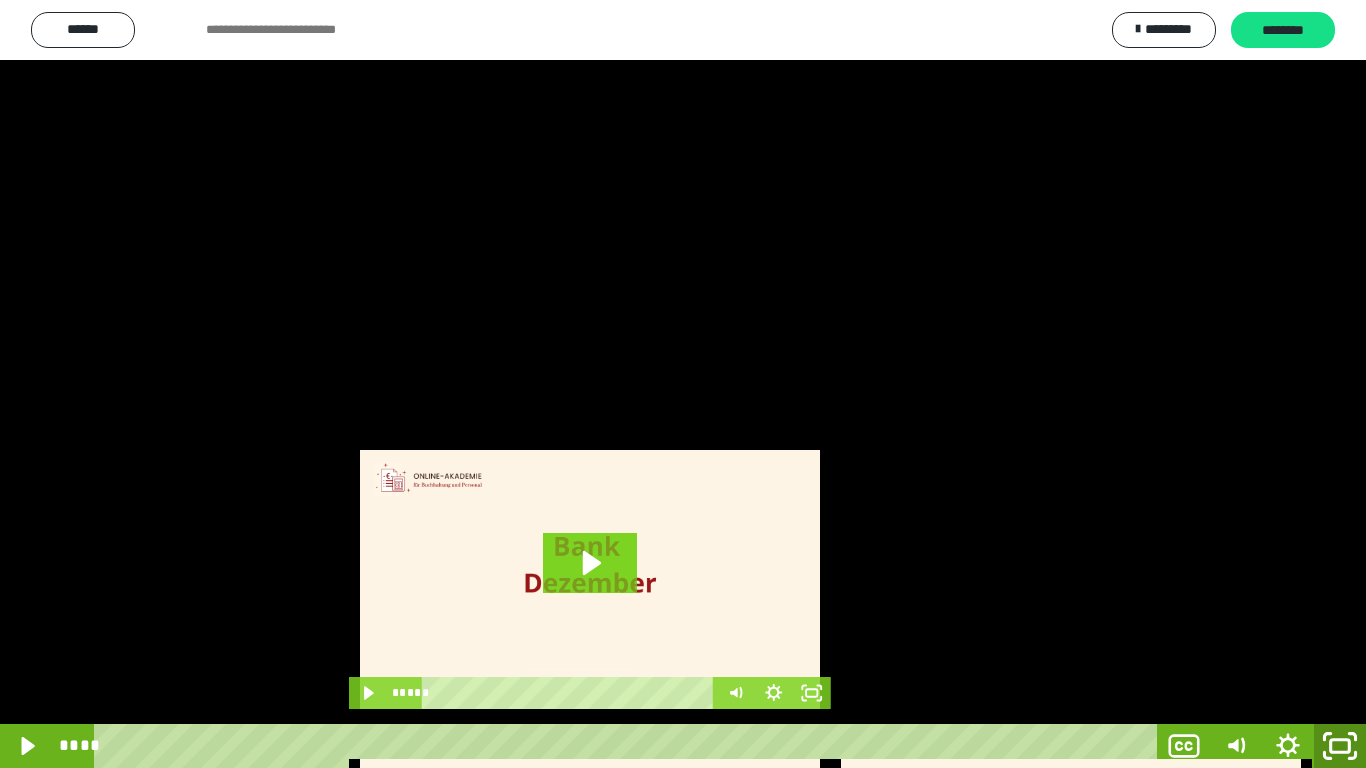 click 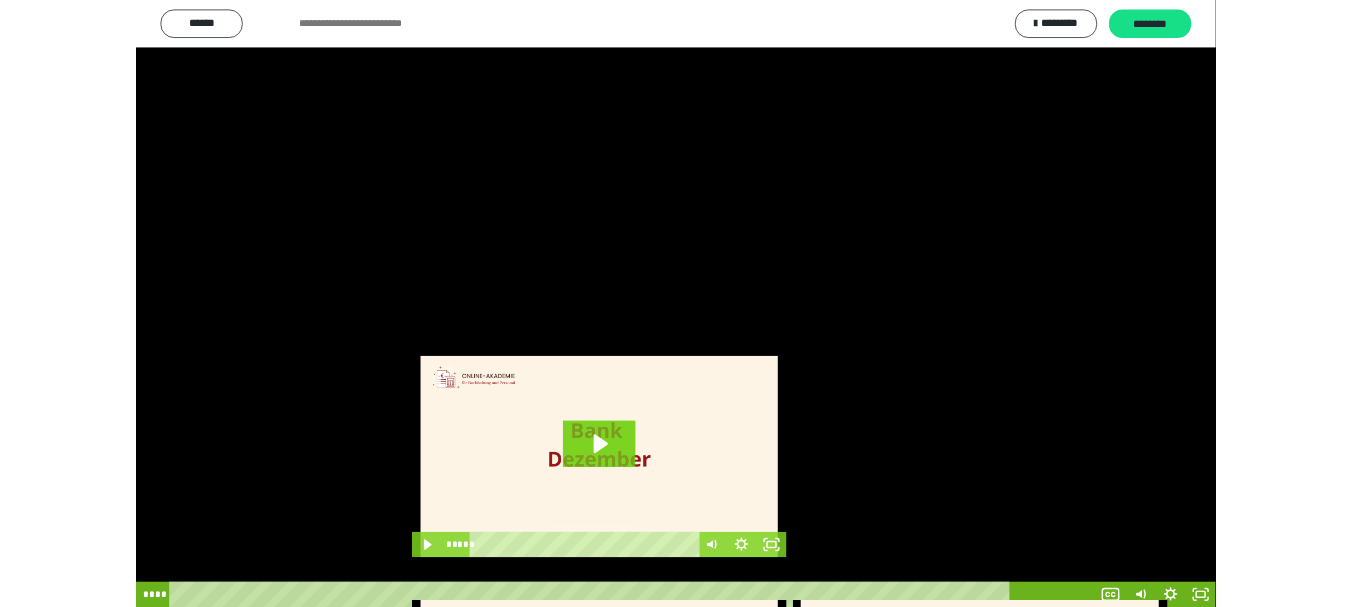 scroll, scrollTop: 4083, scrollLeft: 0, axis: vertical 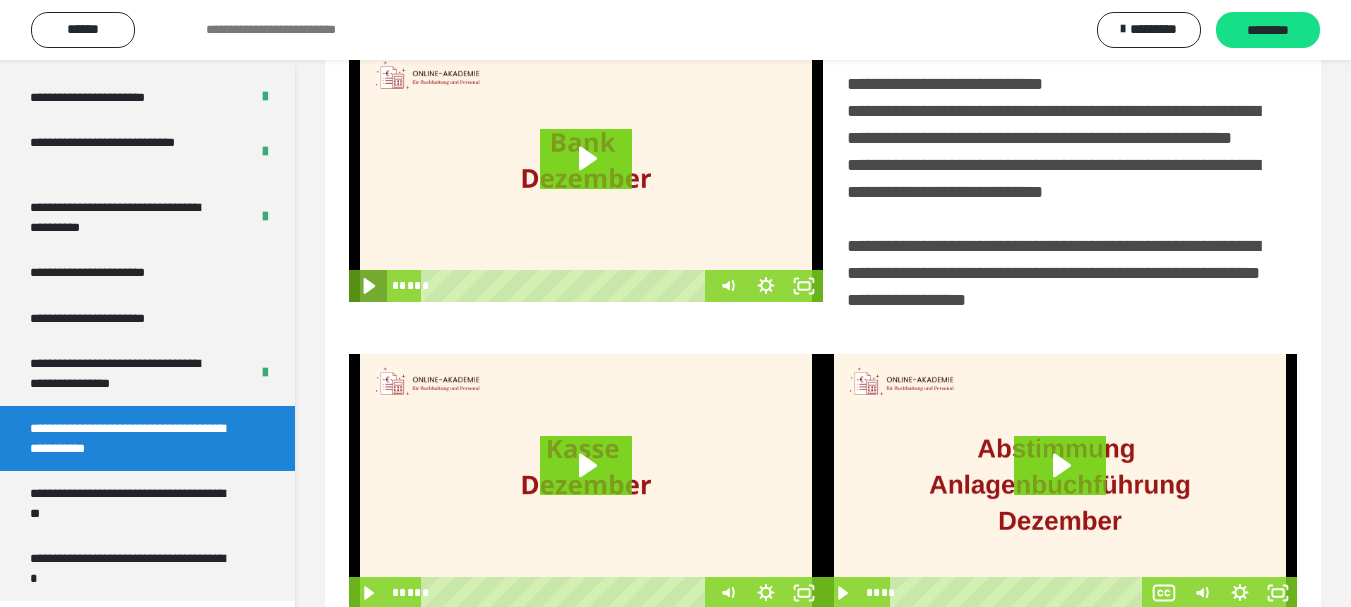 click 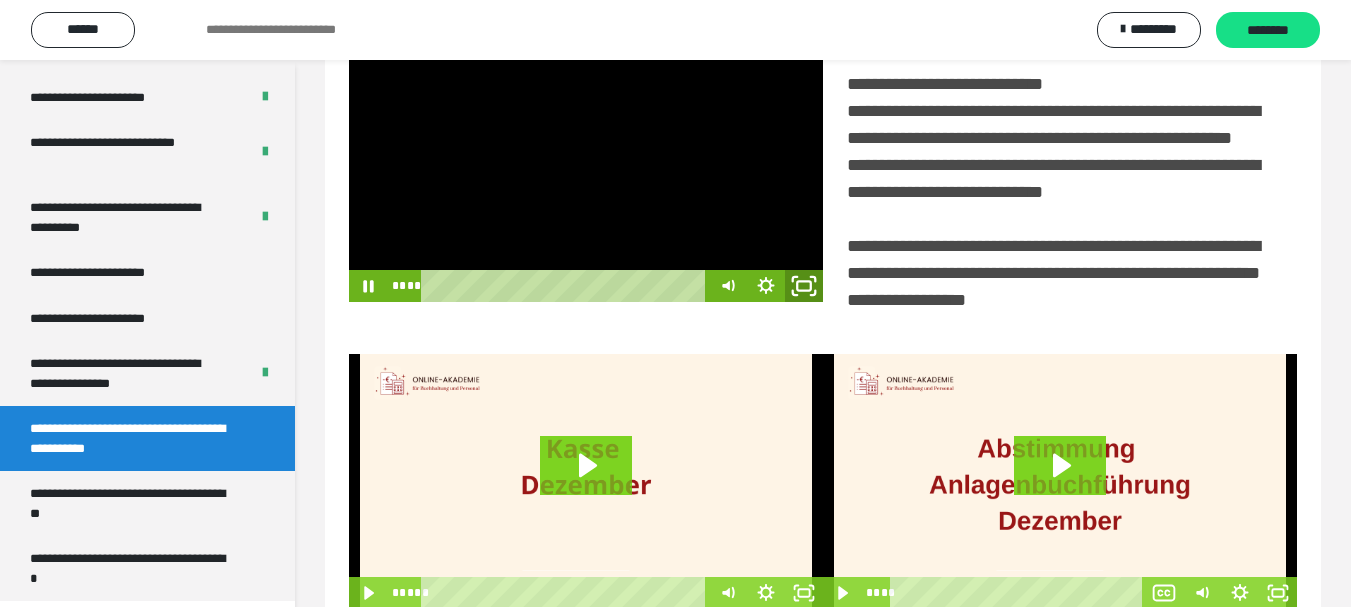 click 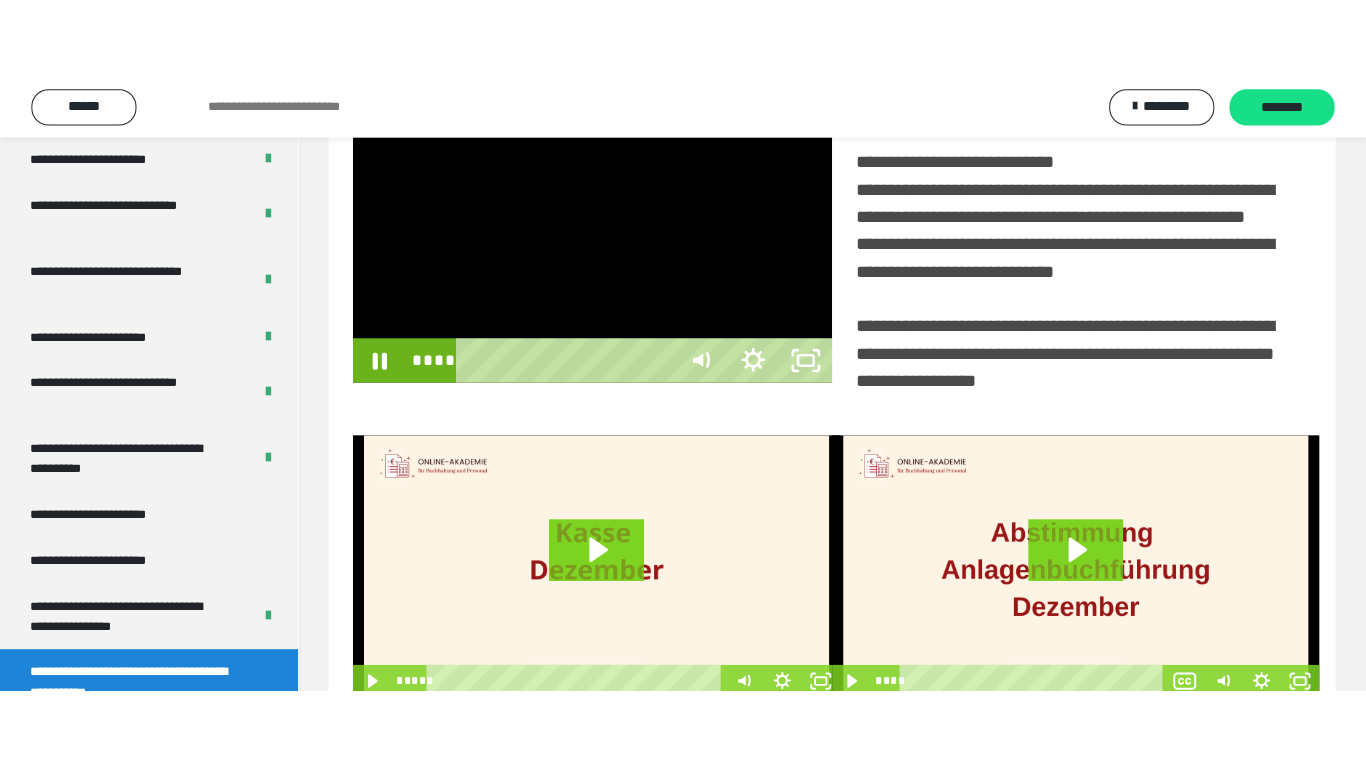 scroll, scrollTop: 358, scrollLeft: 0, axis: vertical 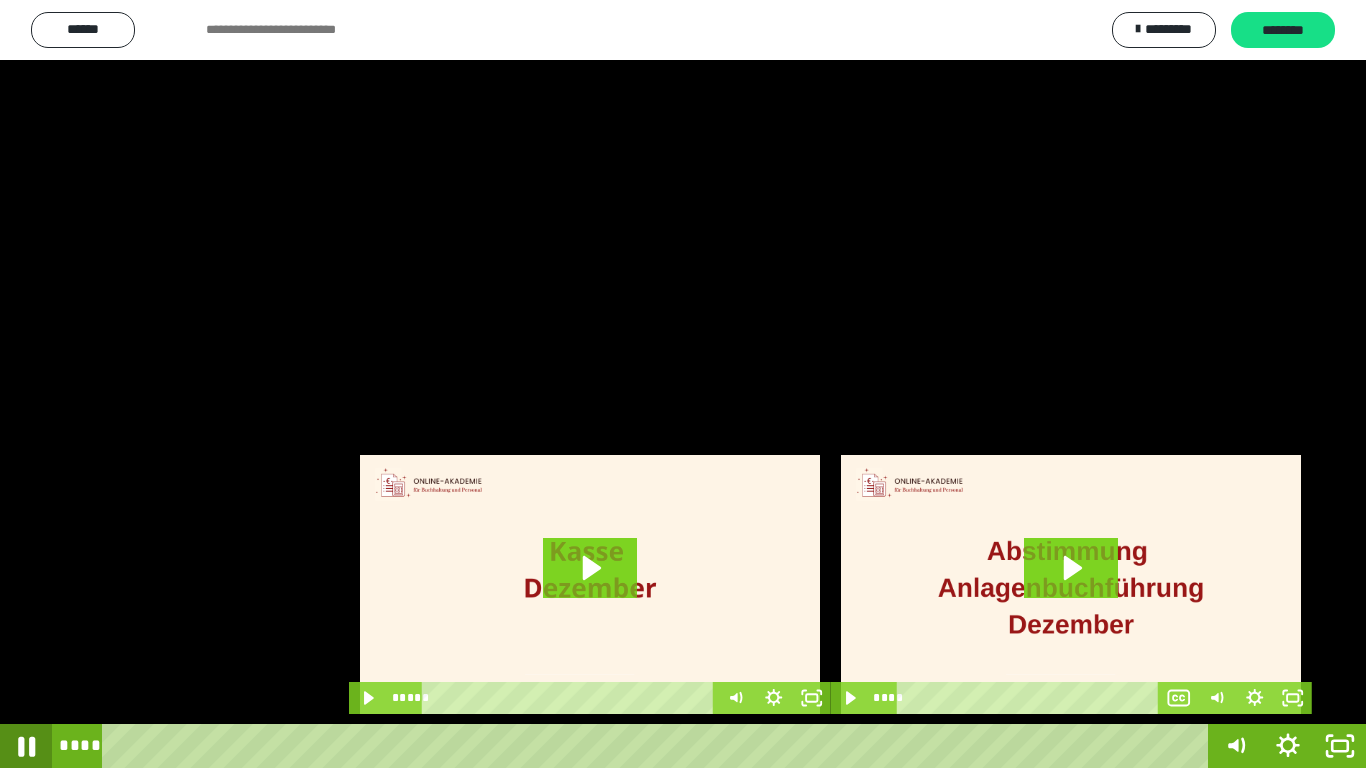 click 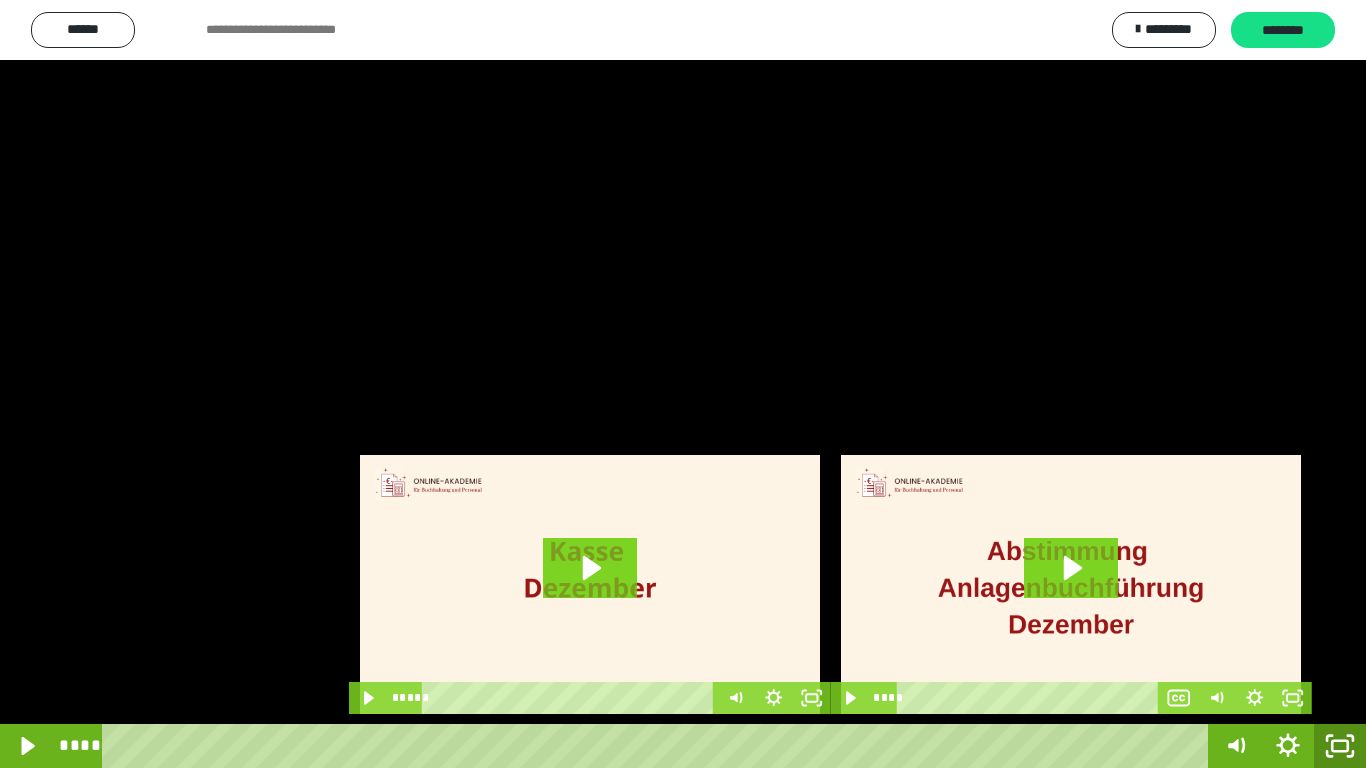 click 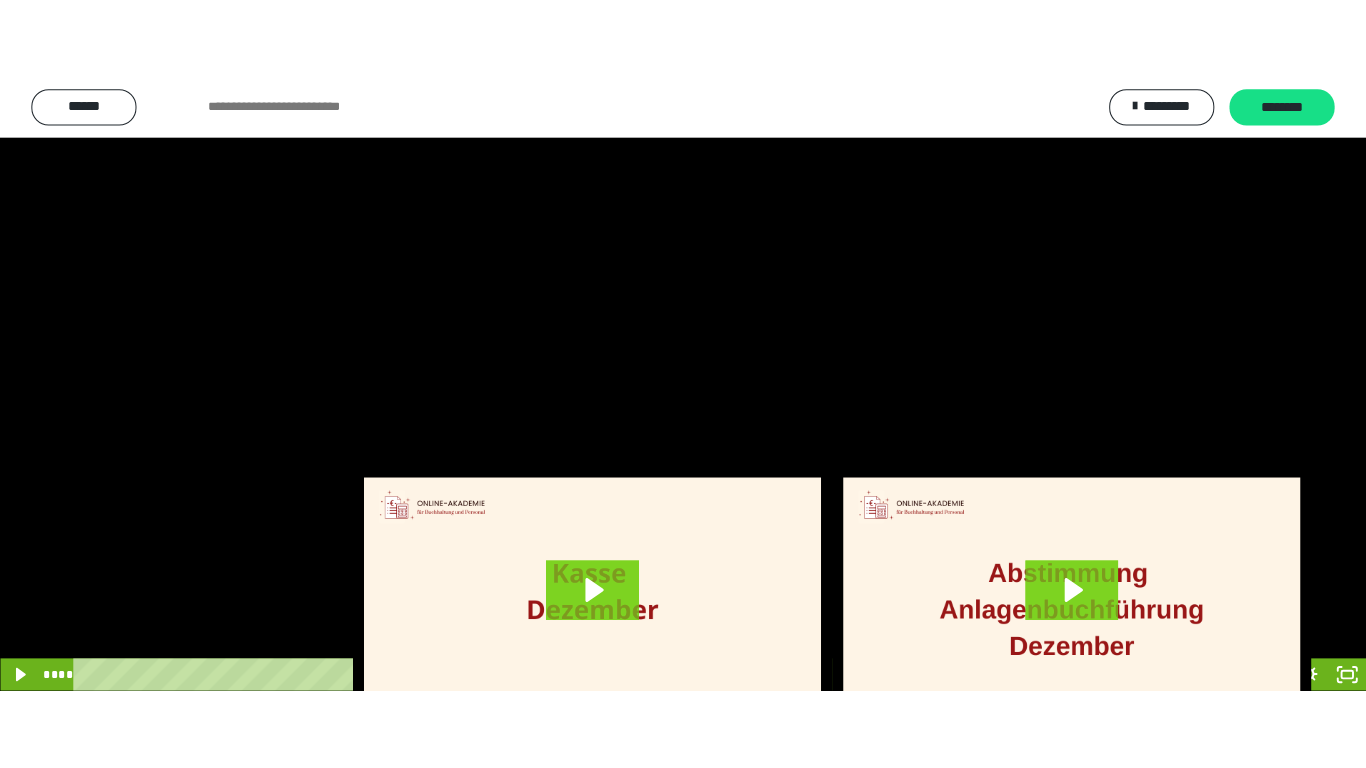 scroll, scrollTop: 4083, scrollLeft: 0, axis: vertical 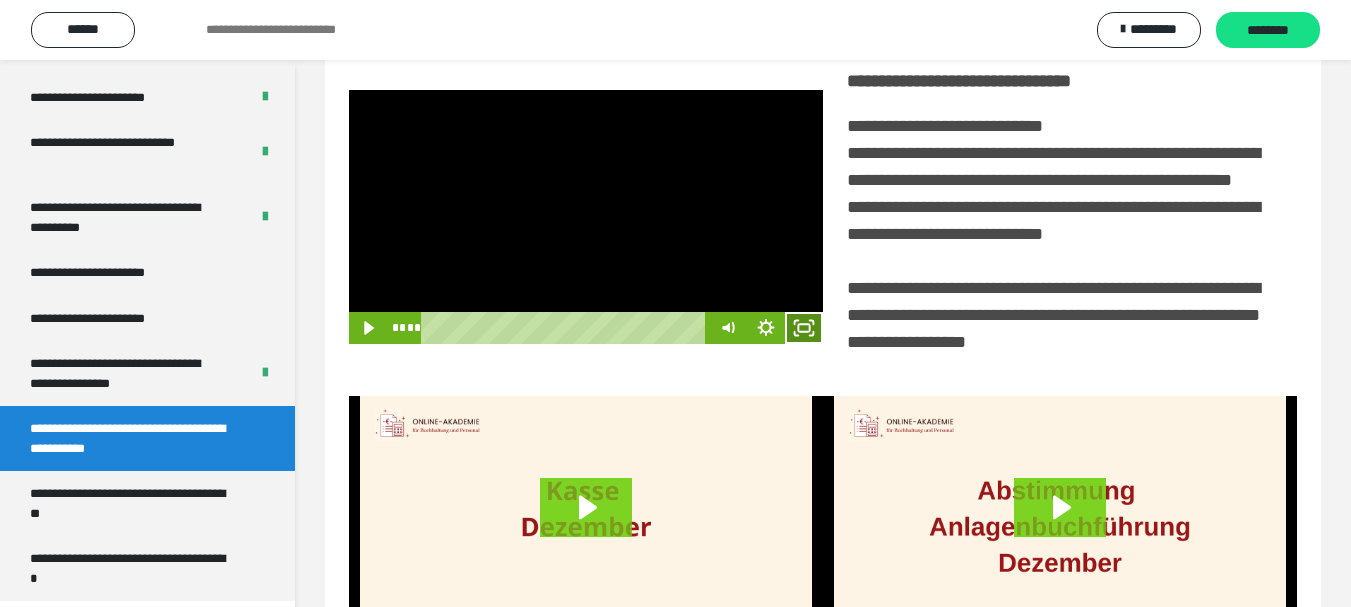 click 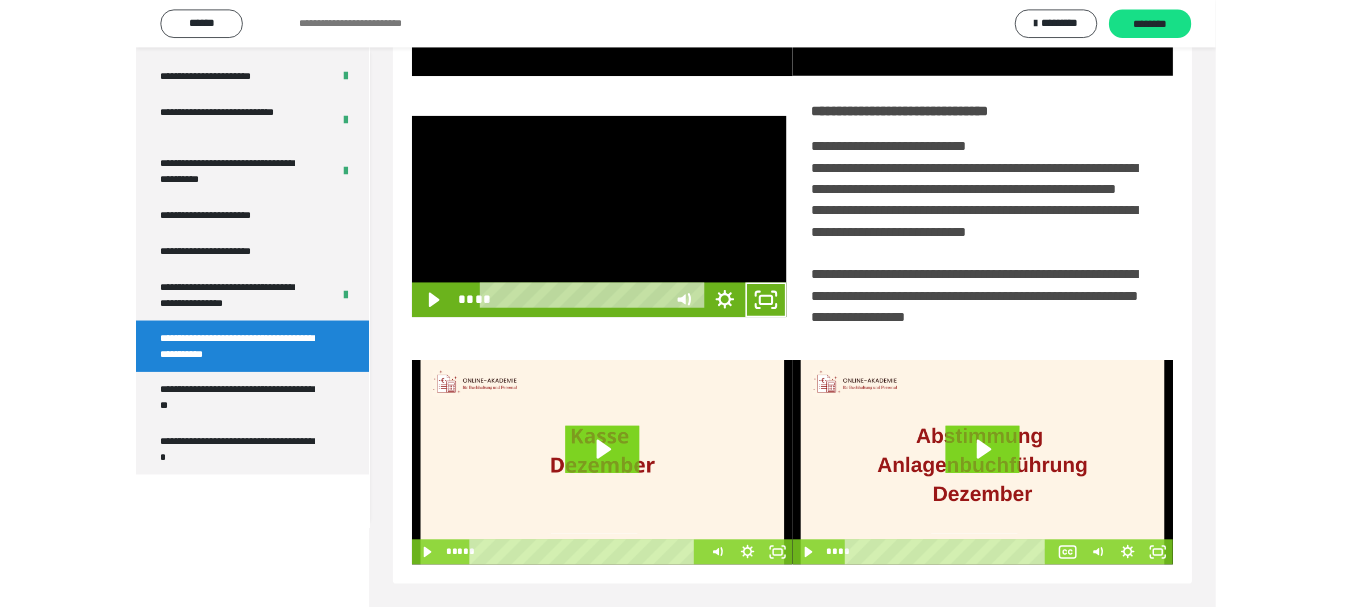 scroll, scrollTop: 3922, scrollLeft: 0, axis: vertical 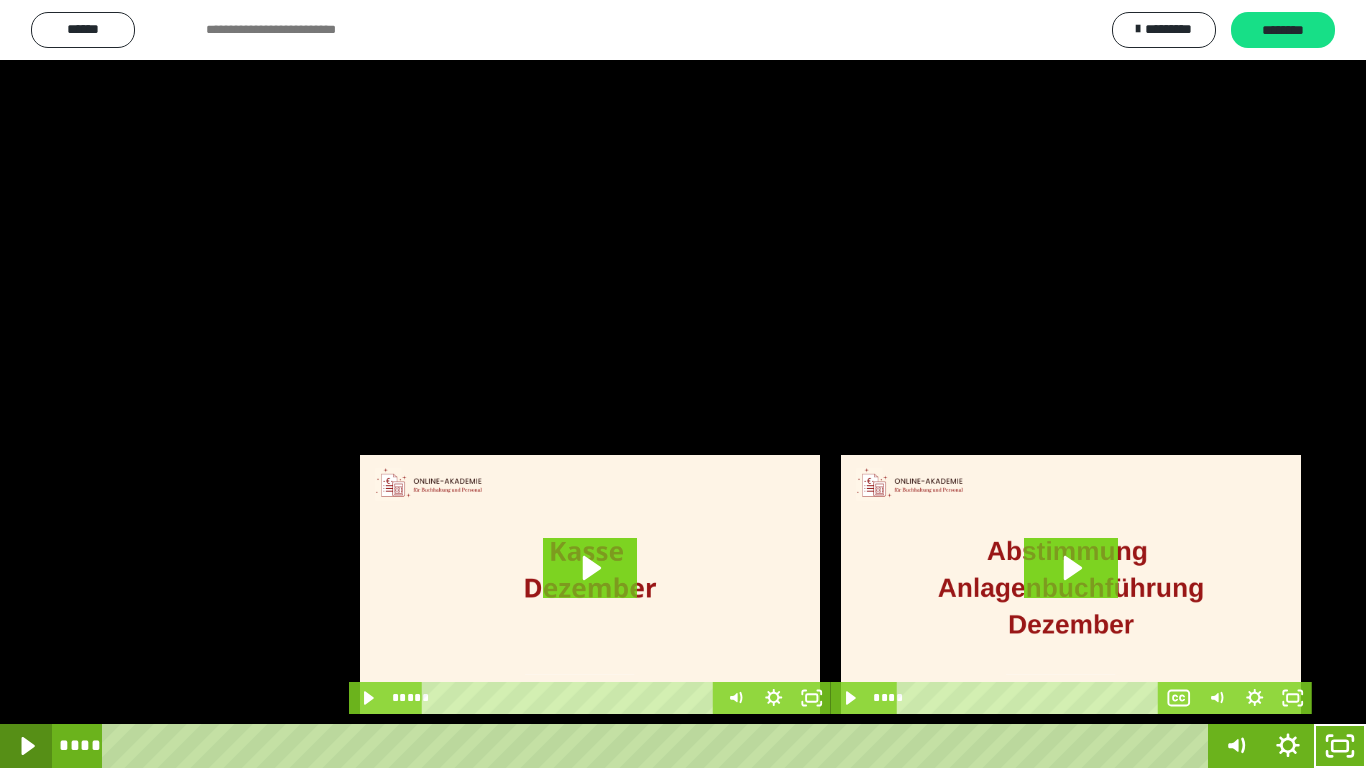 click 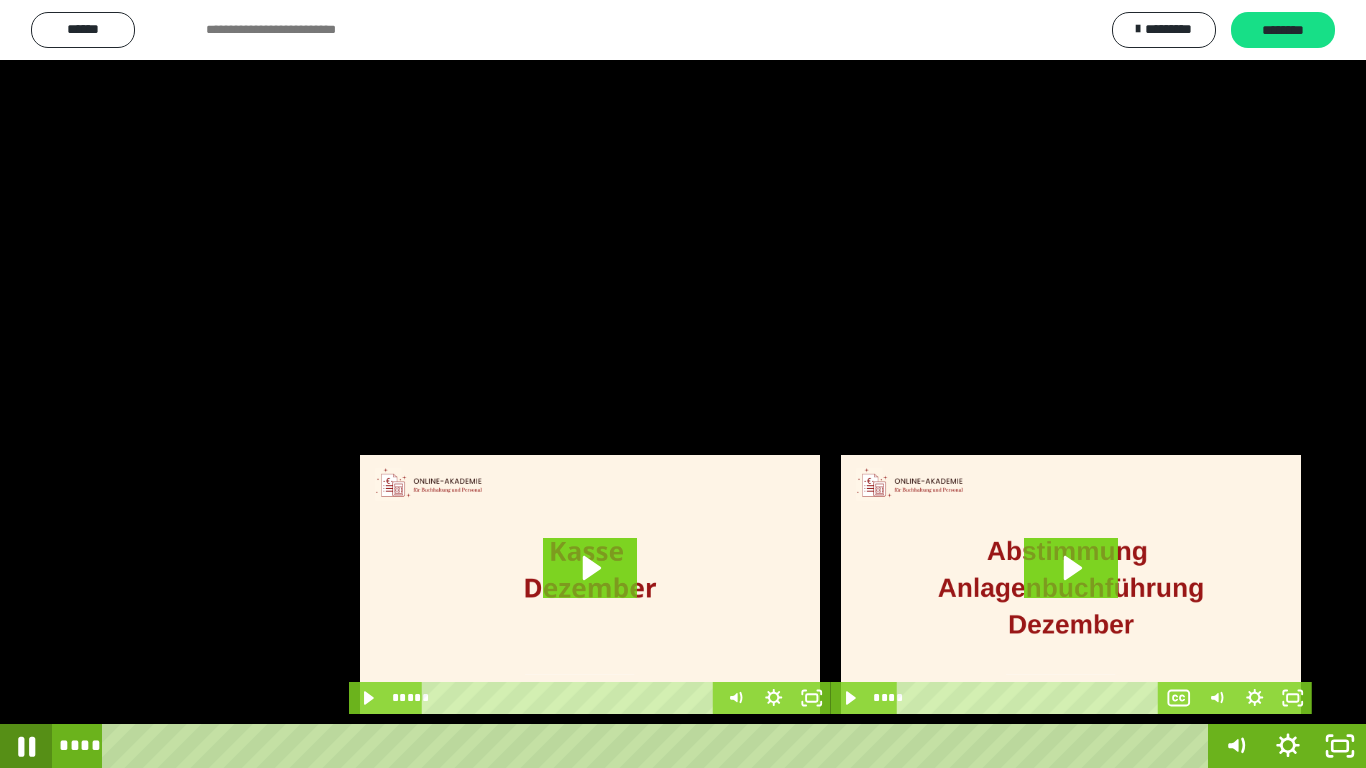 click 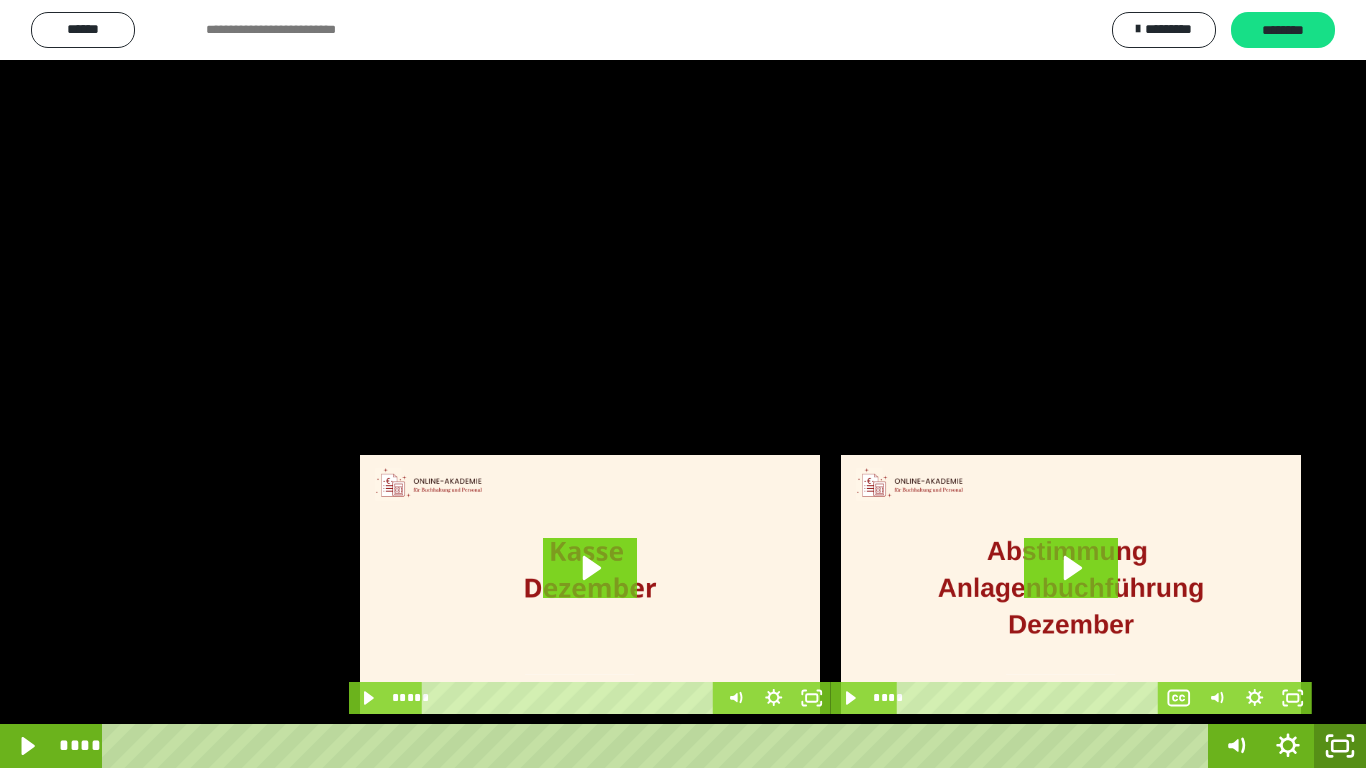 click 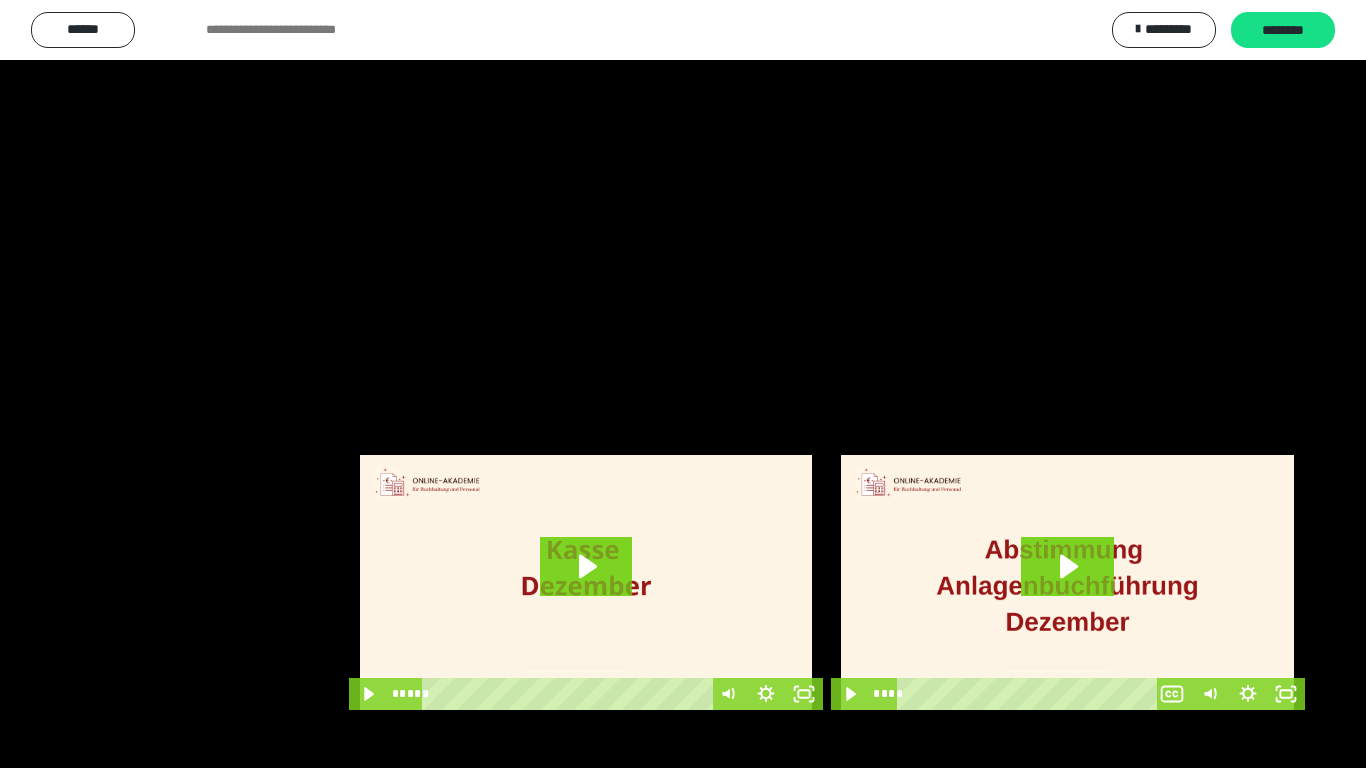 scroll, scrollTop: 4083, scrollLeft: 0, axis: vertical 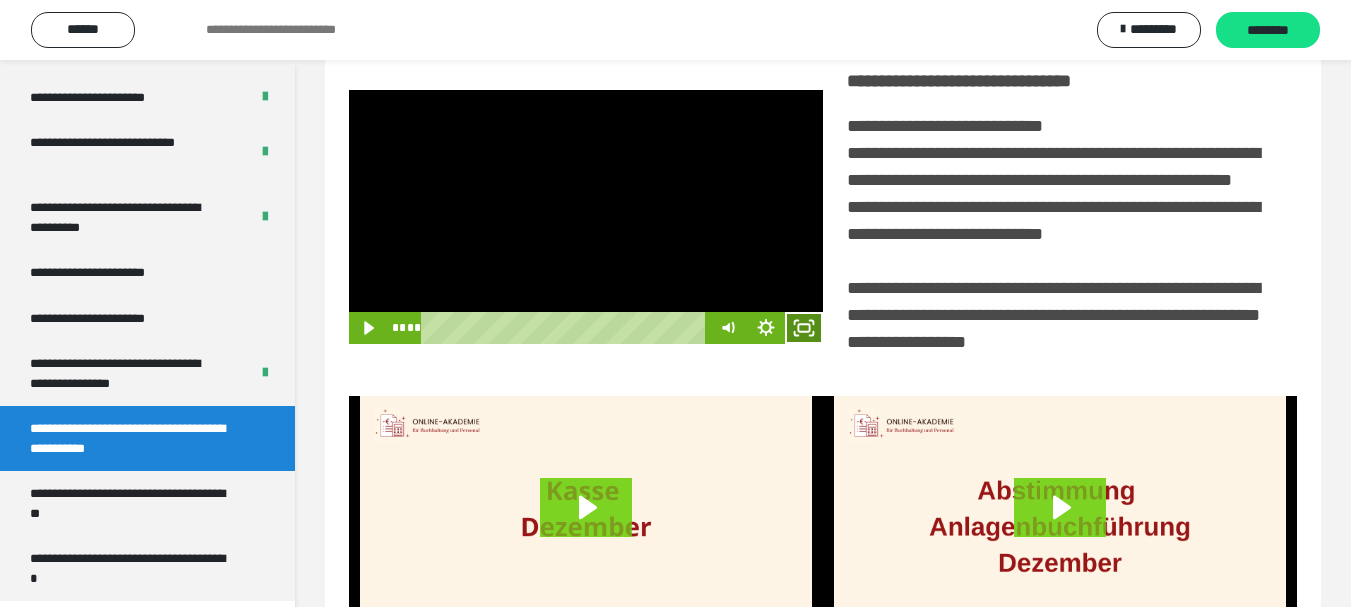 click 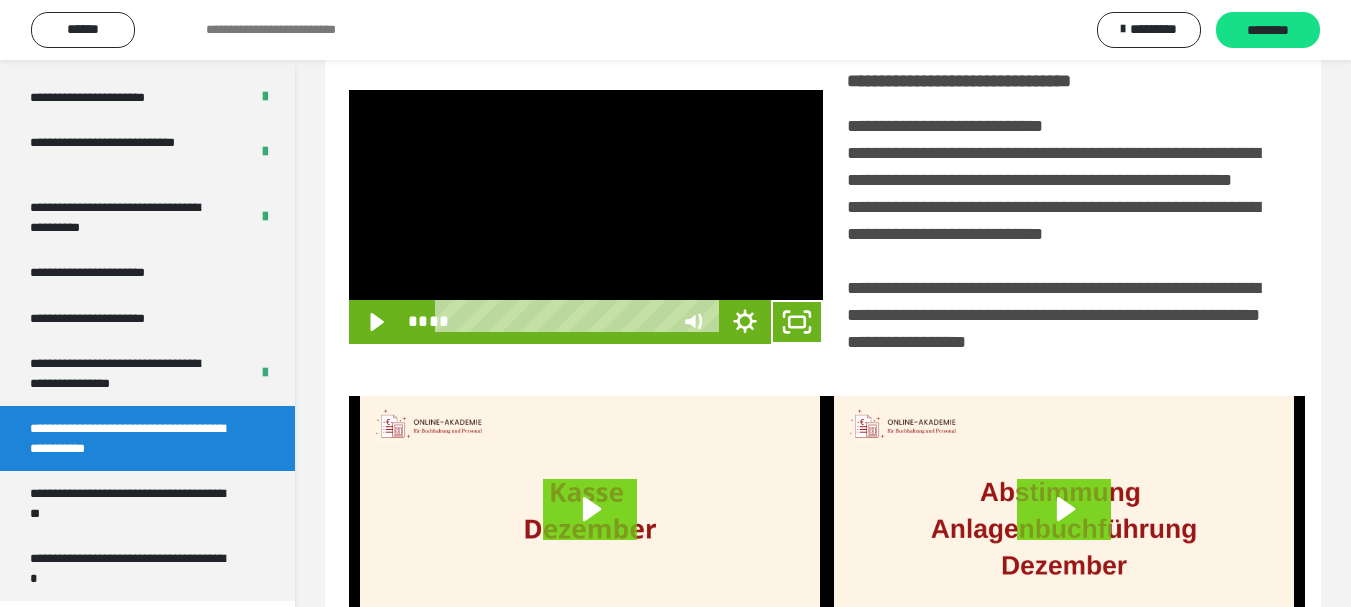 scroll, scrollTop: 3922, scrollLeft: 0, axis: vertical 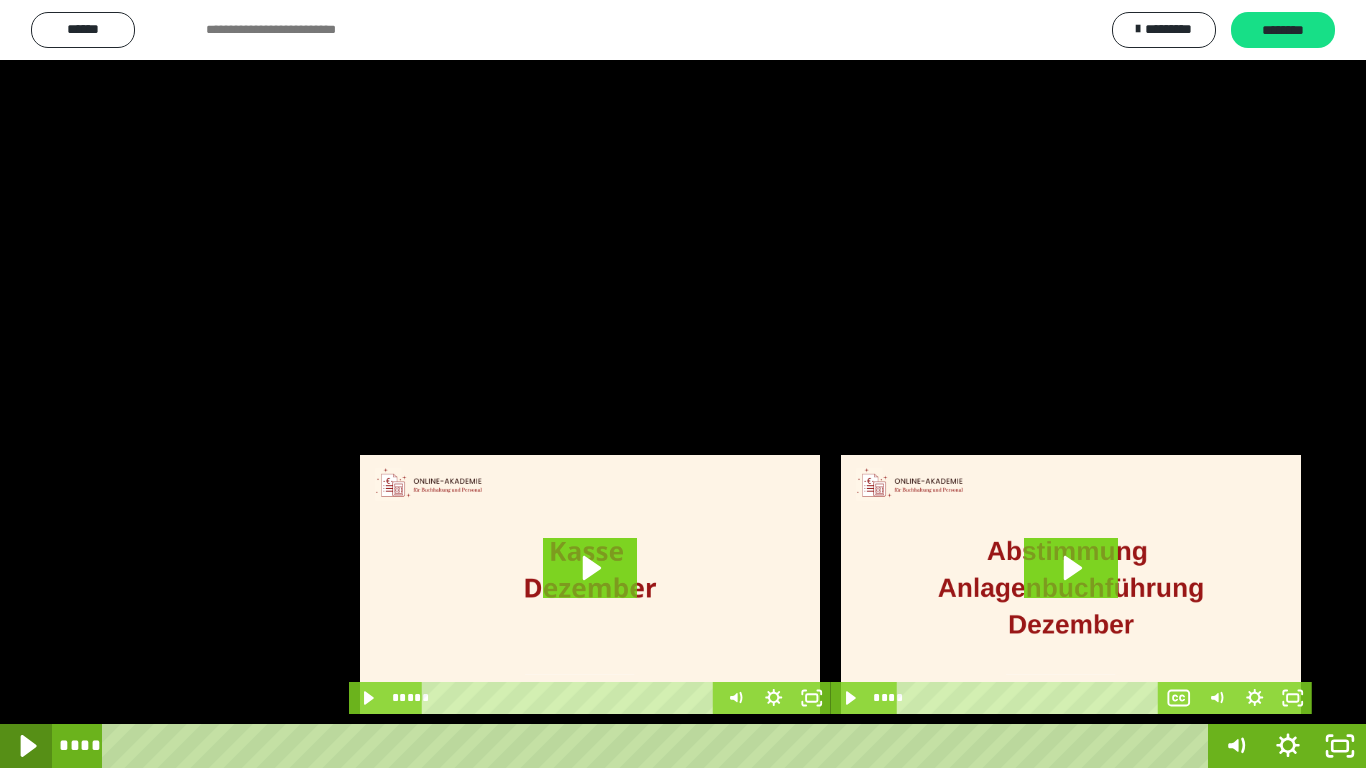 click 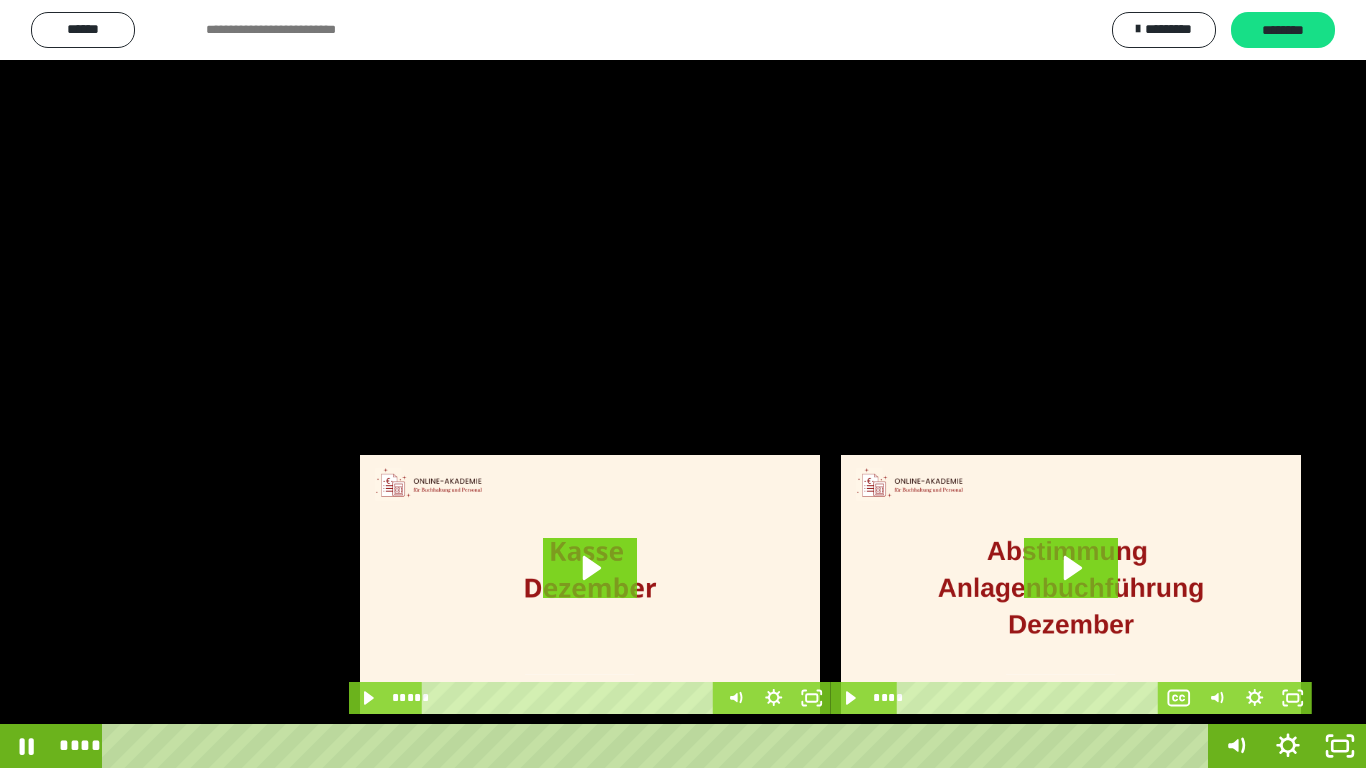 click at bounding box center [683, 384] 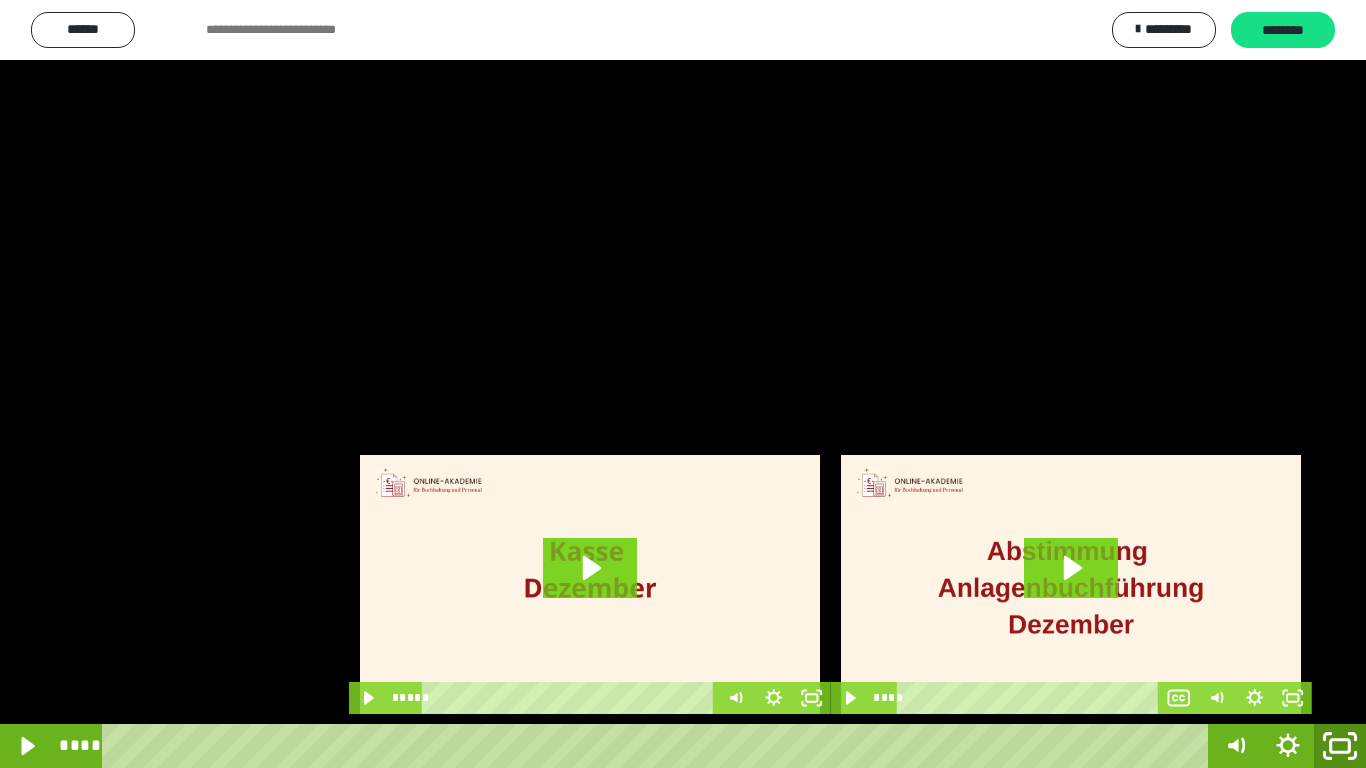 click 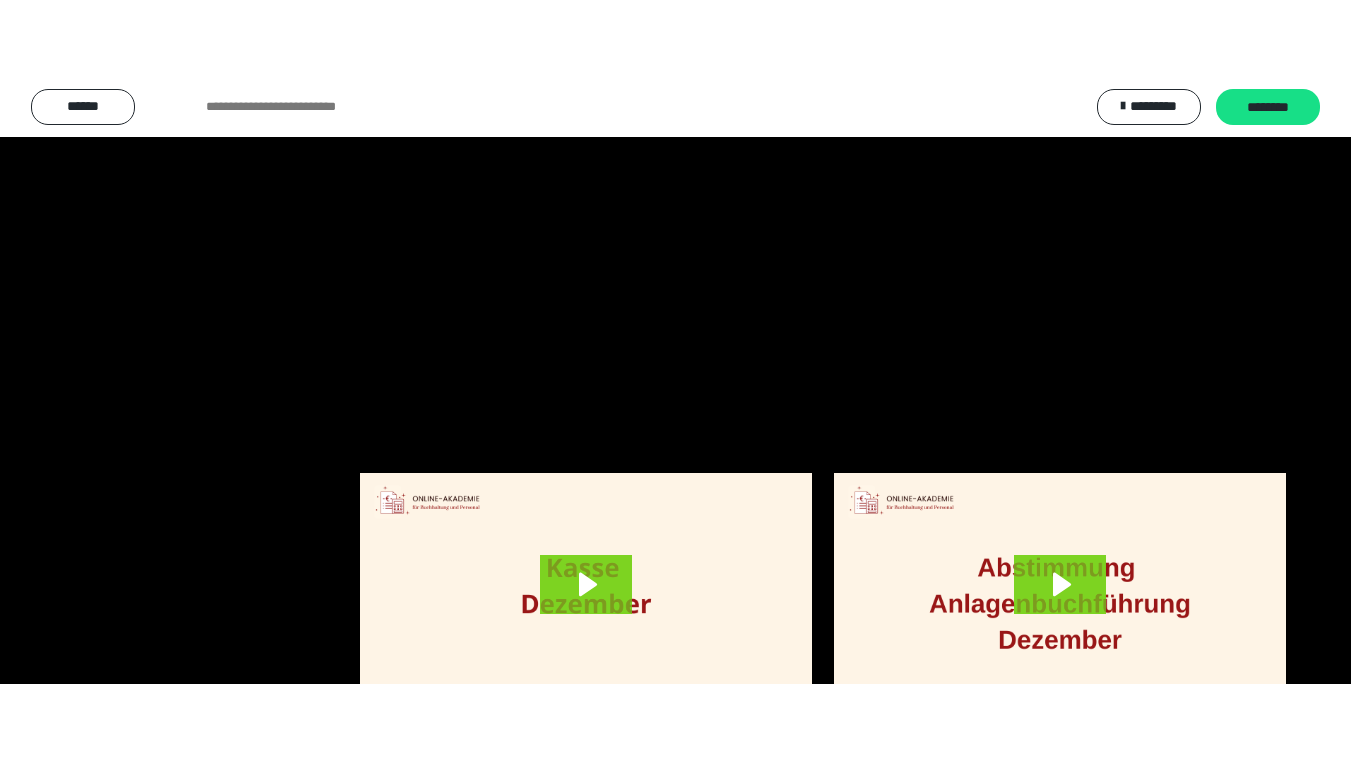 scroll, scrollTop: 4083, scrollLeft: 0, axis: vertical 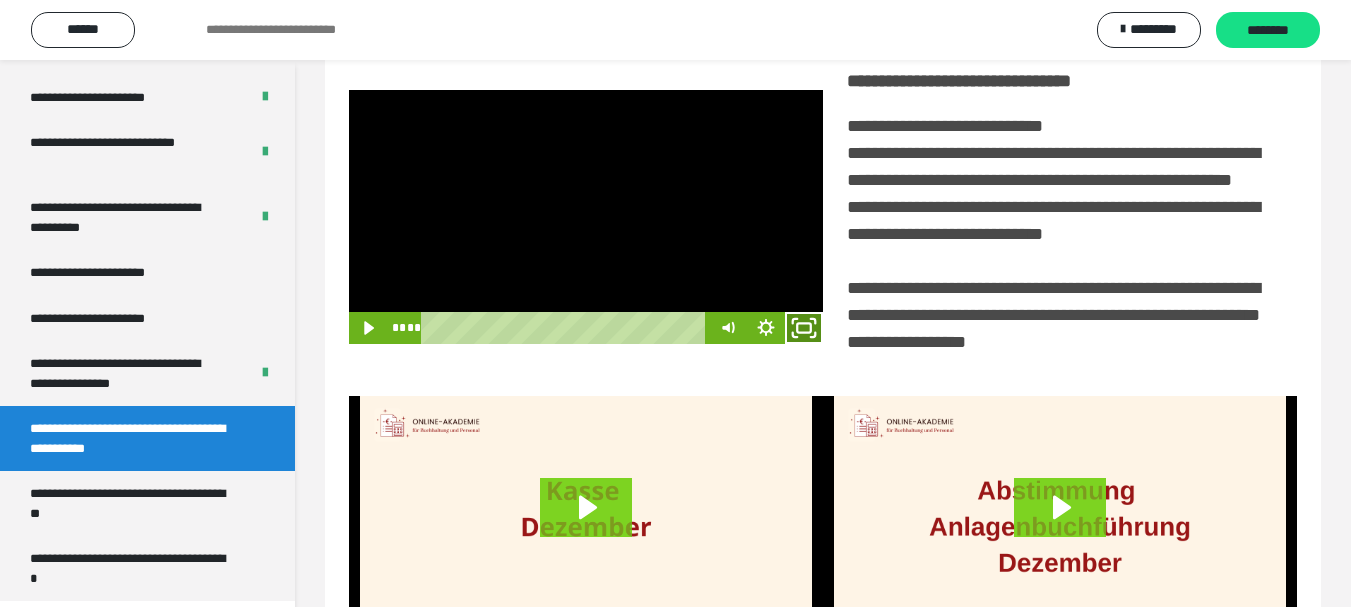 drag, startPoint x: 797, startPoint y: 362, endPoint x: 797, endPoint y: 482, distance: 120 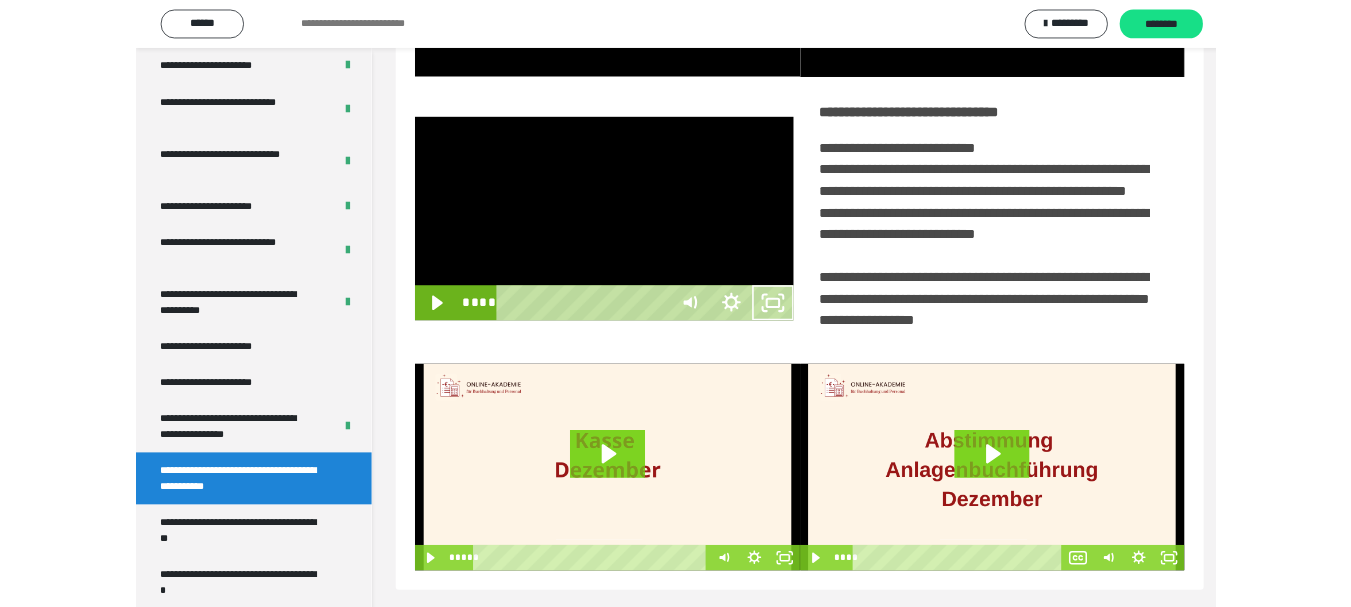 scroll, scrollTop: 3922, scrollLeft: 0, axis: vertical 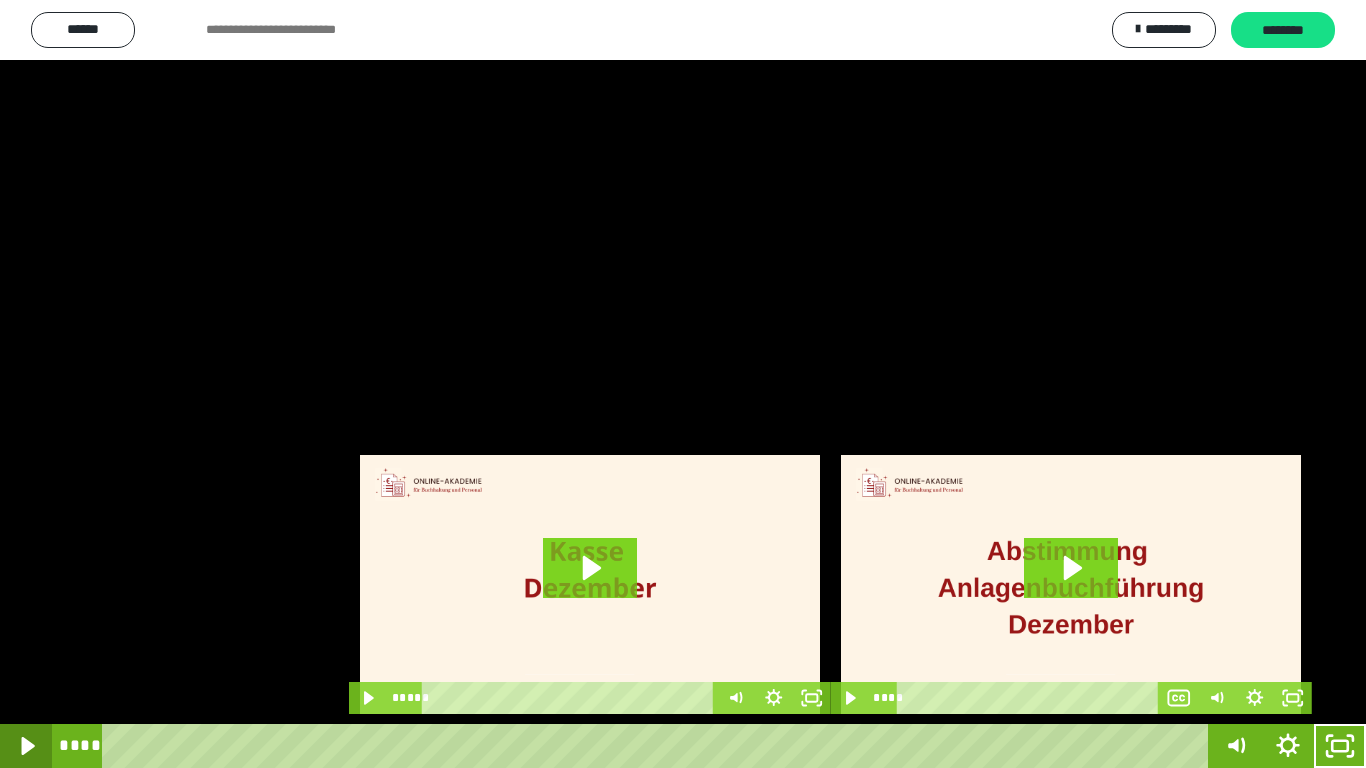 click 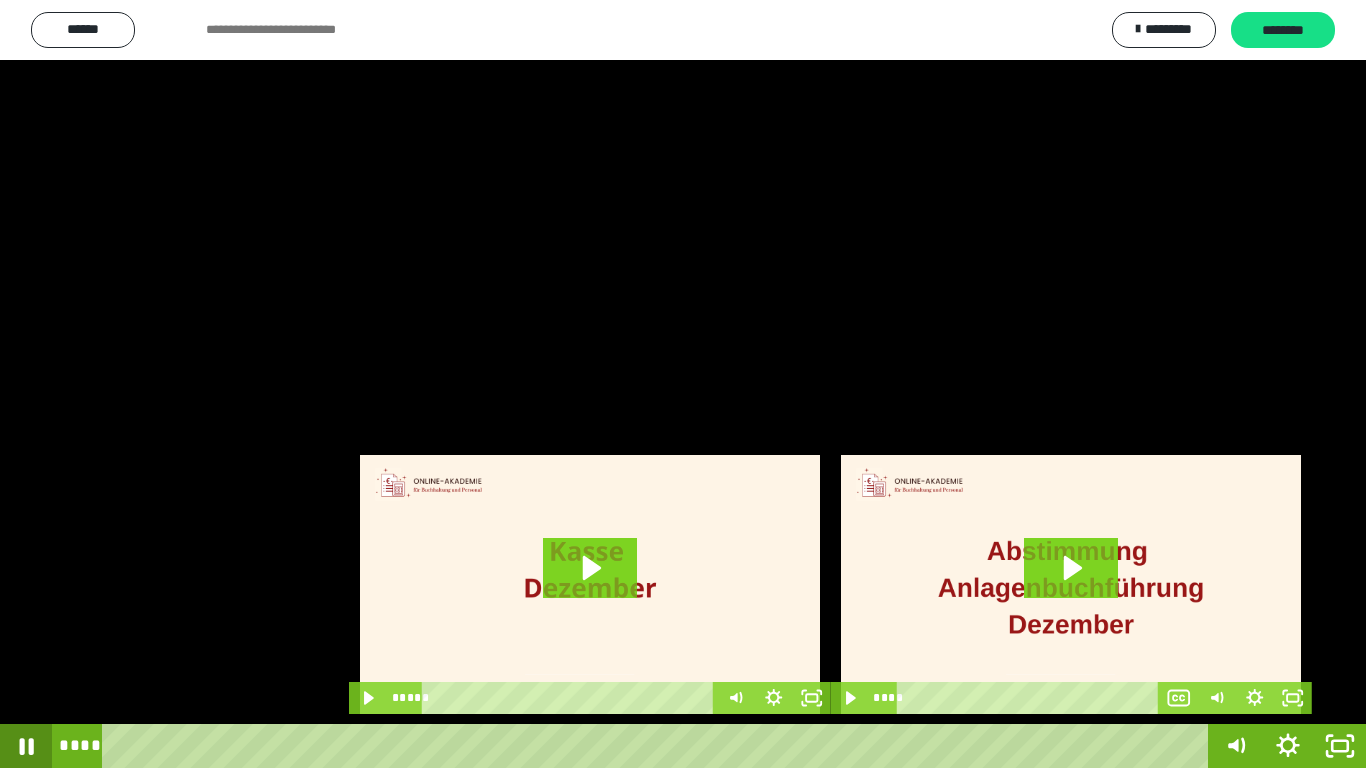 click 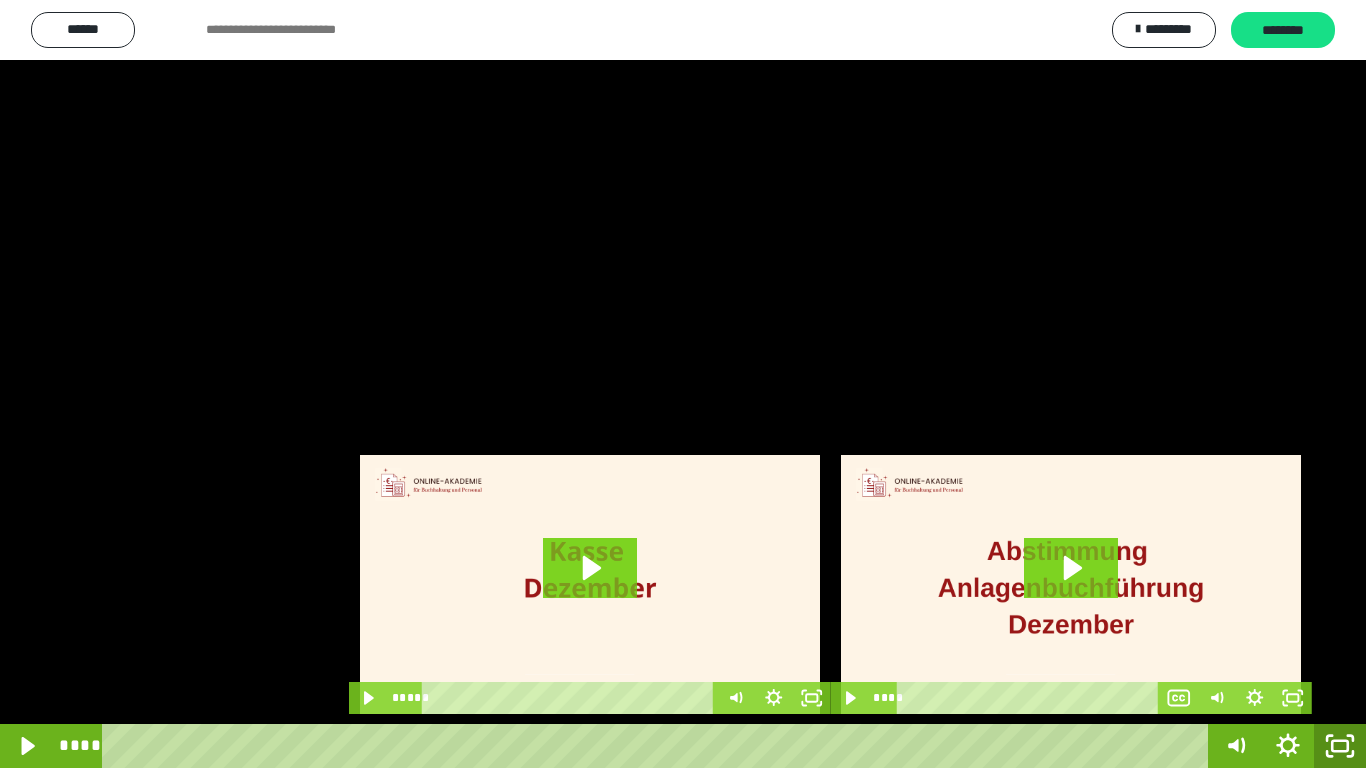 click 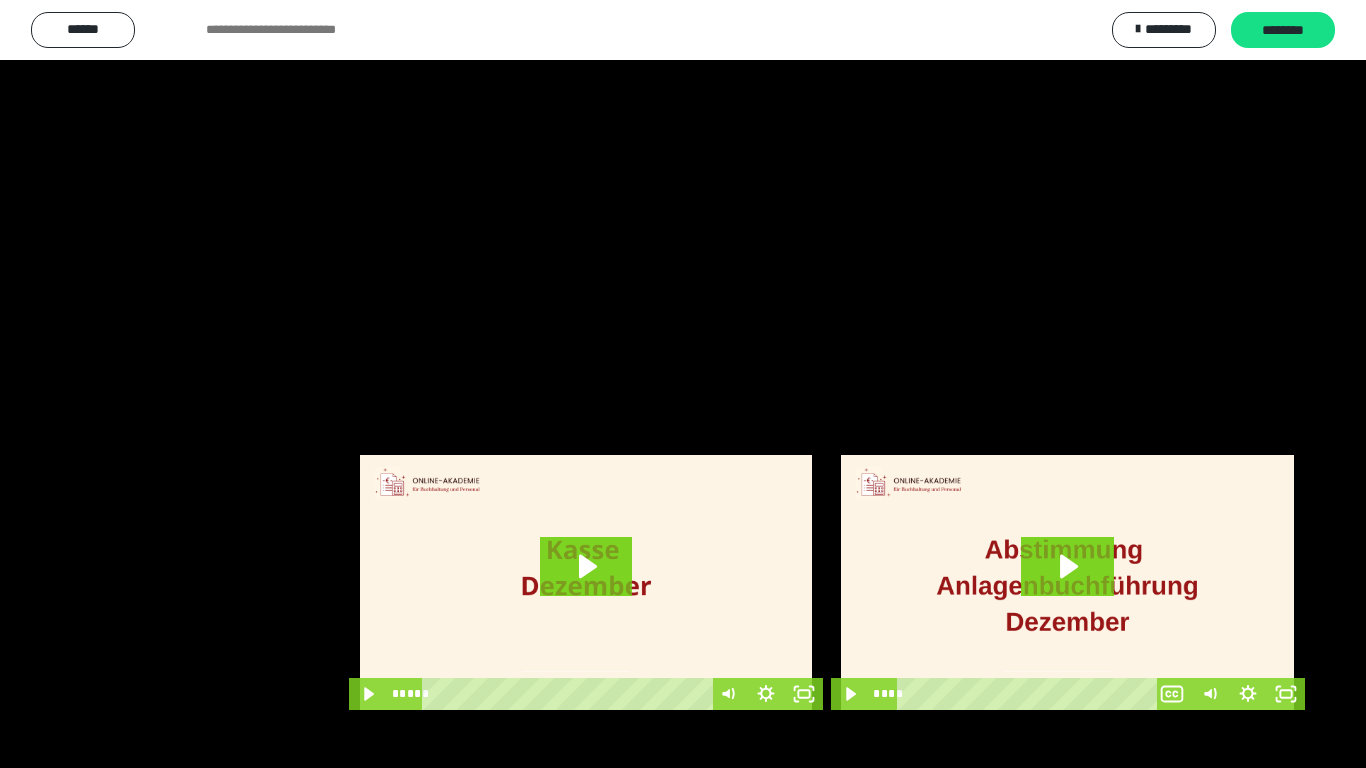 scroll, scrollTop: 4083, scrollLeft: 0, axis: vertical 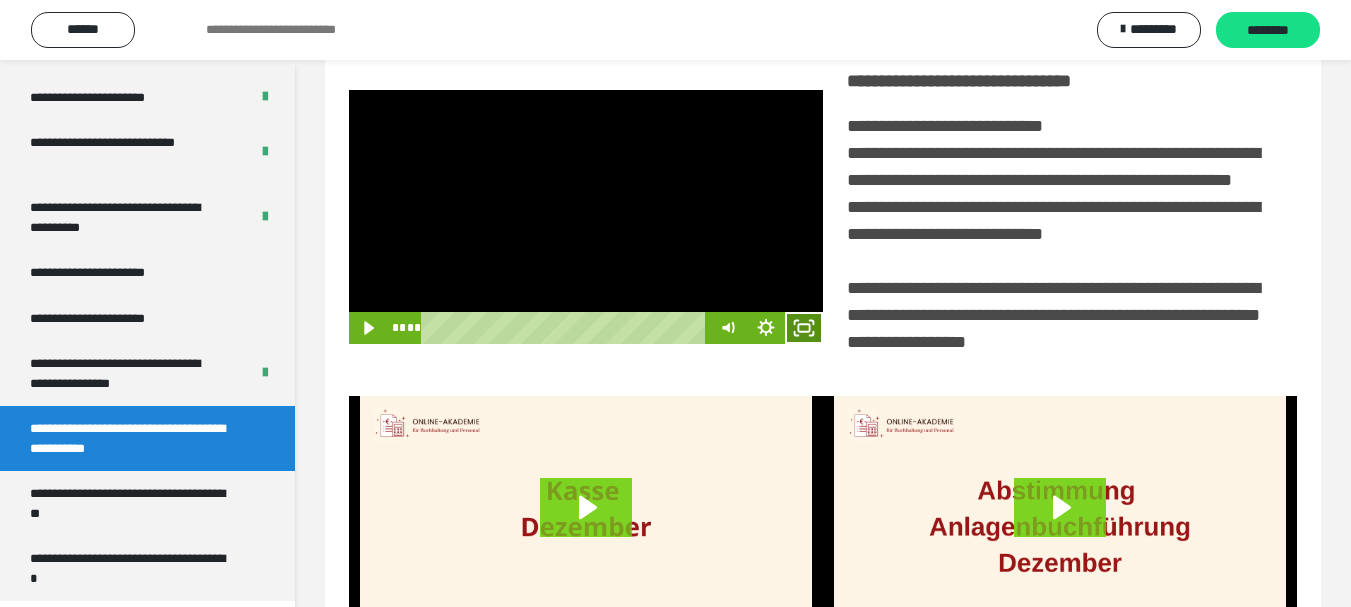 click 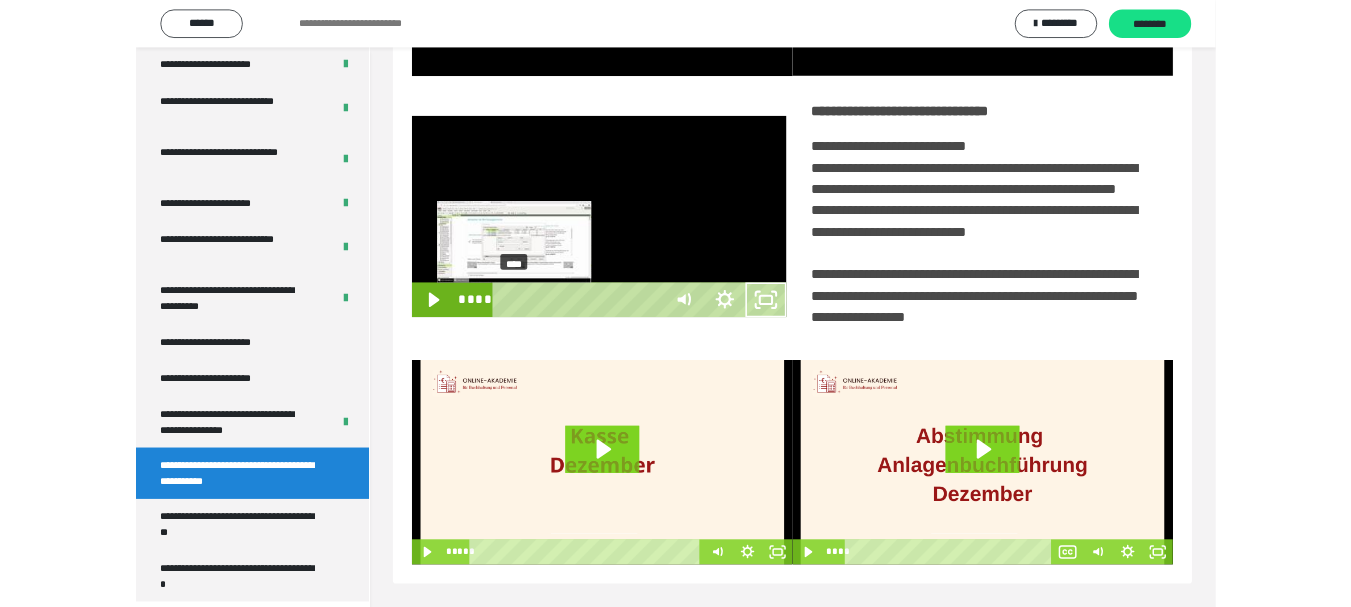 scroll, scrollTop: 3922, scrollLeft: 0, axis: vertical 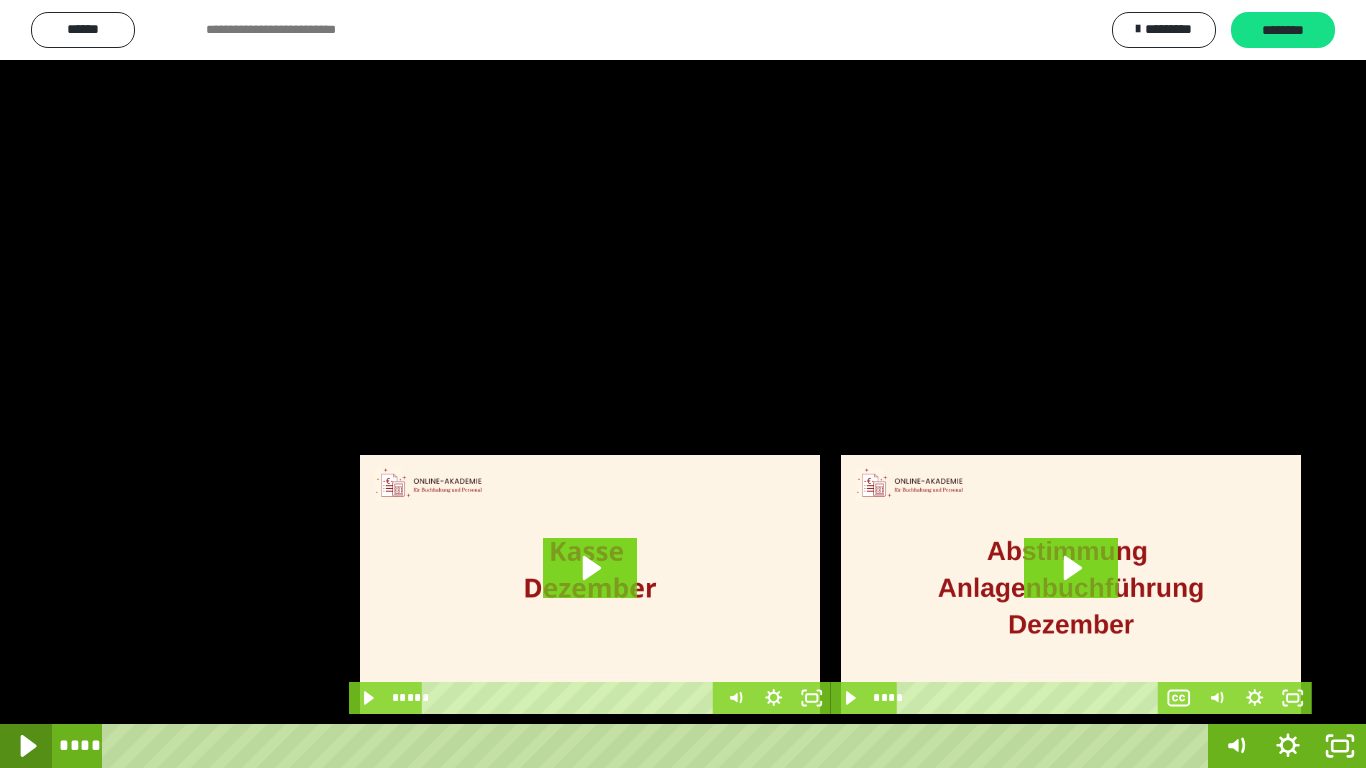 click 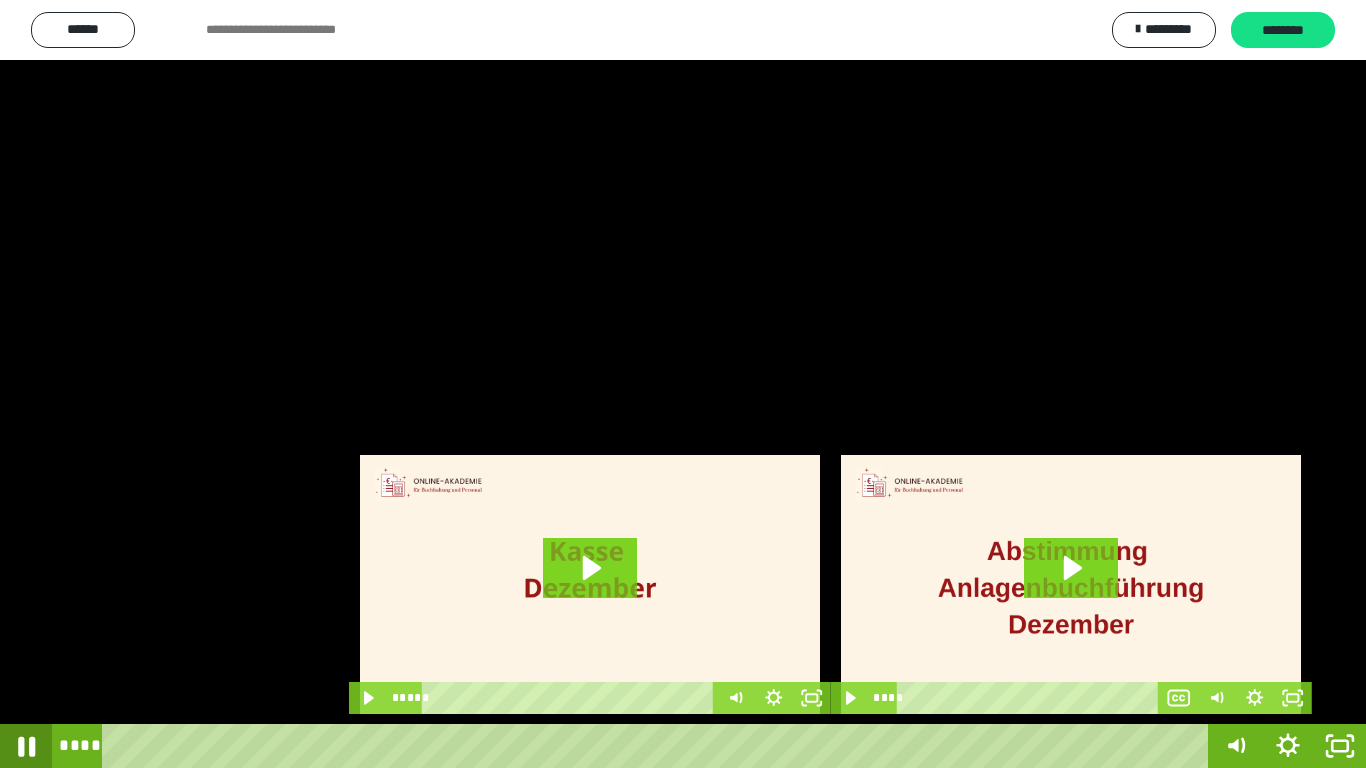 click 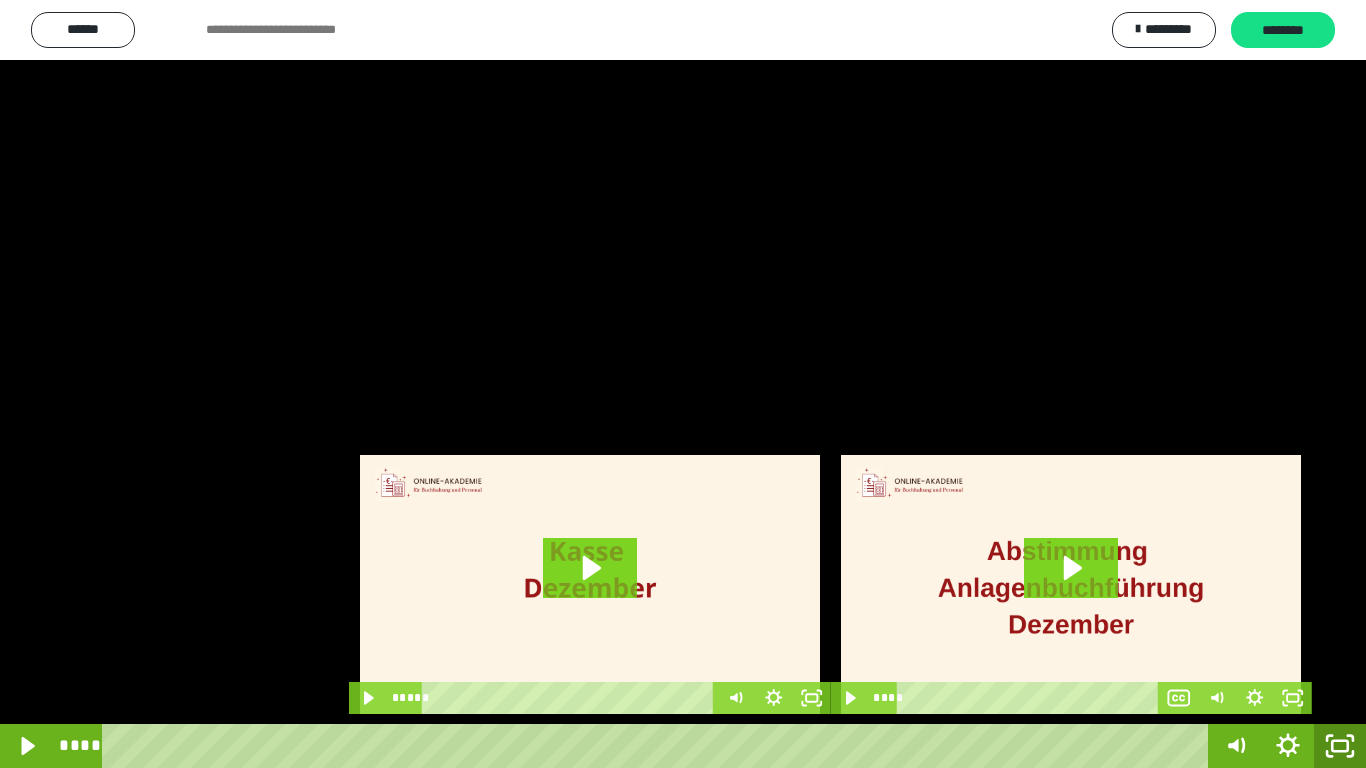 click 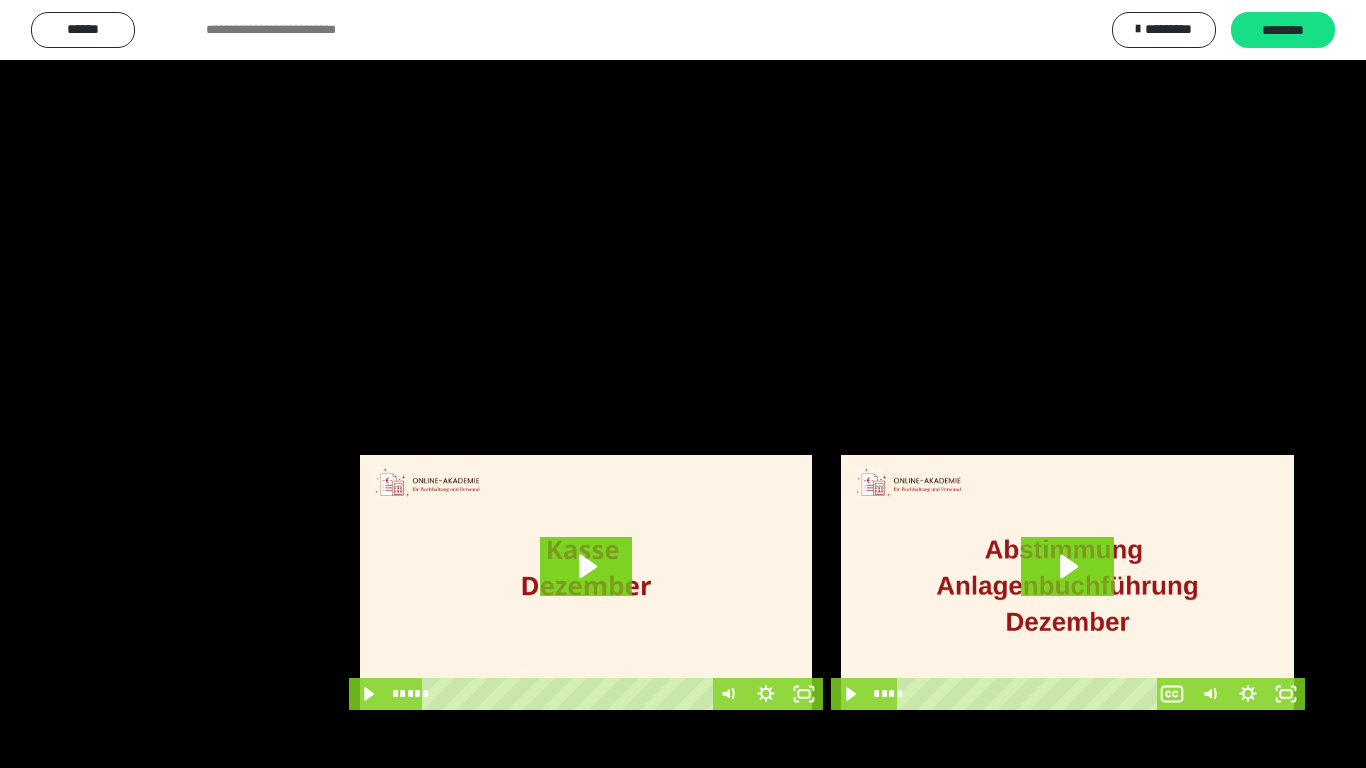 scroll, scrollTop: 4083, scrollLeft: 0, axis: vertical 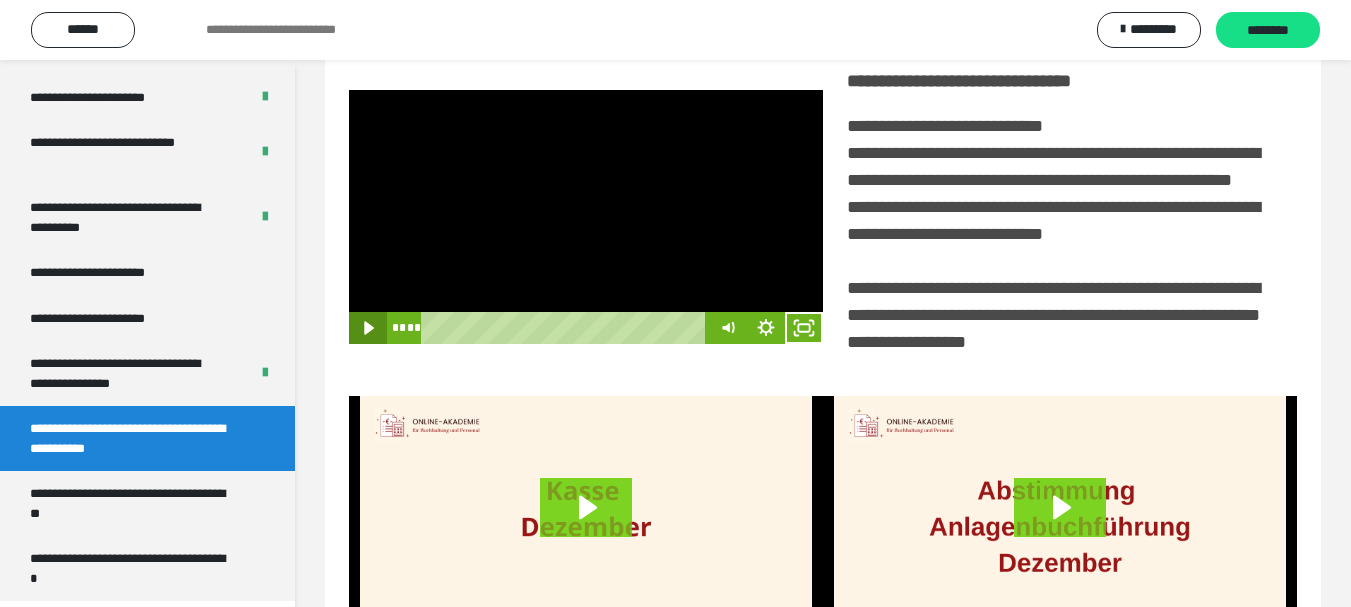 click 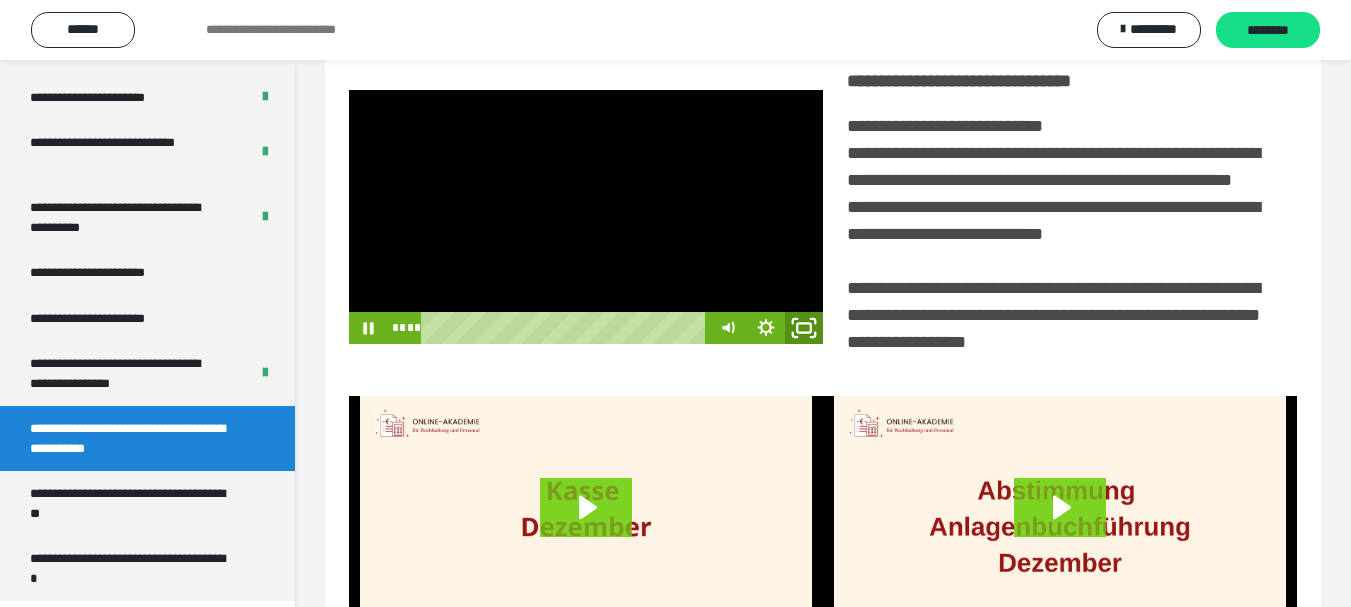 click 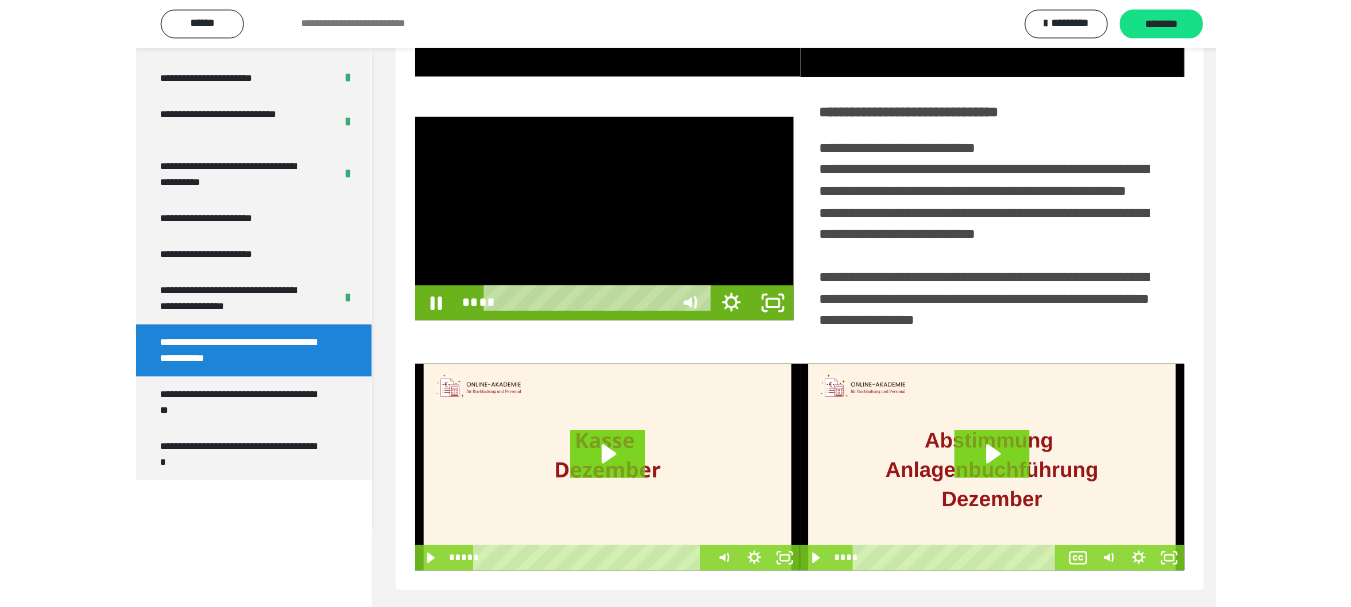 scroll, scrollTop: 3922, scrollLeft: 0, axis: vertical 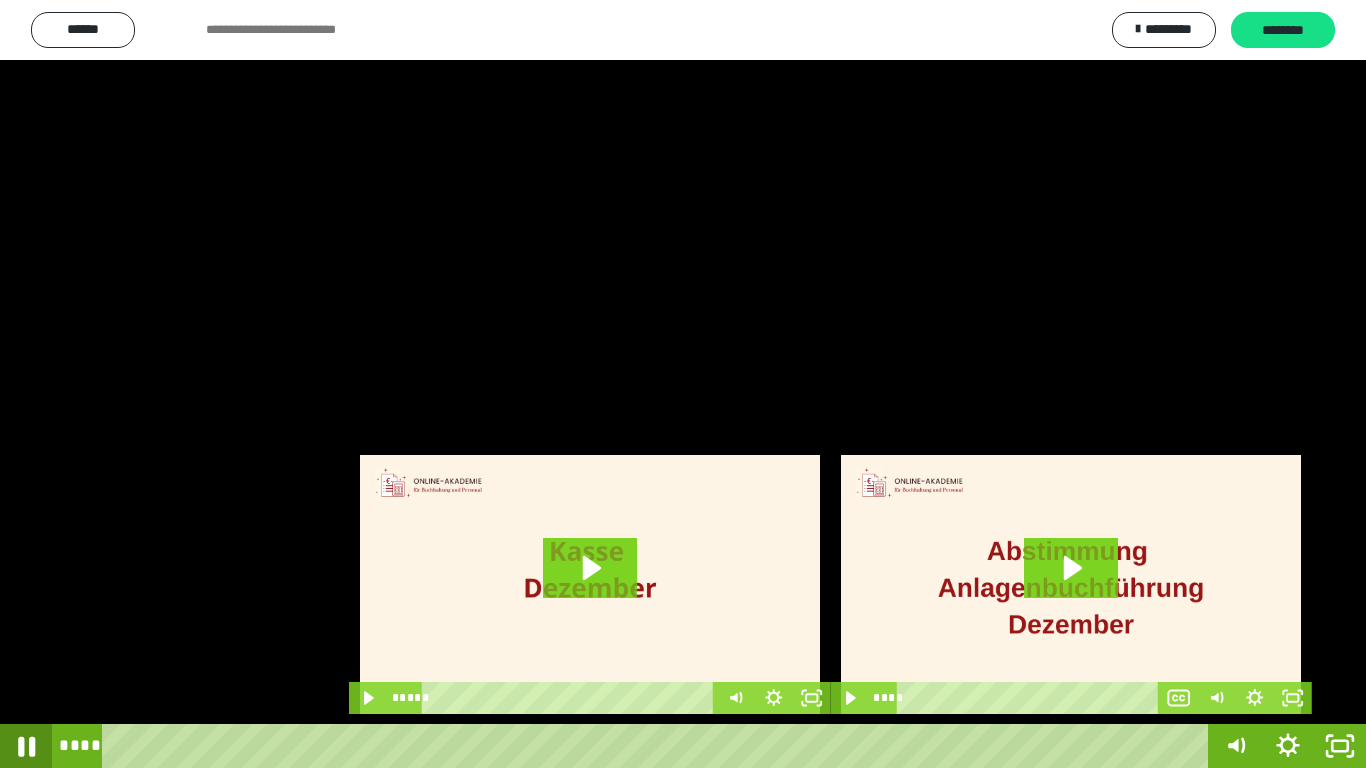 click 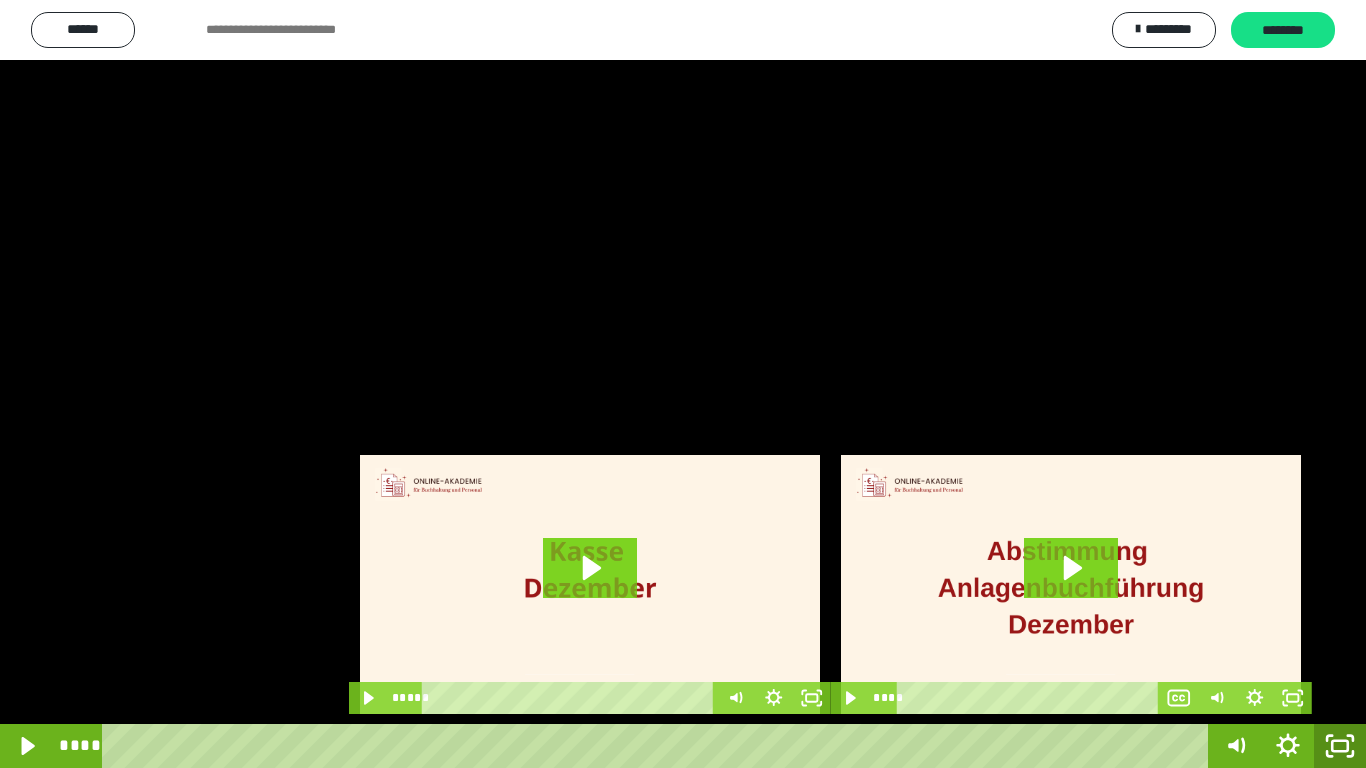 click 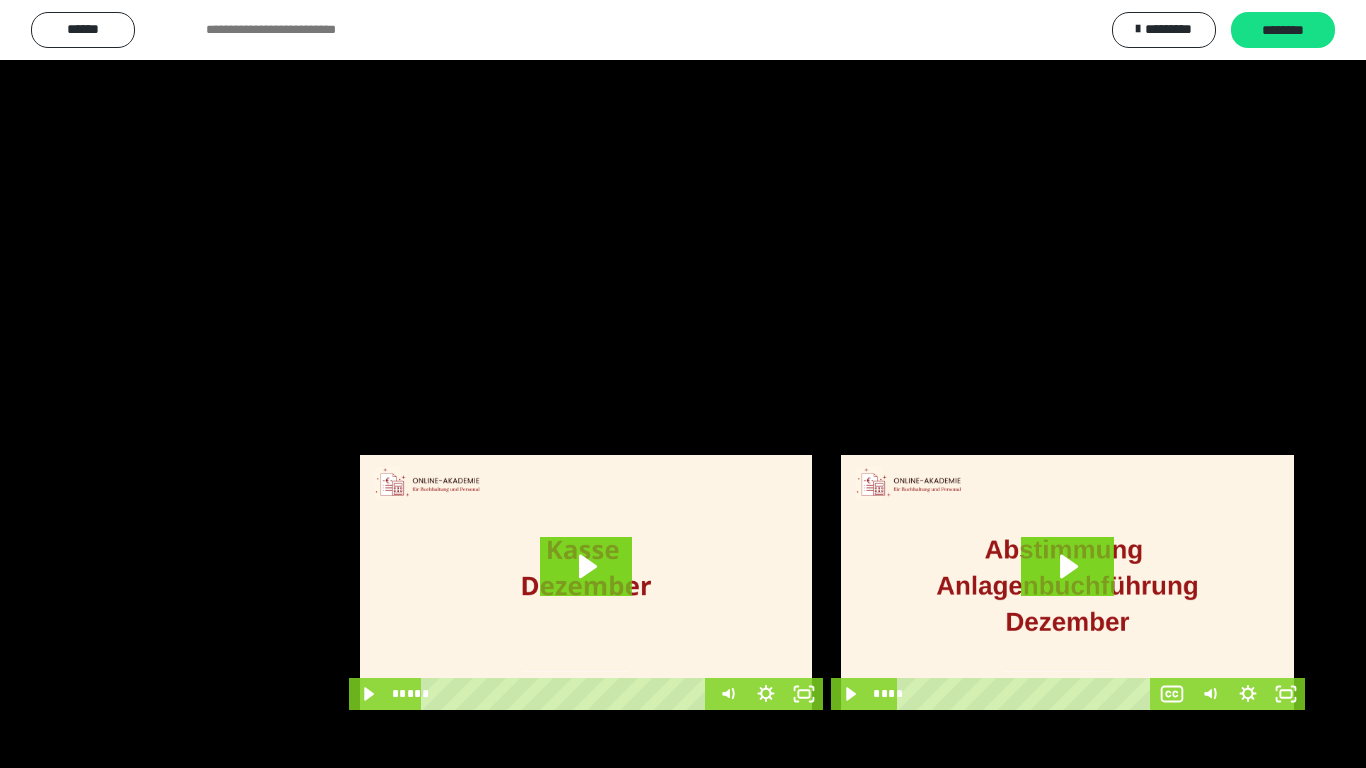 scroll, scrollTop: 4083, scrollLeft: 0, axis: vertical 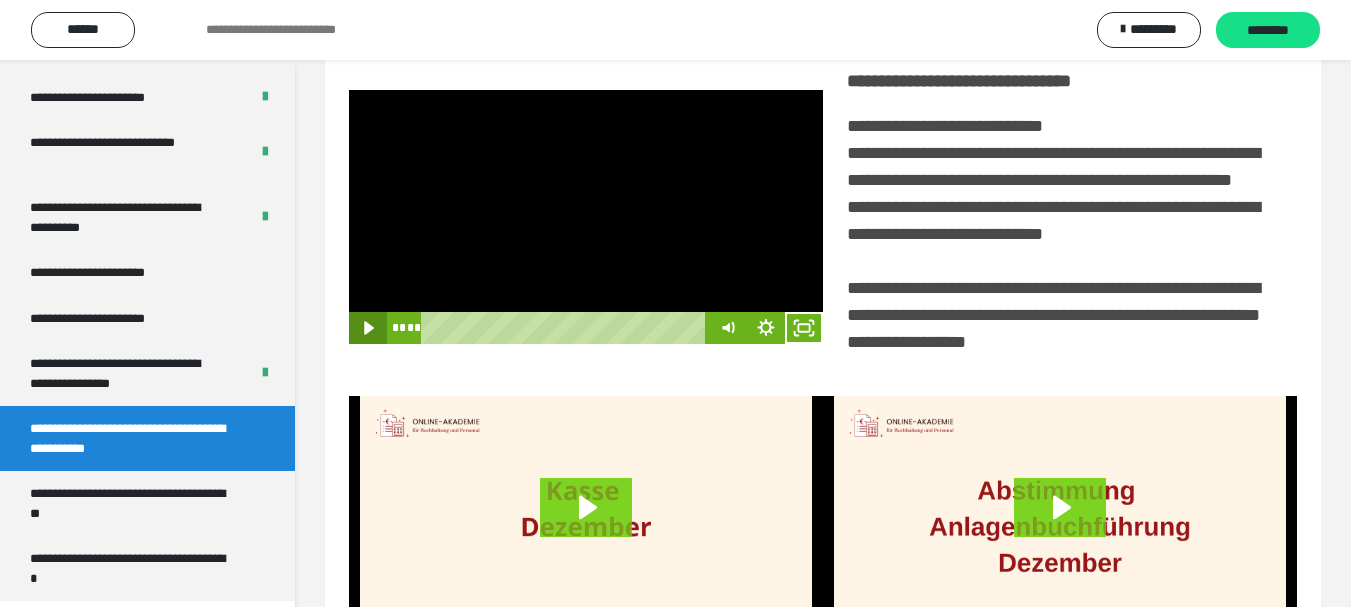 click 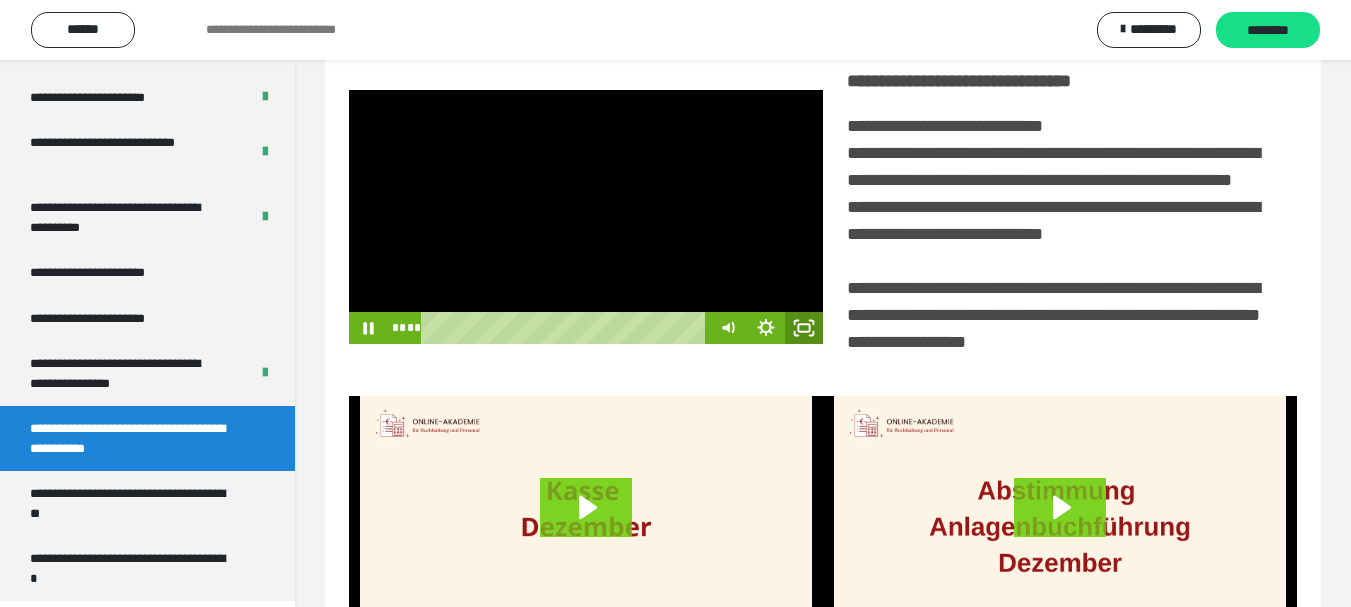 click 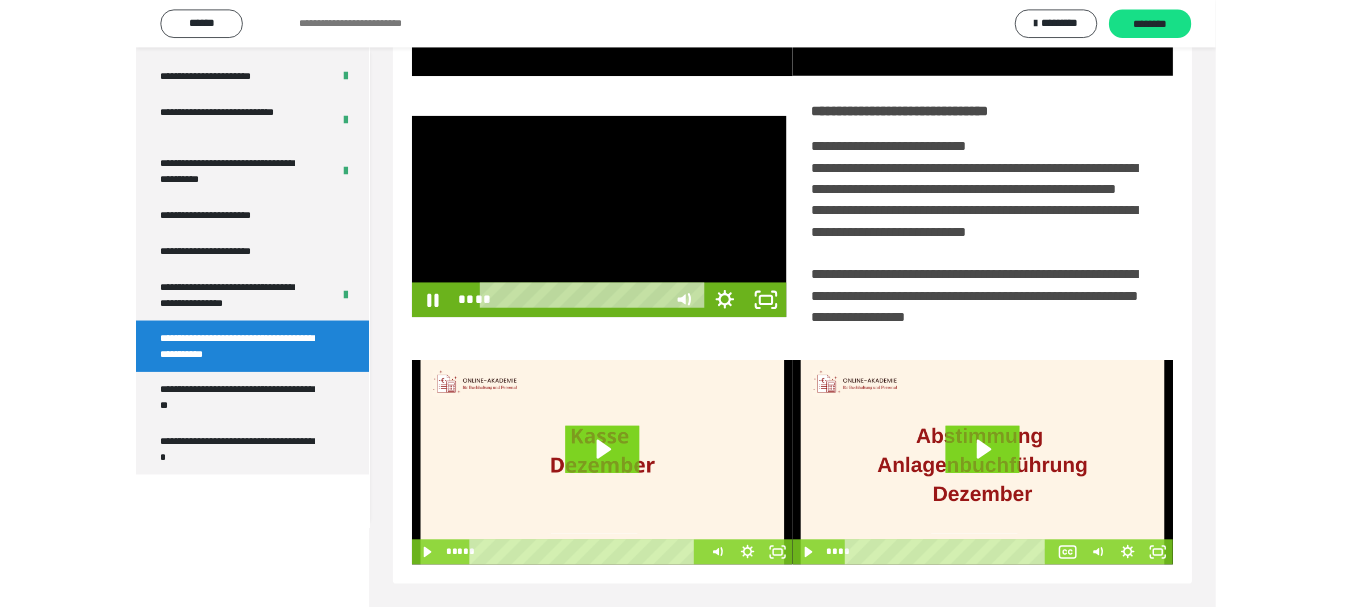 scroll, scrollTop: 3922, scrollLeft: 0, axis: vertical 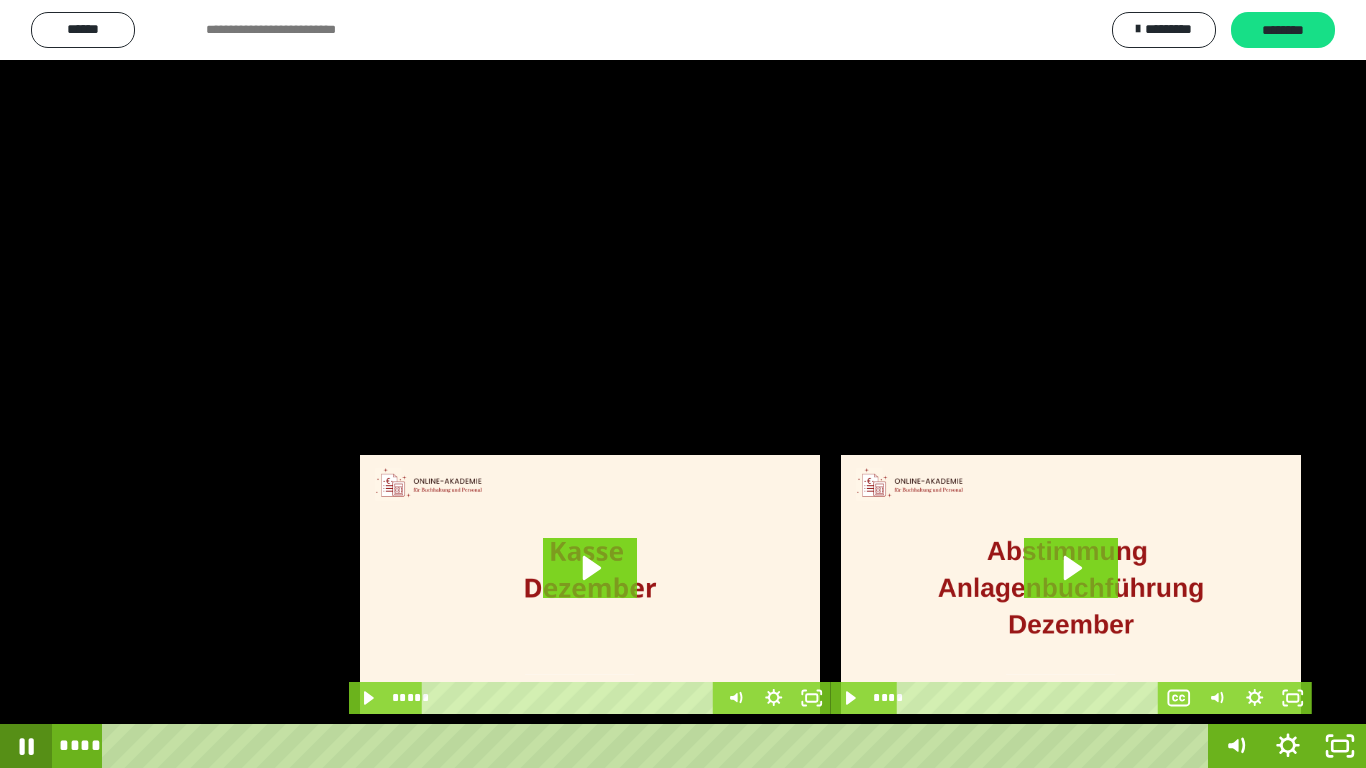 click 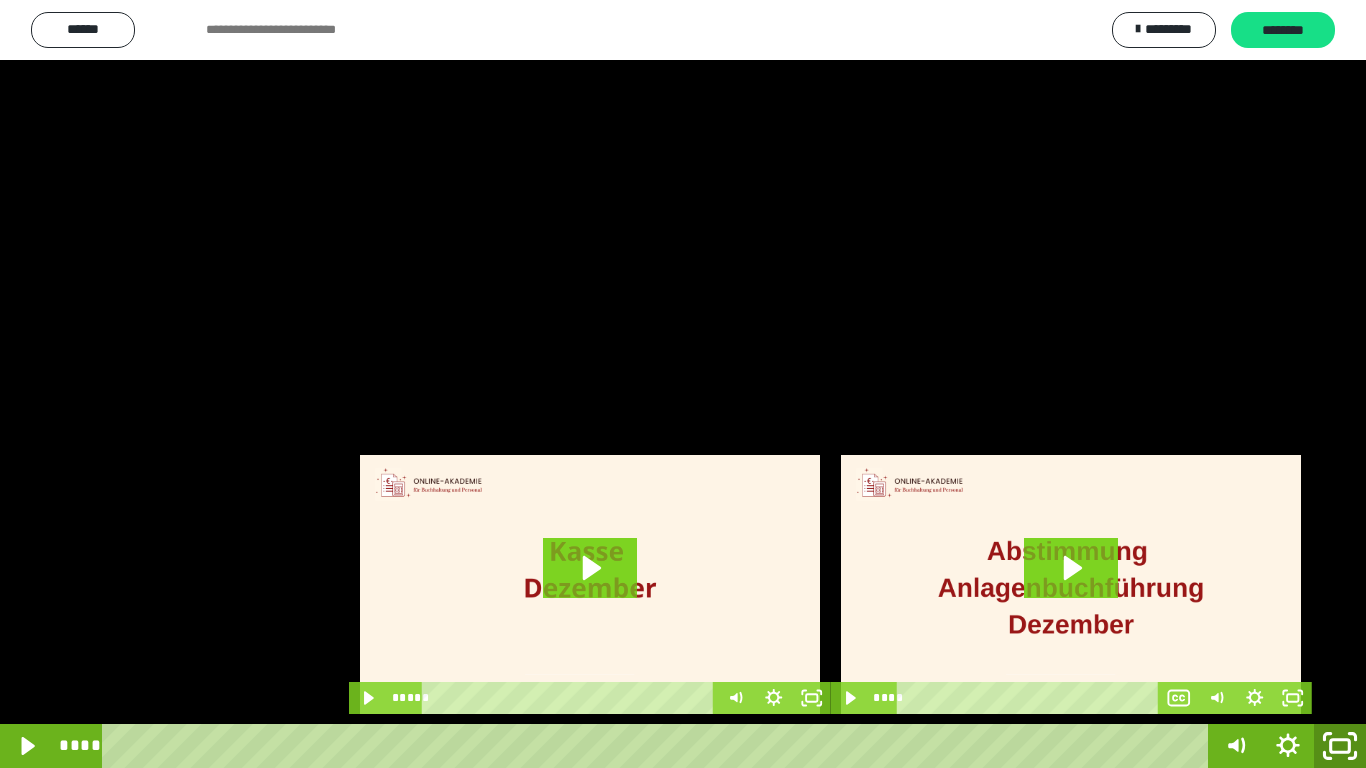 click 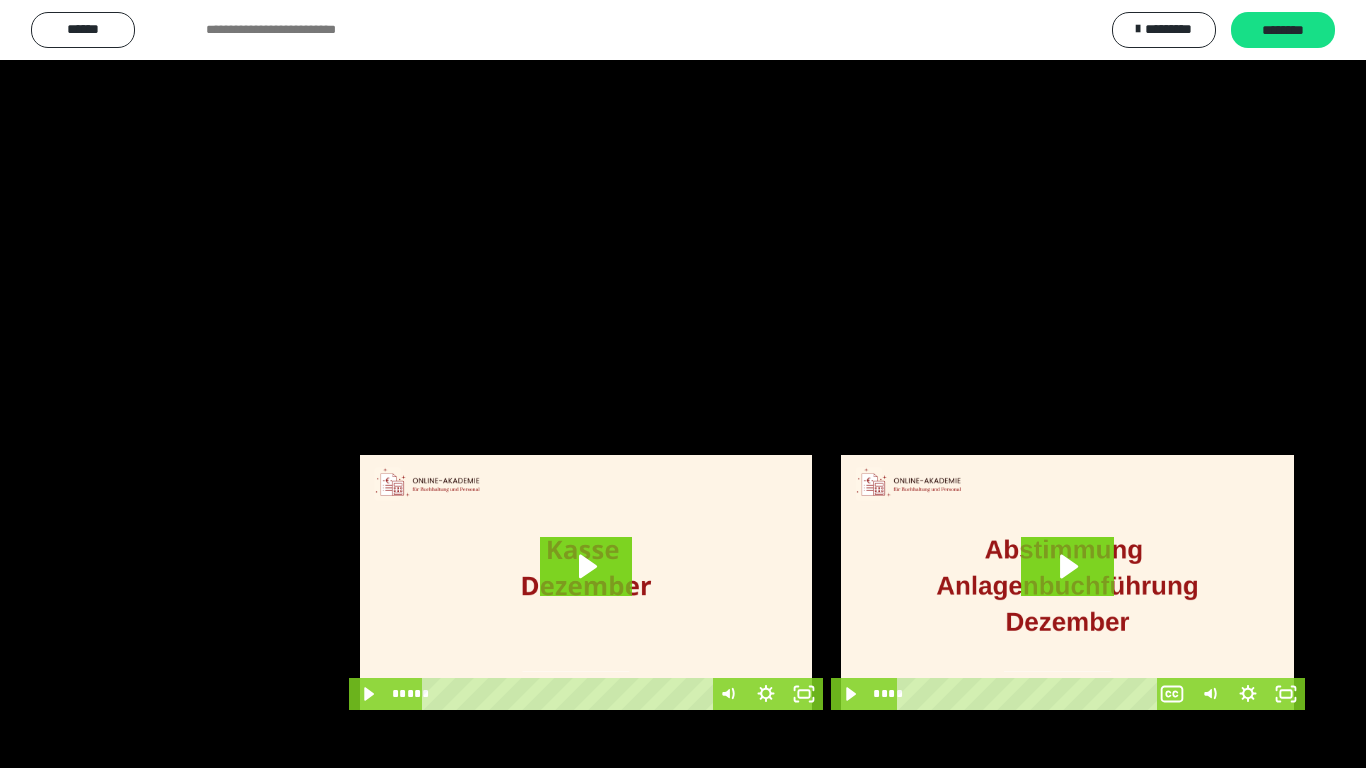 scroll, scrollTop: 4083, scrollLeft: 0, axis: vertical 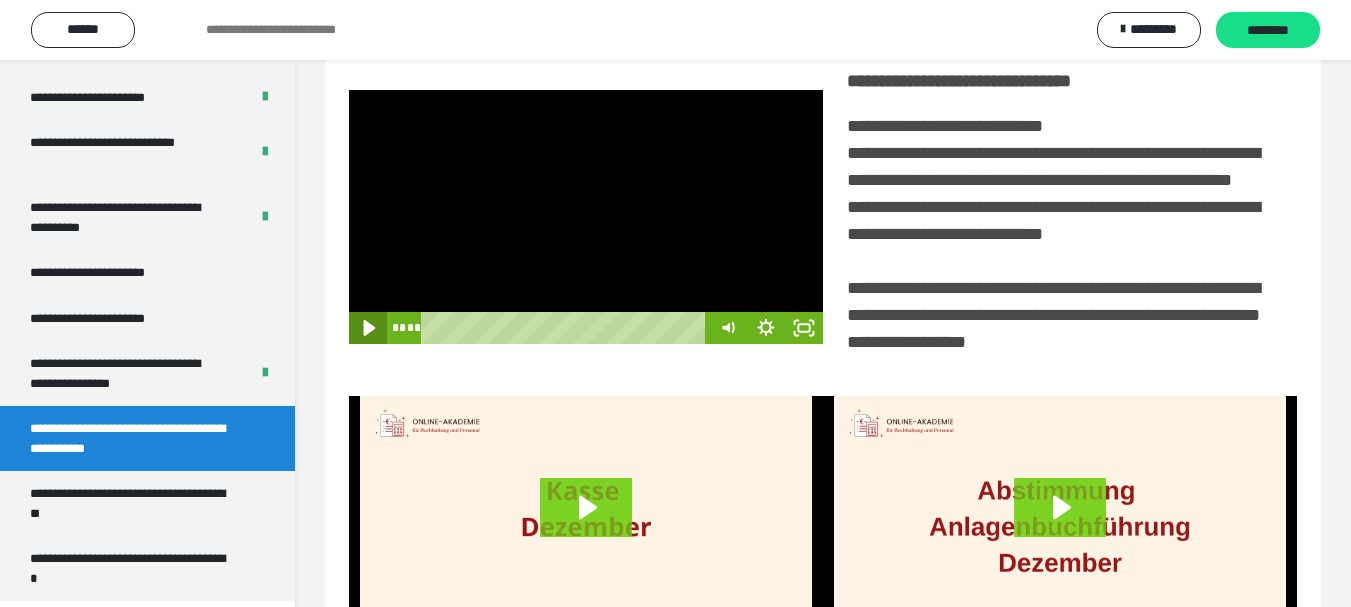 click 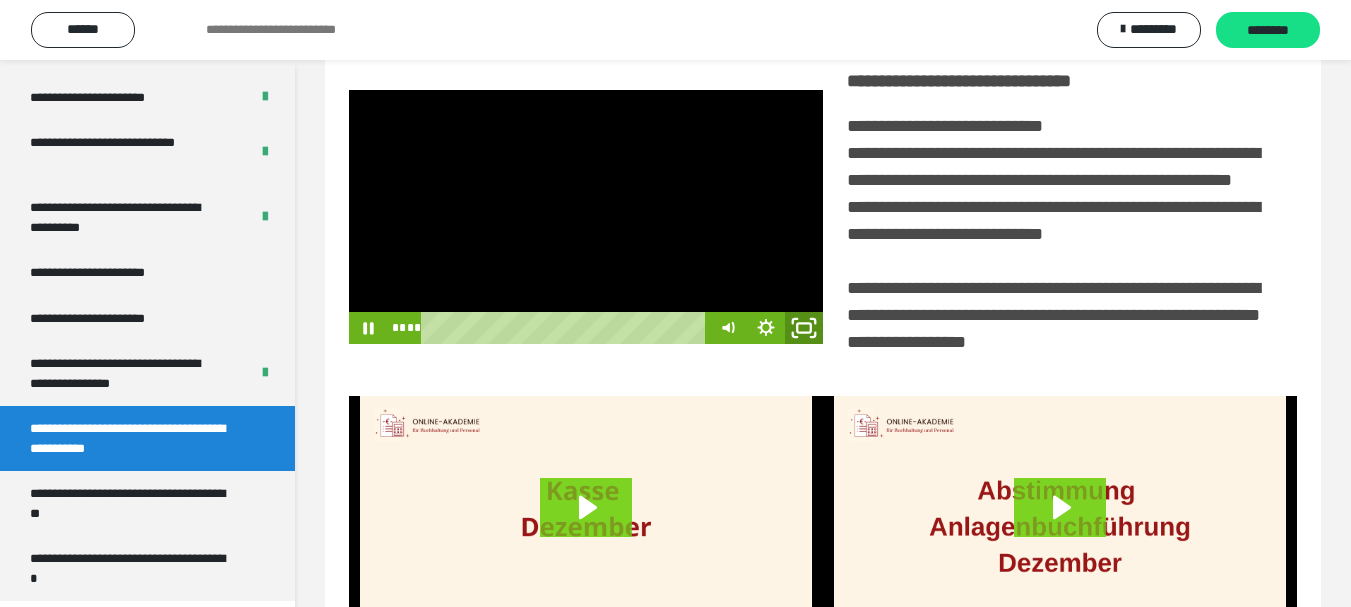 click 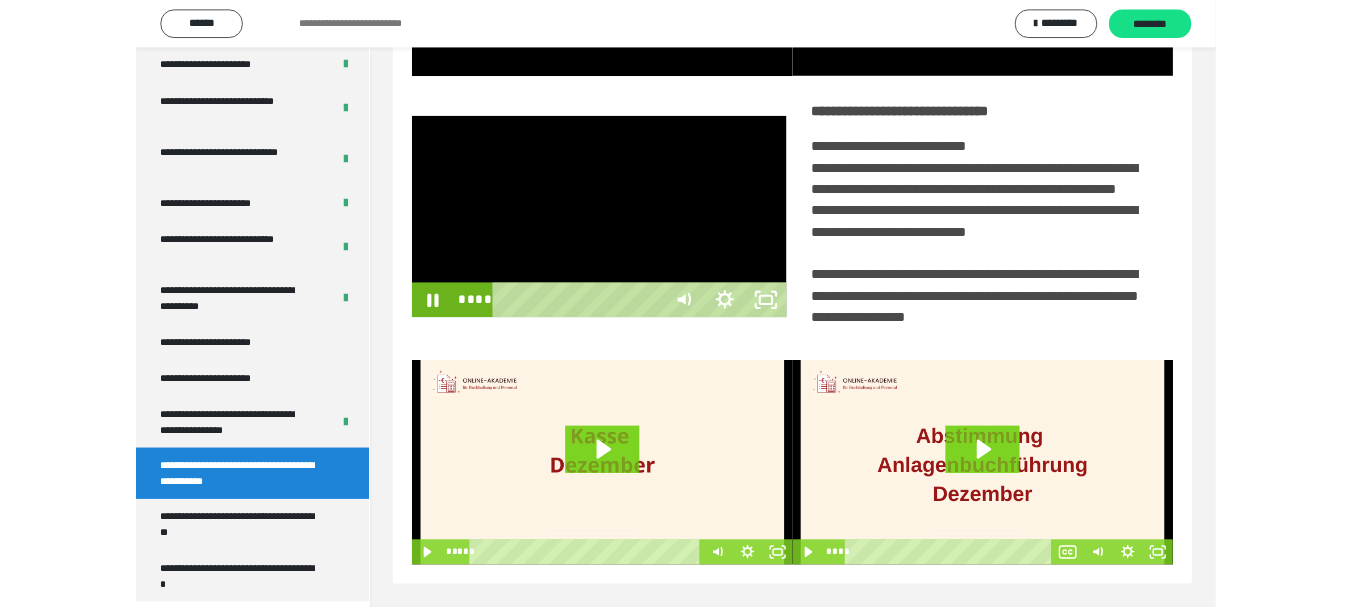 scroll, scrollTop: 3922, scrollLeft: 0, axis: vertical 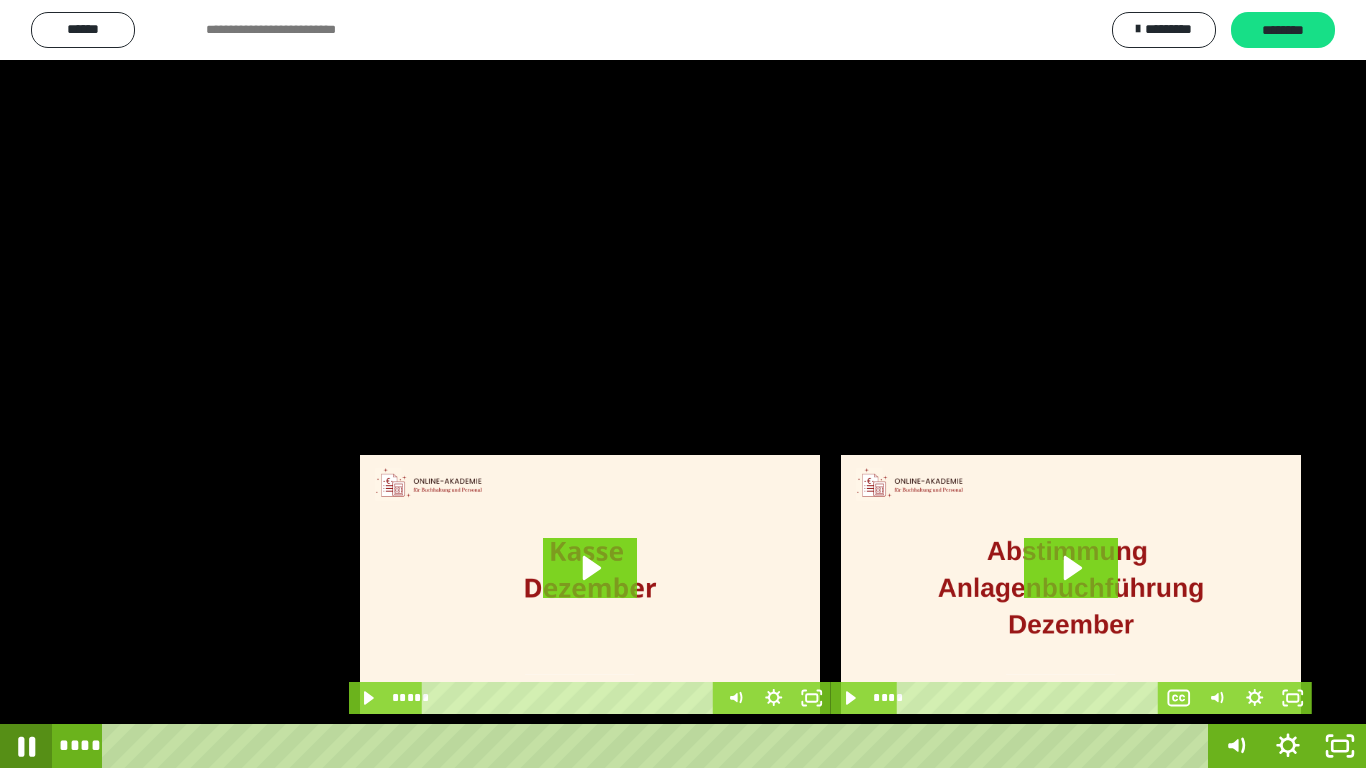 click 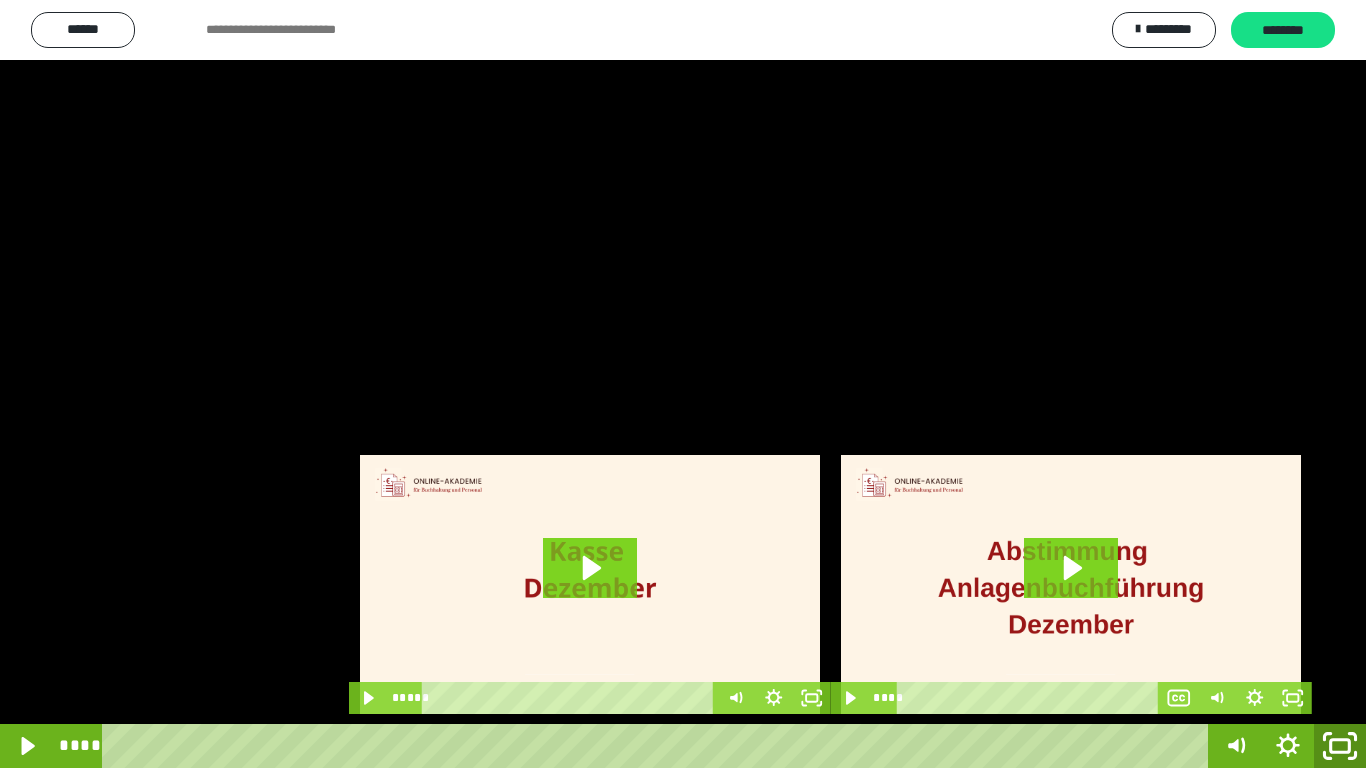 click 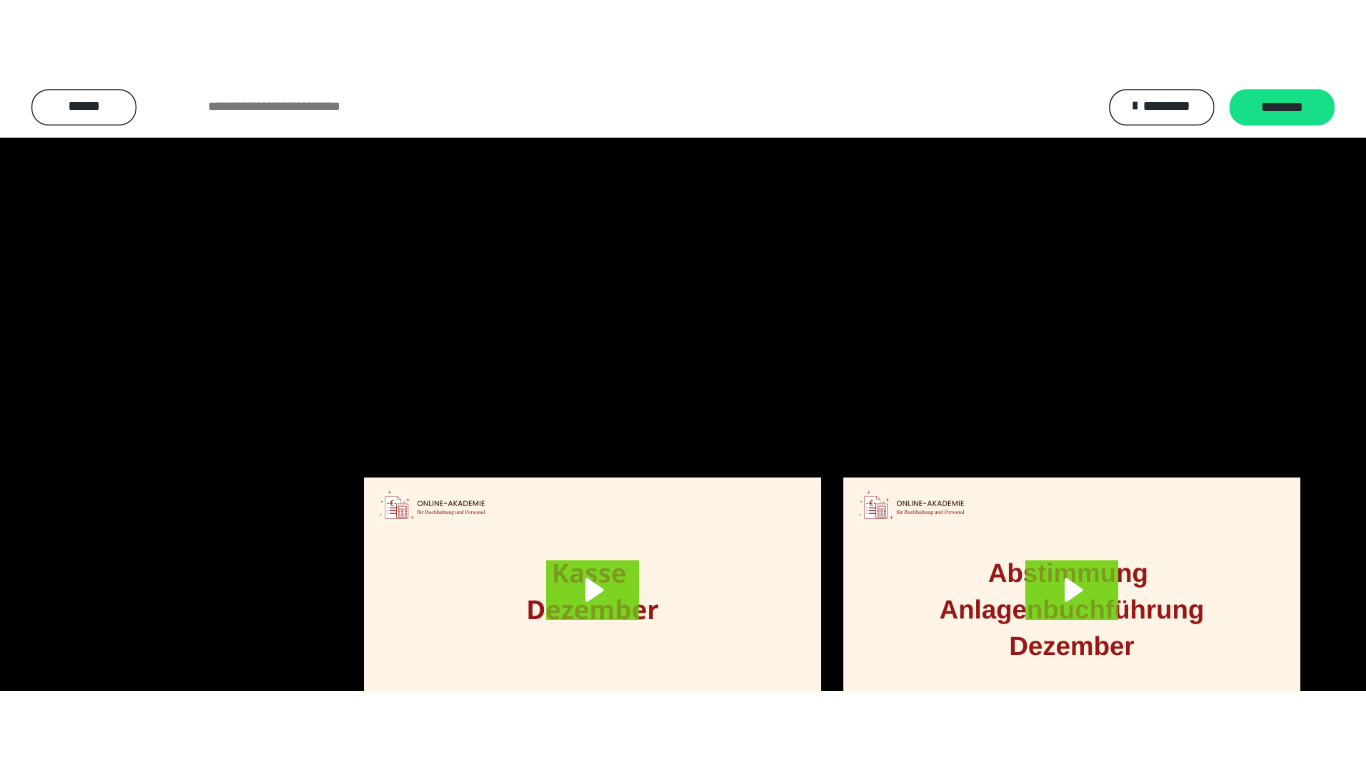 scroll, scrollTop: 4083, scrollLeft: 0, axis: vertical 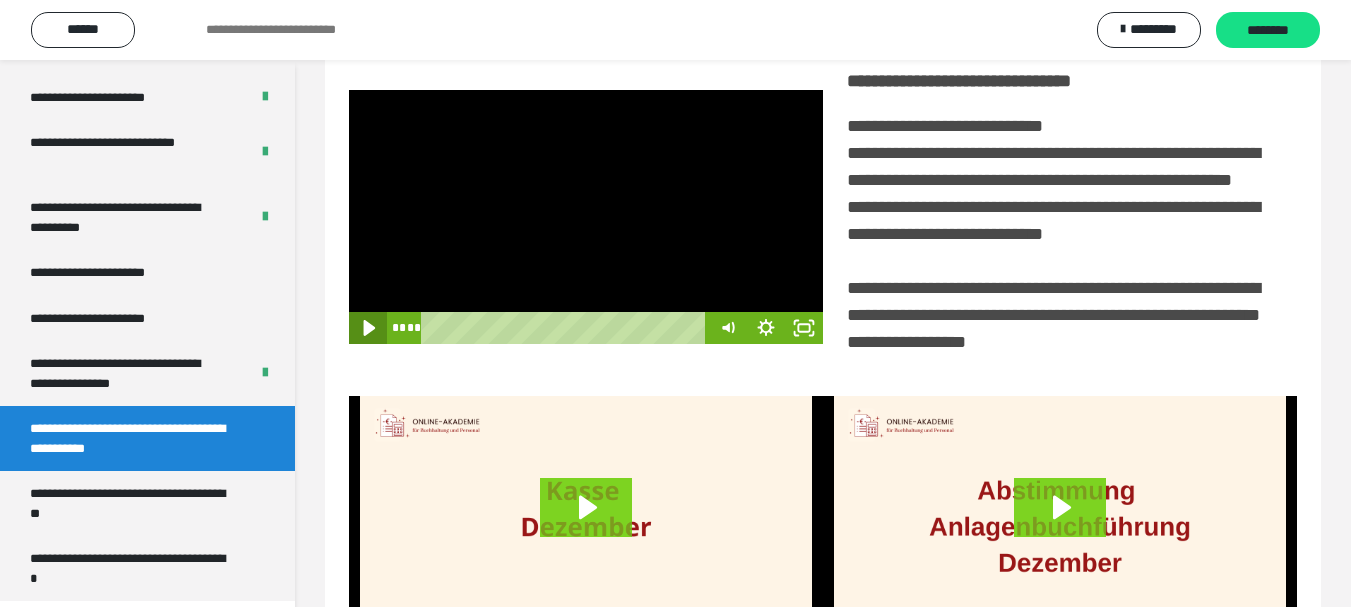 click 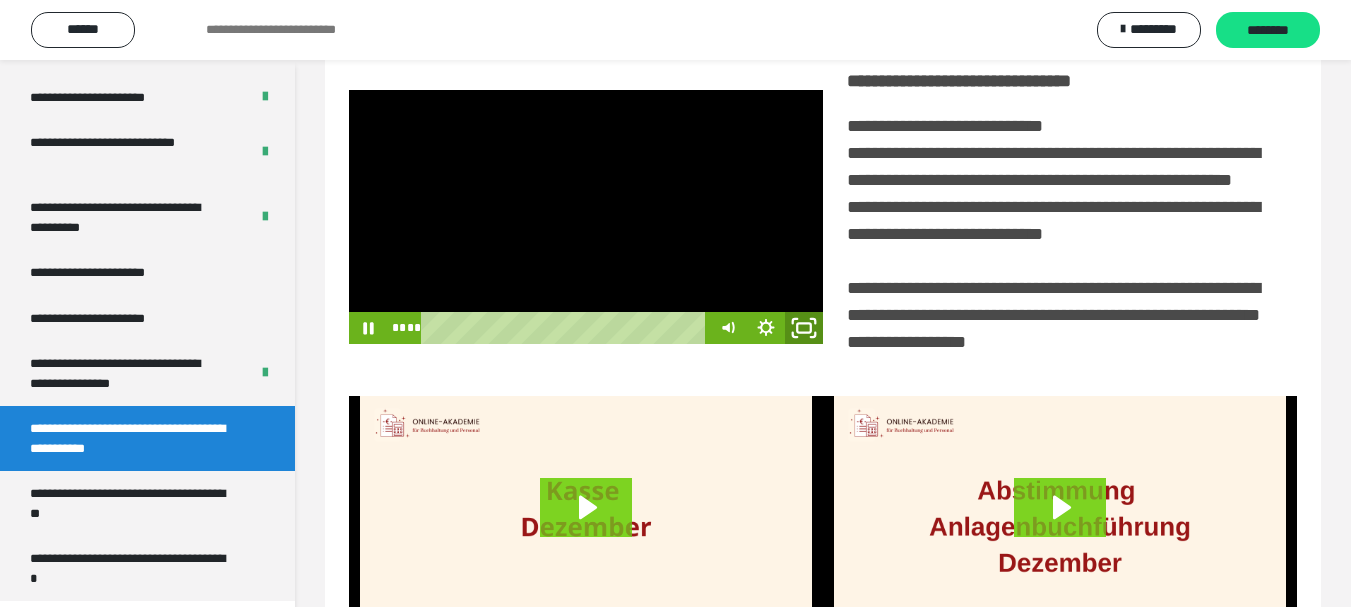 click 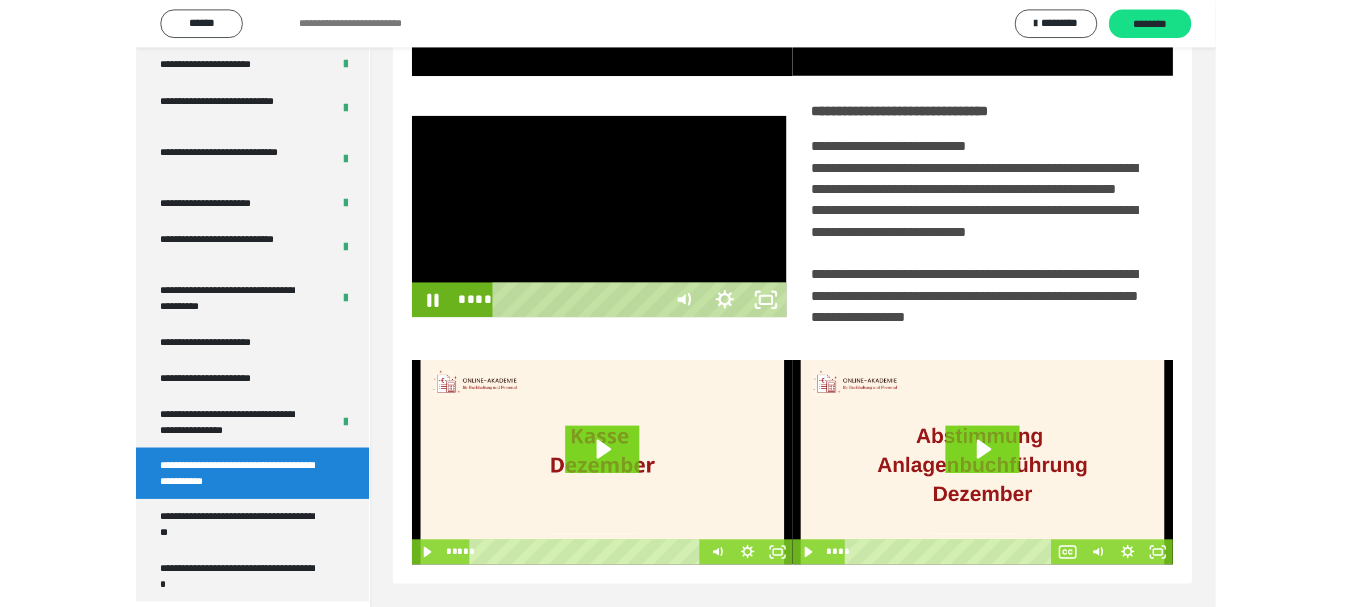 scroll, scrollTop: 3922, scrollLeft: 0, axis: vertical 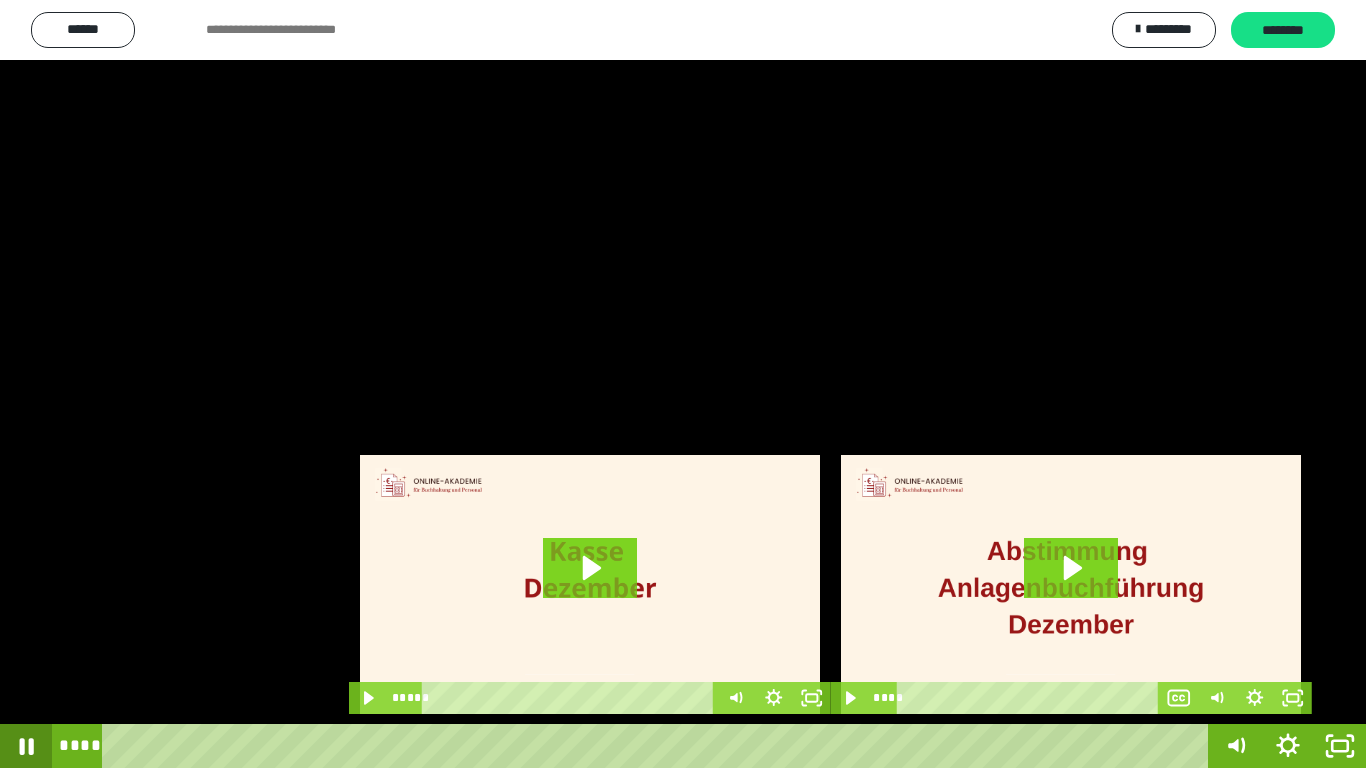 click 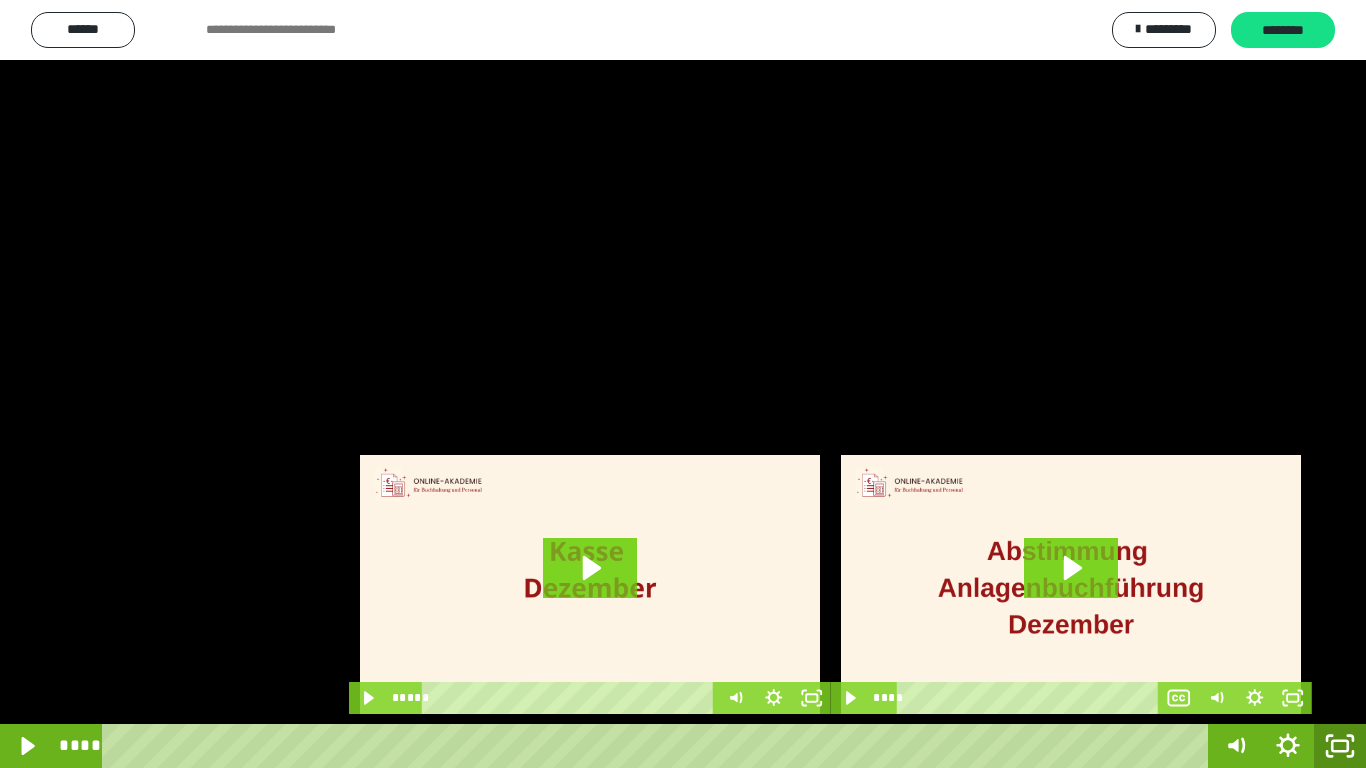 click 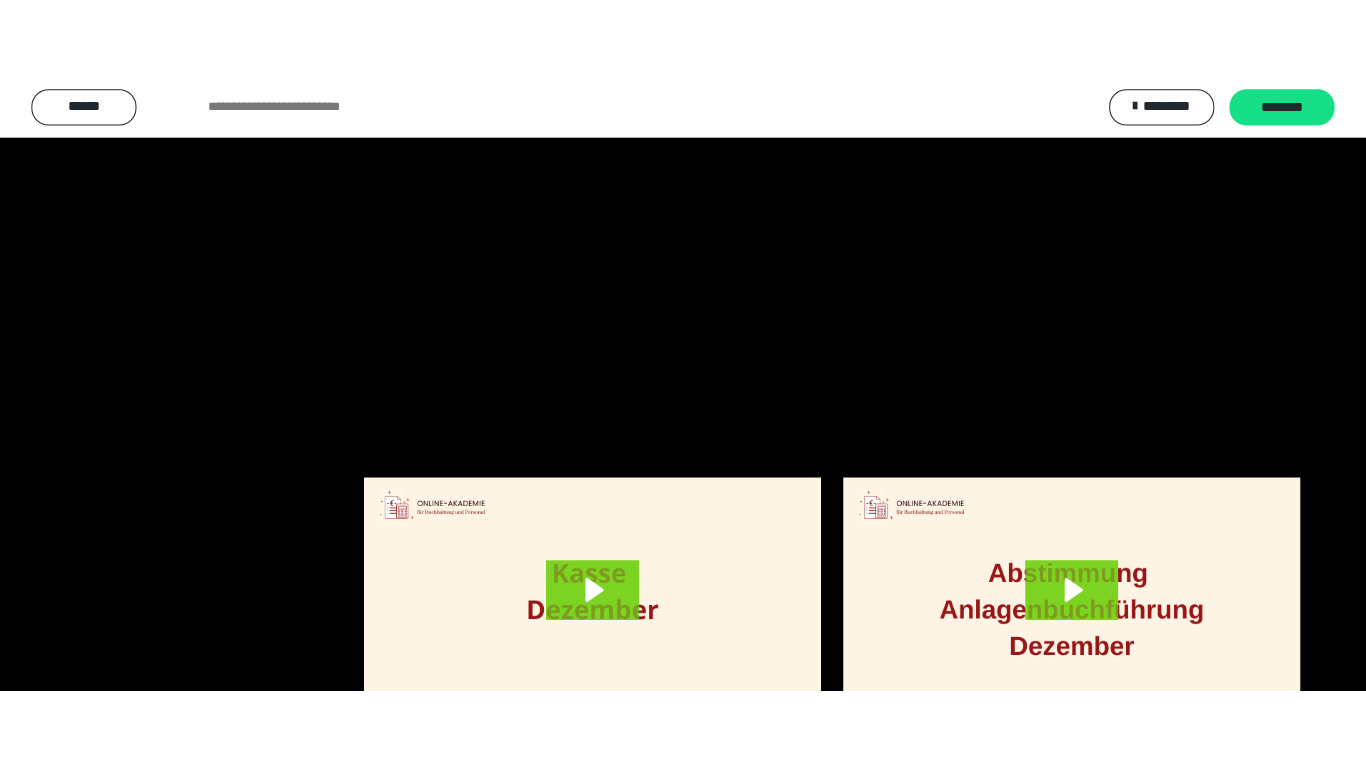 scroll, scrollTop: 4083, scrollLeft: 0, axis: vertical 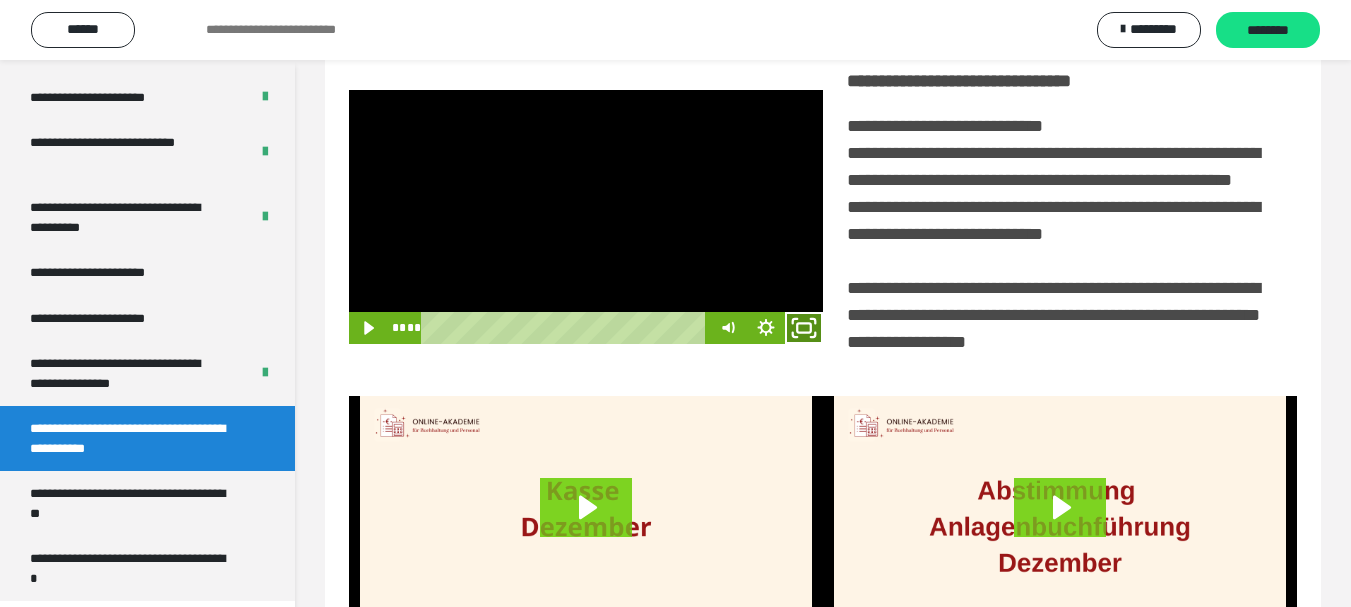 click 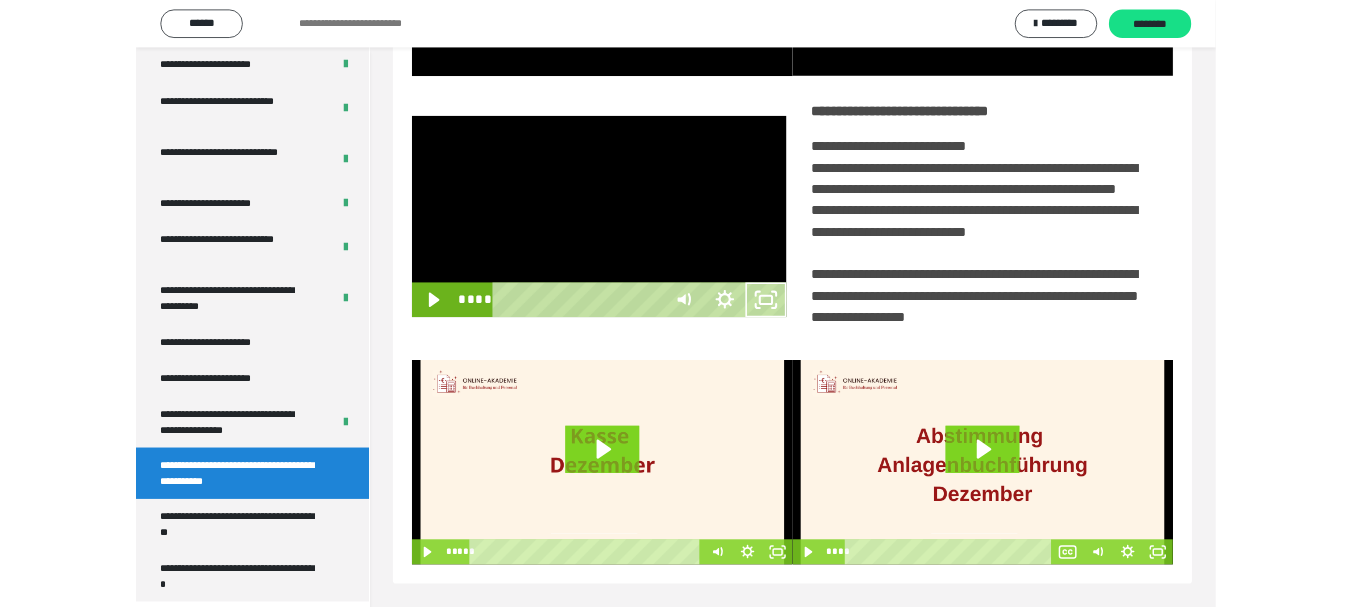 scroll, scrollTop: 3922, scrollLeft: 0, axis: vertical 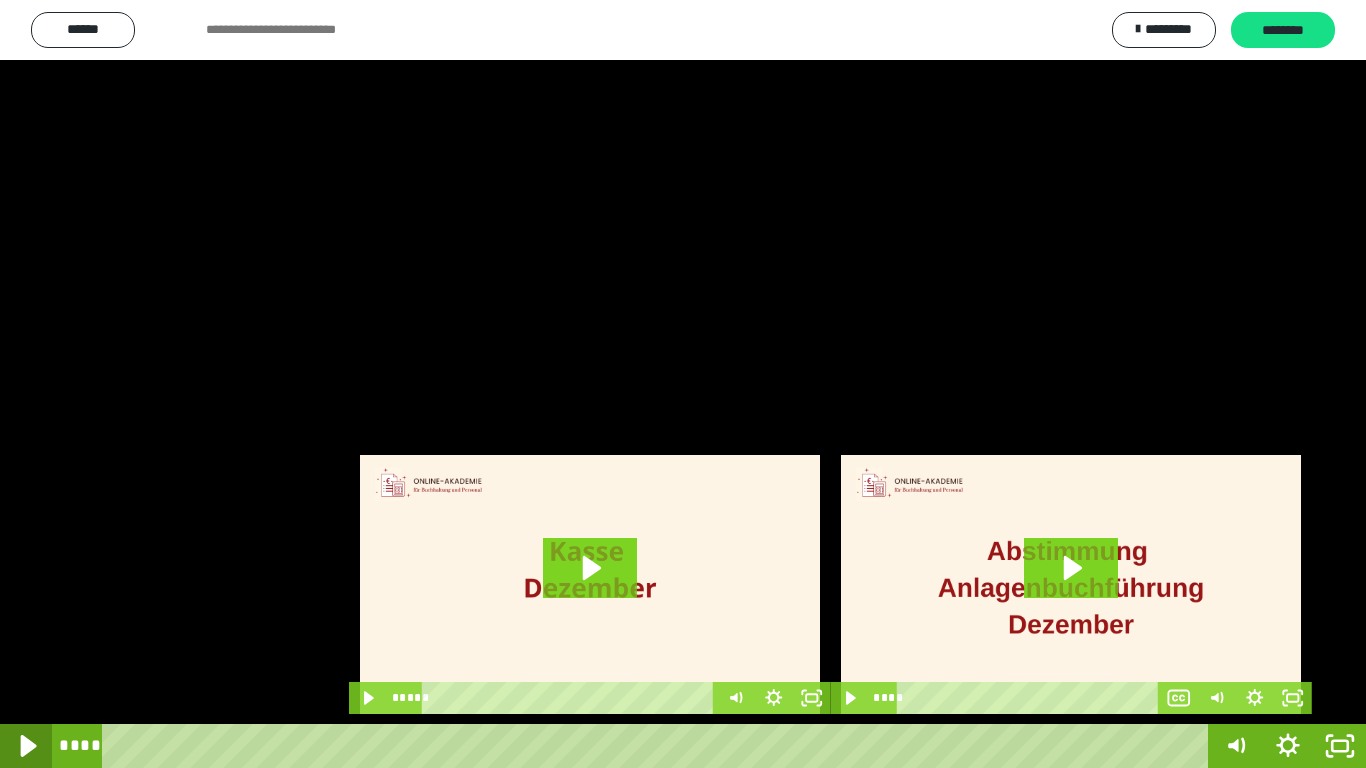 click 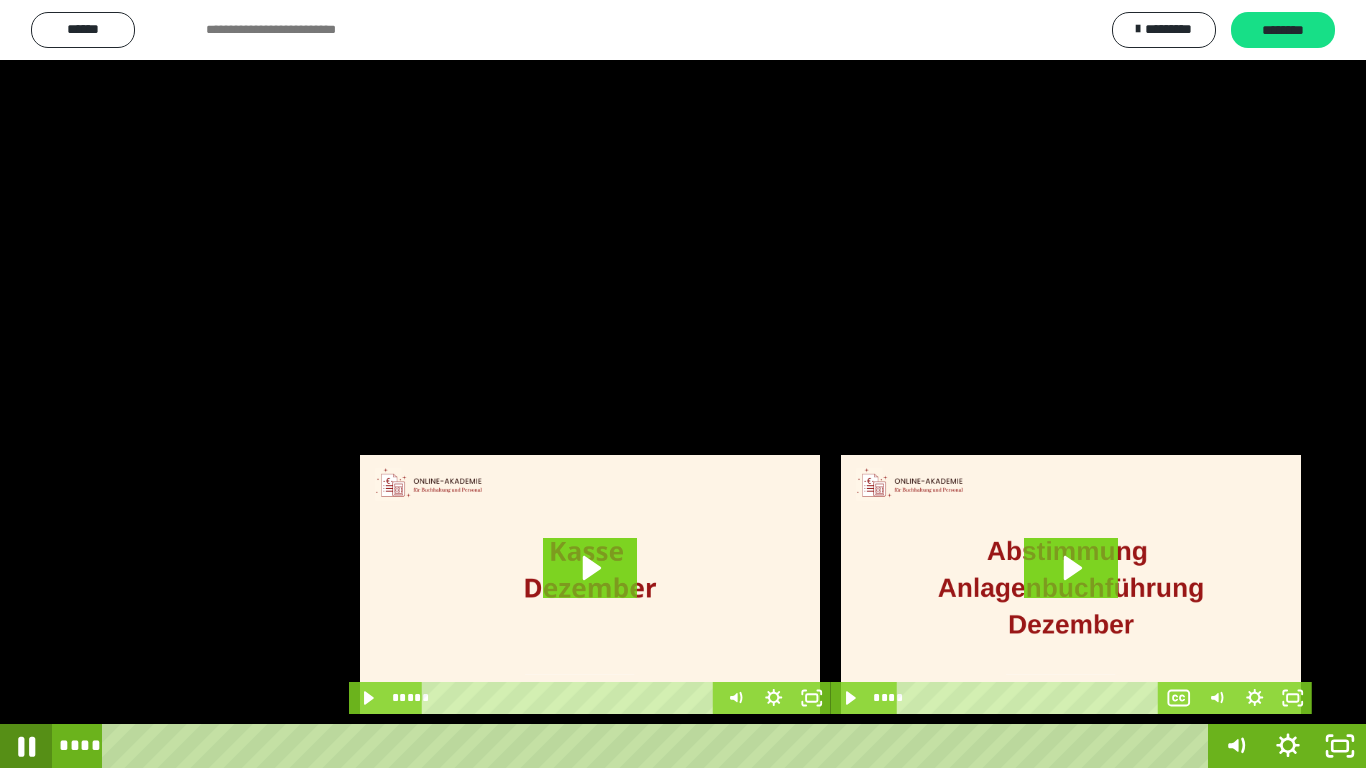 click 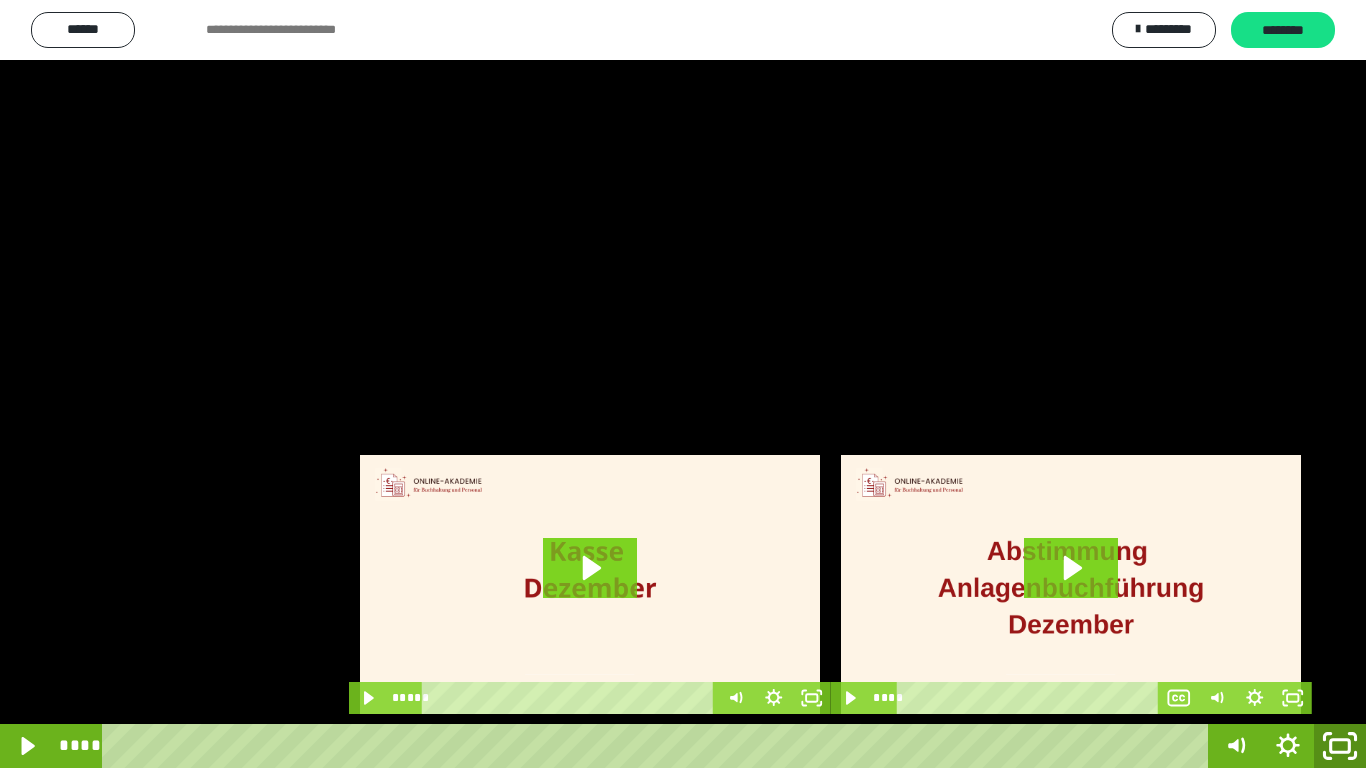click 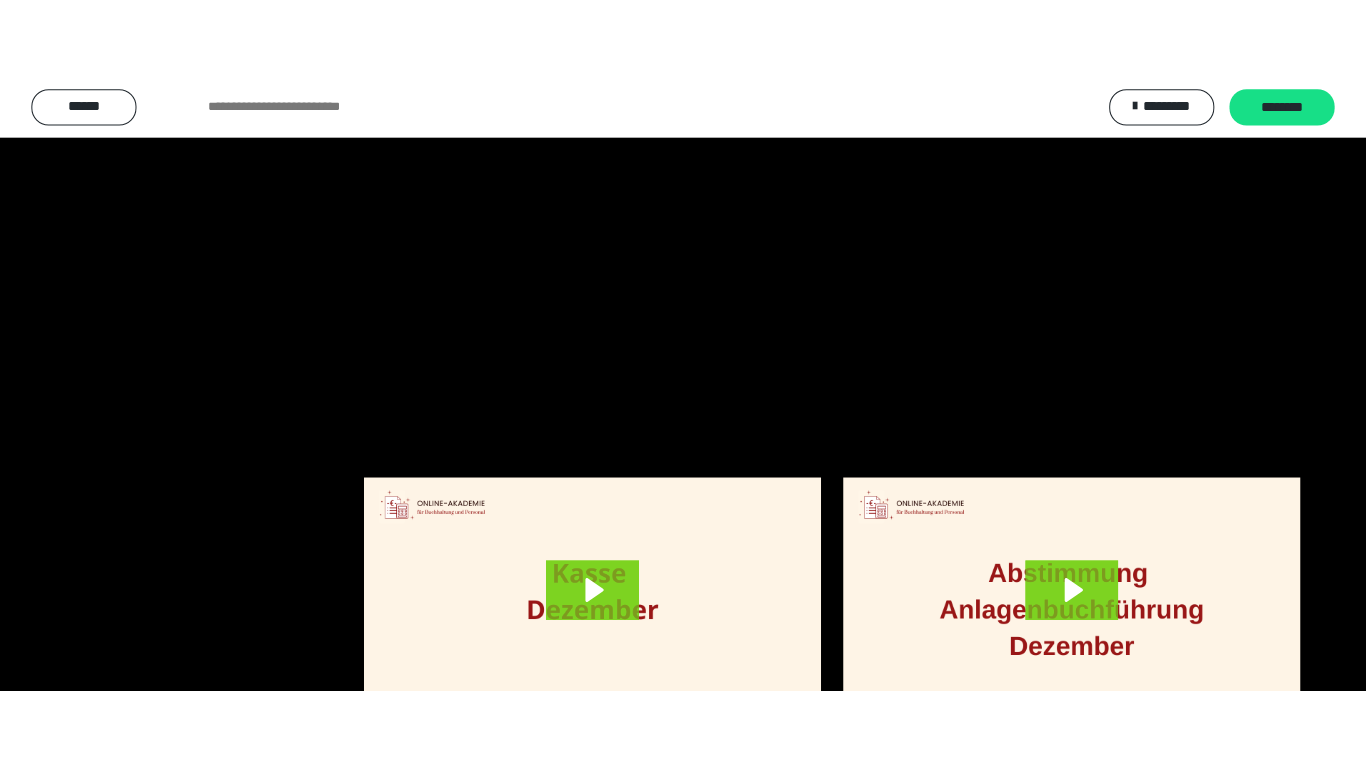 scroll, scrollTop: 4083, scrollLeft: 0, axis: vertical 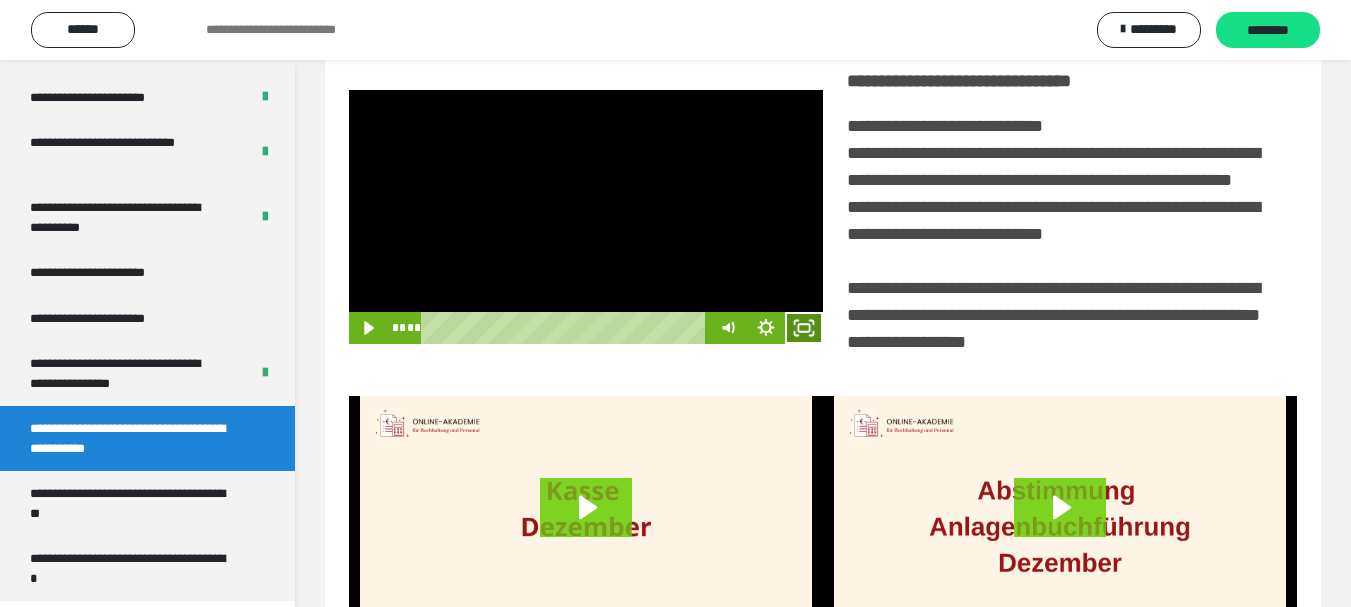 click 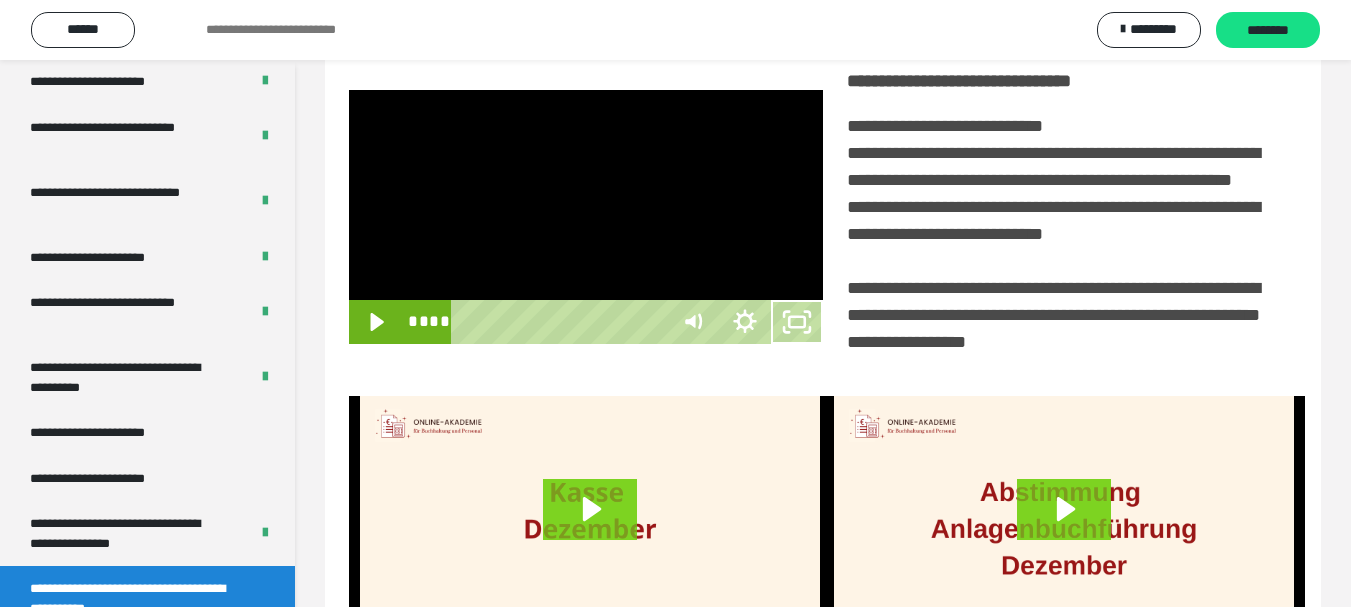 scroll, scrollTop: 3922, scrollLeft: 0, axis: vertical 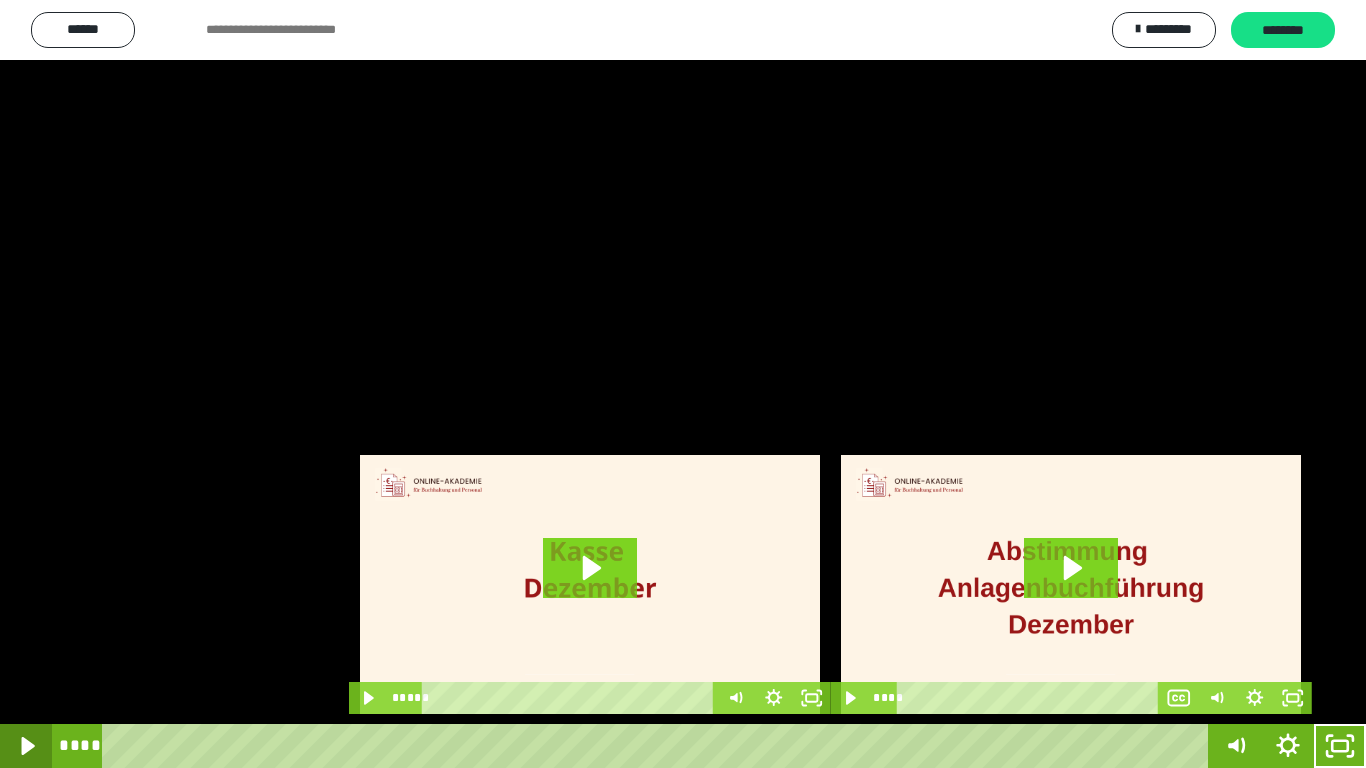 click 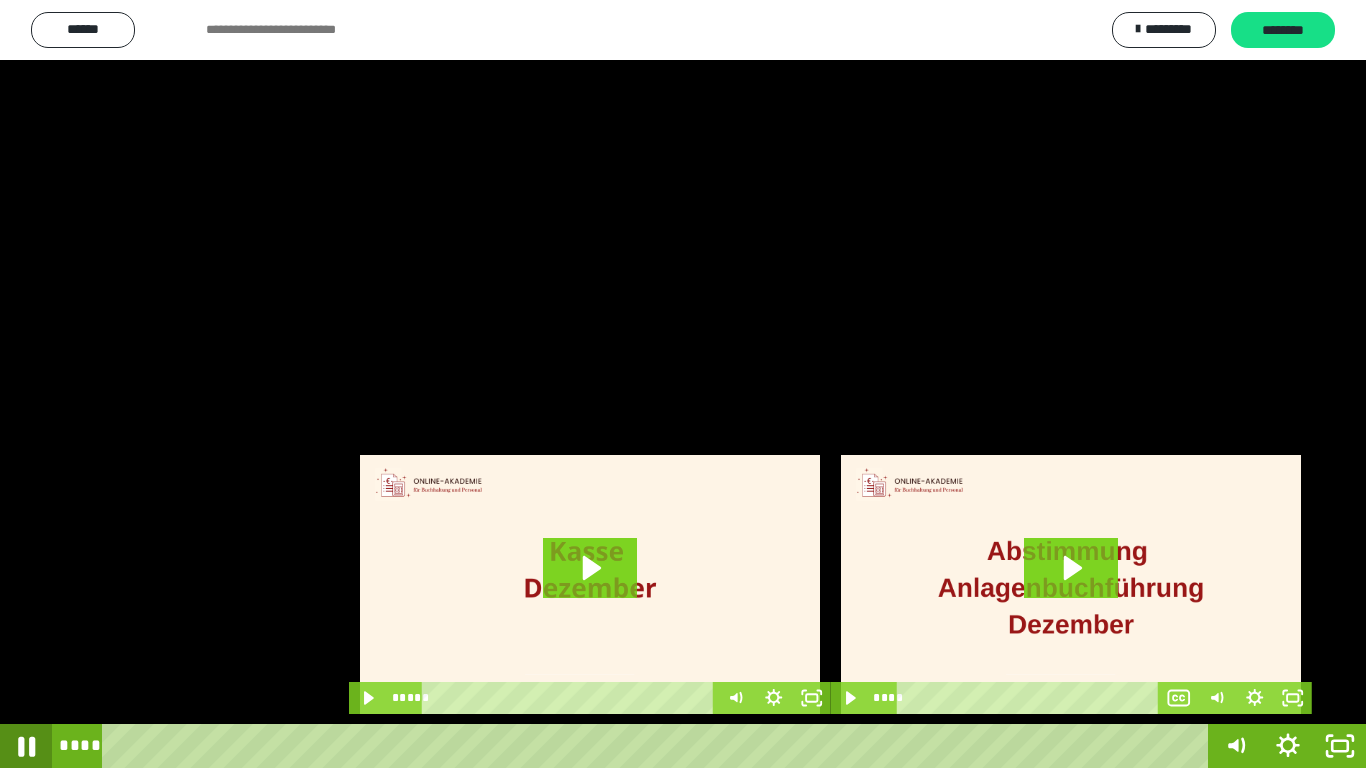 click 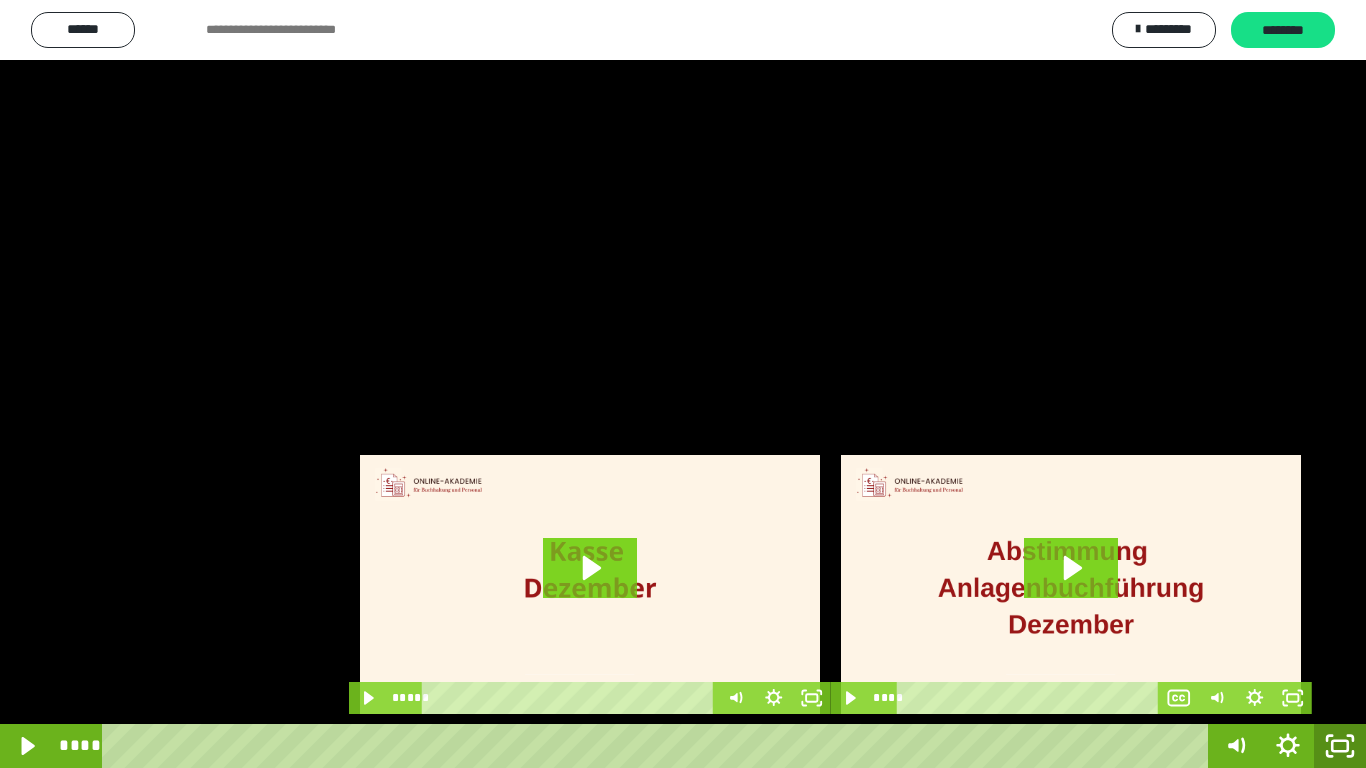 click 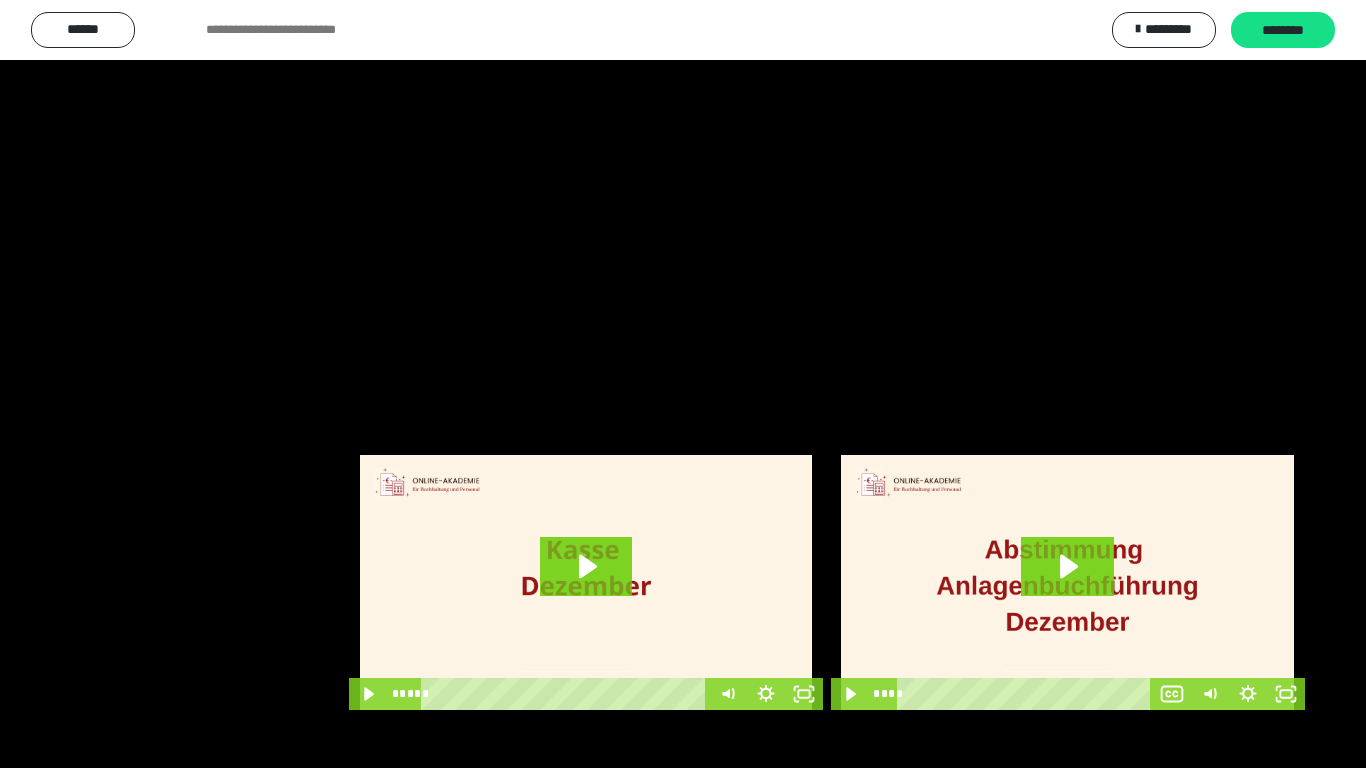 scroll, scrollTop: 4083, scrollLeft: 0, axis: vertical 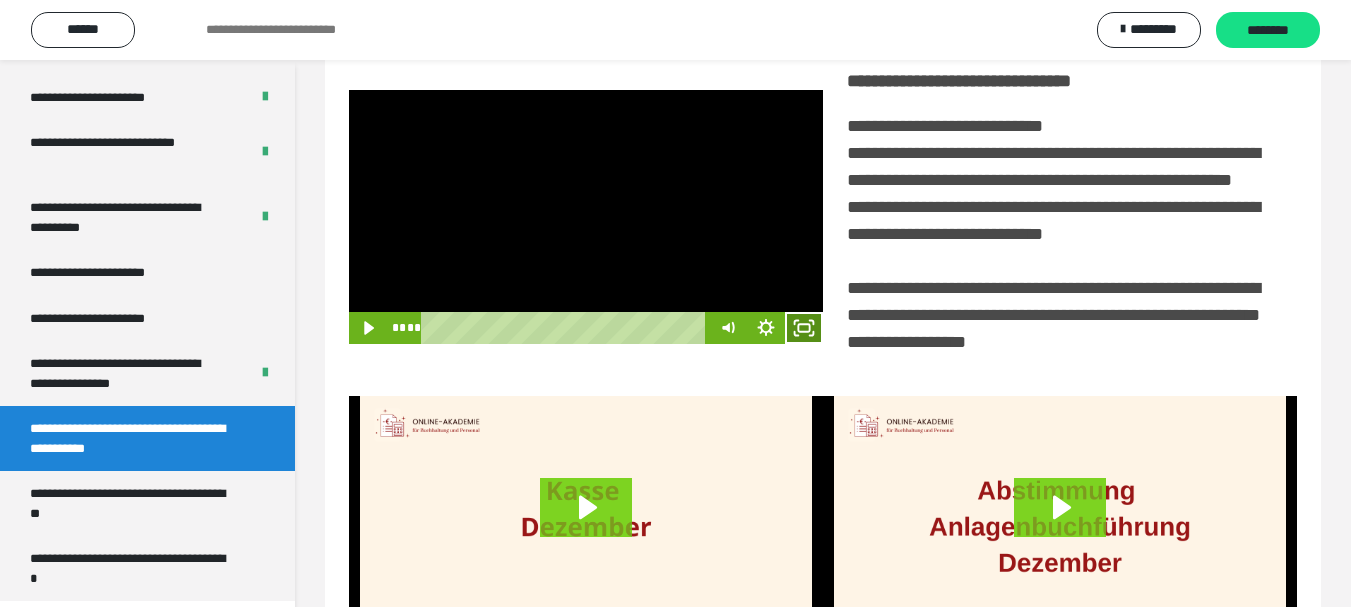 drag, startPoint x: 806, startPoint y: 366, endPoint x: 806, endPoint y: 486, distance: 120 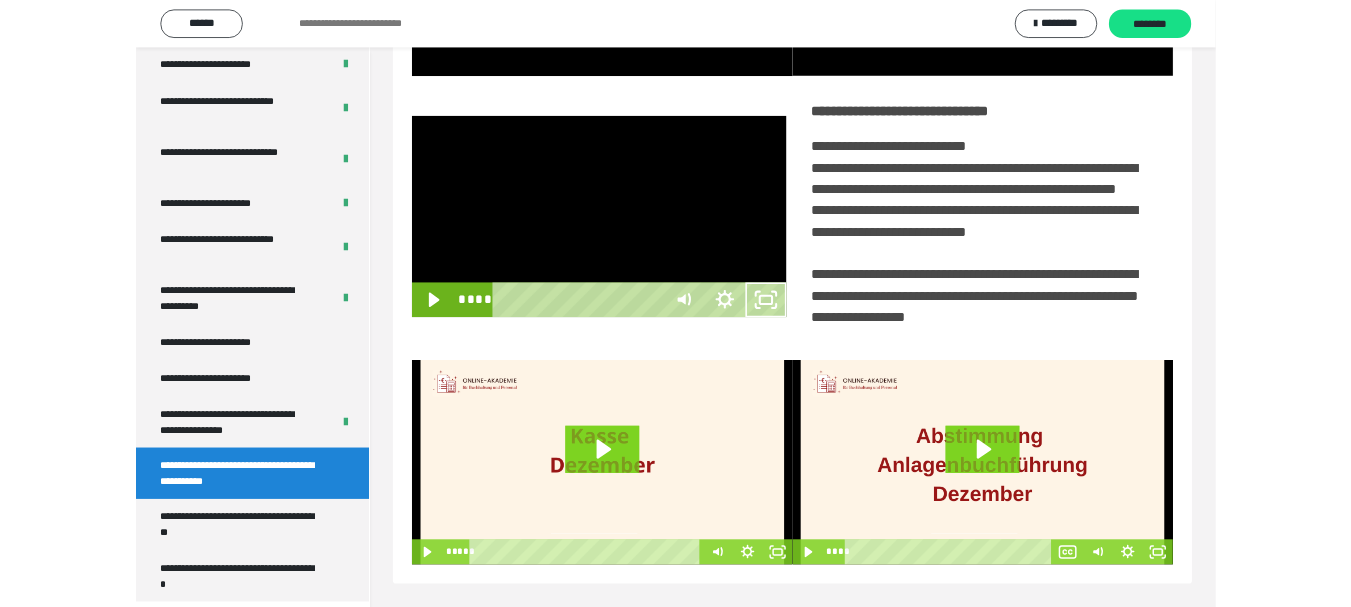 scroll, scrollTop: 3922, scrollLeft: 0, axis: vertical 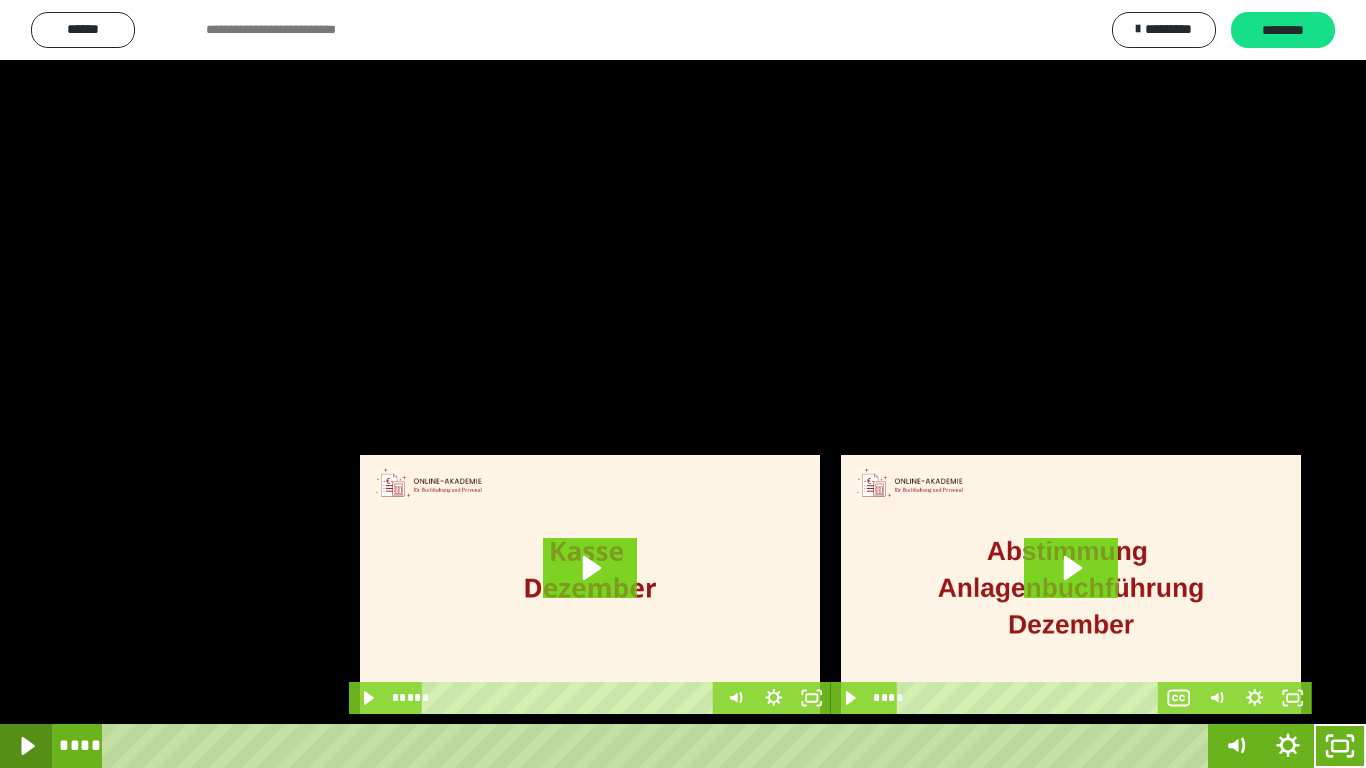 click 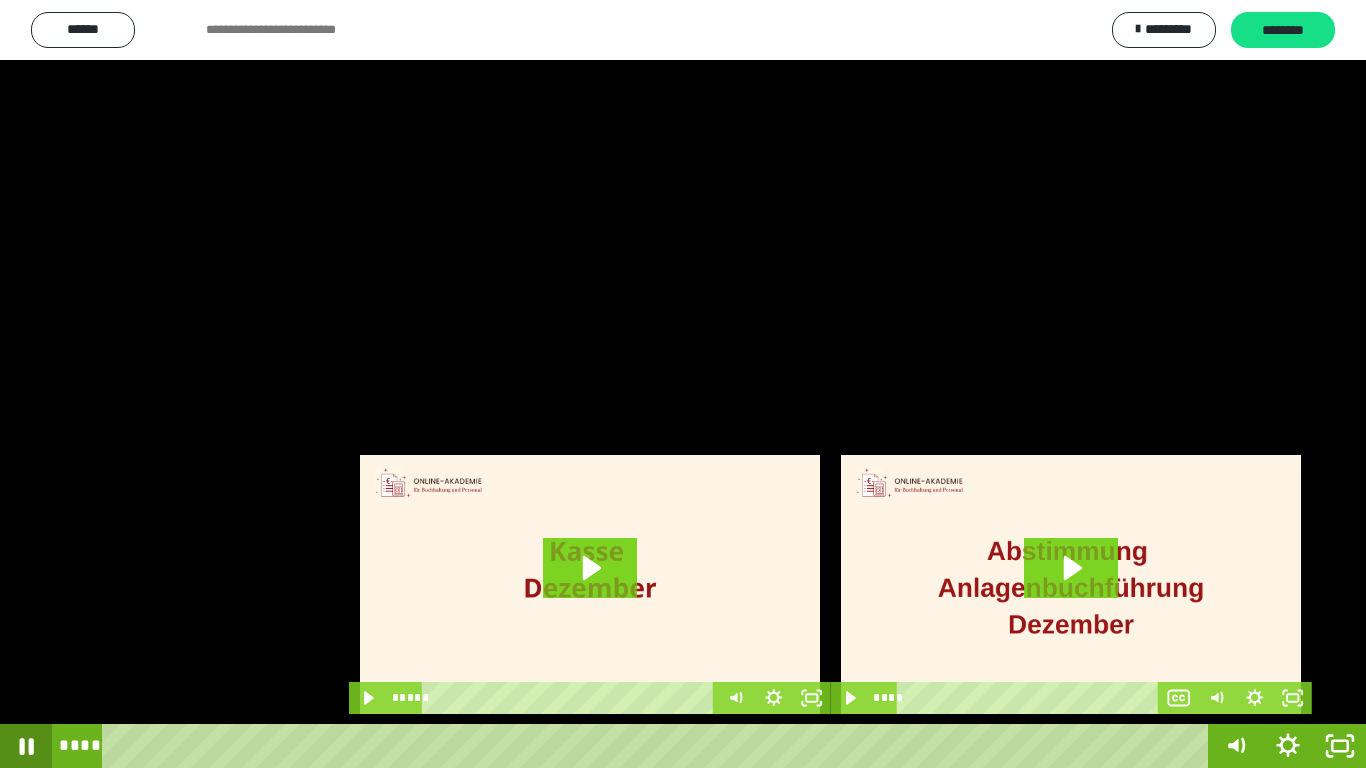 click 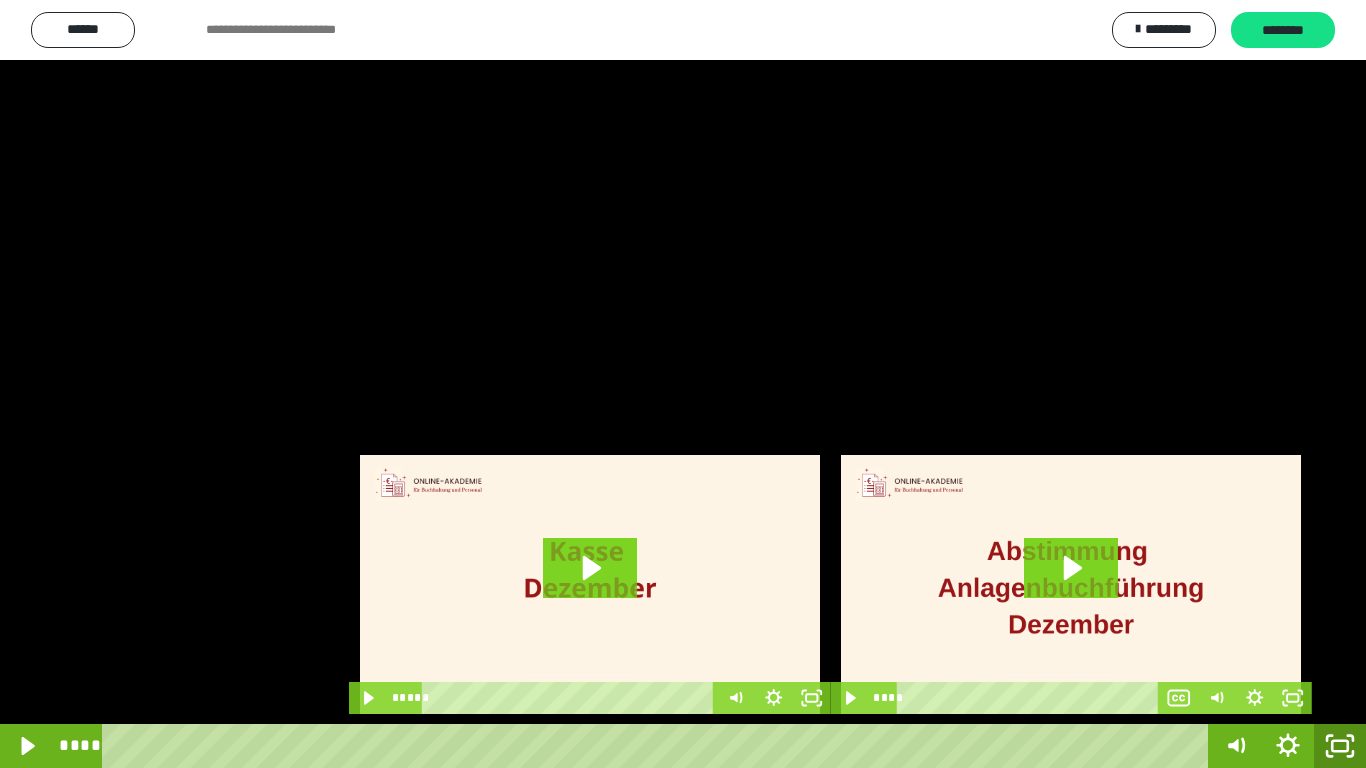 click 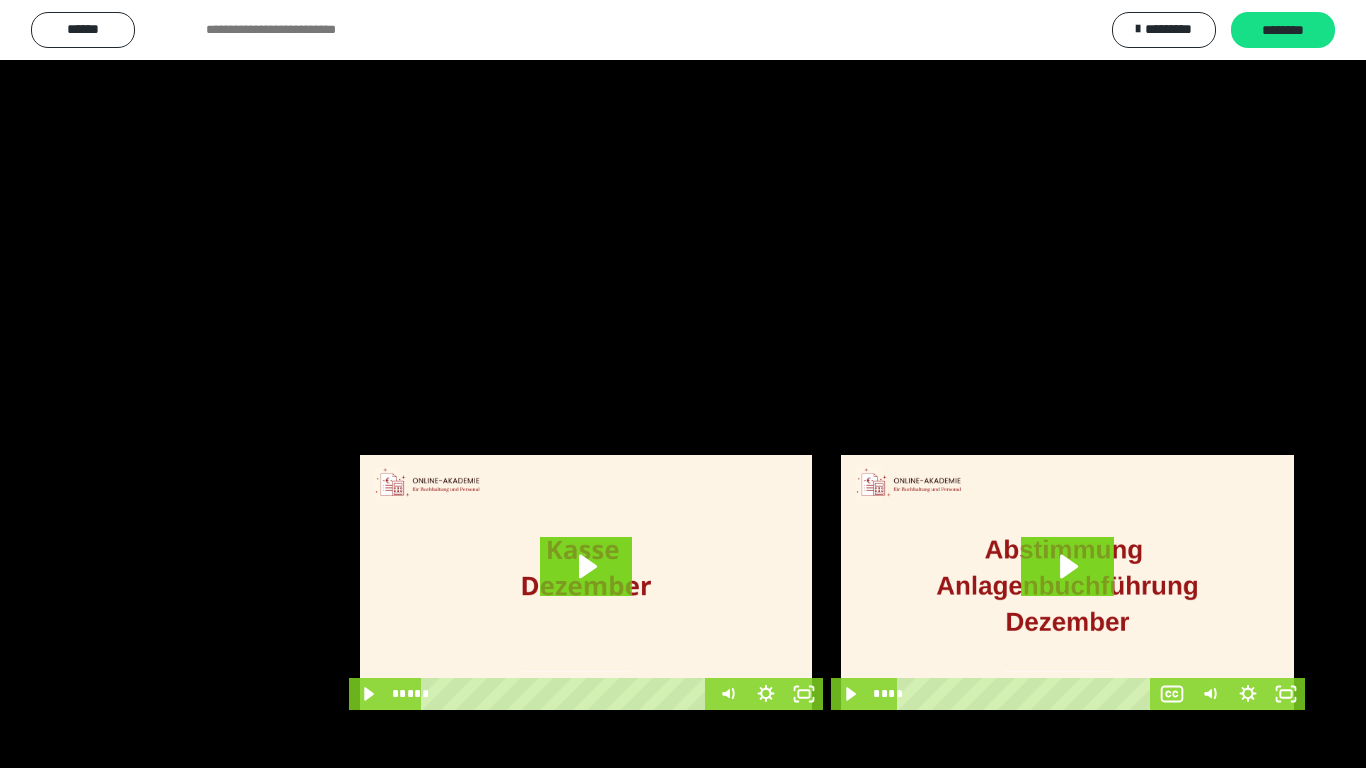 scroll, scrollTop: 4083, scrollLeft: 0, axis: vertical 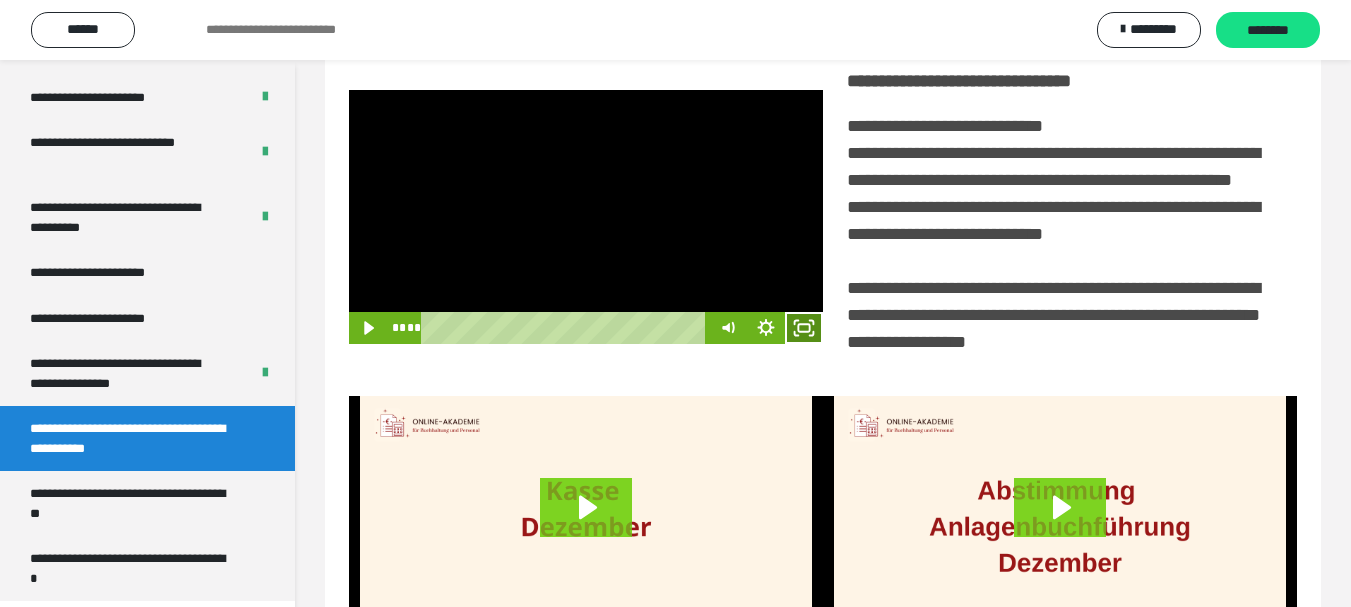 click 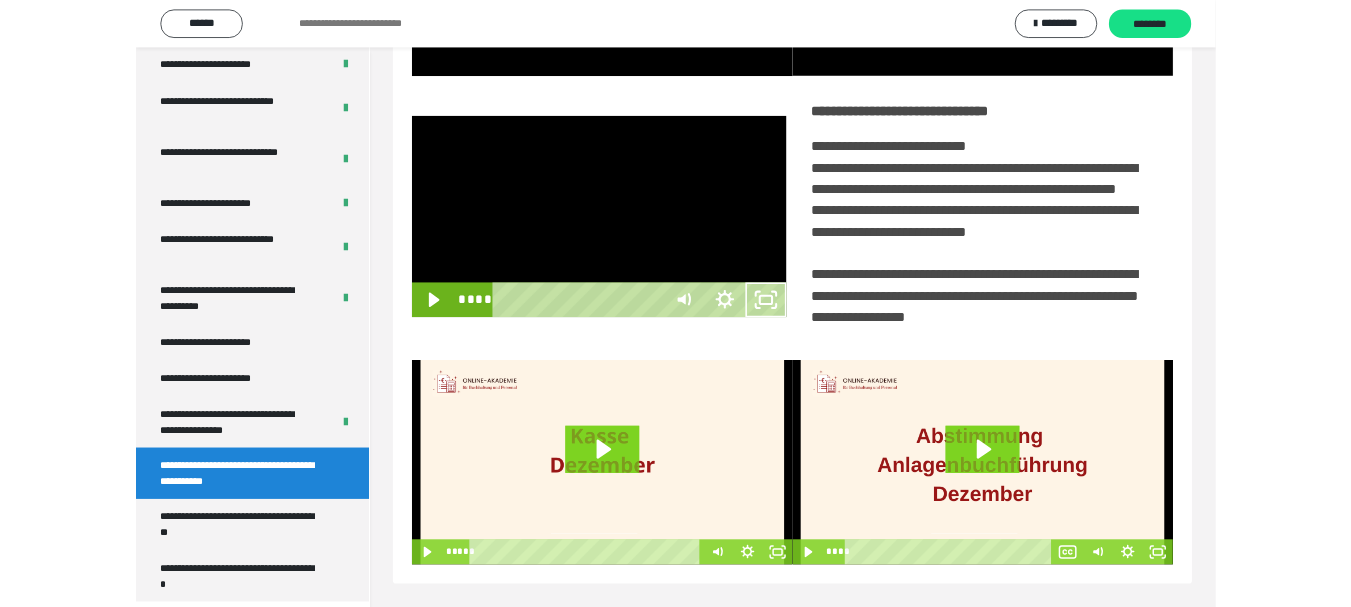 scroll, scrollTop: 3922, scrollLeft: 0, axis: vertical 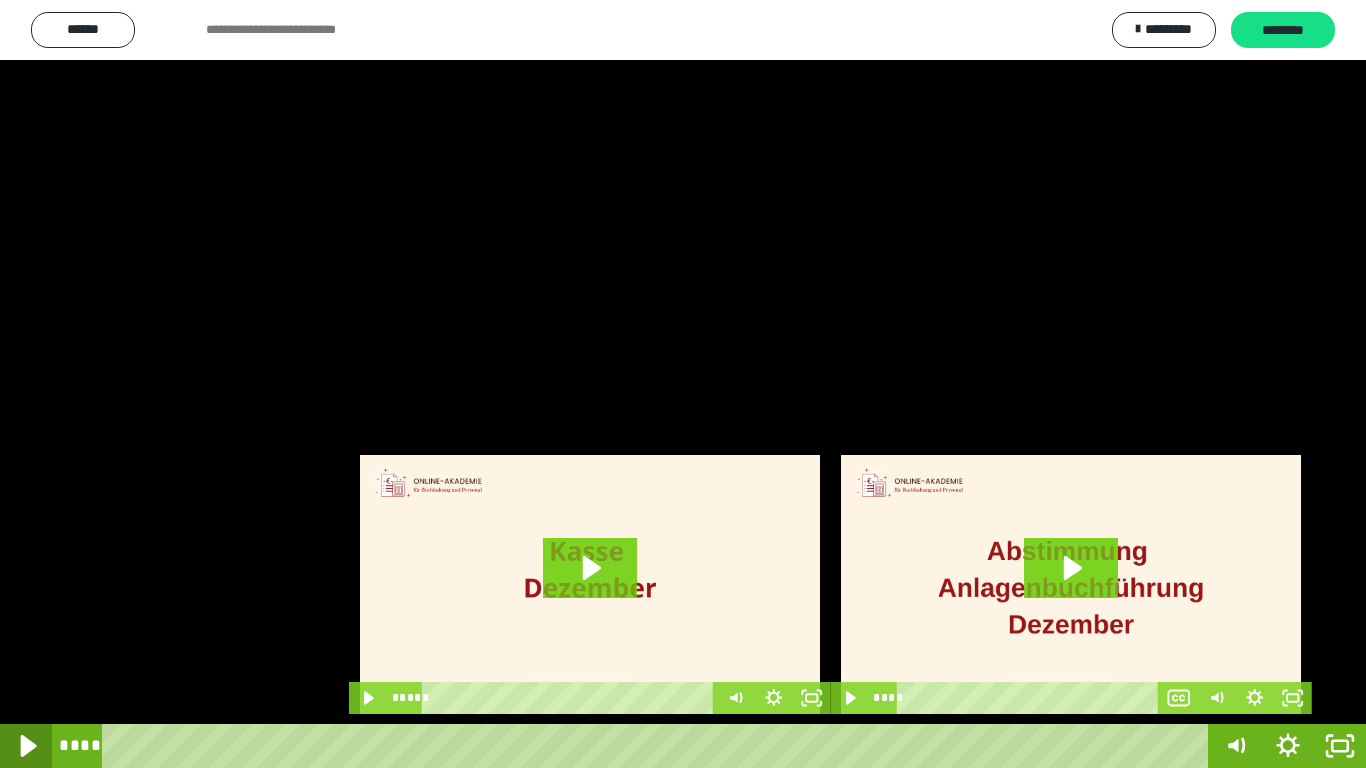 click 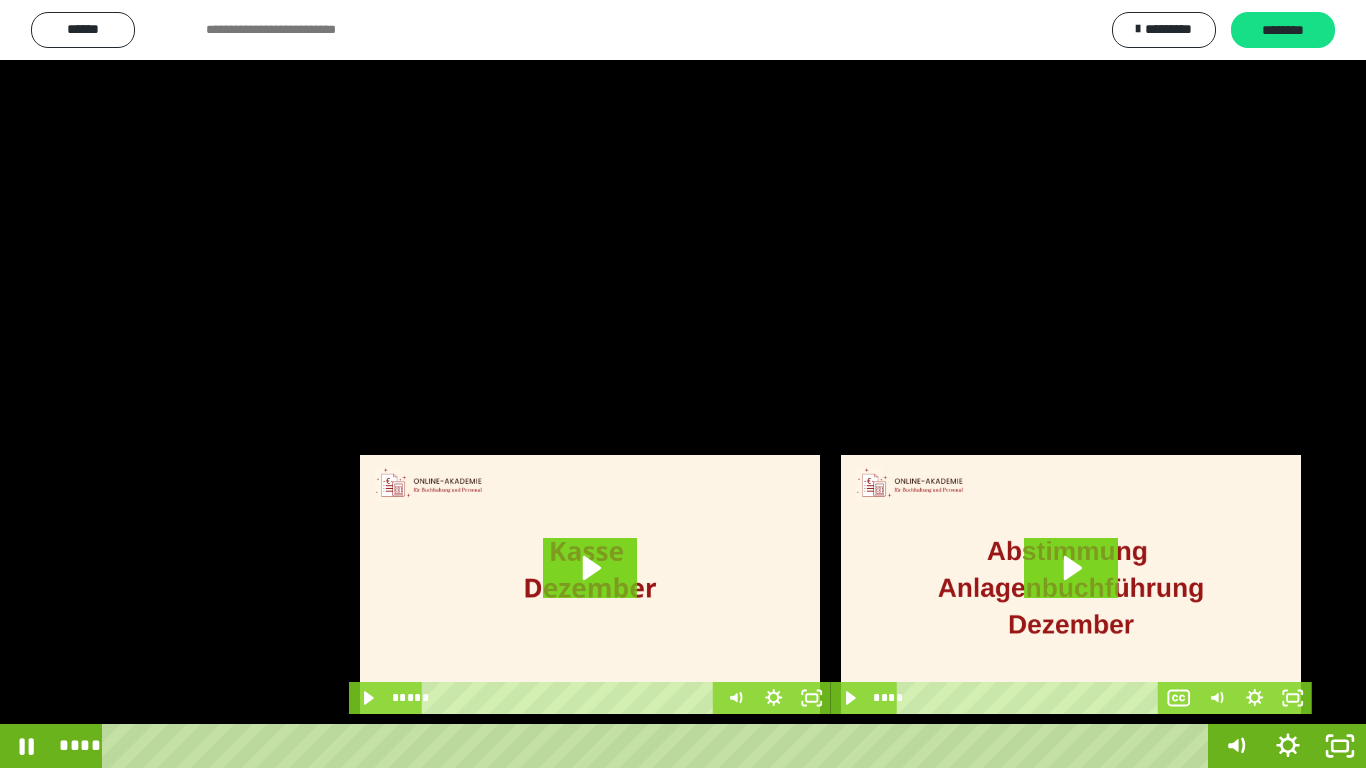 click at bounding box center [683, 384] 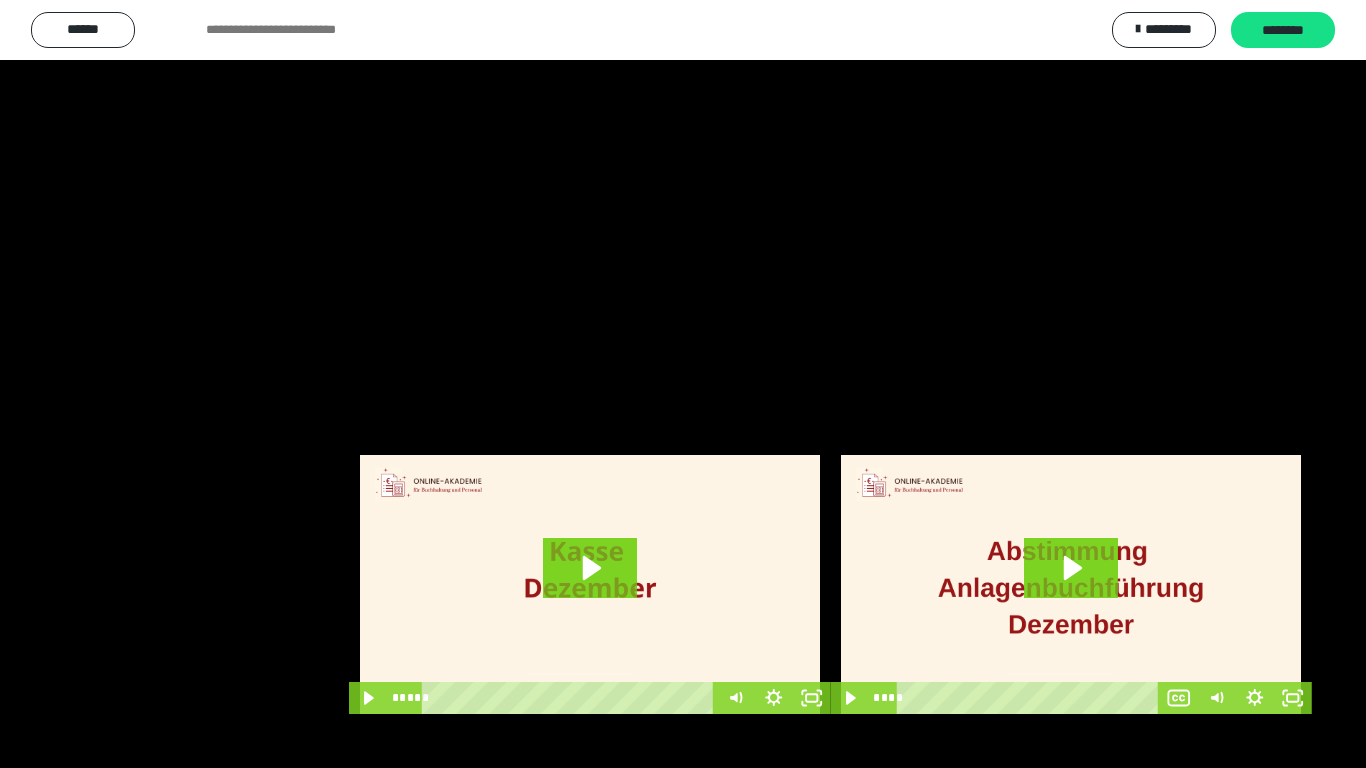 type 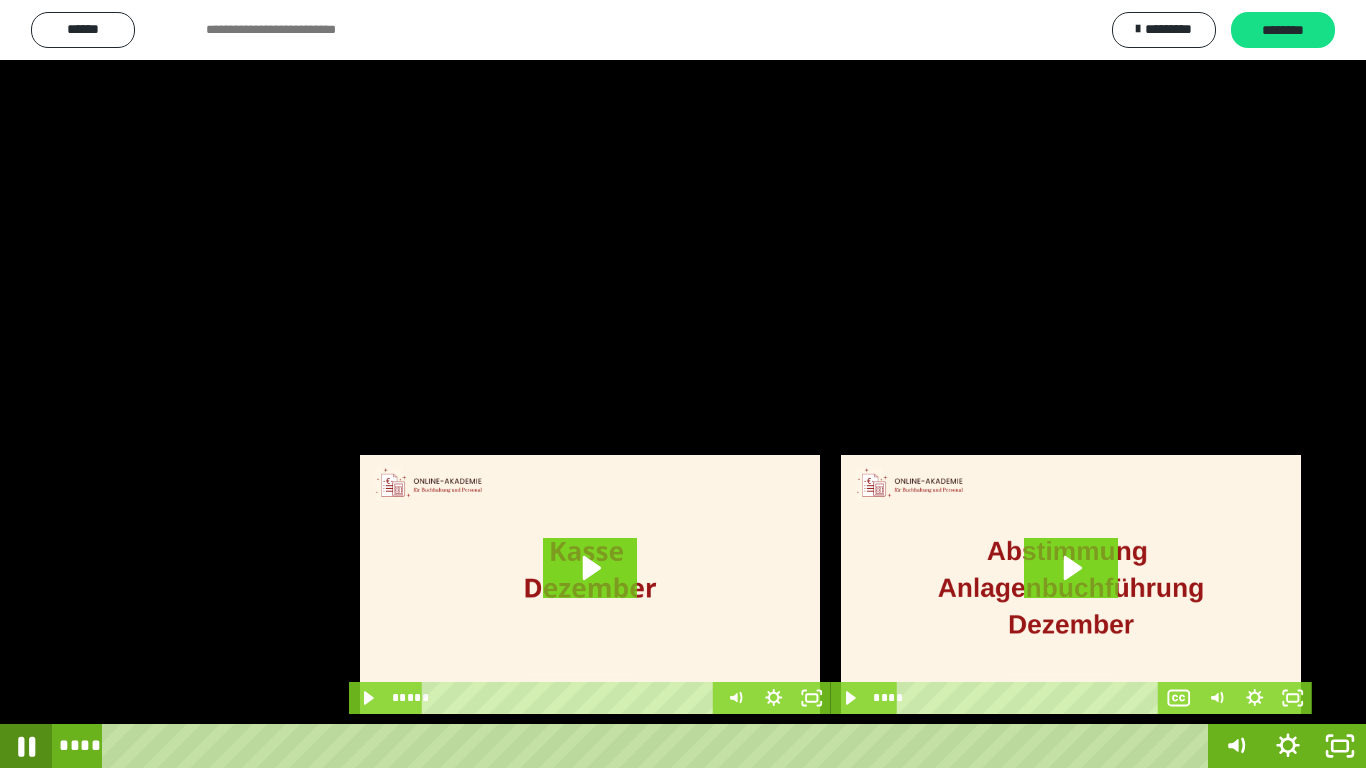 click 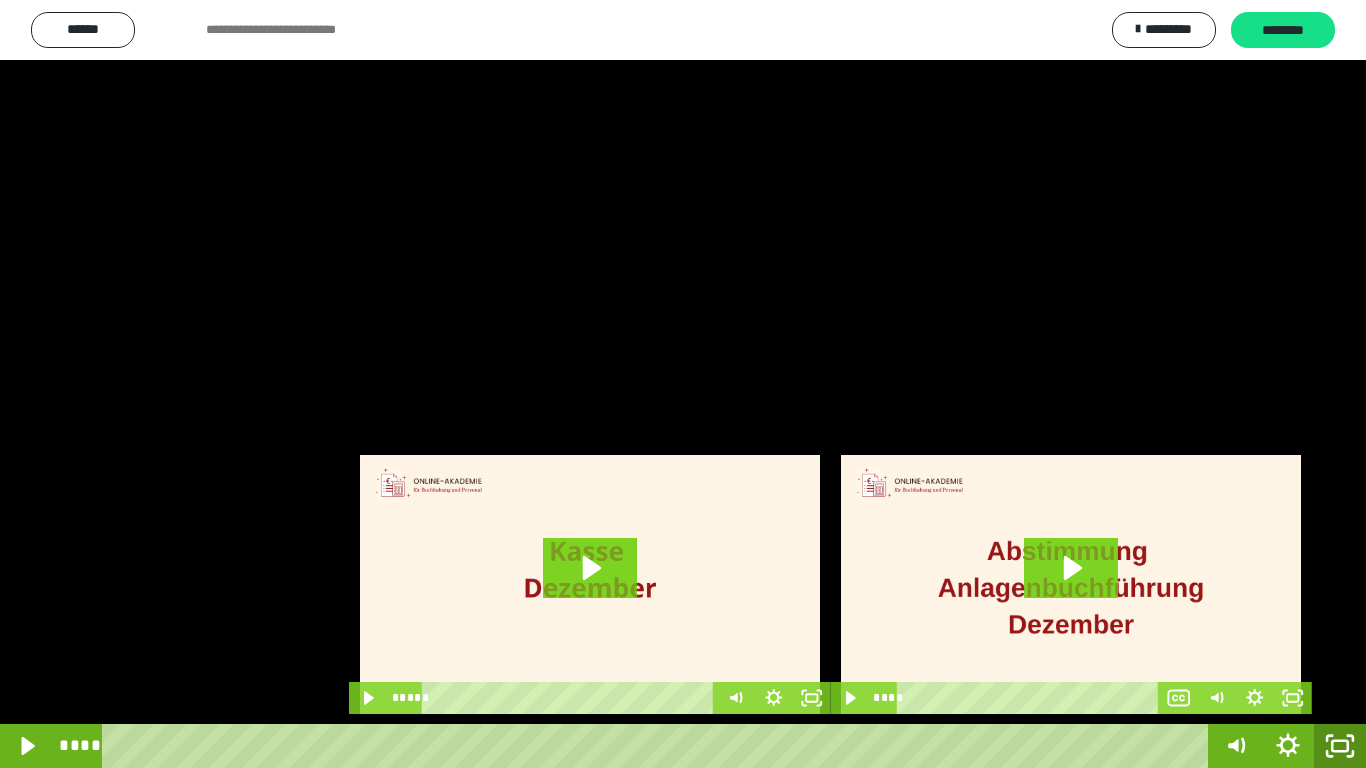 click 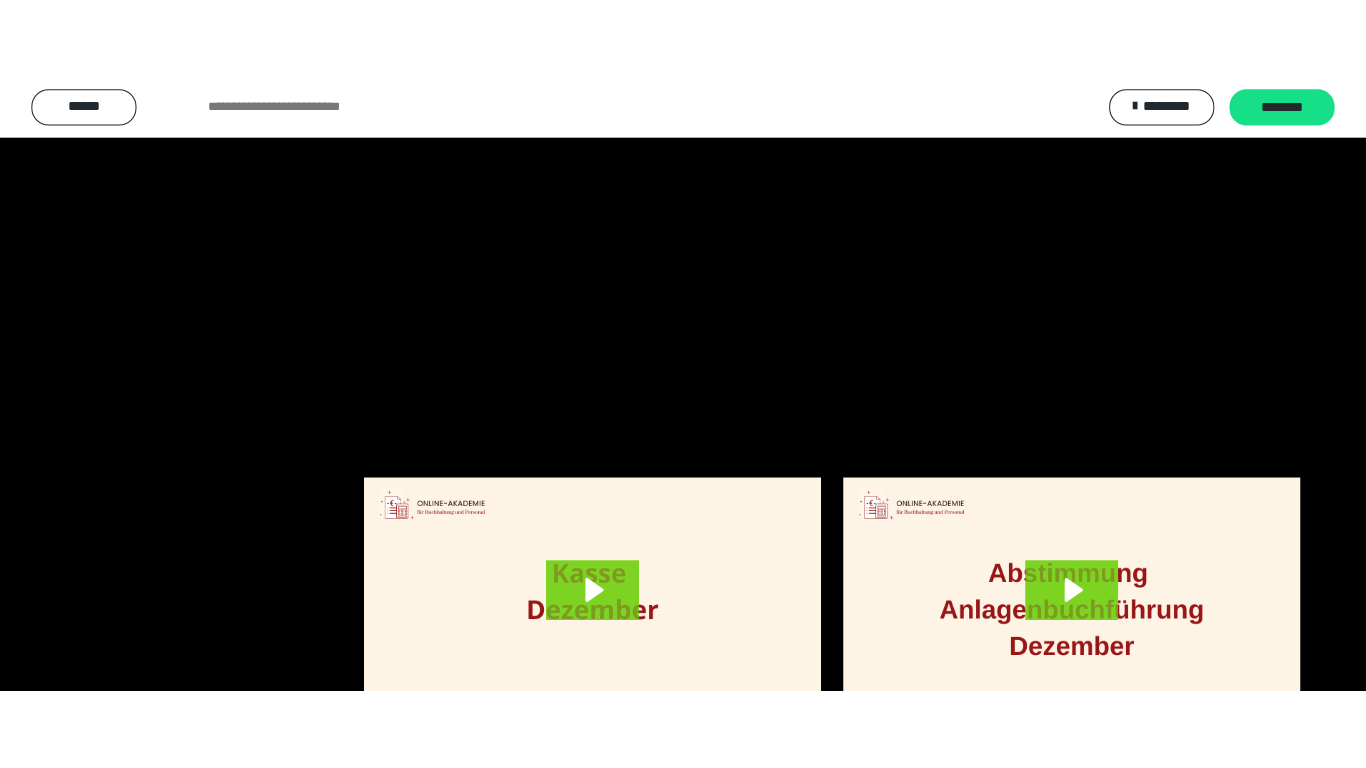 scroll, scrollTop: 4083, scrollLeft: 0, axis: vertical 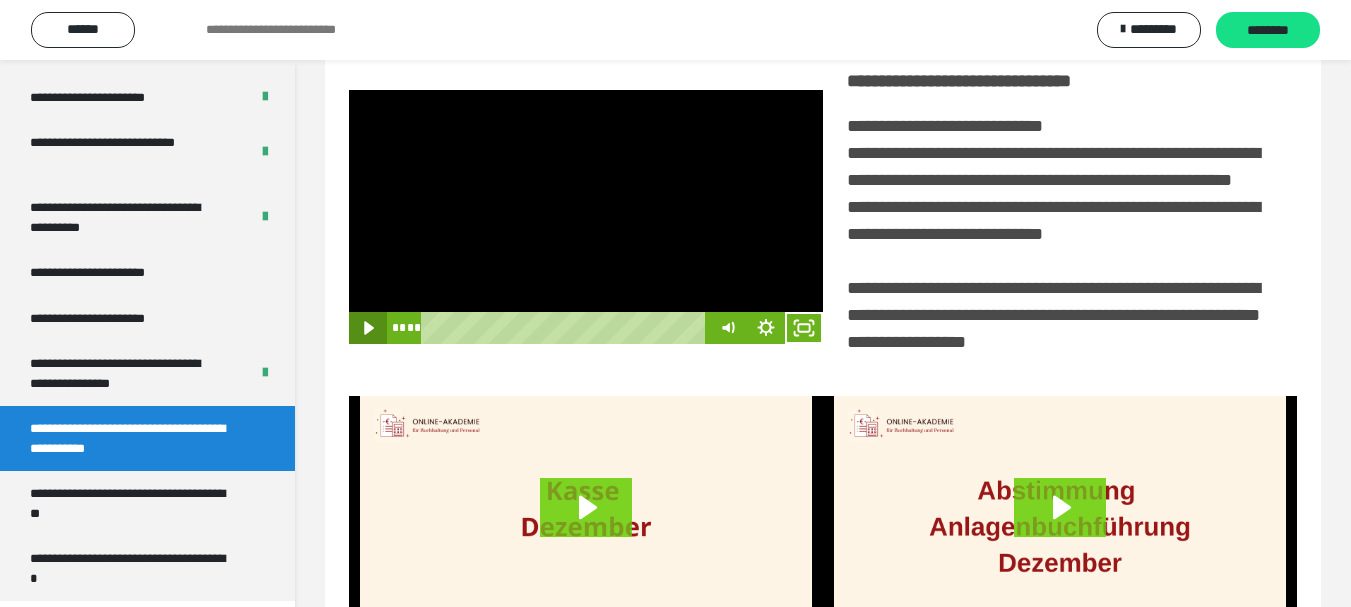 click 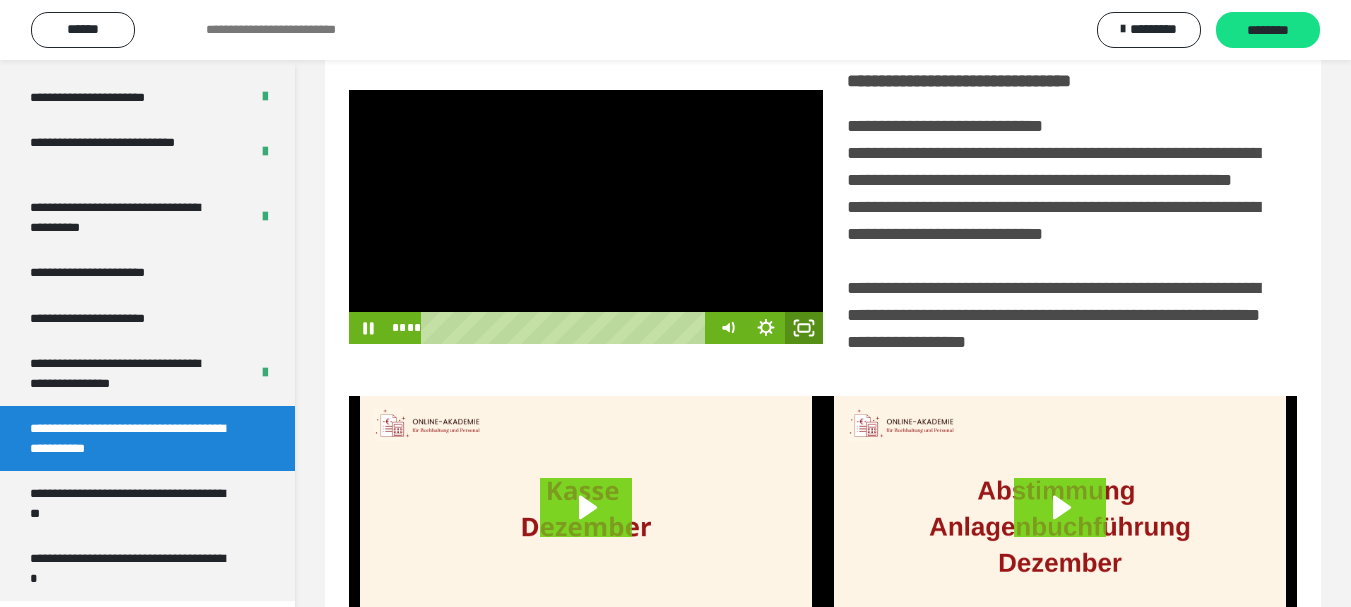 click 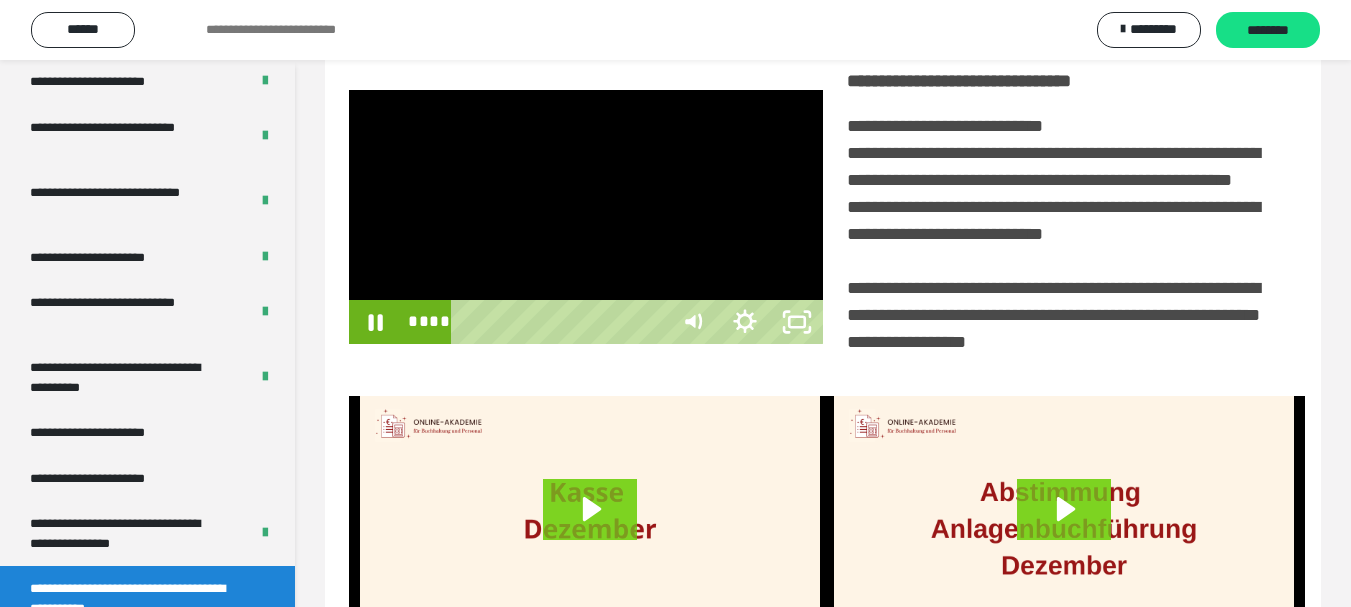 scroll, scrollTop: 3922, scrollLeft: 0, axis: vertical 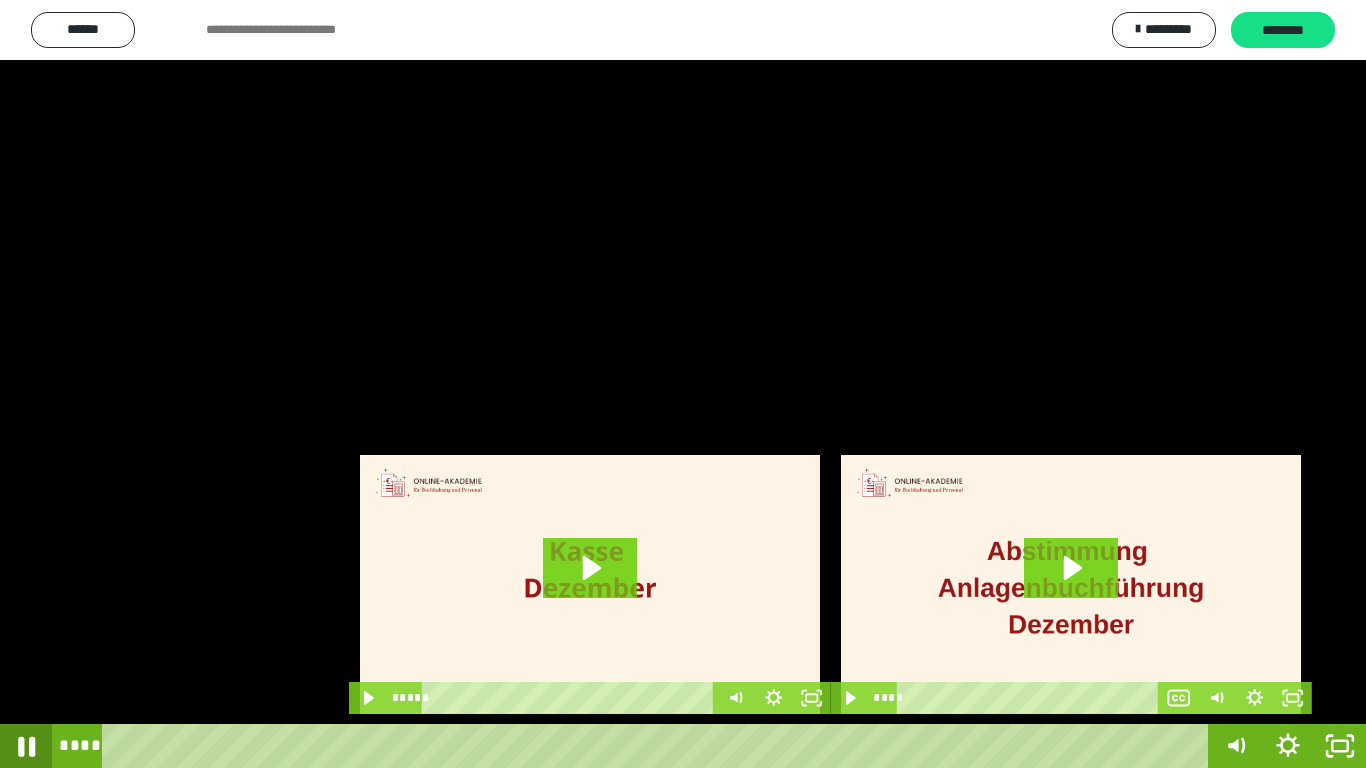 click 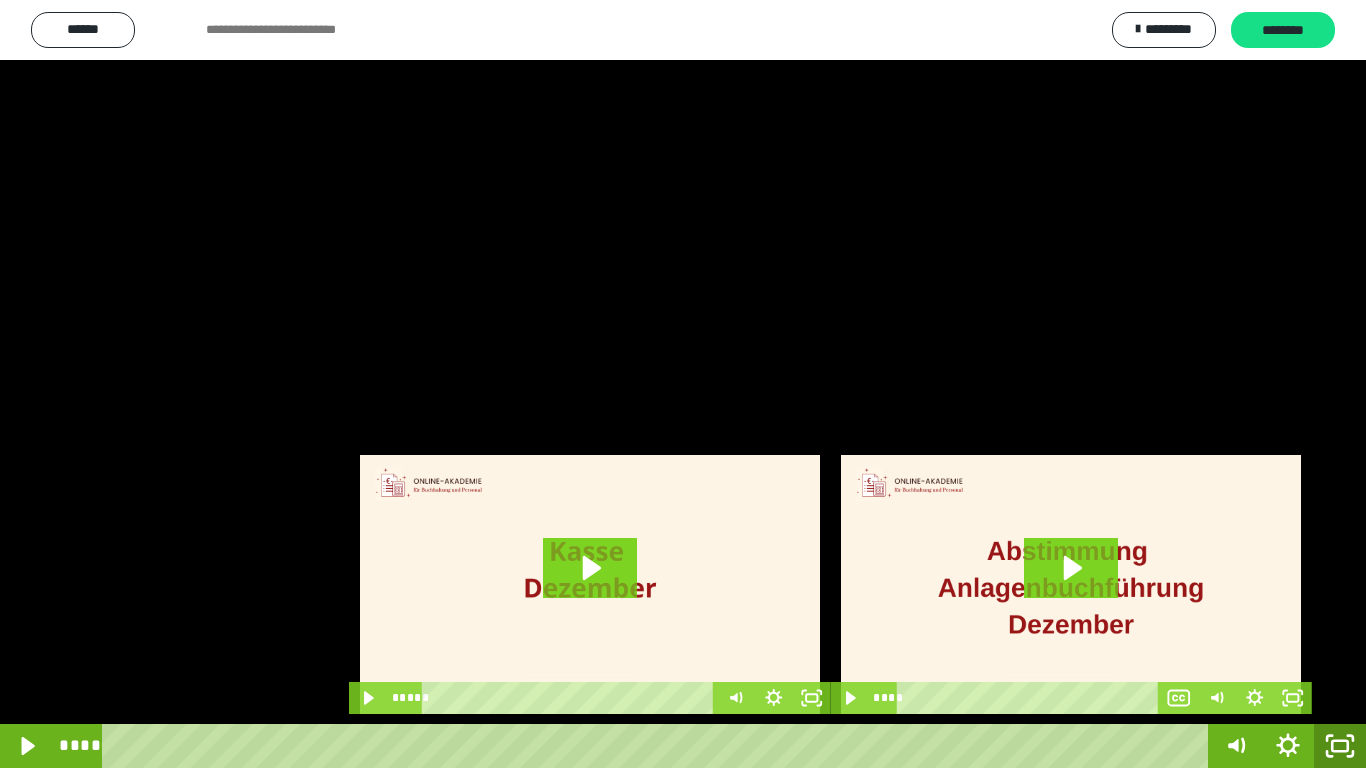 click 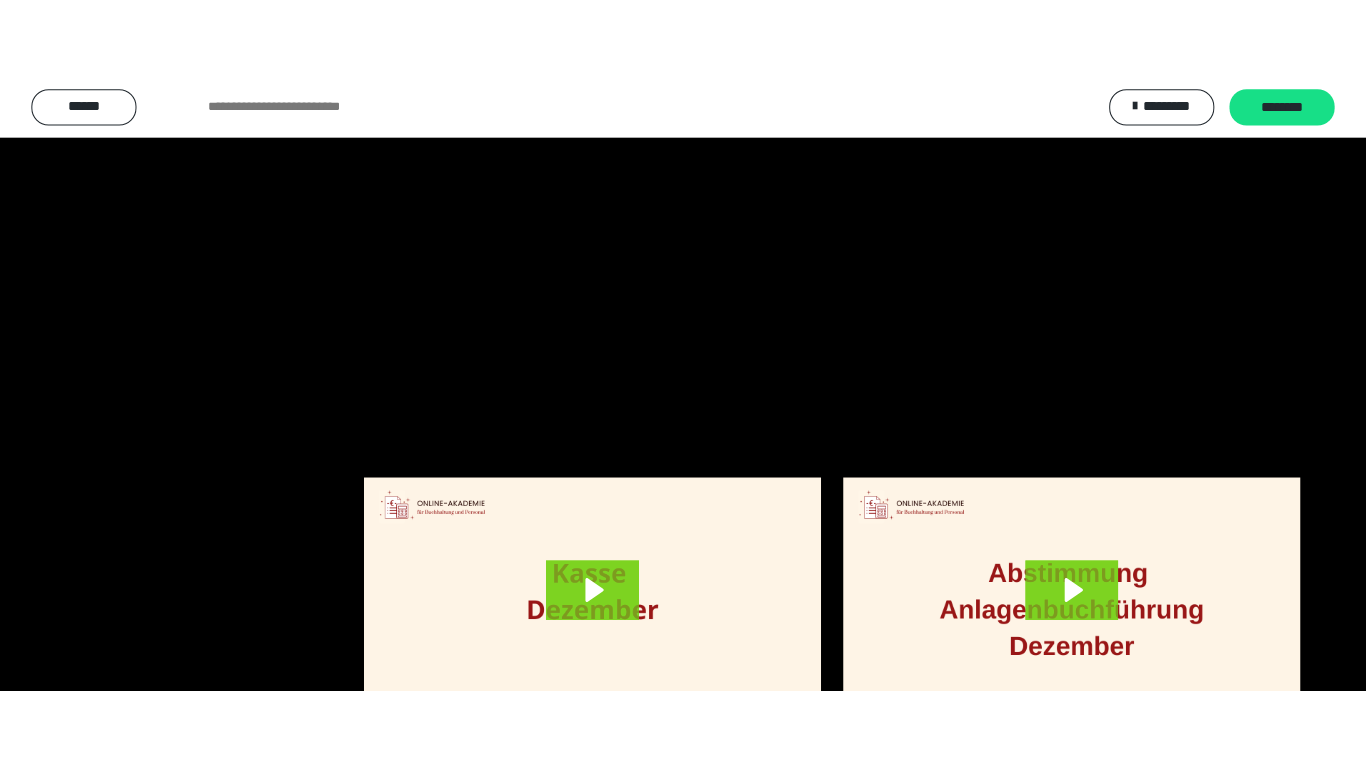 scroll, scrollTop: 4083, scrollLeft: 0, axis: vertical 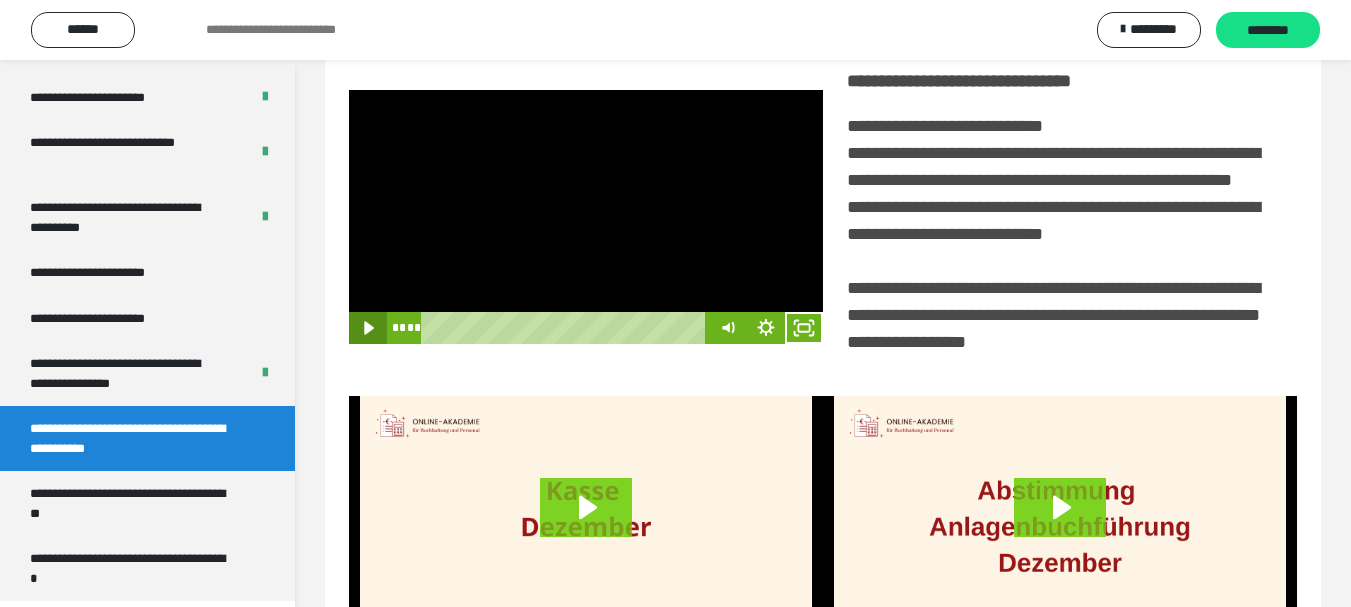 click 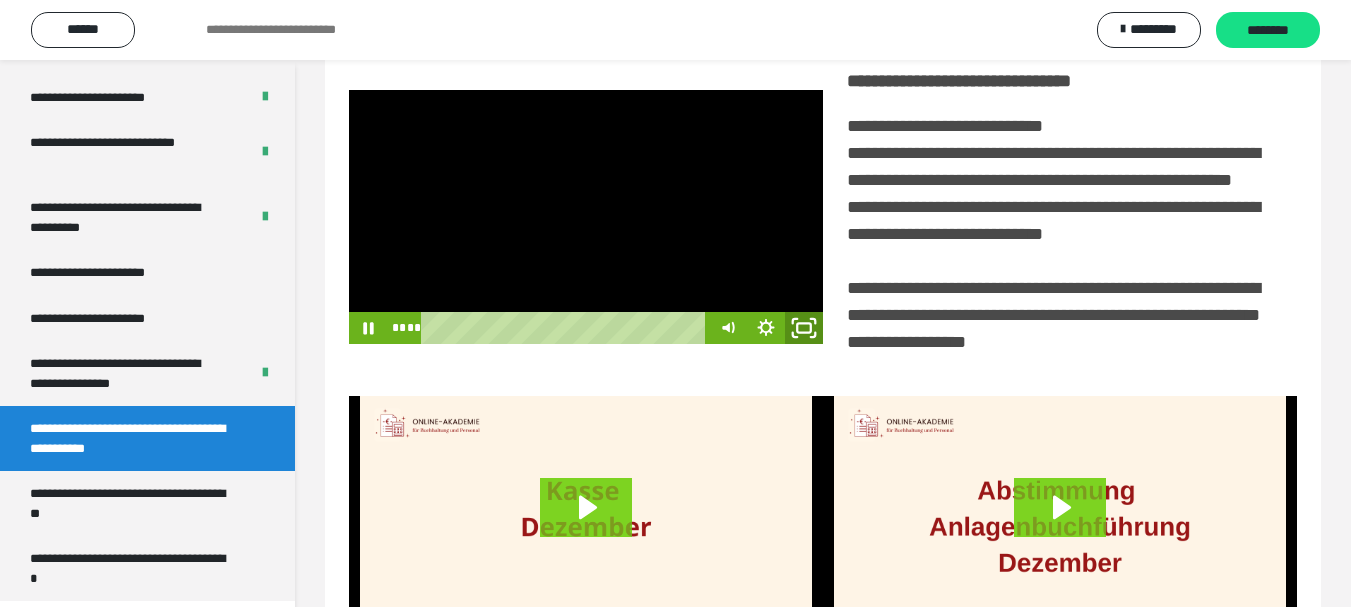click 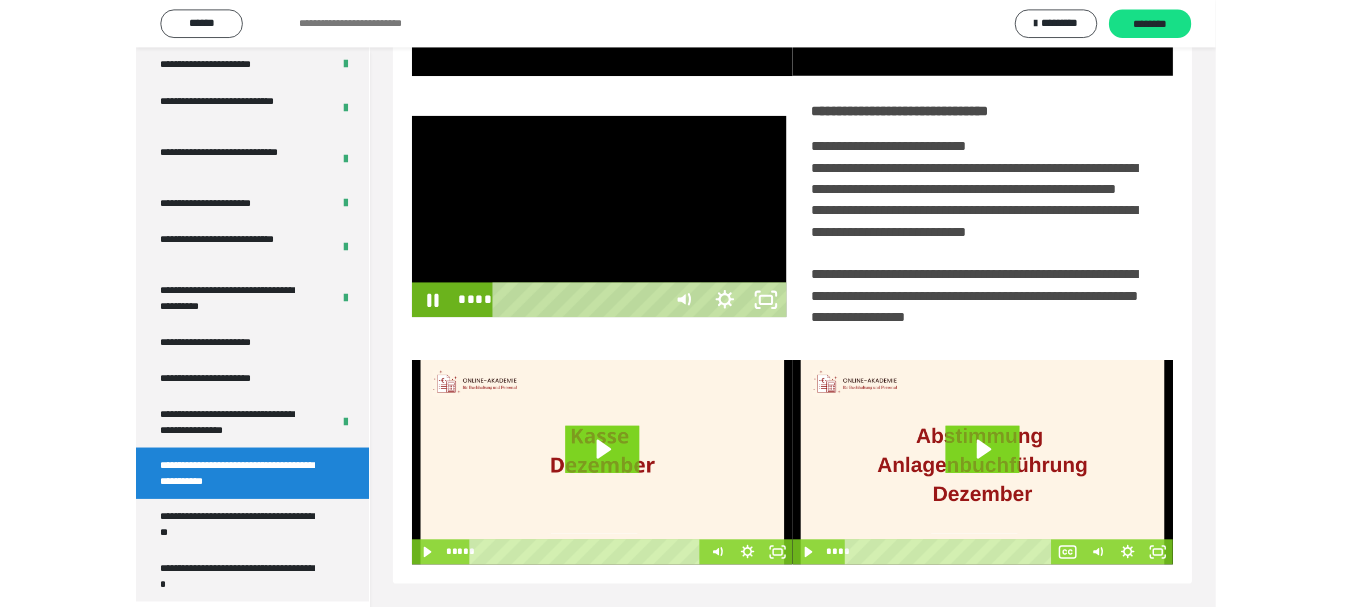 scroll, scrollTop: 3922, scrollLeft: 0, axis: vertical 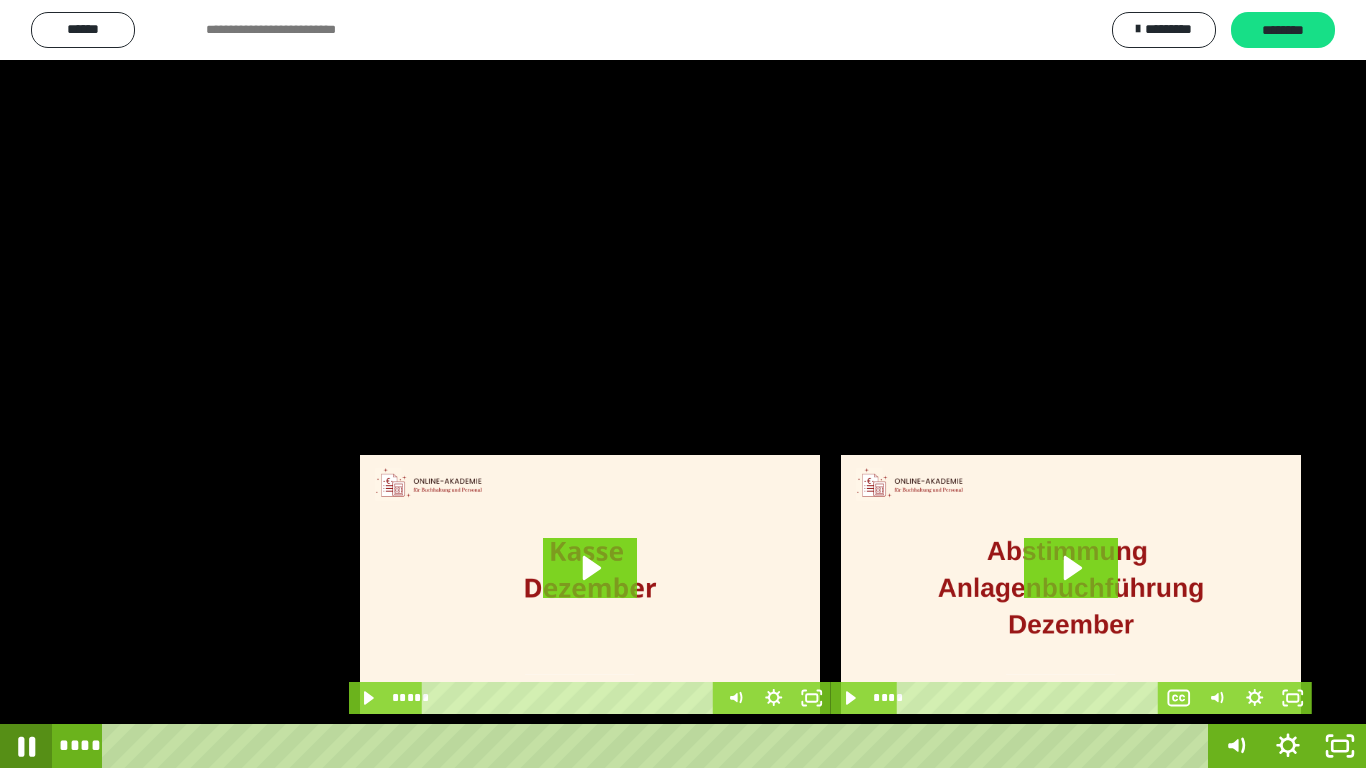 click 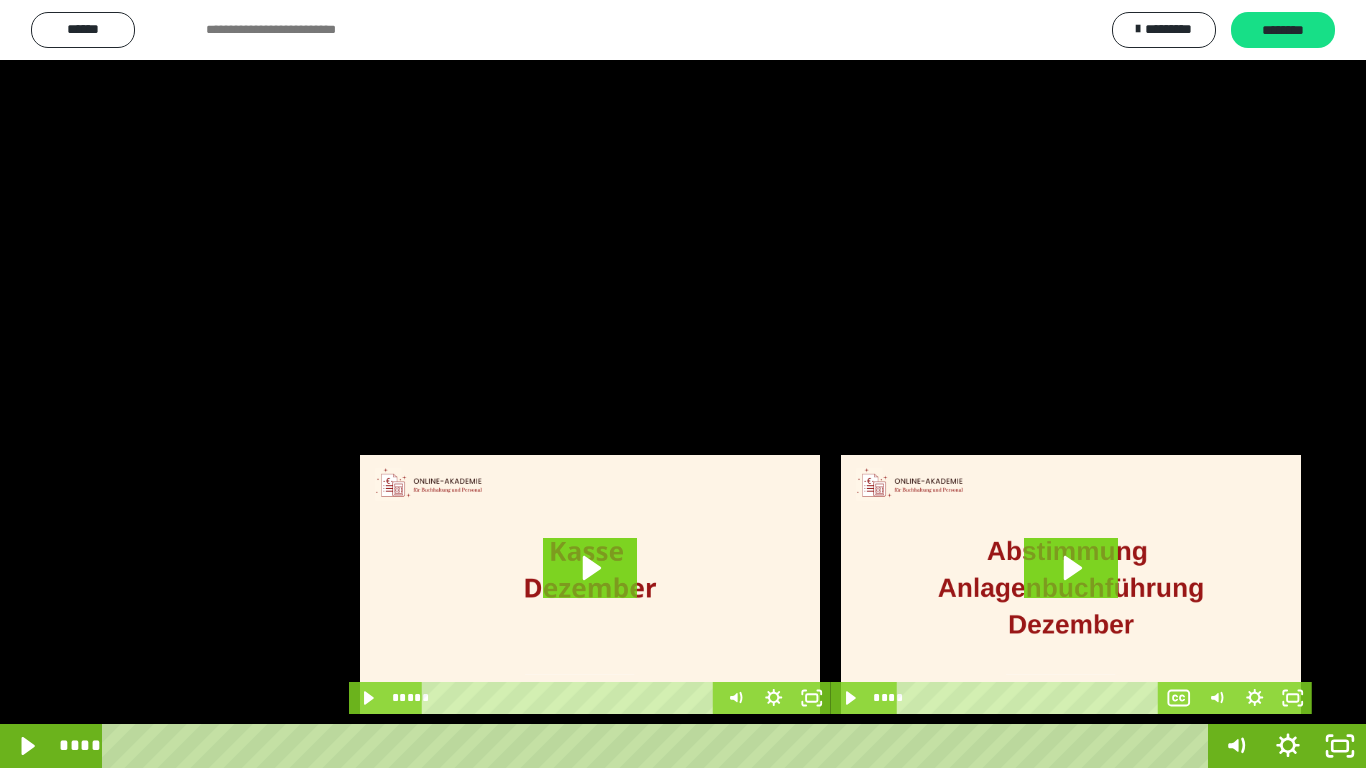 click at bounding box center [683, 384] 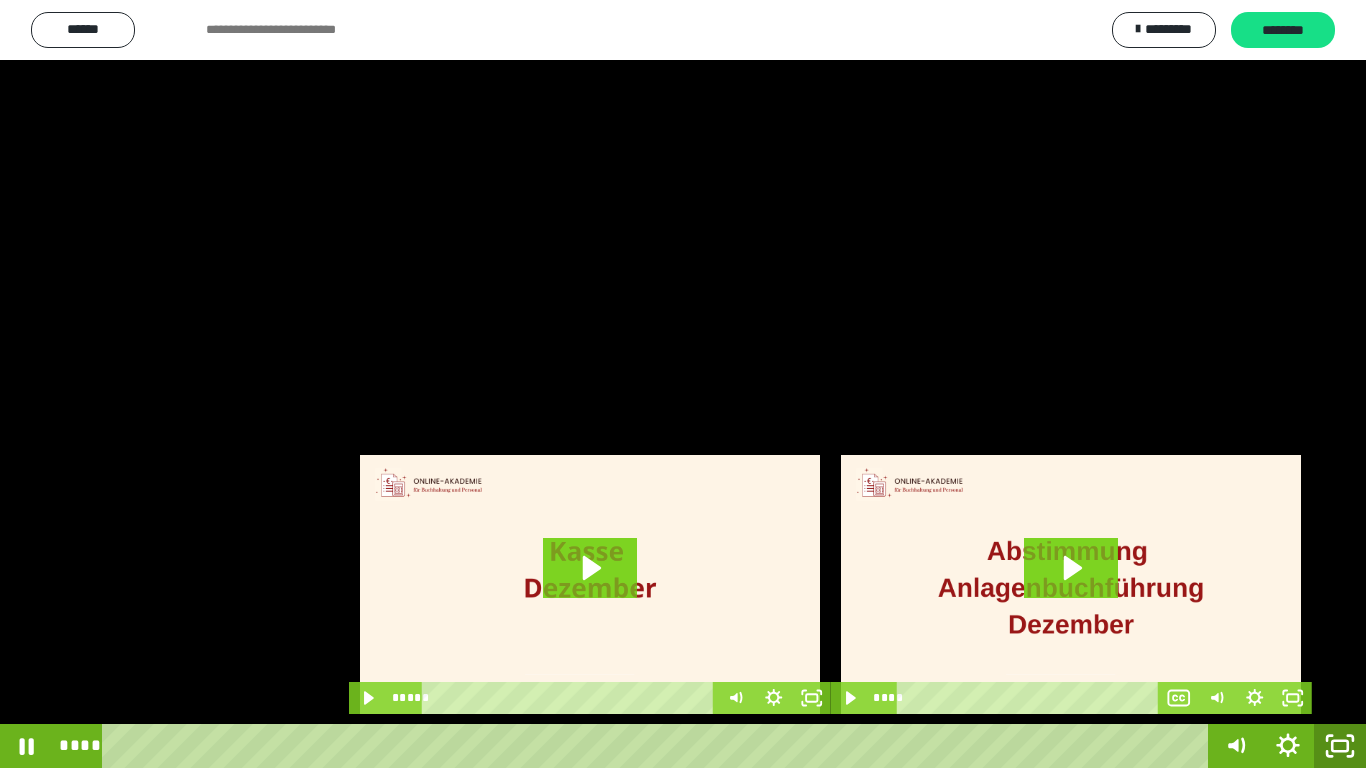 click 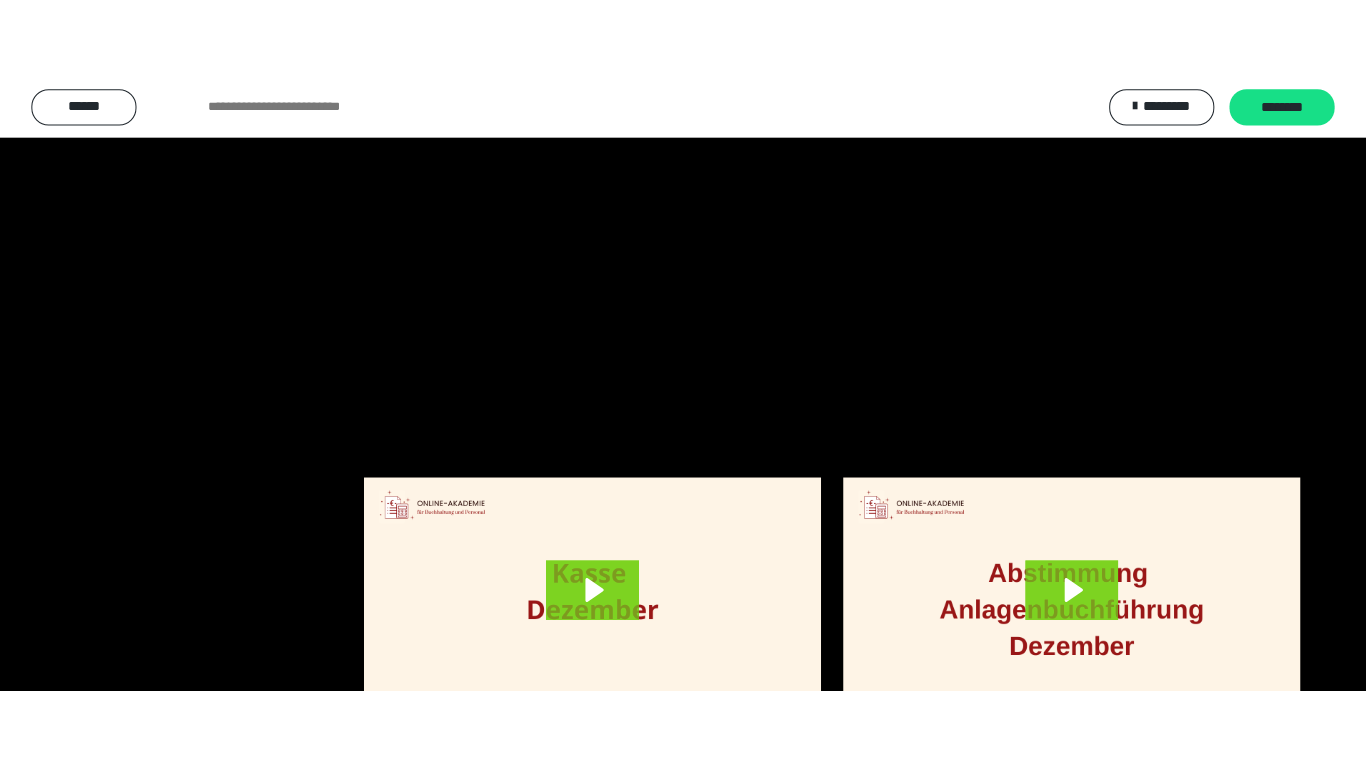 scroll, scrollTop: 4083, scrollLeft: 0, axis: vertical 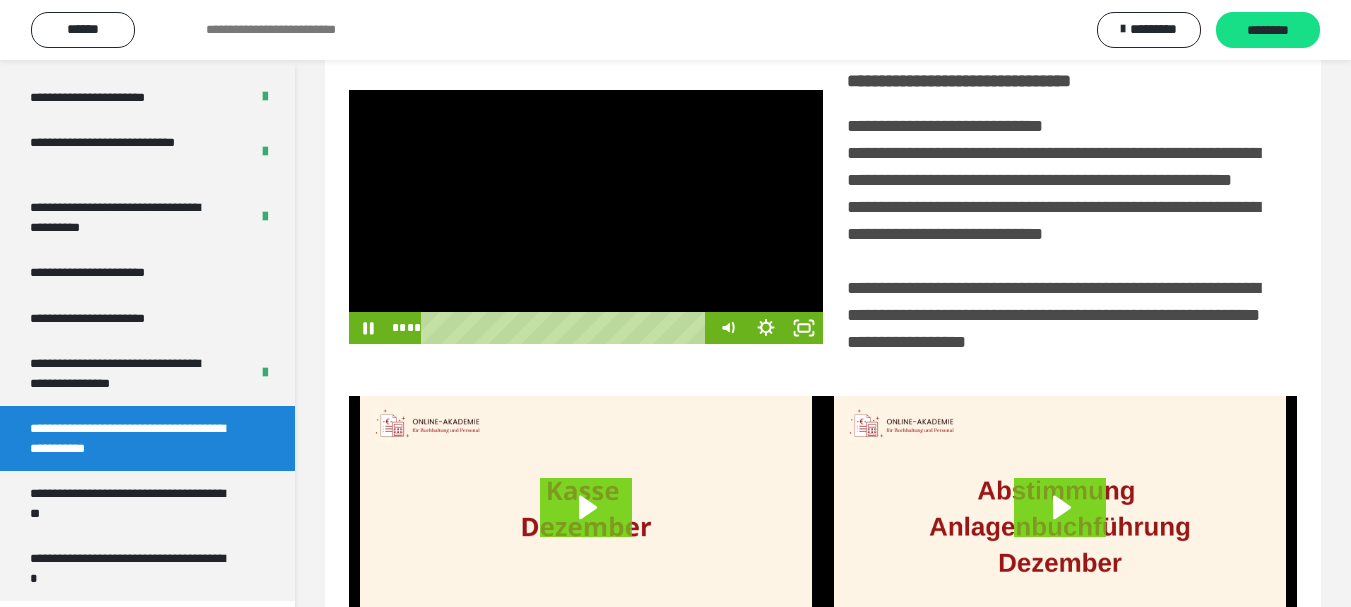 click at bounding box center (586, 217) 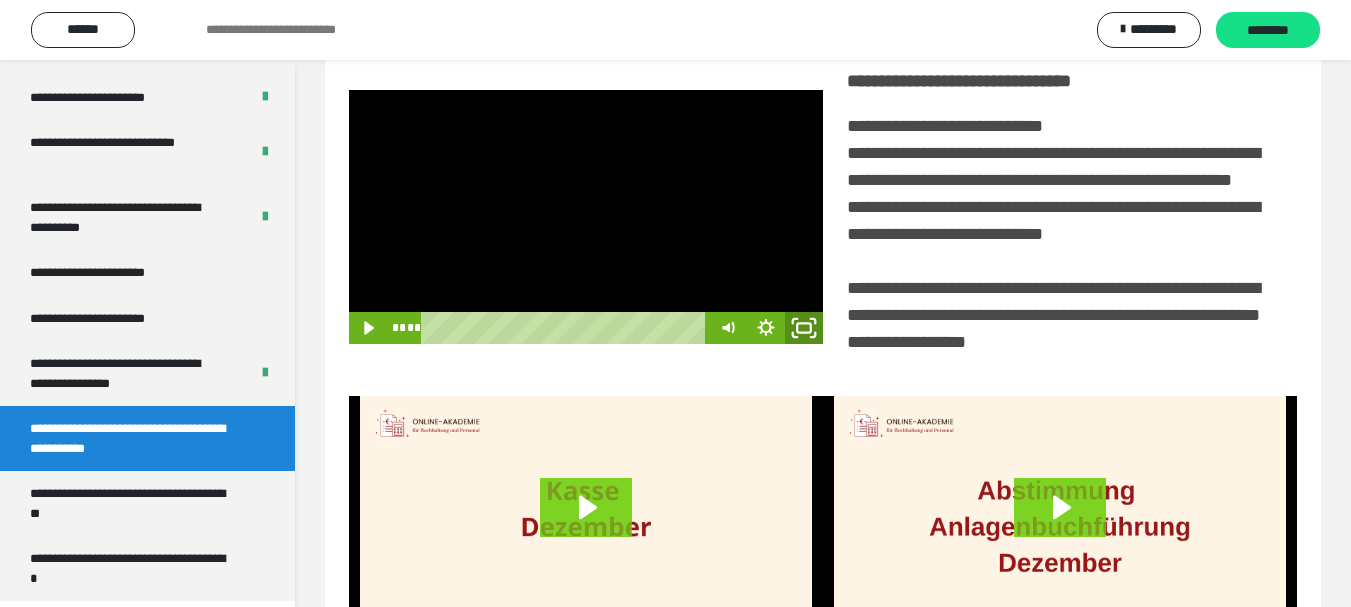 click 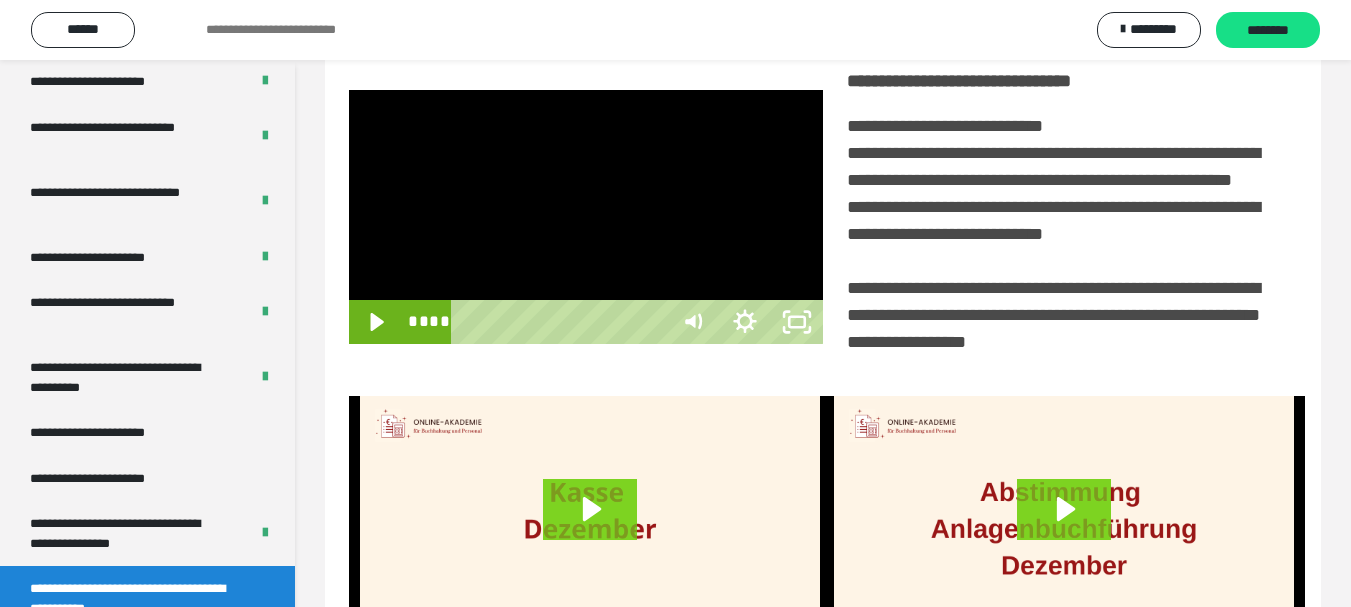 scroll, scrollTop: 3922, scrollLeft: 0, axis: vertical 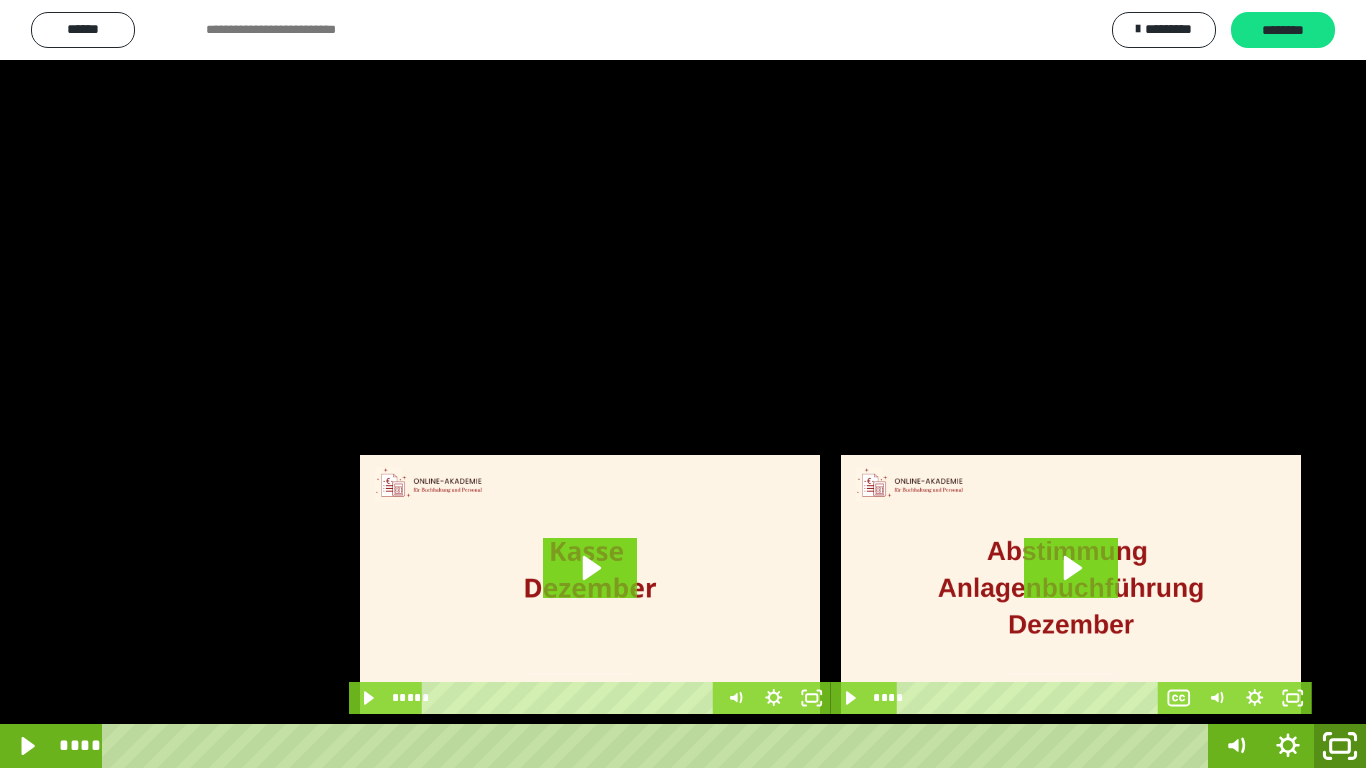 click 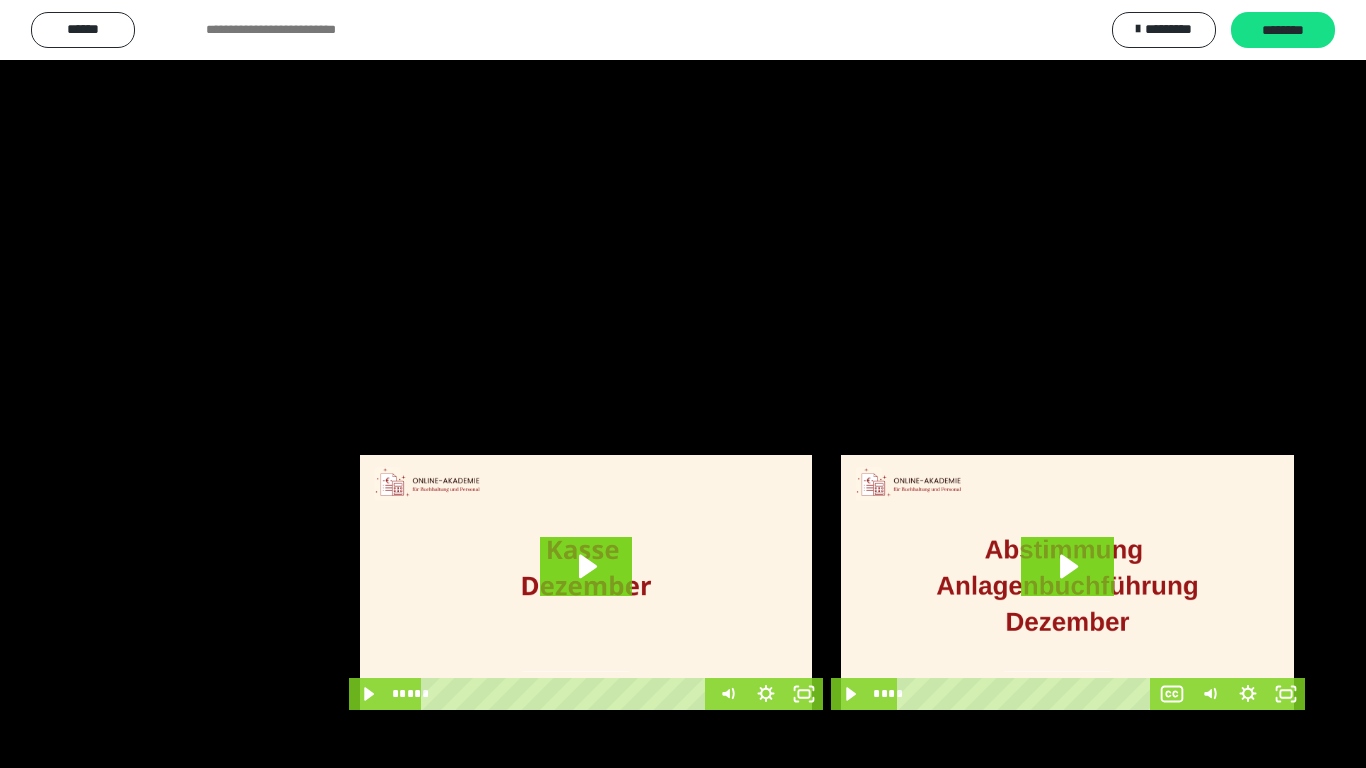 scroll, scrollTop: 4083, scrollLeft: 0, axis: vertical 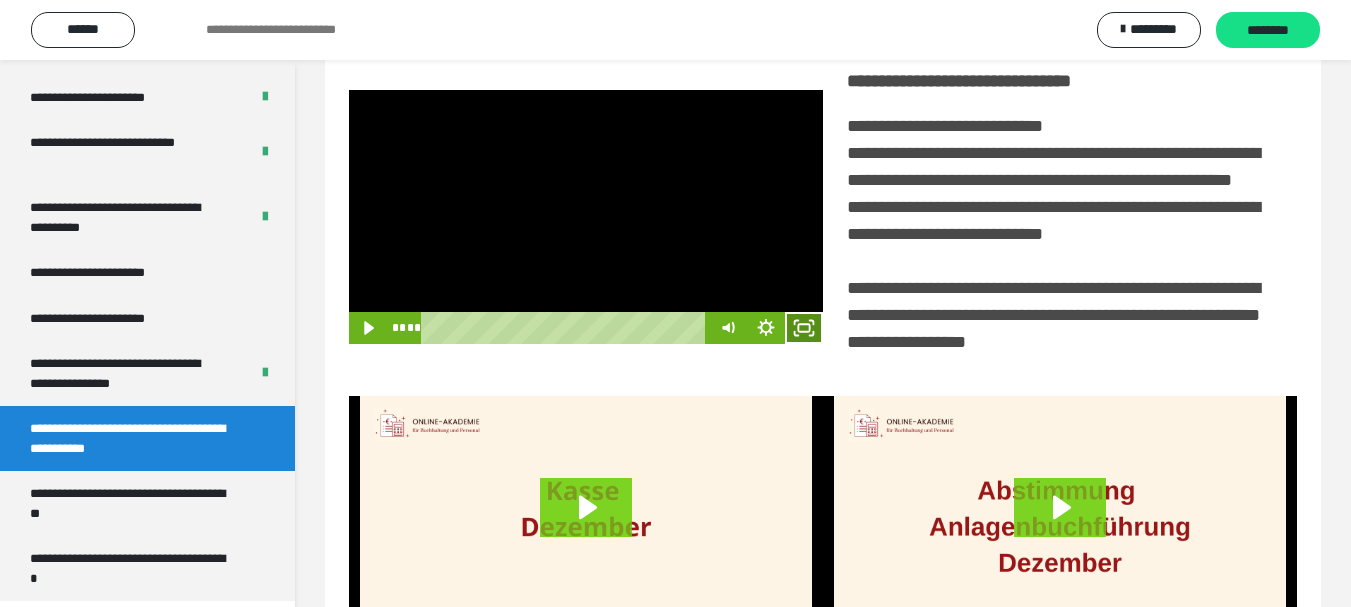 click 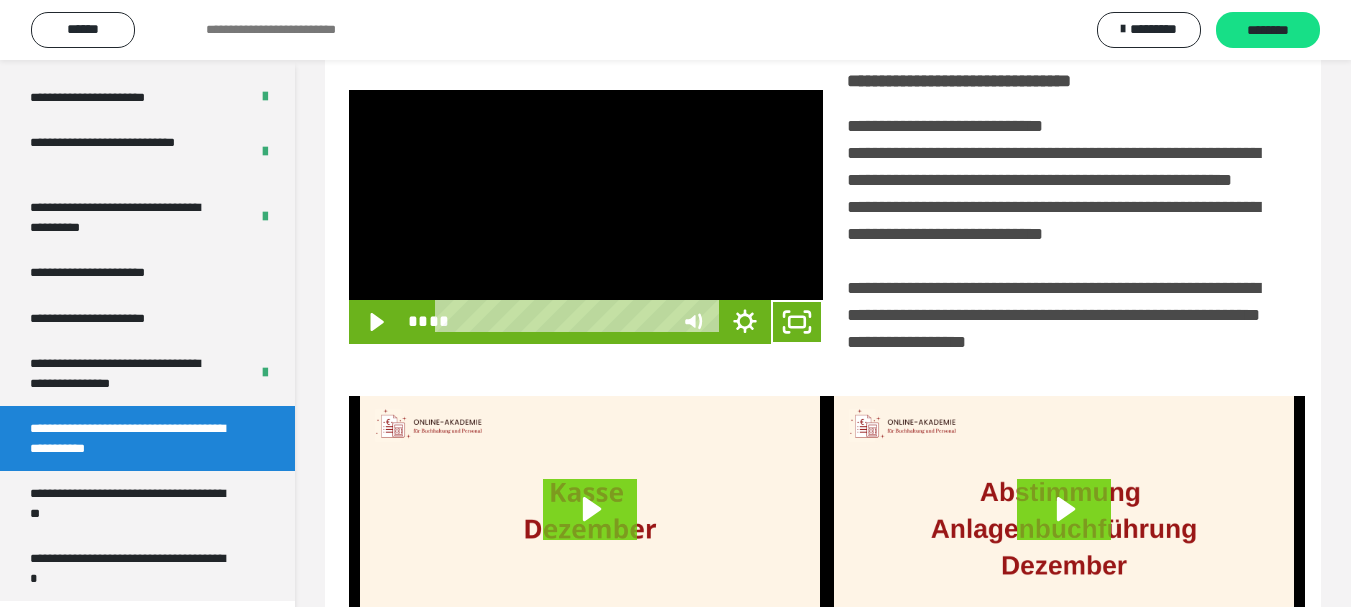 scroll, scrollTop: 3922, scrollLeft: 0, axis: vertical 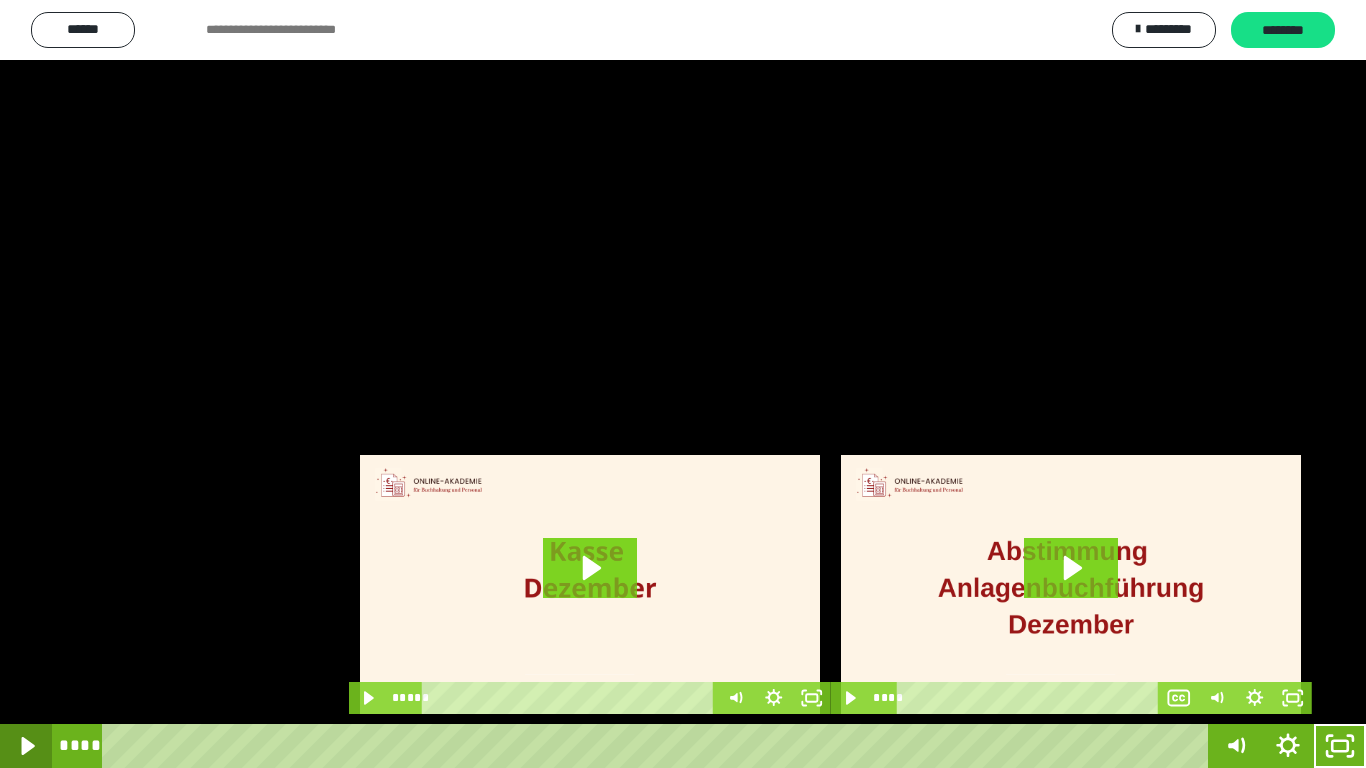 click 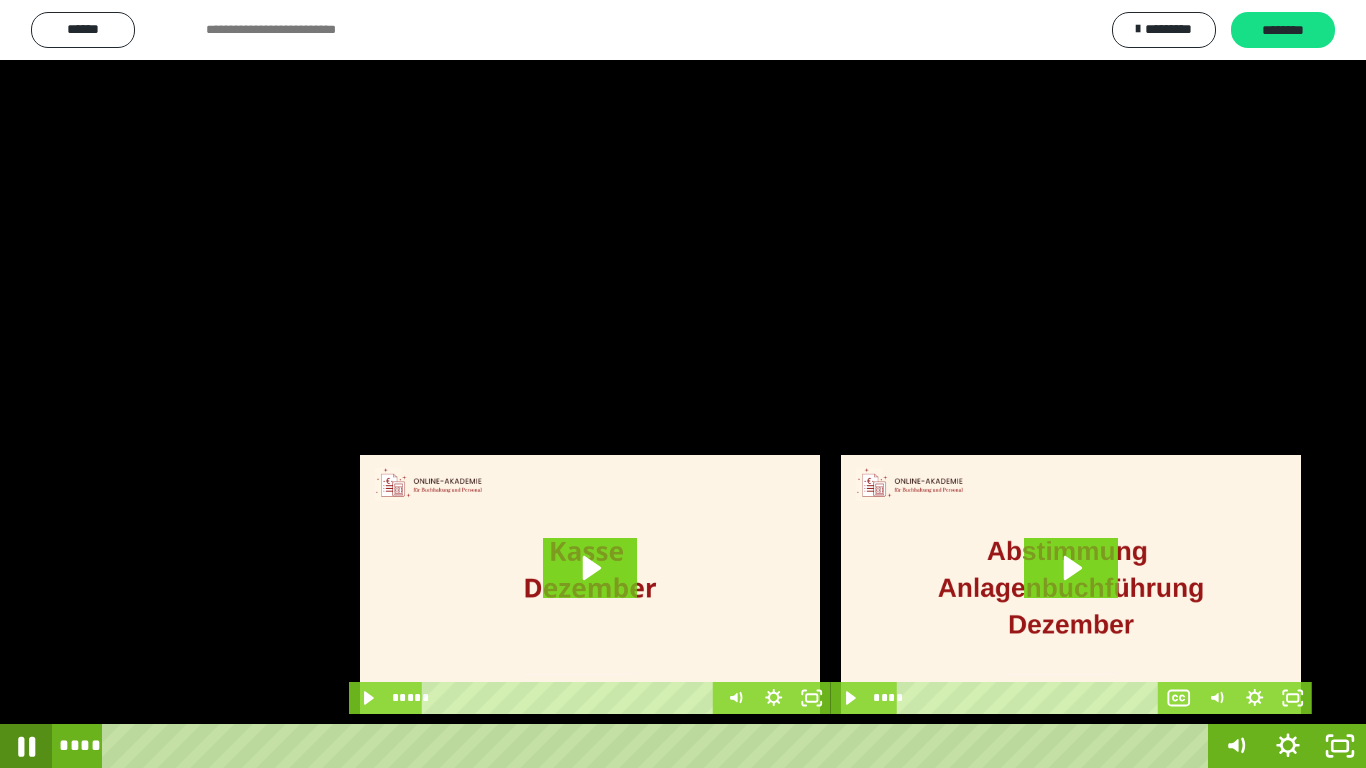 click 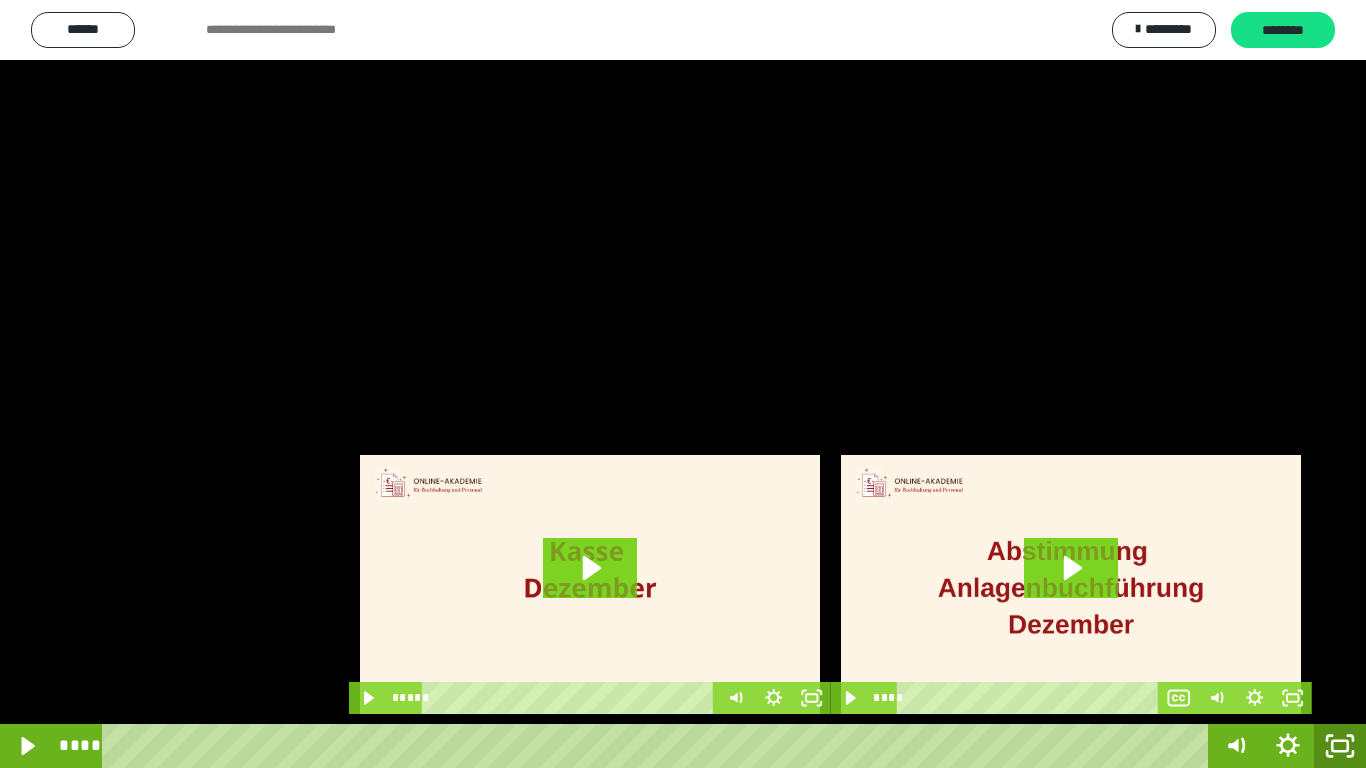 click 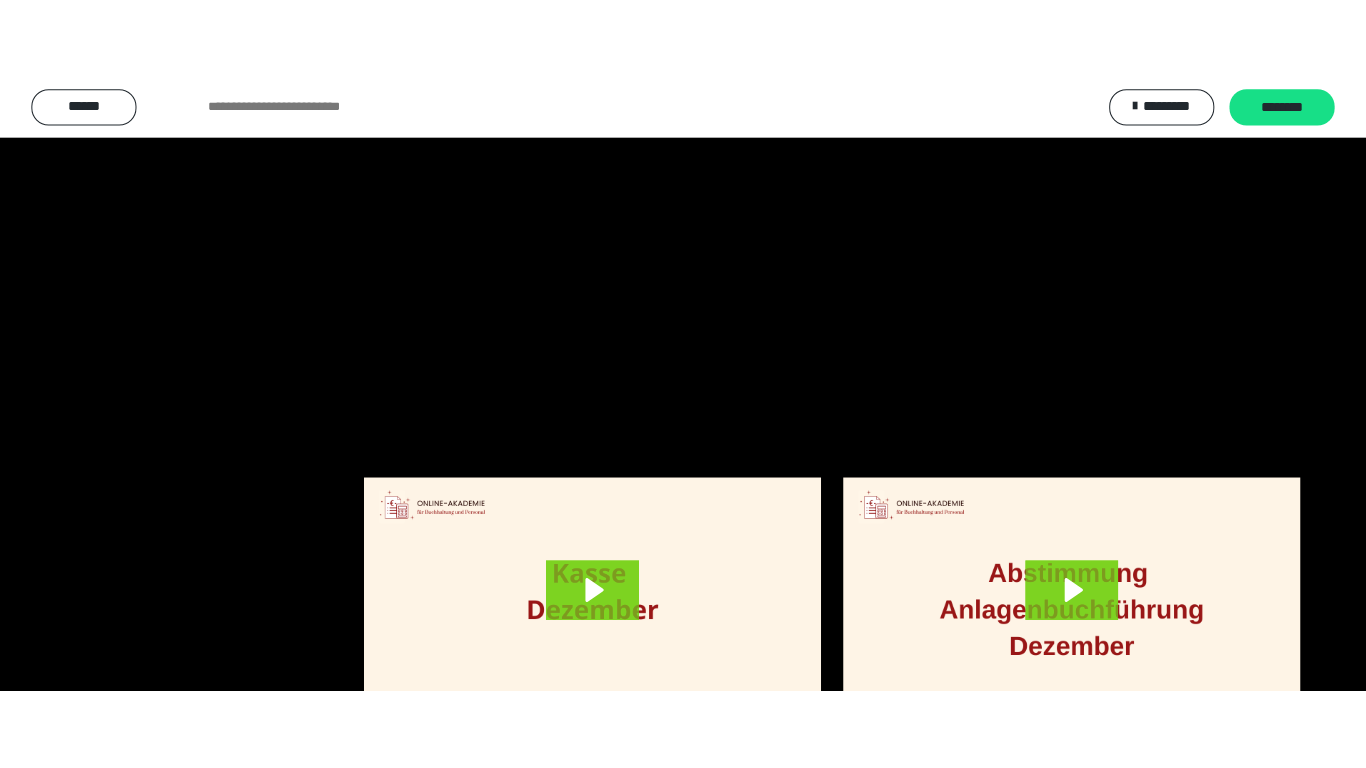 scroll, scrollTop: 4083, scrollLeft: 0, axis: vertical 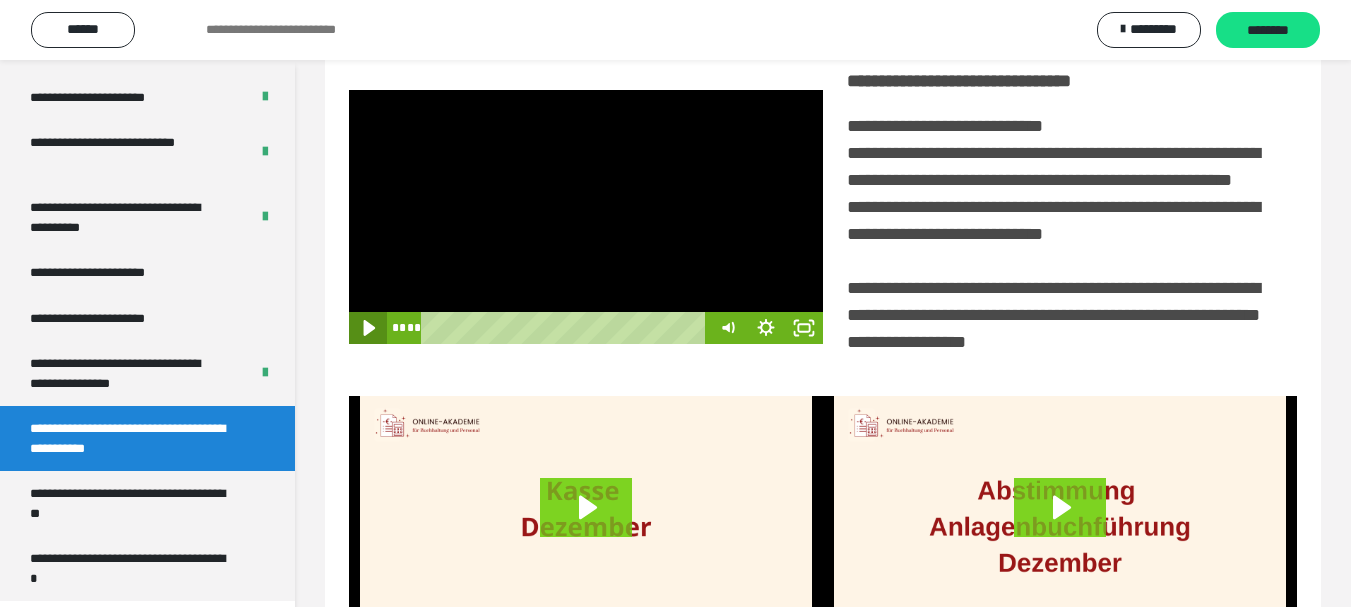 click 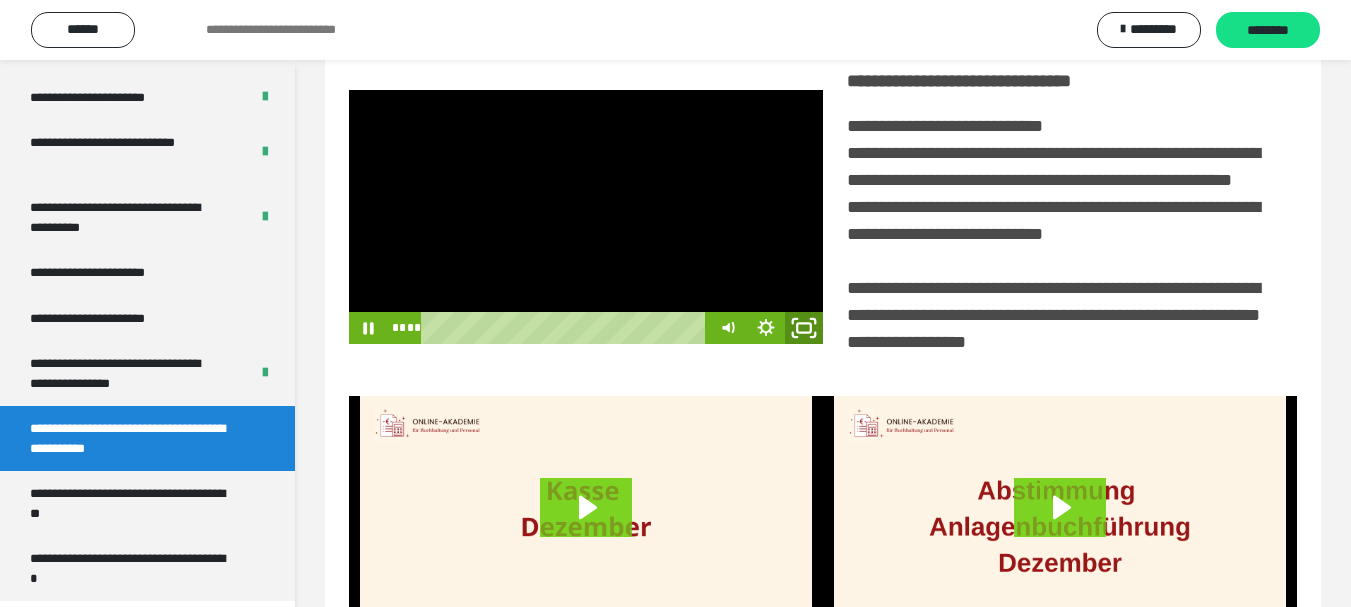 click 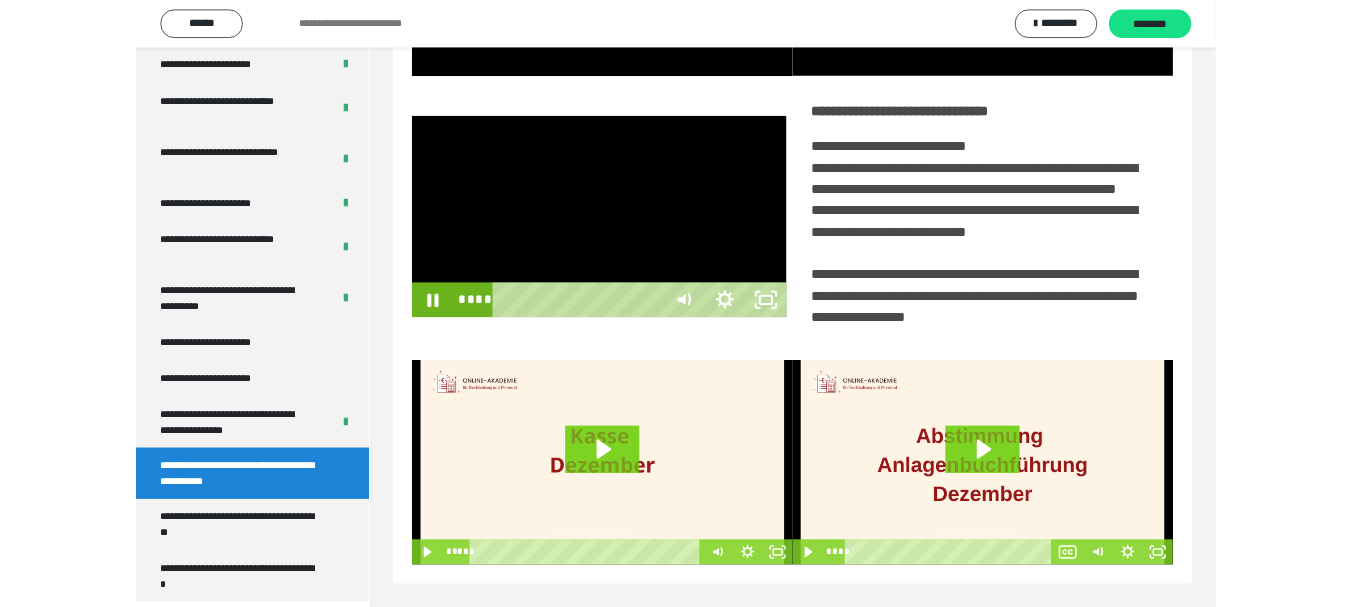 scroll, scrollTop: 3922, scrollLeft: 0, axis: vertical 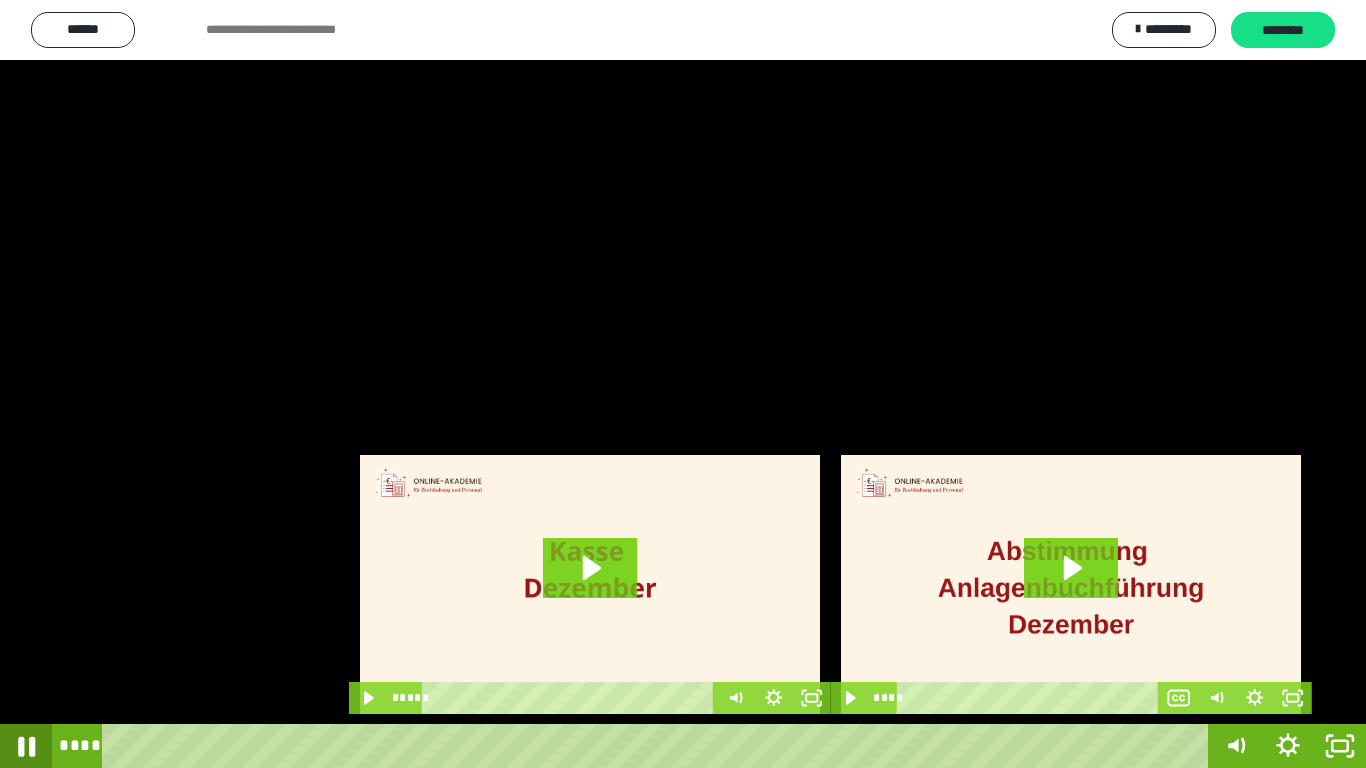 click 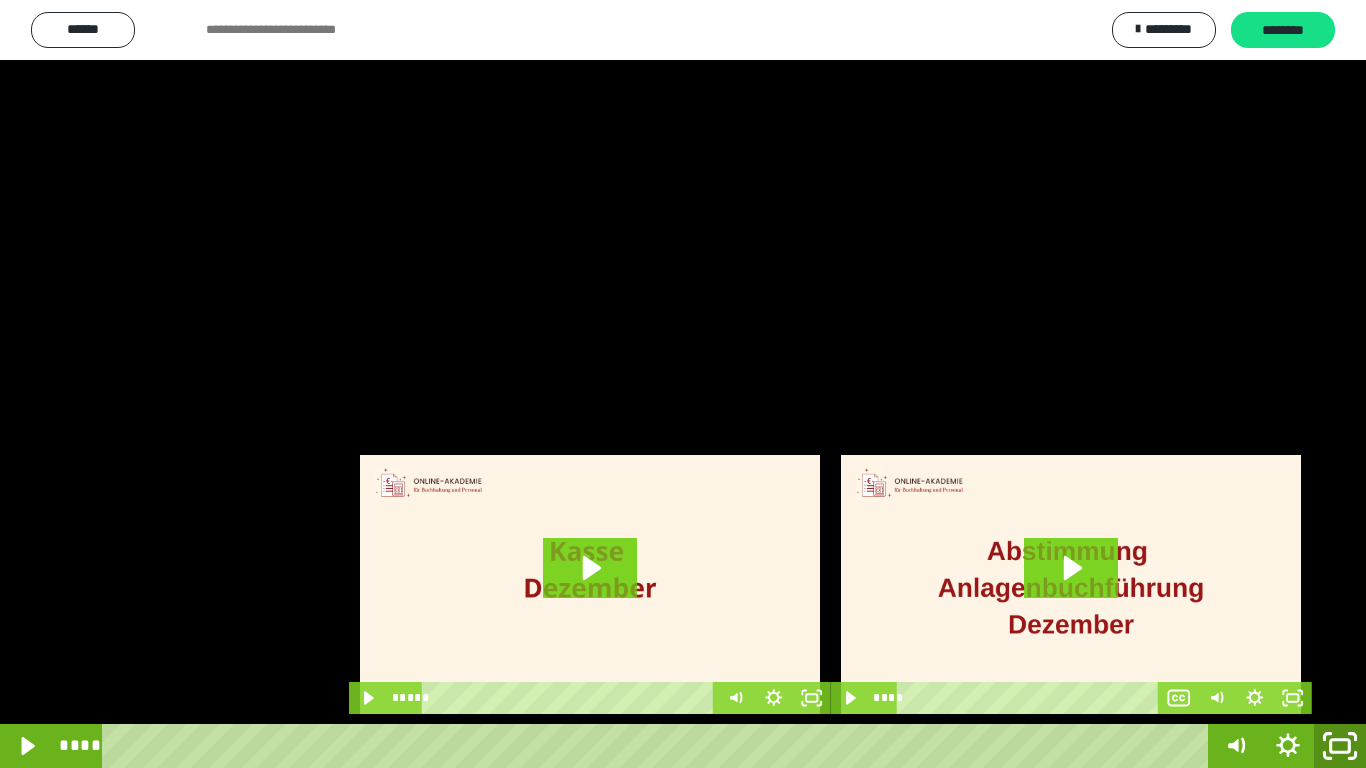 click 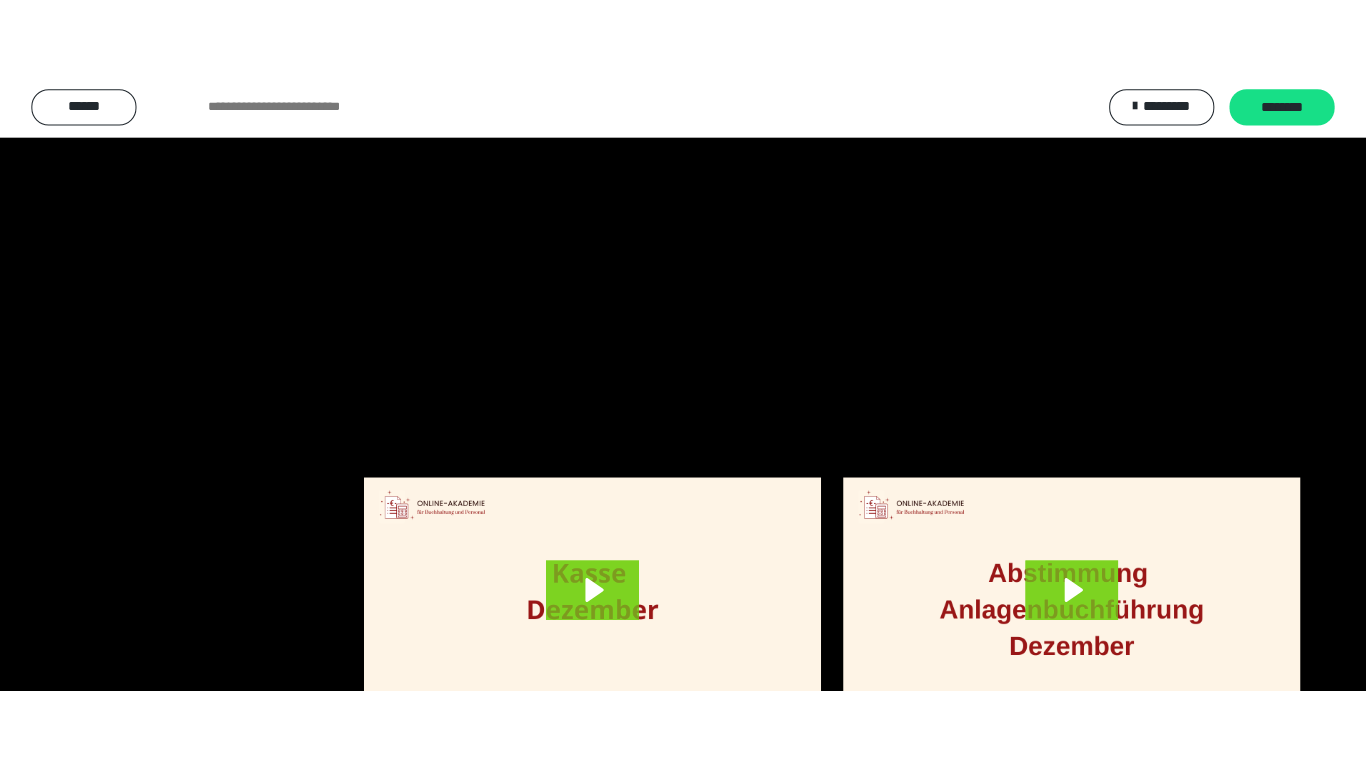 scroll, scrollTop: 4083, scrollLeft: 0, axis: vertical 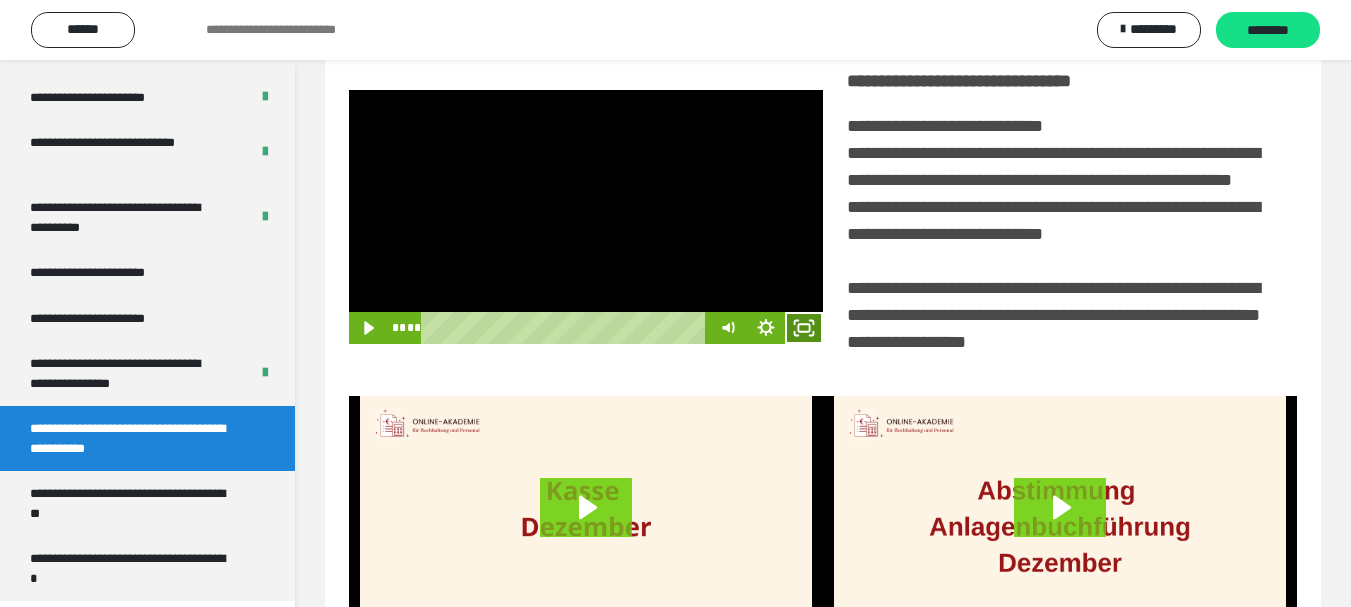 click 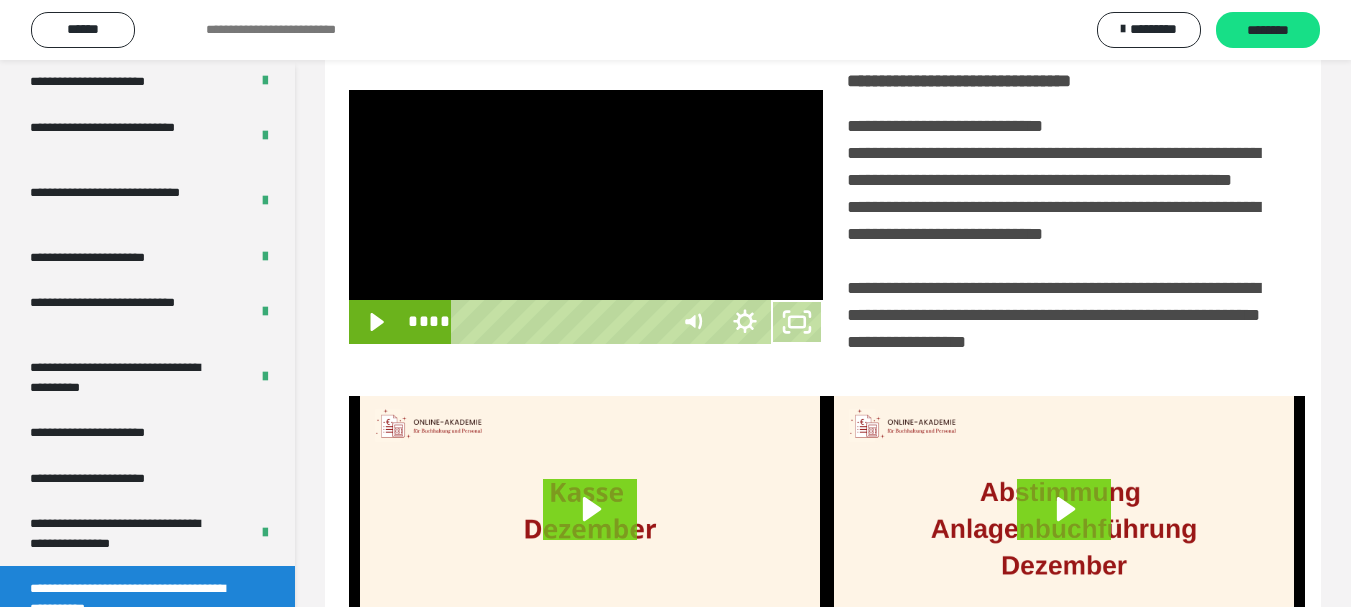 scroll, scrollTop: 3922, scrollLeft: 0, axis: vertical 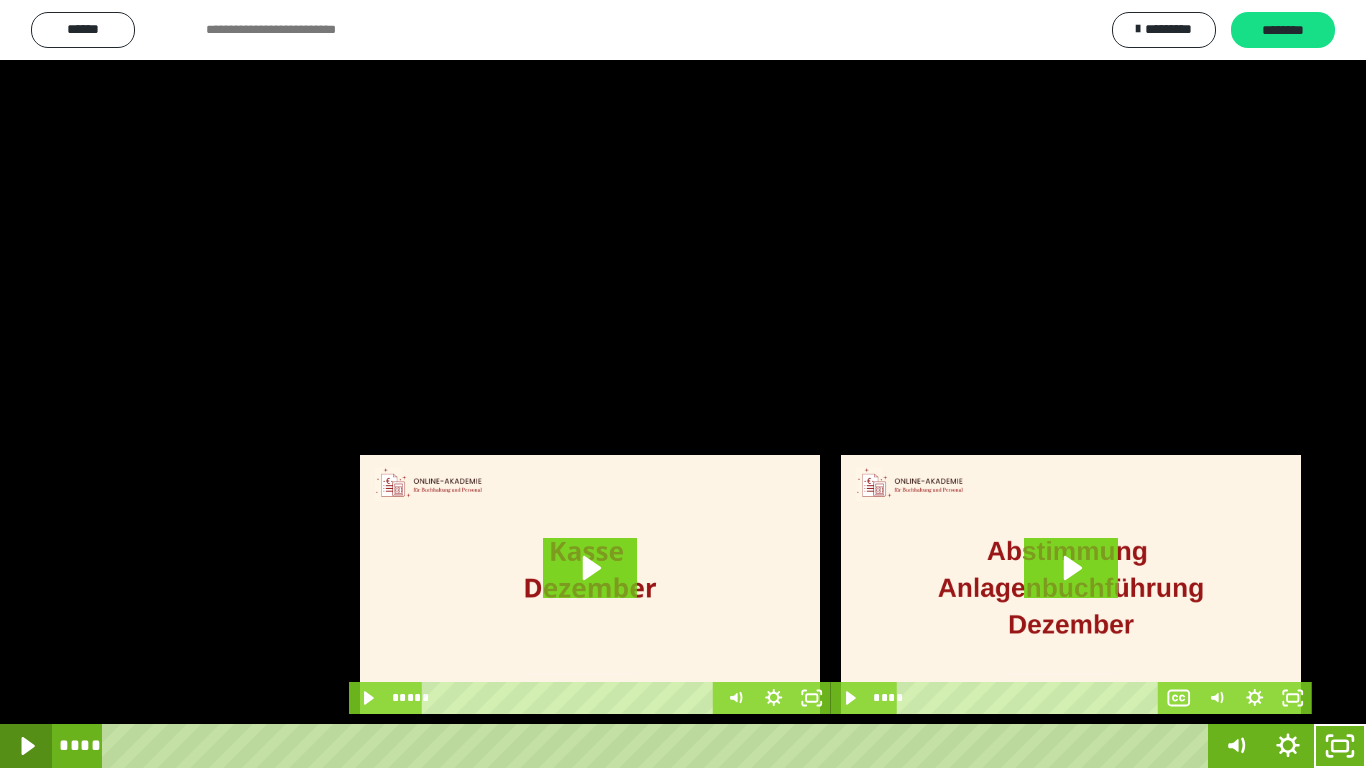 drag, startPoint x: 19, startPoint y: 741, endPoint x: 69, endPoint y: 722, distance: 53.488316 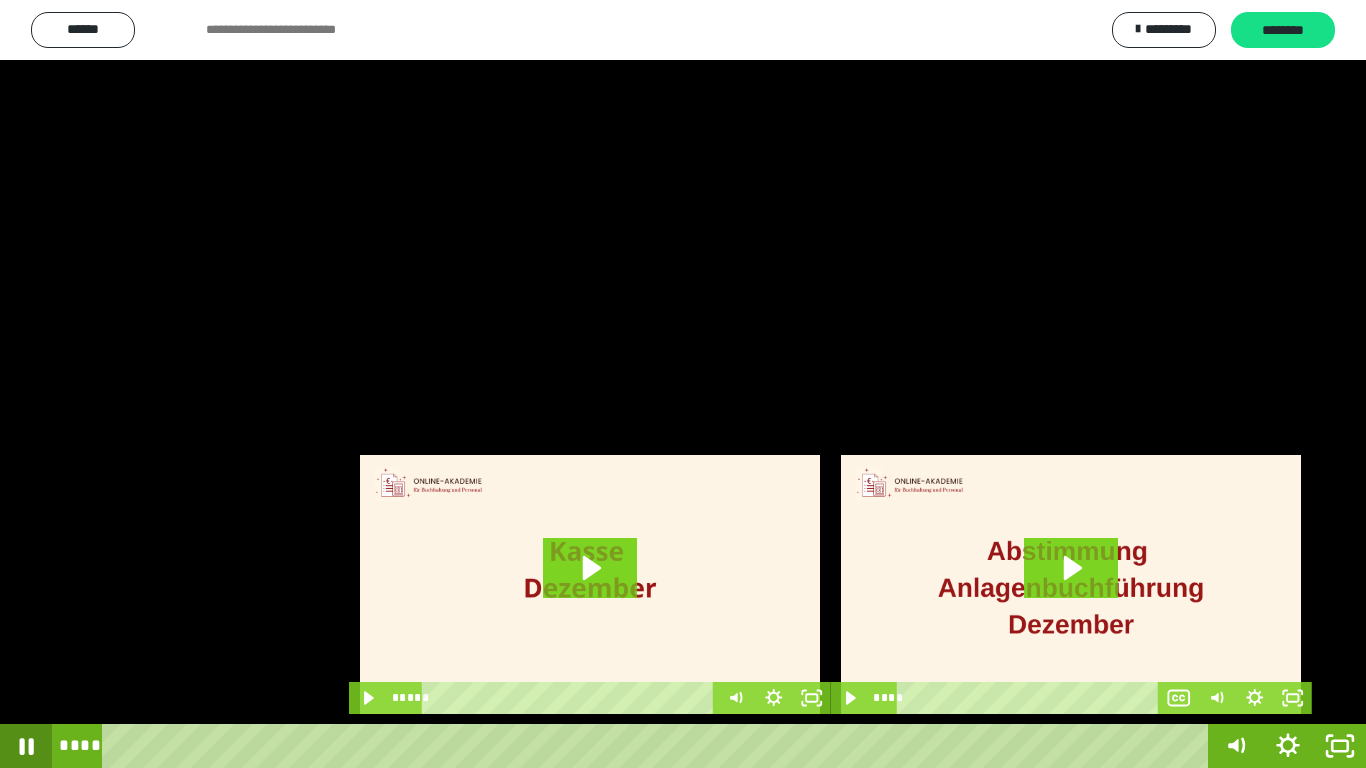 click 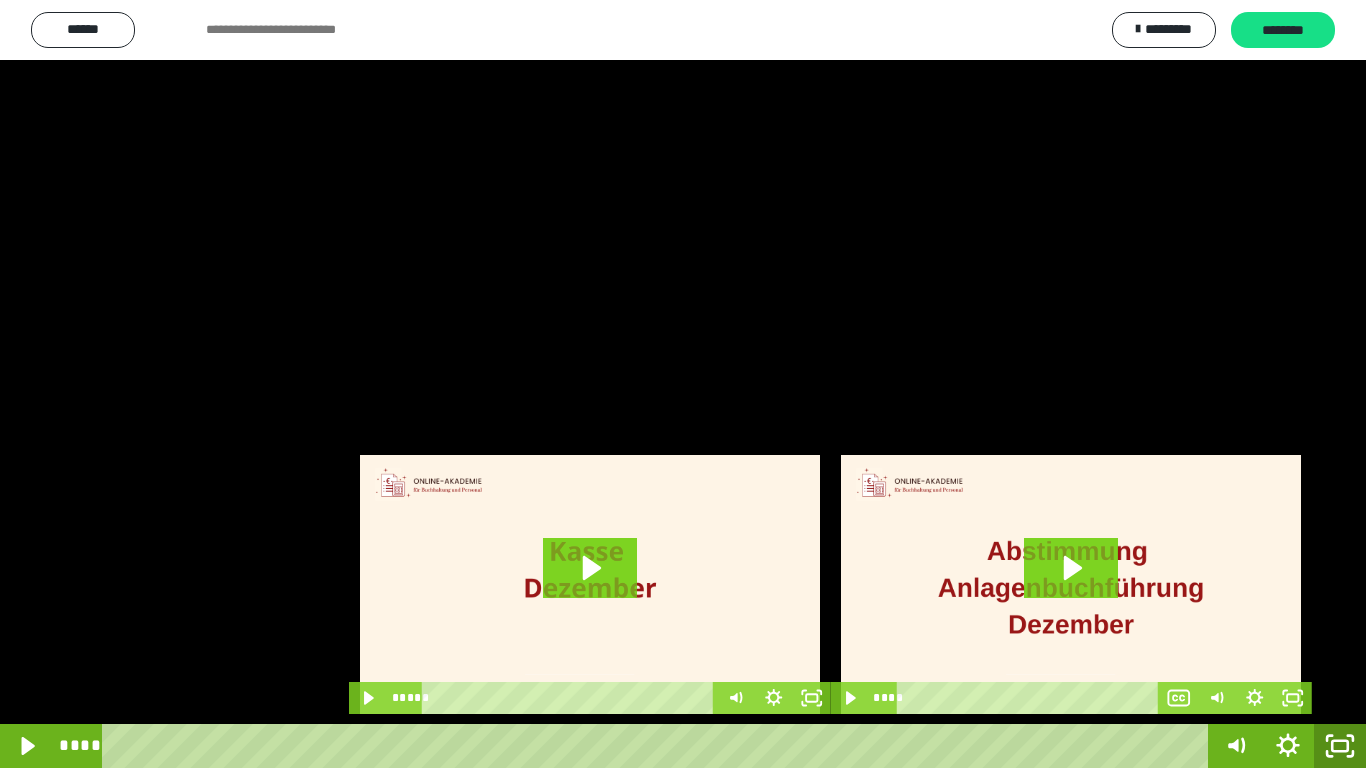 click 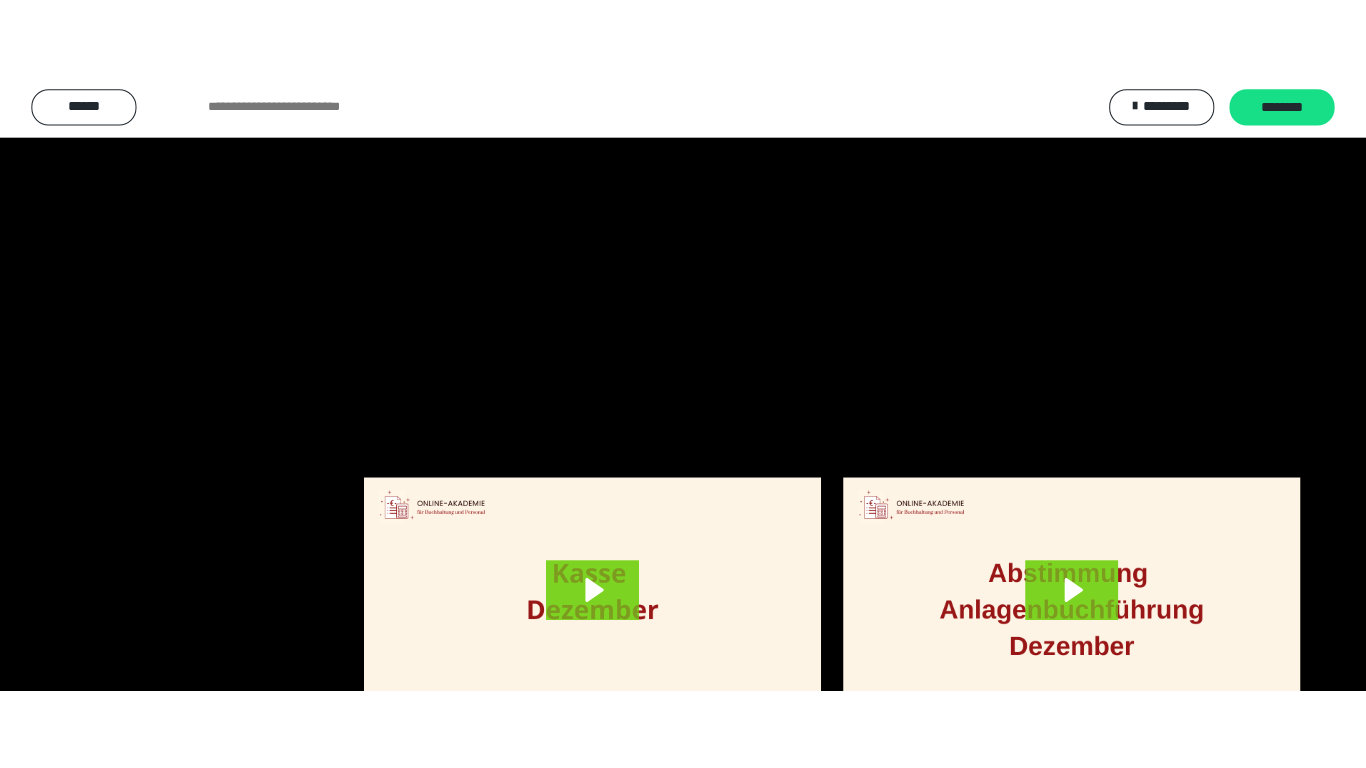 scroll, scrollTop: 4083, scrollLeft: 0, axis: vertical 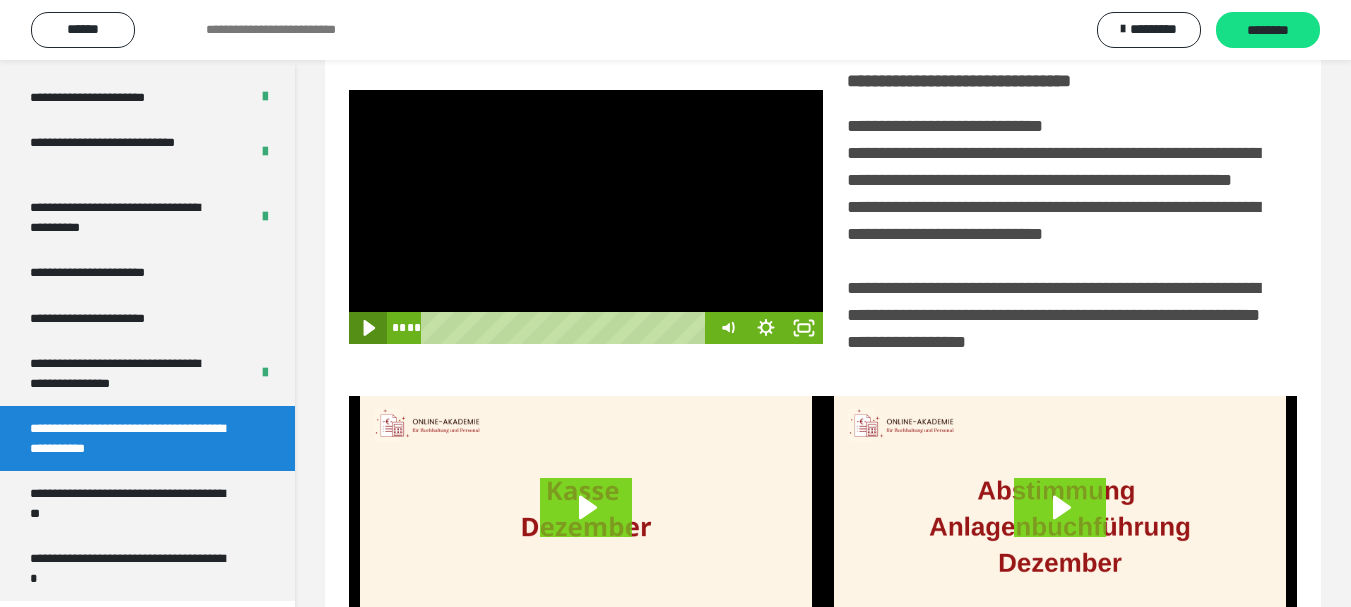 click 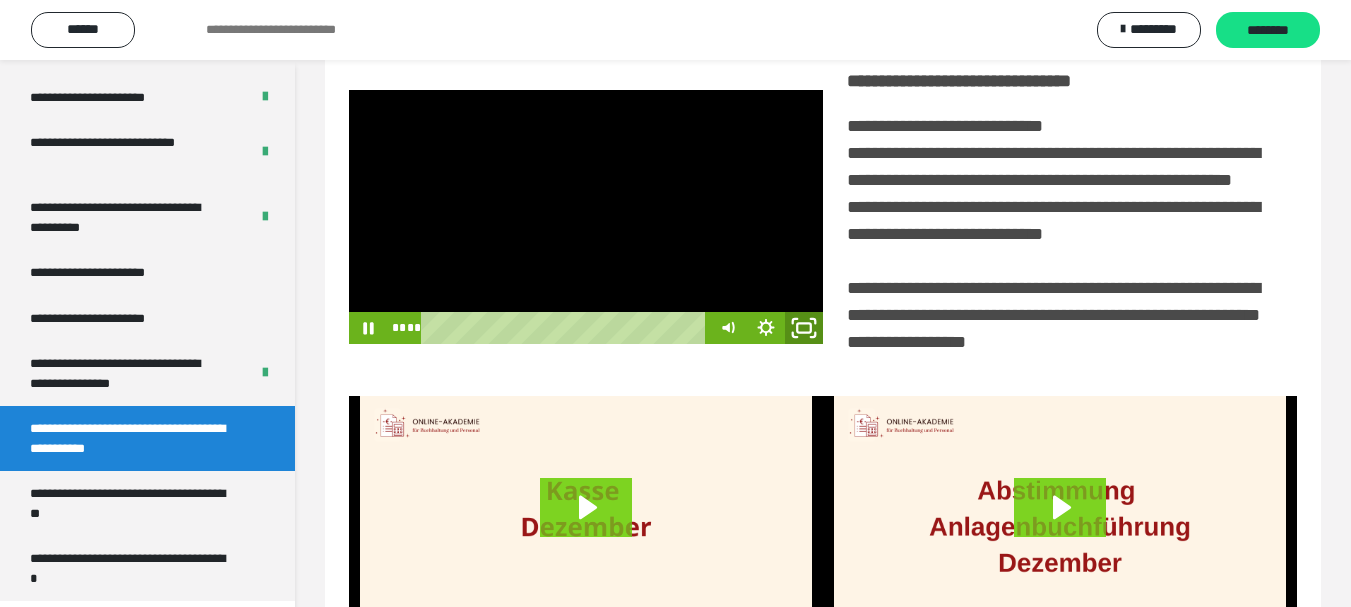 click 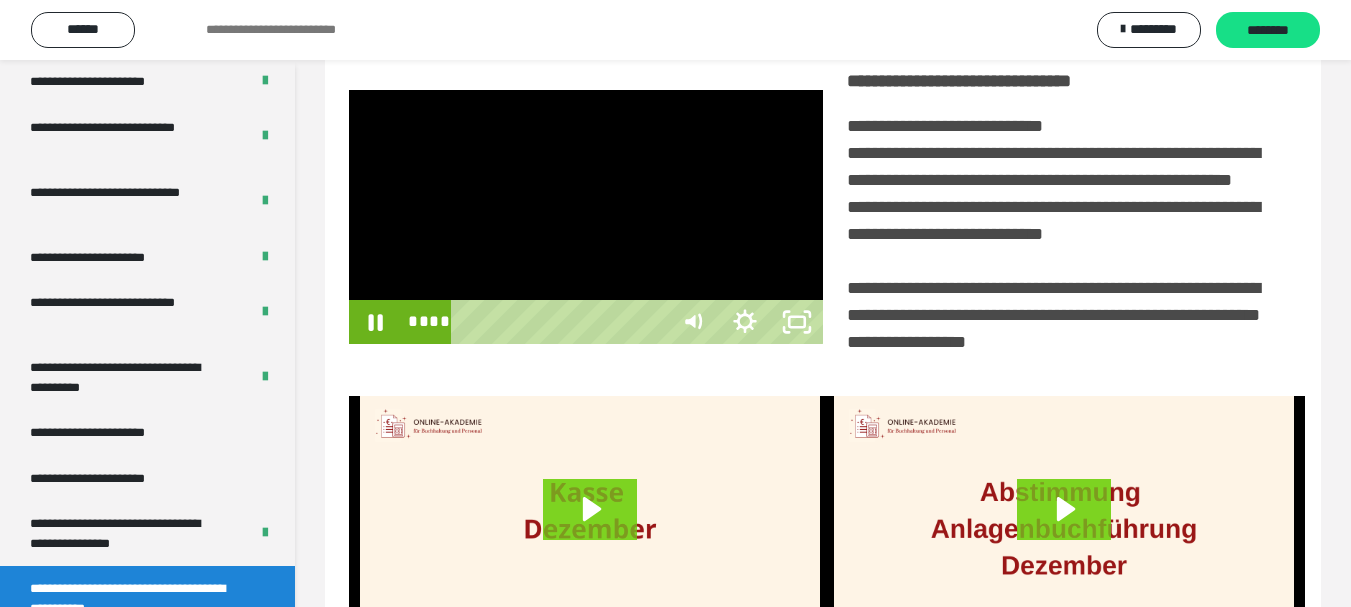 scroll, scrollTop: 3922, scrollLeft: 0, axis: vertical 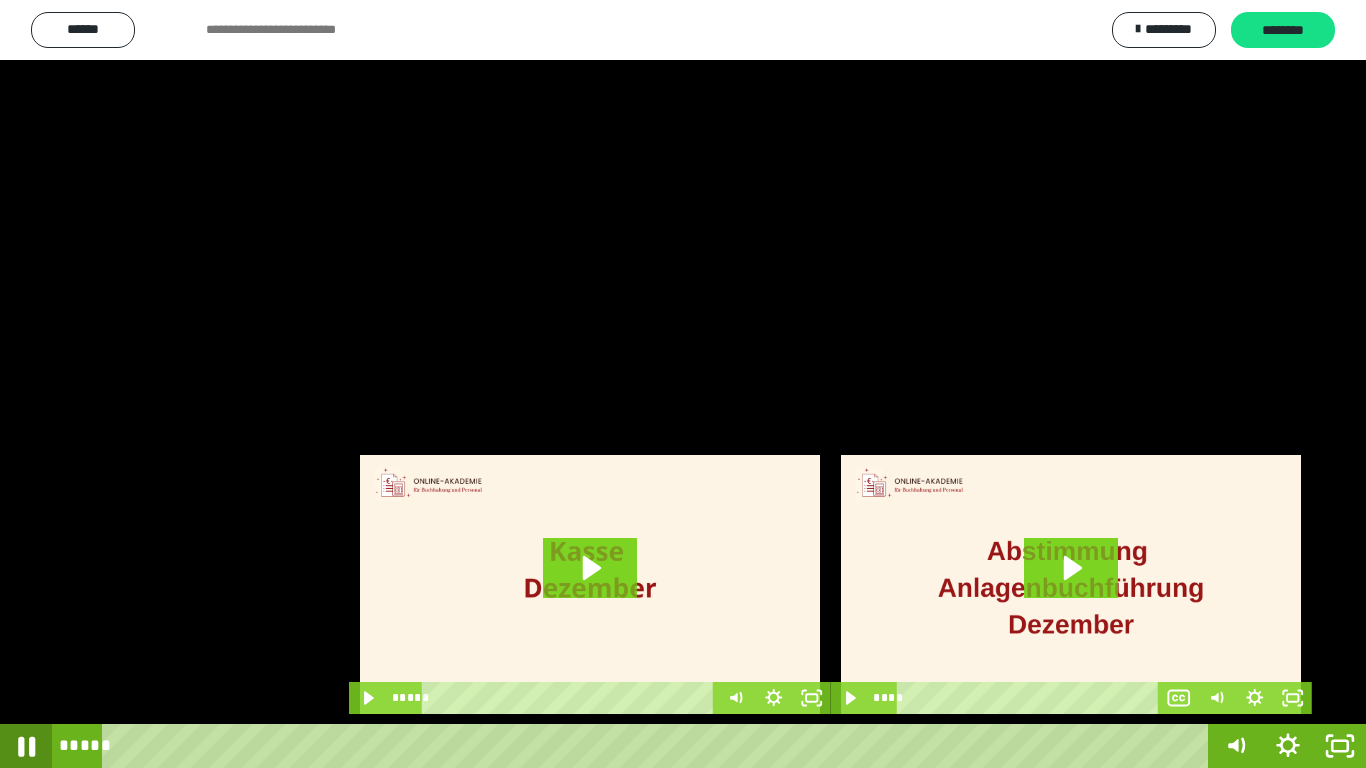 click 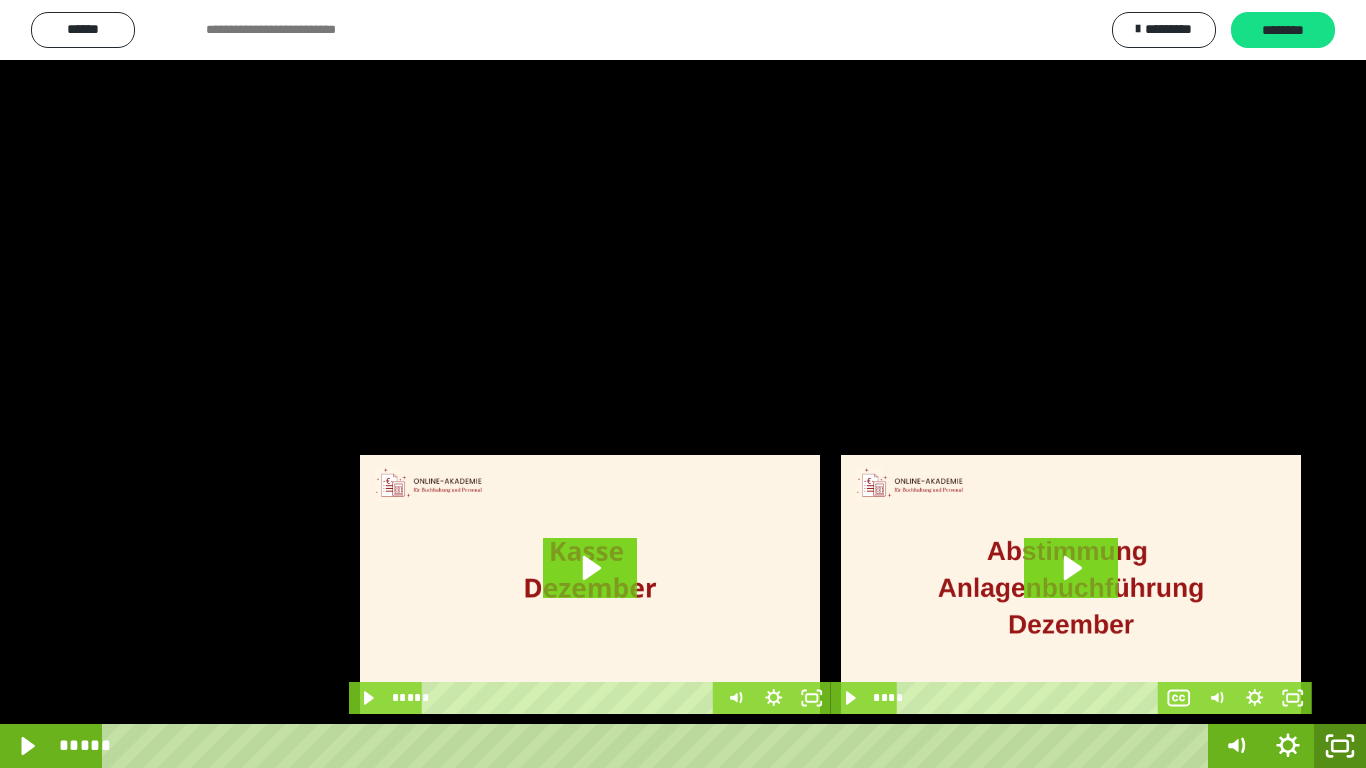click 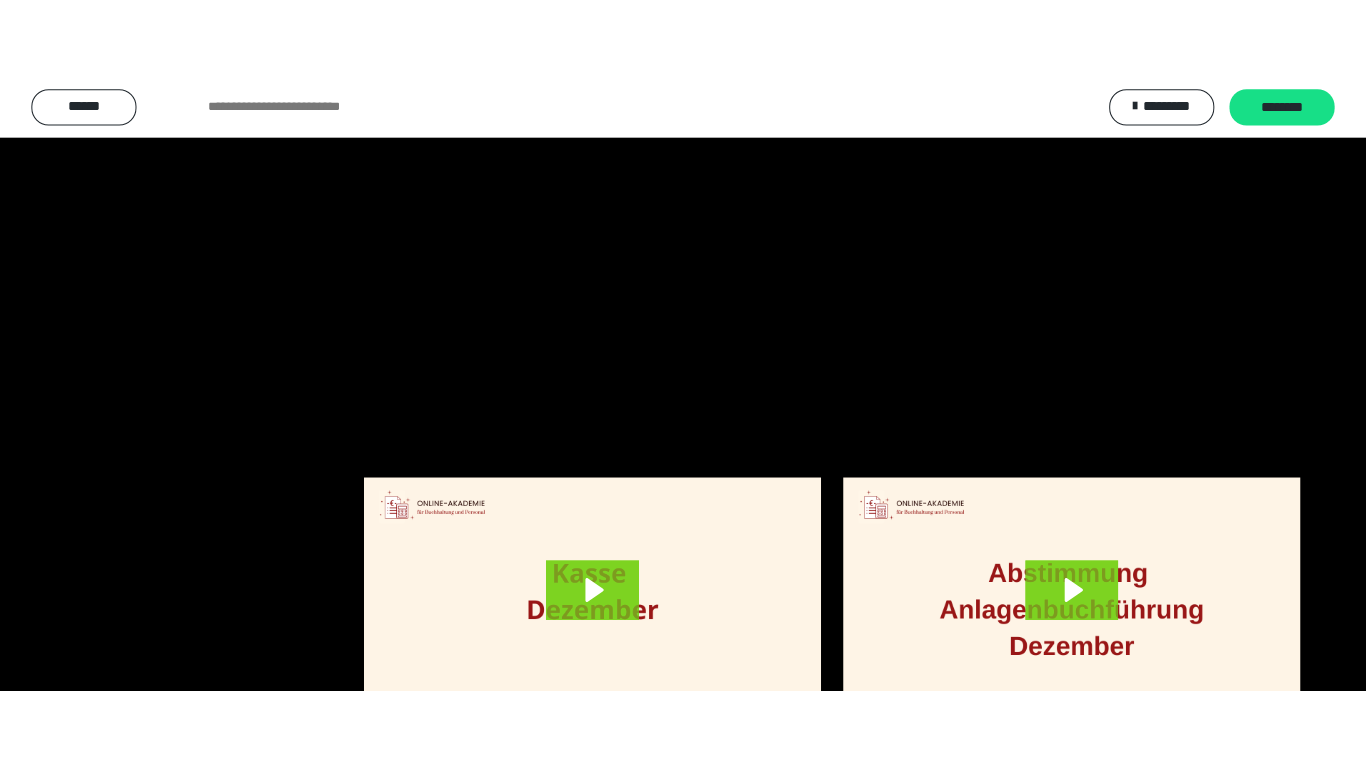 scroll, scrollTop: 4083, scrollLeft: 0, axis: vertical 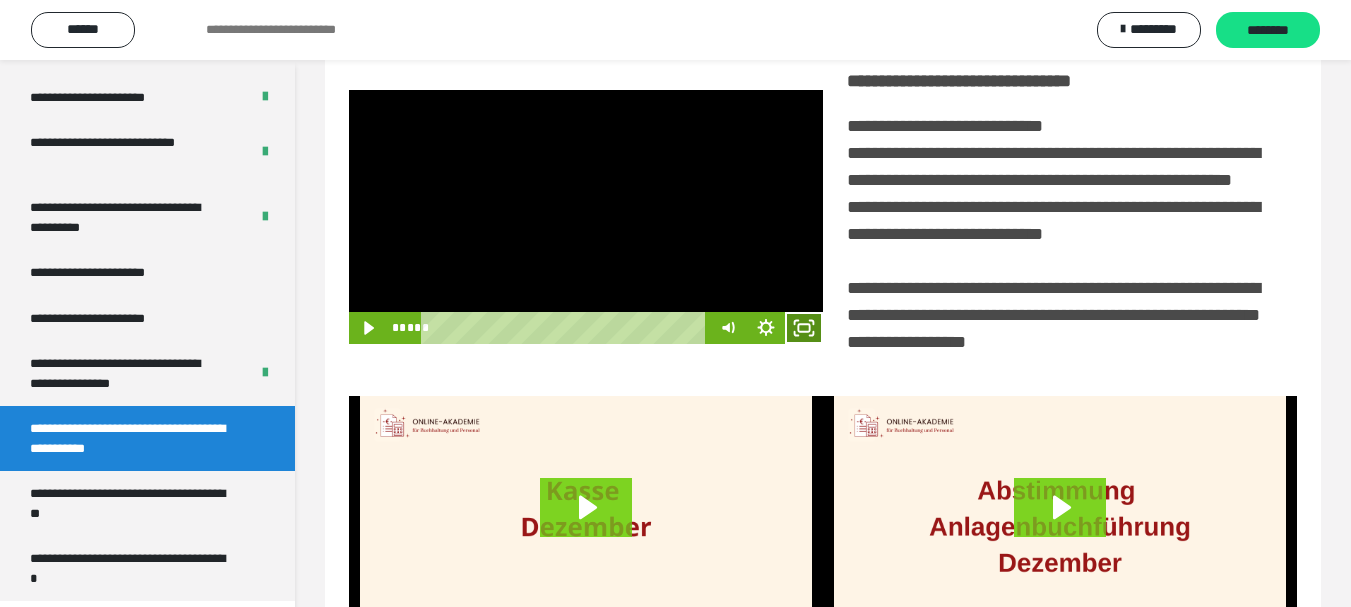 click 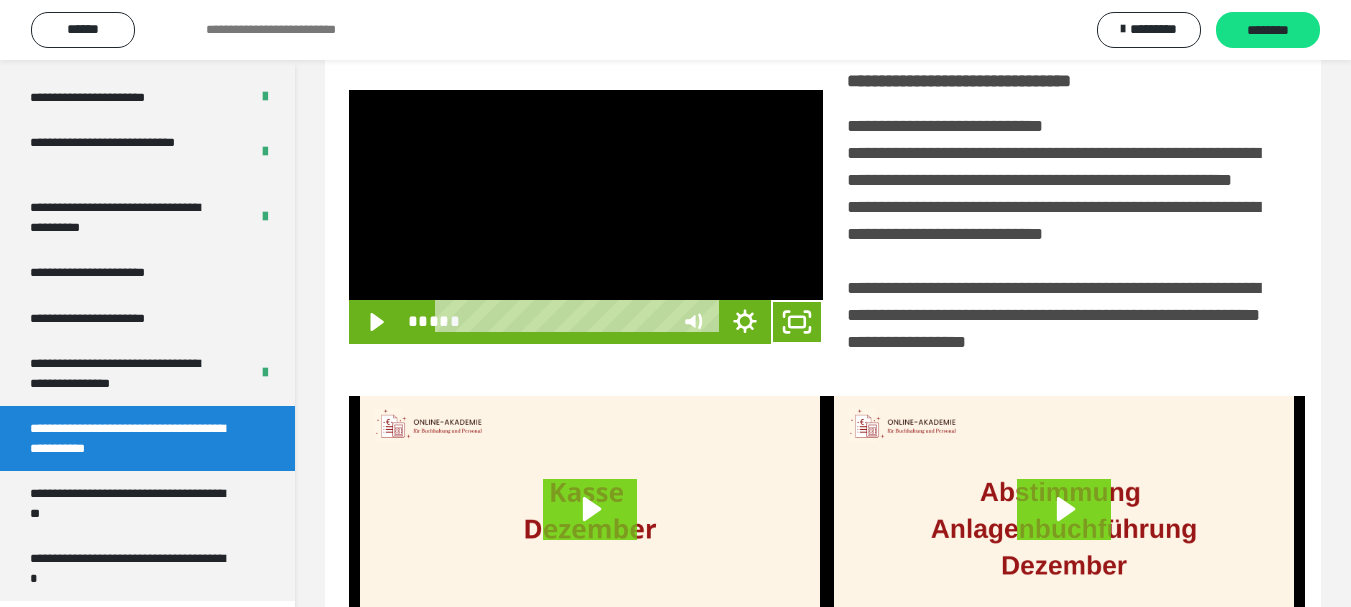 scroll, scrollTop: 3922, scrollLeft: 0, axis: vertical 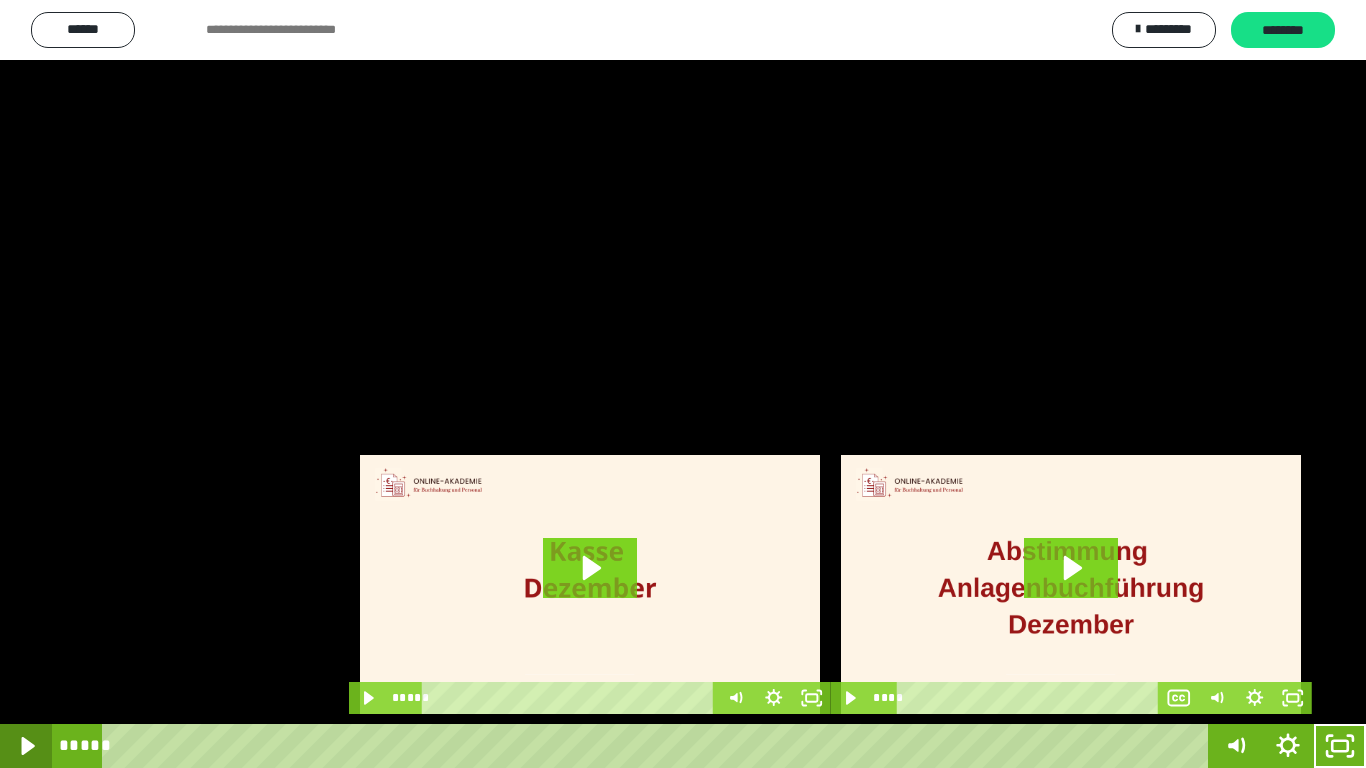 click 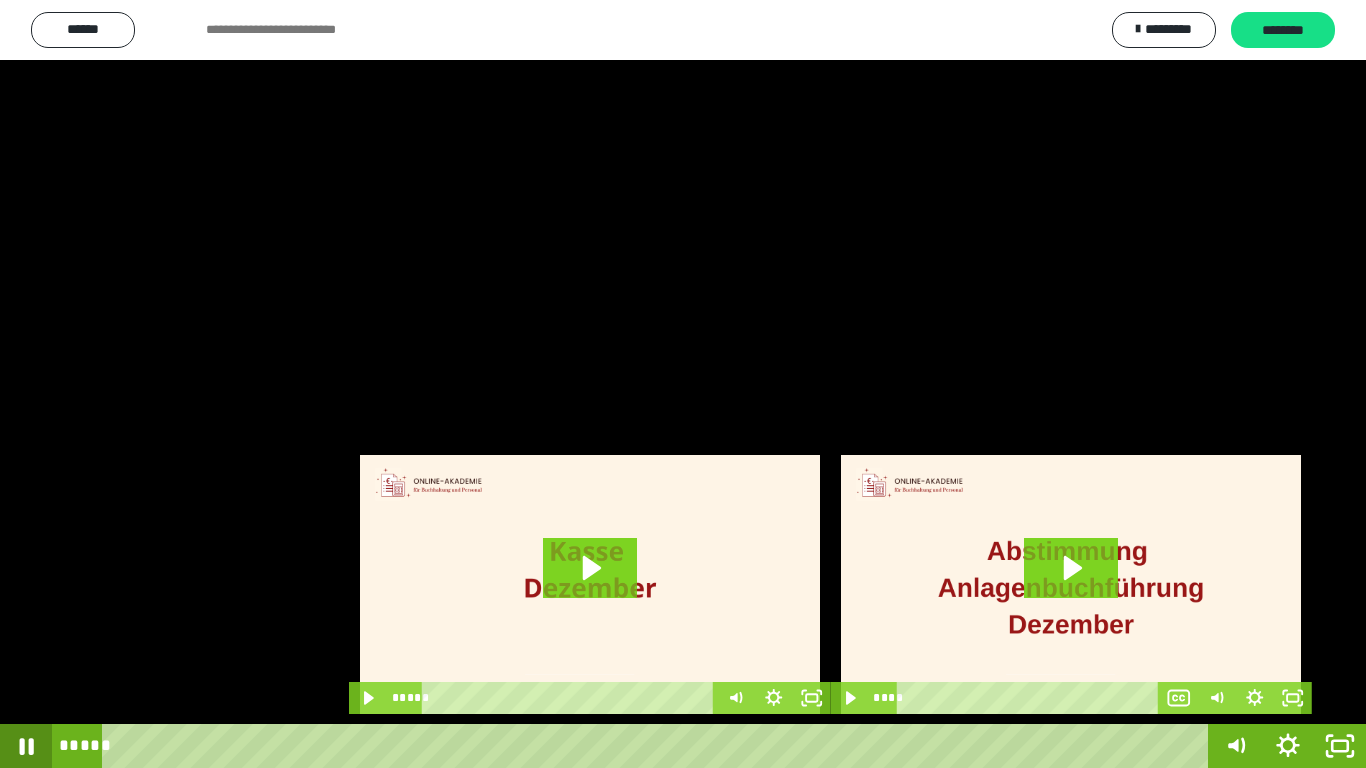 click 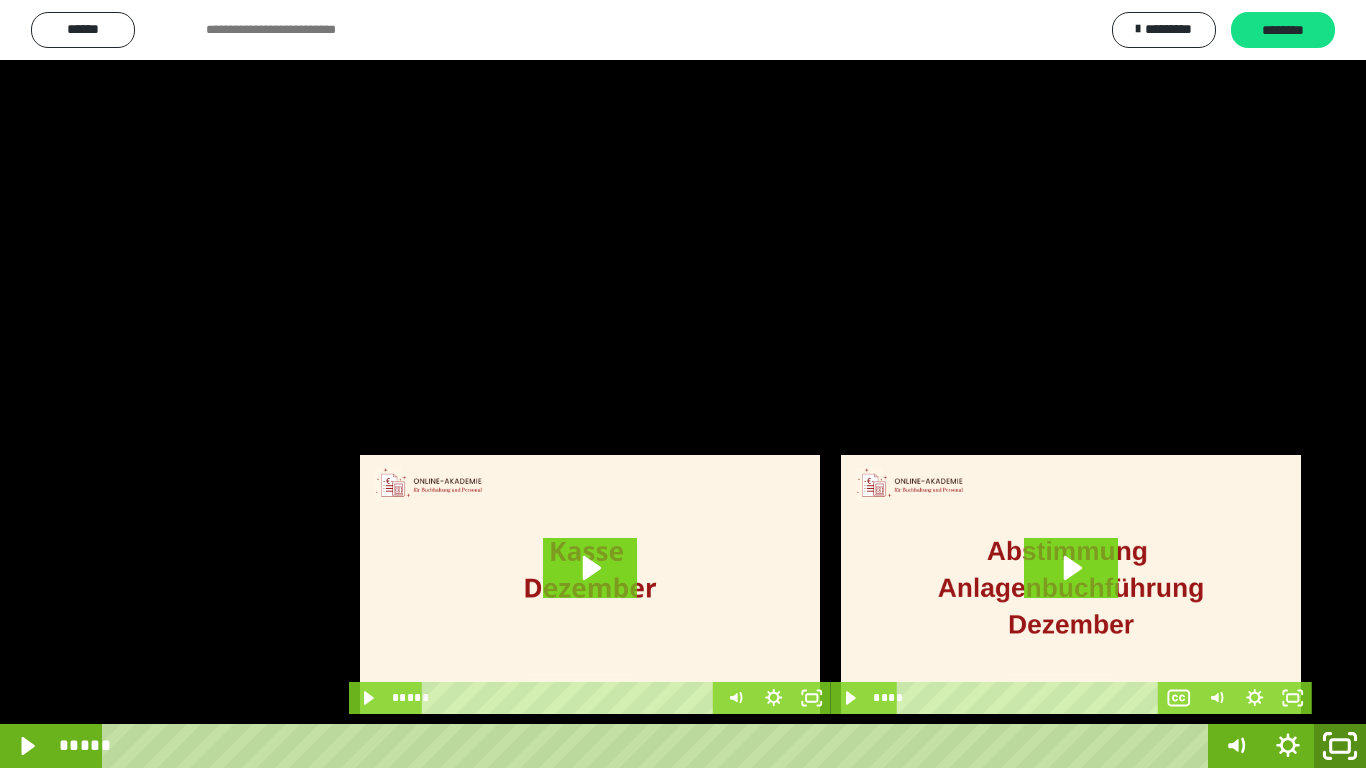 drag, startPoint x: 1341, startPoint y: 749, endPoint x: 1033, endPoint y: 214, distance: 617.32404 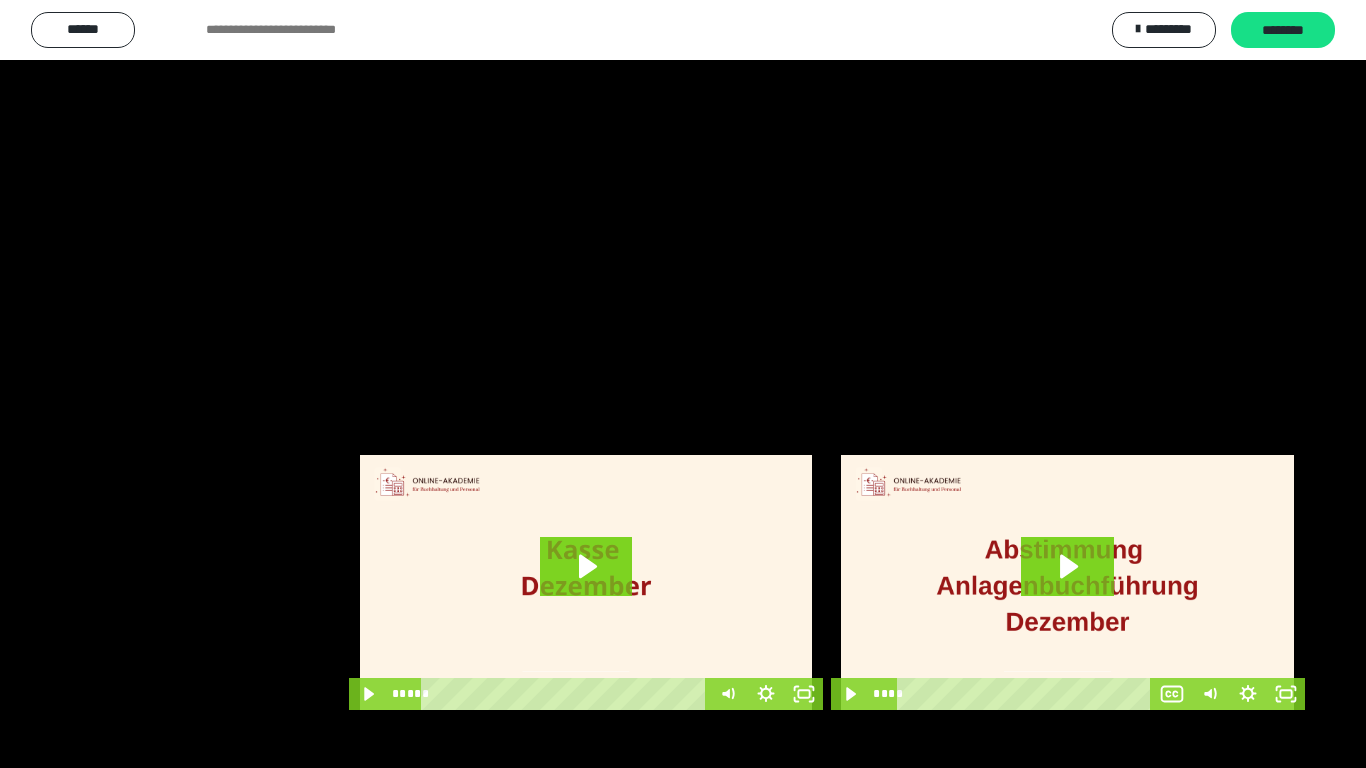 scroll, scrollTop: 4083, scrollLeft: 0, axis: vertical 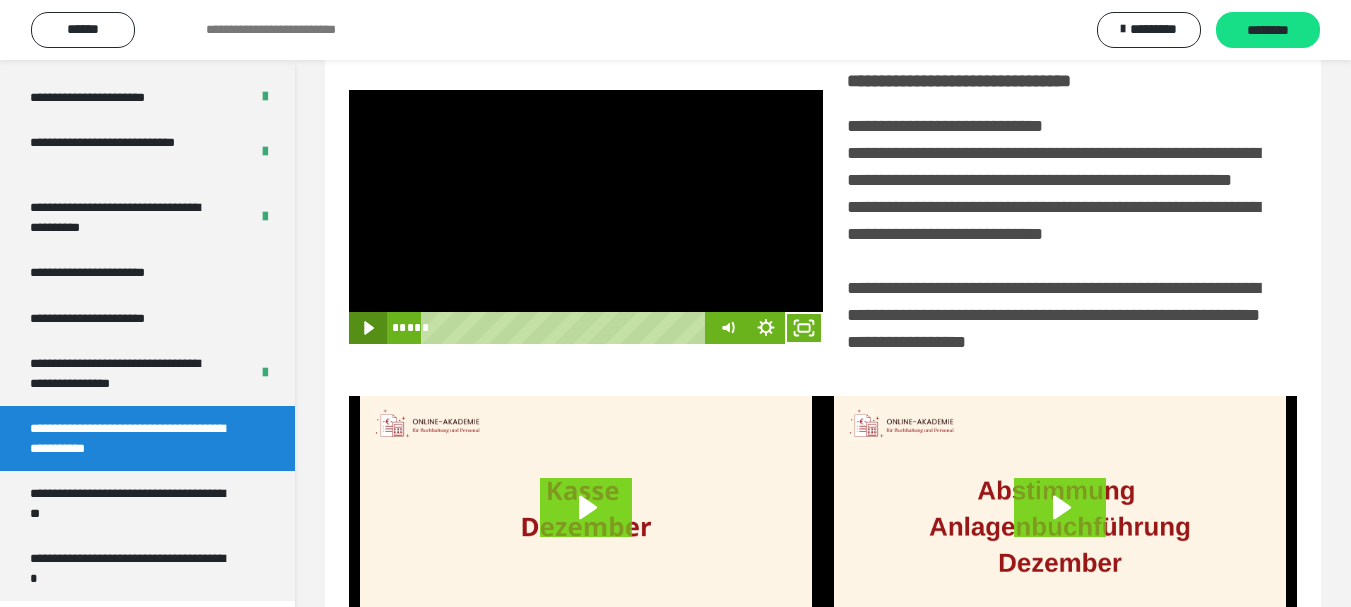 click 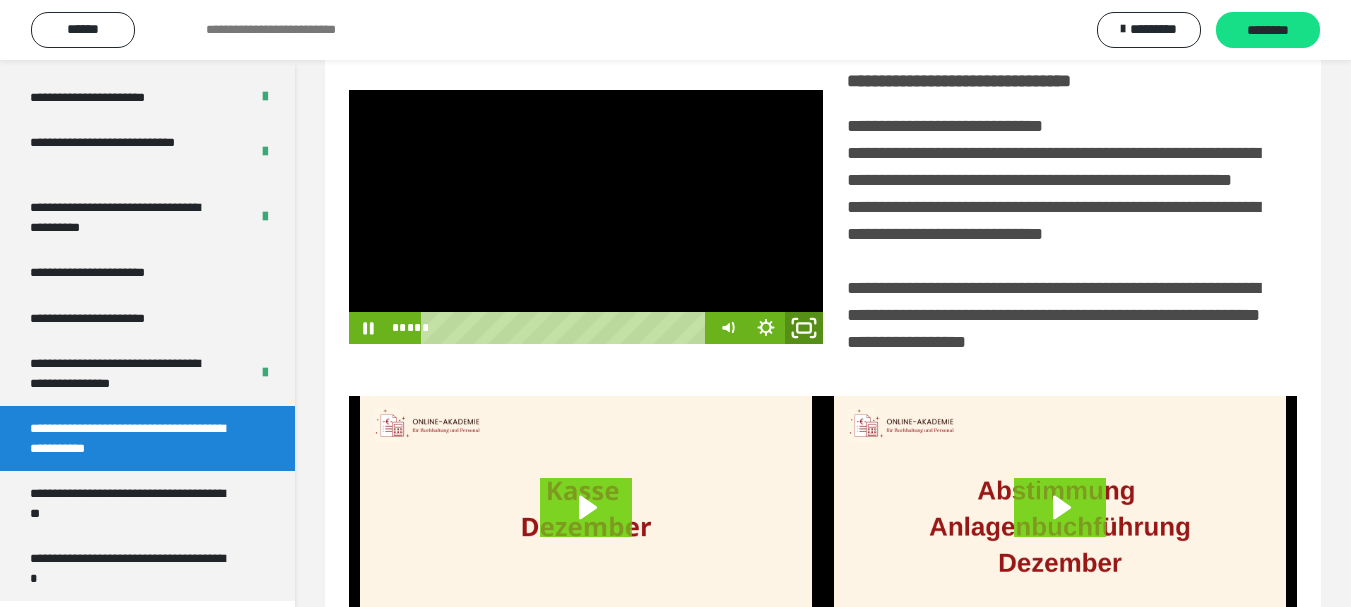 click 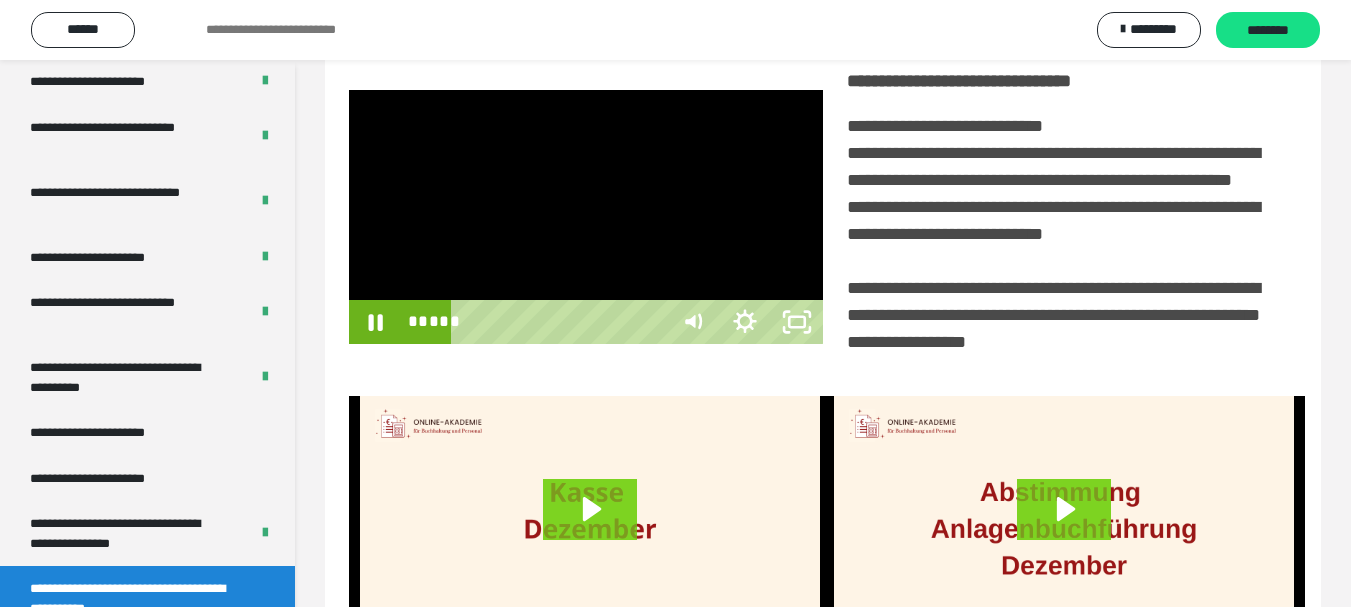 scroll, scrollTop: 3922, scrollLeft: 0, axis: vertical 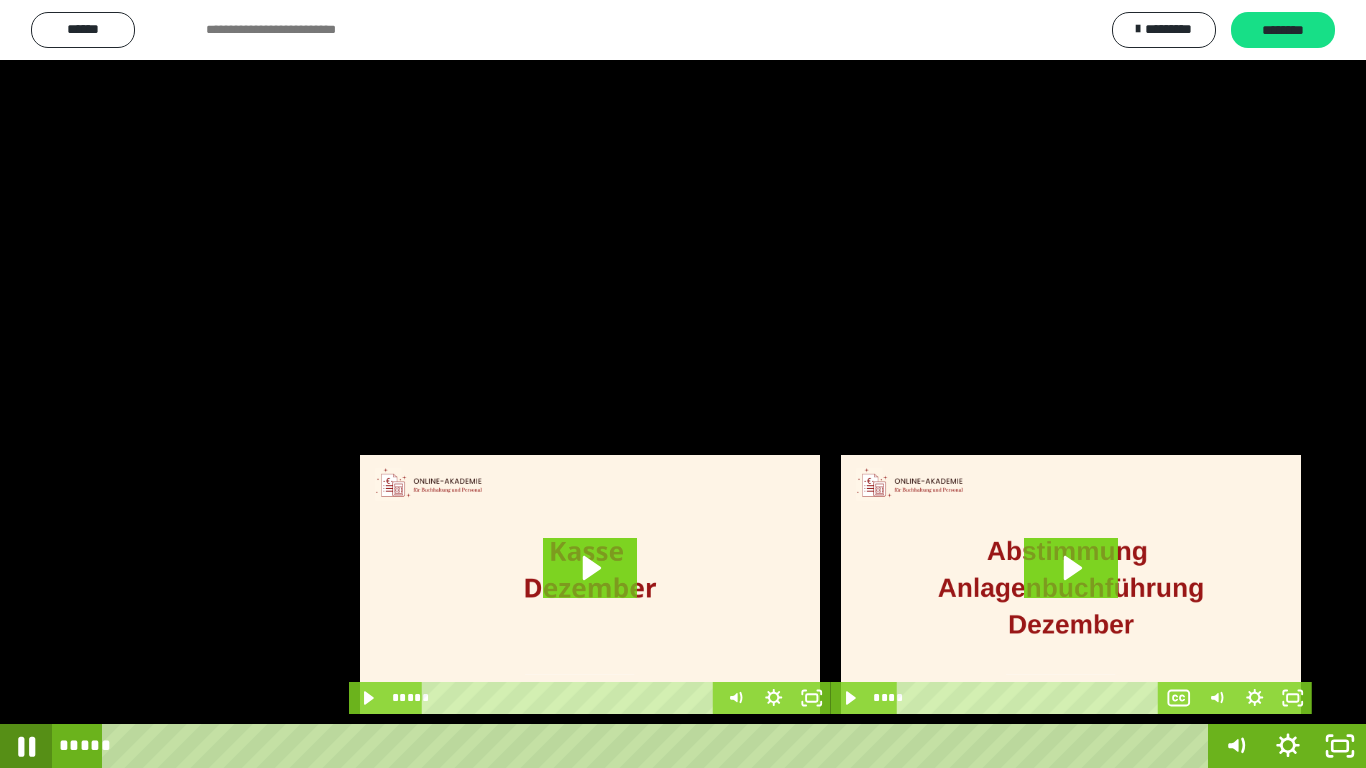click 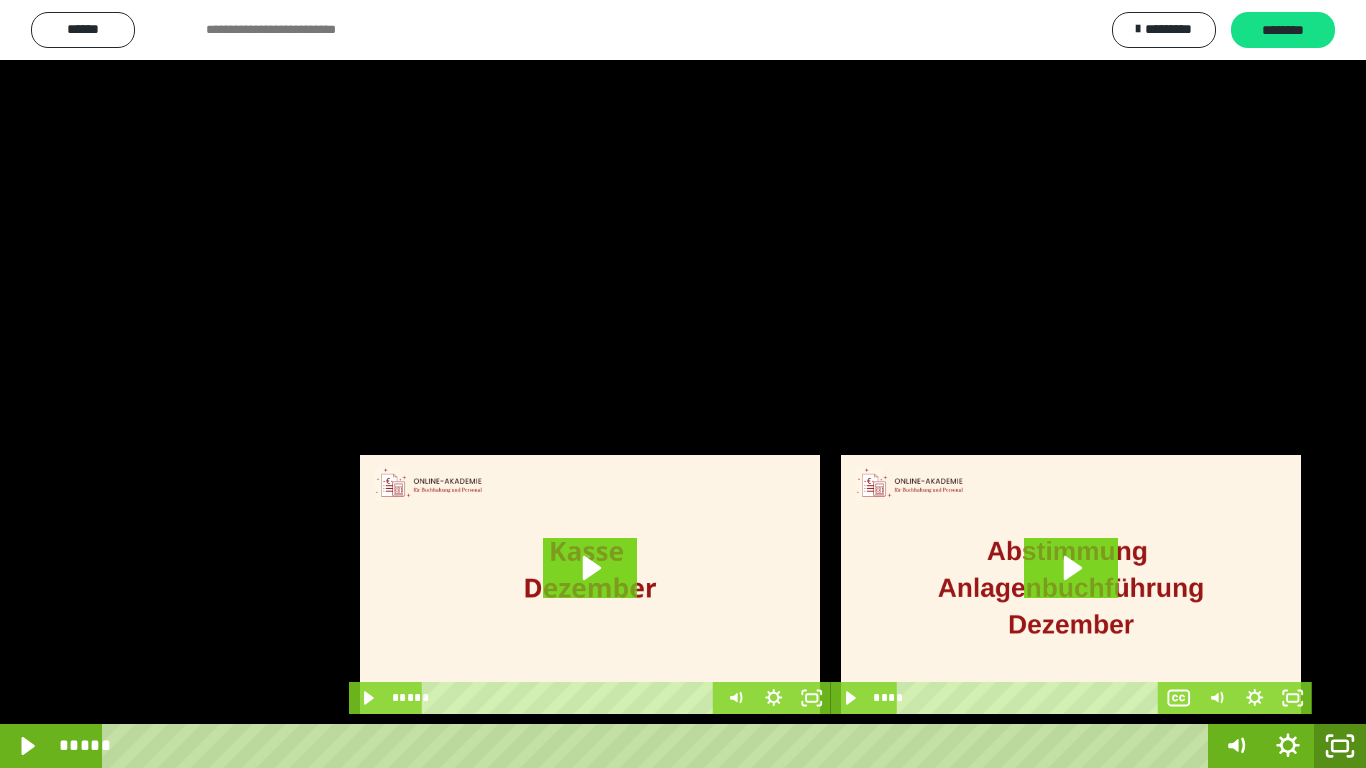 click 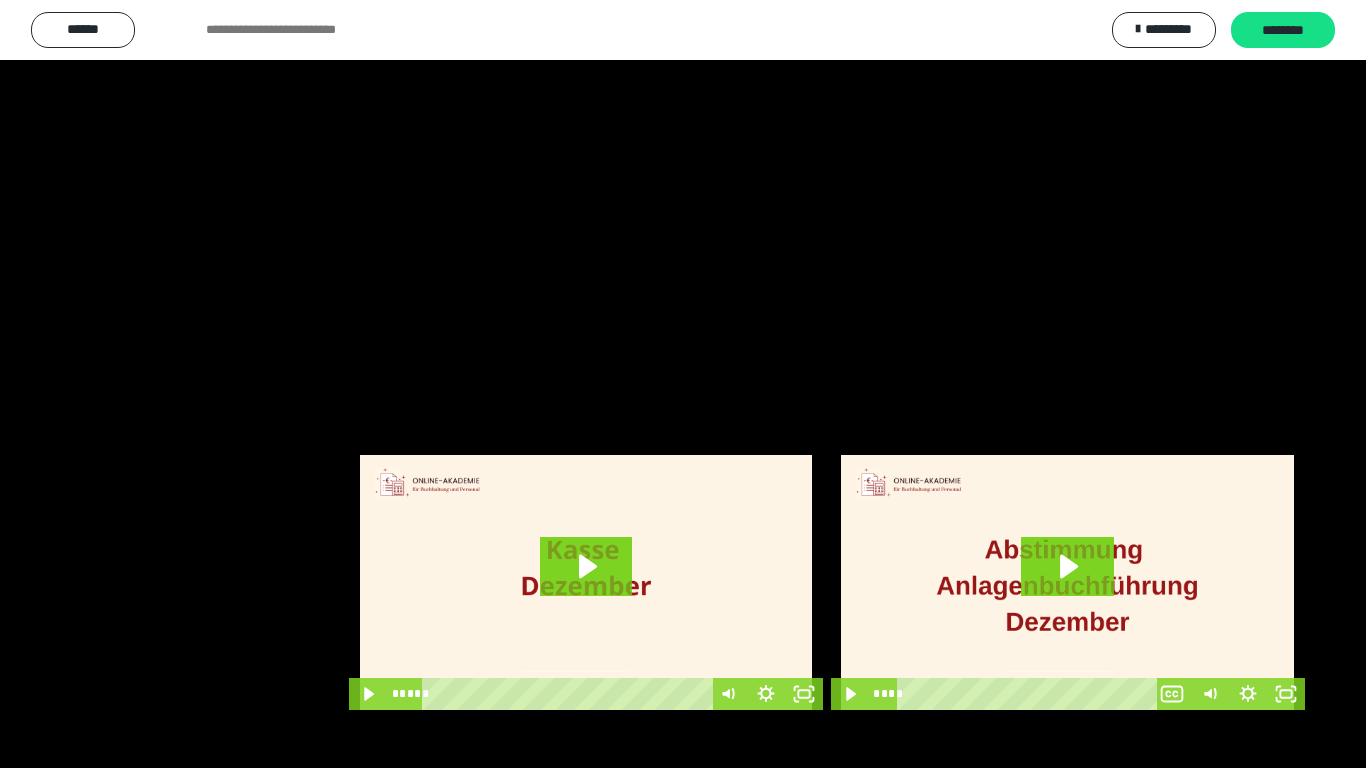 scroll, scrollTop: 4083, scrollLeft: 0, axis: vertical 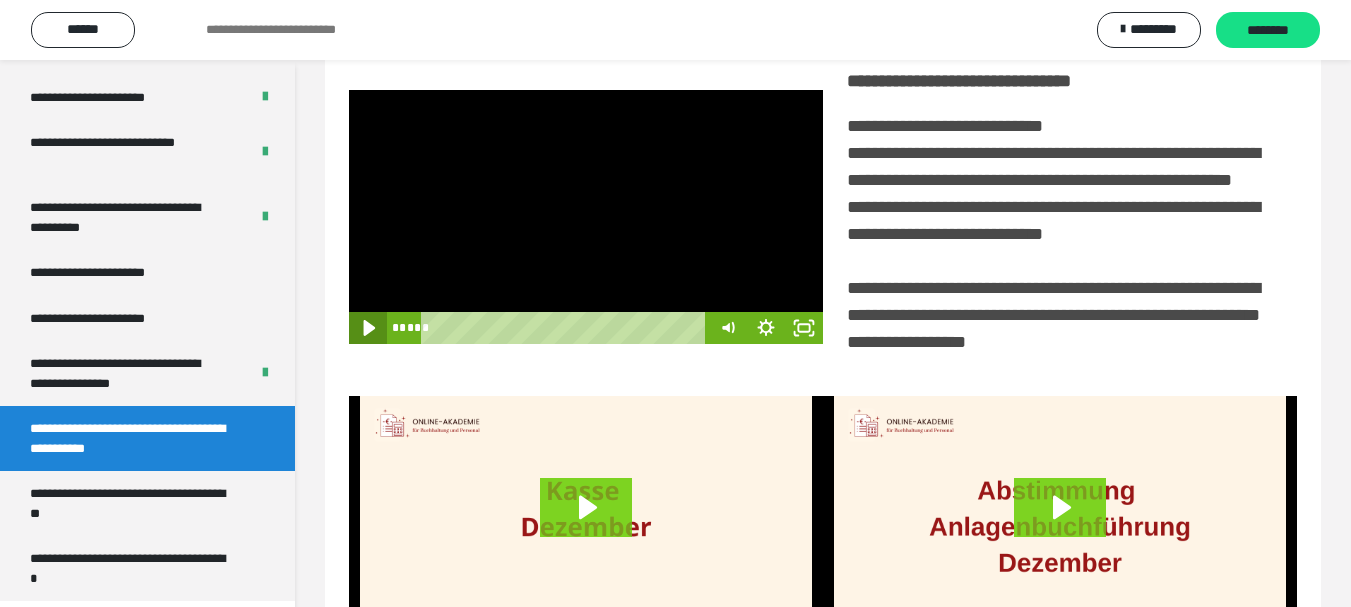 click 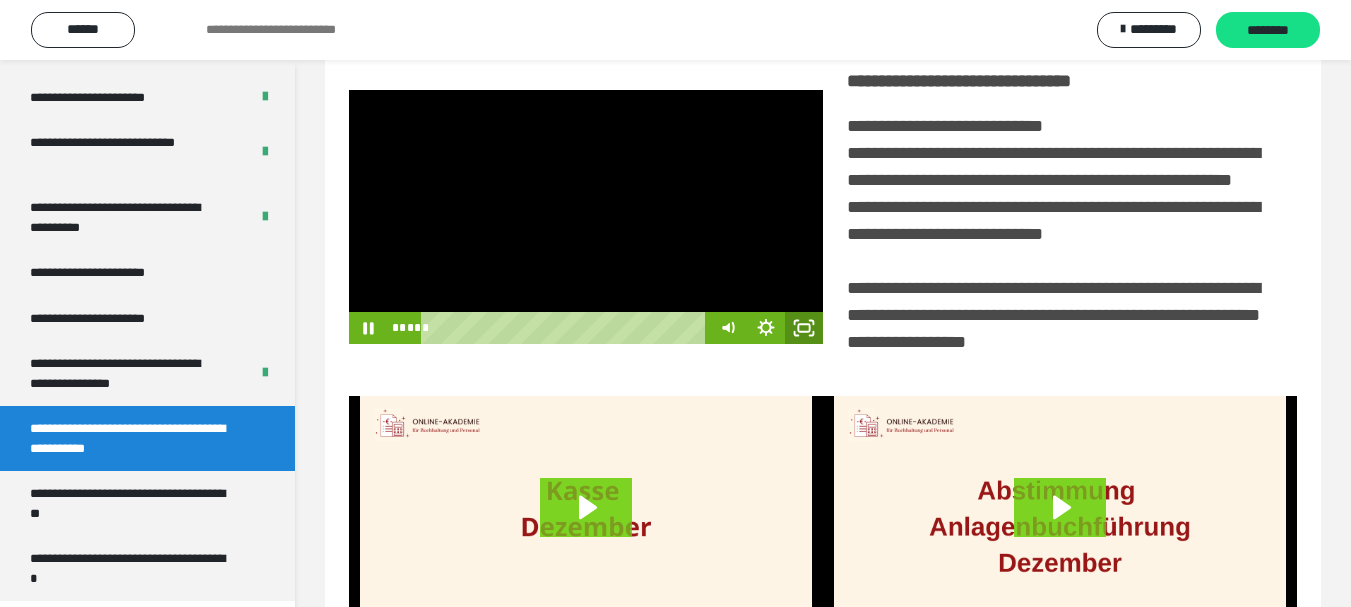 click 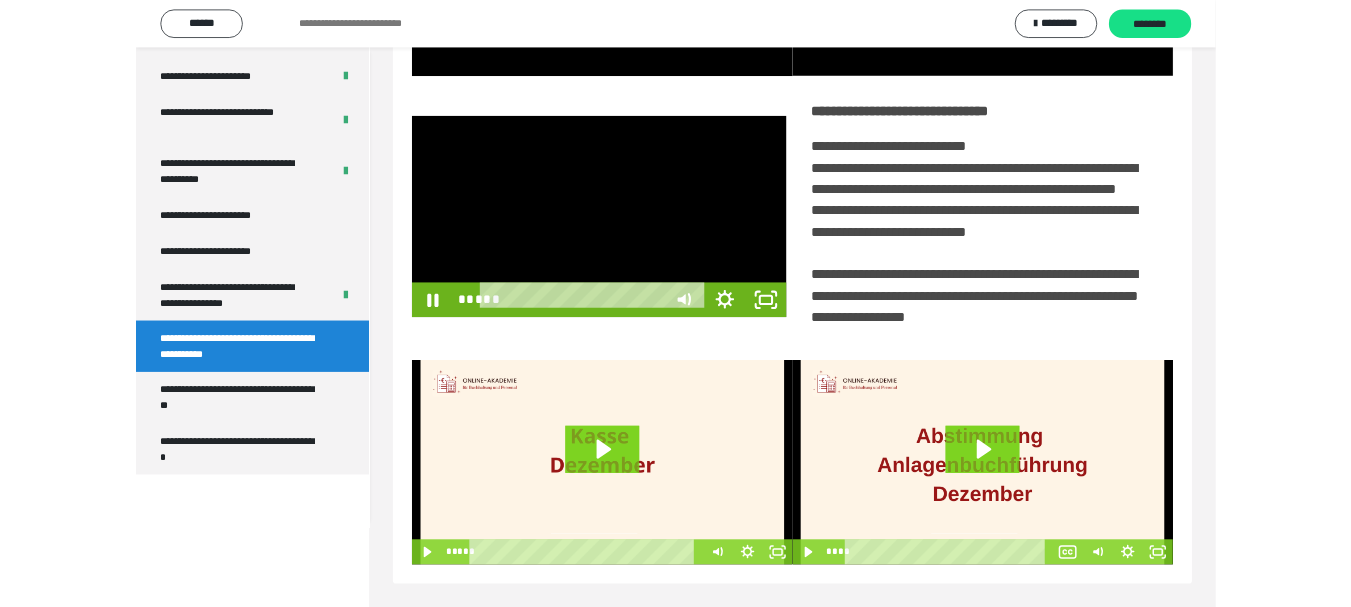 scroll, scrollTop: 3922, scrollLeft: 0, axis: vertical 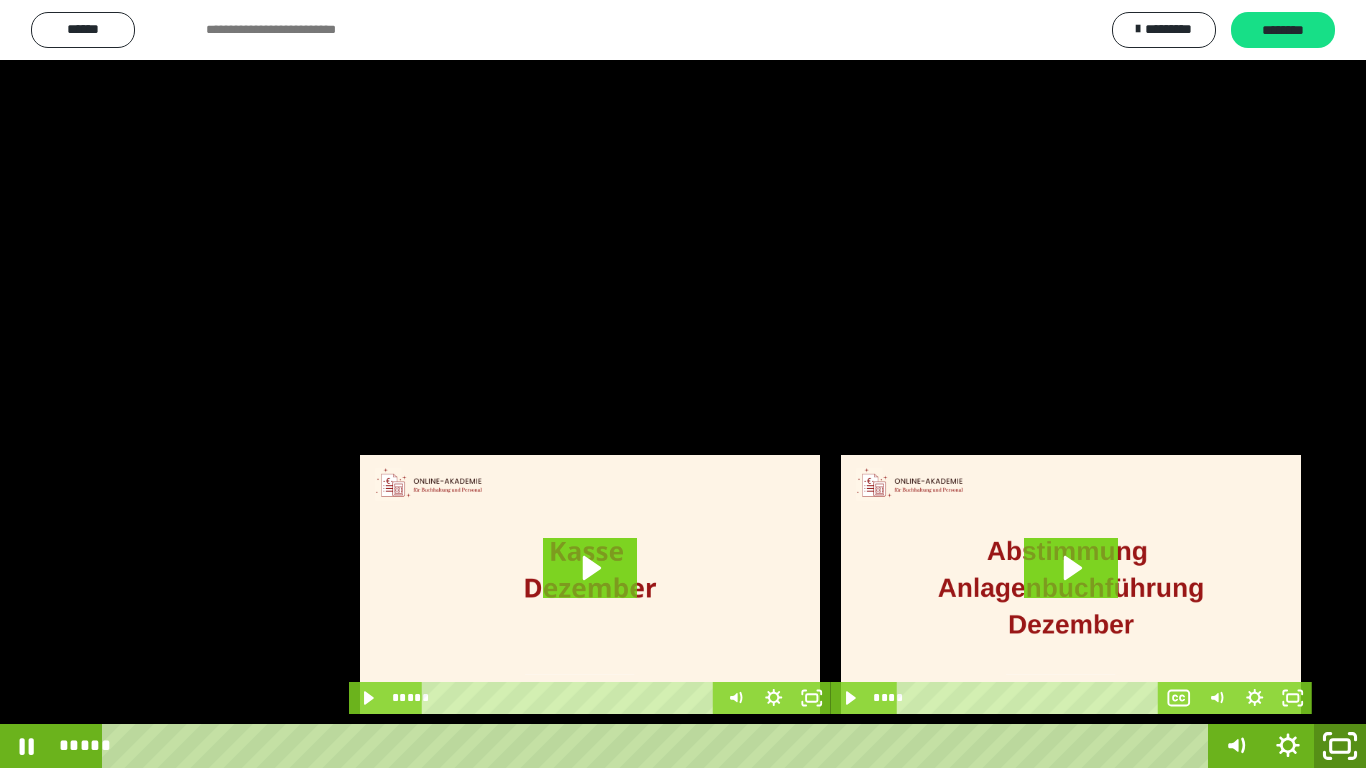 click 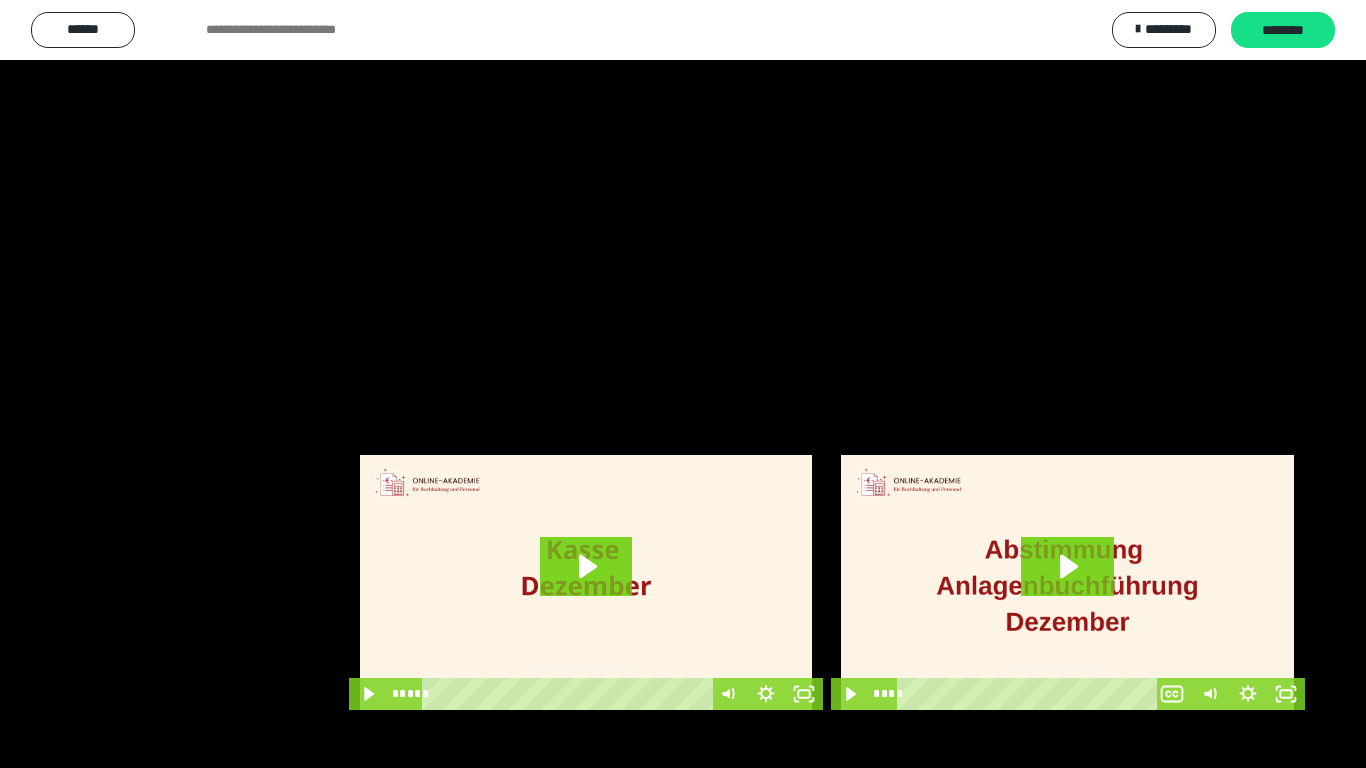 scroll, scrollTop: 4083, scrollLeft: 0, axis: vertical 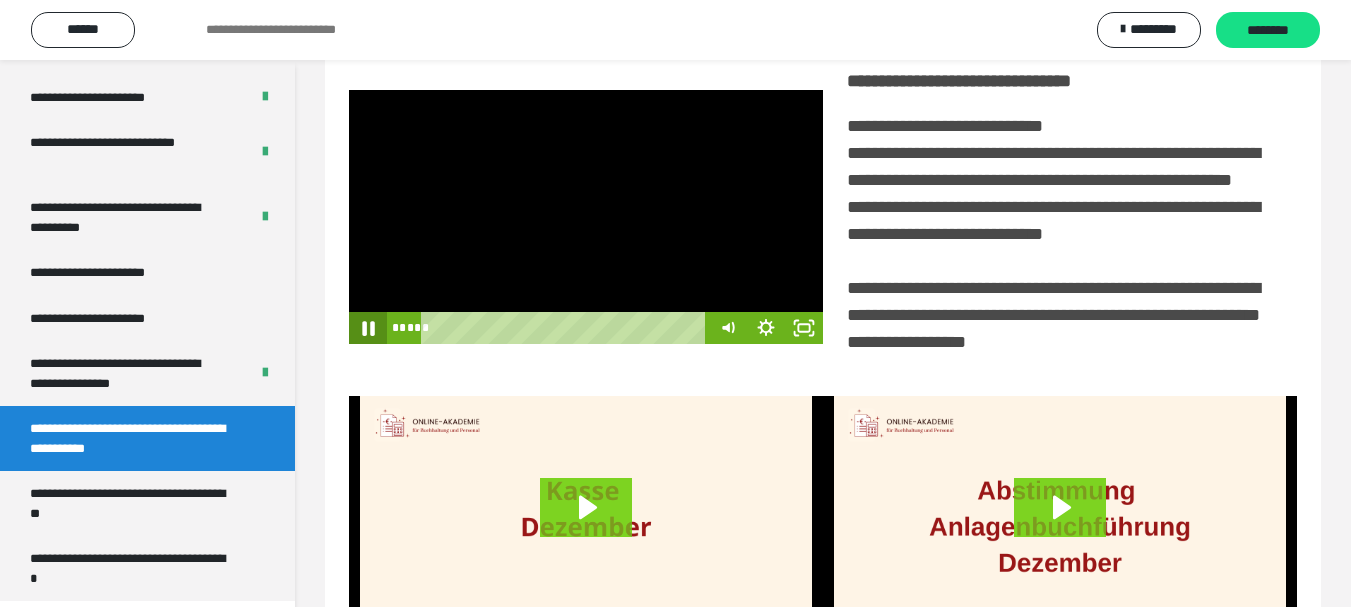 click 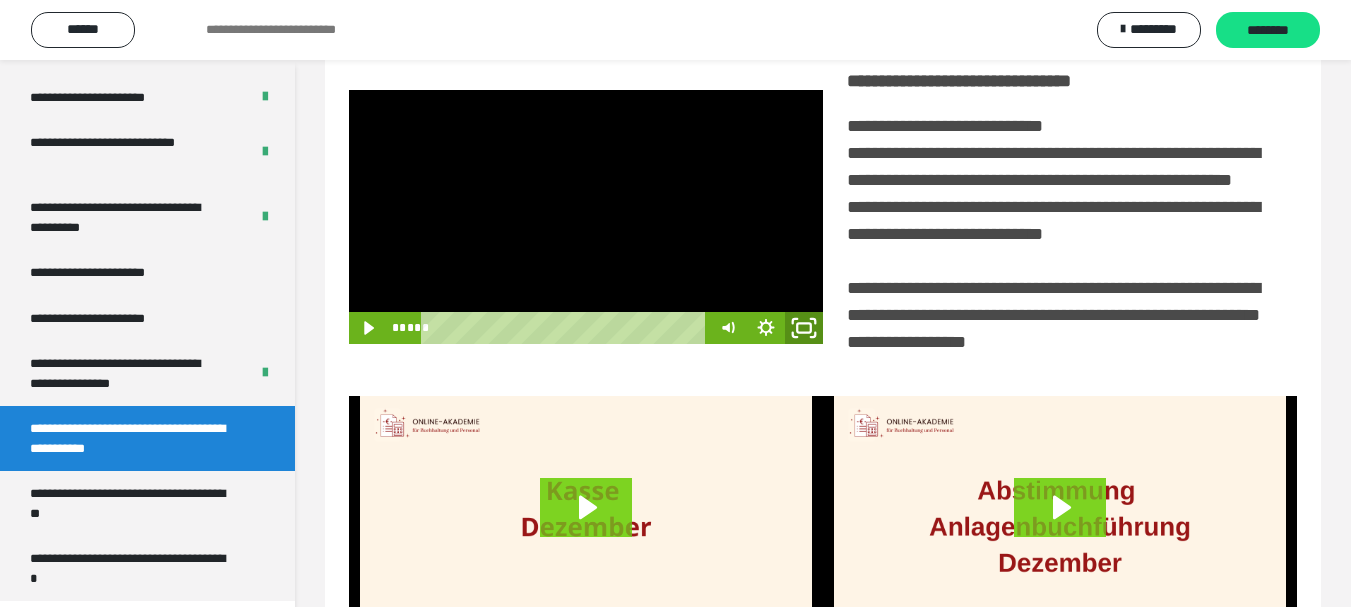 click 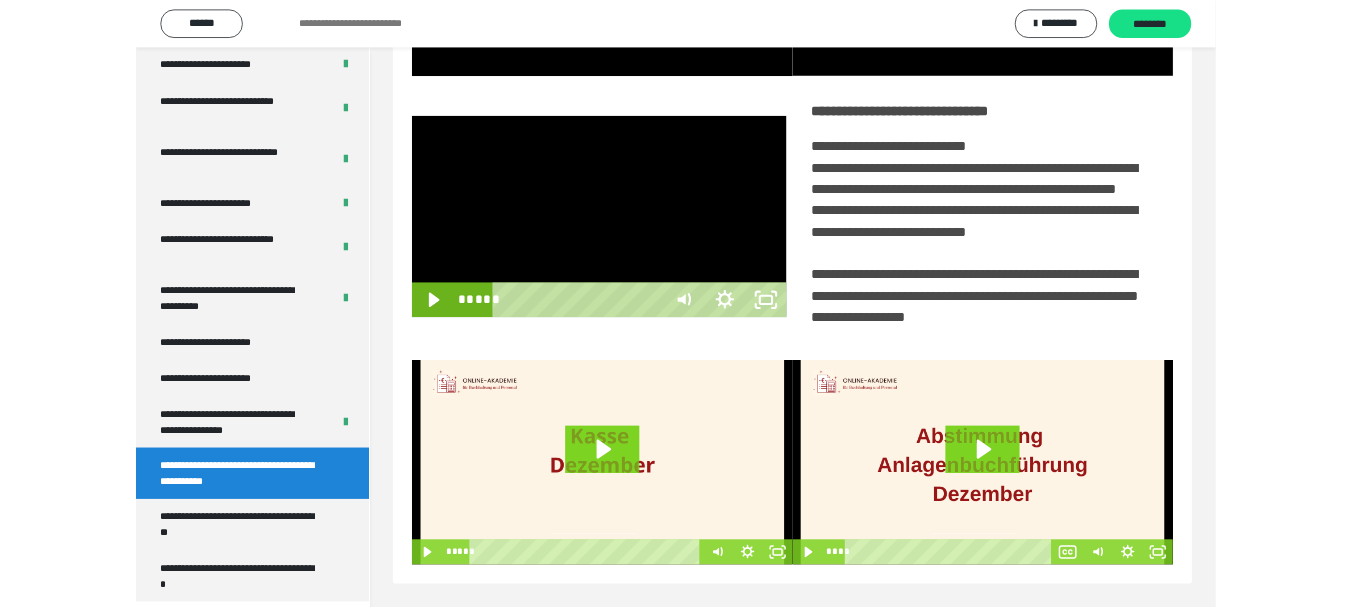 scroll, scrollTop: 3922, scrollLeft: 0, axis: vertical 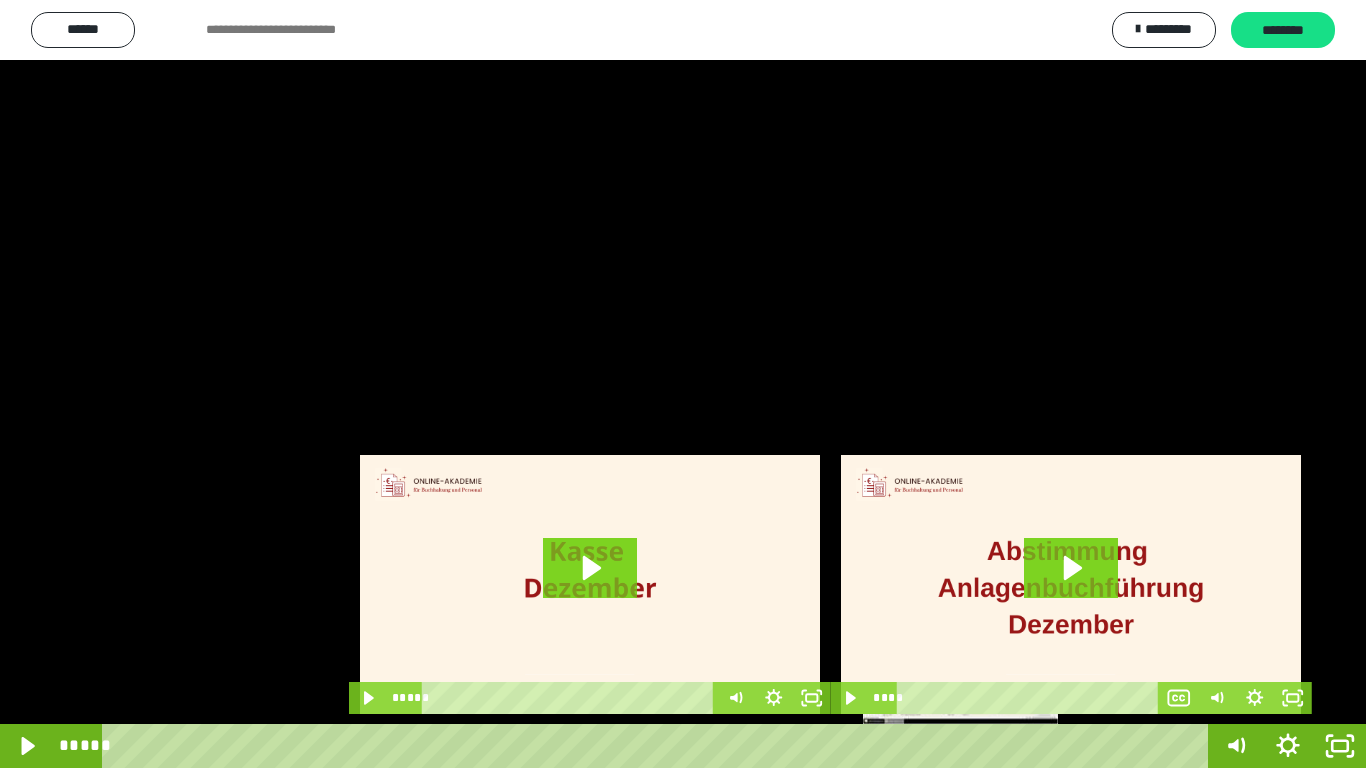 click on "*****" at bounding box center (659, 746) 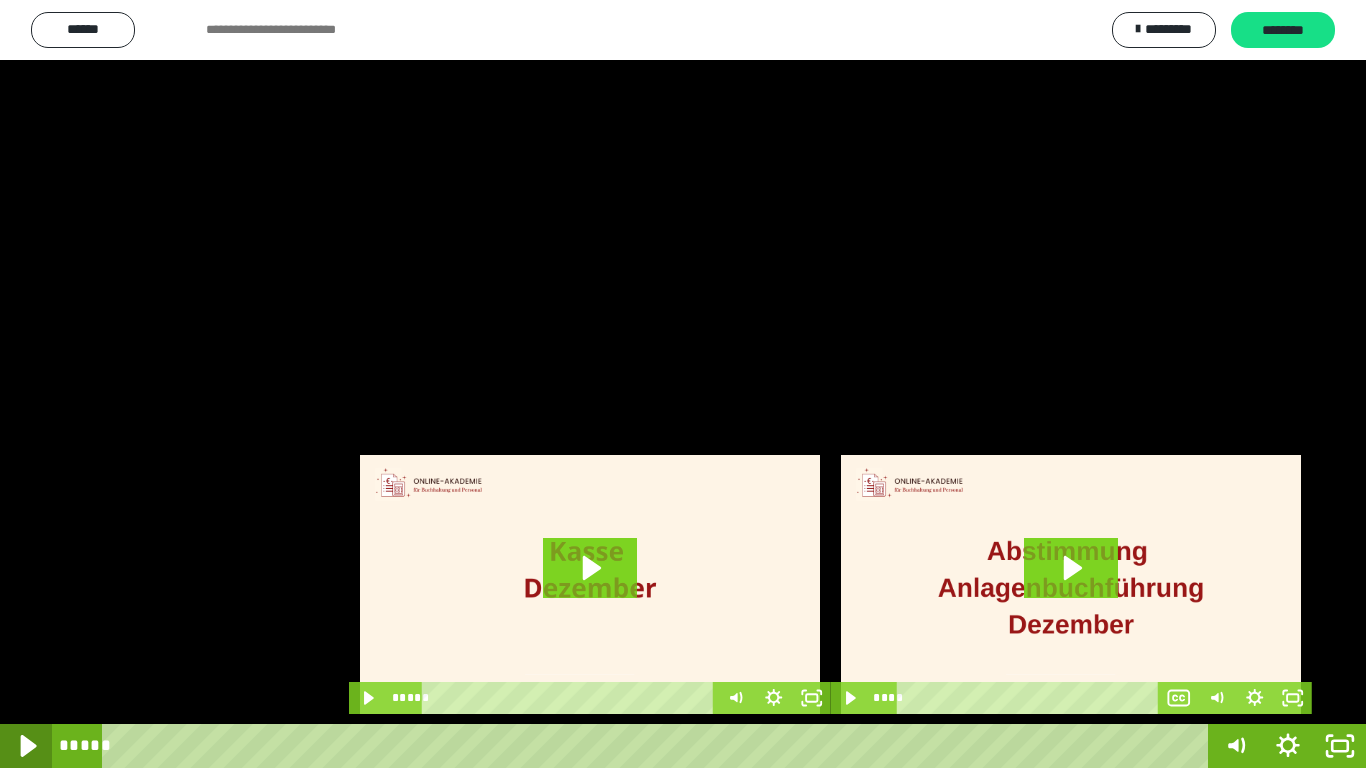click 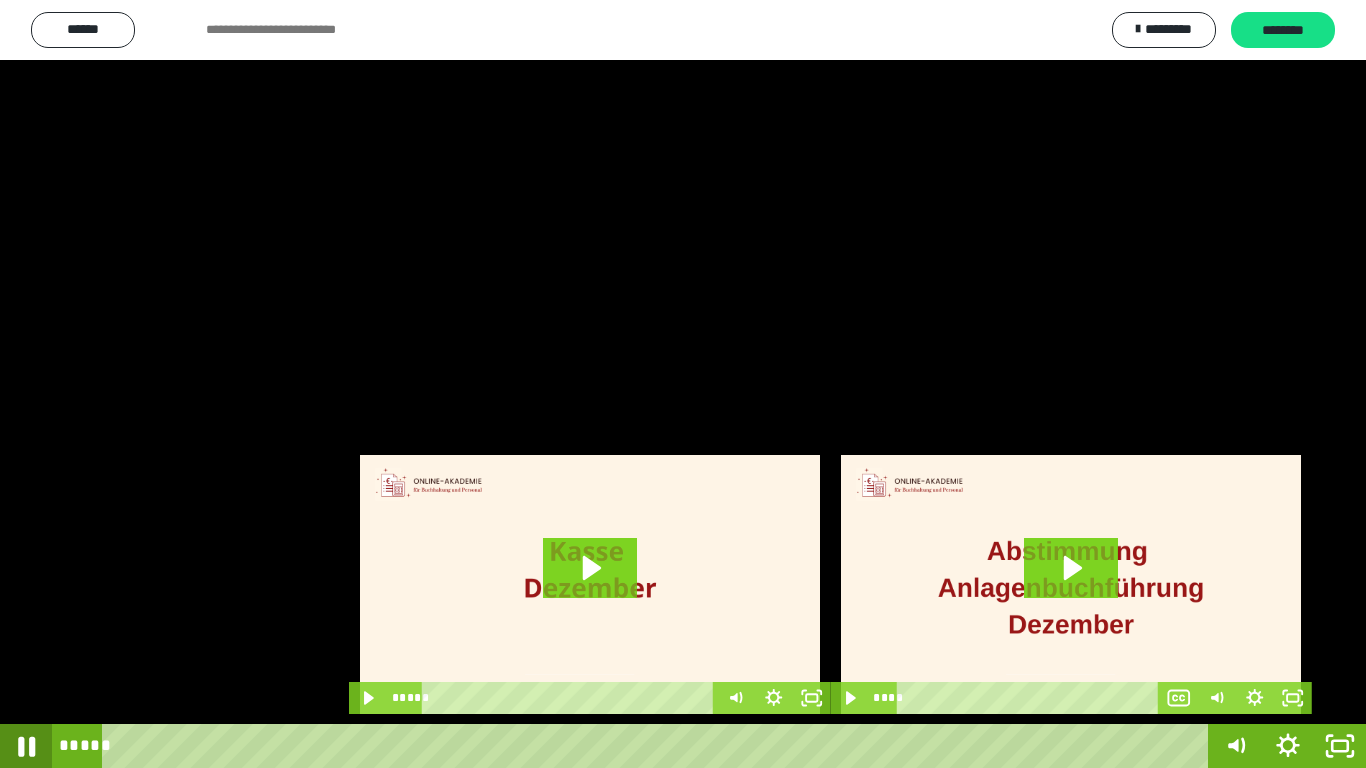 click 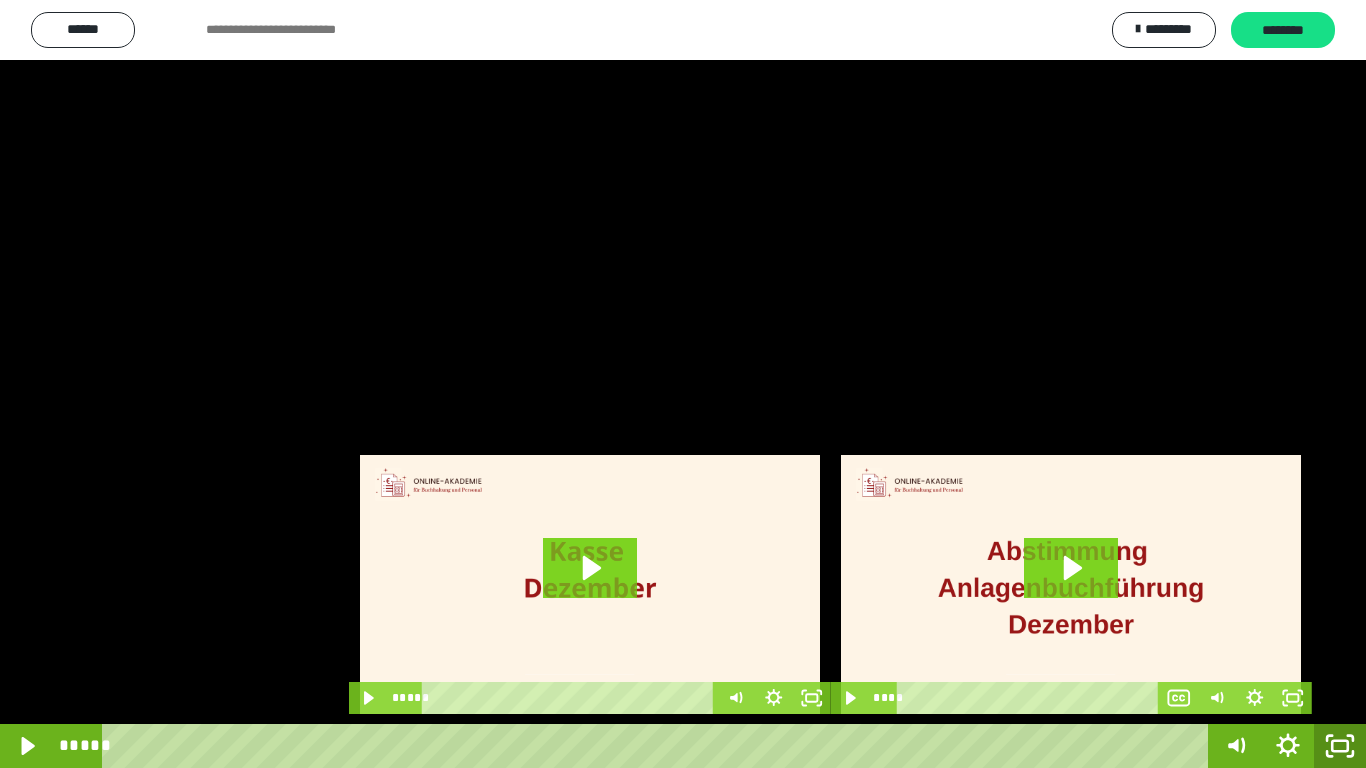 click 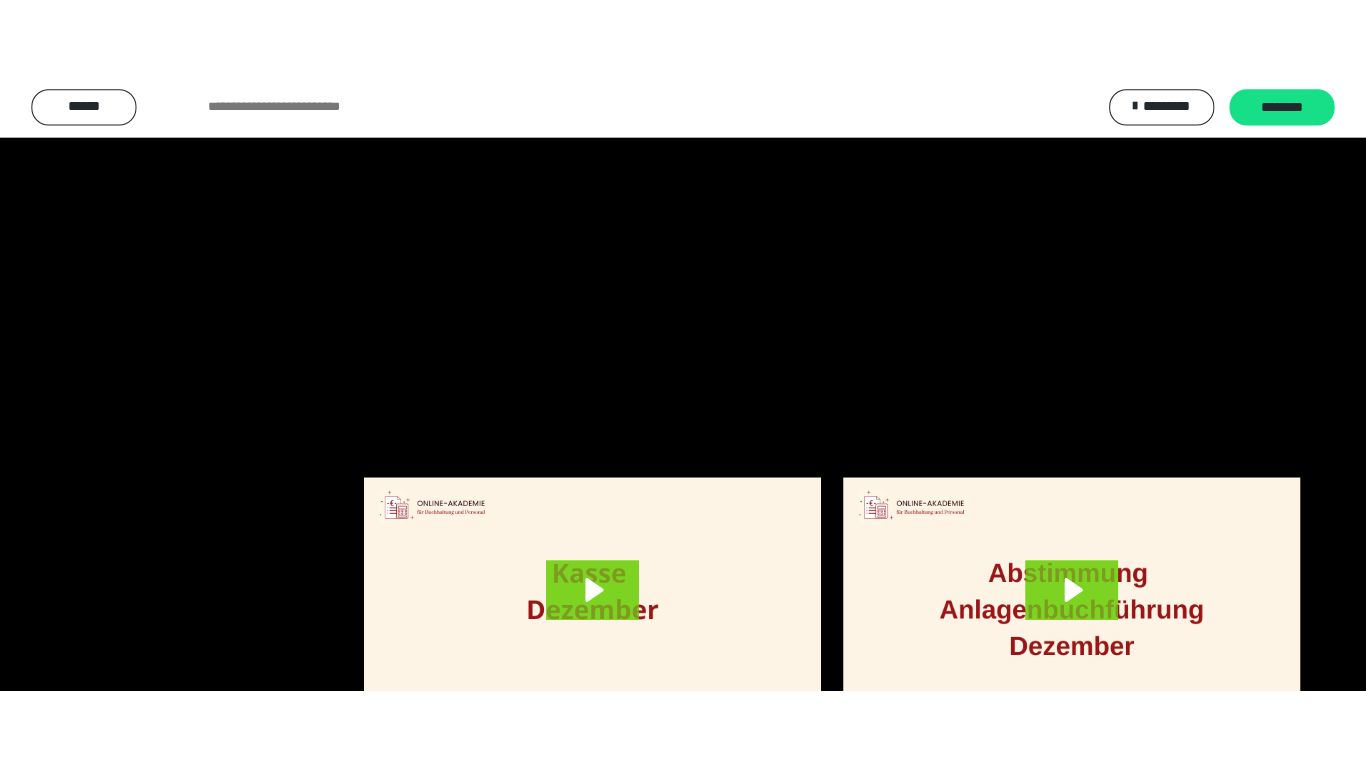 scroll, scrollTop: 4083, scrollLeft: 0, axis: vertical 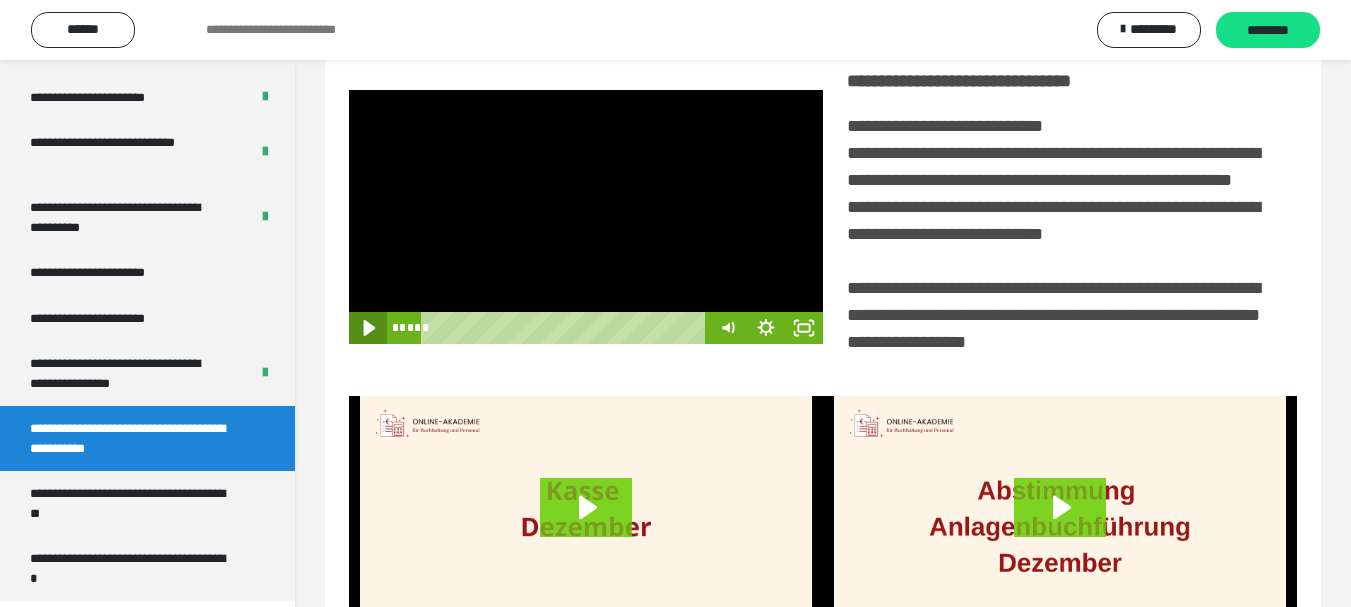click 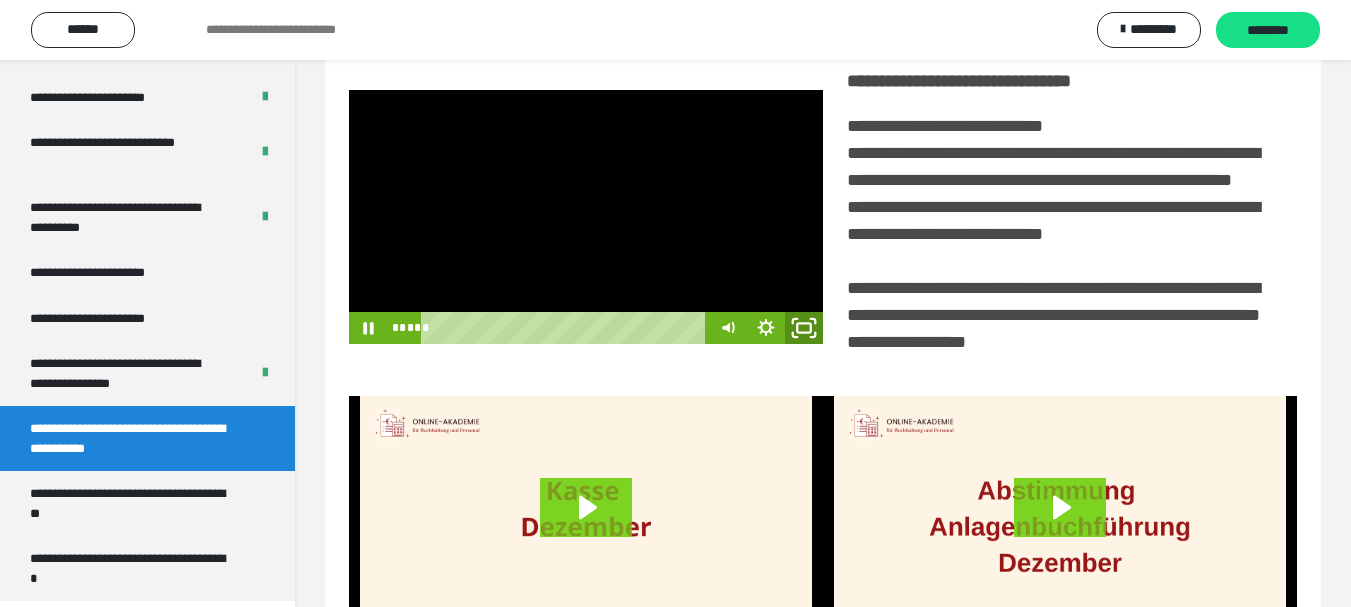 click 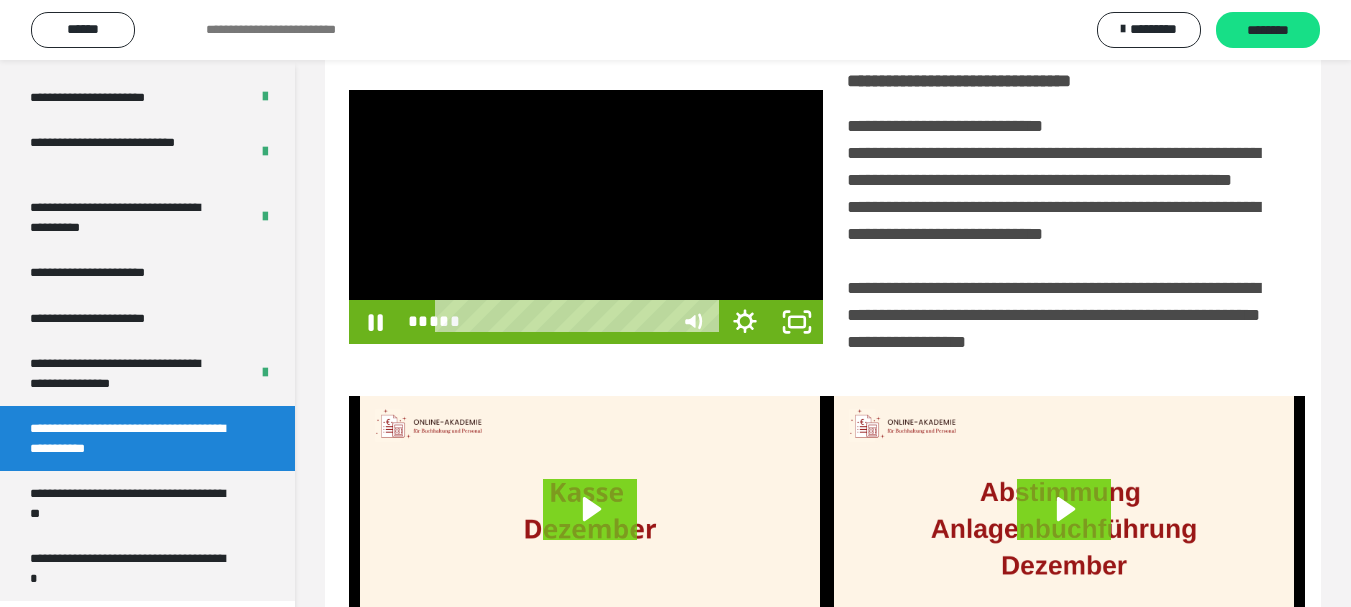 scroll, scrollTop: 3922, scrollLeft: 0, axis: vertical 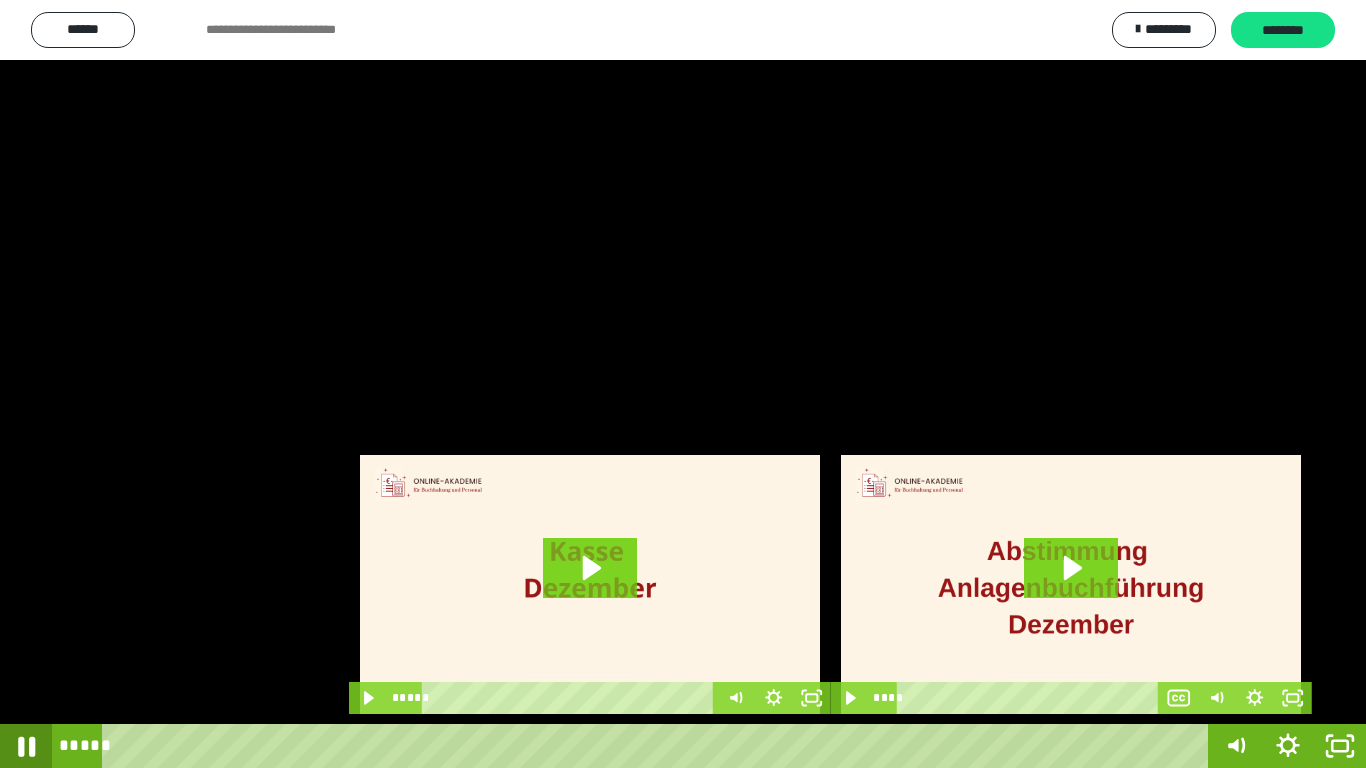 click 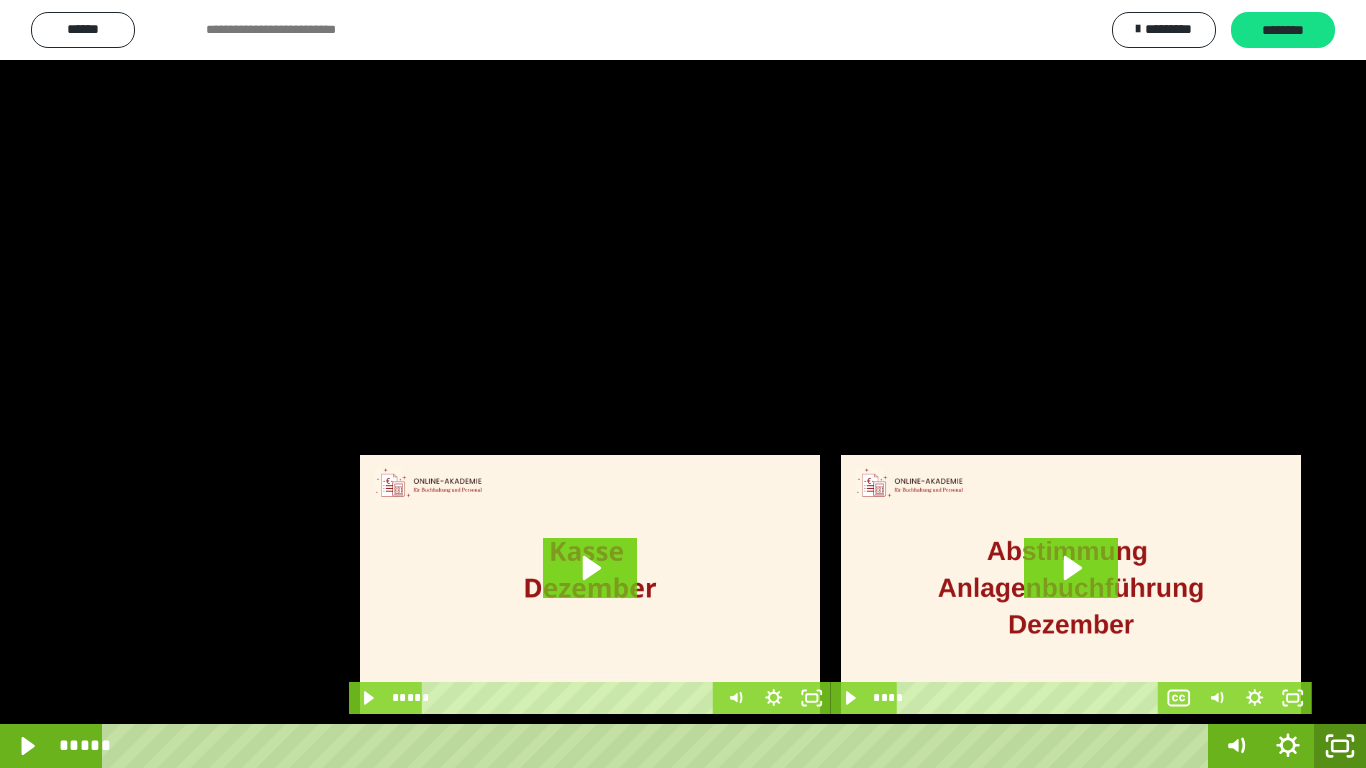click 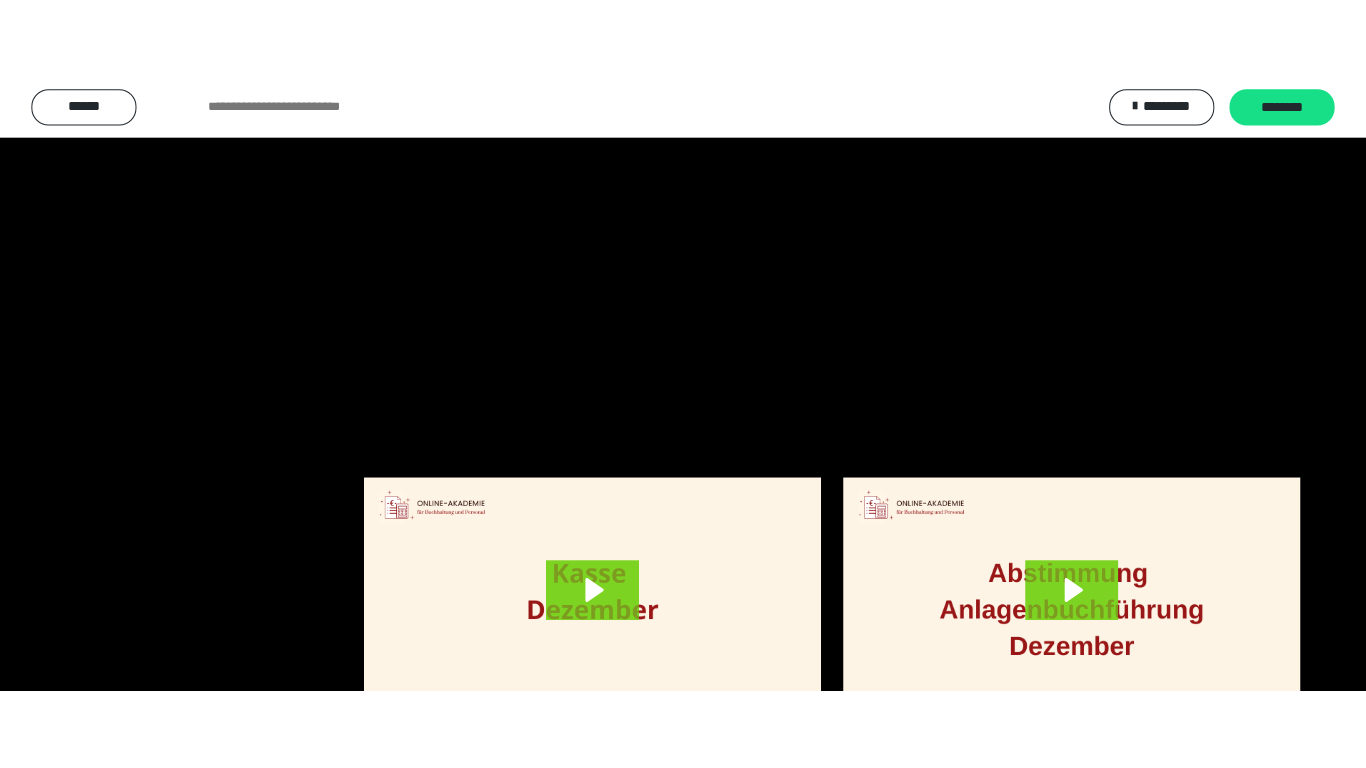 scroll, scrollTop: 4083, scrollLeft: 0, axis: vertical 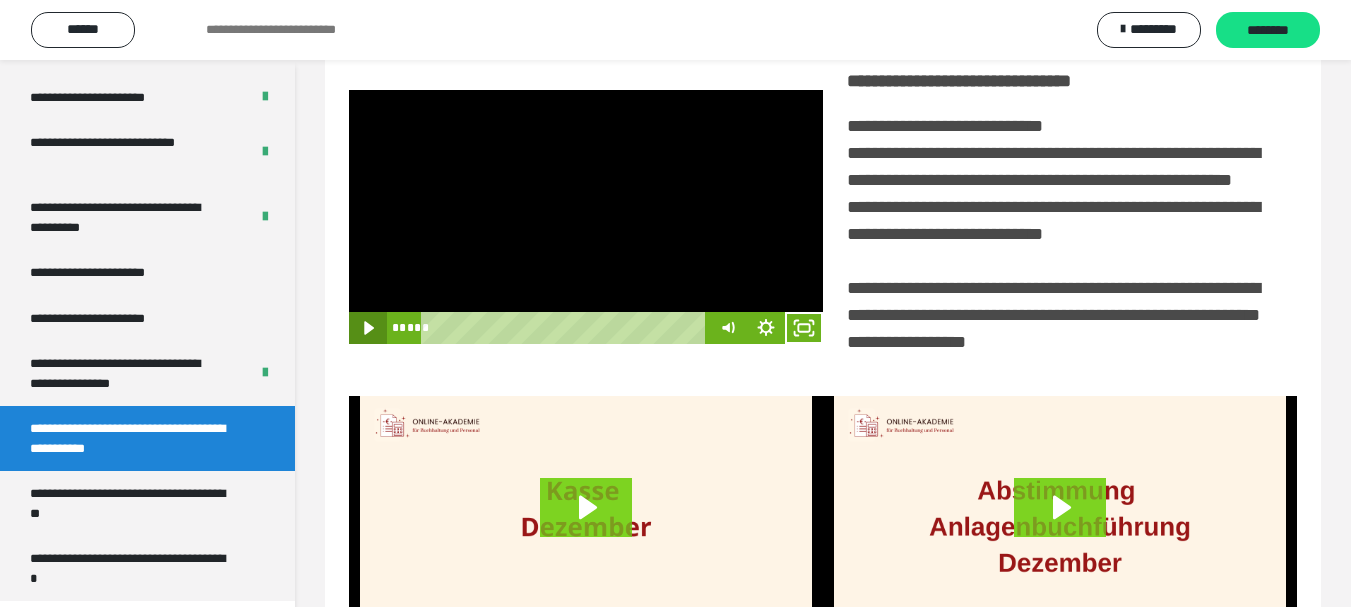 click 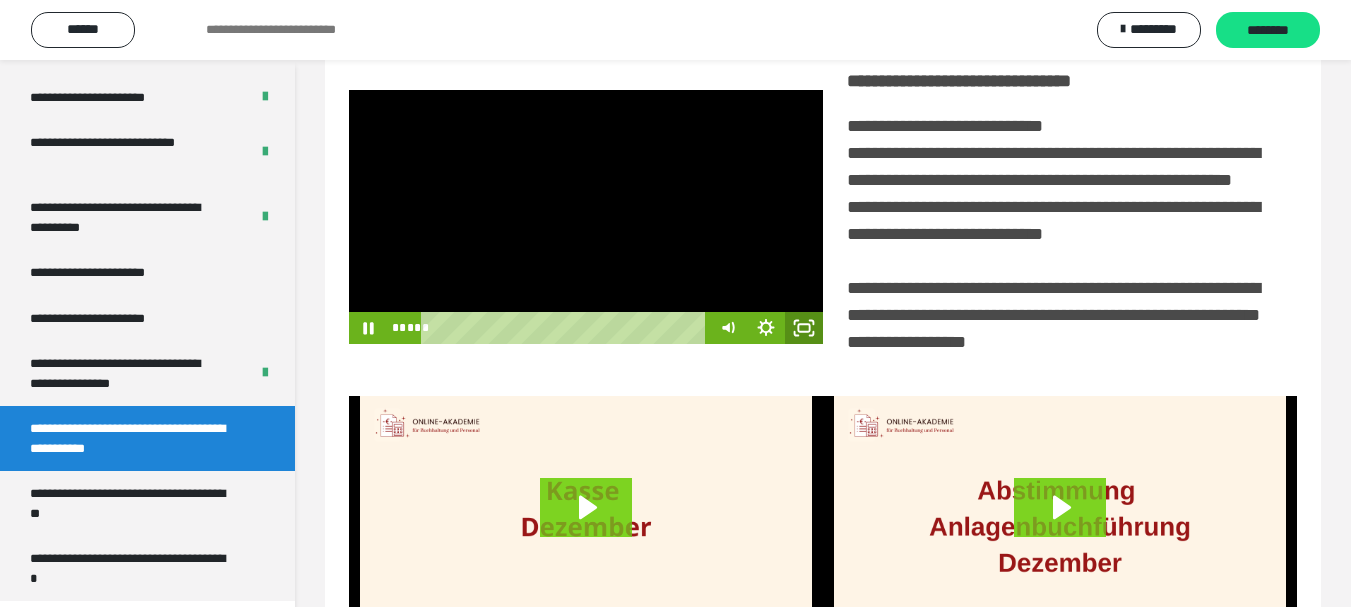 click 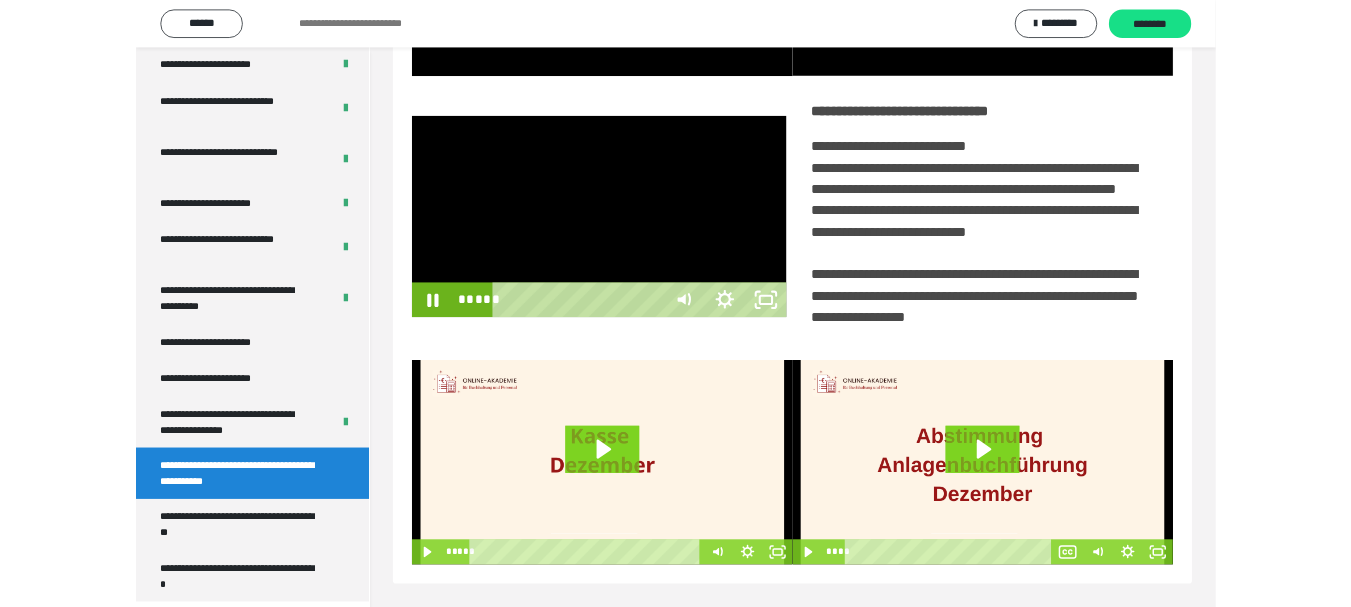 scroll, scrollTop: 3922, scrollLeft: 0, axis: vertical 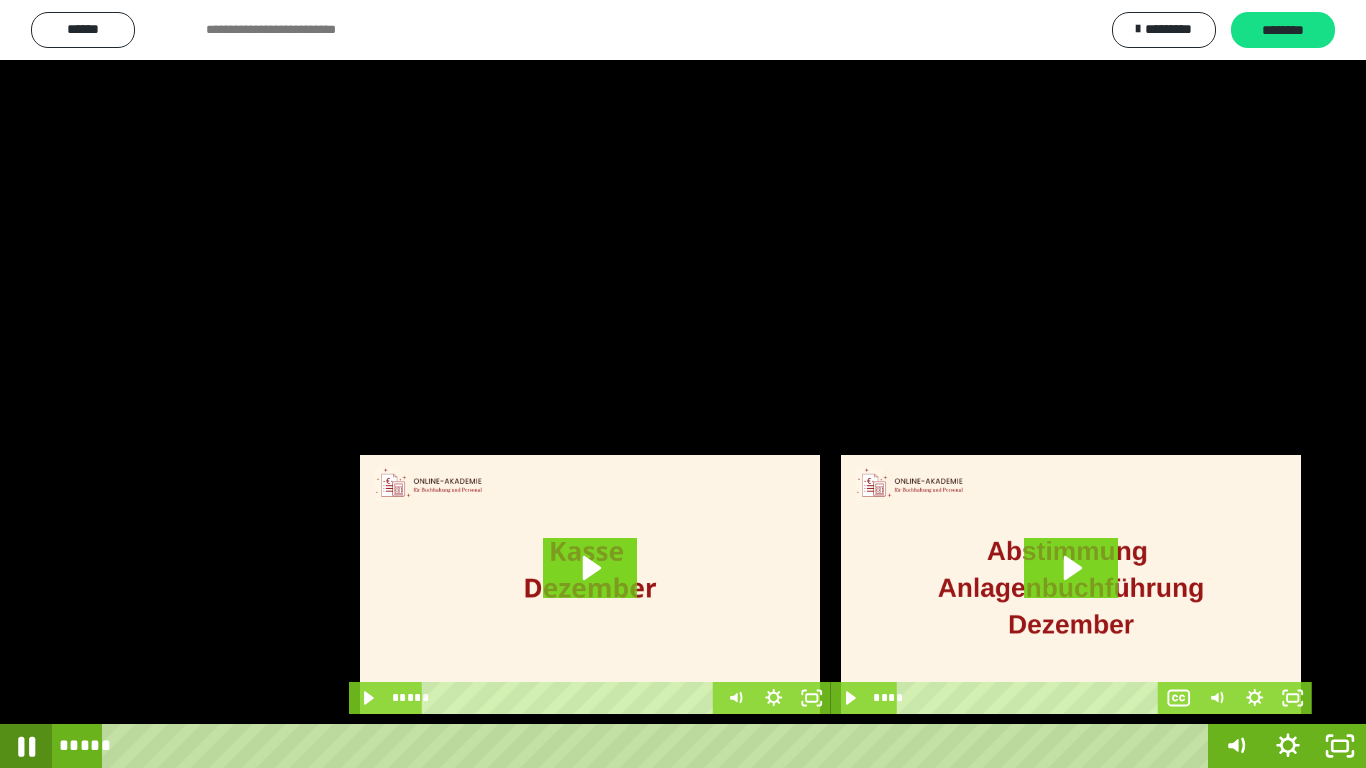 click 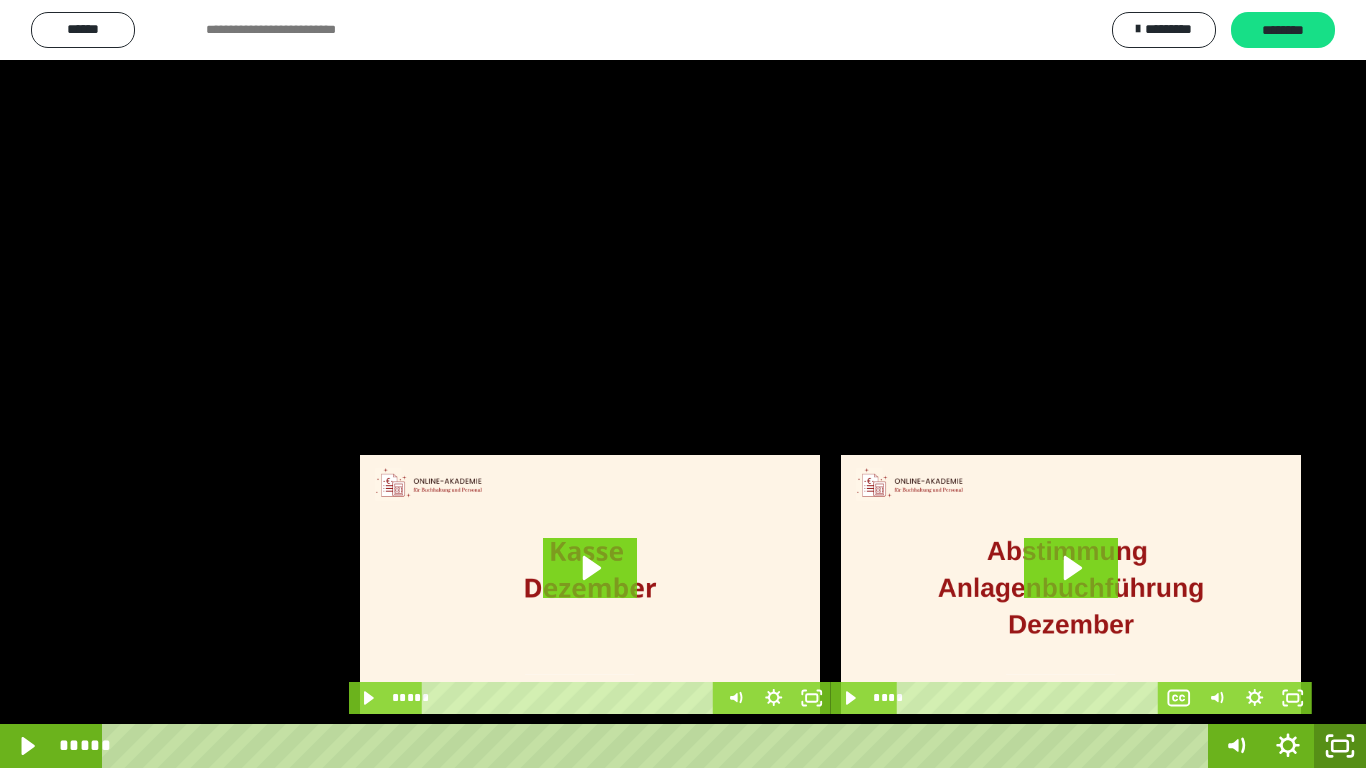 click 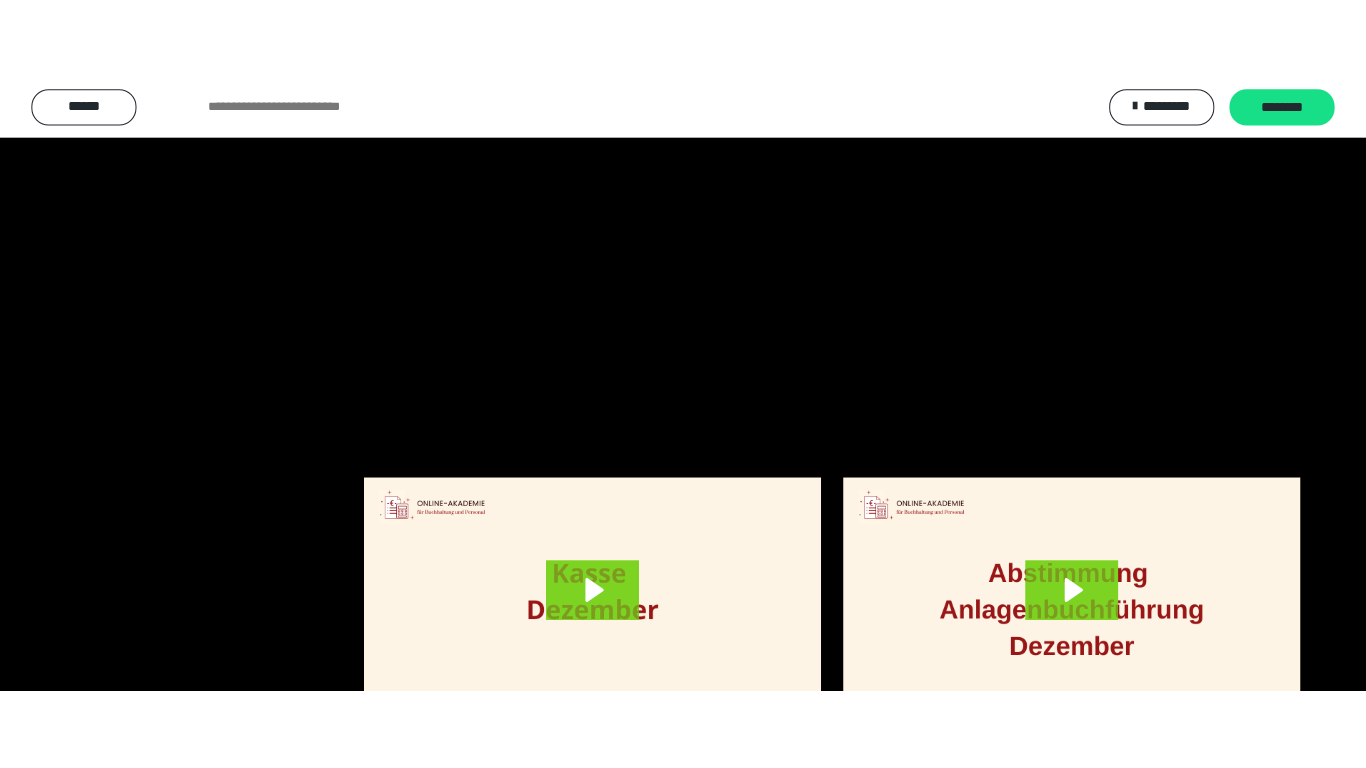scroll, scrollTop: 4083, scrollLeft: 0, axis: vertical 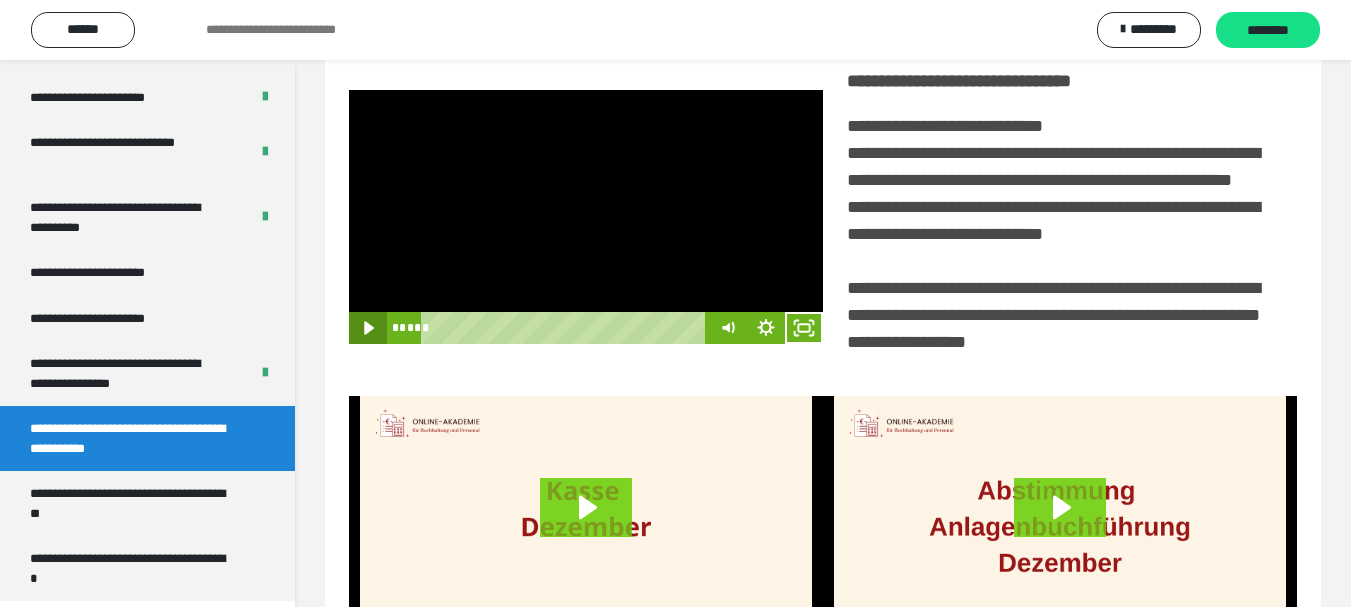 click 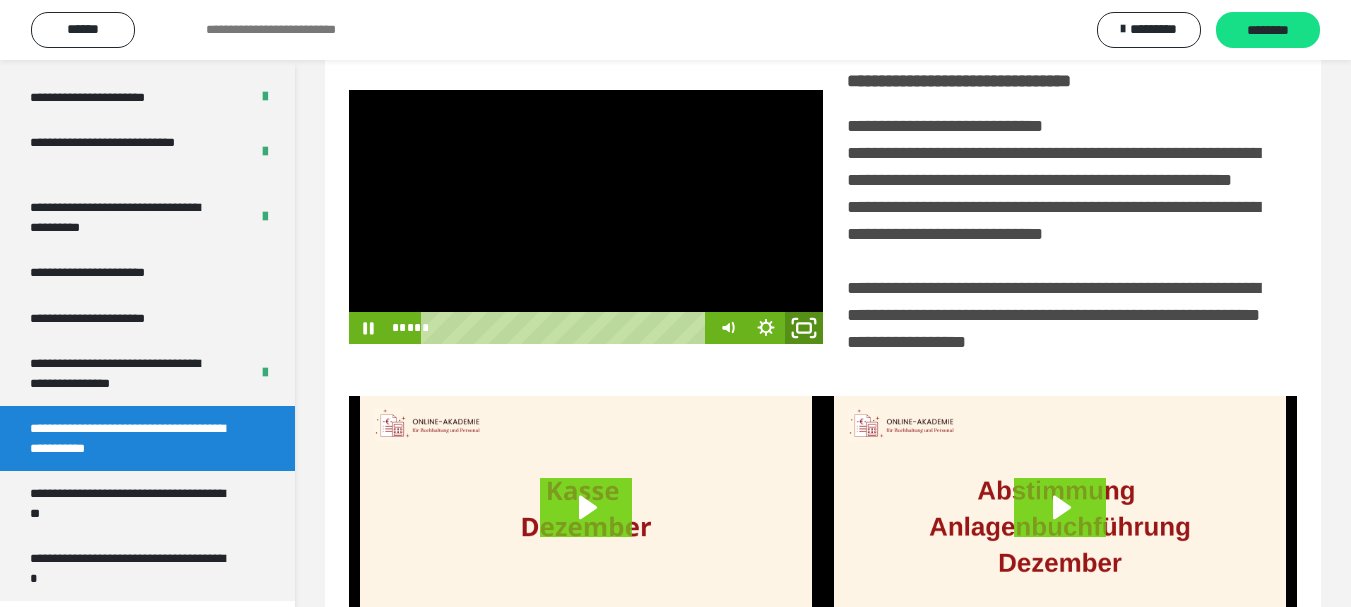click 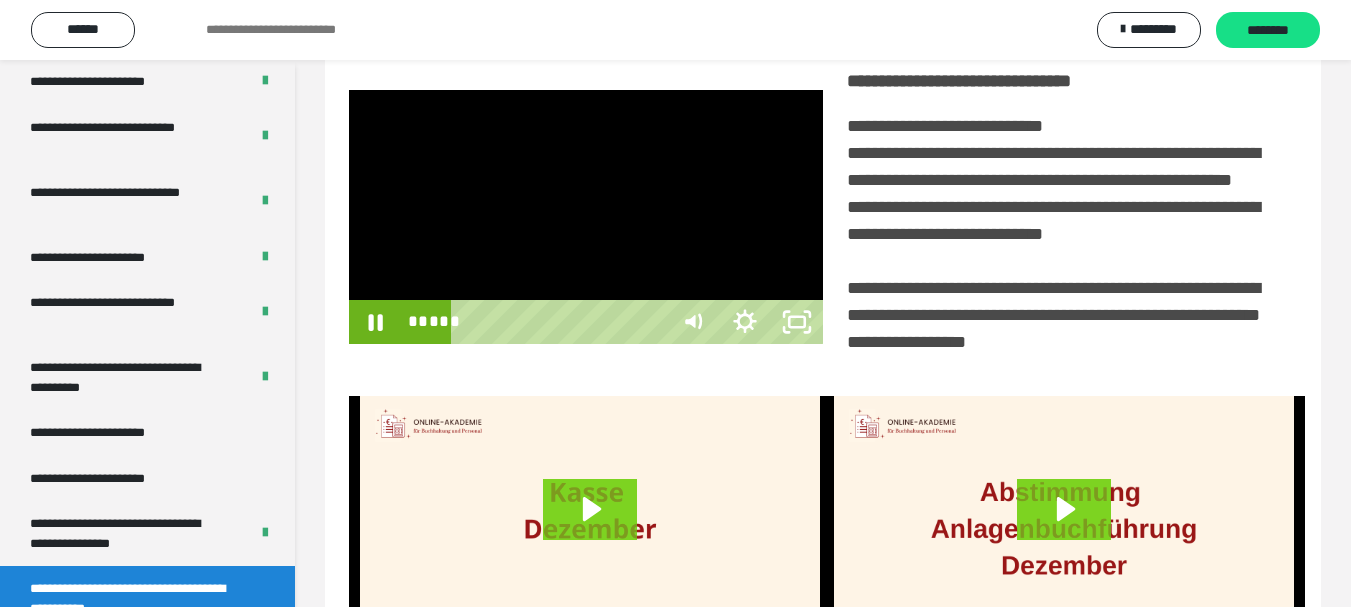 scroll, scrollTop: 3922, scrollLeft: 0, axis: vertical 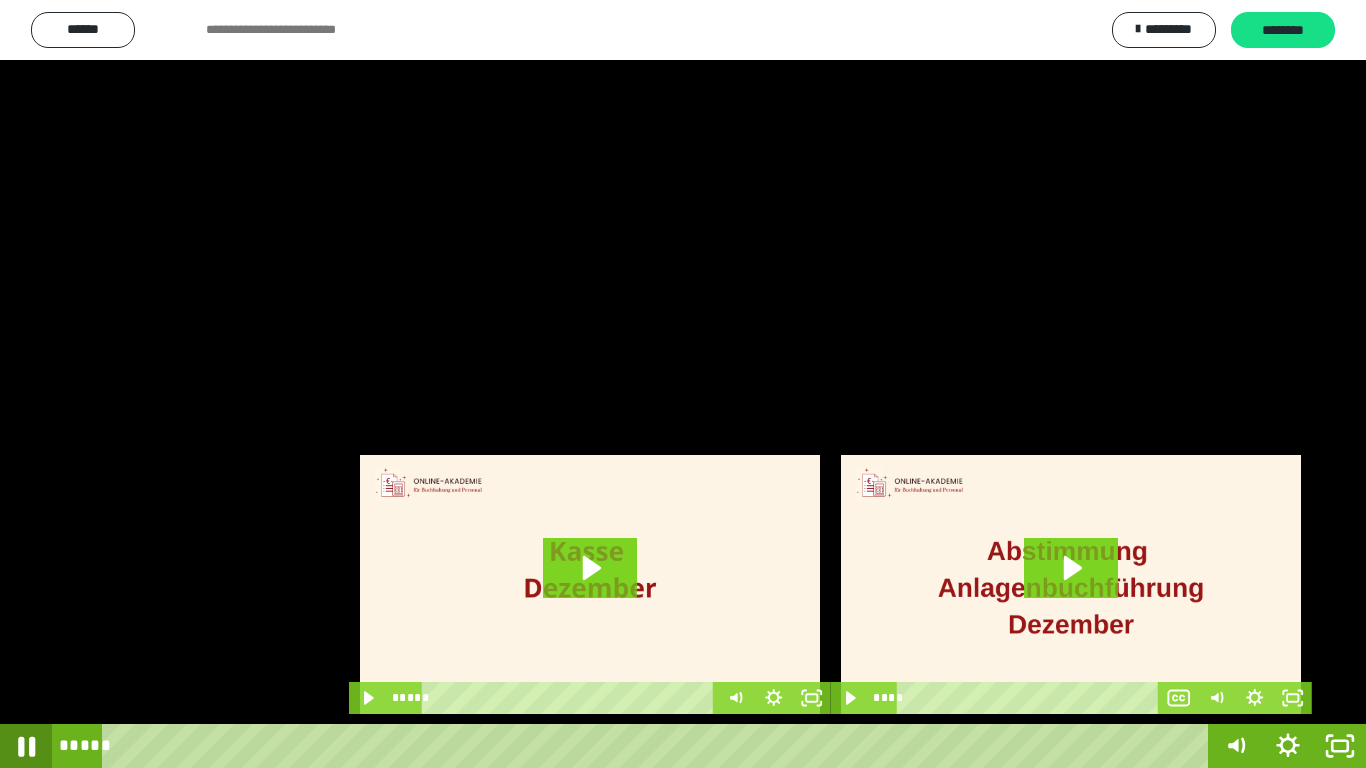 click 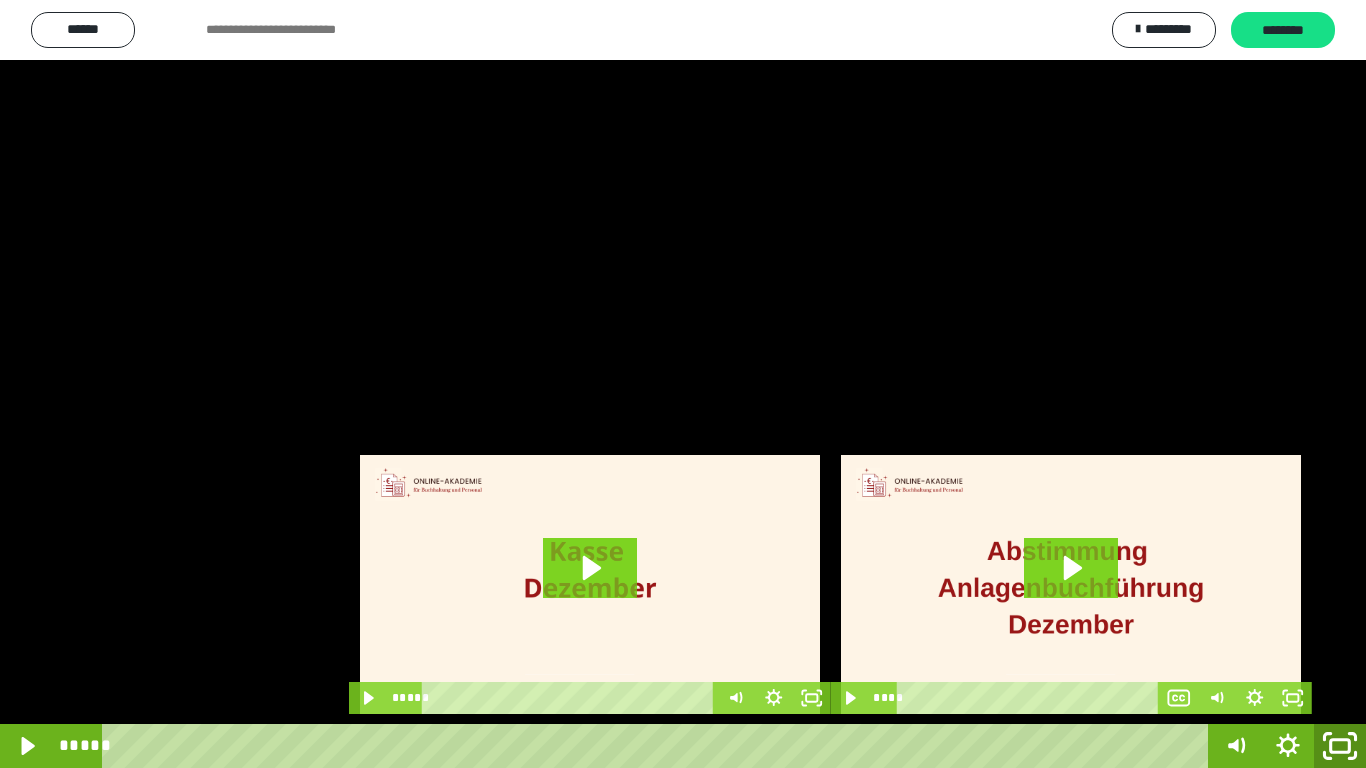 click 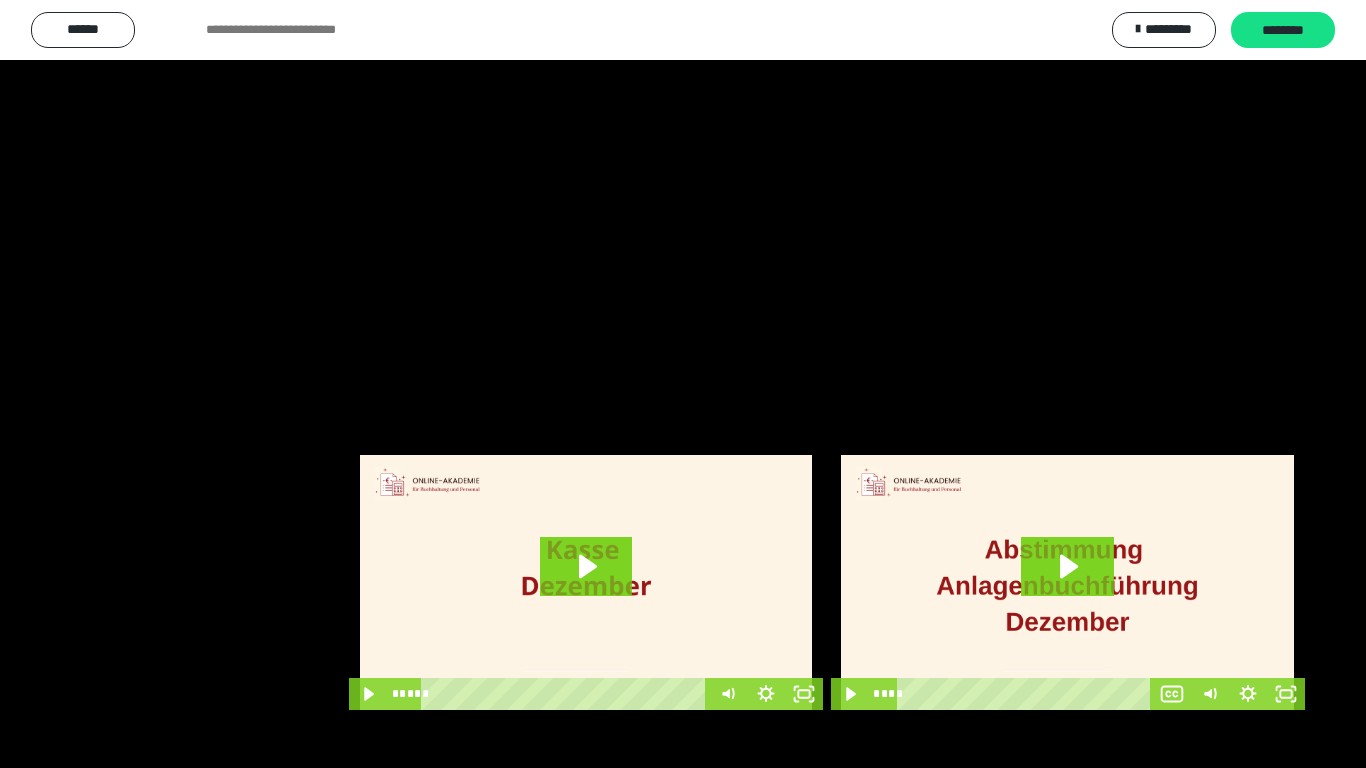 scroll, scrollTop: 4083, scrollLeft: 0, axis: vertical 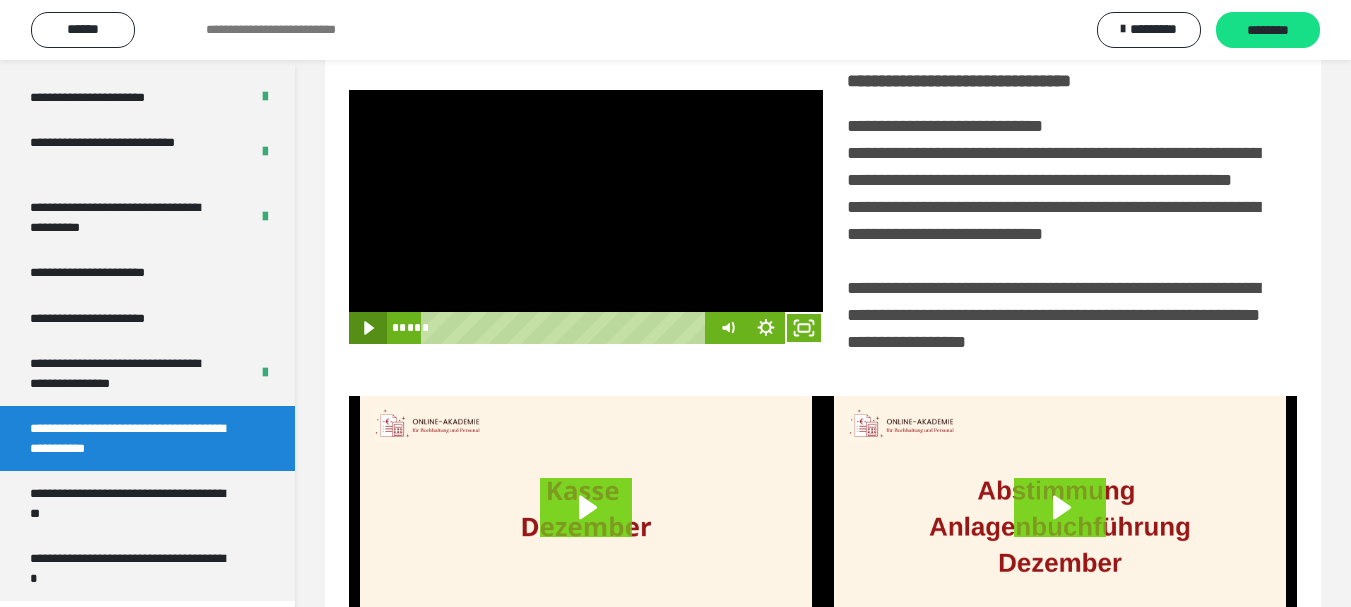click 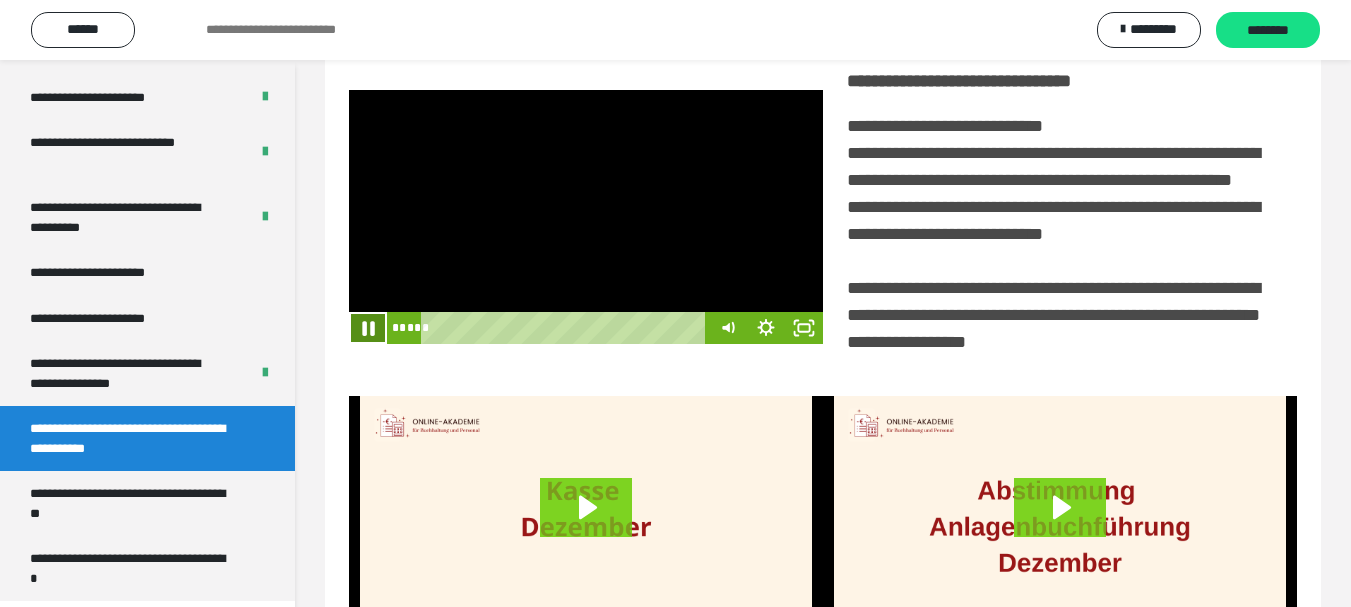 click 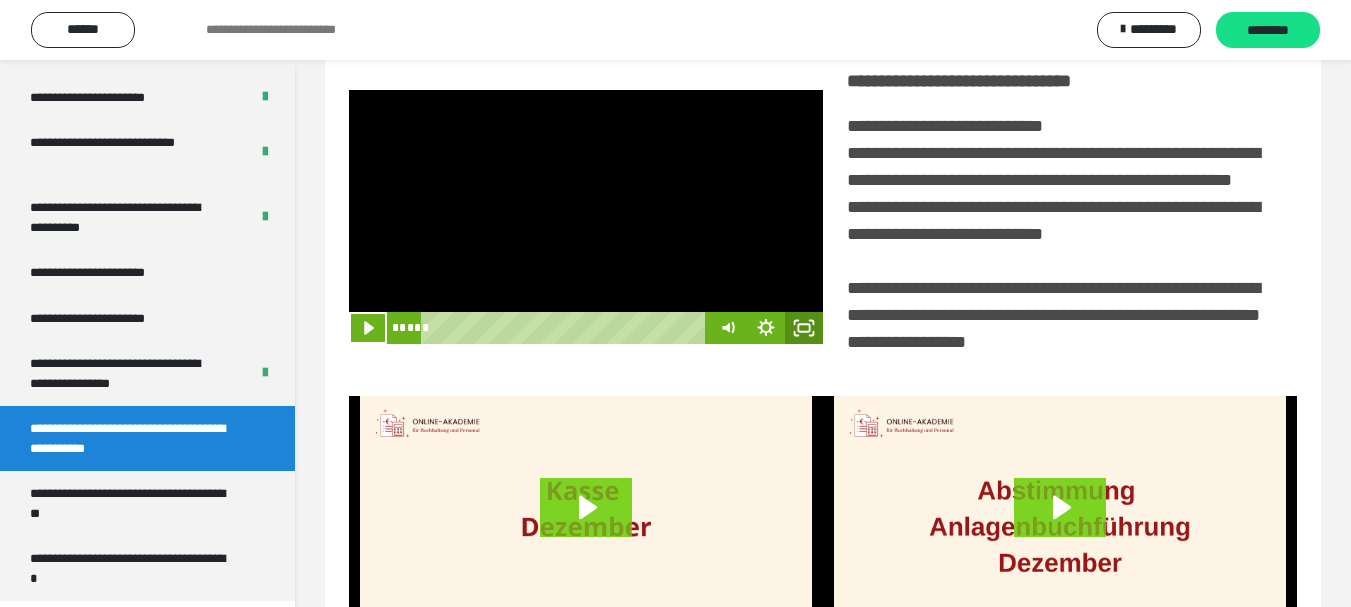 click 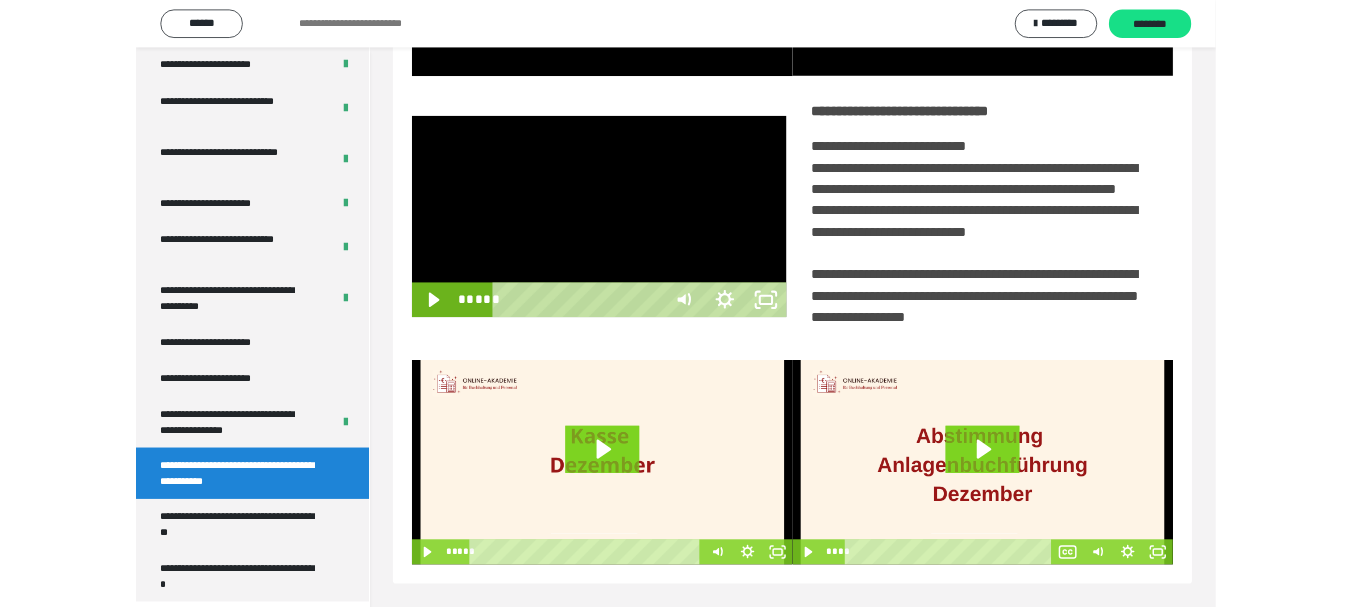 scroll, scrollTop: 3922, scrollLeft: 0, axis: vertical 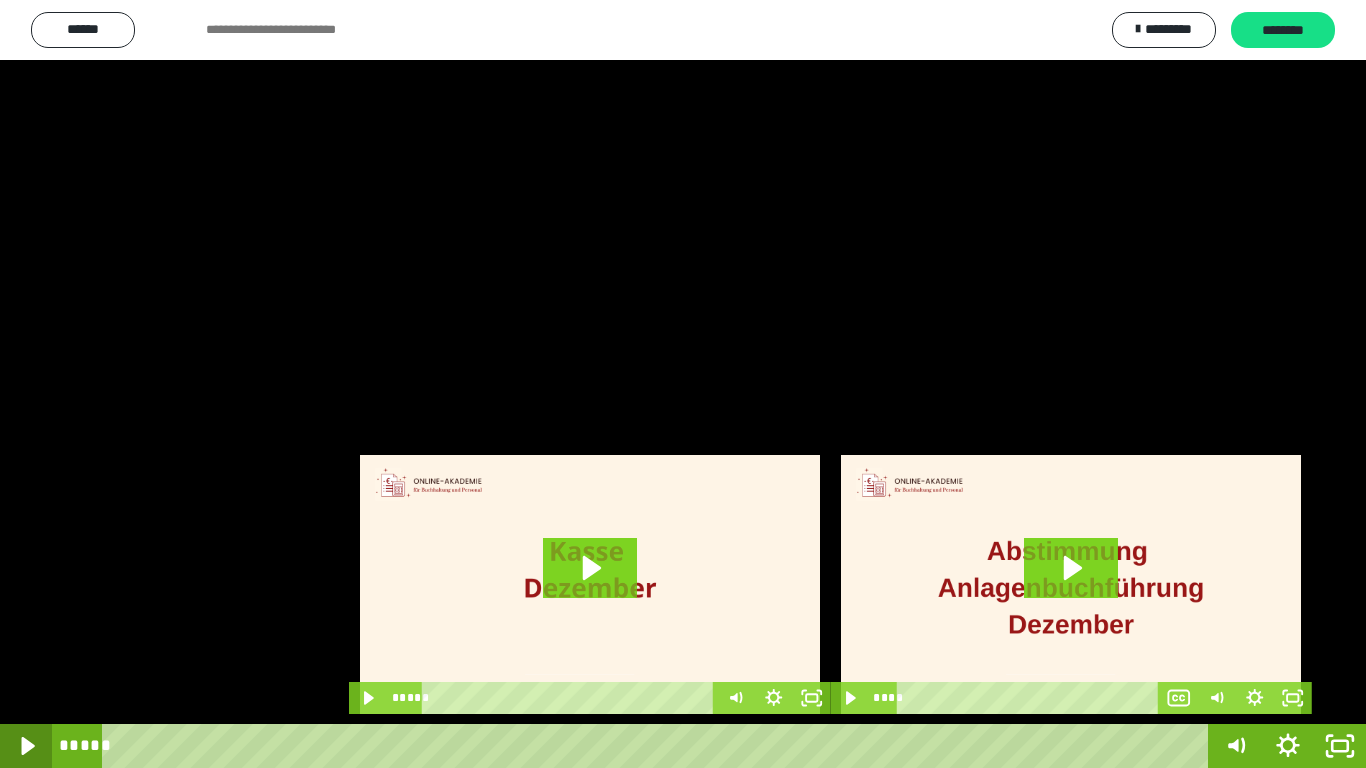 drag, startPoint x: 26, startPoint y: 745, endPoint x: 40, endPoint y: 723, distance: 26.076809 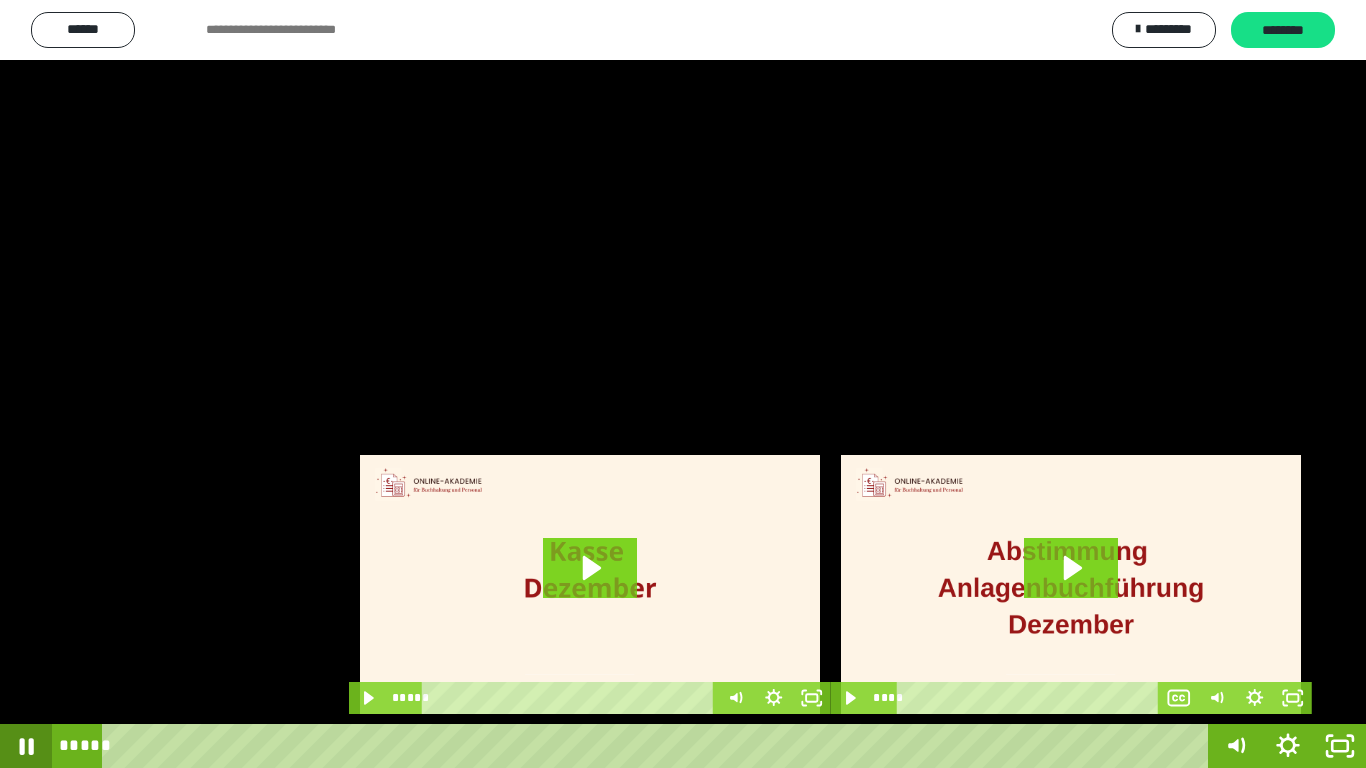 click 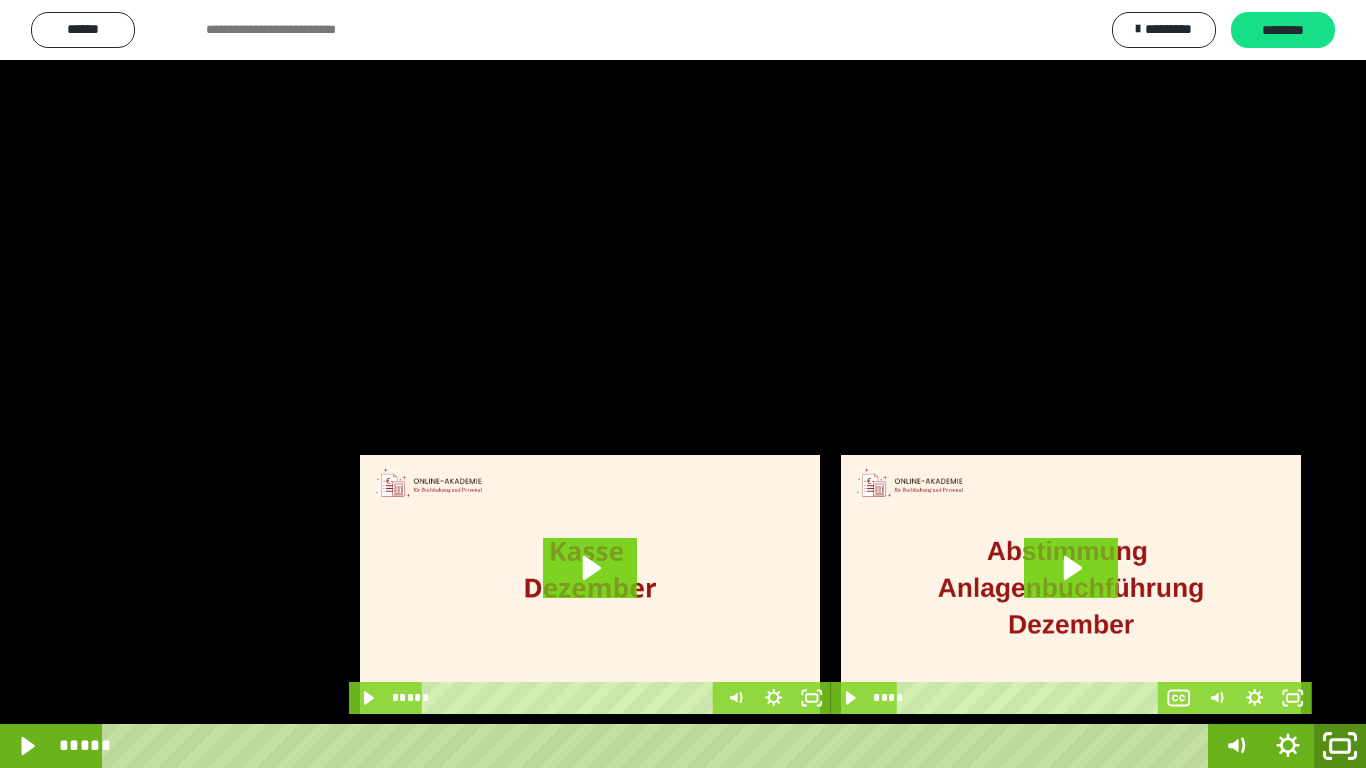 drag, startPoint x: 1350, startPoint y: 751, endPoint x: 1292, endPoint y: 565, distance: 194.83327 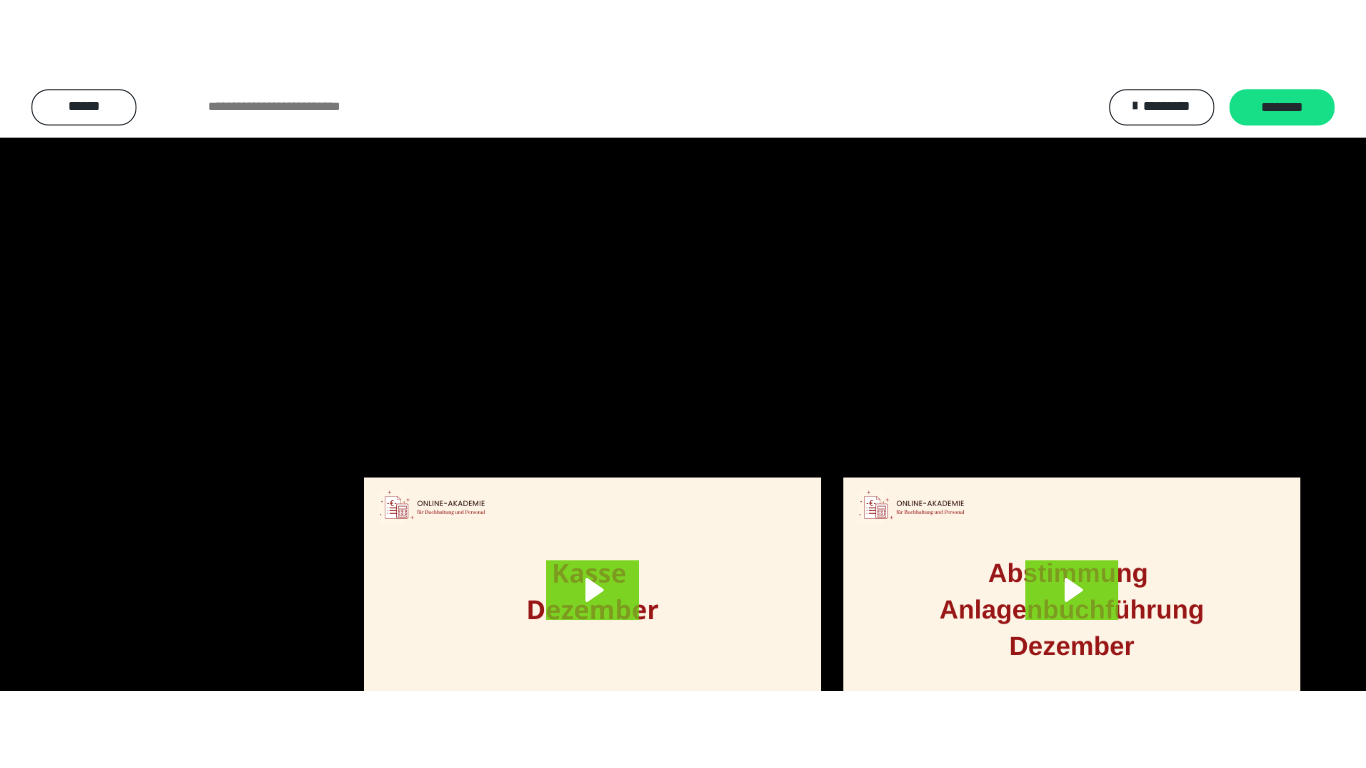 scroll, scrollTop: 4083, scrollLeft: 0, axis: vertical 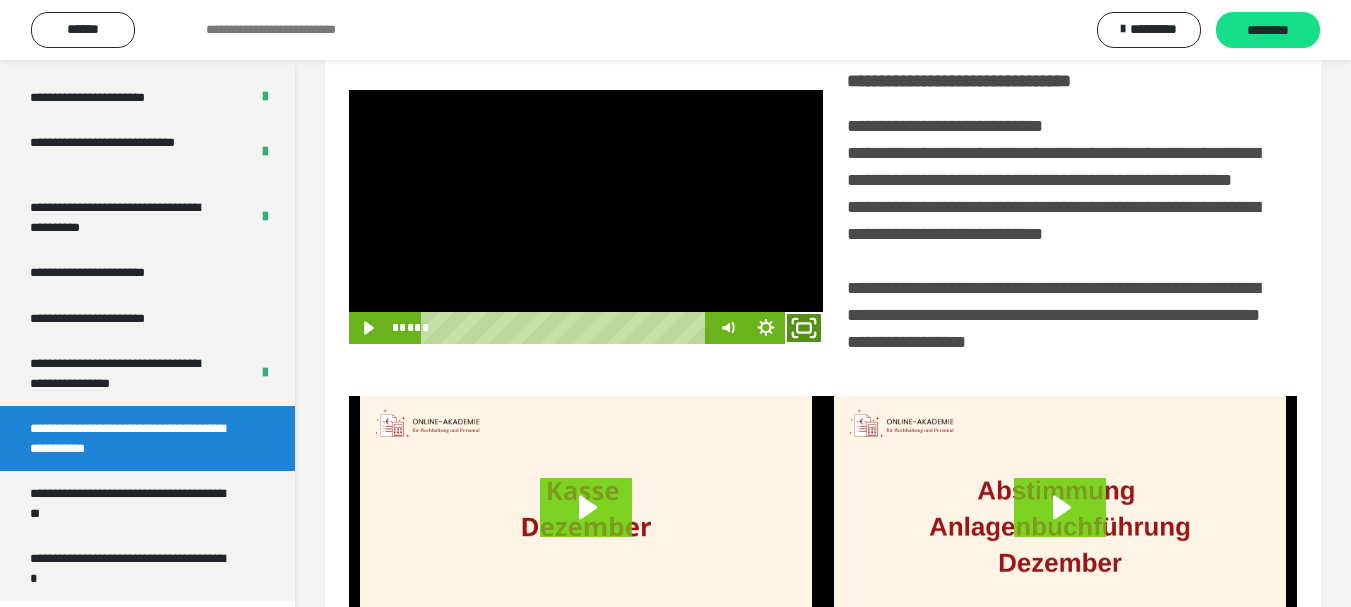 click 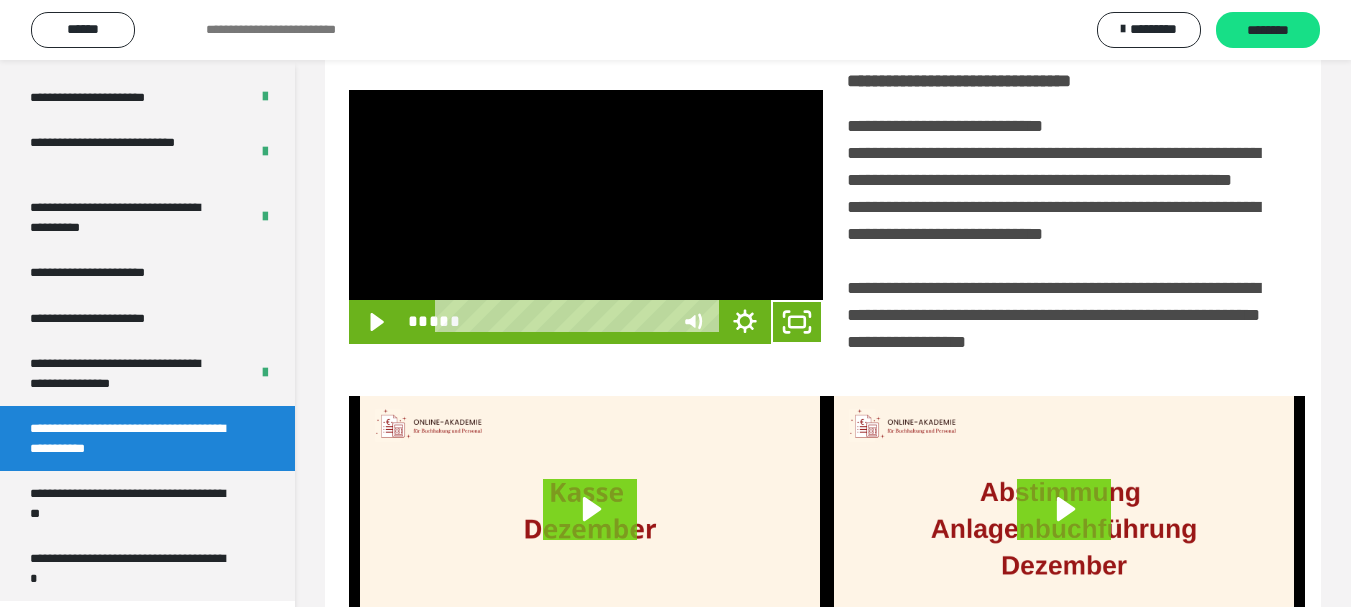 scroll, scrollTop: 3922, scrollLeft: 0, axis: vertical 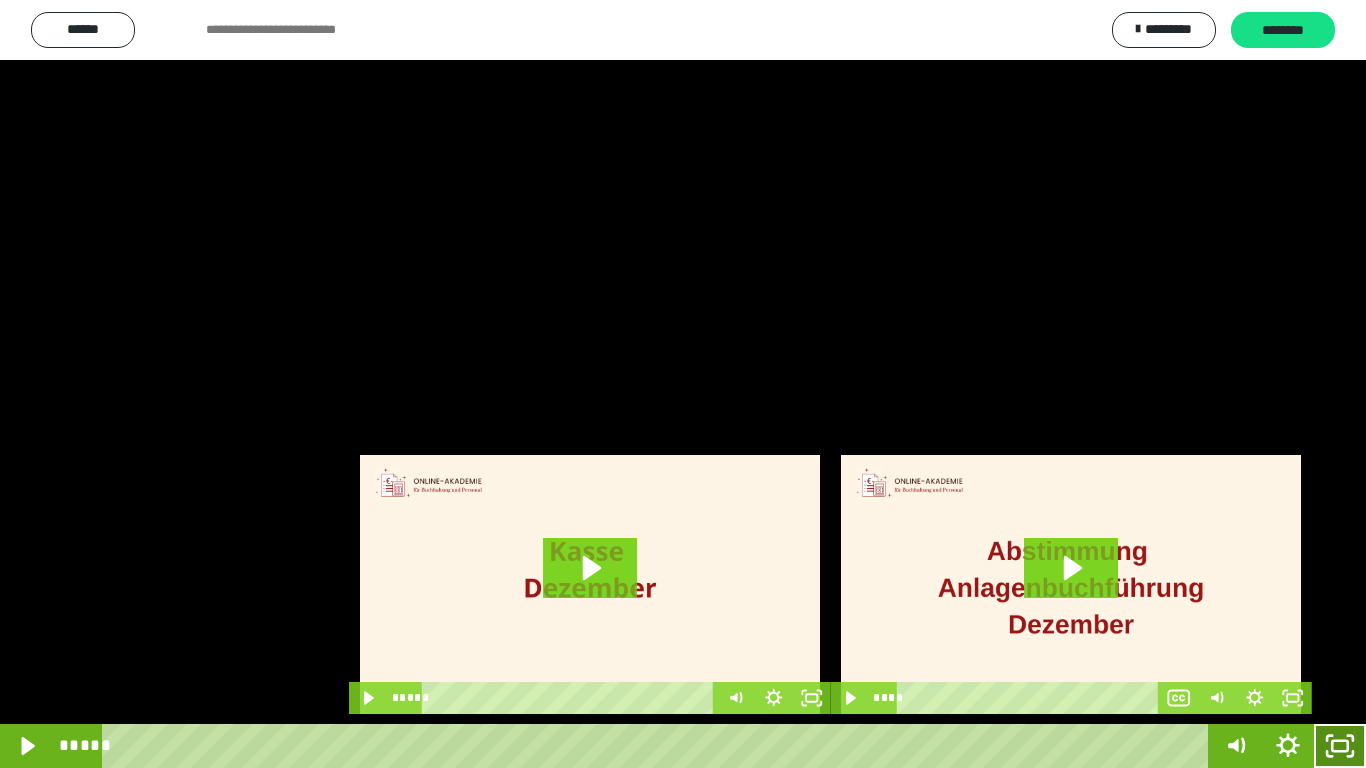 click 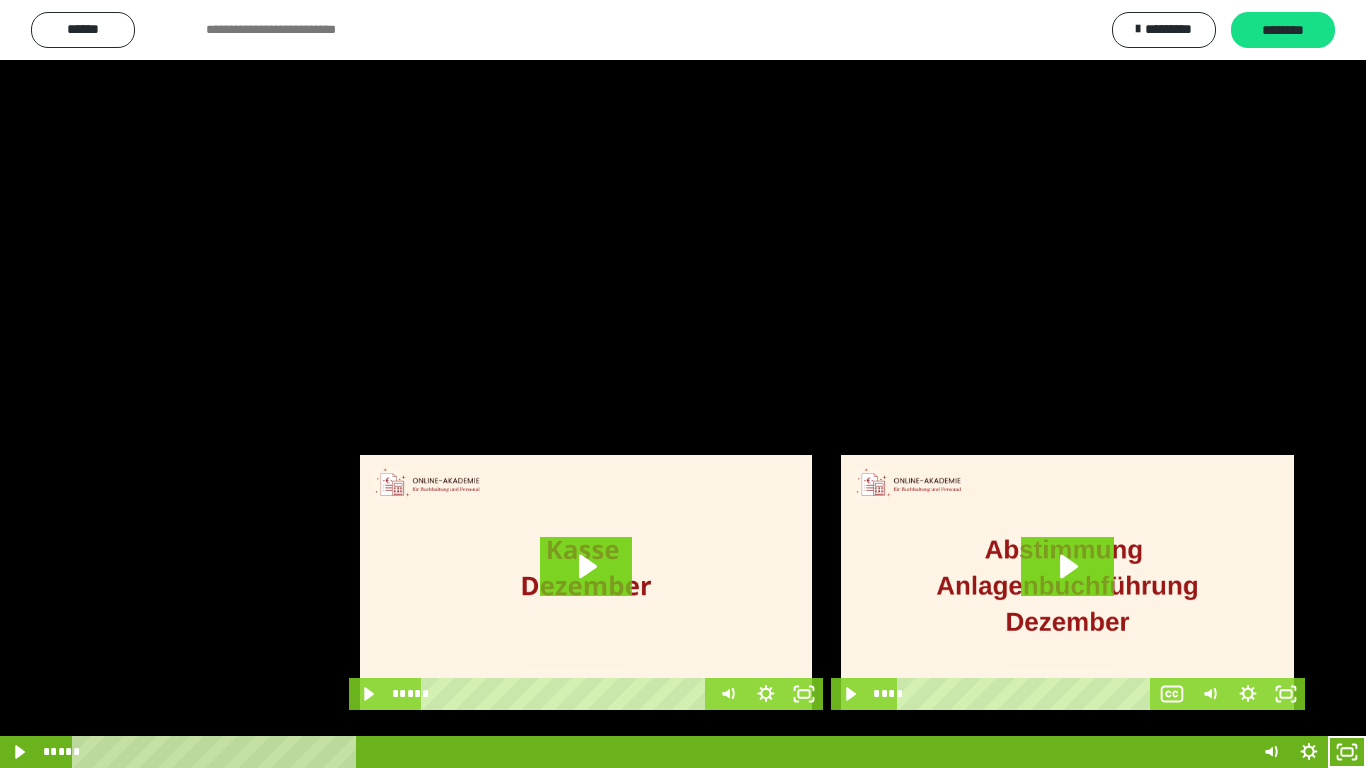 scroll, scrollTop: 4083, scrollLeft: 0, axis: vertical 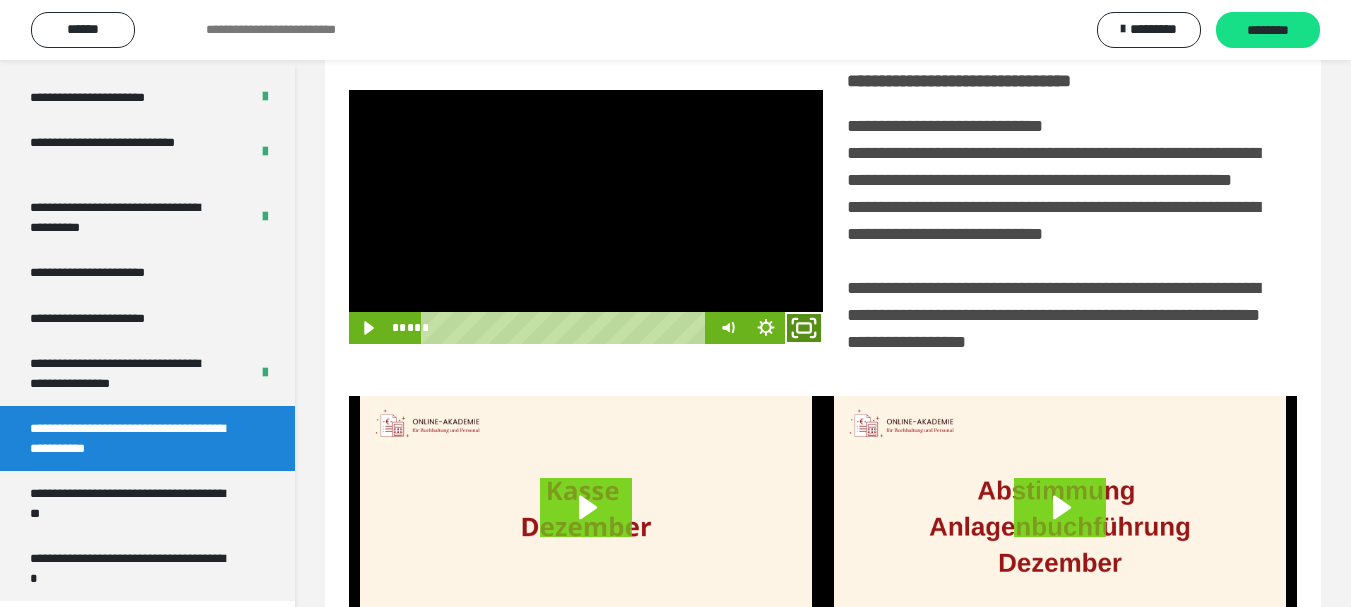 click 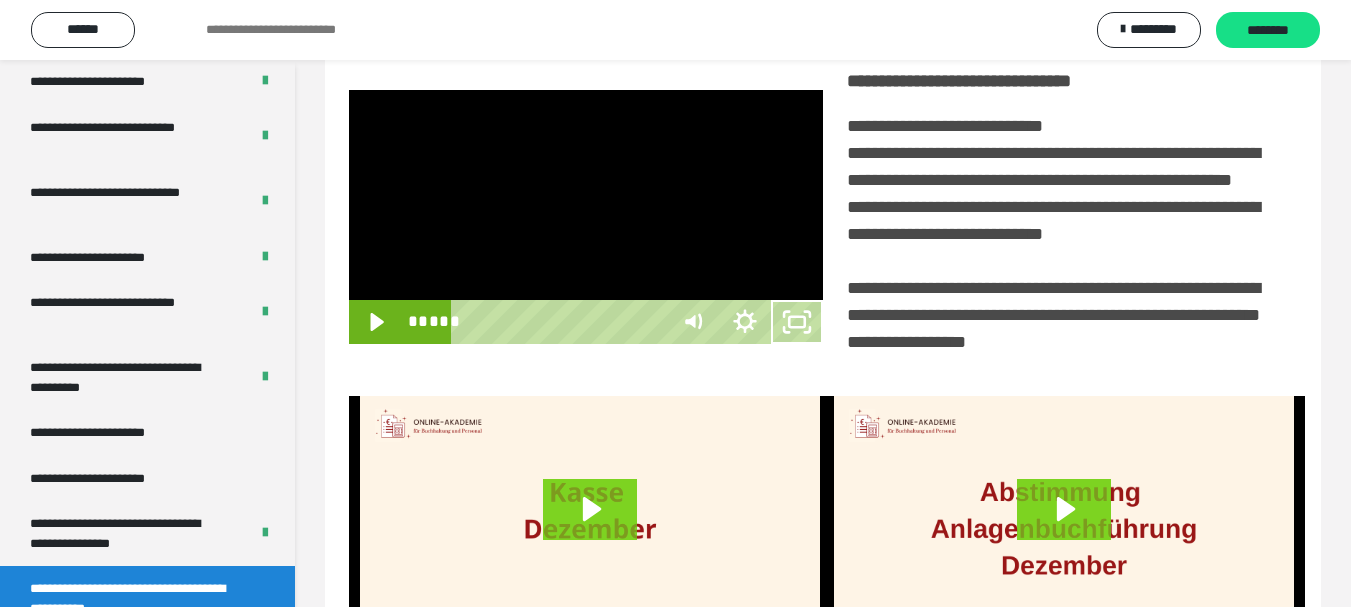 scroll, scrollTop: 3922, scrollLeft: 0, axis: vertical 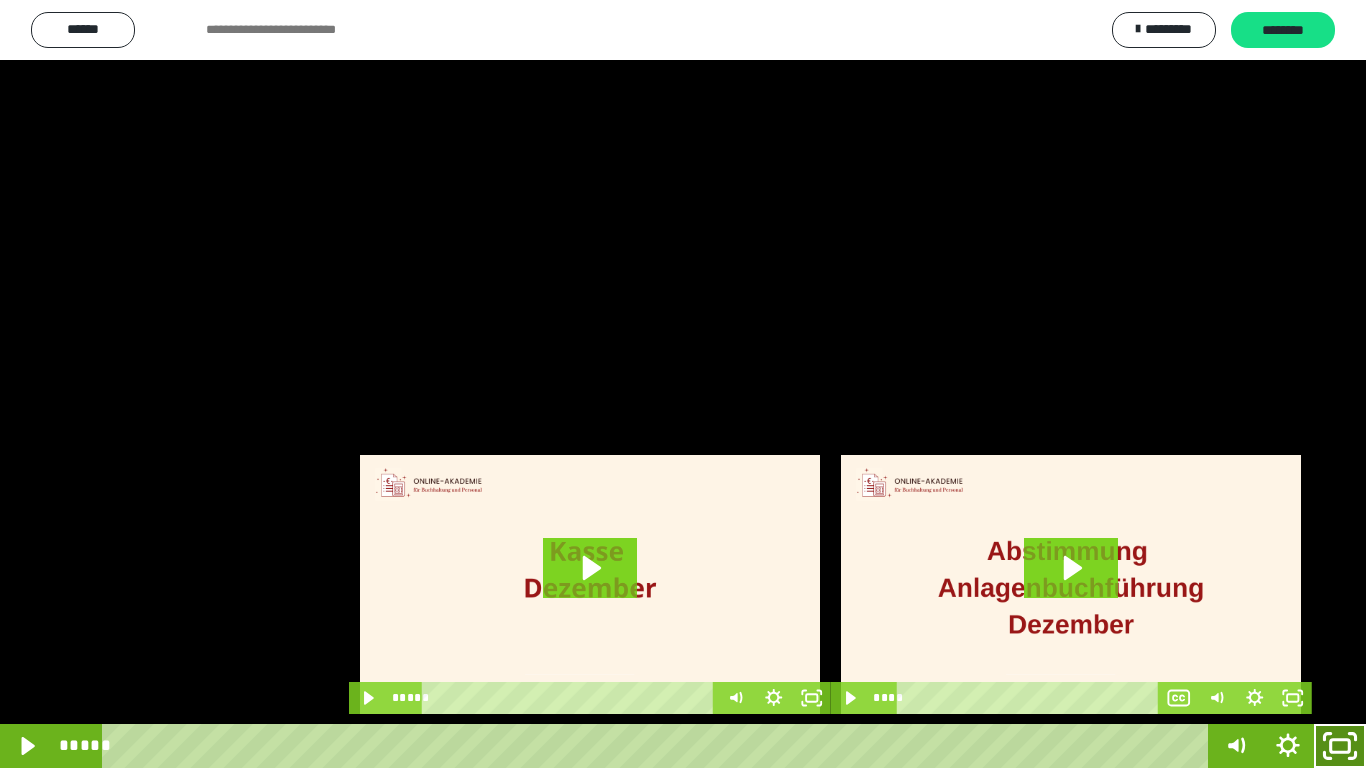 click 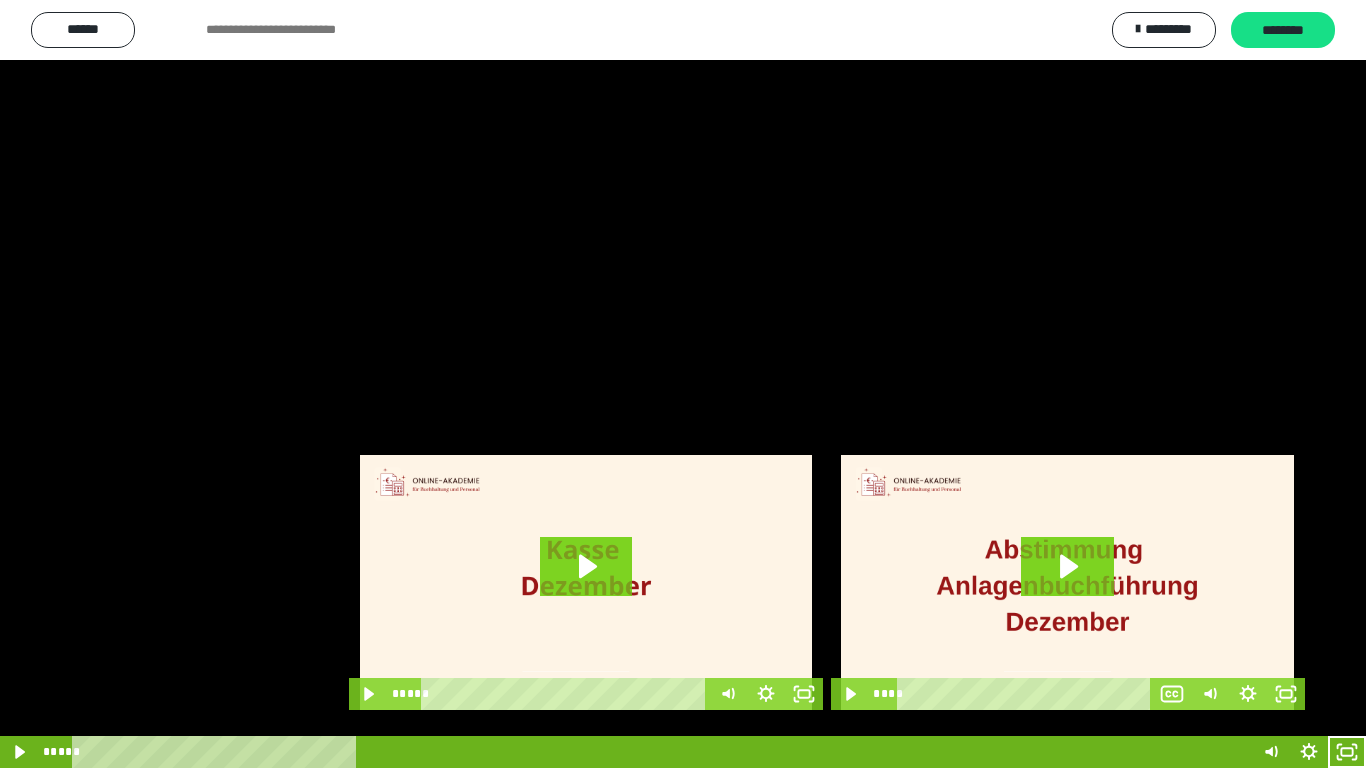 scroll, scrollTop: 4083, scrollLeft: 0, axis: vertical 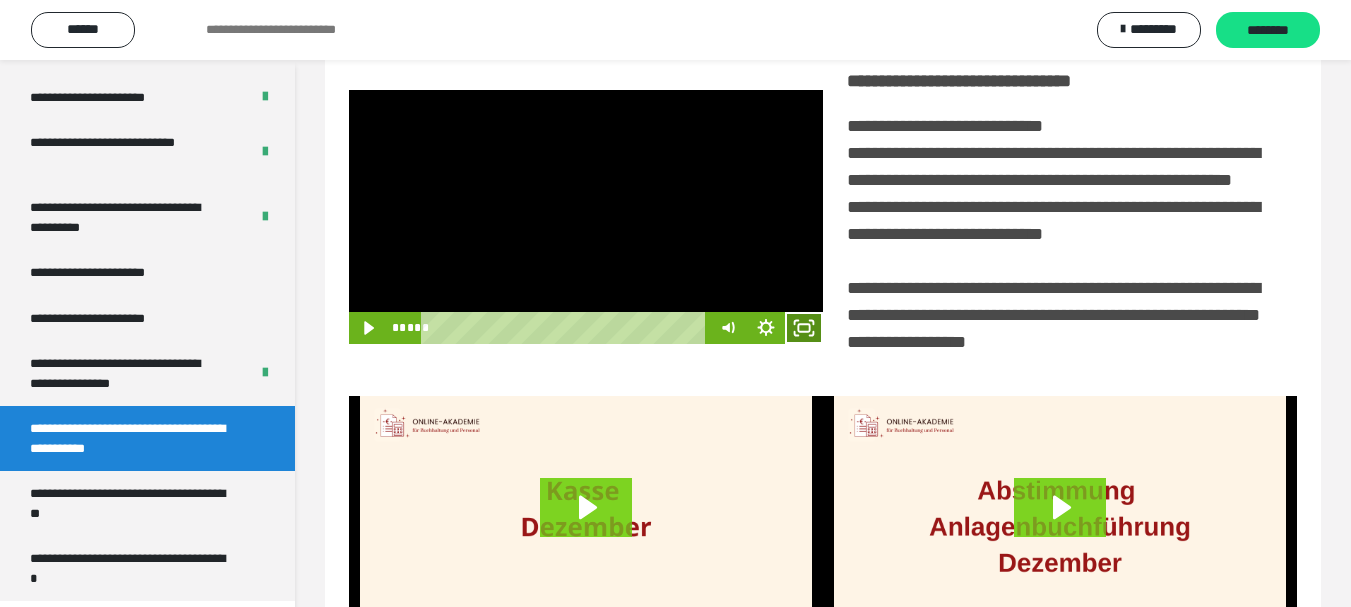 click 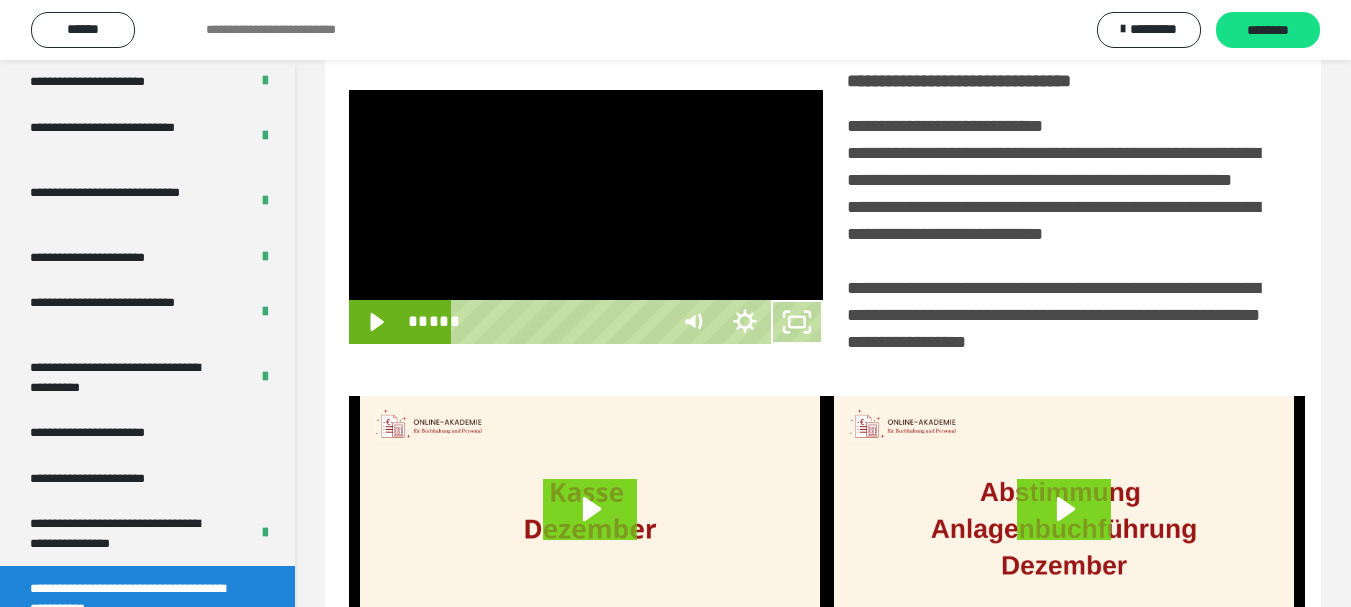 scroll, scrollTop: 3922, scrollLeft: 0, axis: vertical 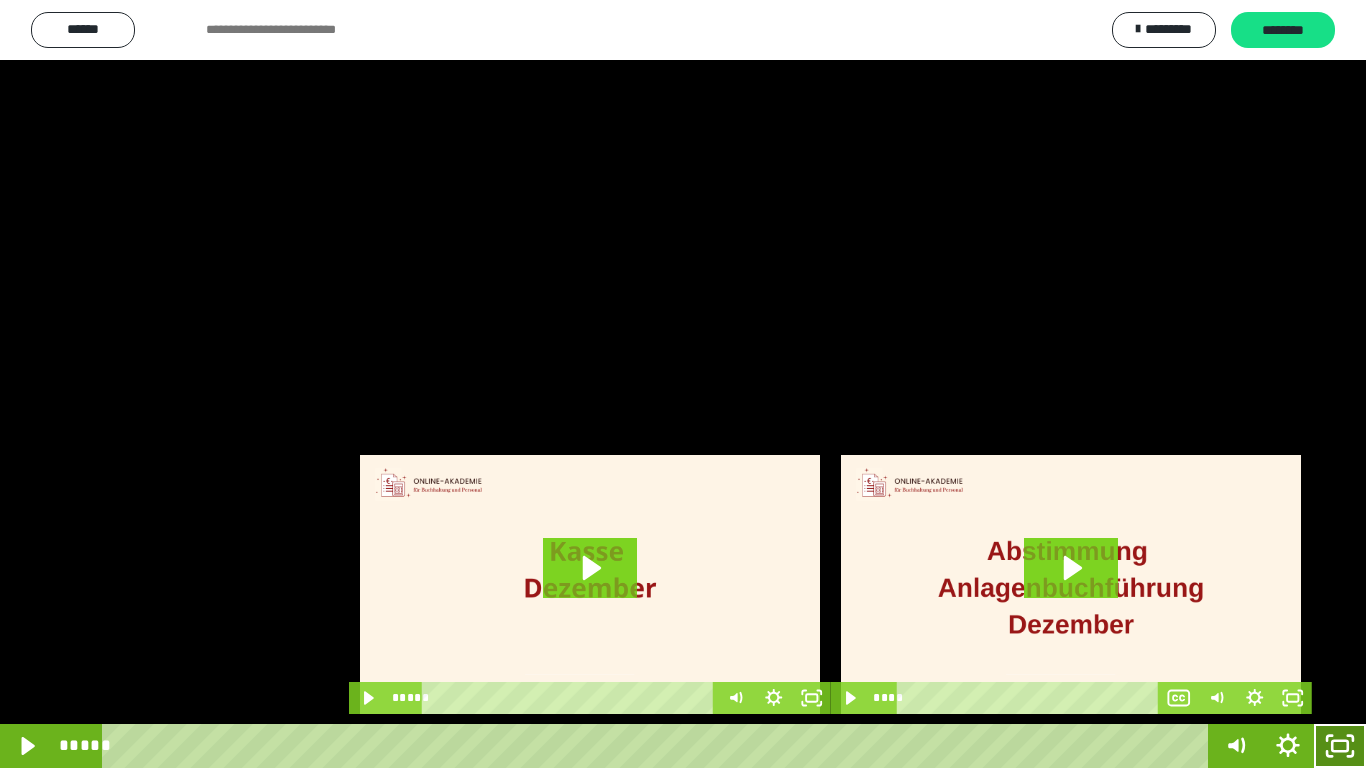 click 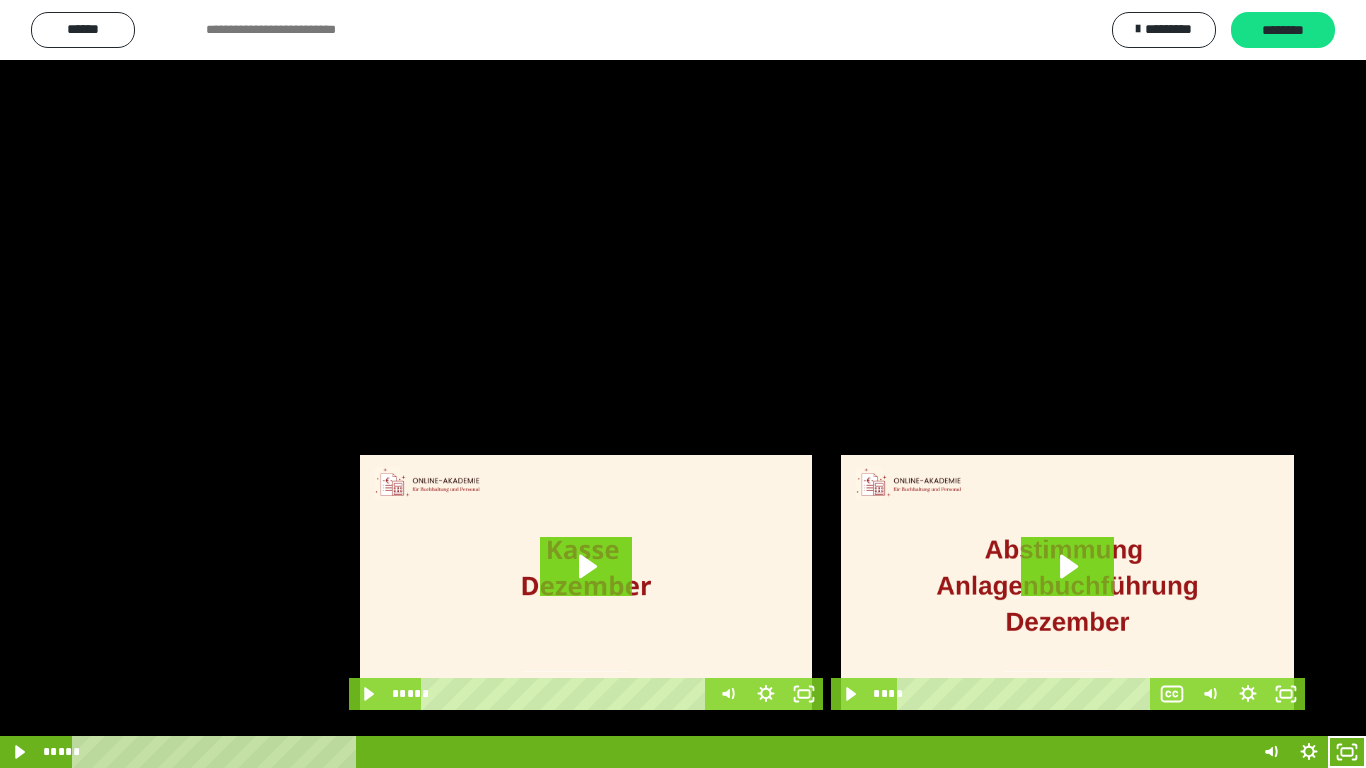 scroll, scrollTop: 4083, scrollLeft: 0, axis: vertical 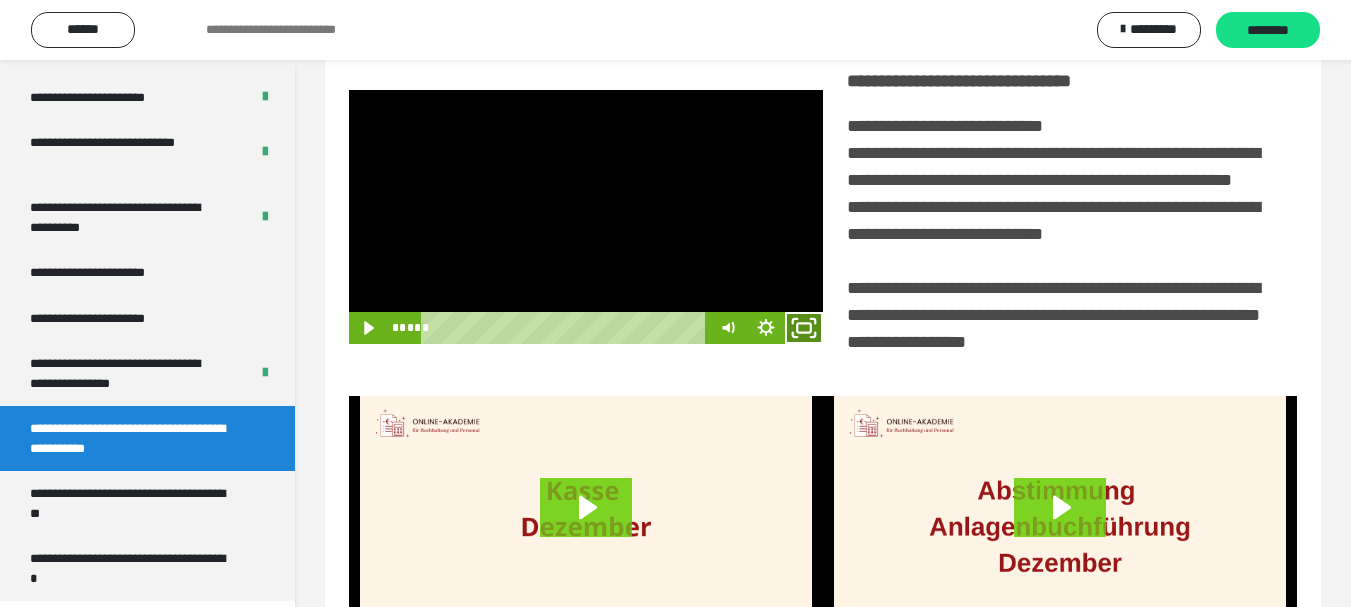 click 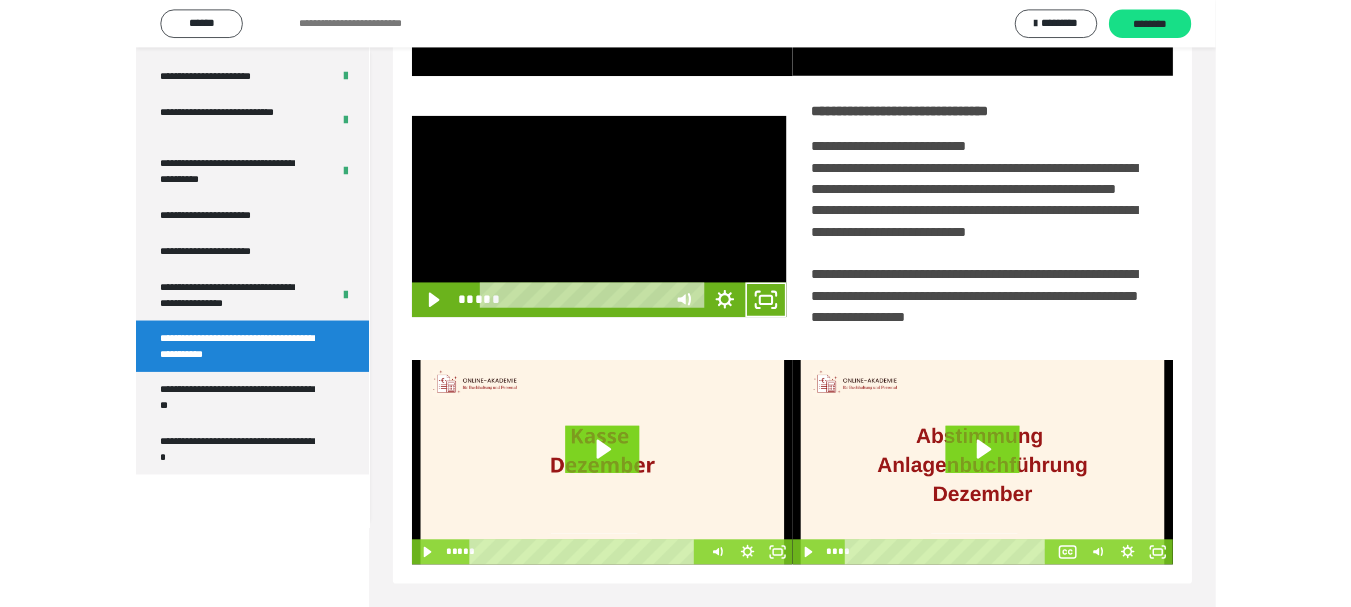 scroll, scrollTop: 3922, scrollLeft: 0, axis: vertical 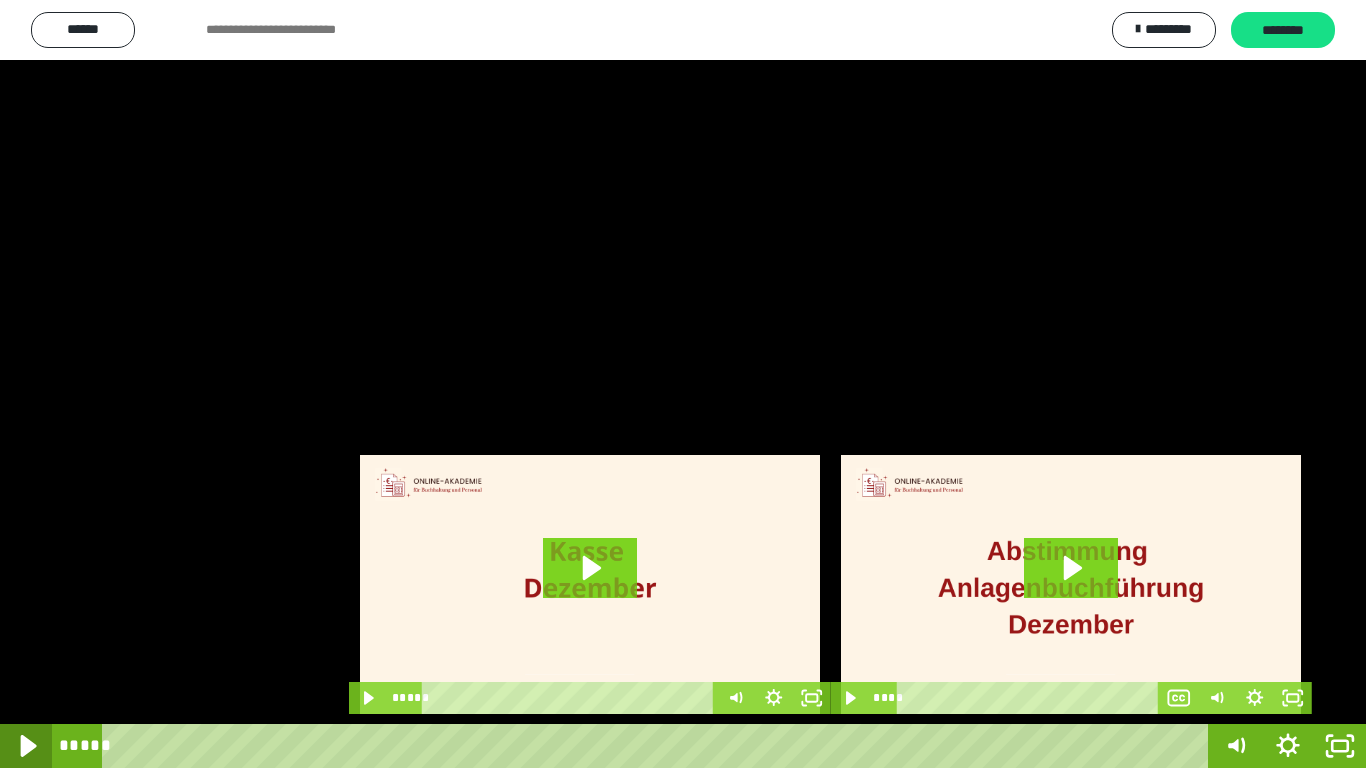 click 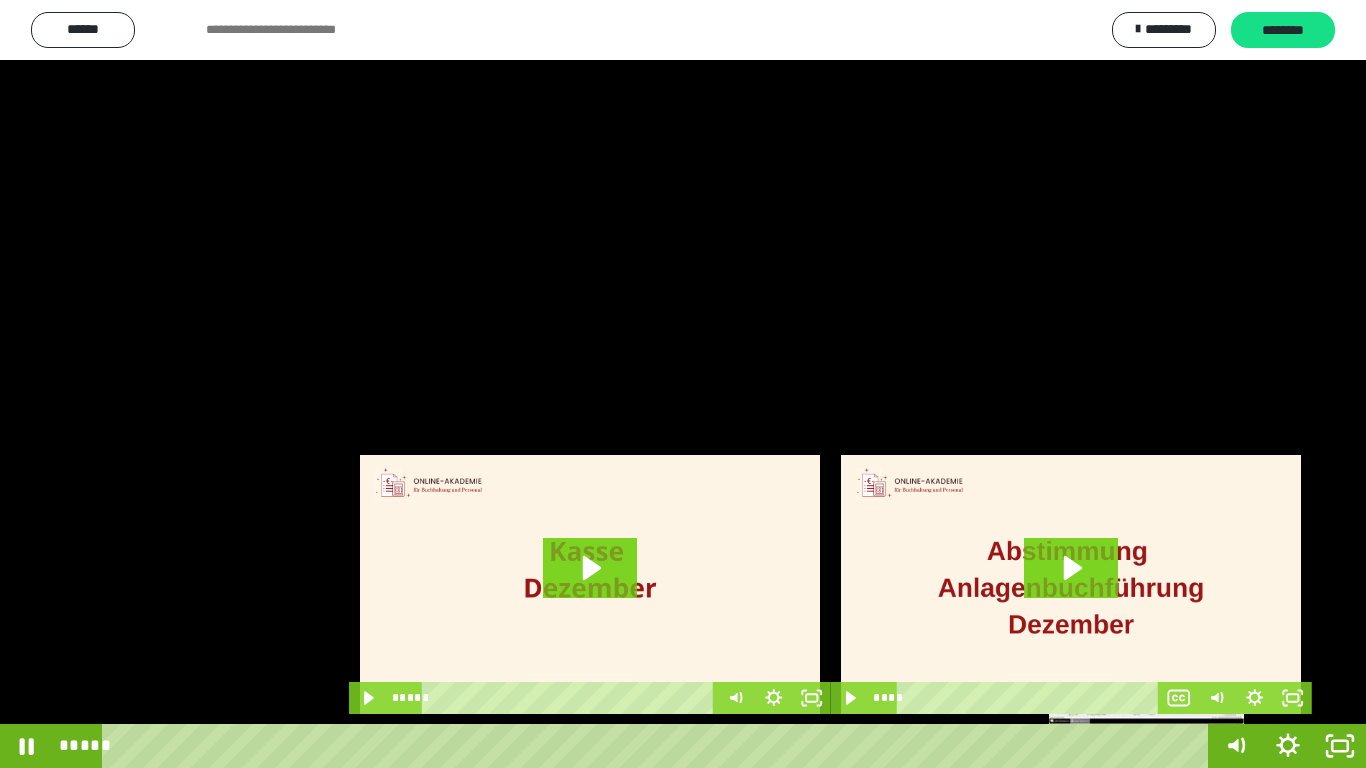 click on "*****" at bounding box center (659, 746) 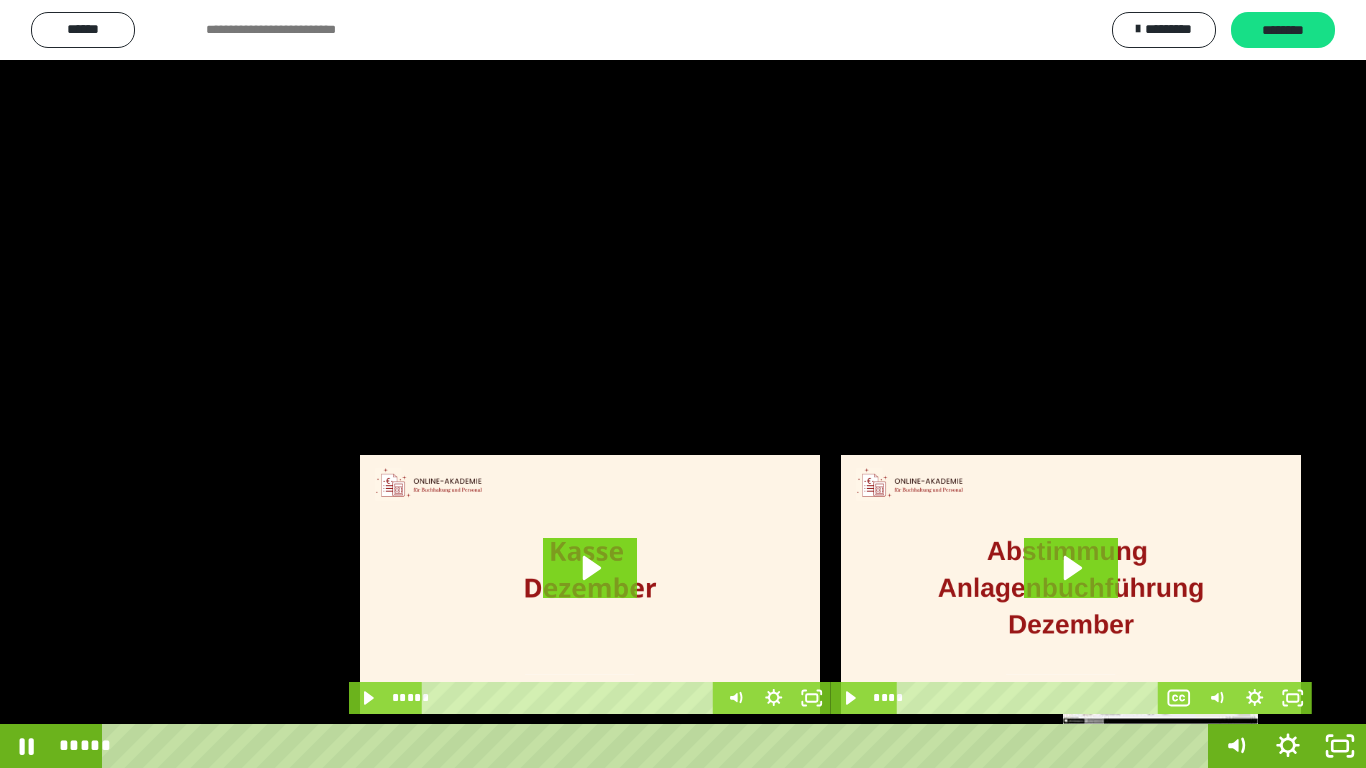 click on "*****" at bounding box center [659, 746] 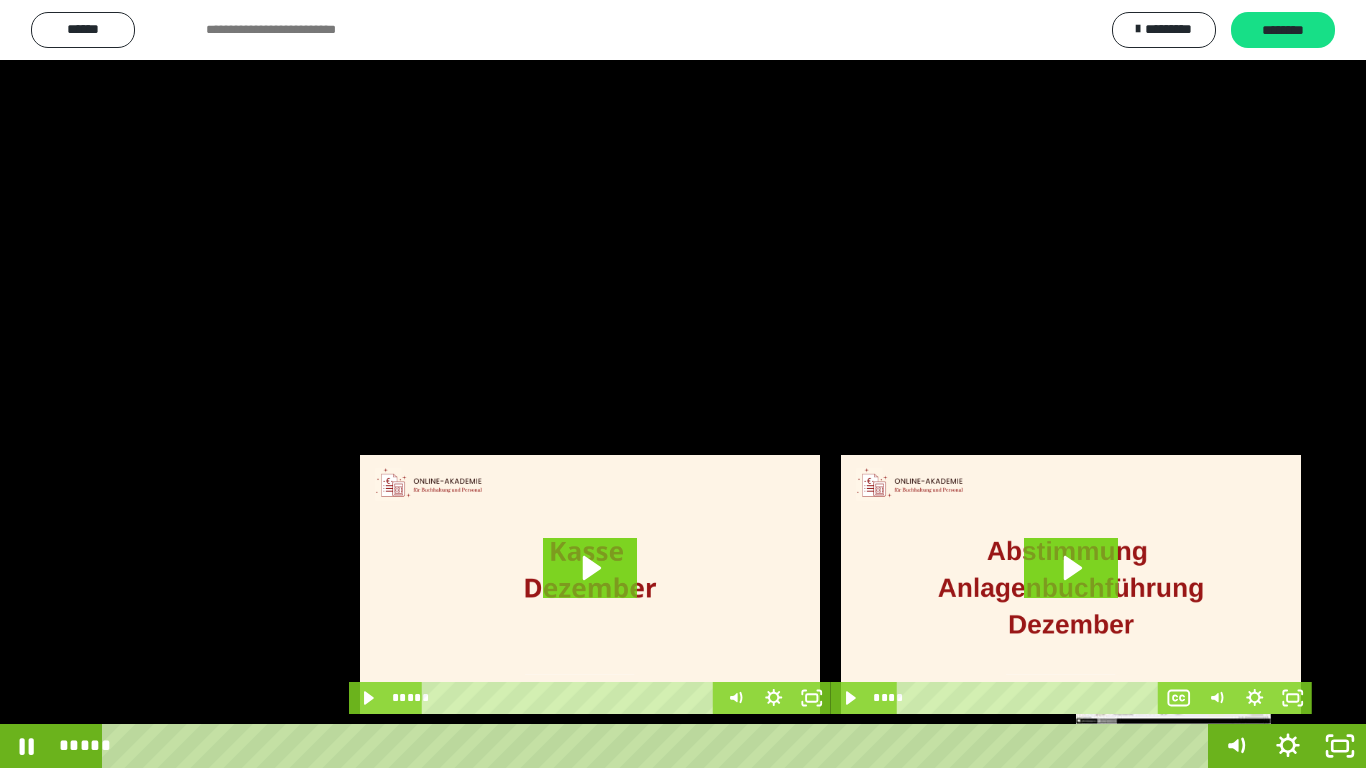 click on "*****" at bounding box center (659, 746) 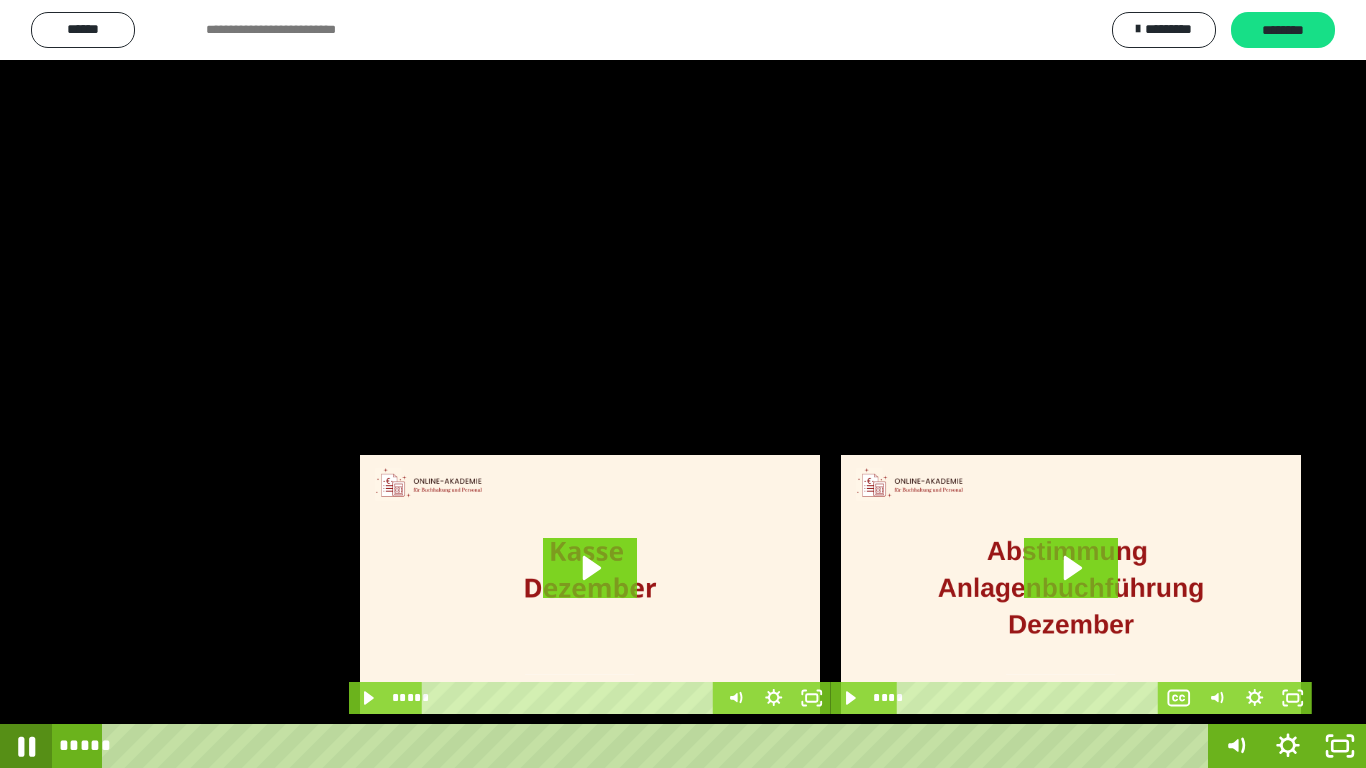 click 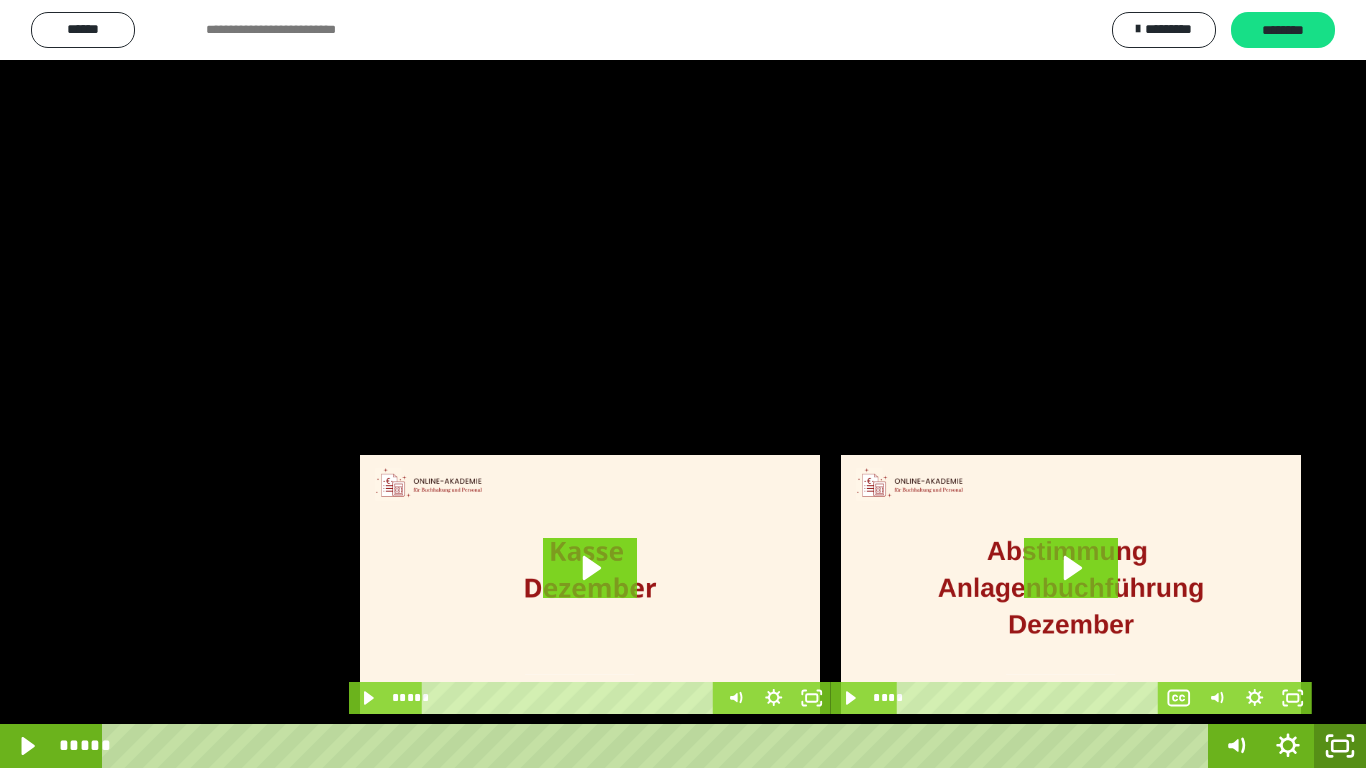 click 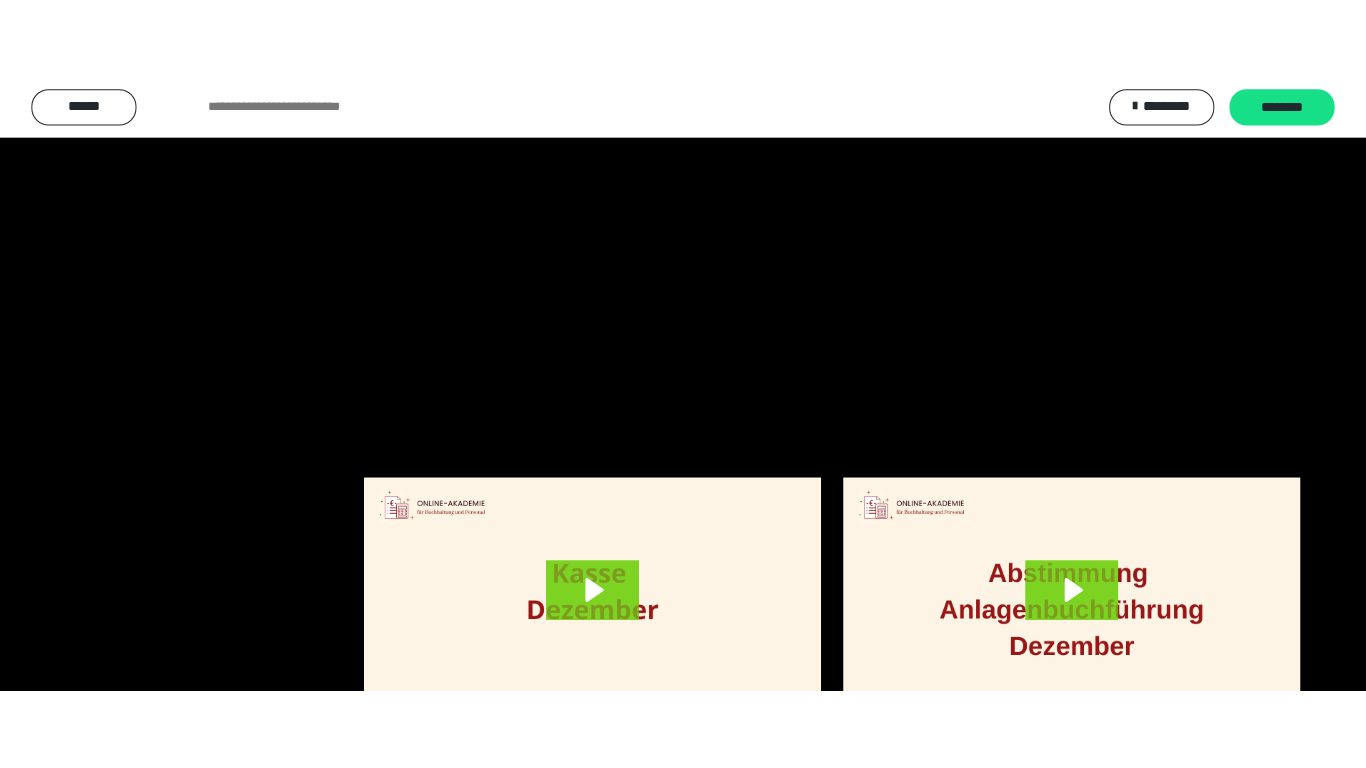 scroll, scrollTop: 4083, scrollLeft: 0, axis: vertical 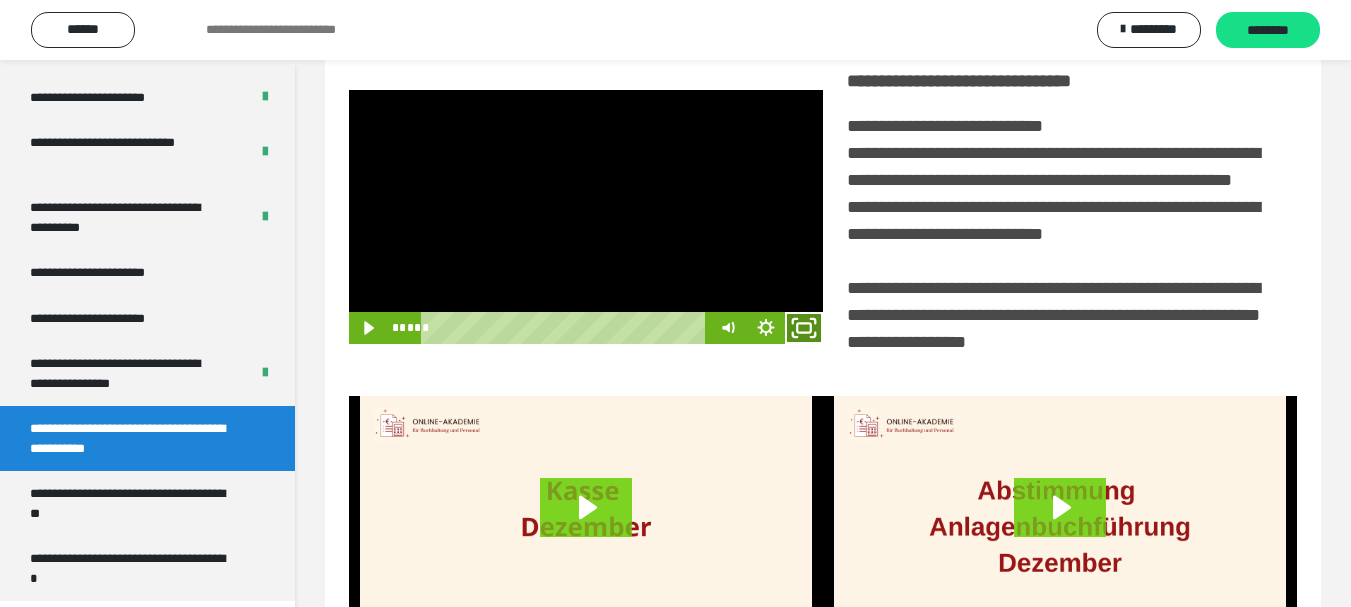 click 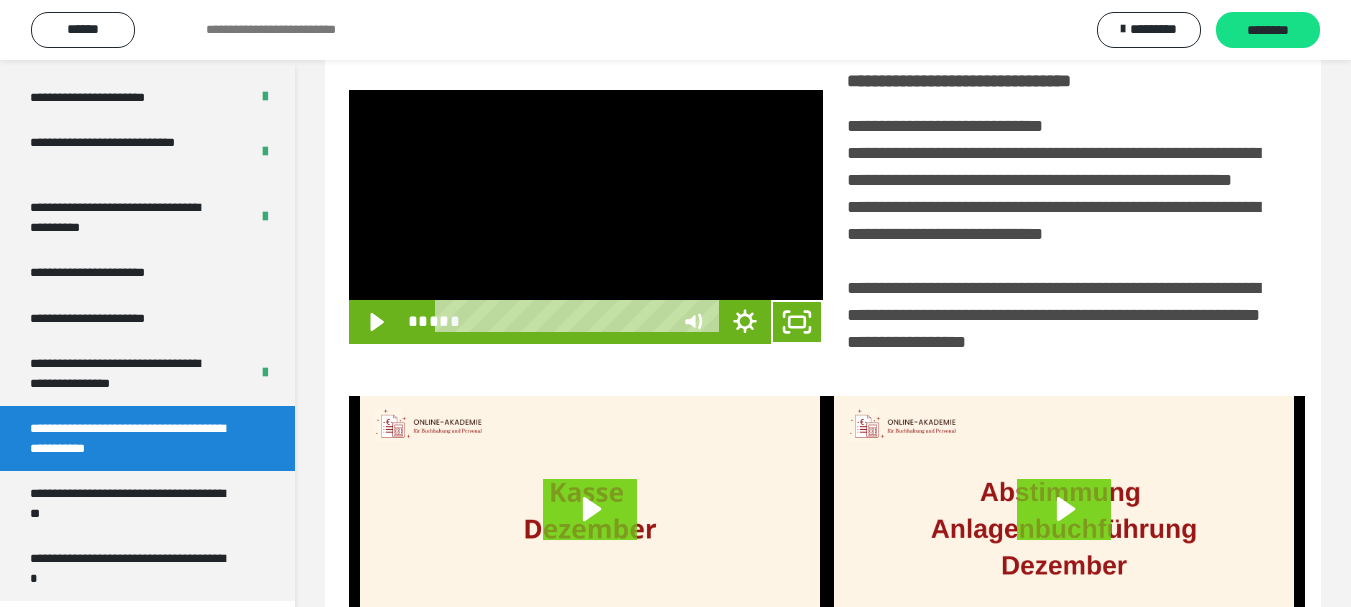 scroll, scrollTop: 3922, scrollLeft: 0, axis: vertical 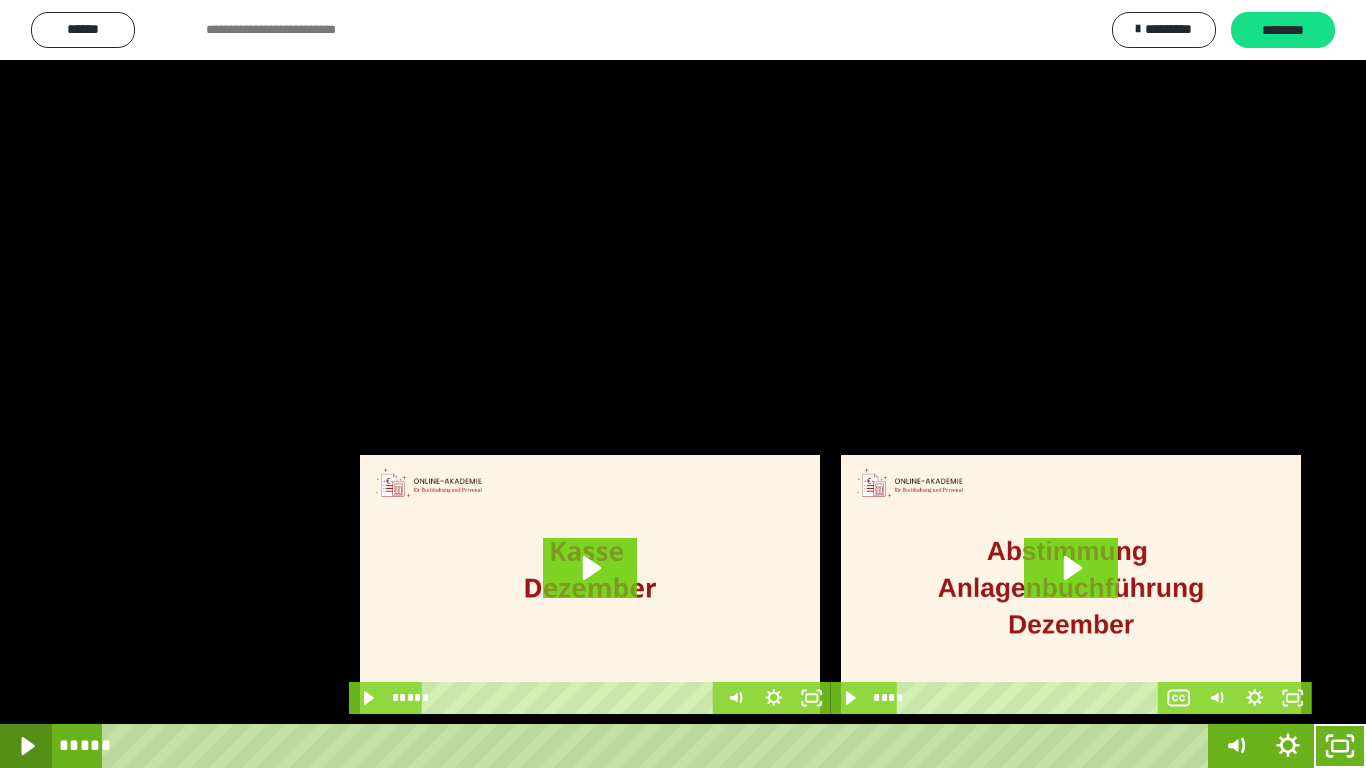 click 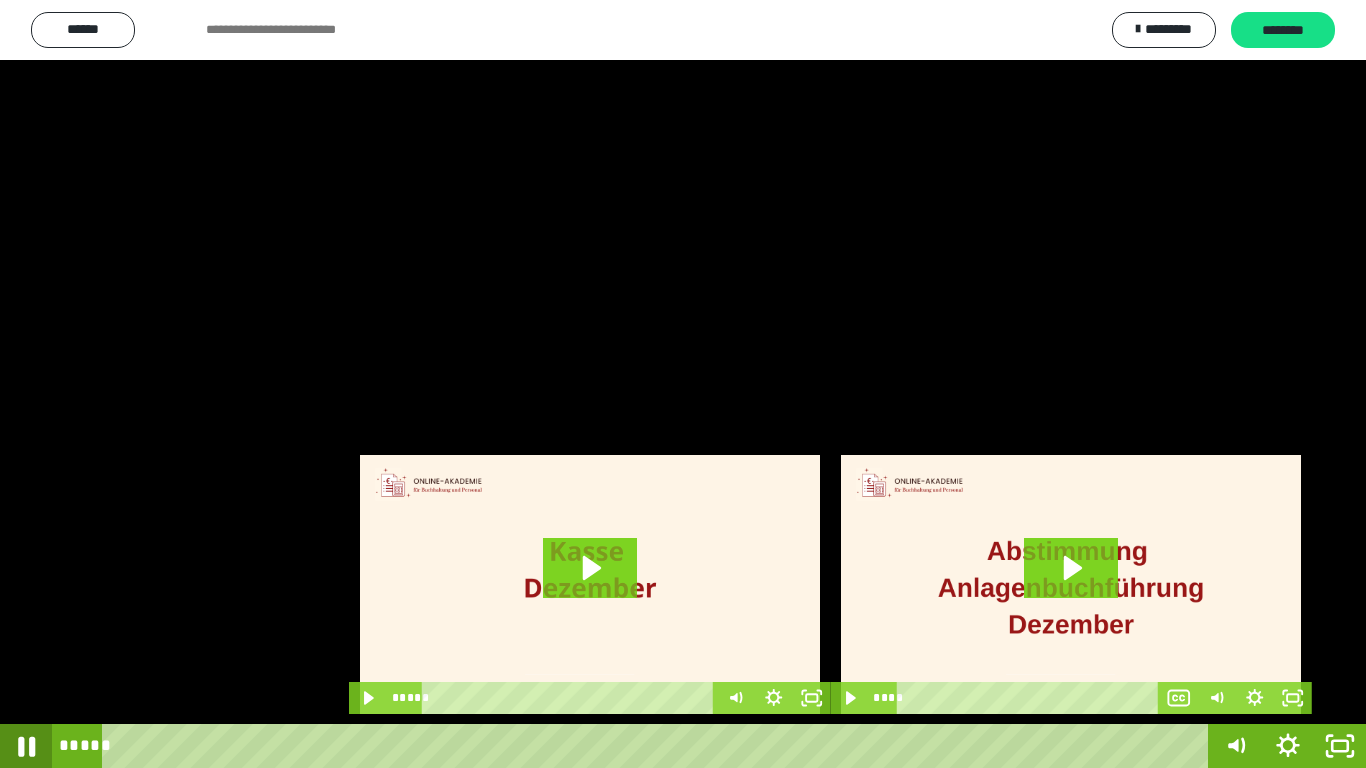 click 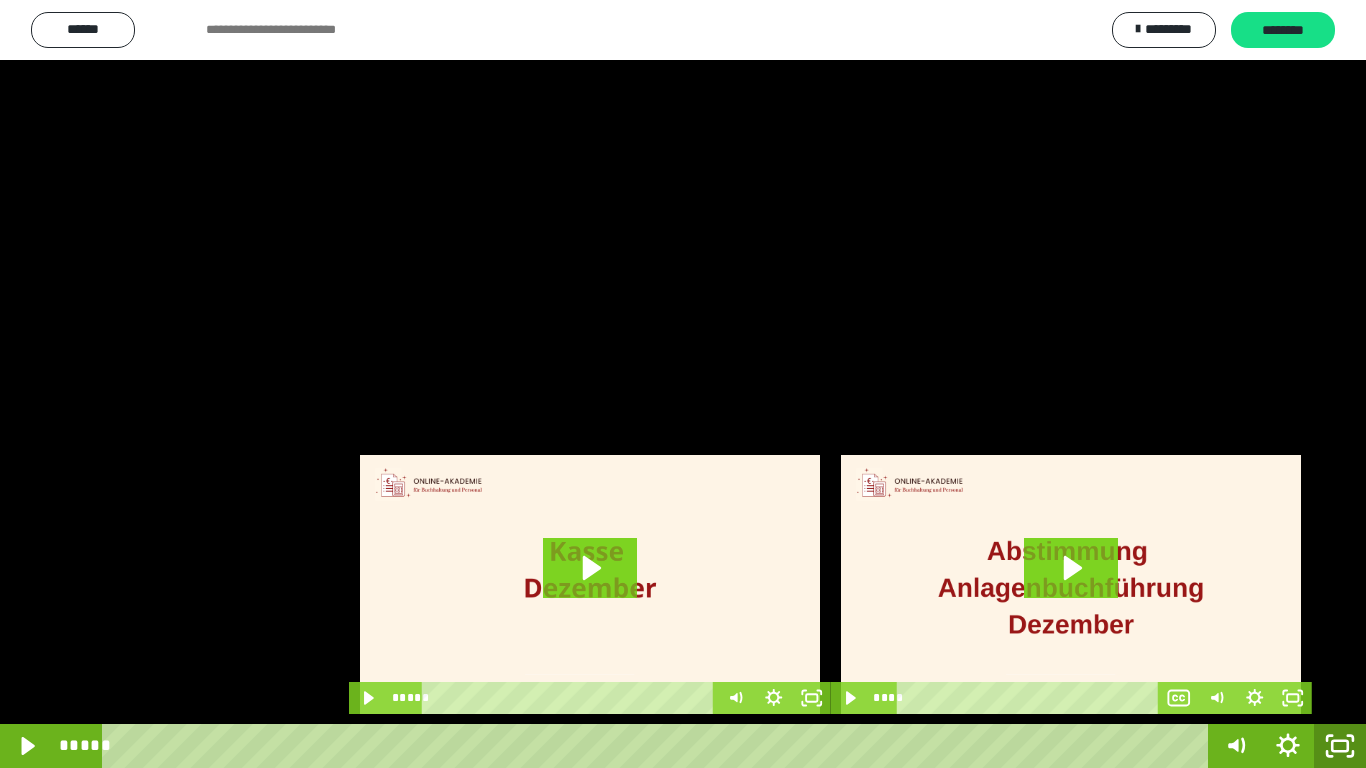 click 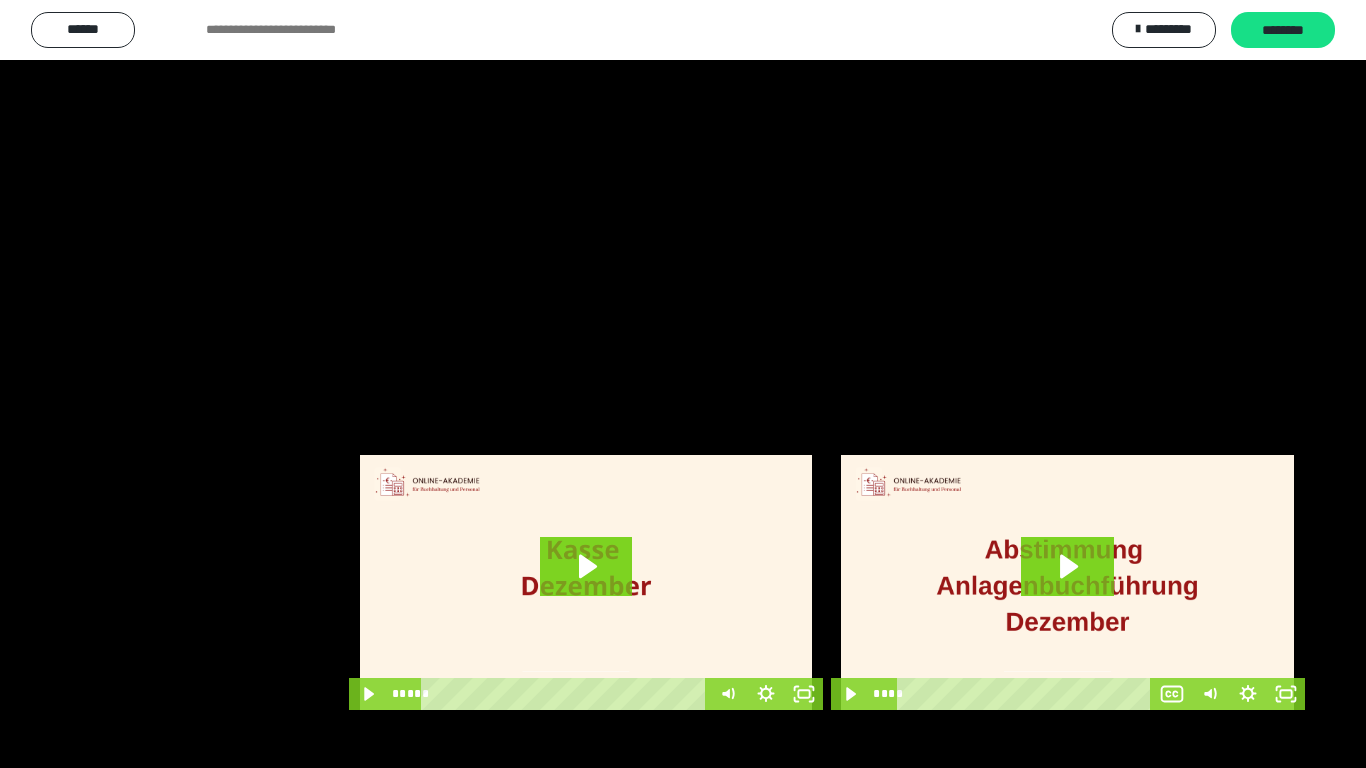 scroll, scrollTop: 4083, scrollLeft: 0, axis: vertical 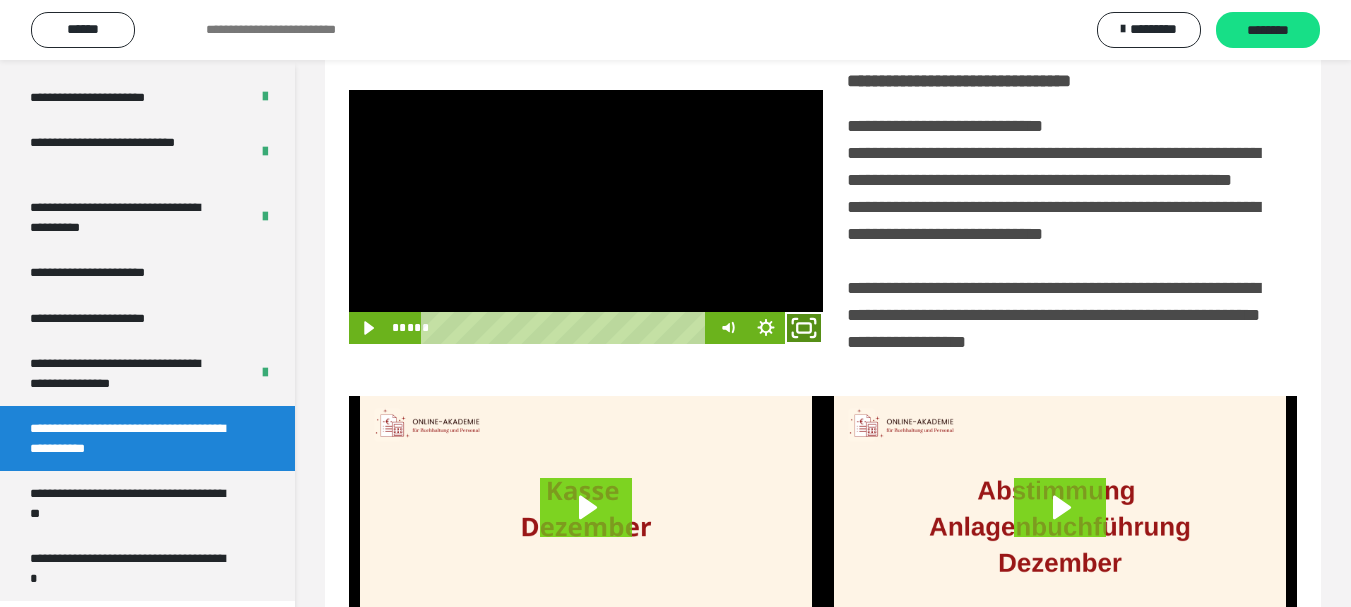 click 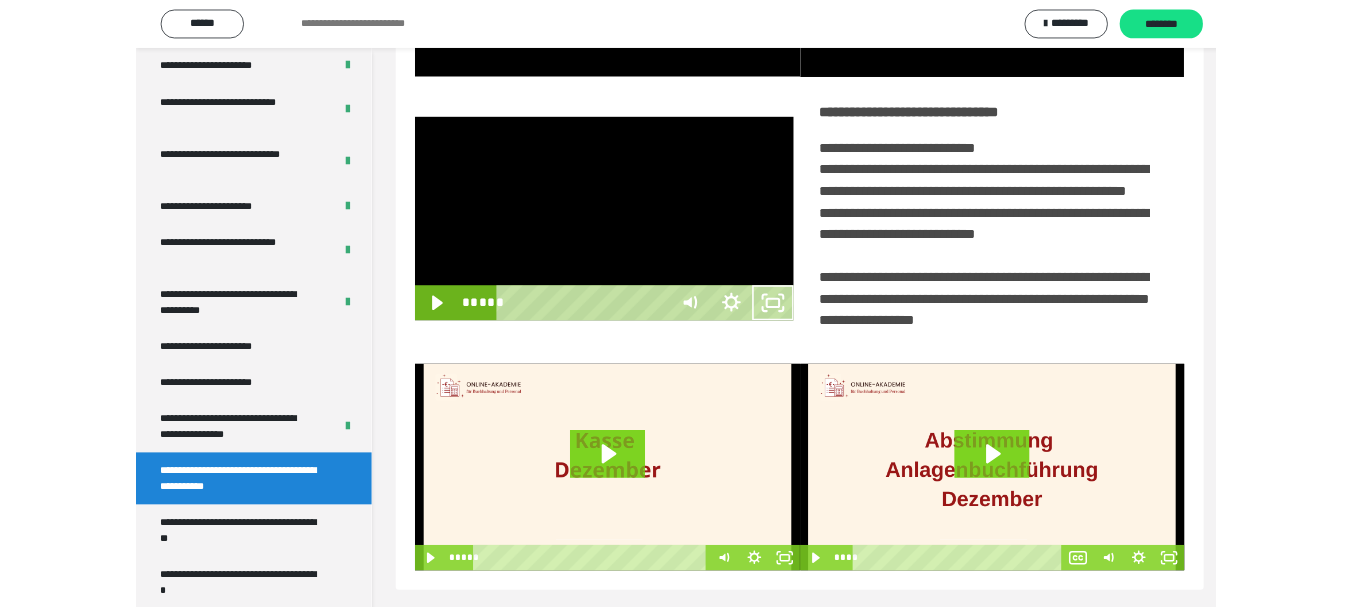 scroll, scrollTop: 3922, scrollLeft: 0, axis: vertical 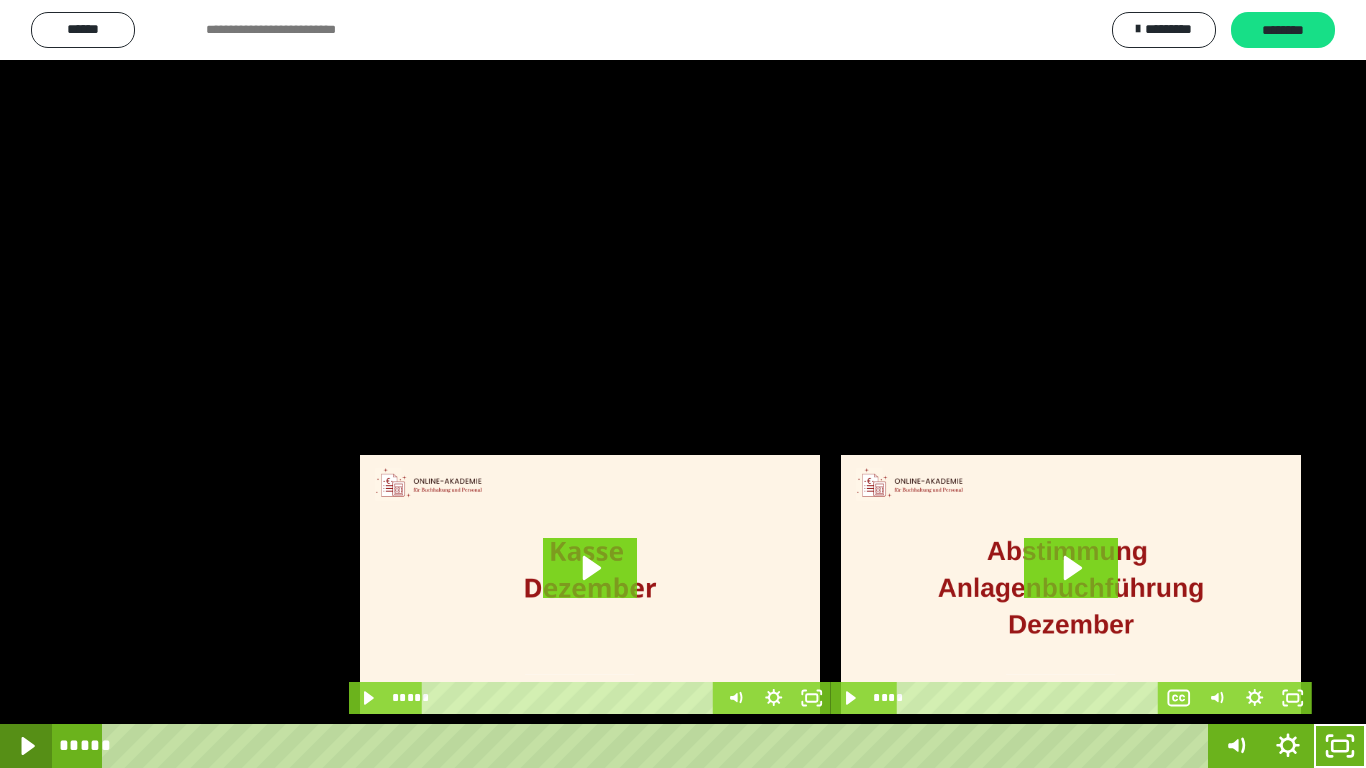 click 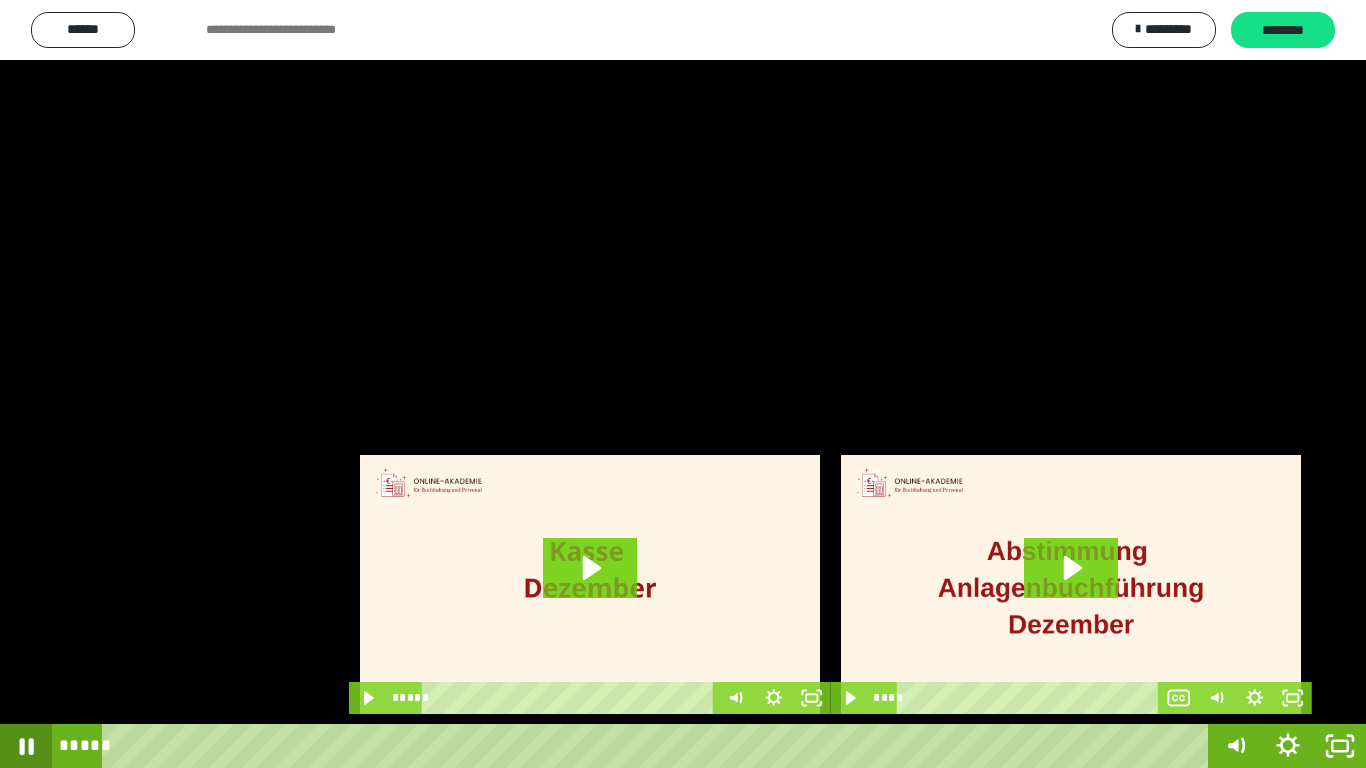 click 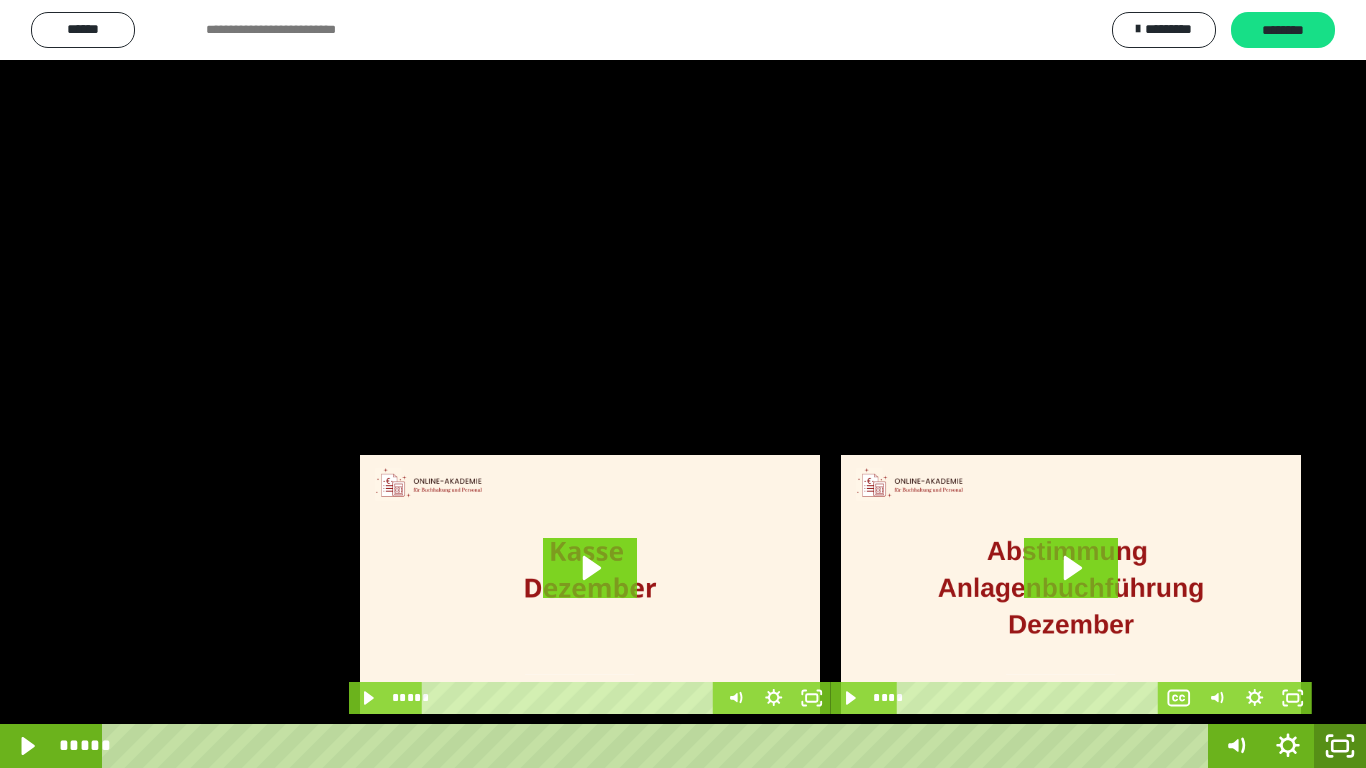 click 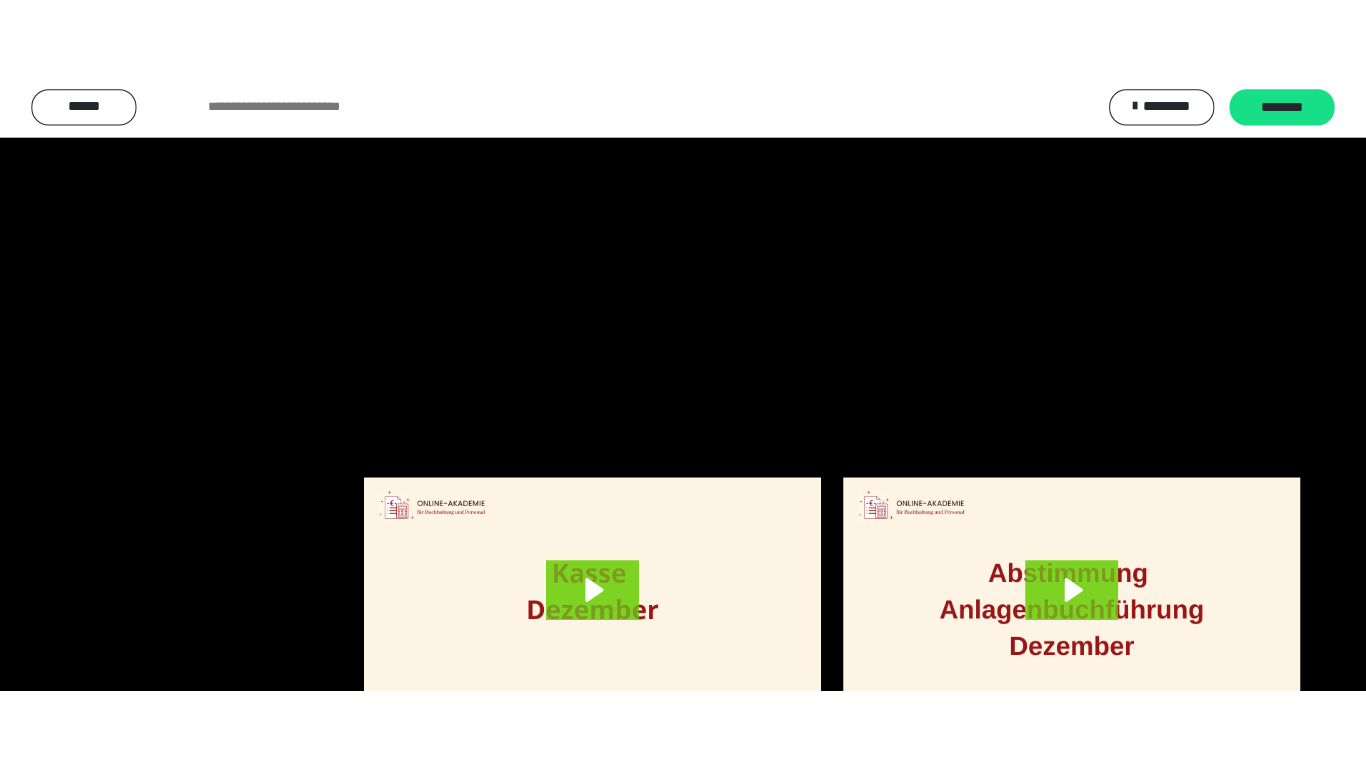 scroll, scrollTop: 4083, scrollLeft: 0, axis: vertical 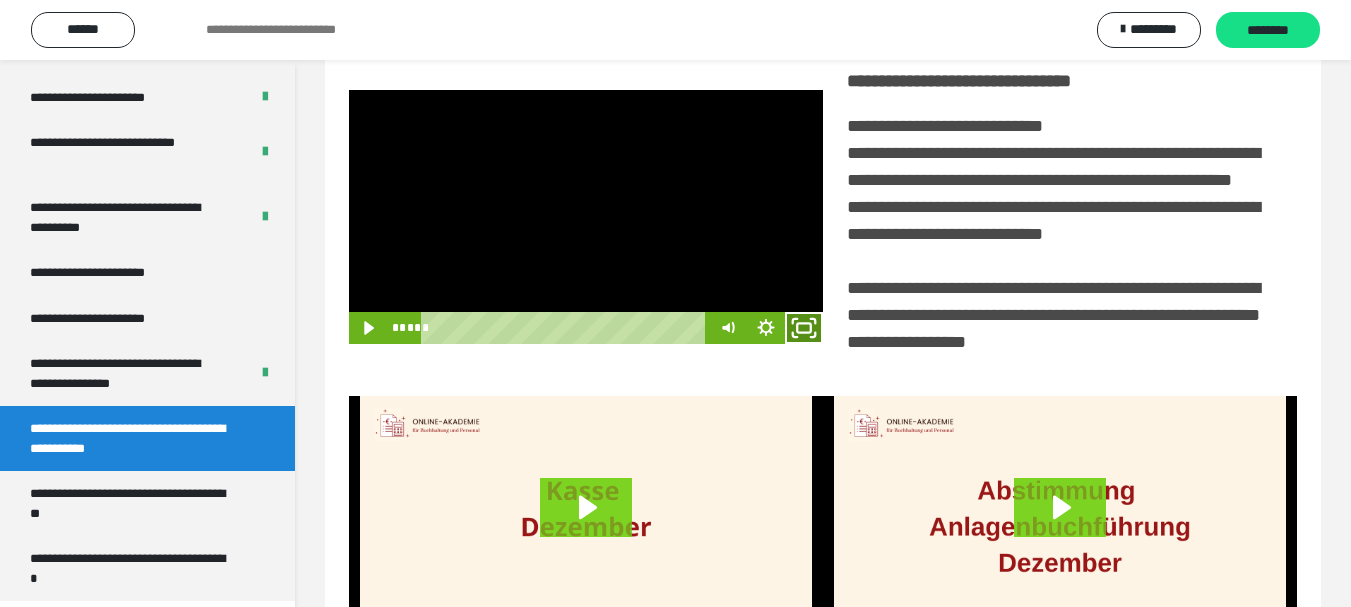click 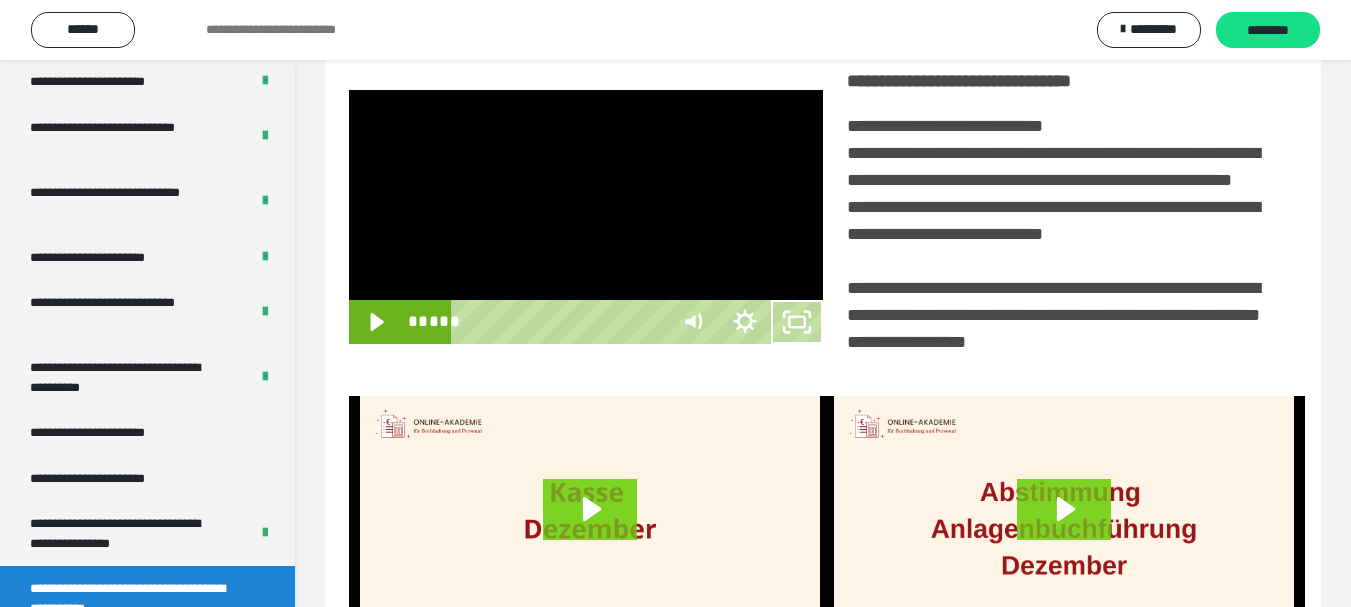 scroll, scrollTop: 3922, scrollLeft: 0, axis: vertical 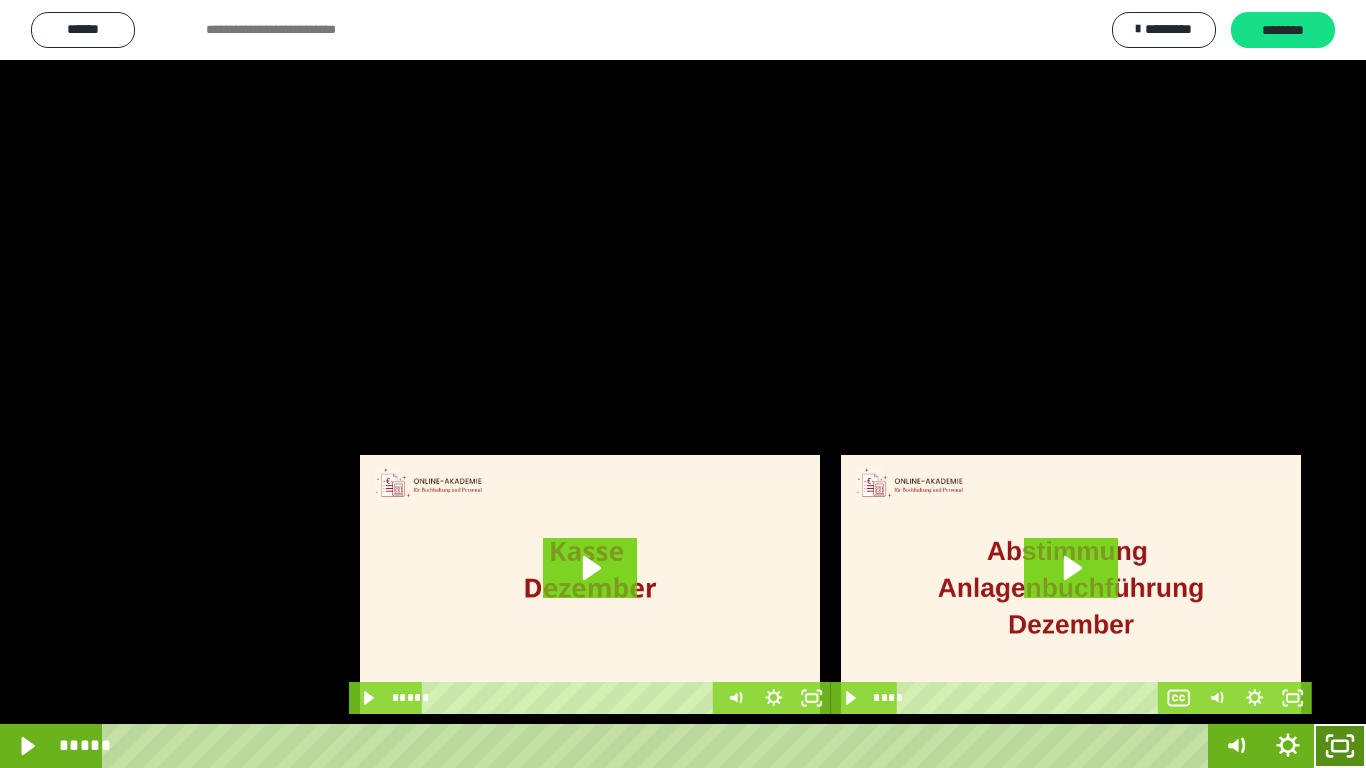 click 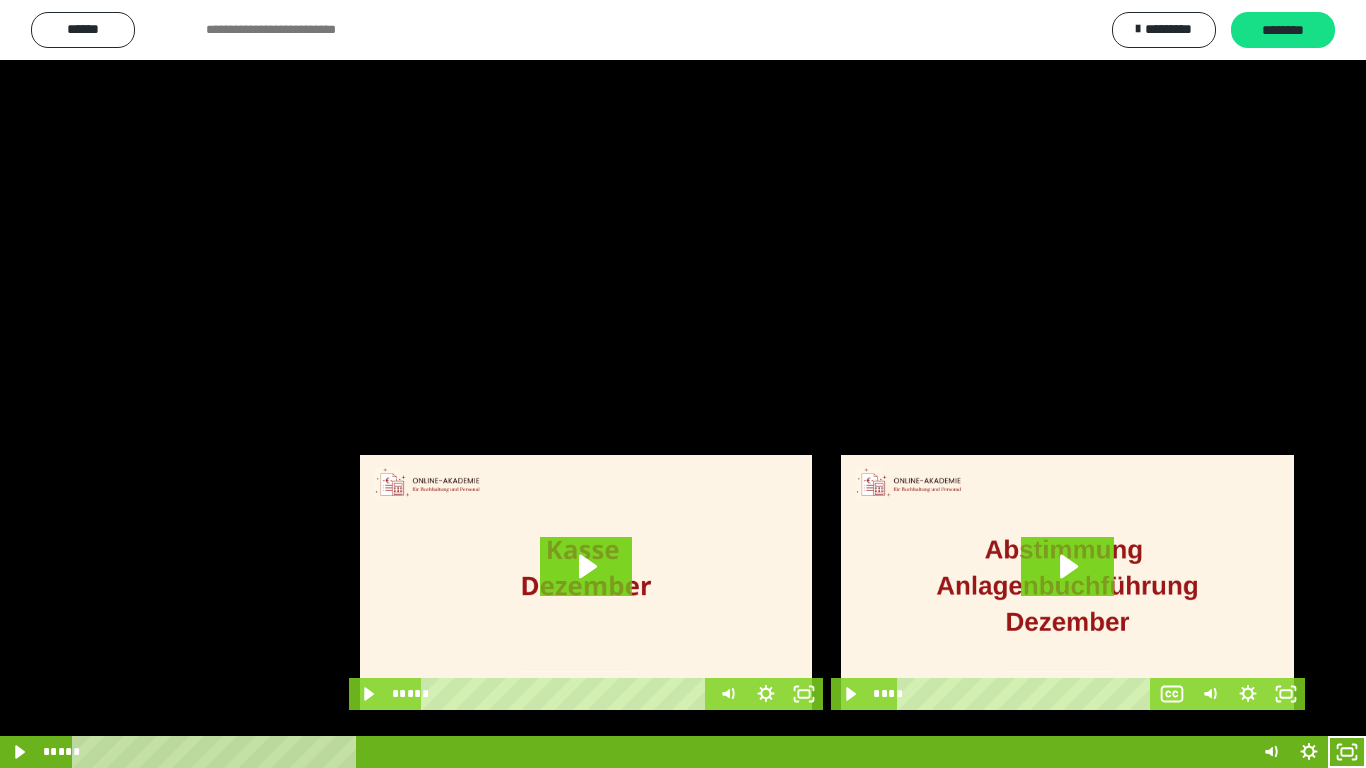 scroll, scrollTop: 4083, scrollLeft: 0, axis: vertical 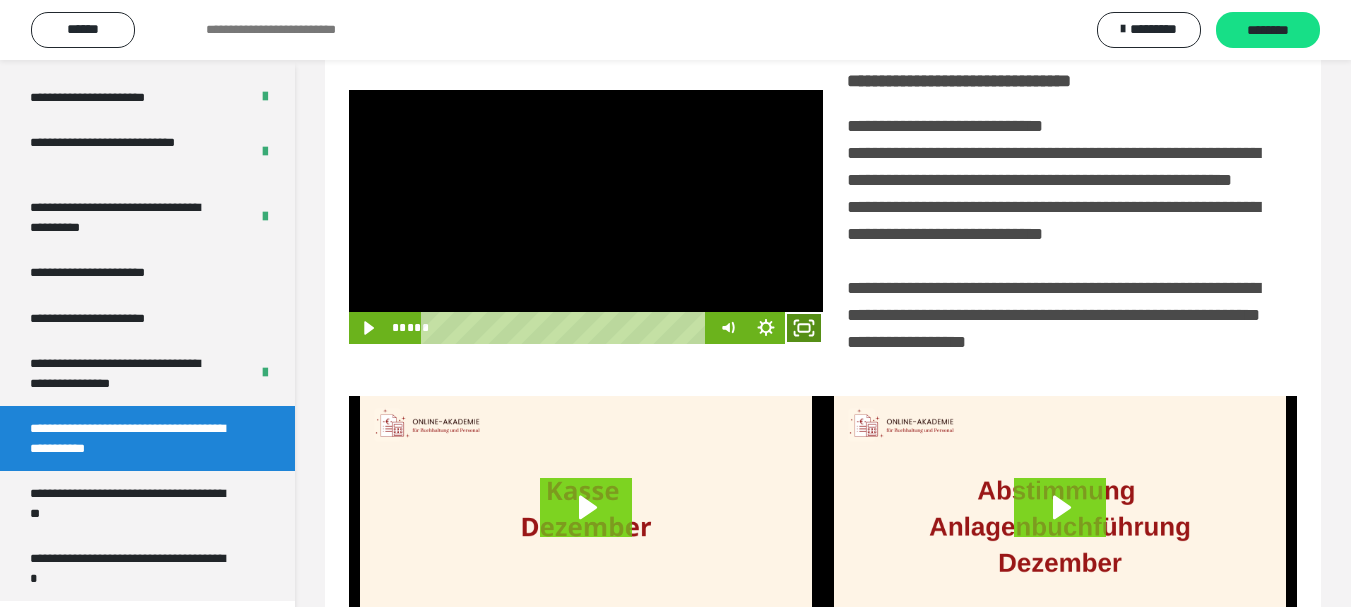 click 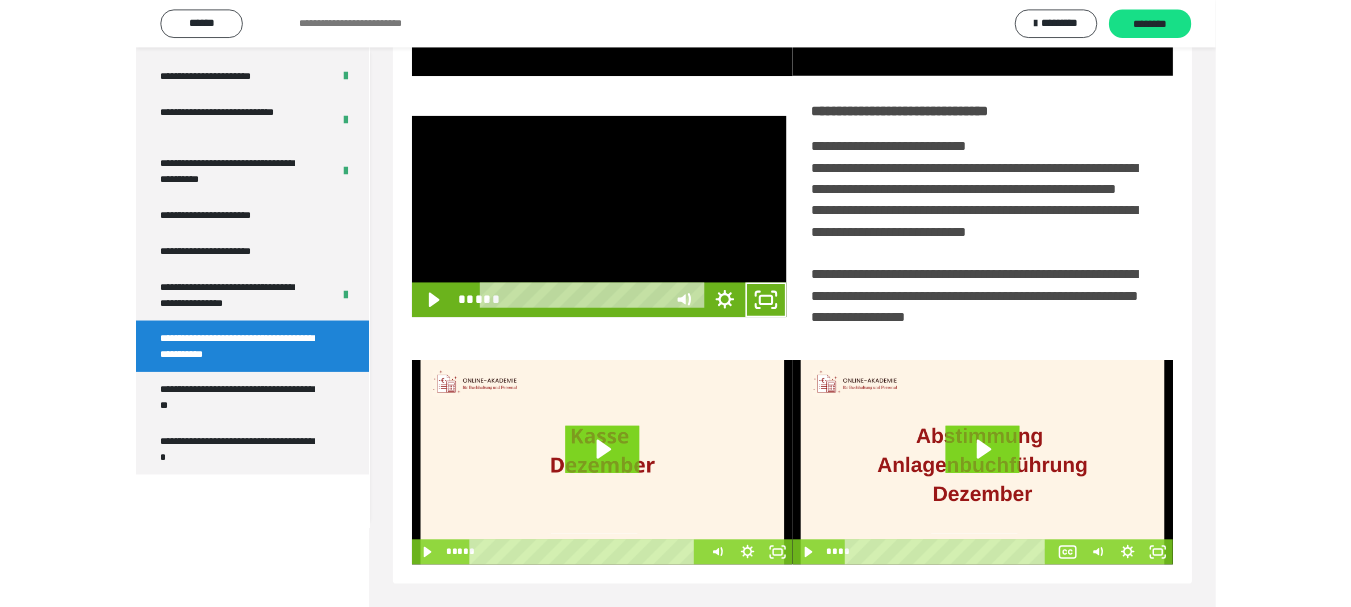 scroll, scrollTop: 3922, scrollLeft: 0, axis: vertical 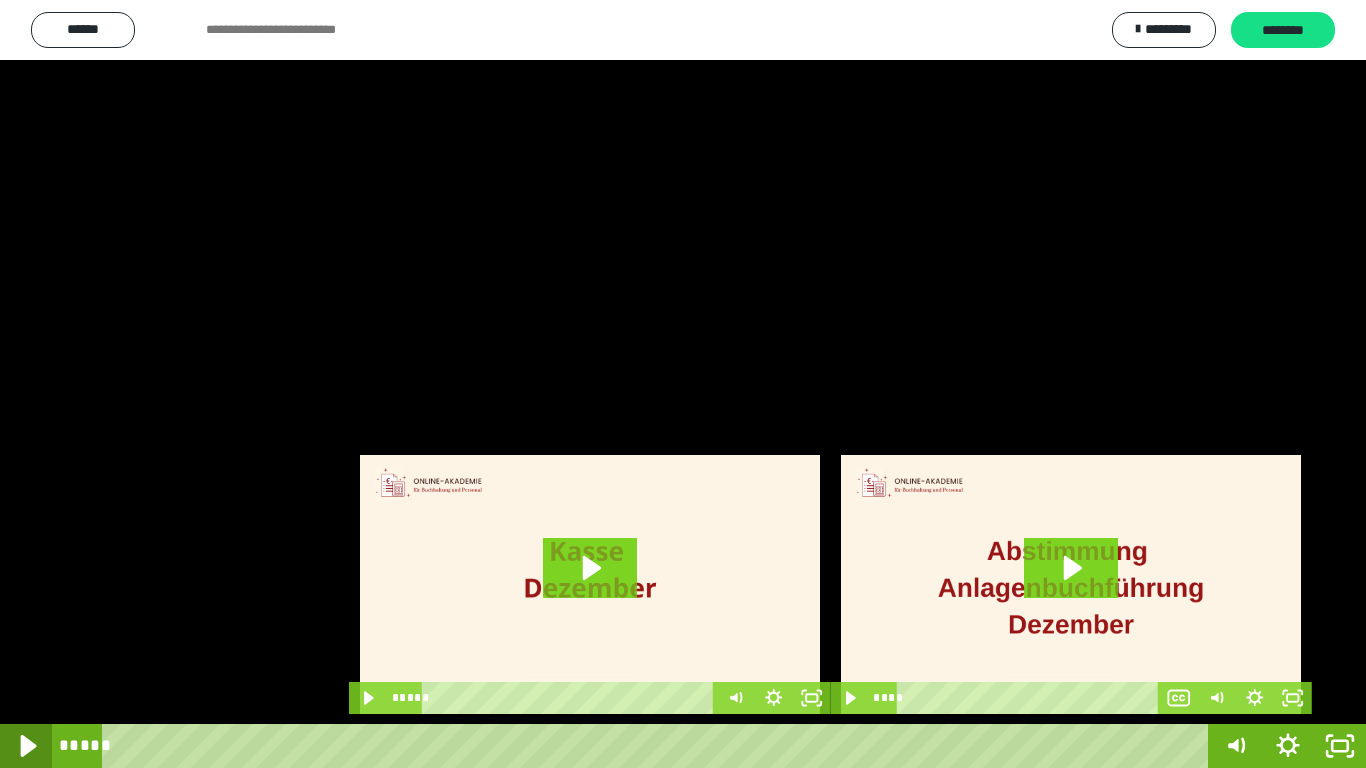 click 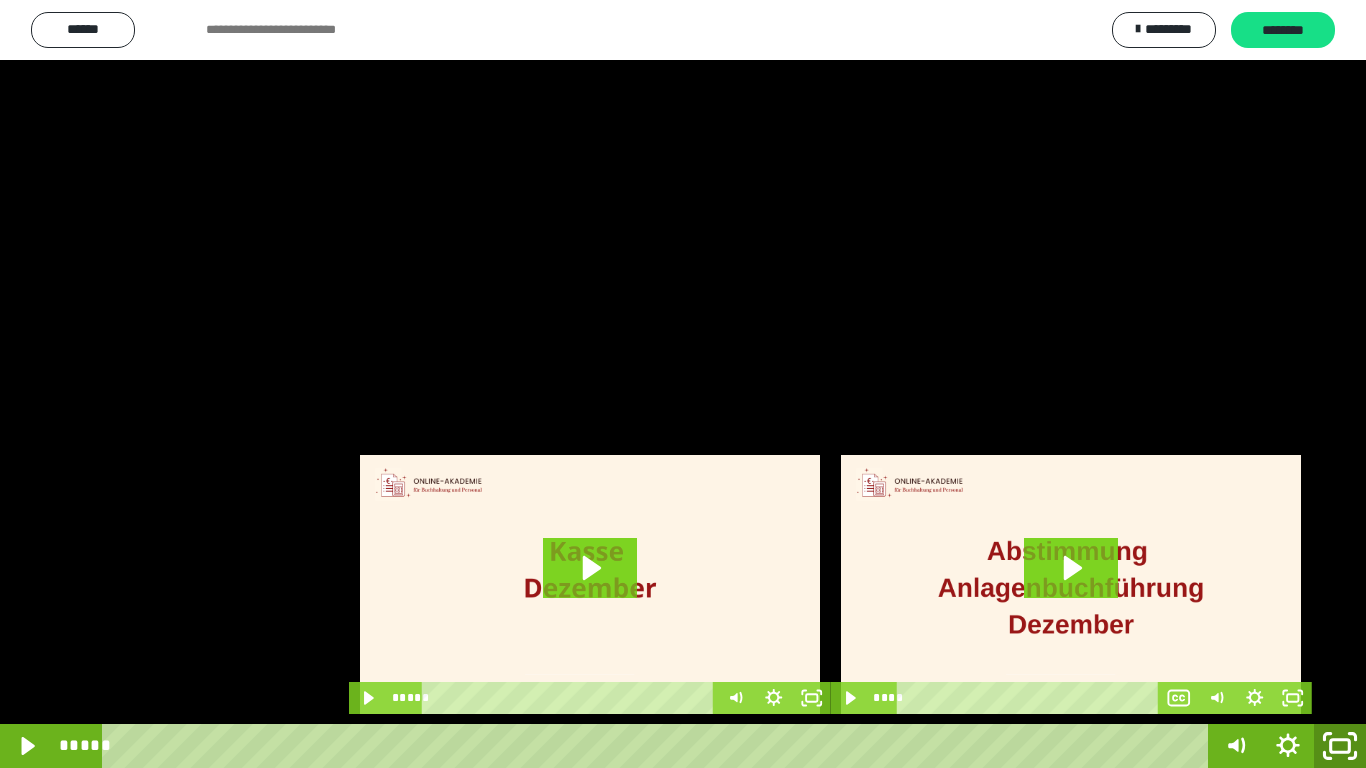 click 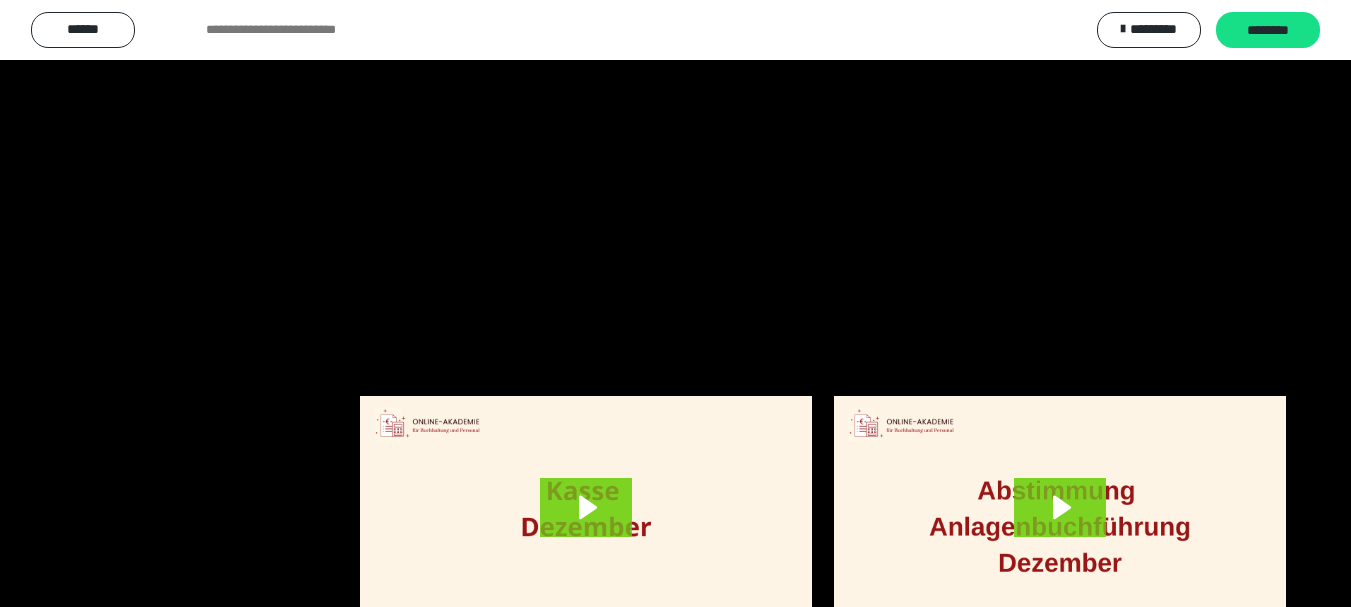 scroll, scrollTop: 4083, scrollLeft: 0, axis: vertical 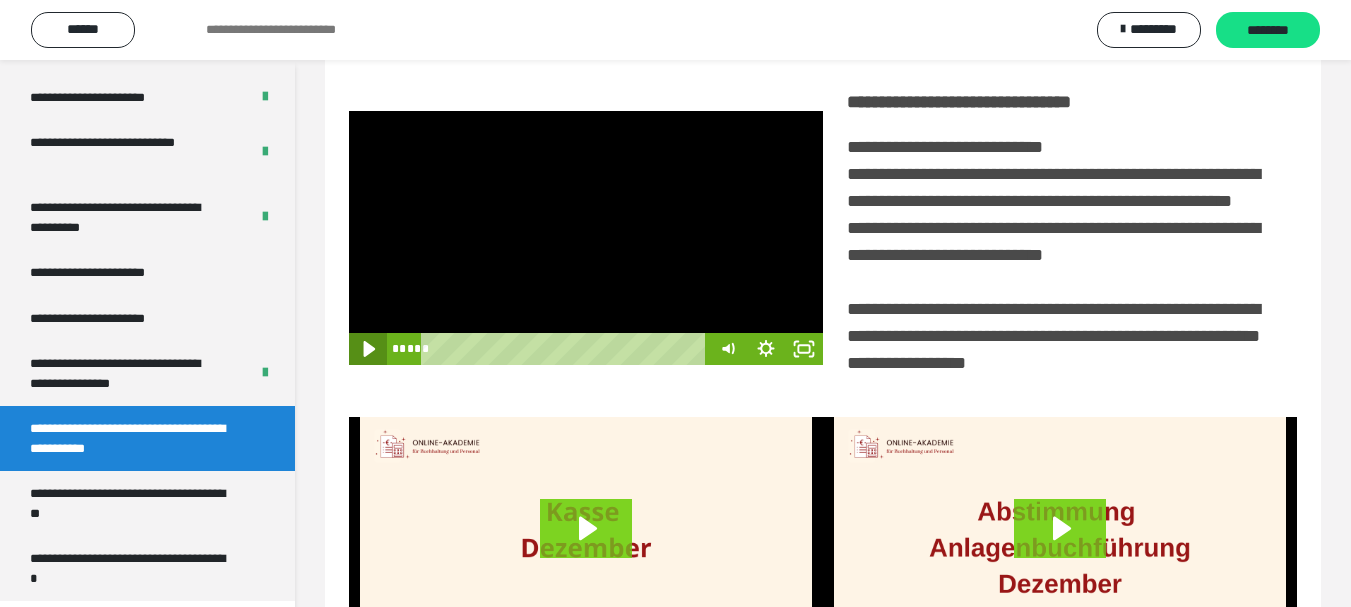 click 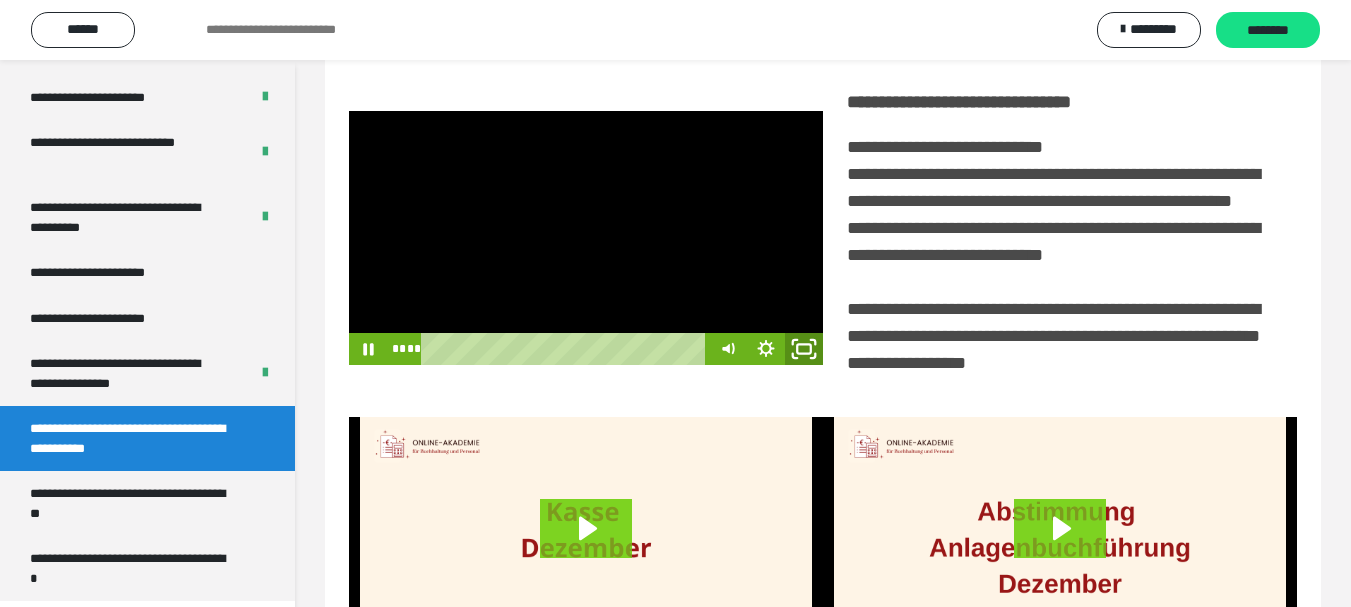 click 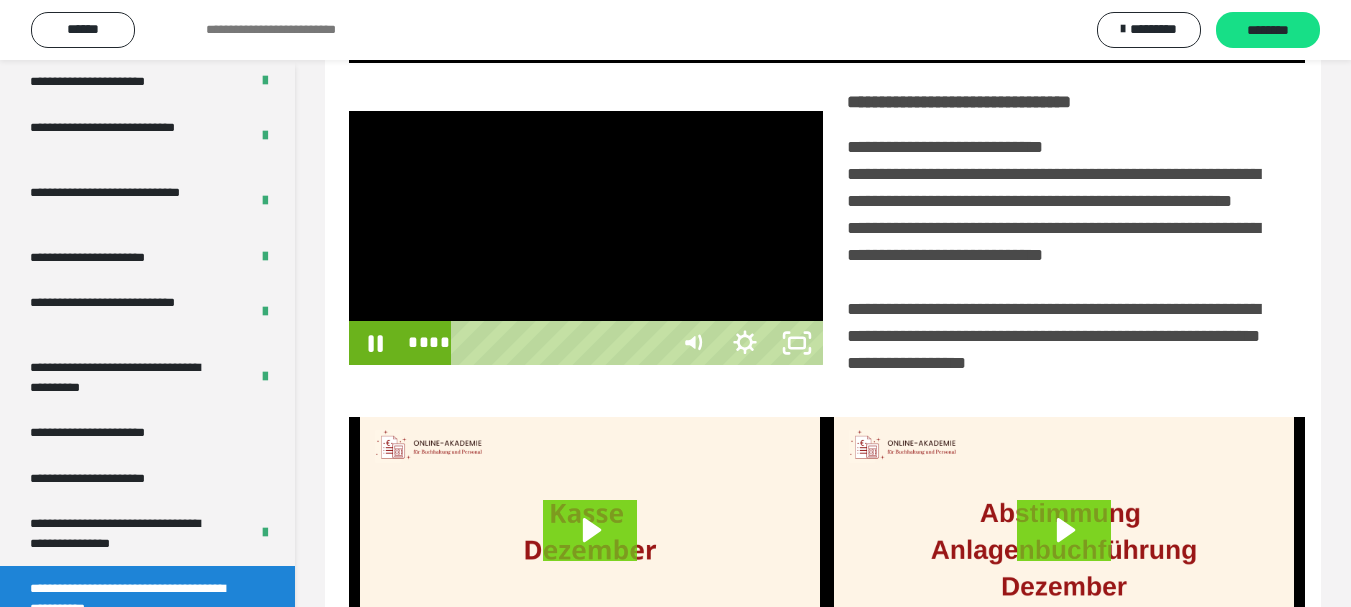 scroll, scrollTop: 3922, scrollLeft: 0, axis: vertical 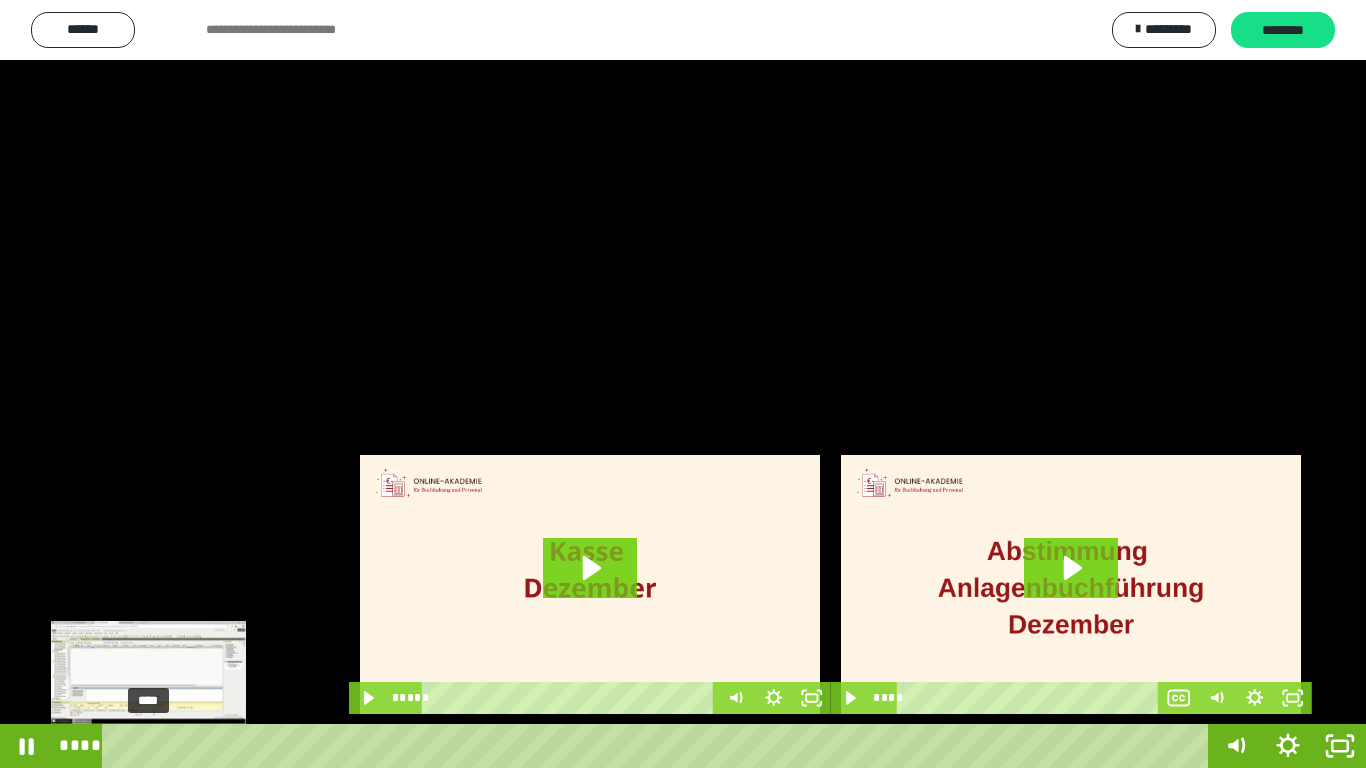 click on "****" at bounding box center [659, 746] 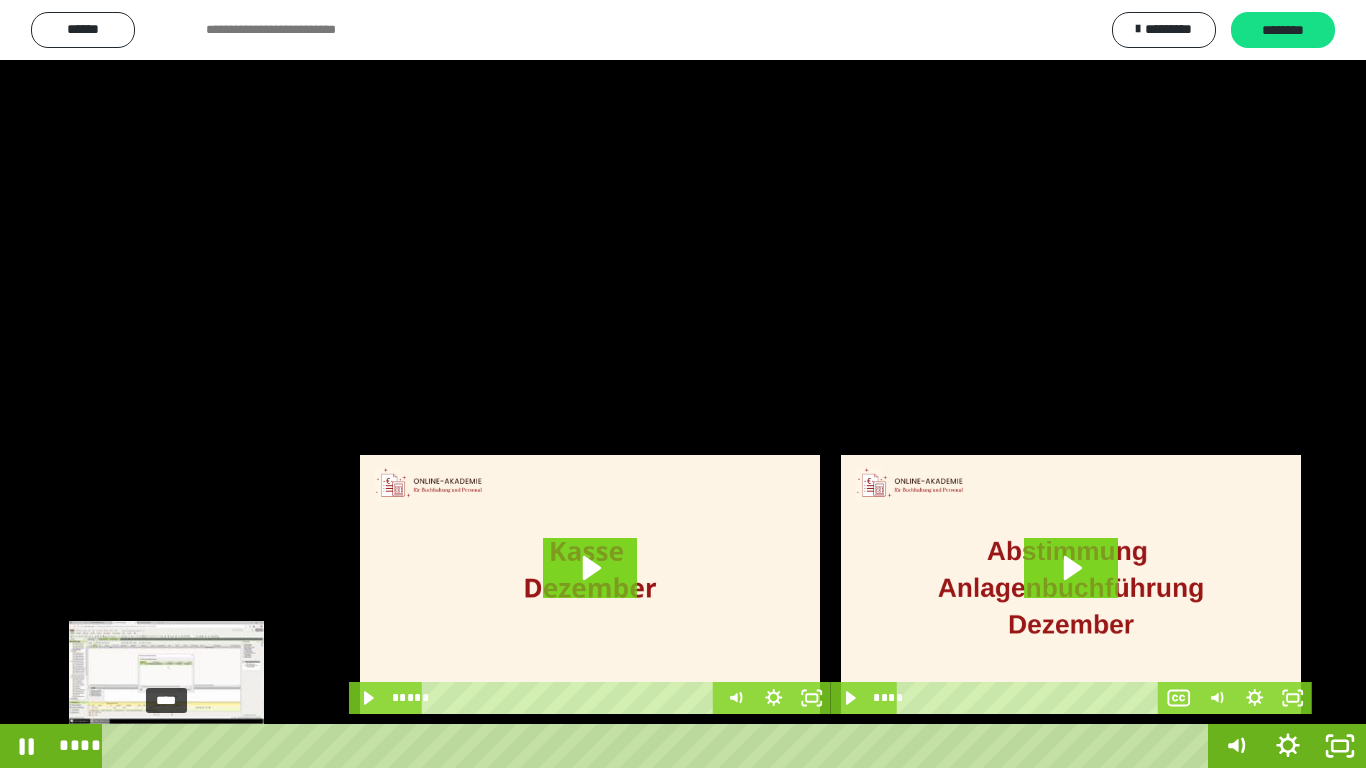 click on "****" at bounding box center (659, 746) 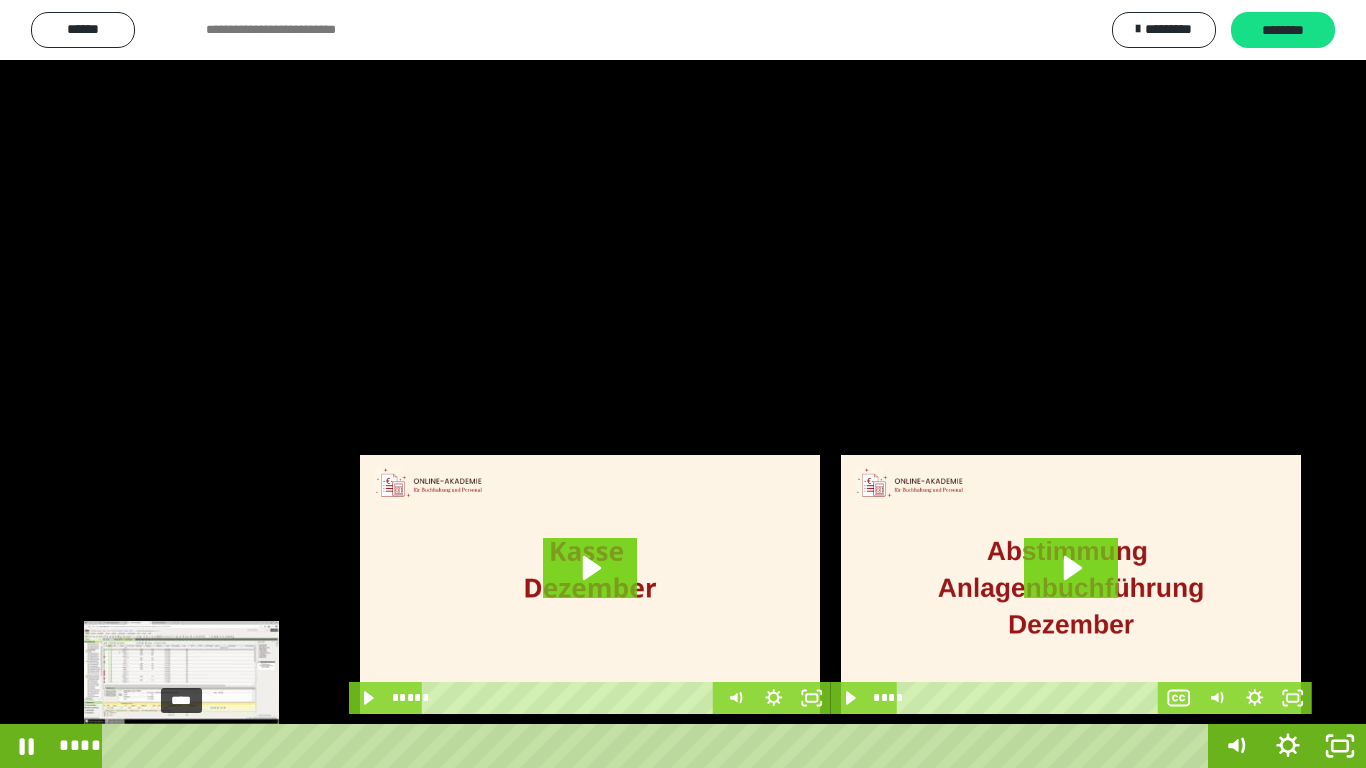 click on "****" at bounding box center [659, 746] 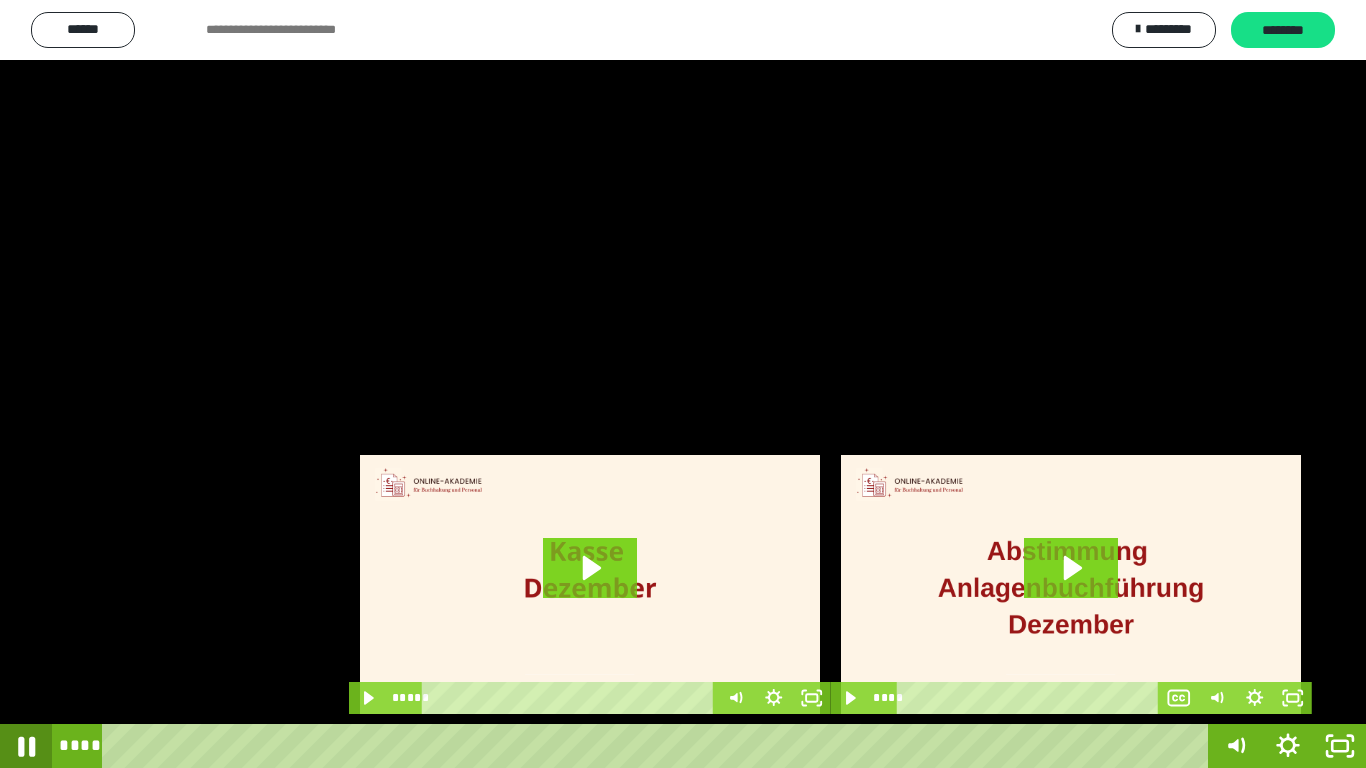 click 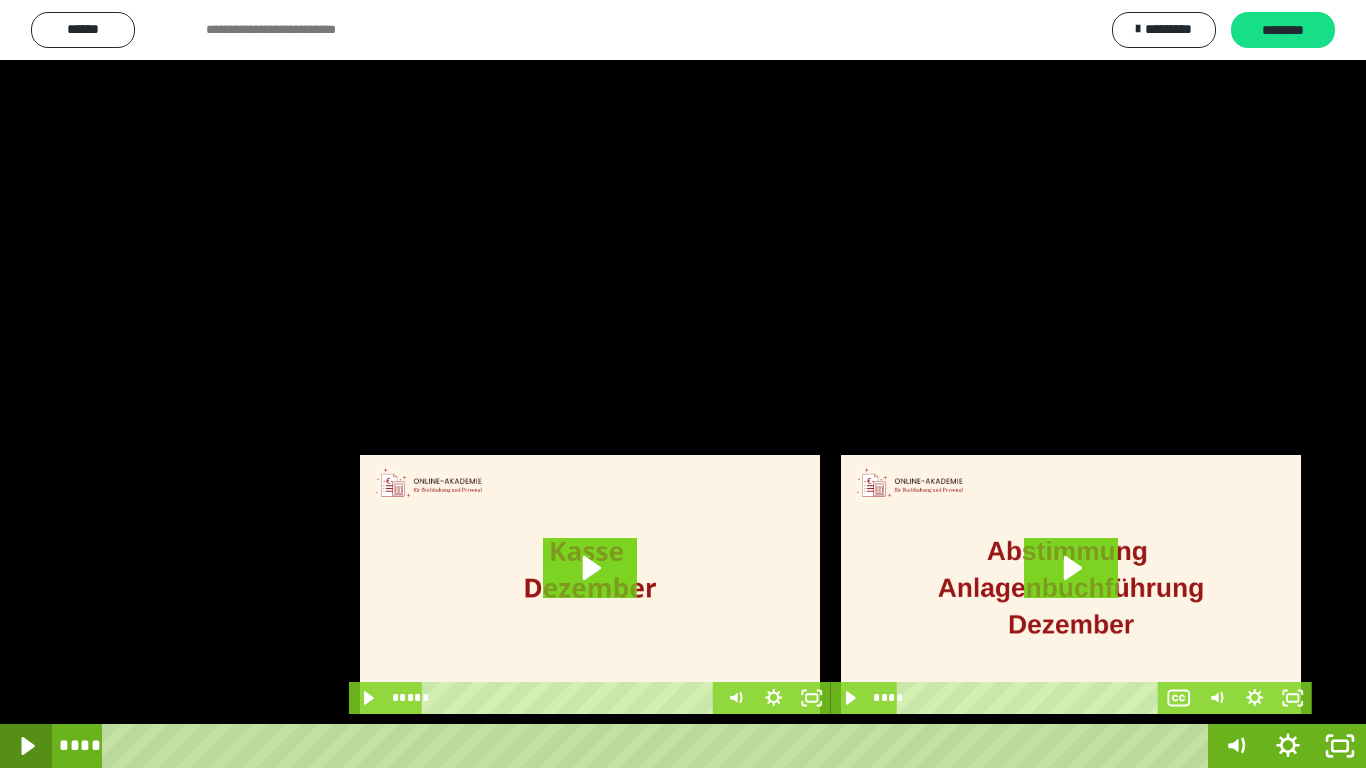 click 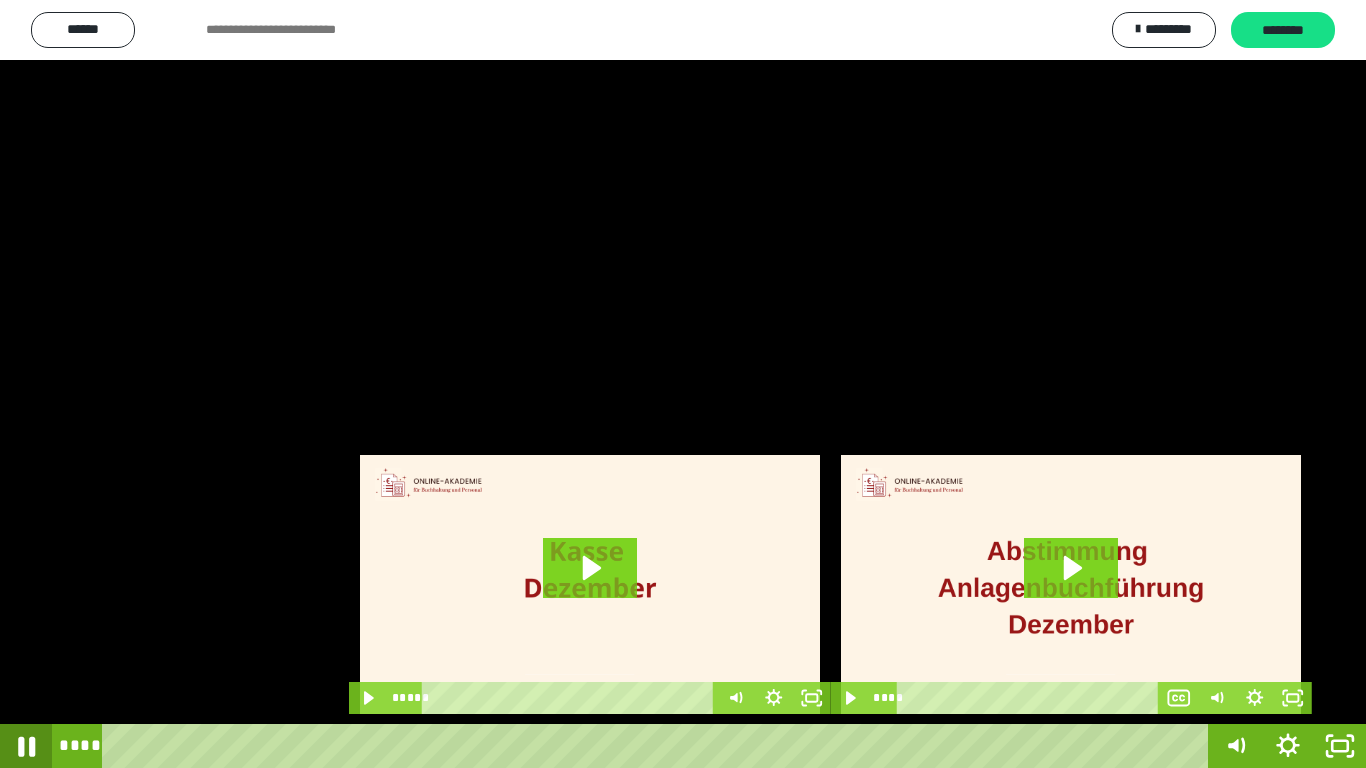 click 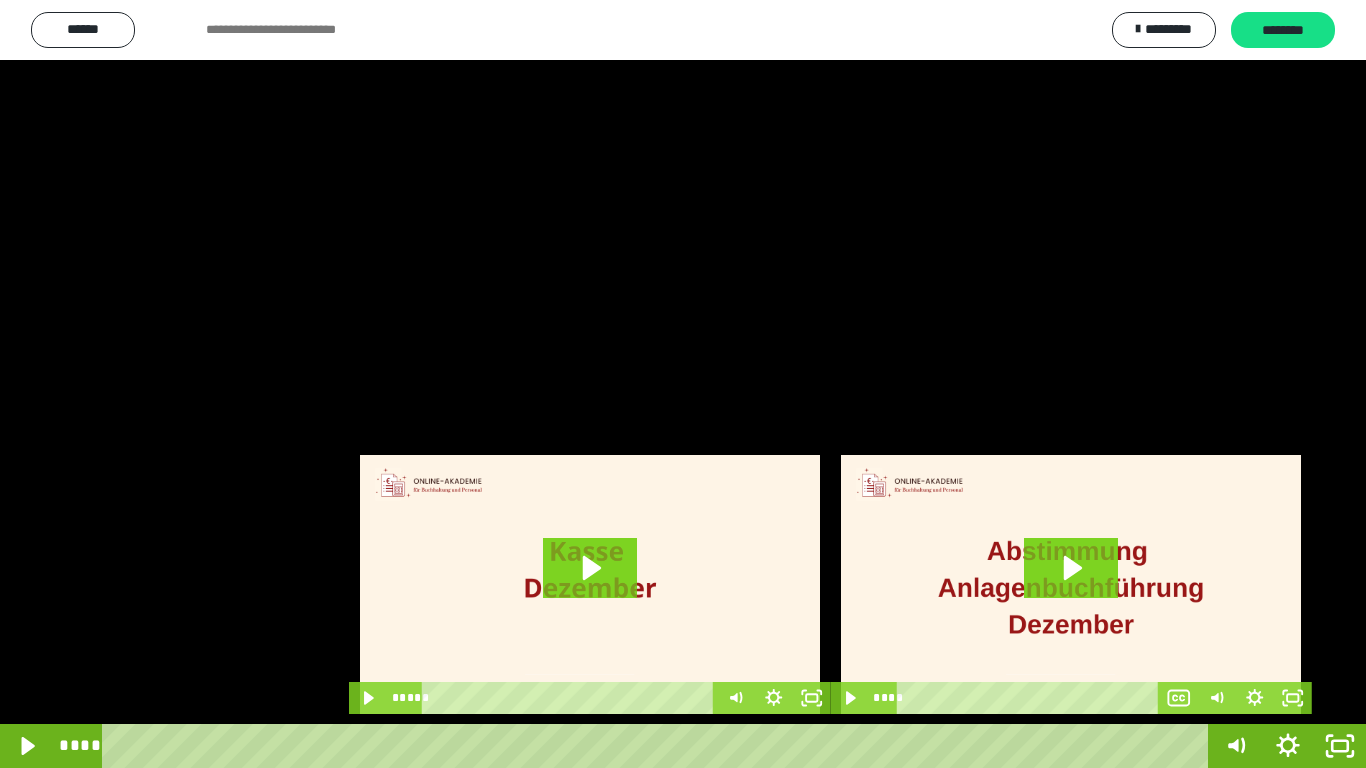 click at bounding box center [683, 384] 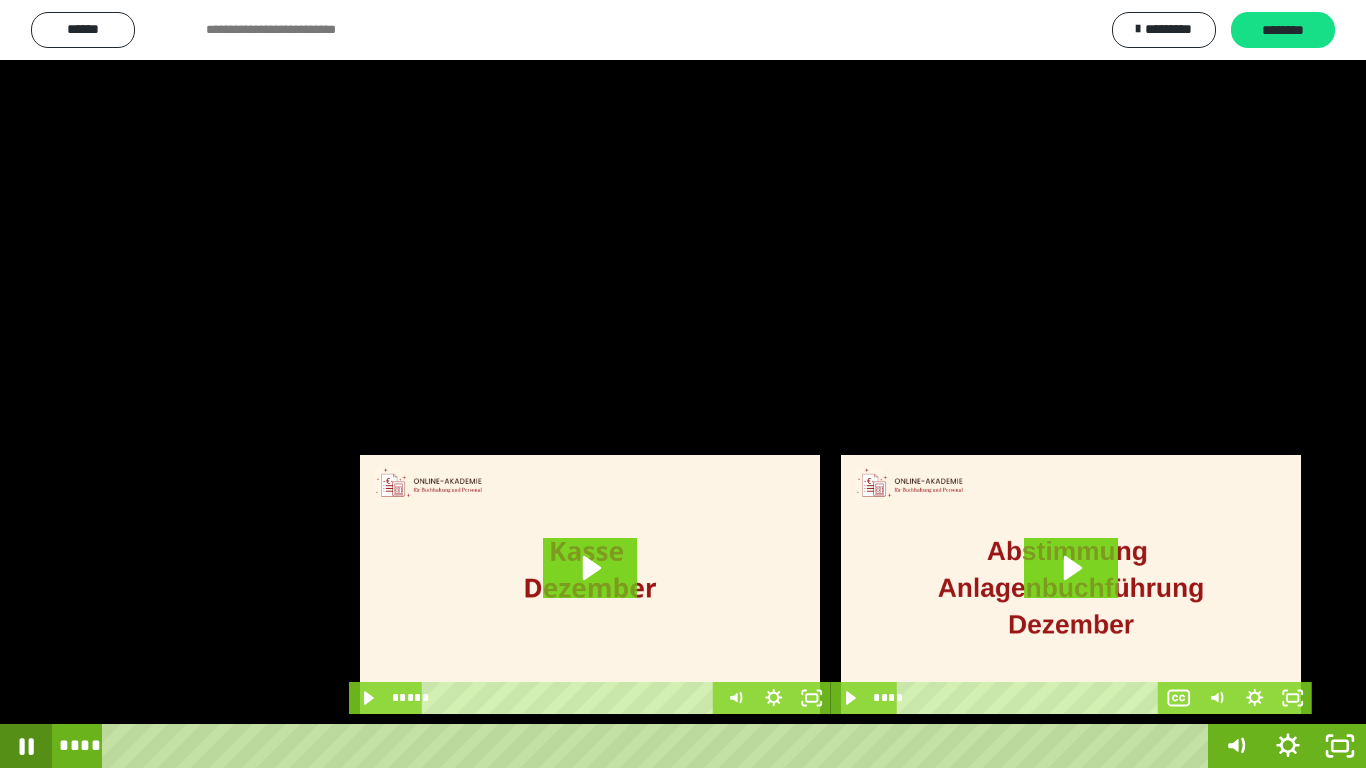 click 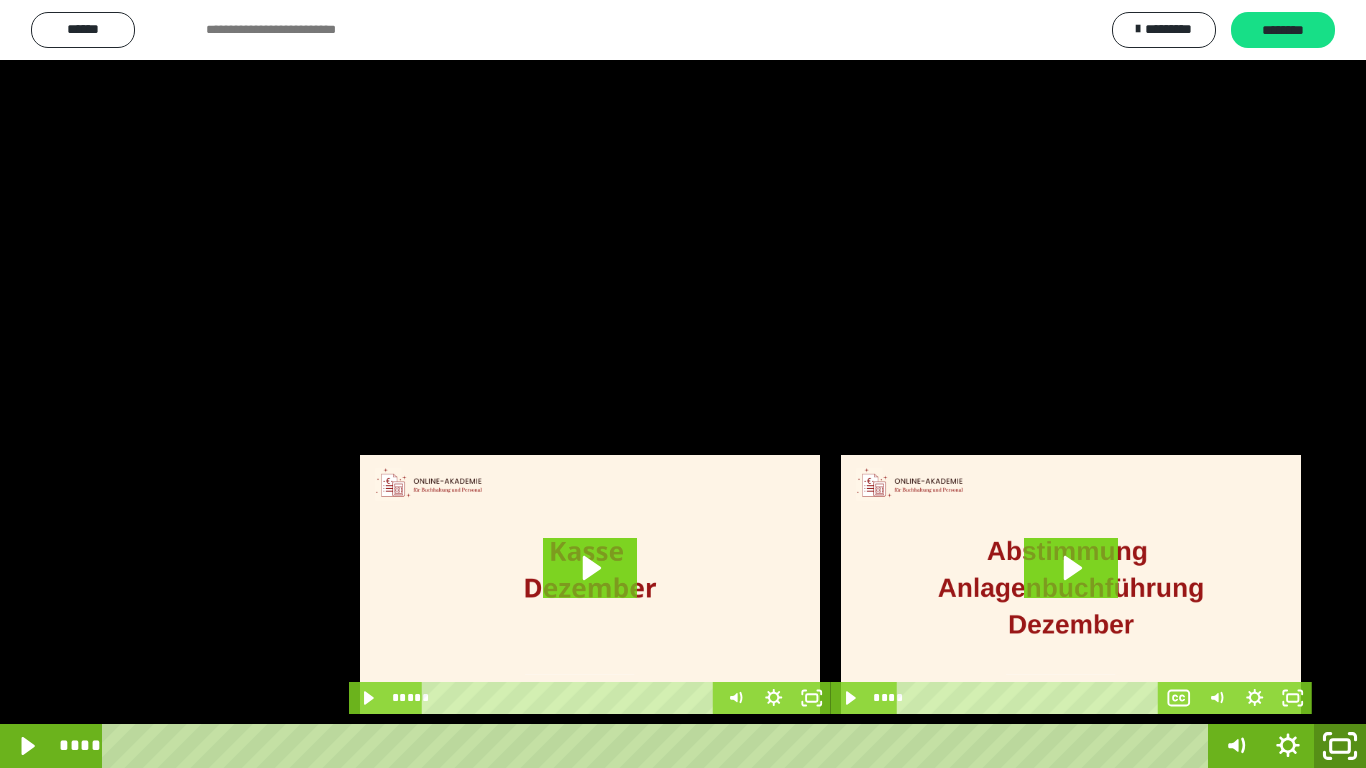 click 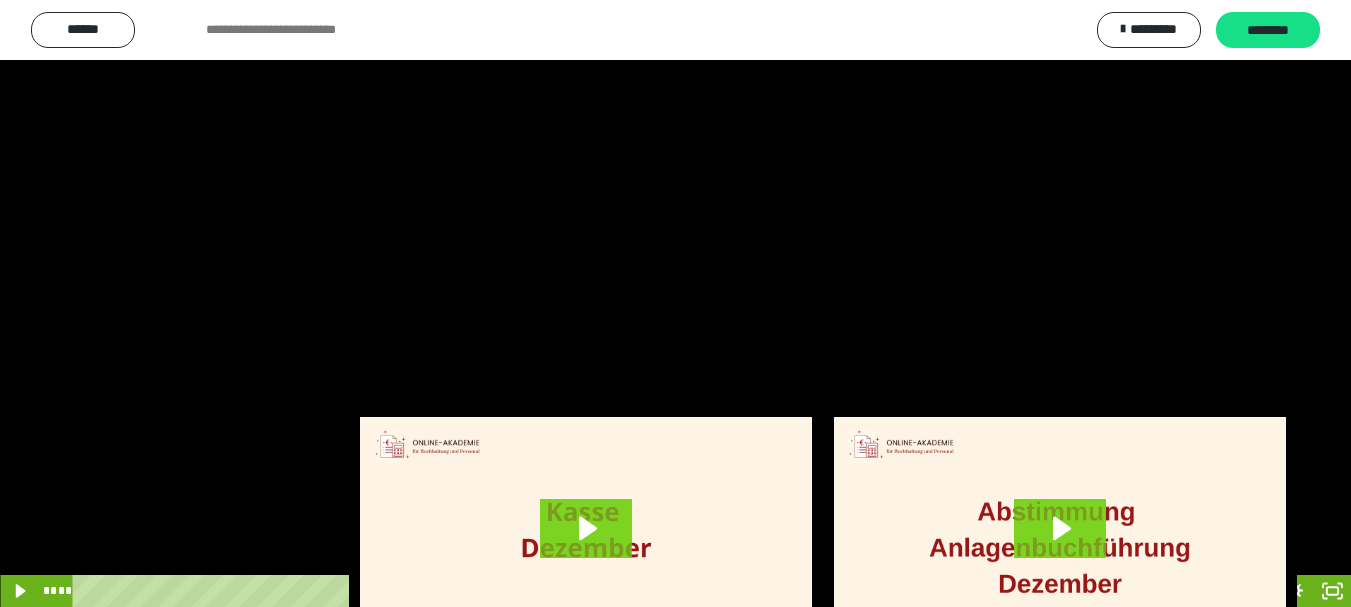 scroll, scrollTop: 4083, scrollLeft: 0, axis: vertical 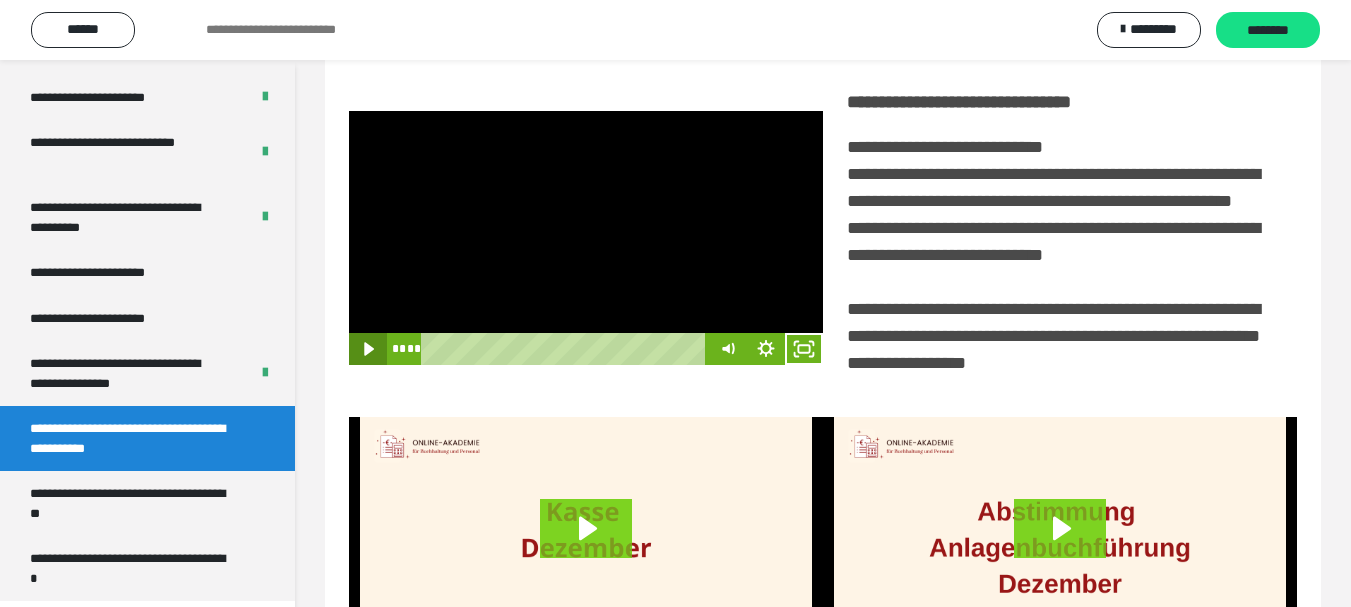 click 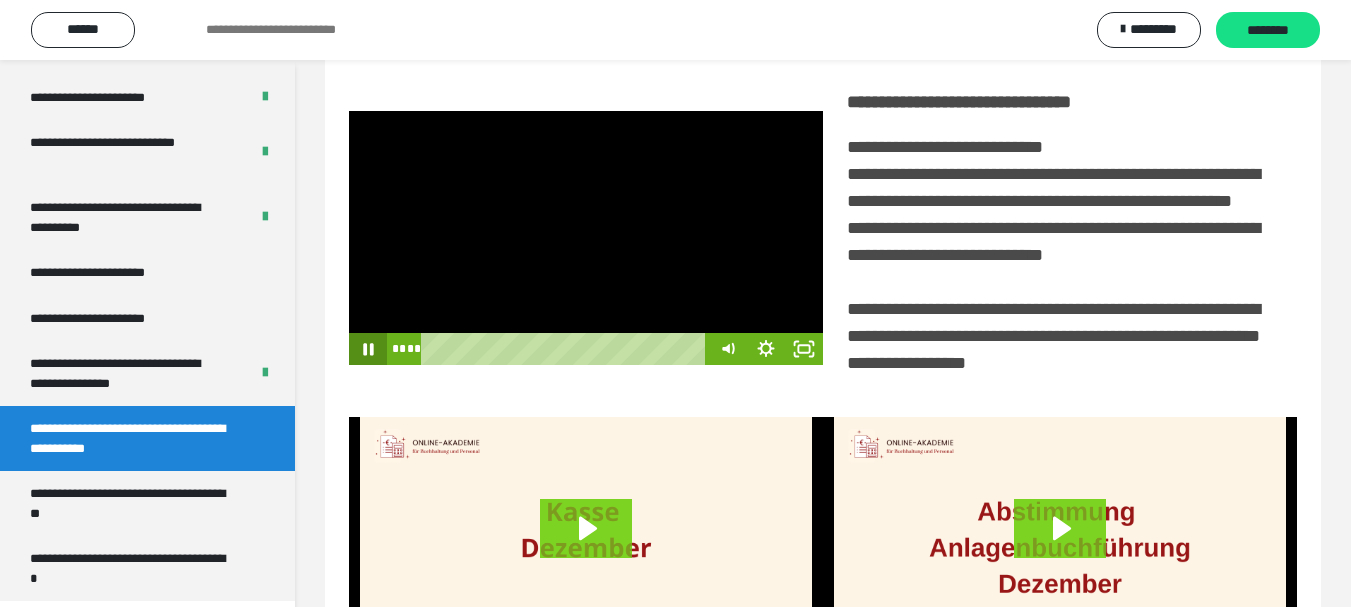 click 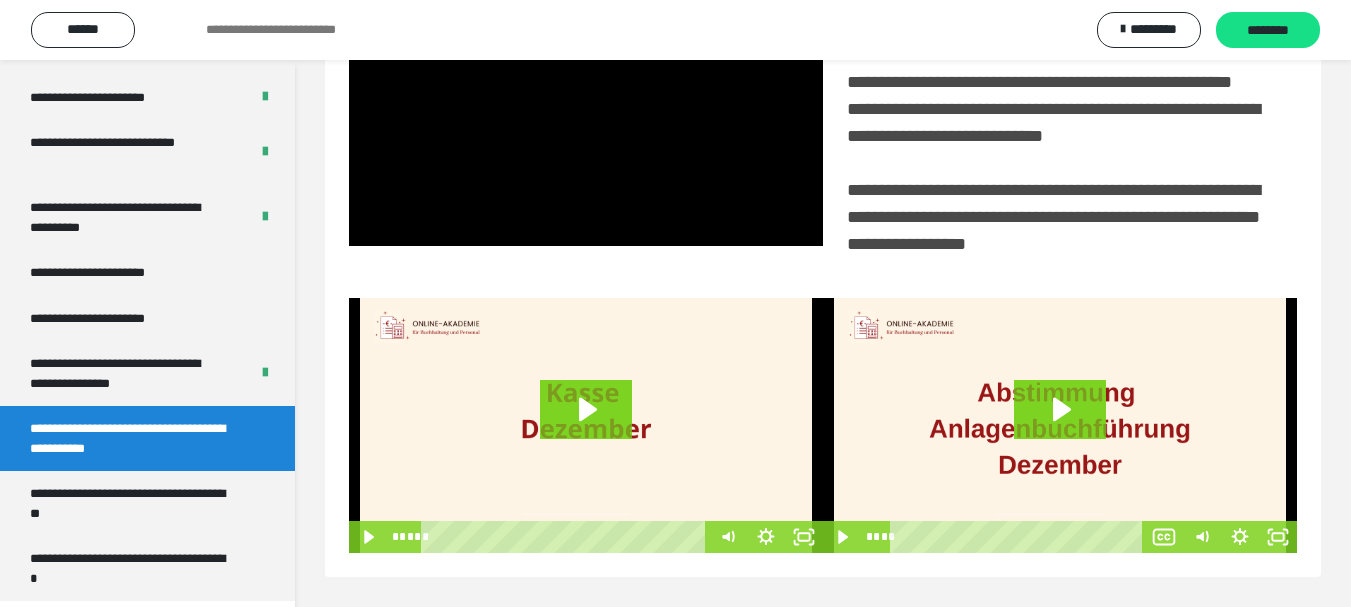 scroll, scrollTop: 537, scrollLeft: 0, axis: vertical 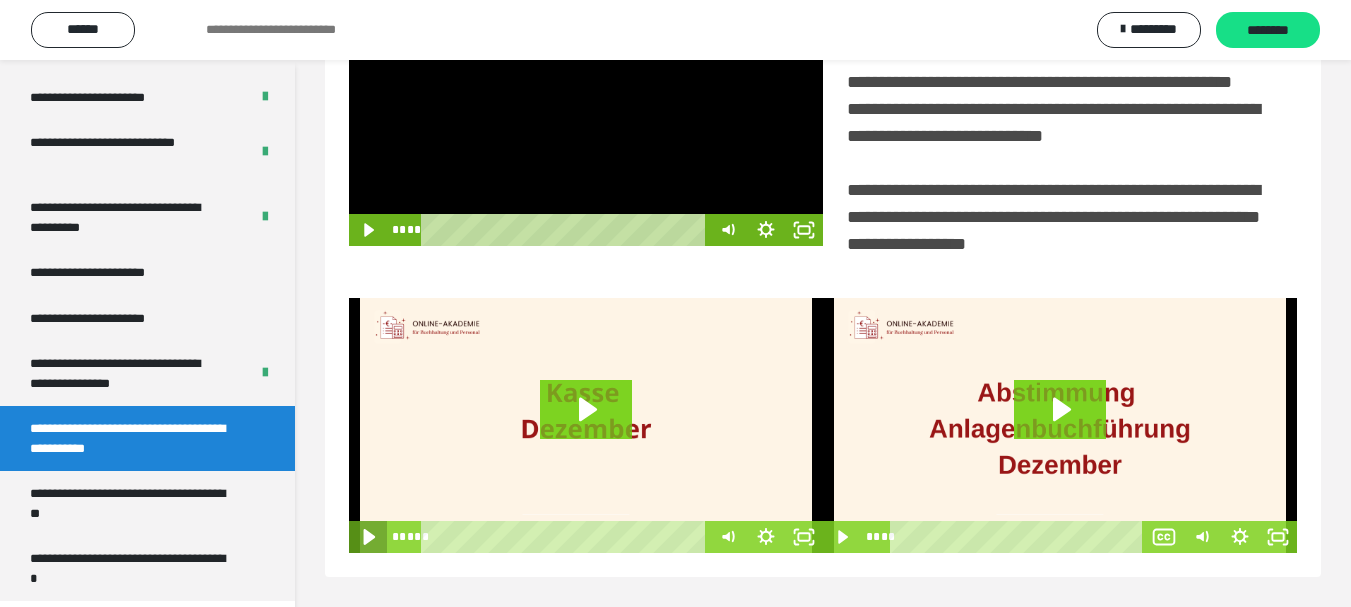 click 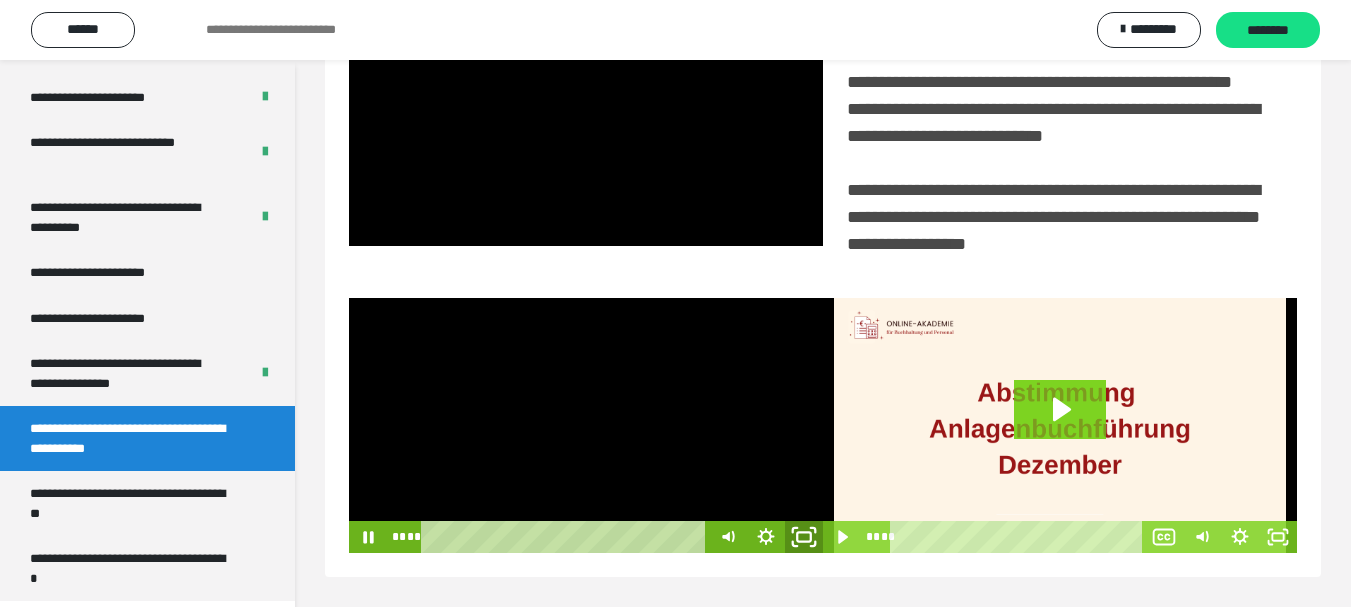 click 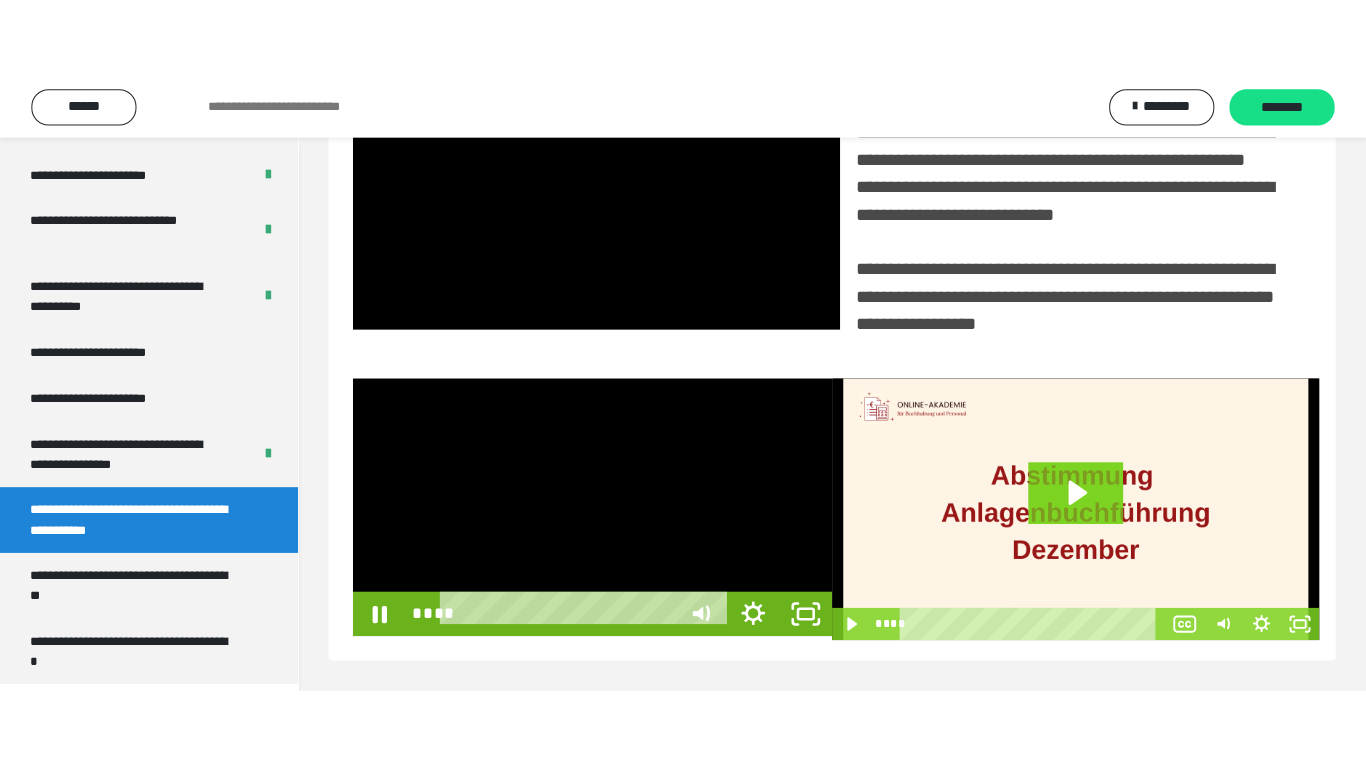 scroll, scrollTop: 358, scrollLeft: 0, axis: vertical 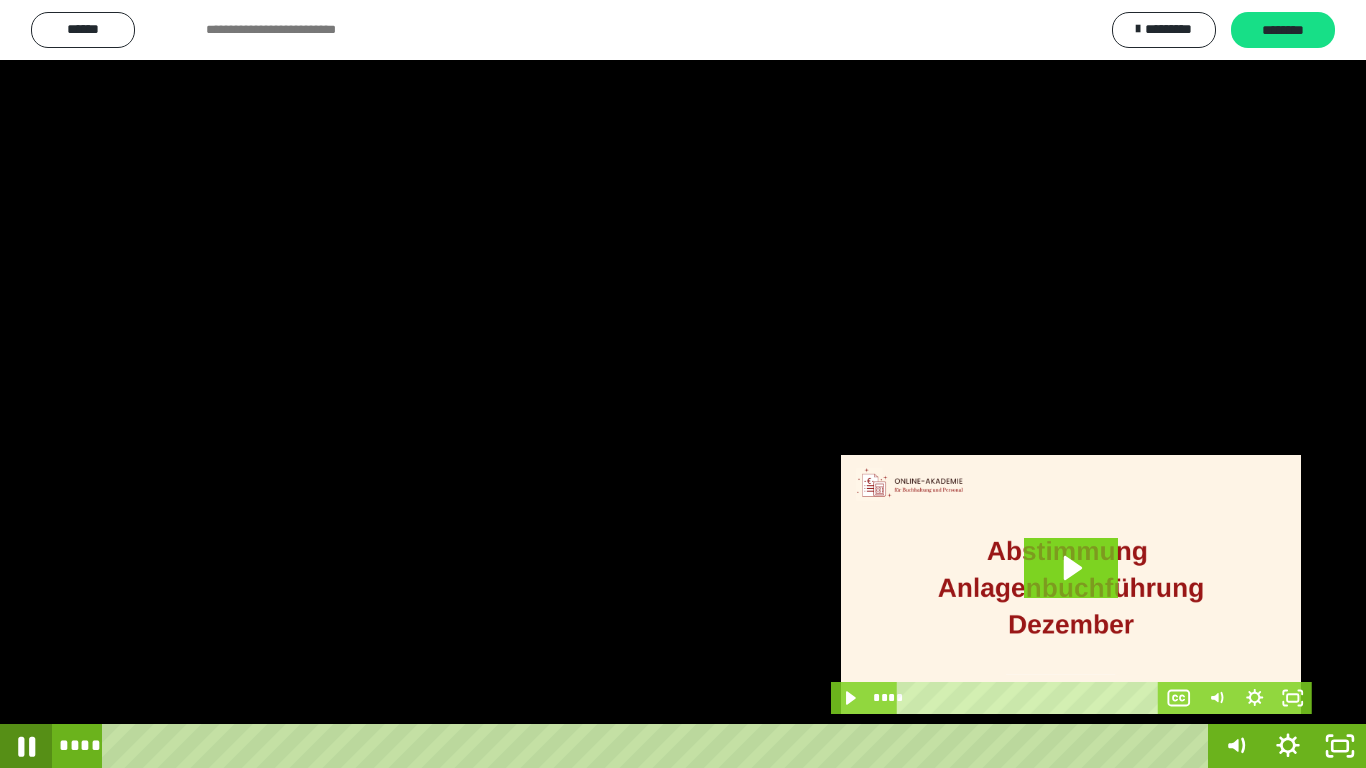 click 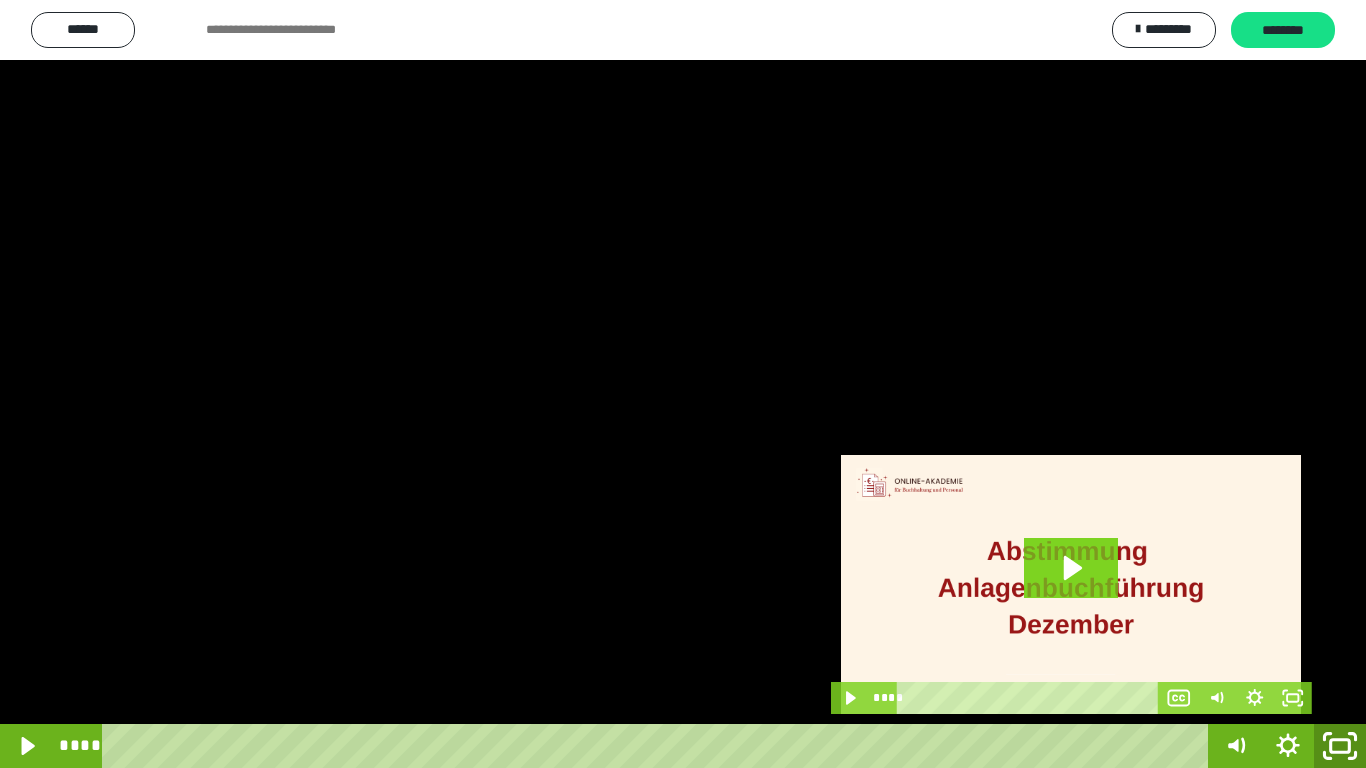 click 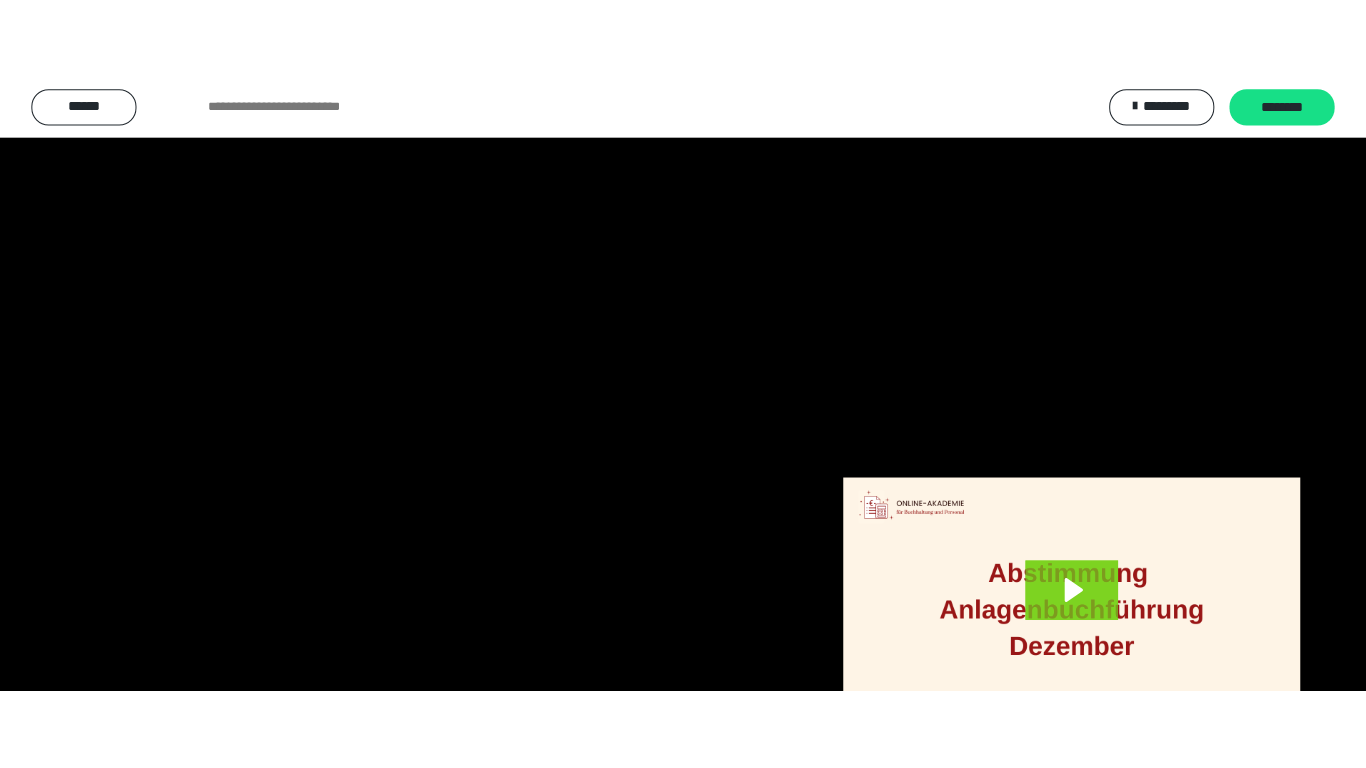 scroll, scrollTop: 4083, scrollLeft: 0, axis: vertical 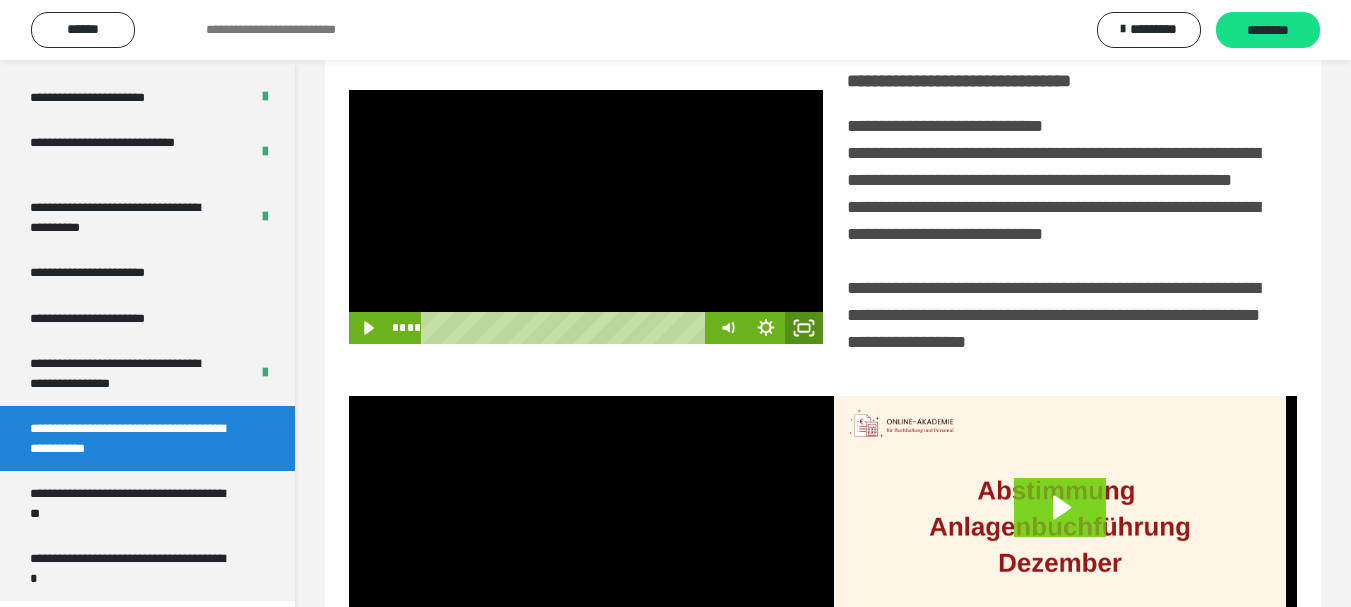 click 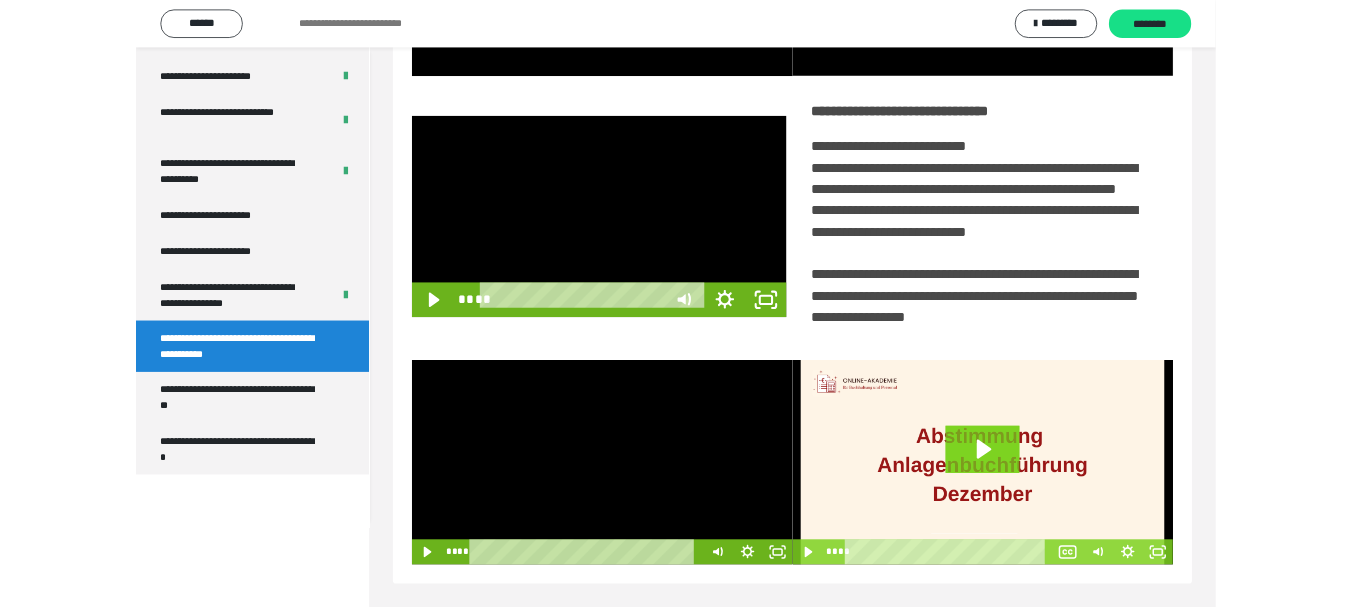 scroll, scrollTop: 3922, scrollLeft: 0, axis: vertical 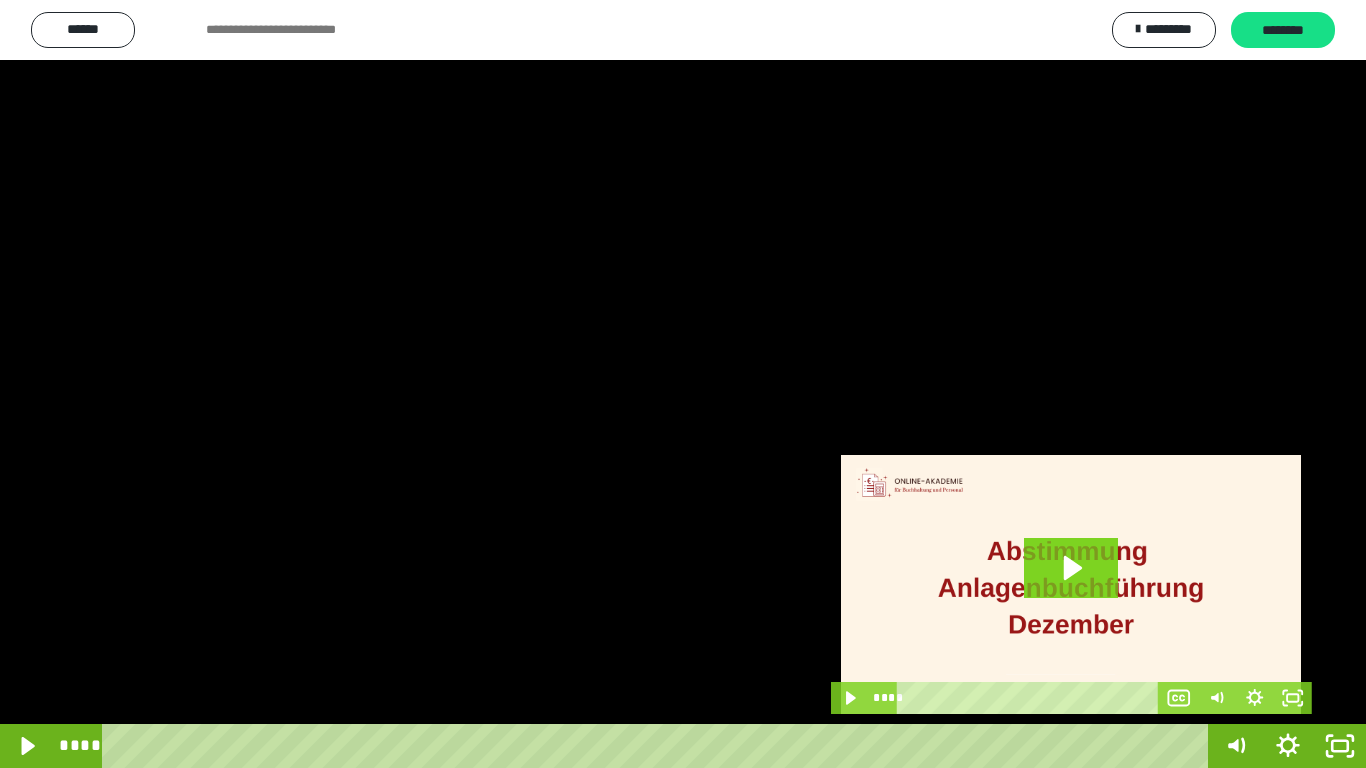 click at bounding box center (683, 384) 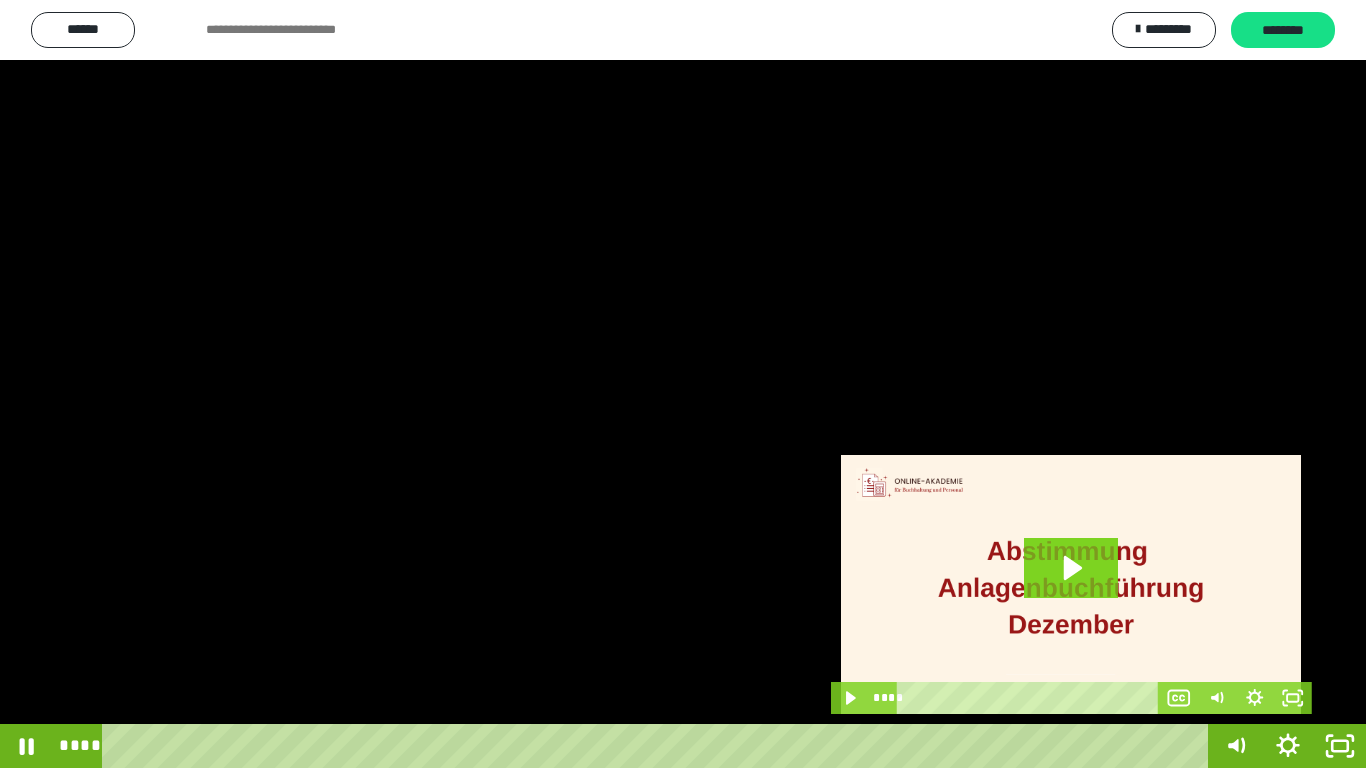 click at bounding box center (683, 384) 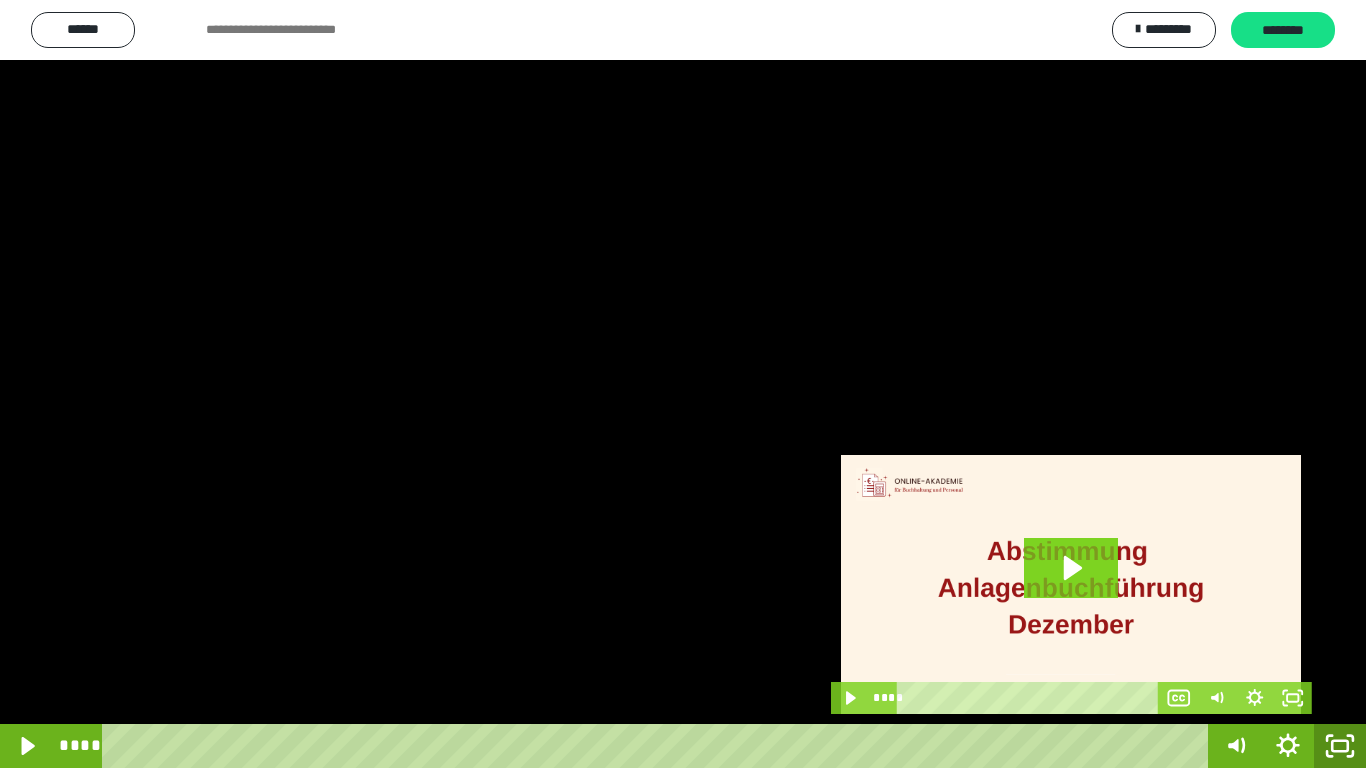 click 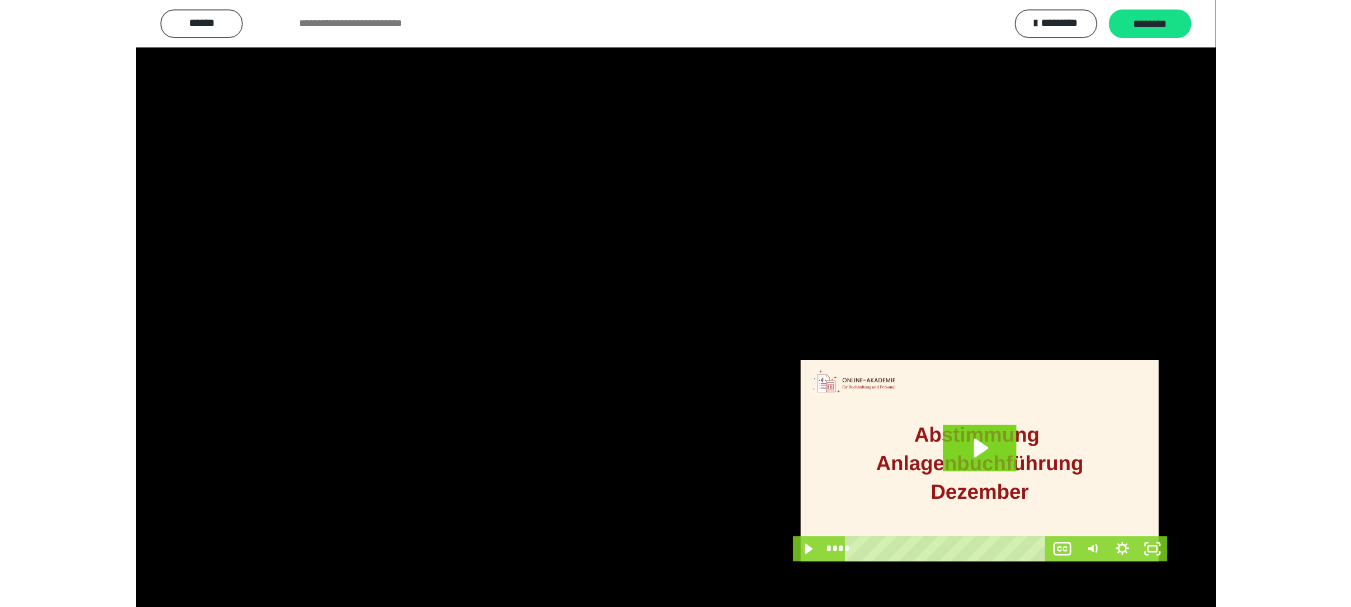 scroll, scrollTop: 4083, scrollLeft: 0, axis: vertical 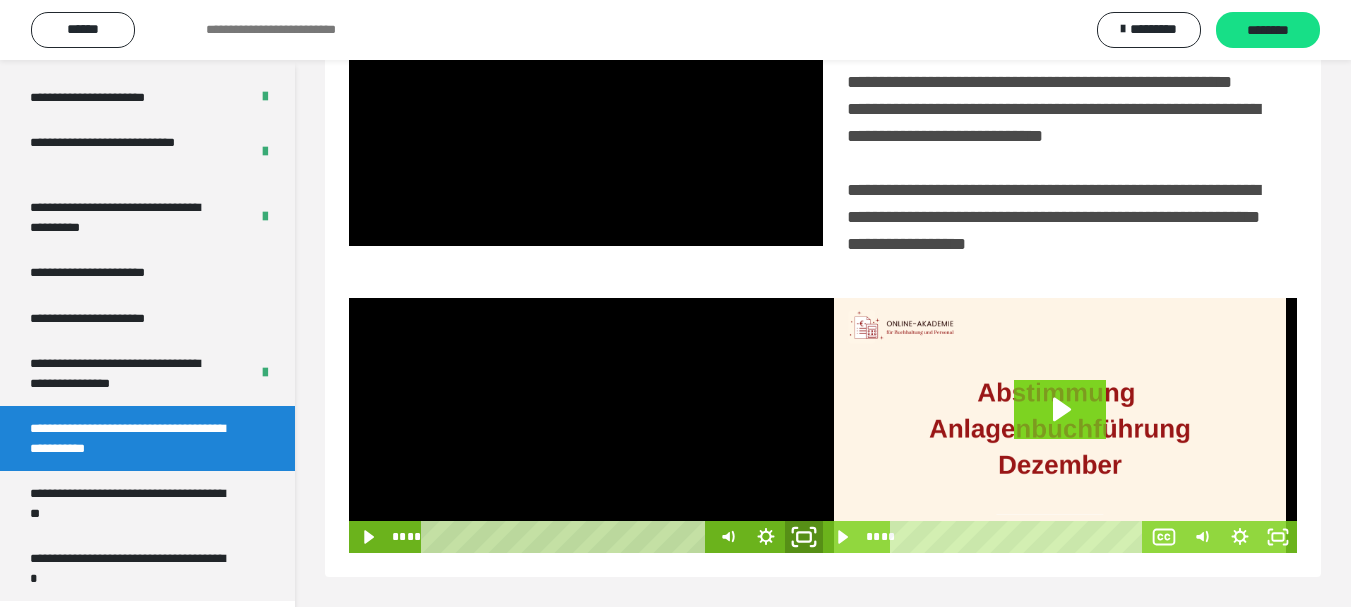 click 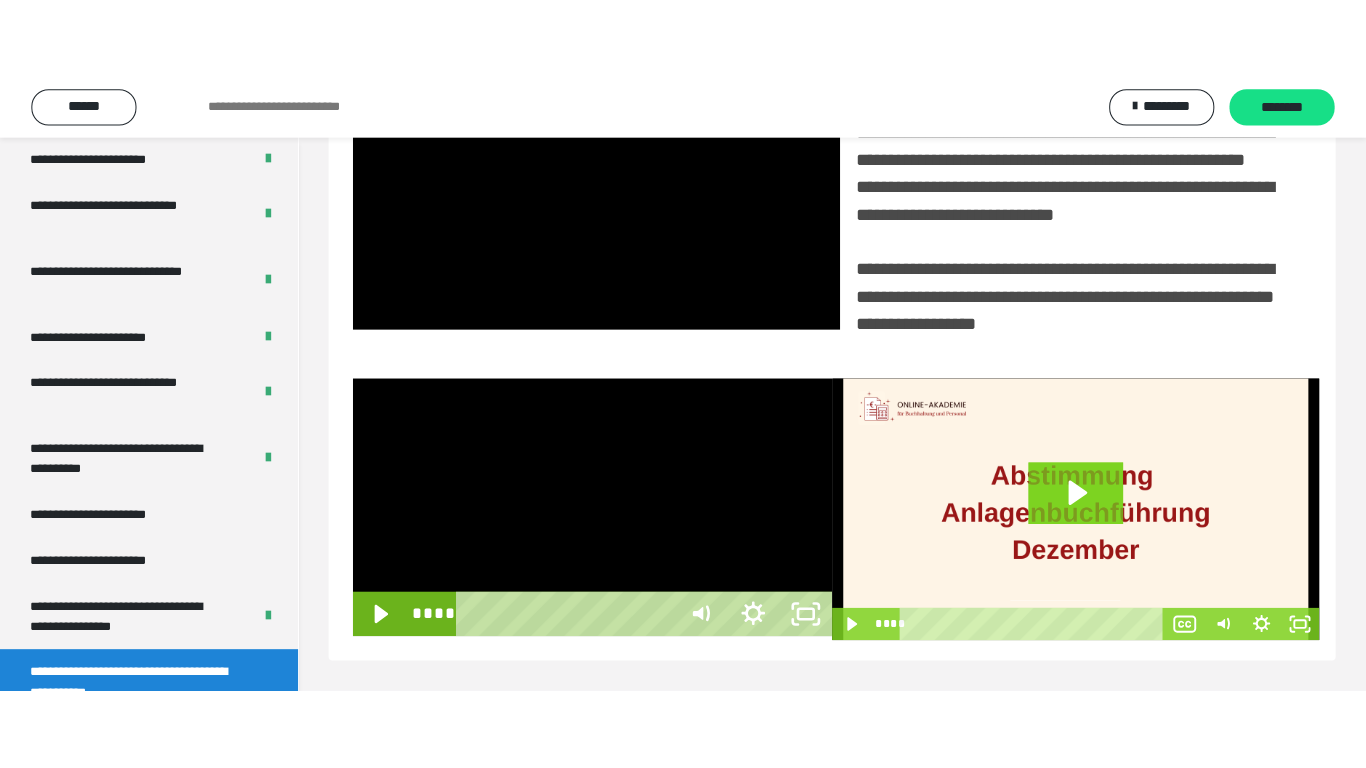 scroll, scrollTop: 358, scrollLeft: 0, axis: vertical 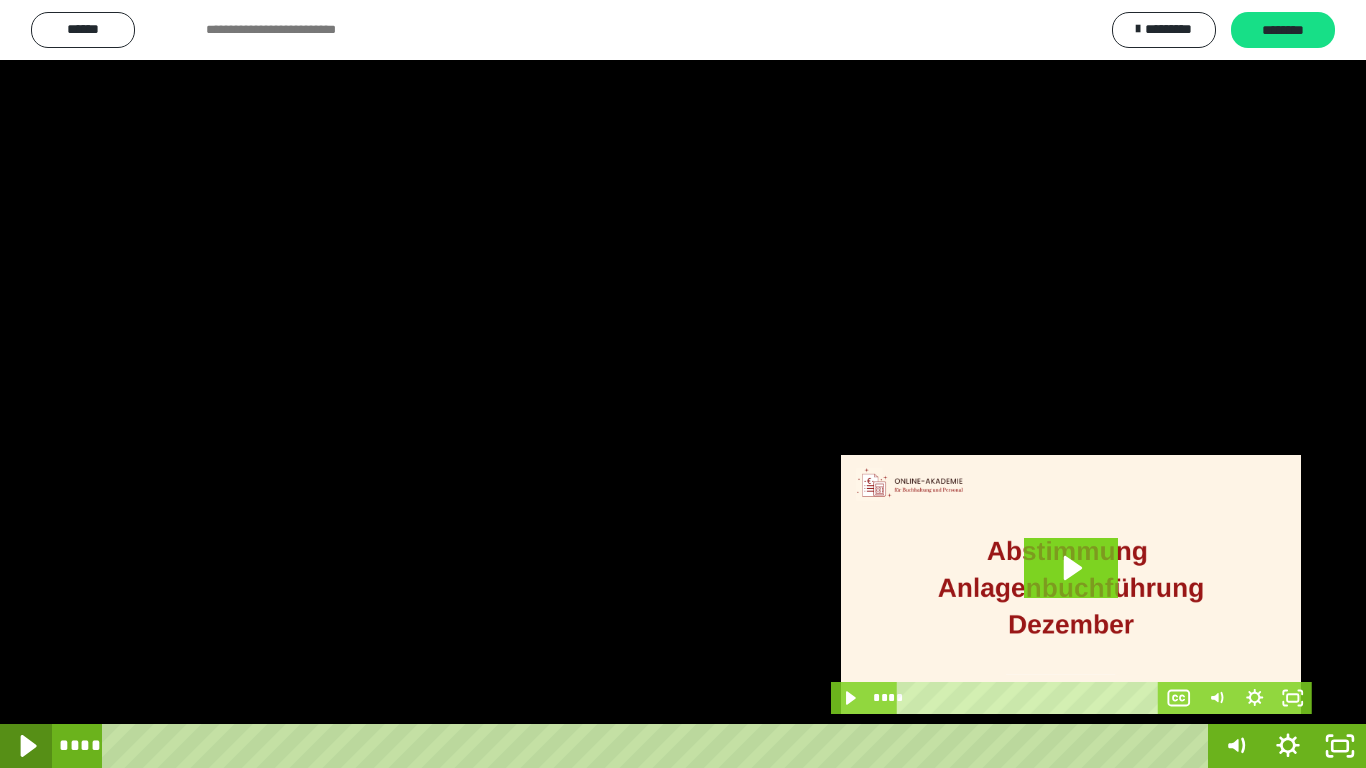click 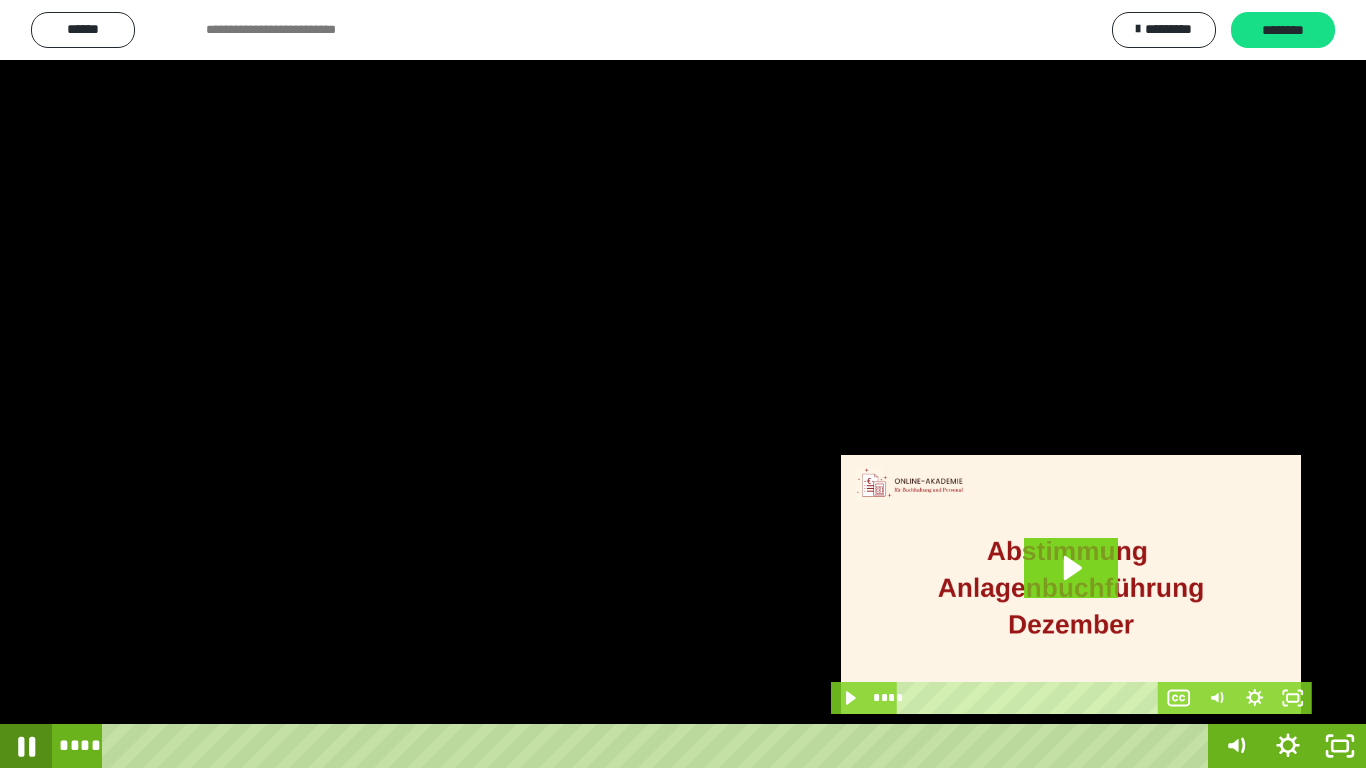 click 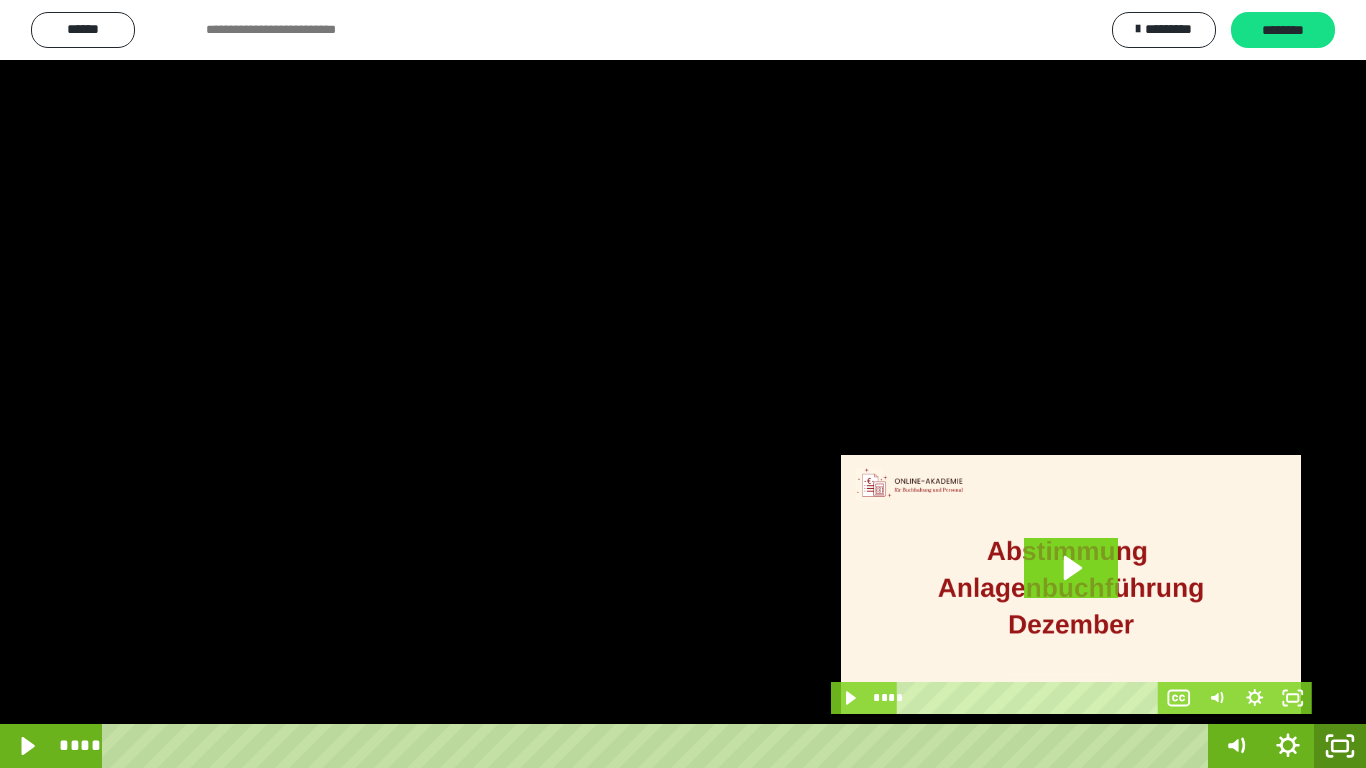 click 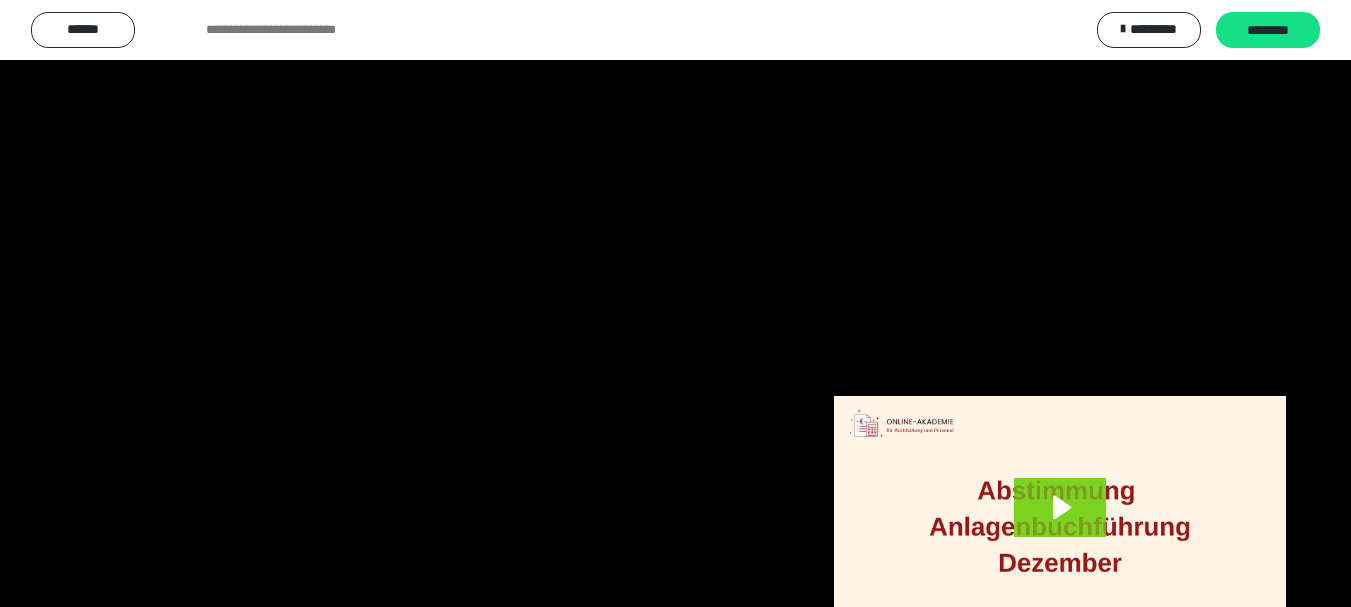 scroll, scrollTop: 4083, scrollLeft: 0, axis: vertical 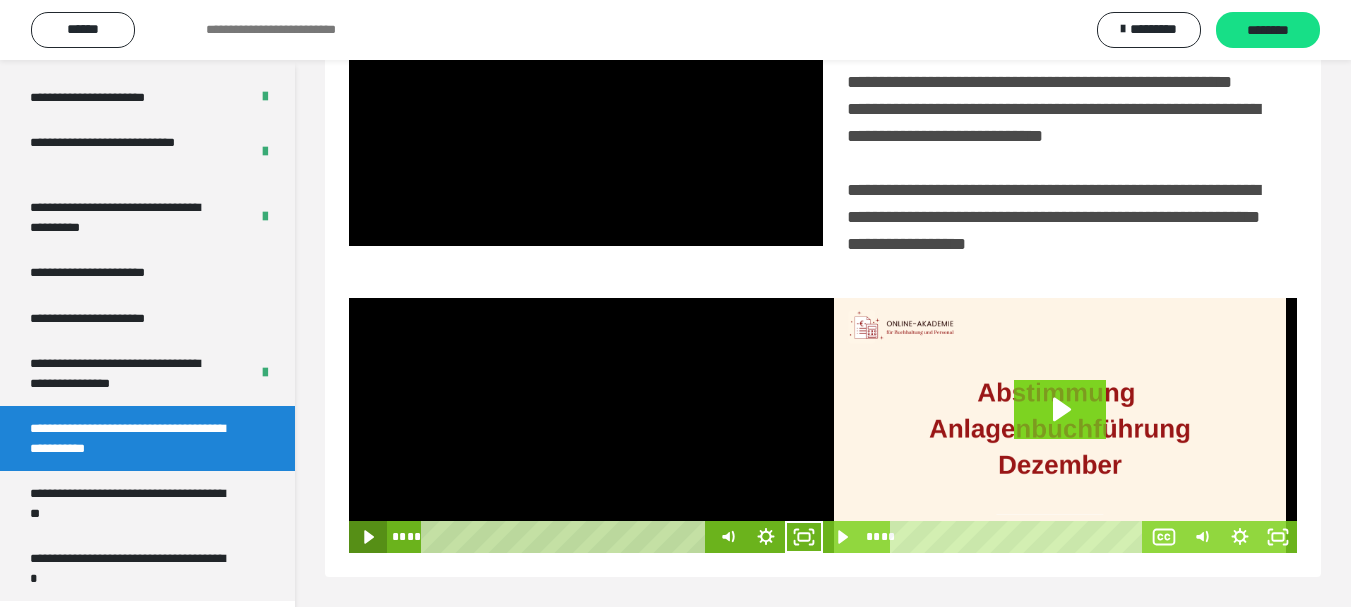 click 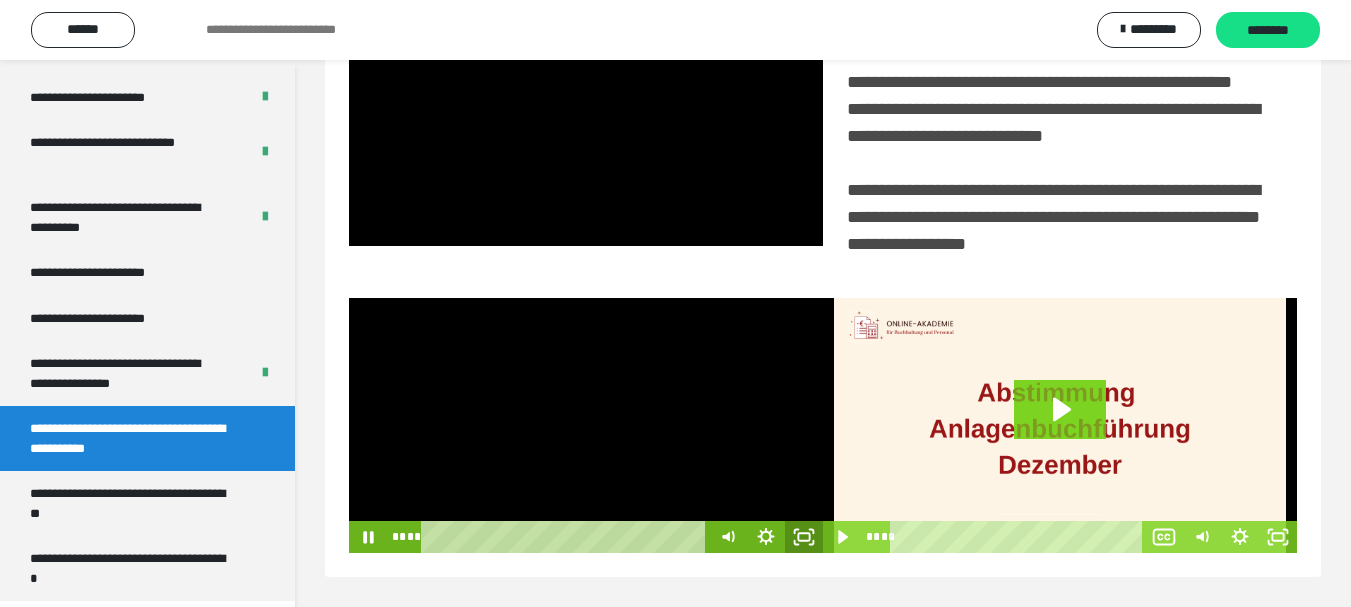click 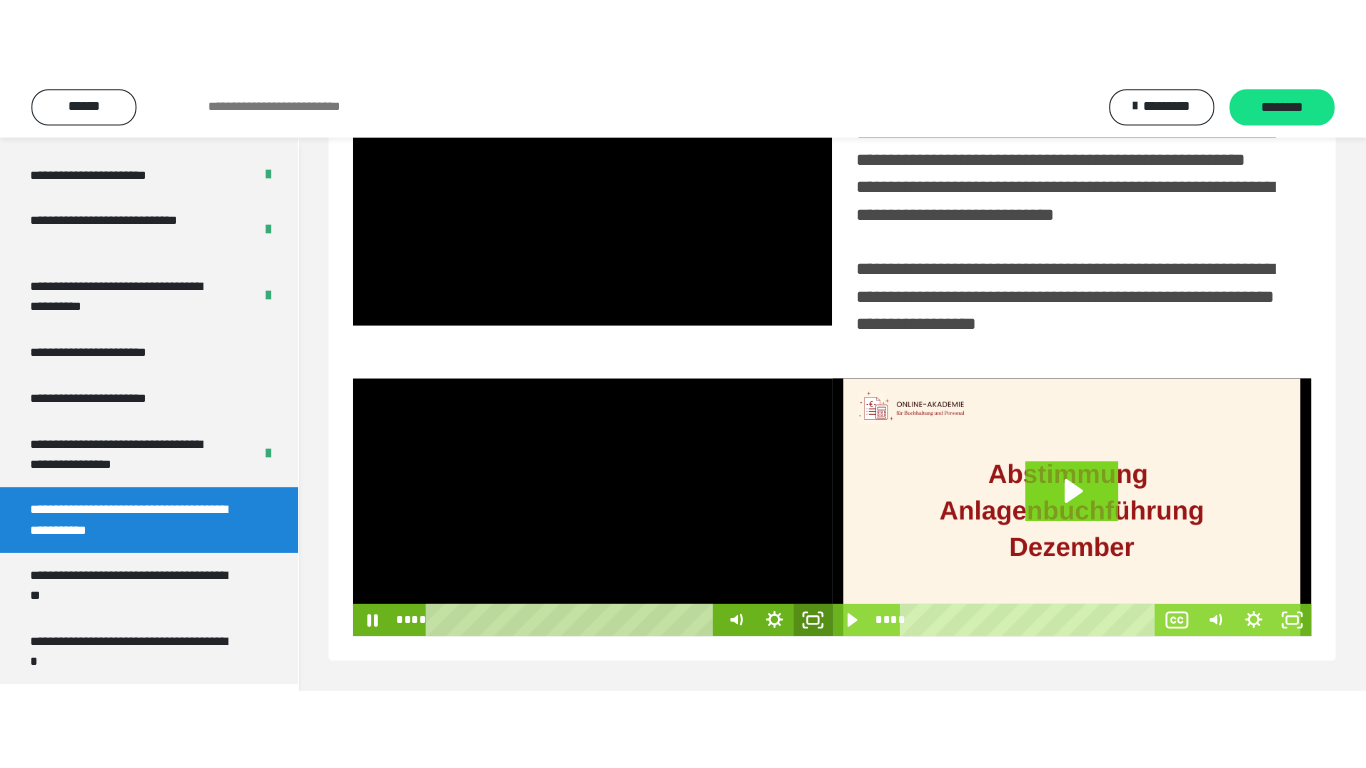 scroll, scrollTop: 358, scrollLeft: 0, axis: vertical 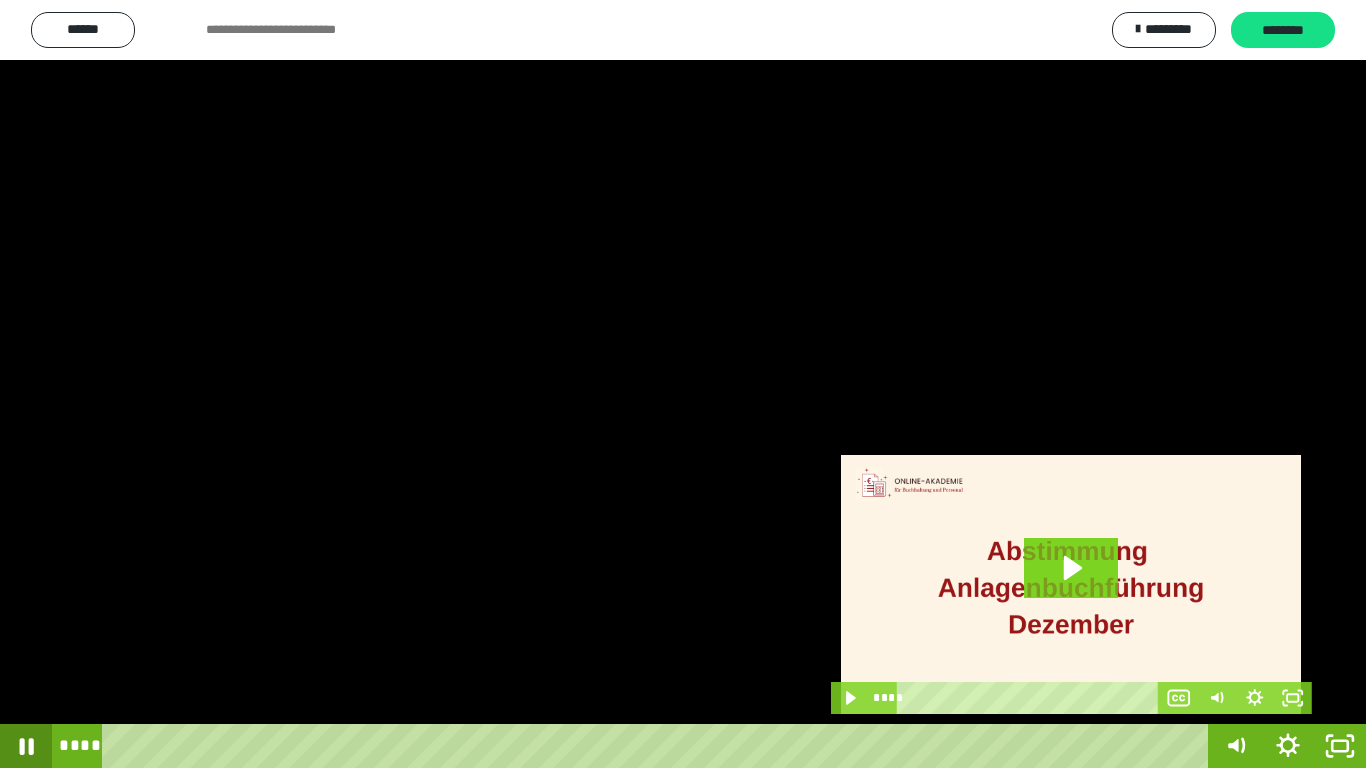 click 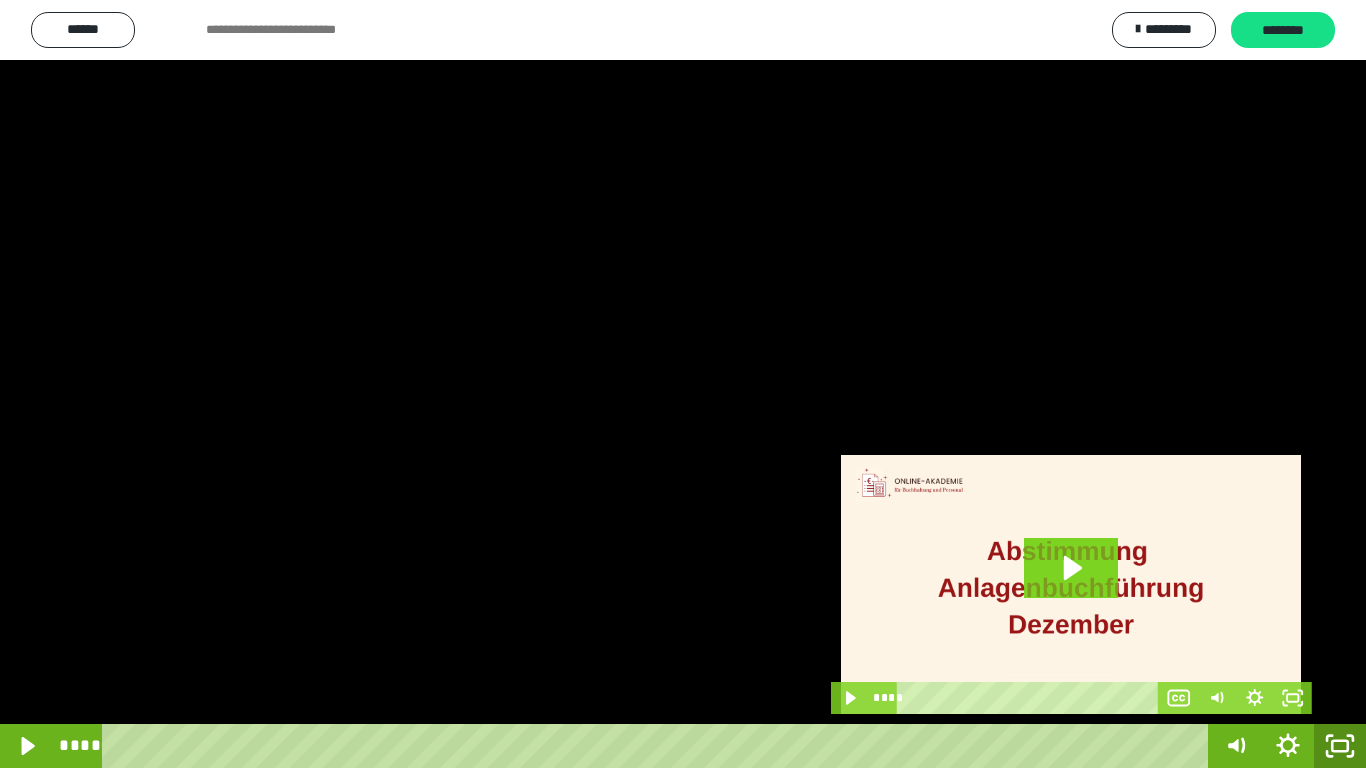 click 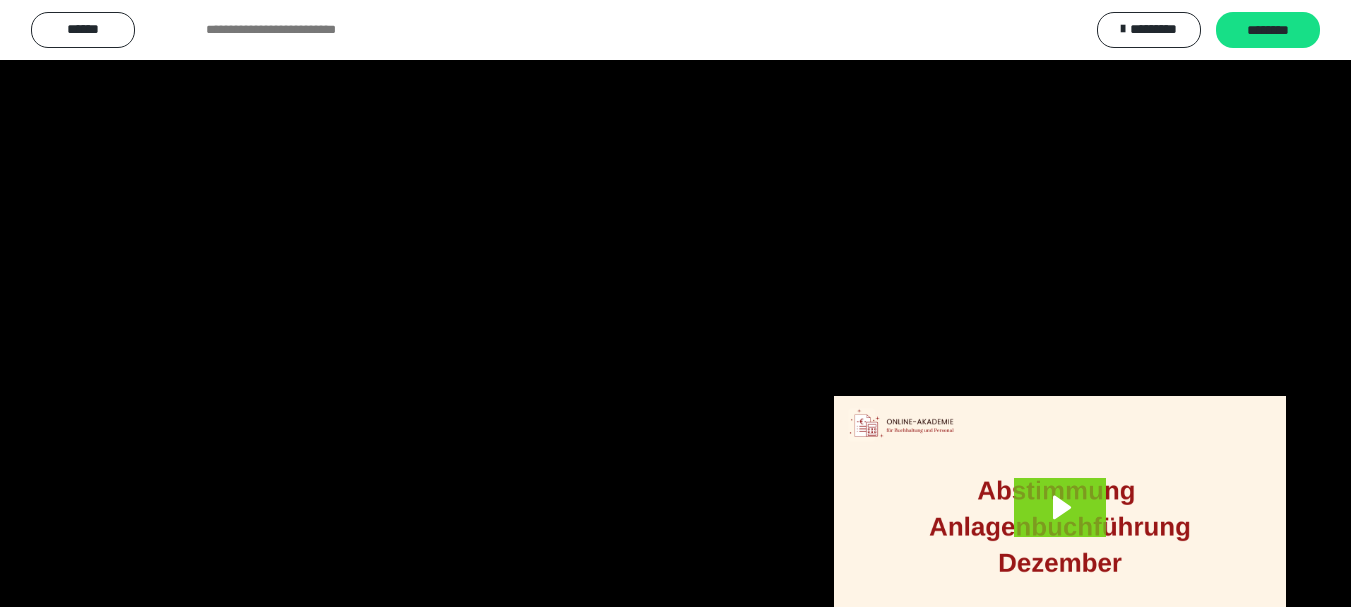scroll, scrollTop: 4083, scrollLeft: 0, axis: vertical 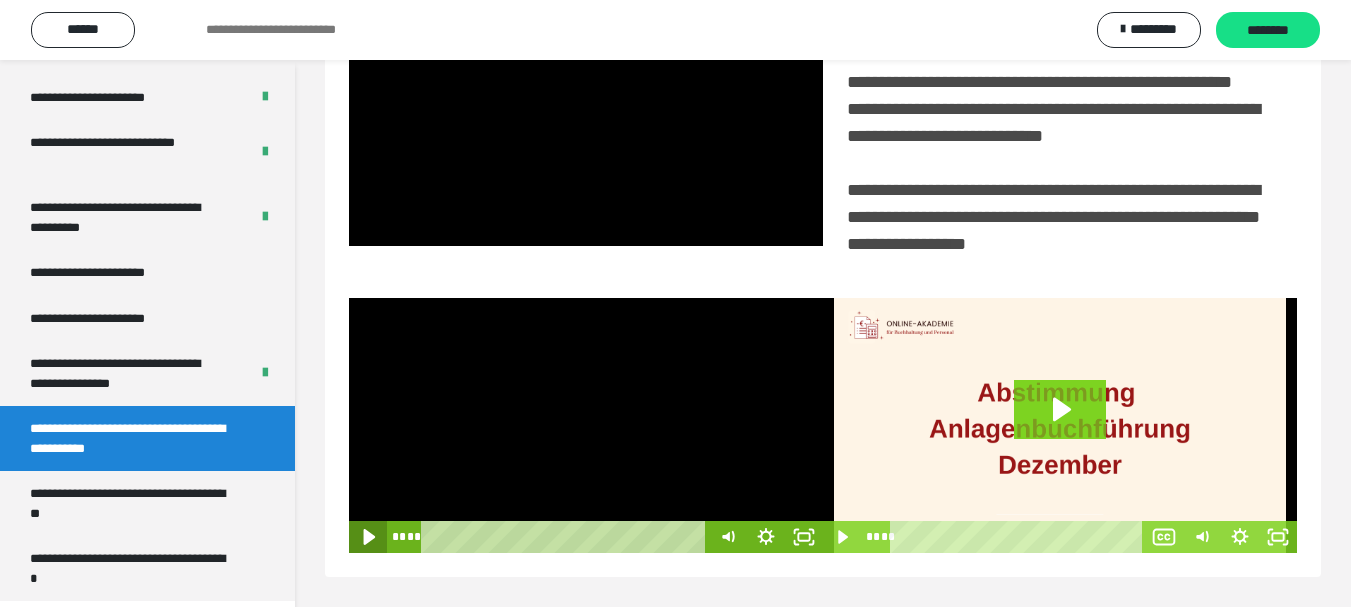click 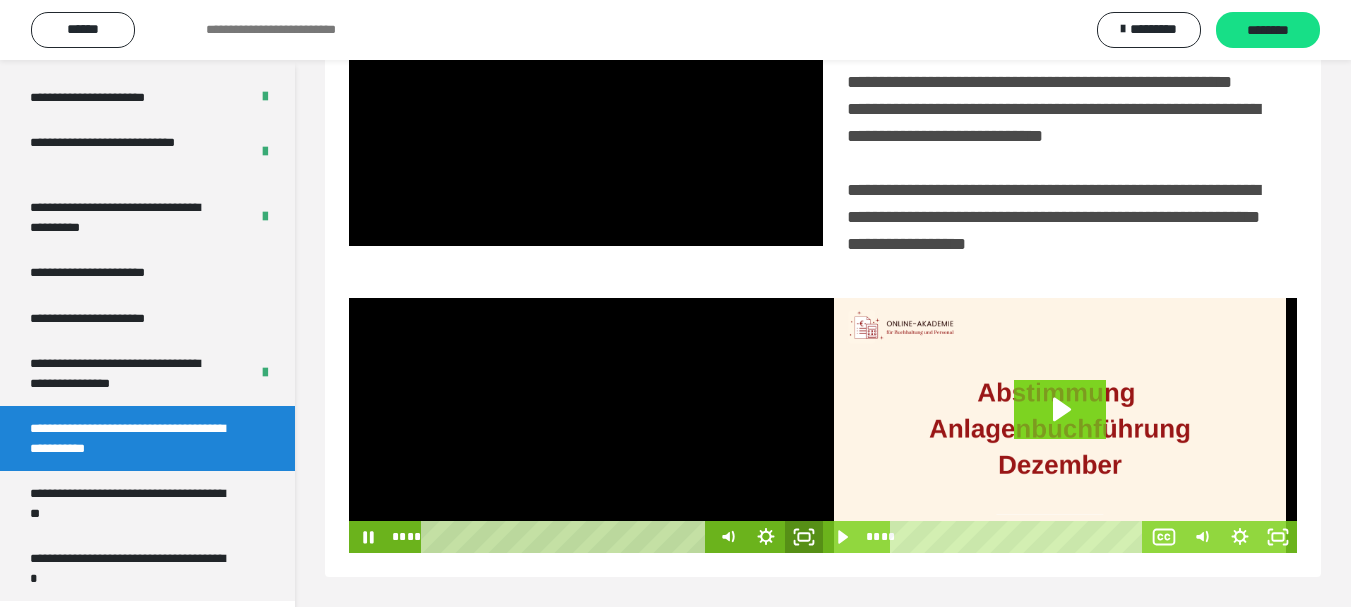 click 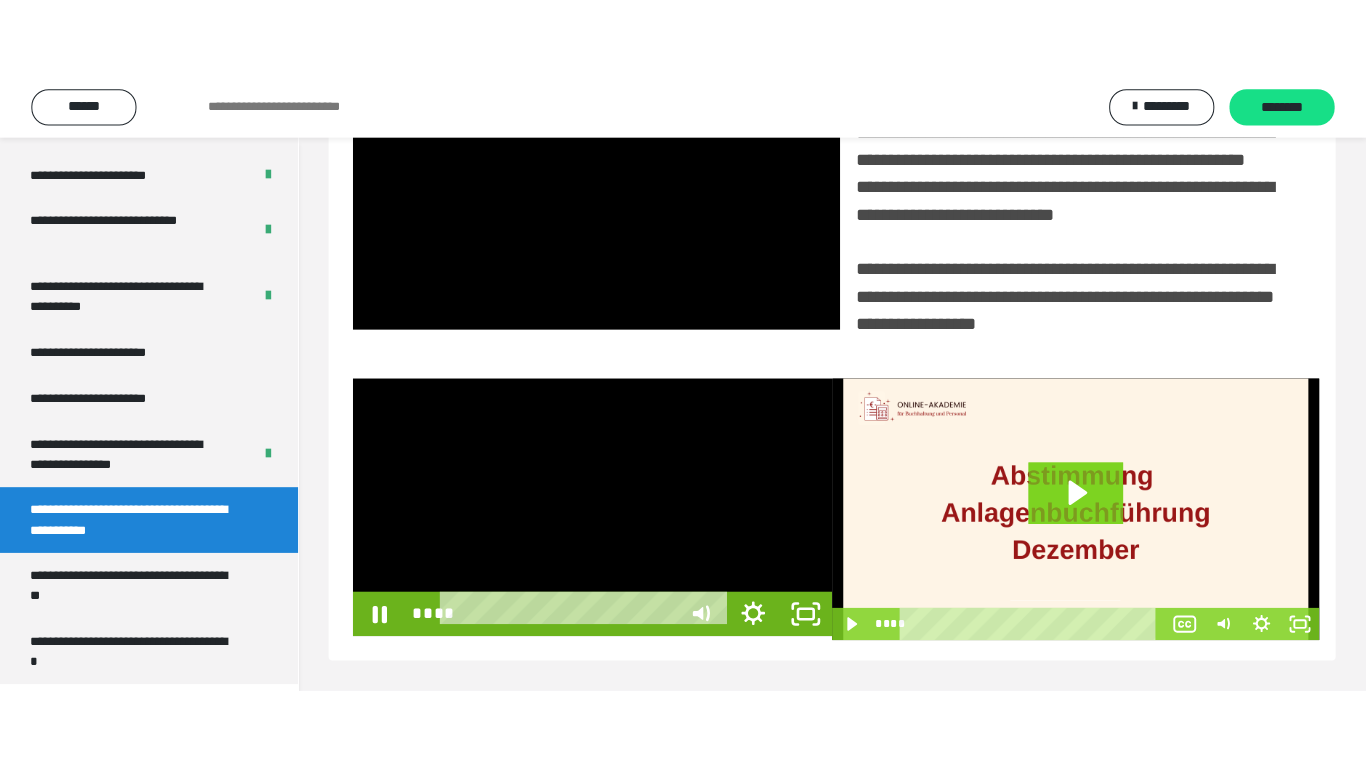 scroll, scrollTop: 358, scrollLeft: 0, axis: vertical 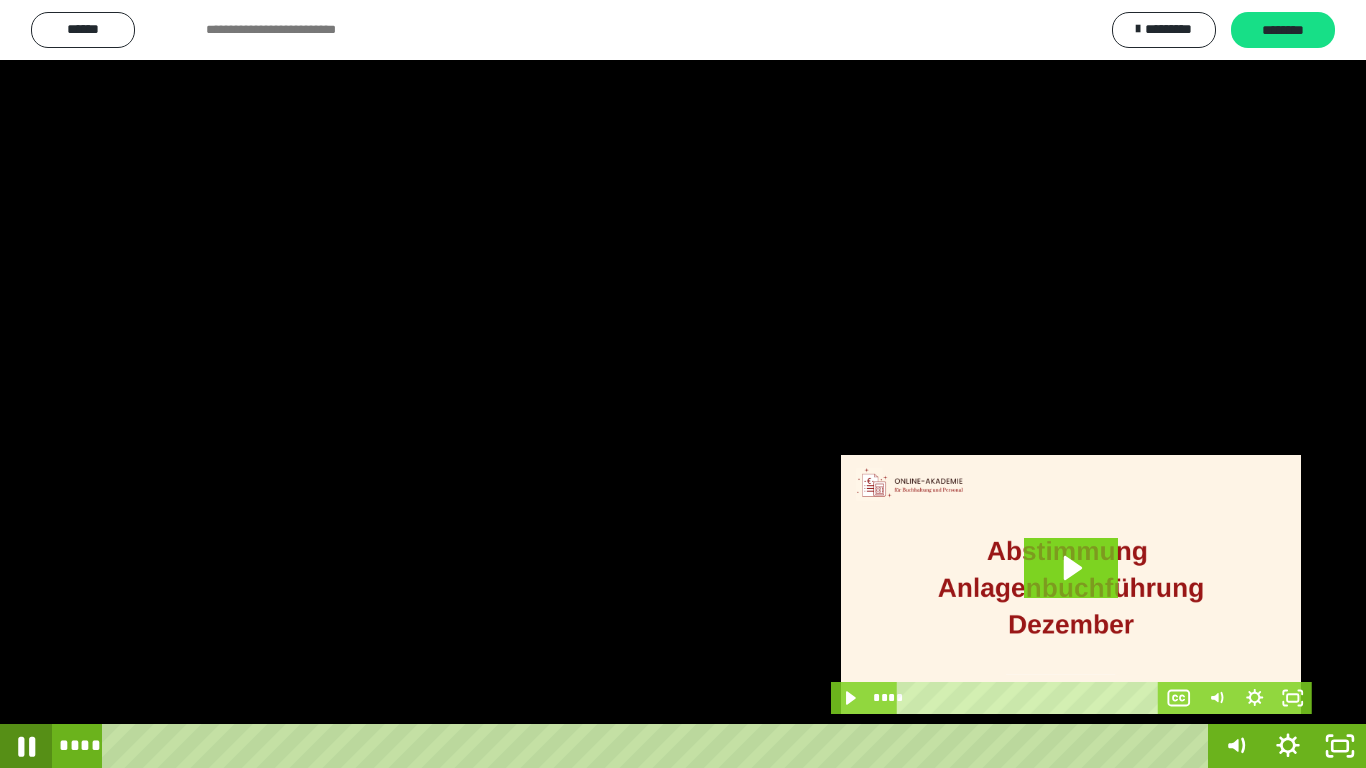 click 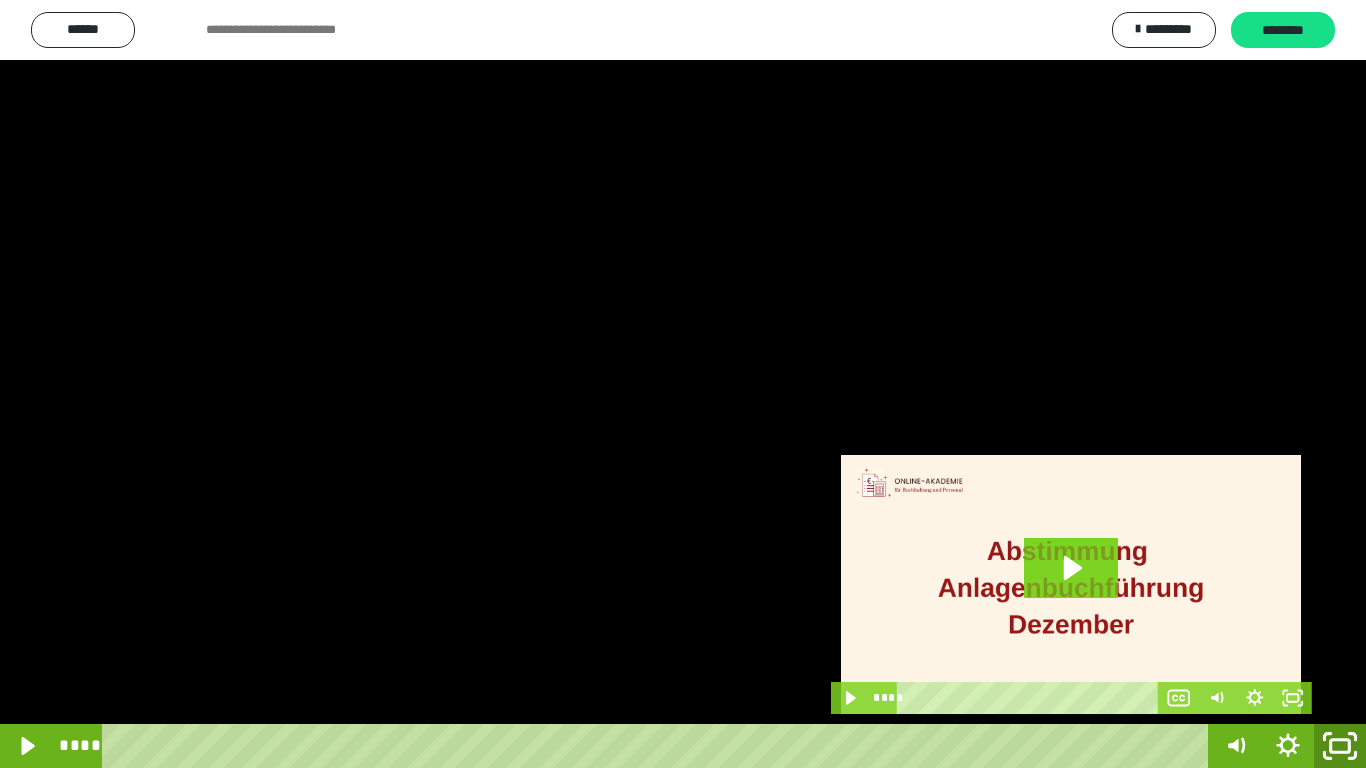 click 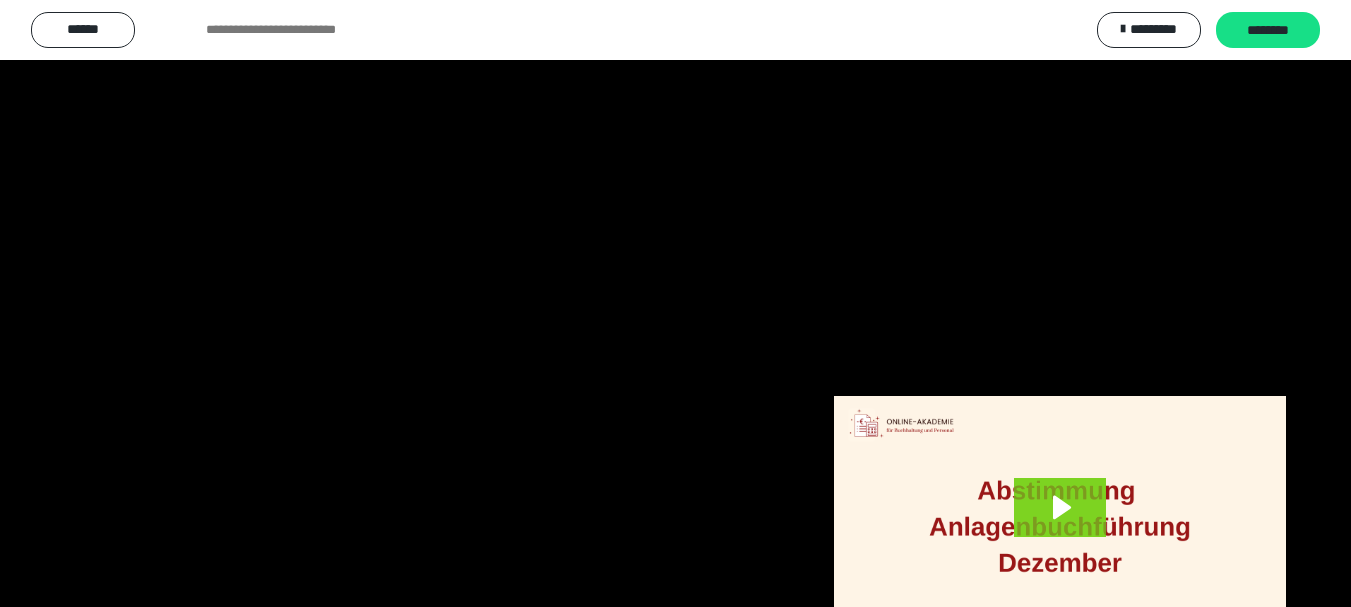 scroll, scrollTop: 4083, scrollLeft: 0, axis: vertical 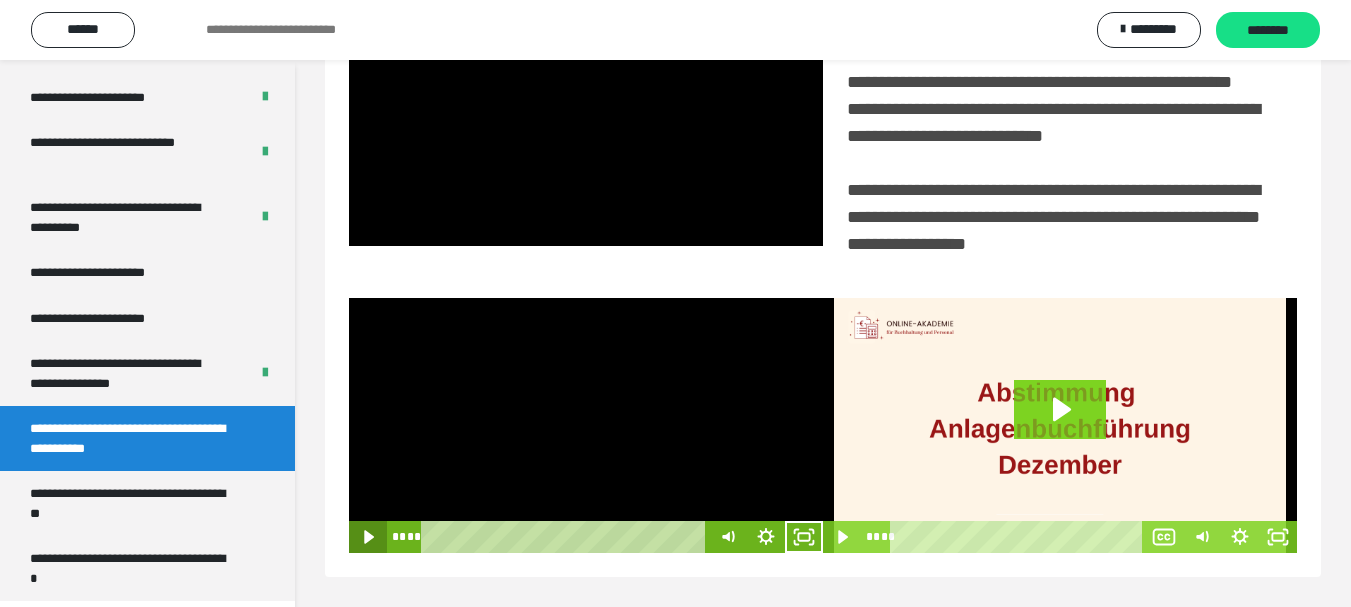 click 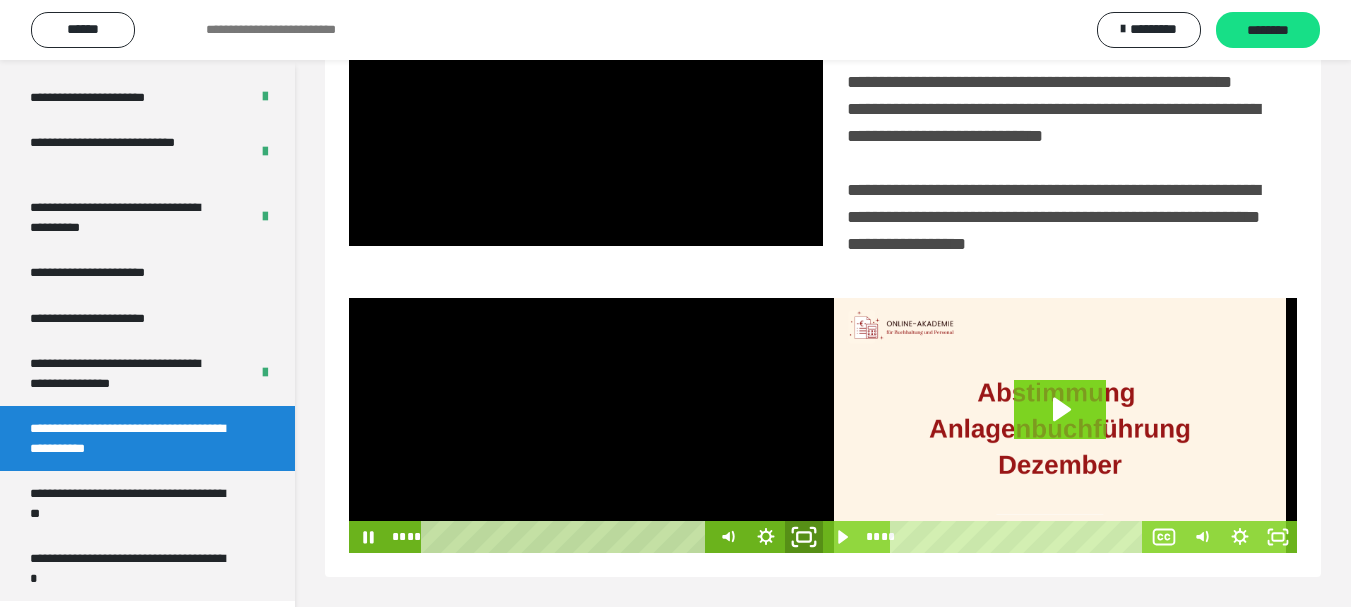 click 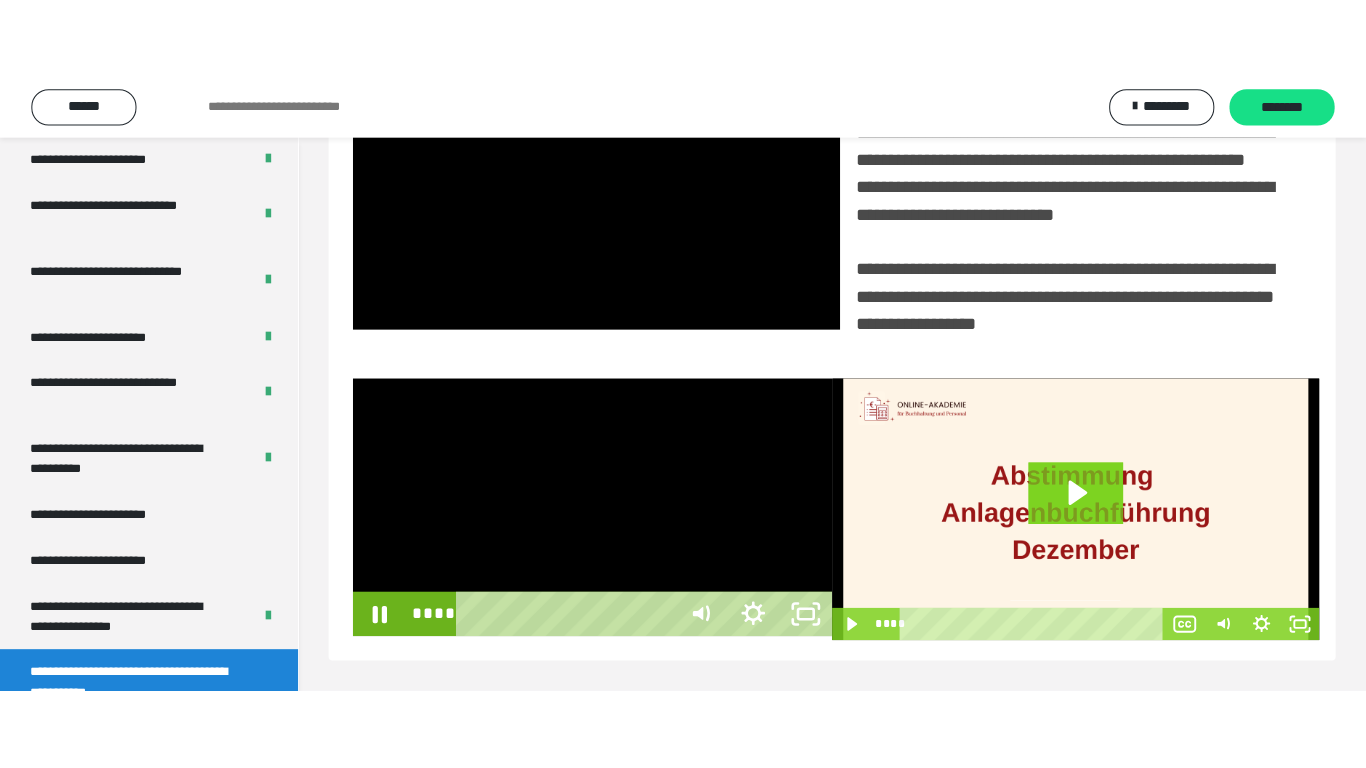 scroll, scrollTop: 358, scrollLeft: 0, axis: vertical 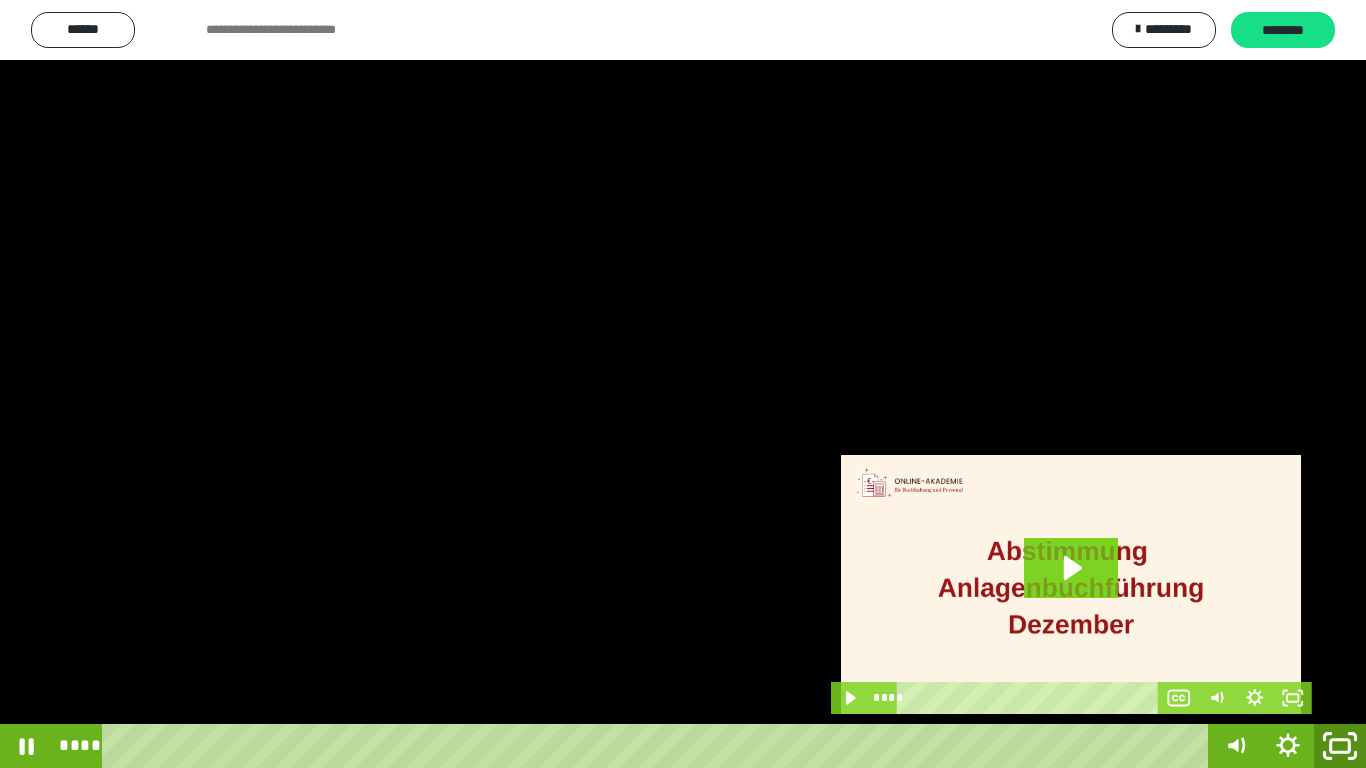 click 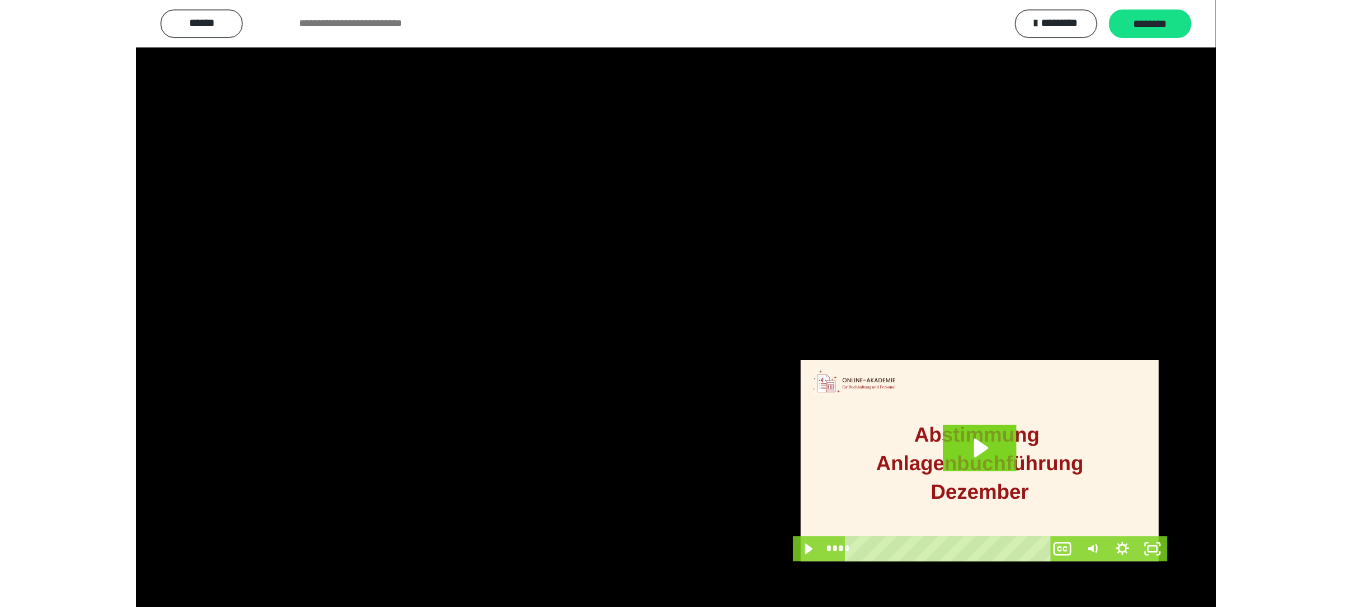 scroll, scrollTop: 4083, scrollLeft: 0, axis: vertical 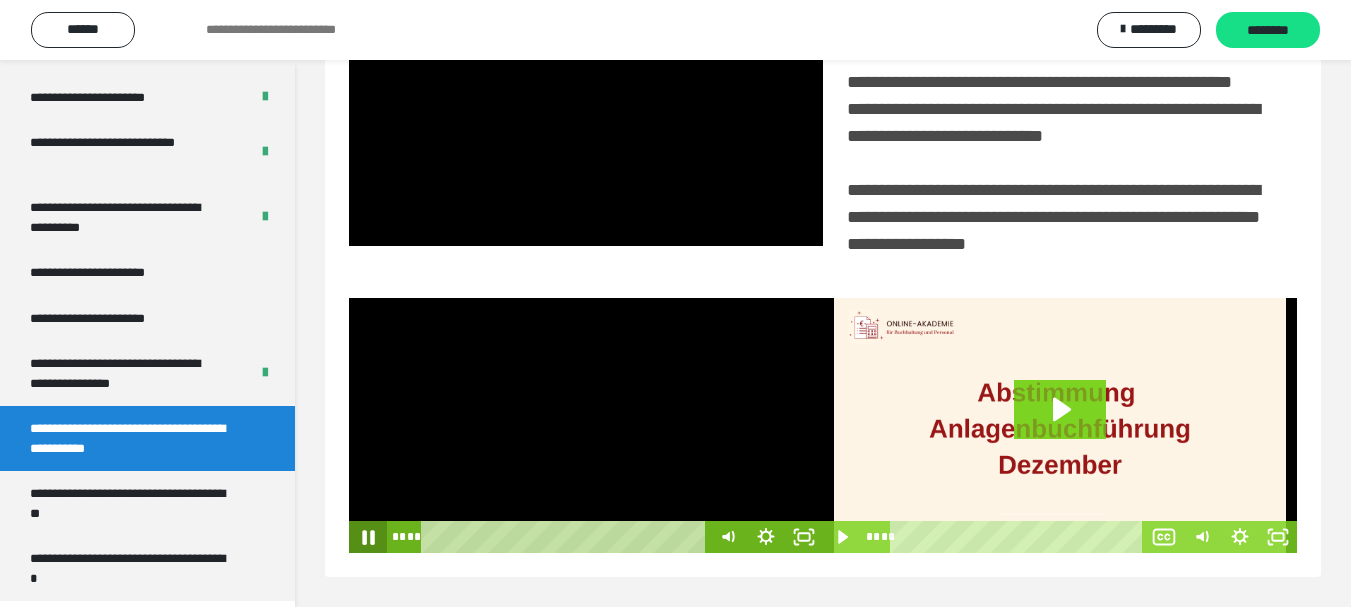 click 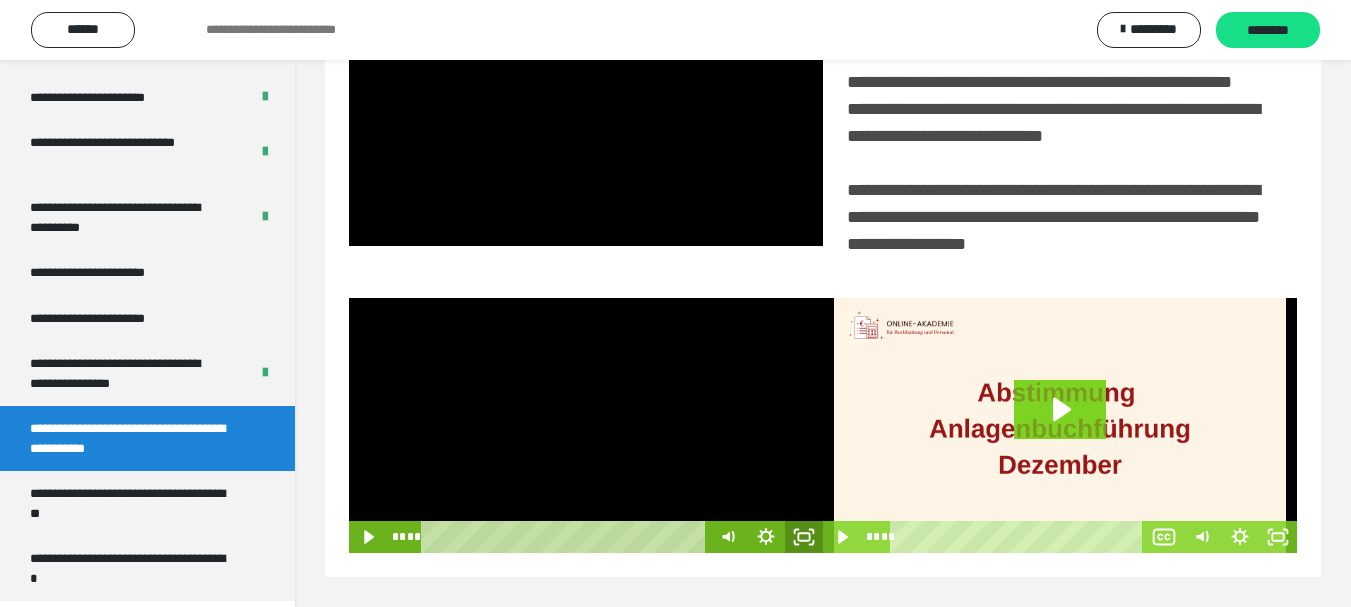 click 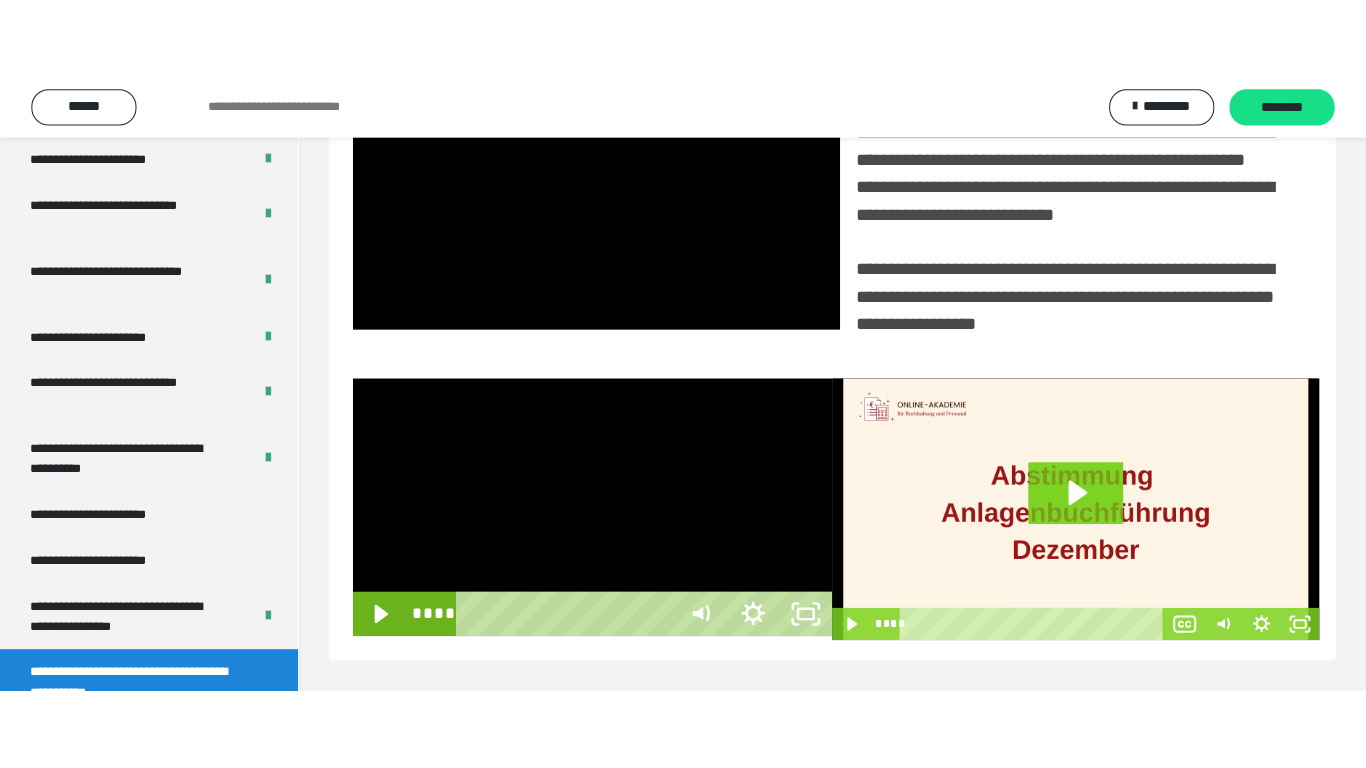scroll, scrollTop: 358, scrollLeft: 0, axis: vertical 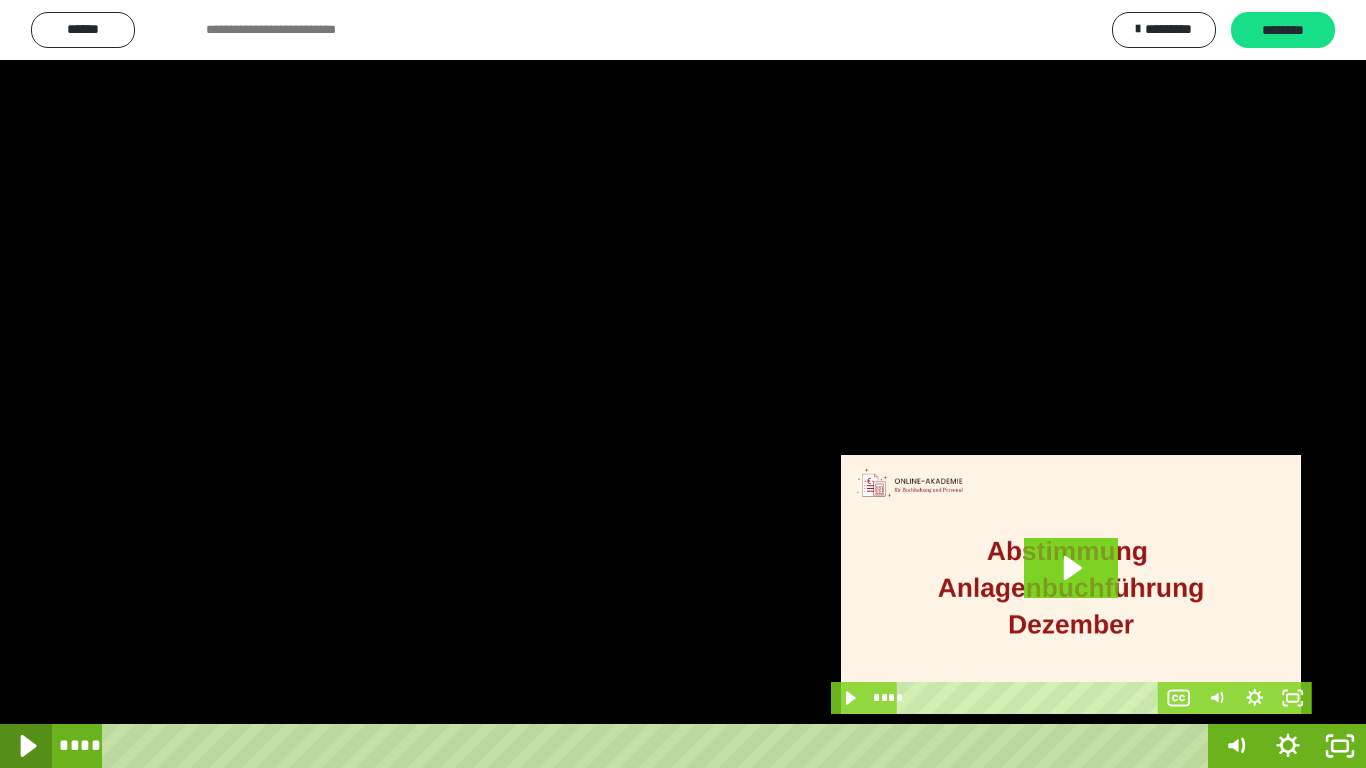 click 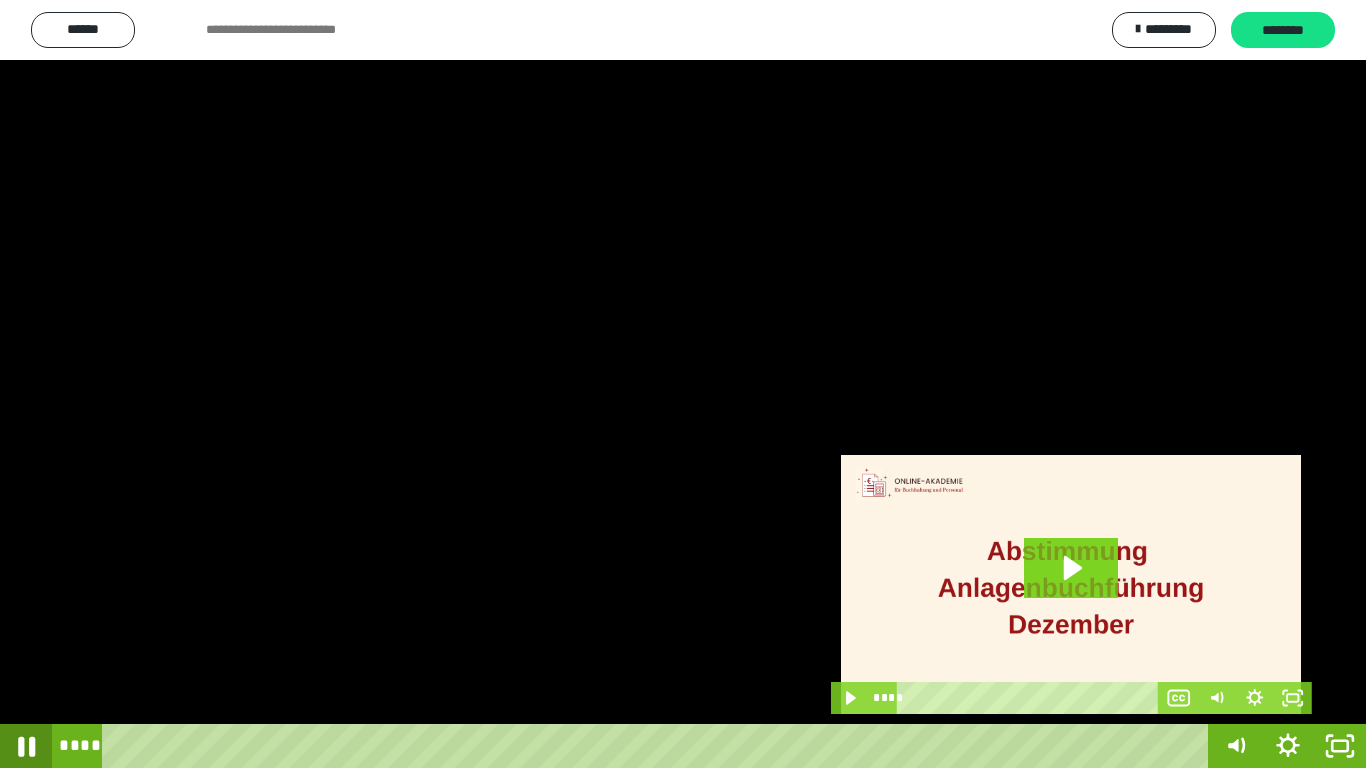 click 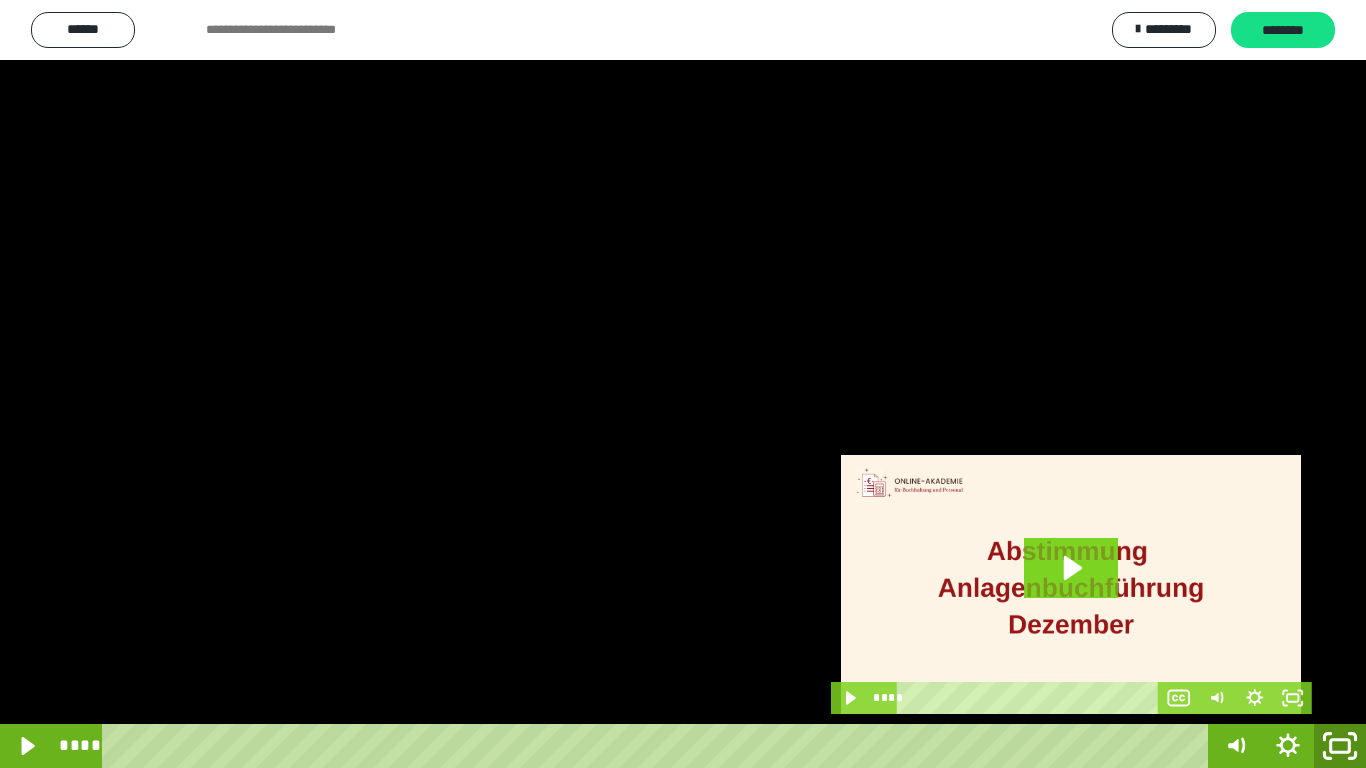 click 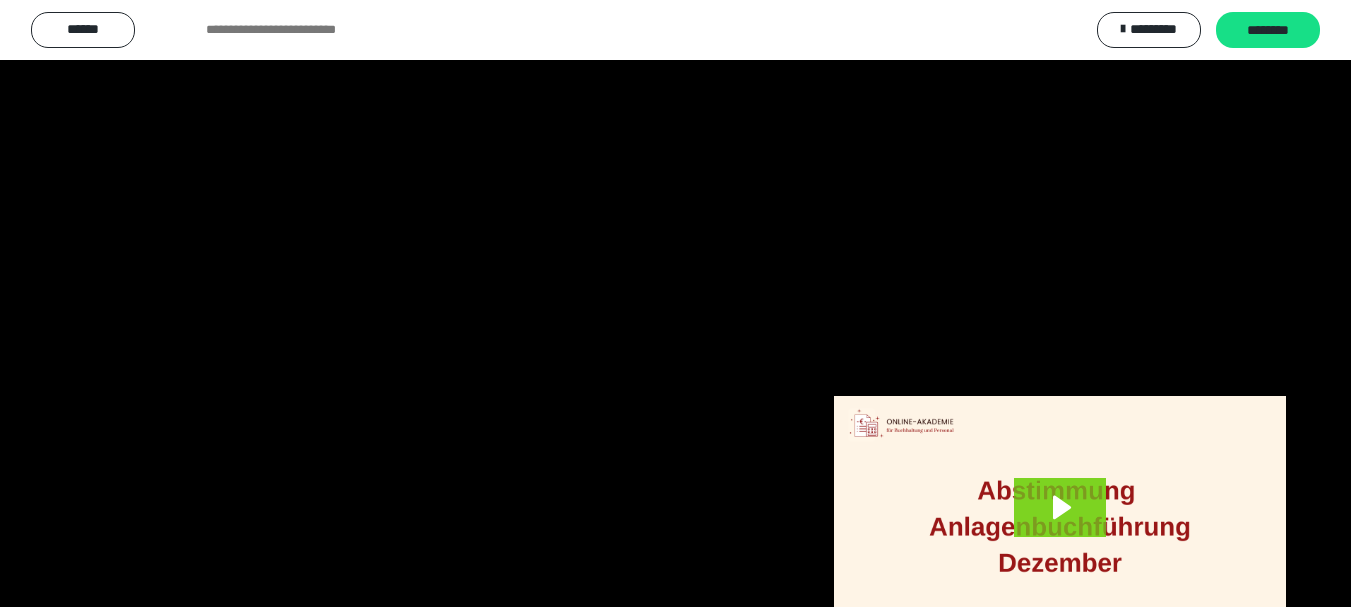 scroll, scrollTop: 4083, scrollLeft: 0, axis: vertical 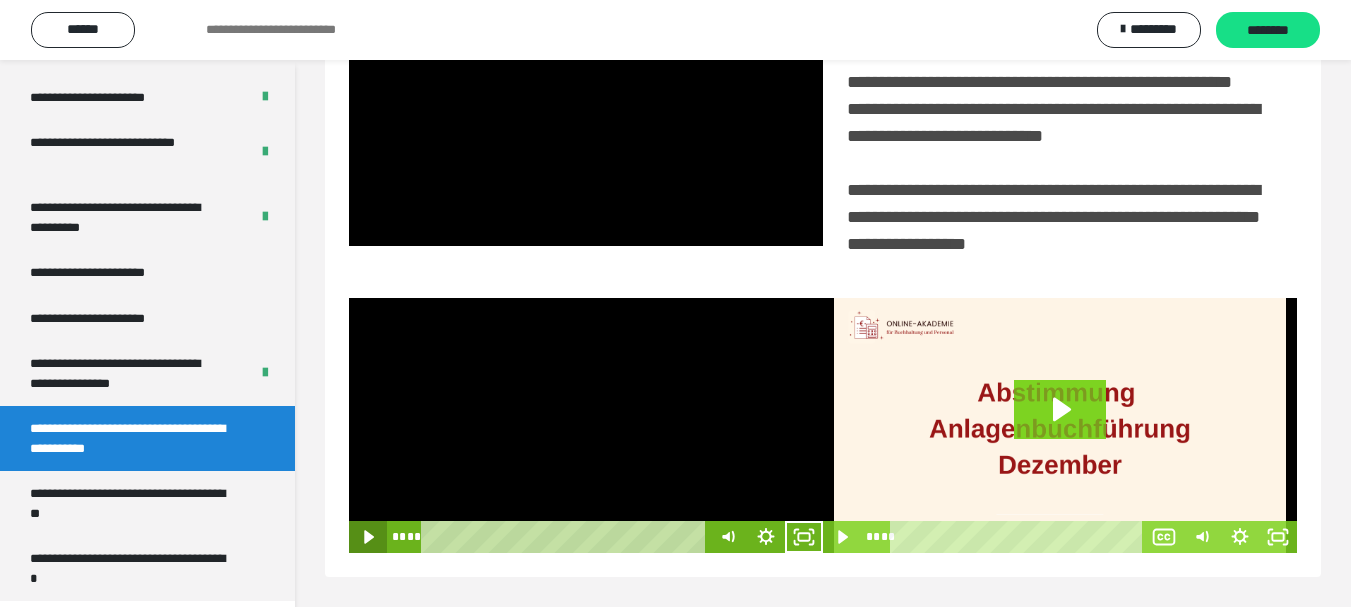 click 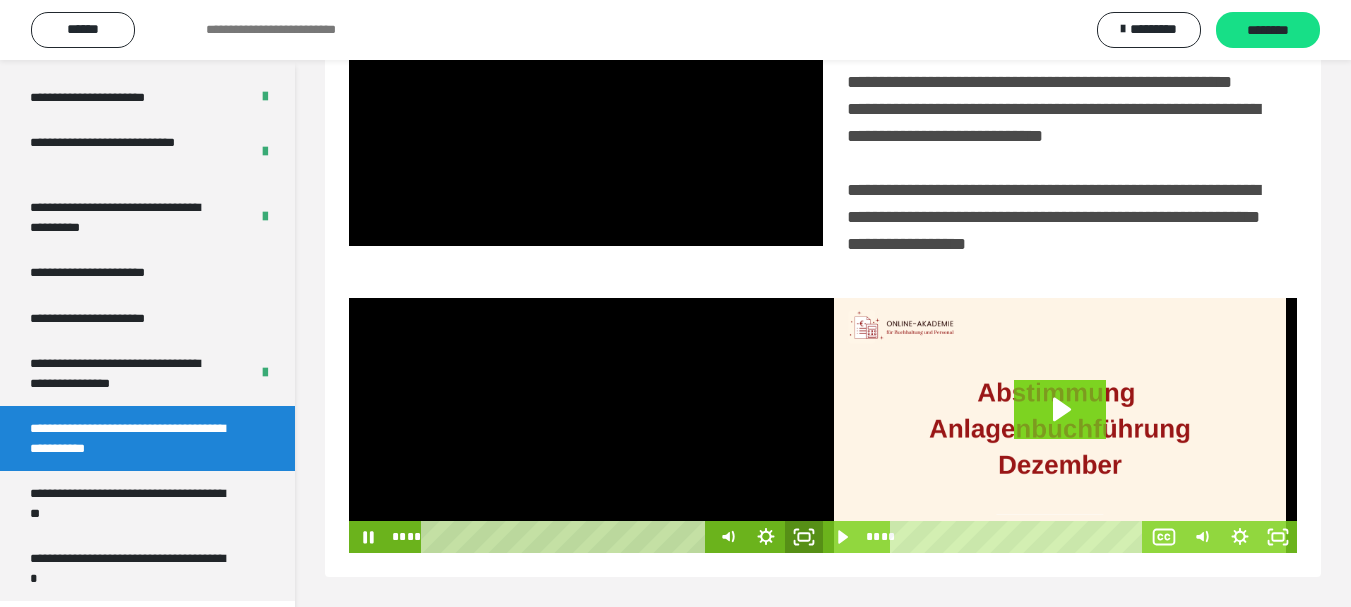 click 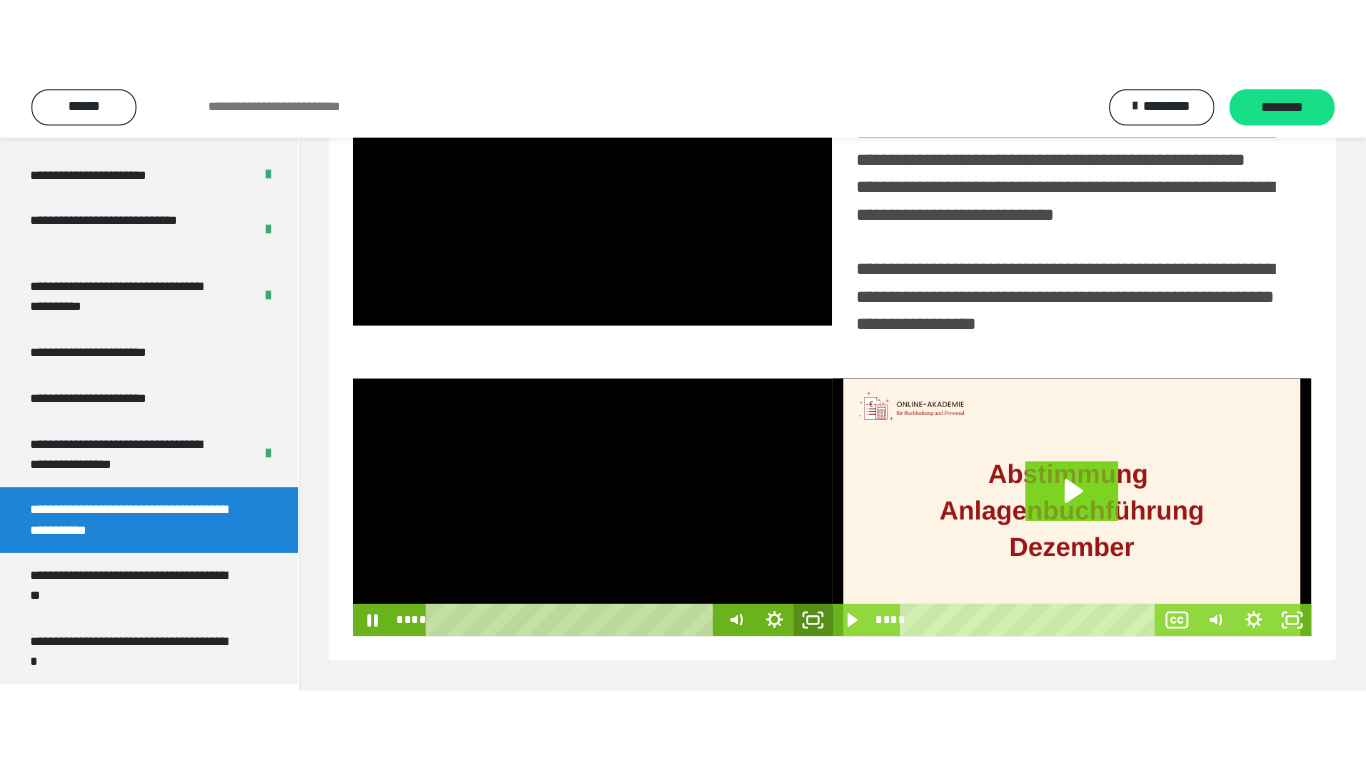 scroll, scrollTop: 358, scrollLeft: 0, axis: vertical 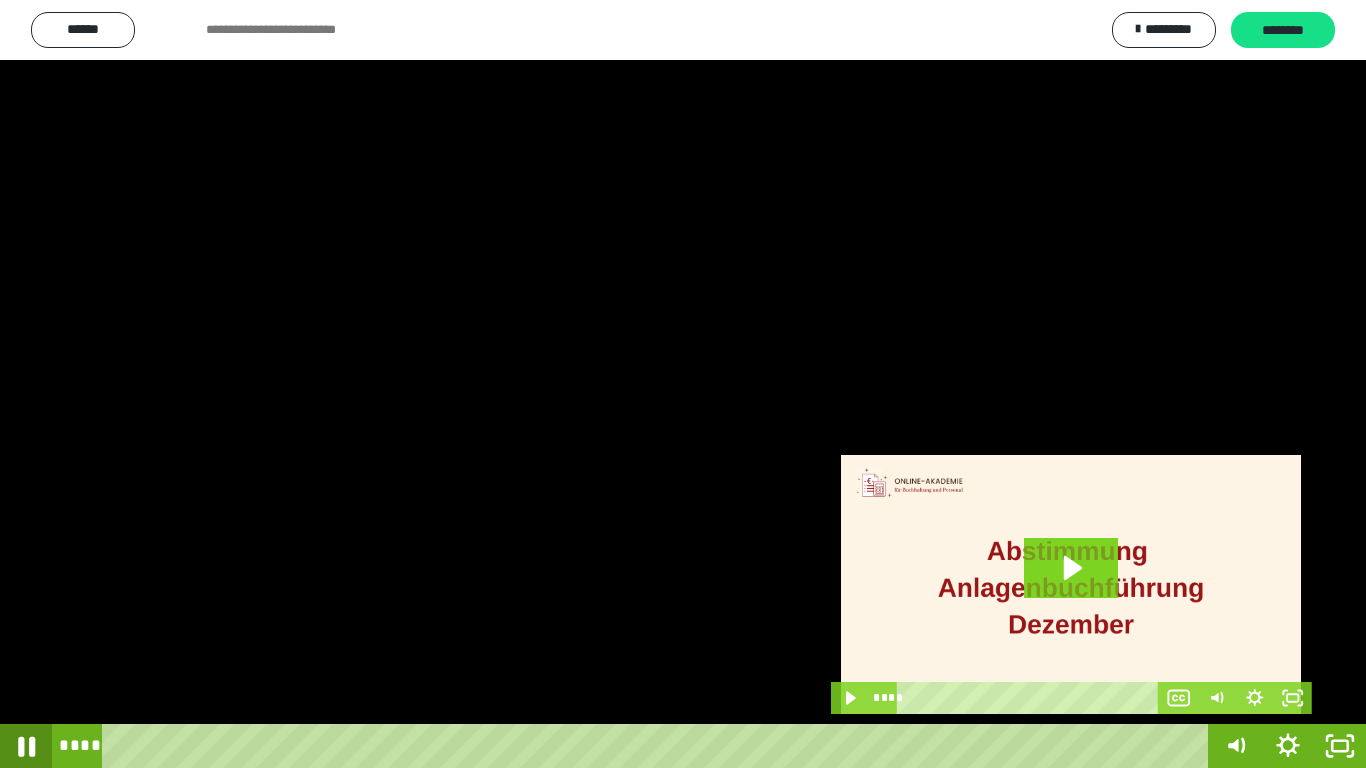 click 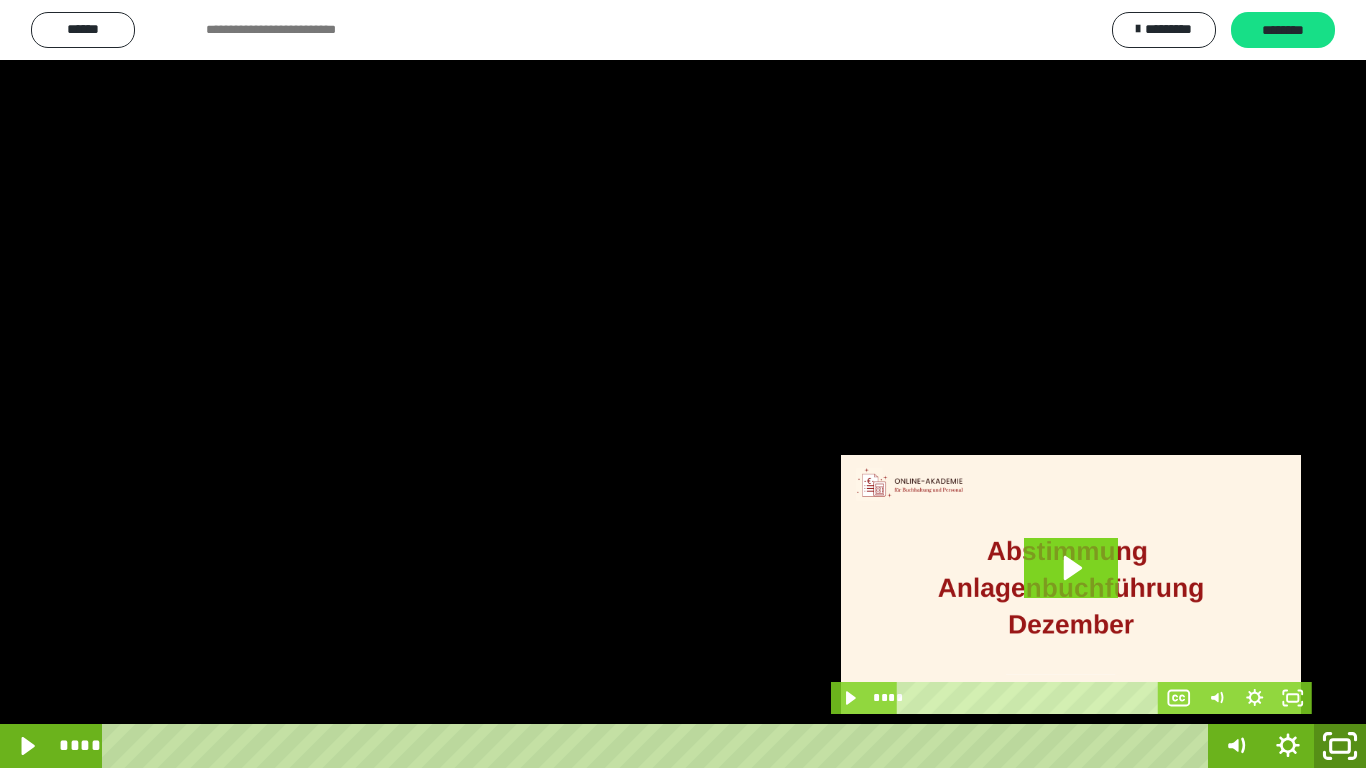 click 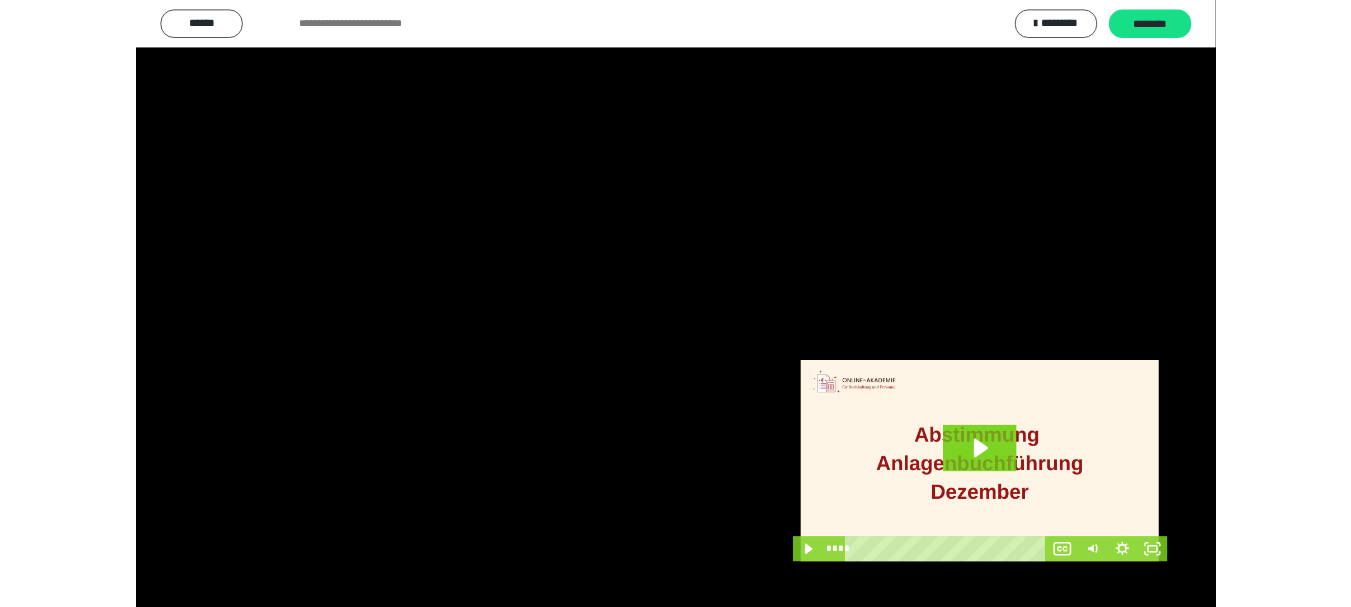 scroll, scrollTop: 4083, scrollLeft: 0, axis: vertical 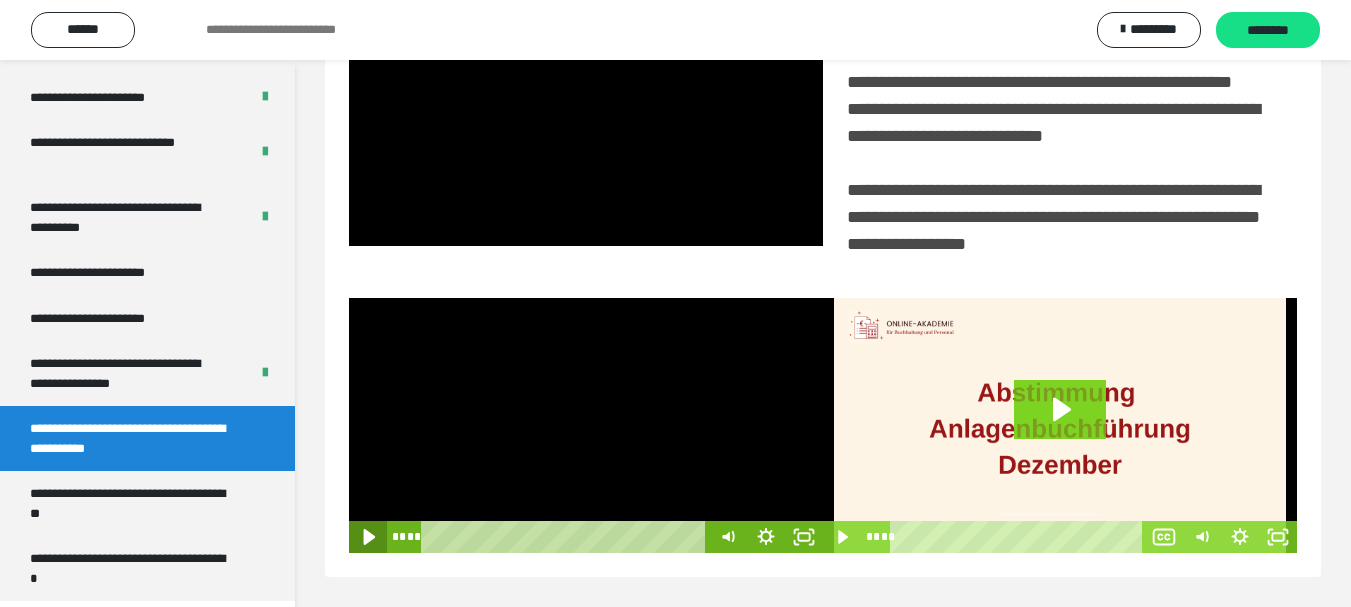 click 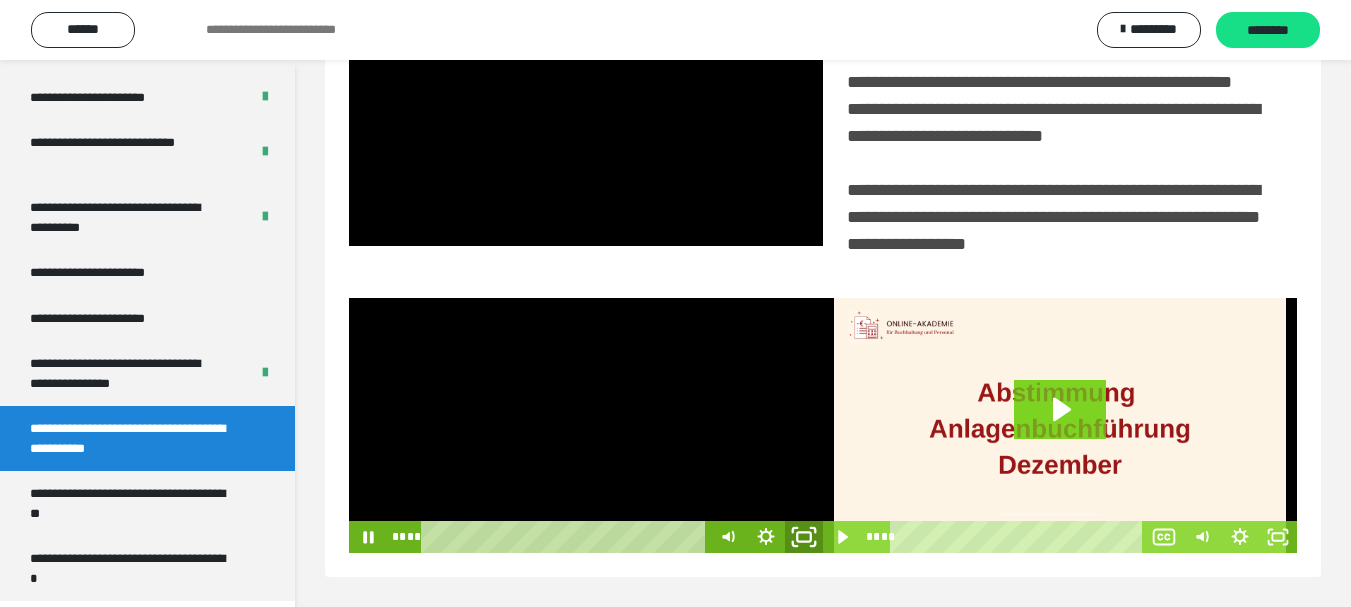 click 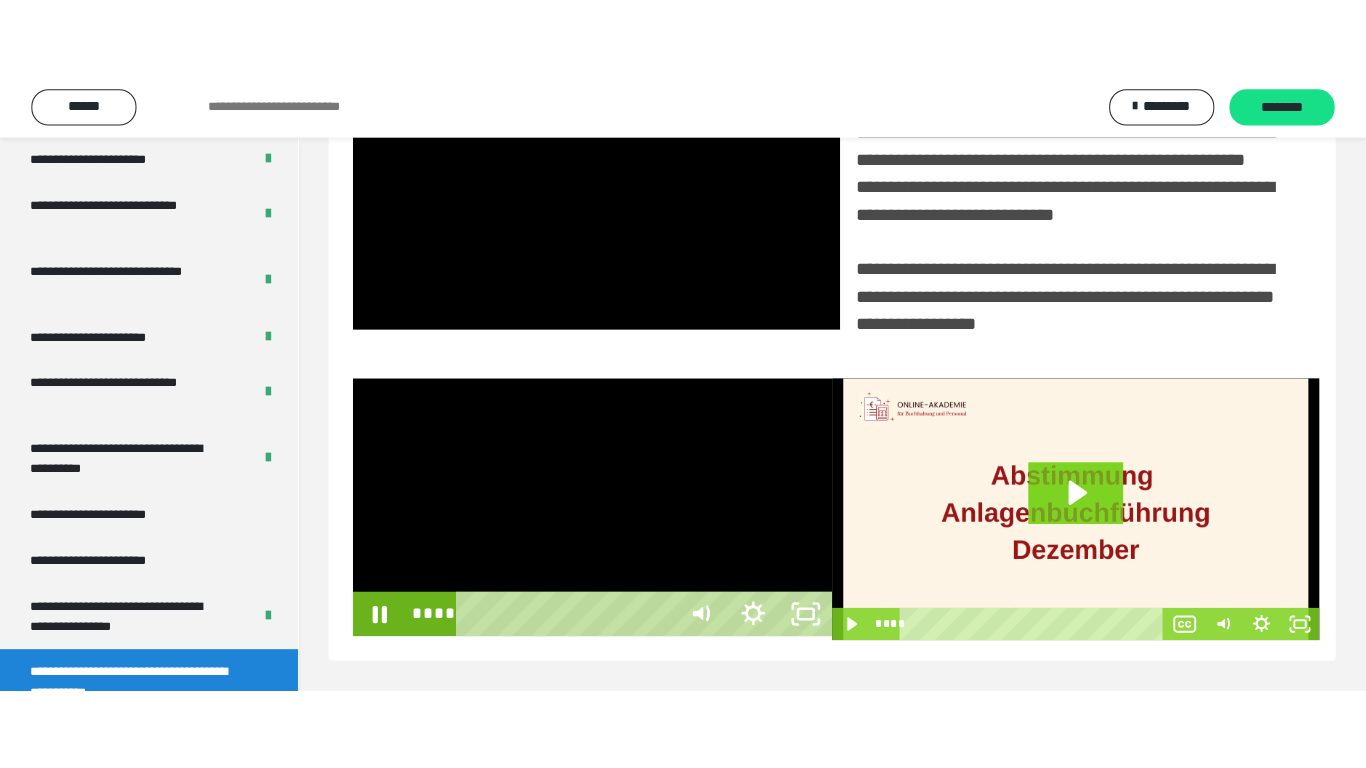 scroll, scrollTop: 358, scrollLeft: 0, axis: vertical 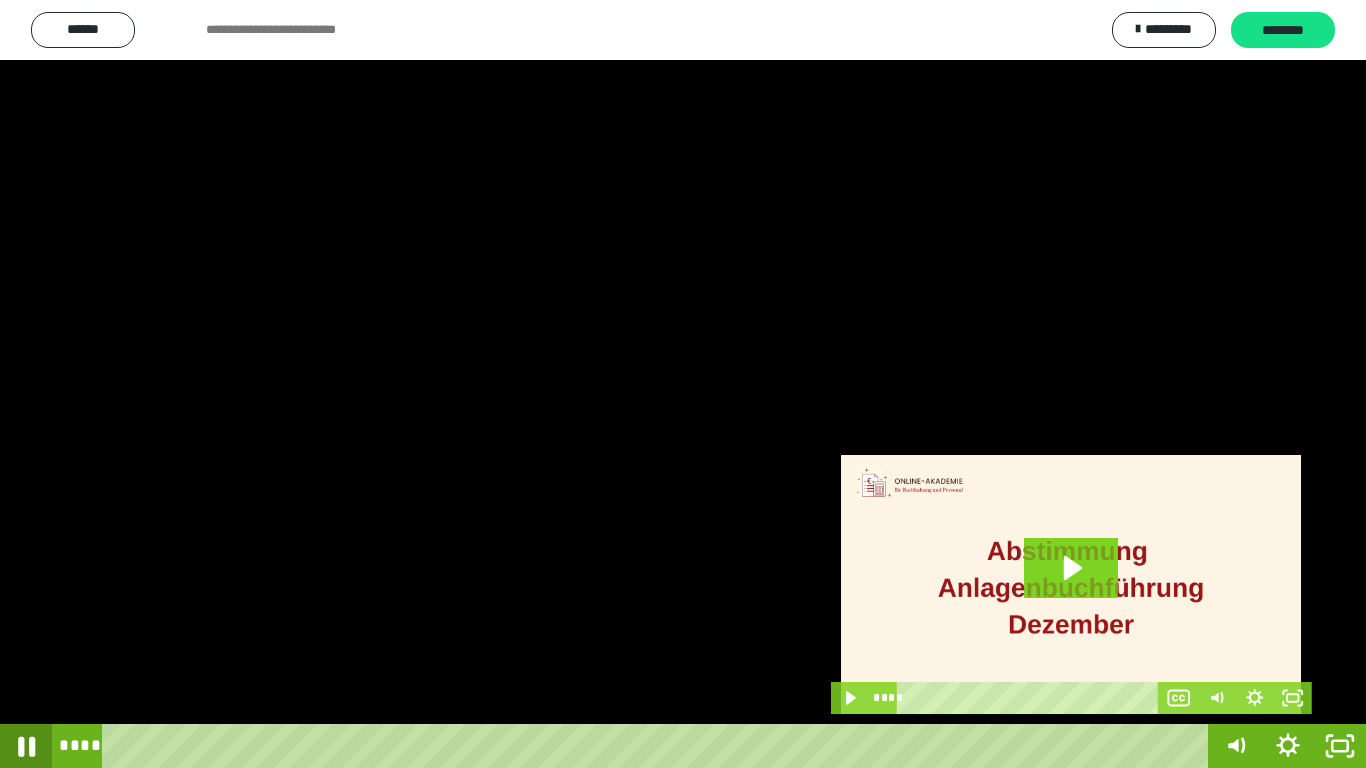 click 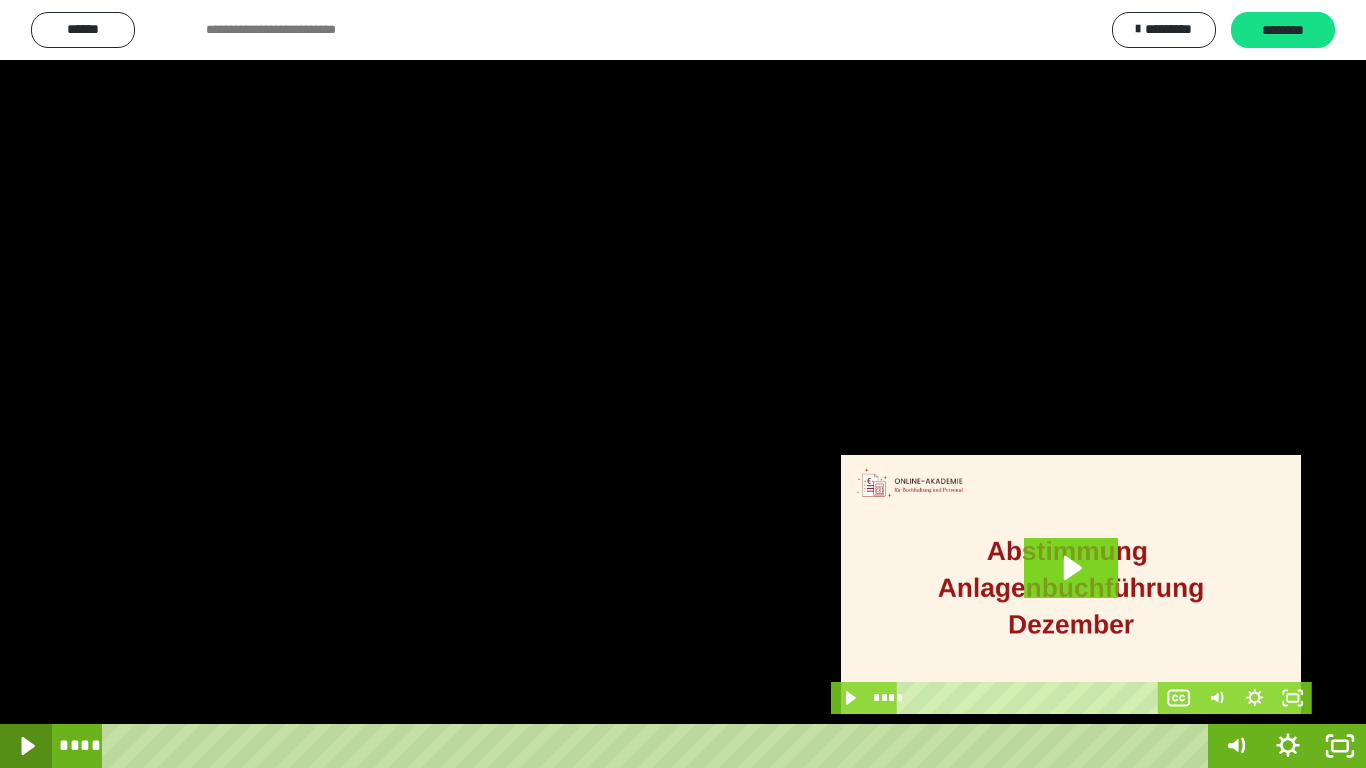 click 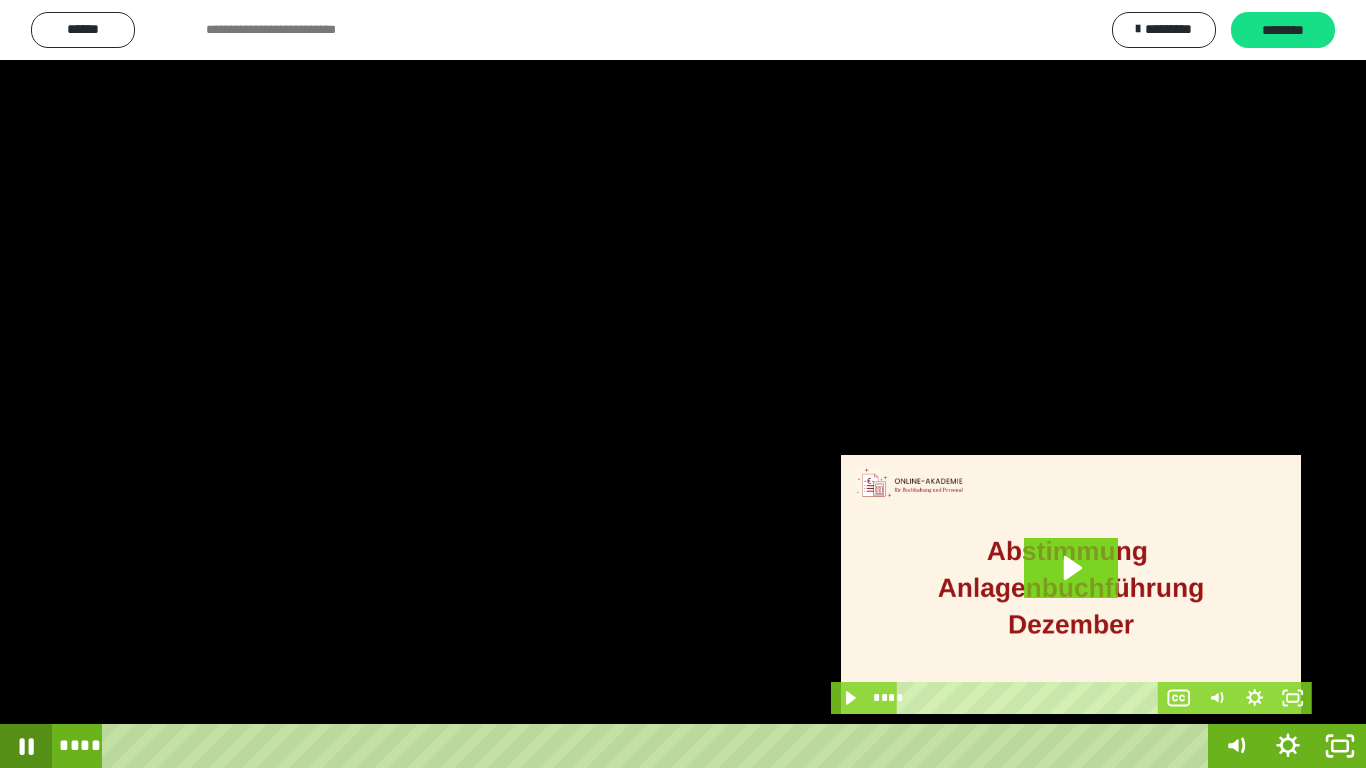 click 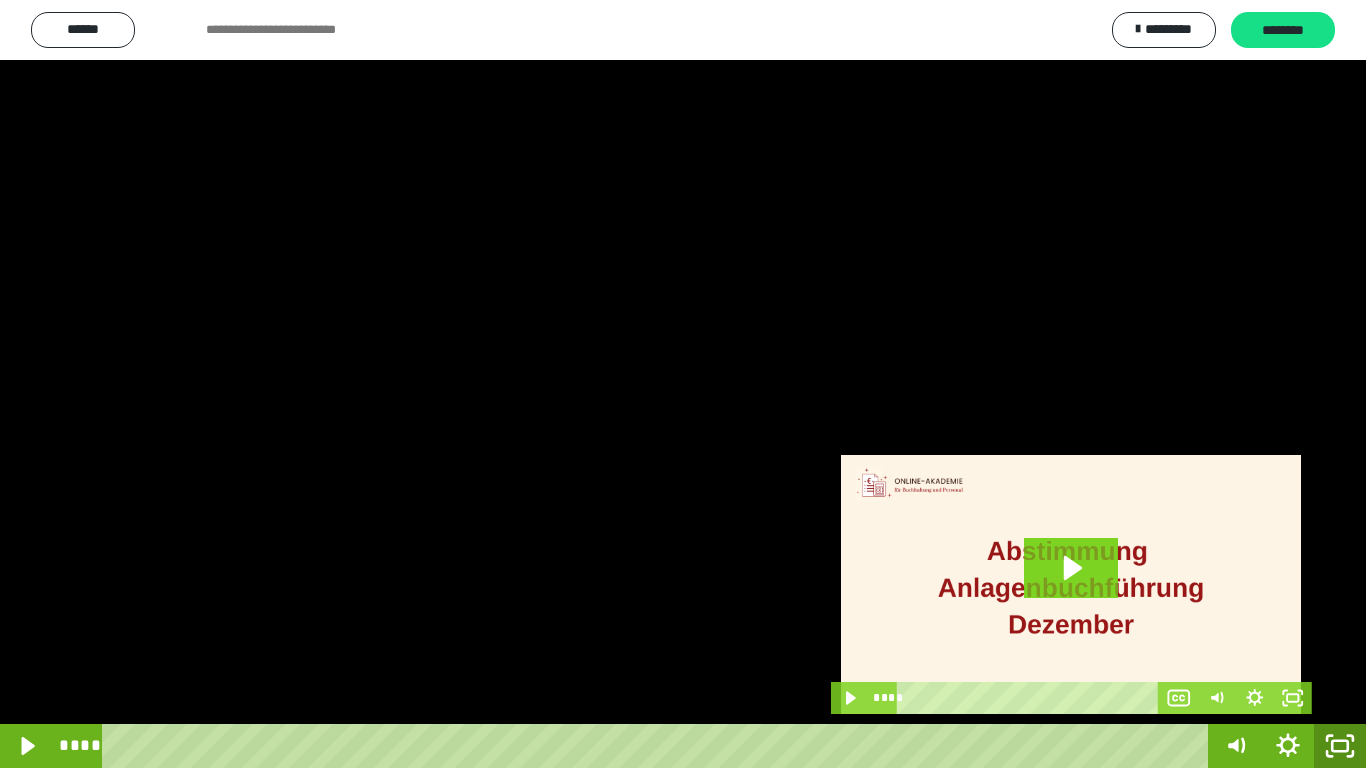 click 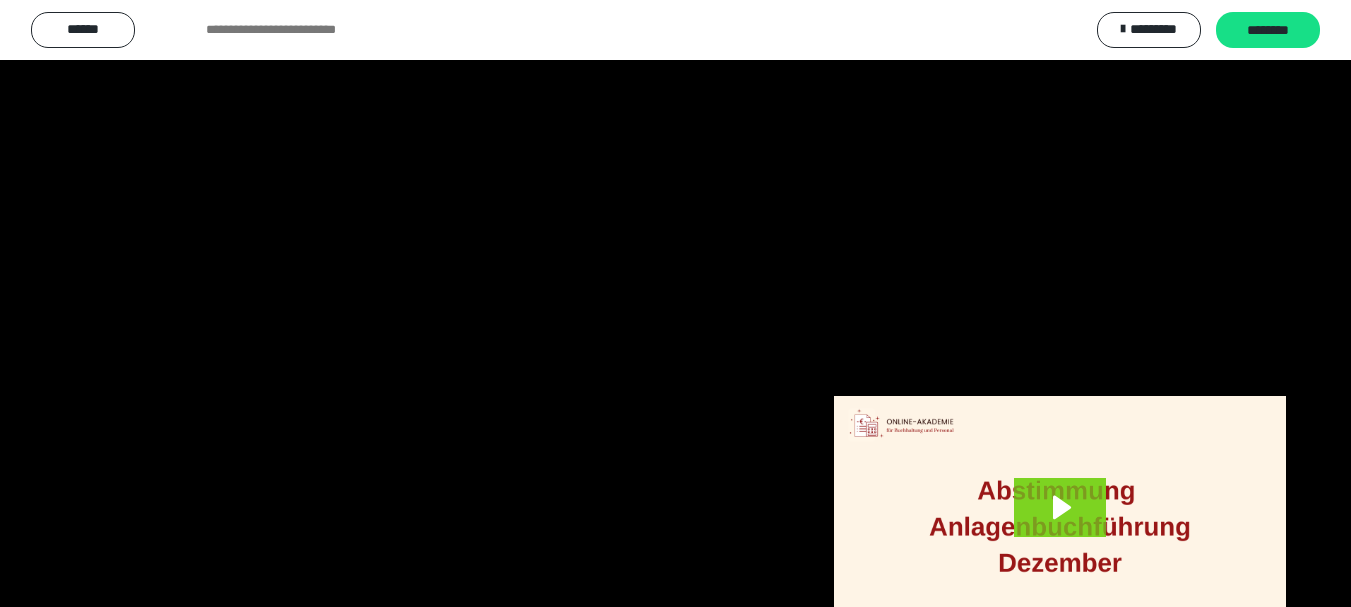 scroll, scrollTop: 4083, scrollLeft: 0, axis: vertical 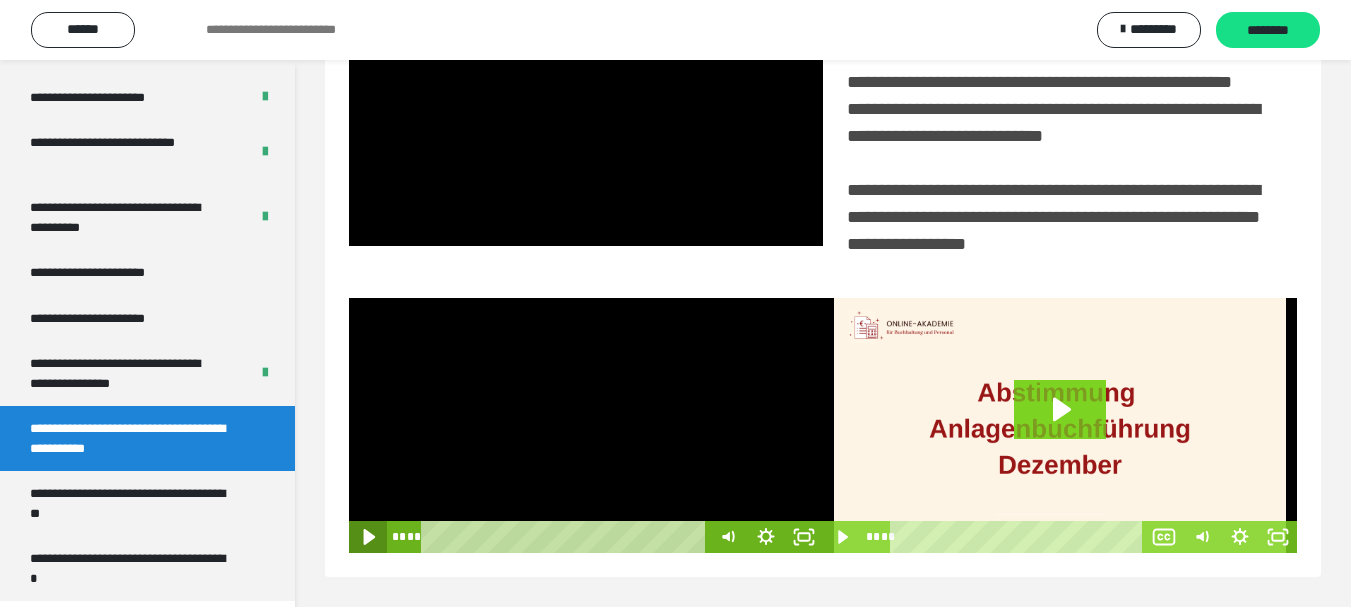 click 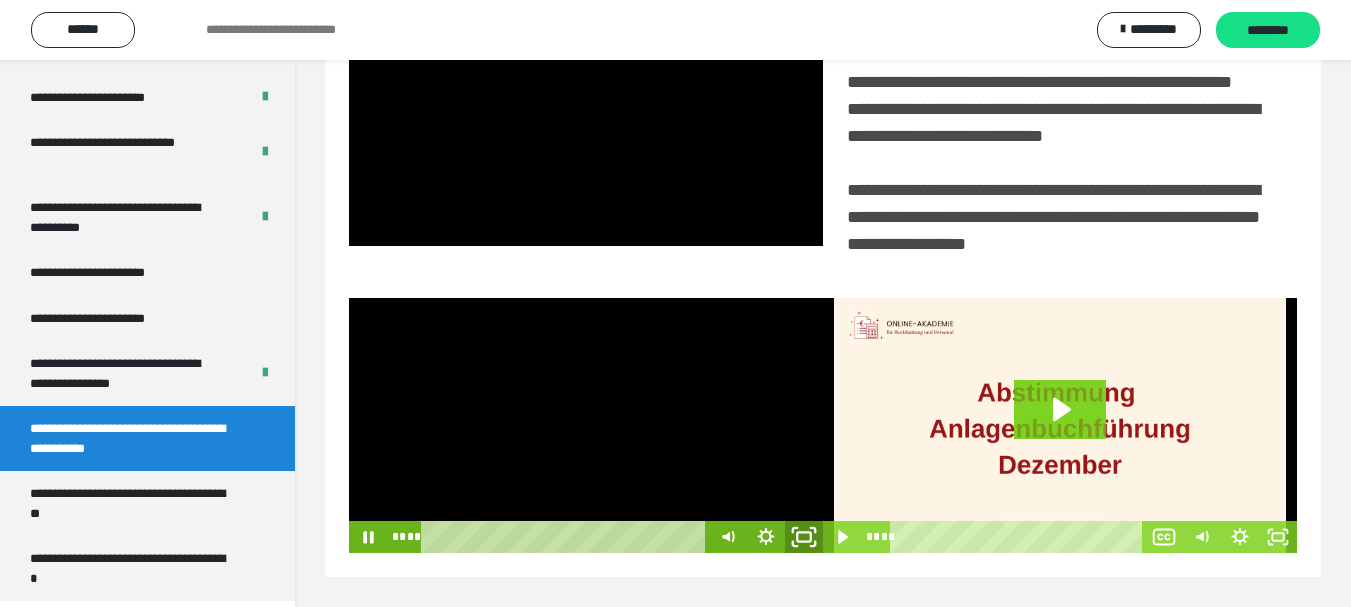 click 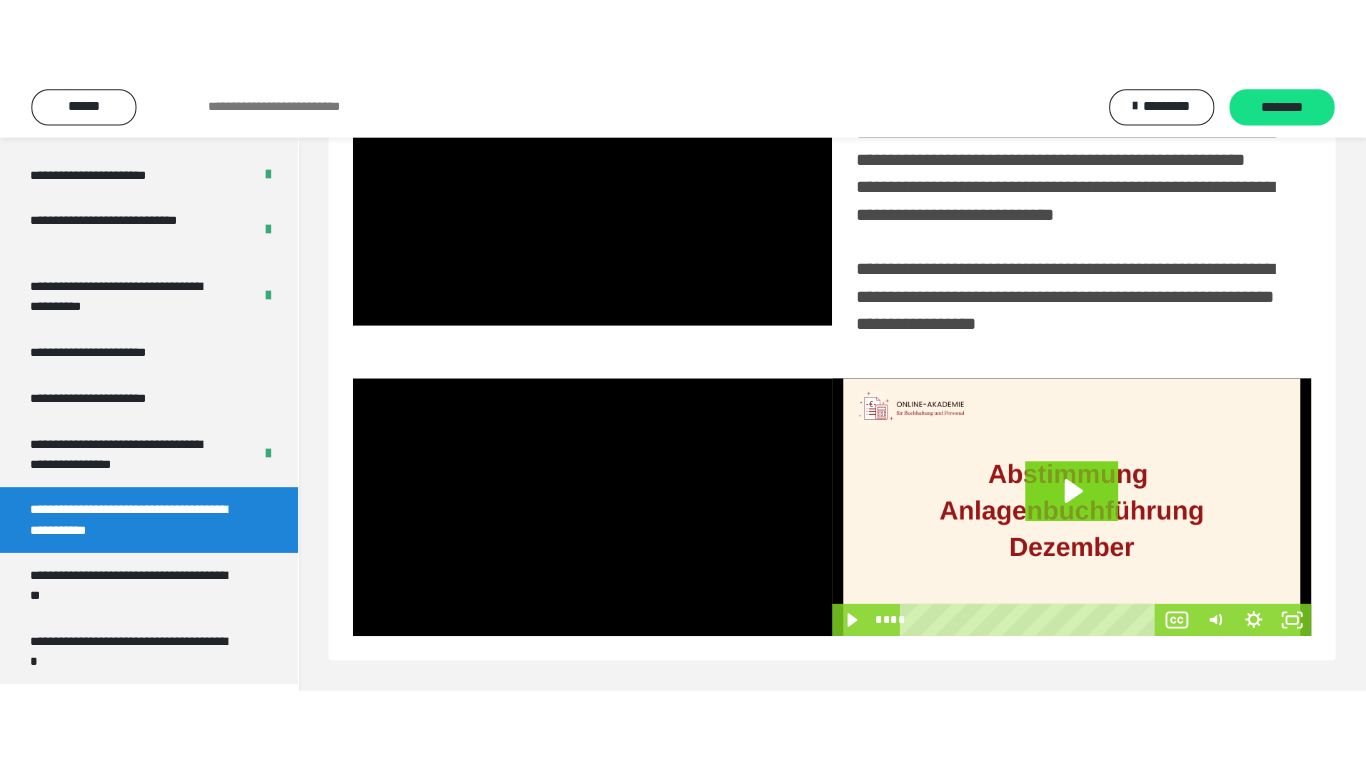 scroll, scrollTop: 358, scrollLeft: 0, axis: vertical 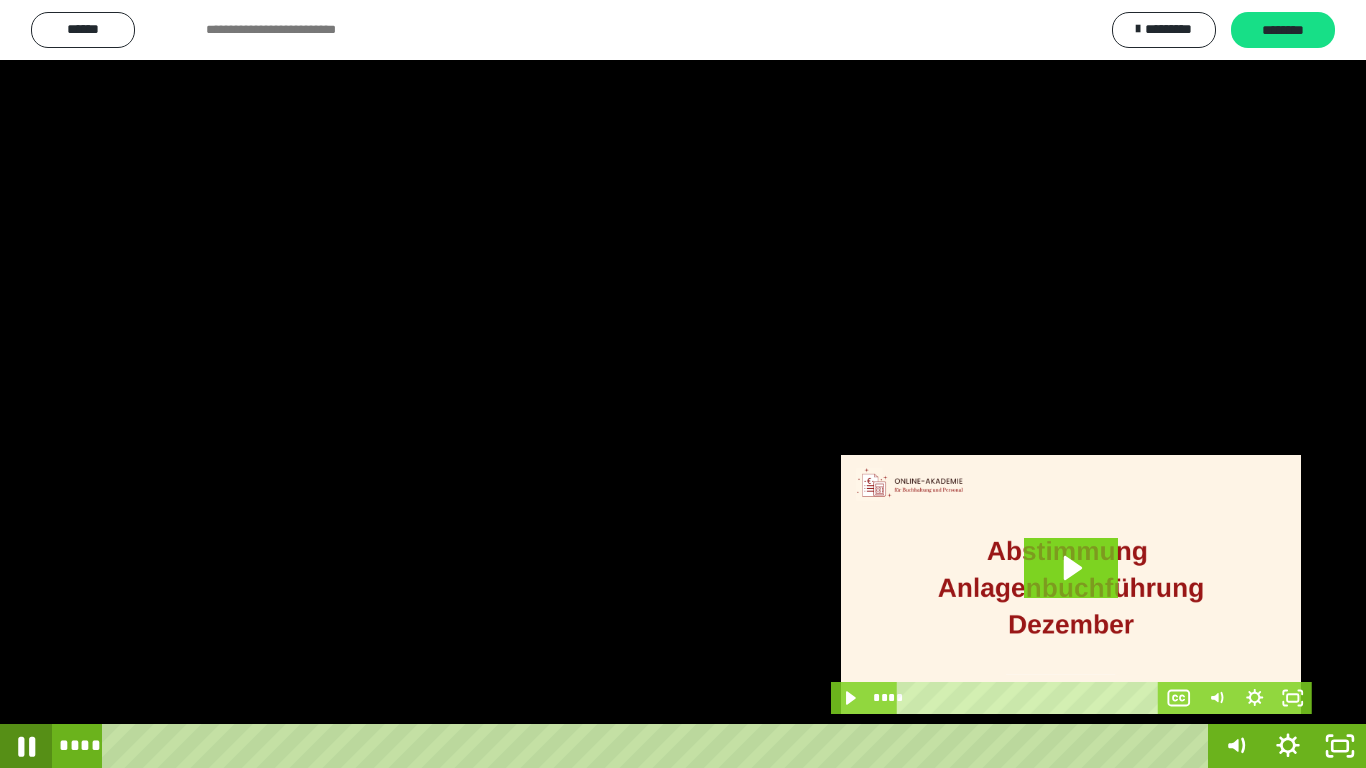click 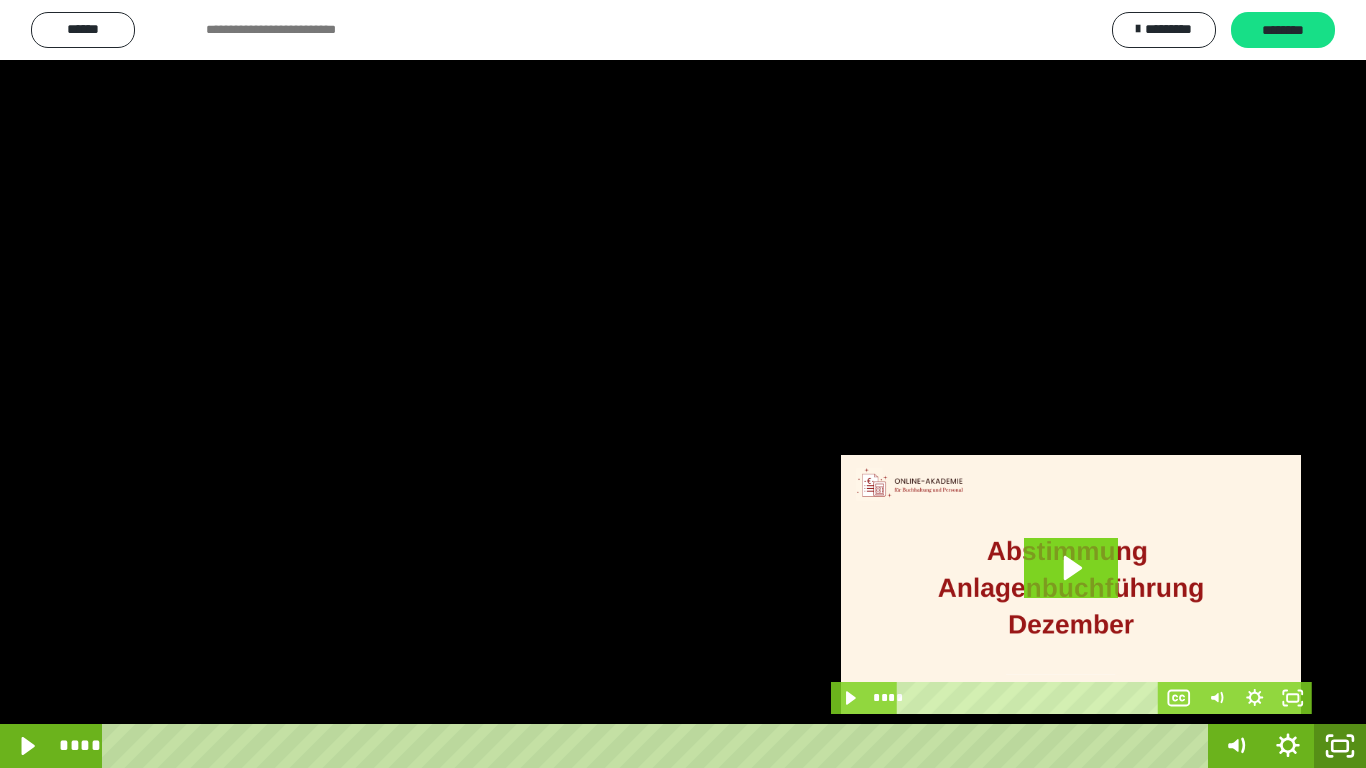 click 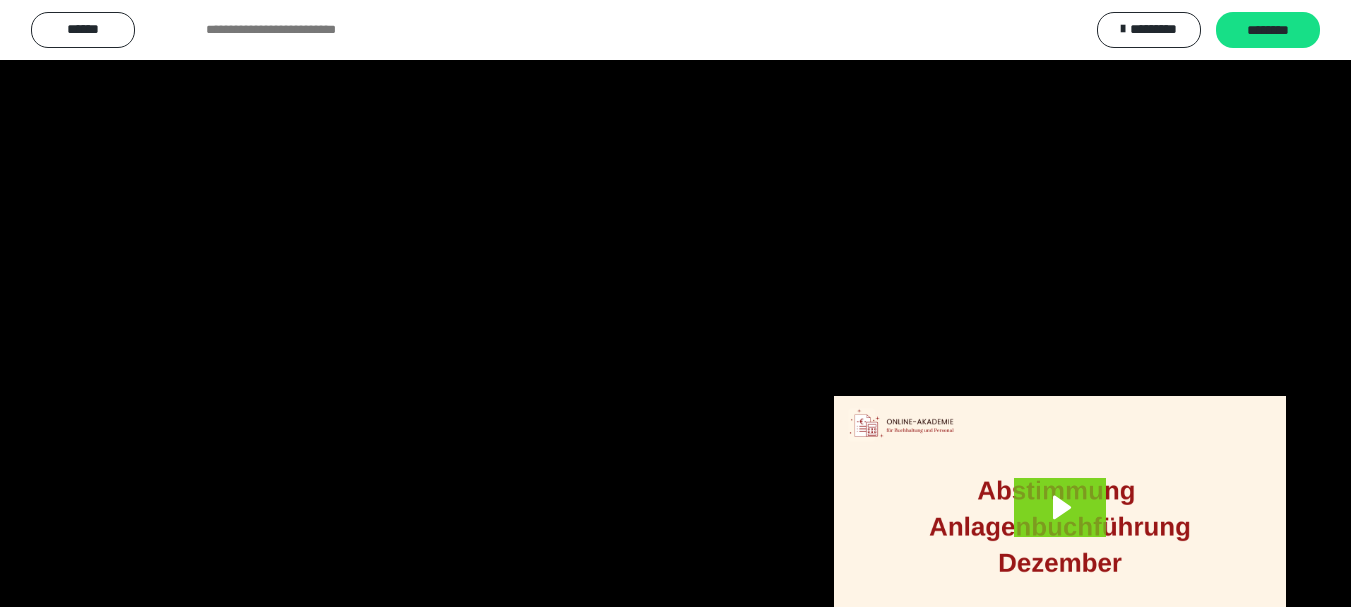 scroll, scrollTop: 4083, scrollLeft: 0, axis: vertical 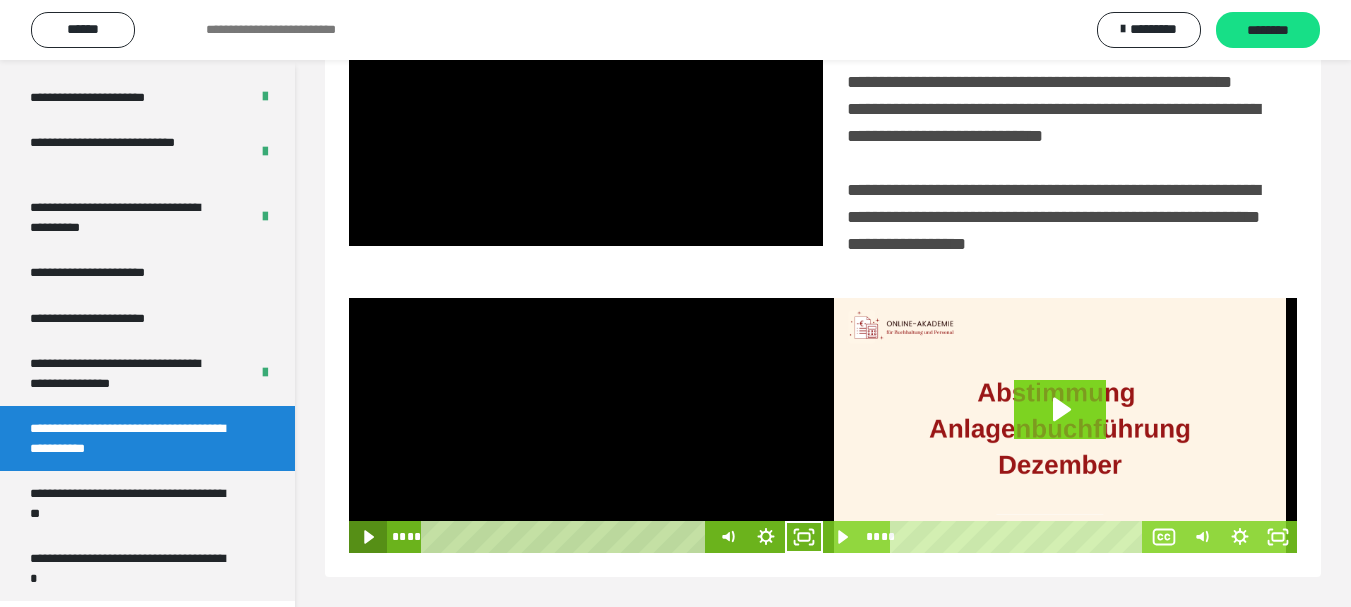 click 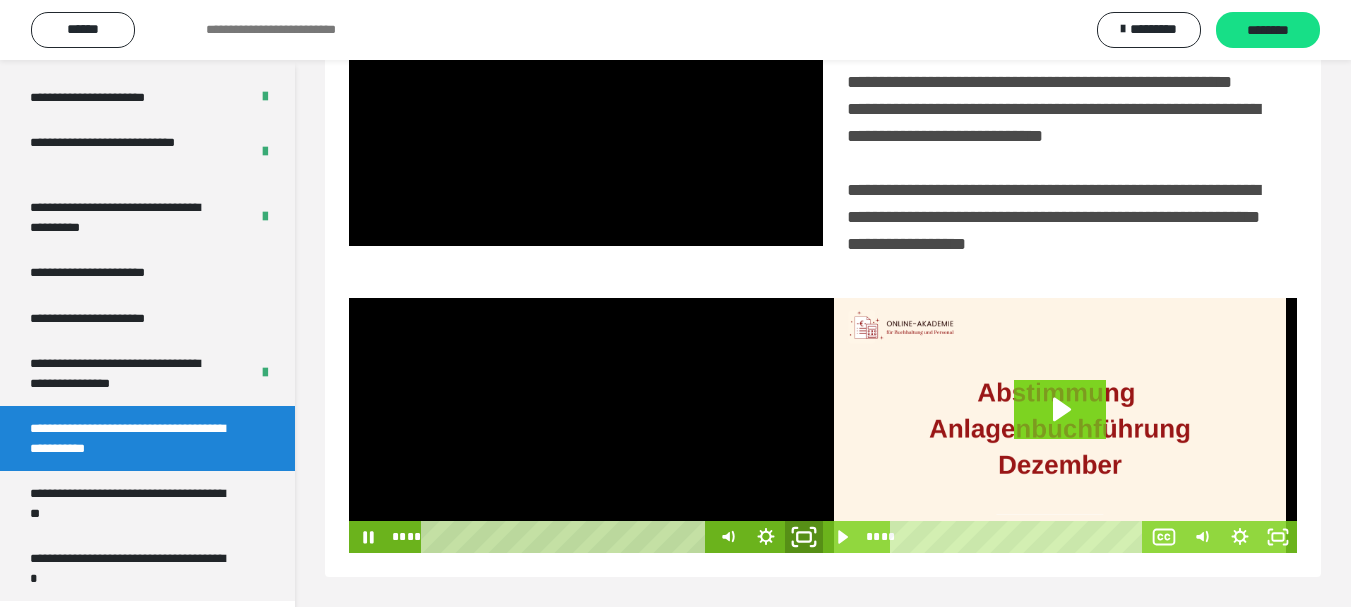 click 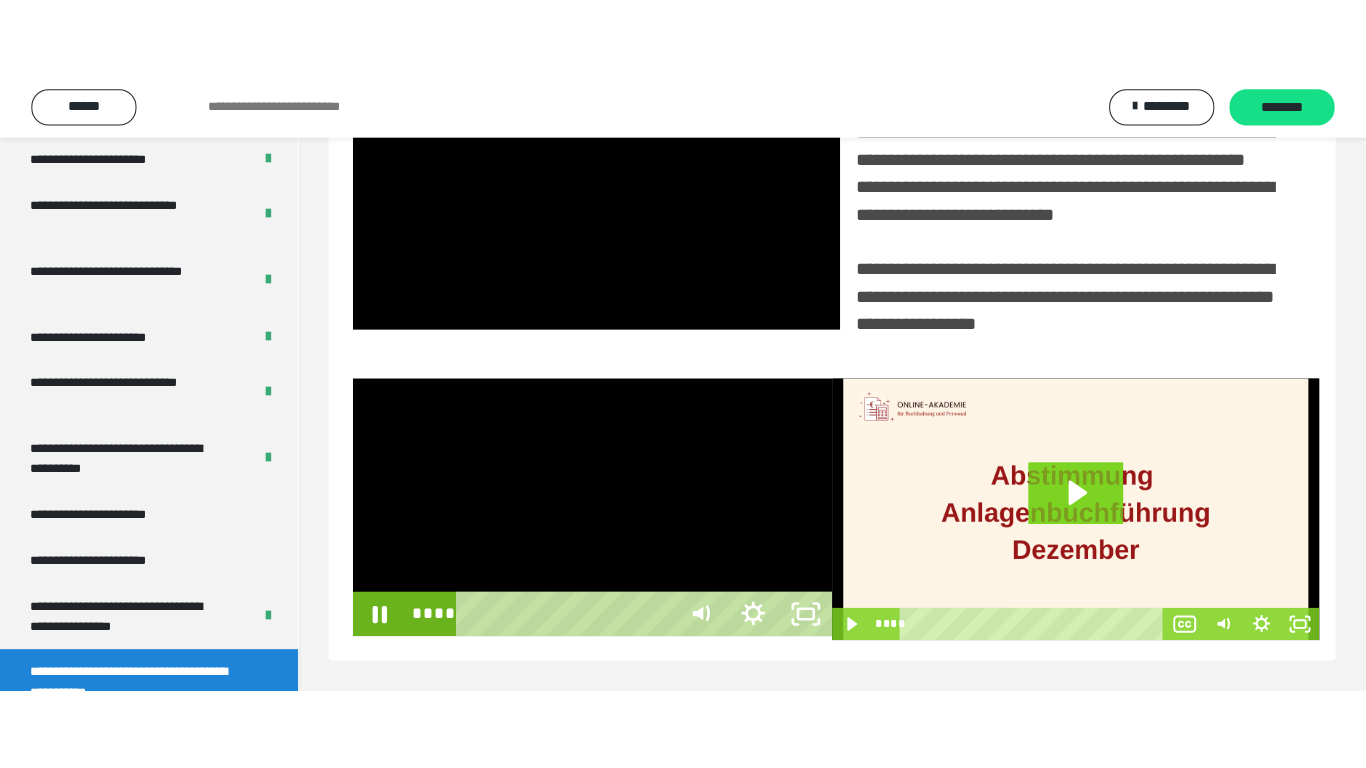 scroll, scrollTop: 358, scrollLeft: 0, axis: vertical 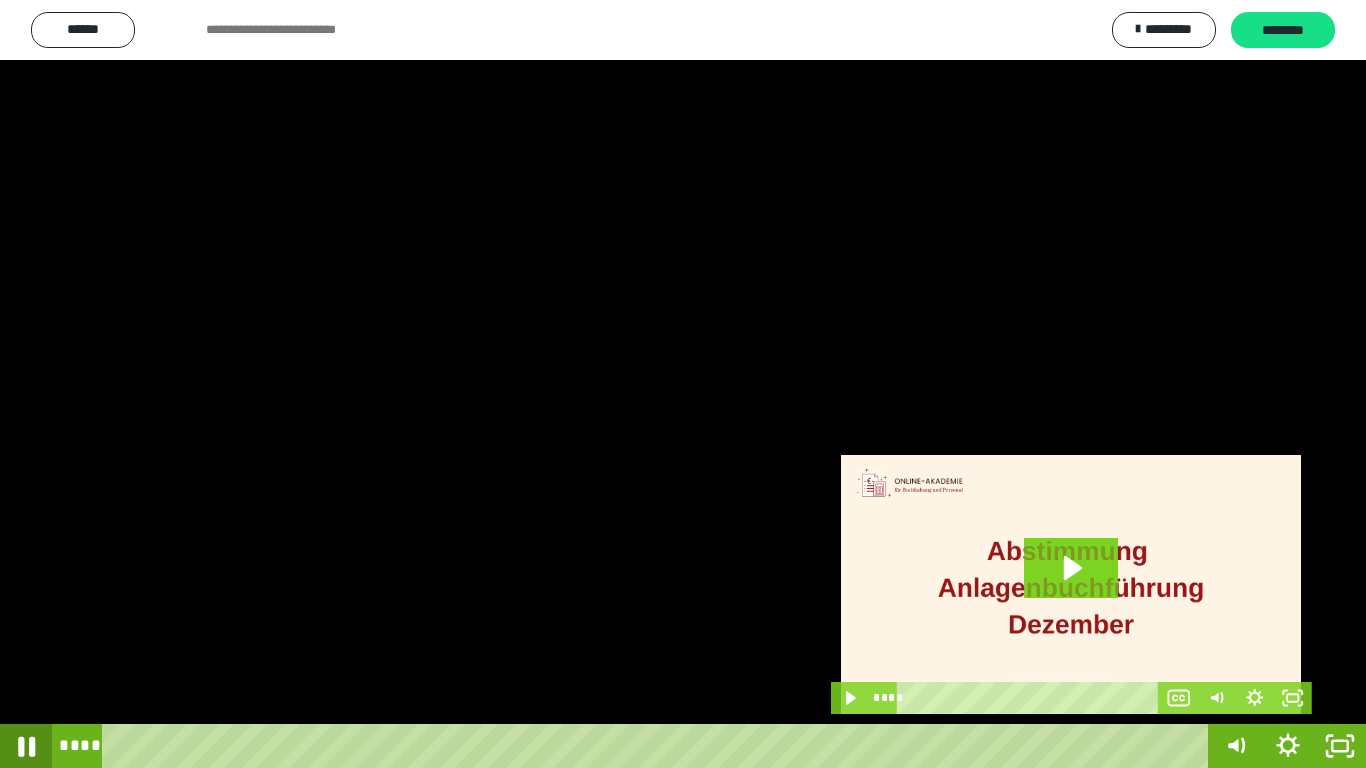 click 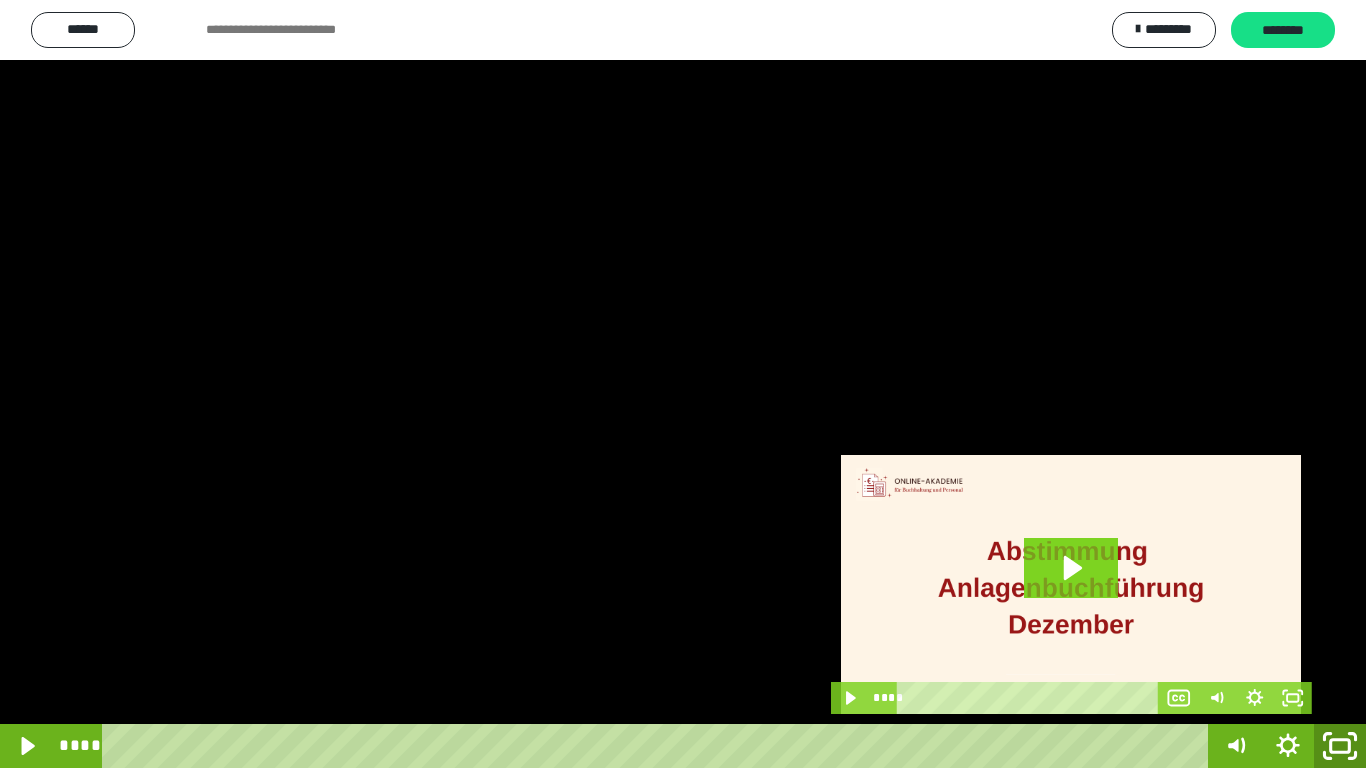 click 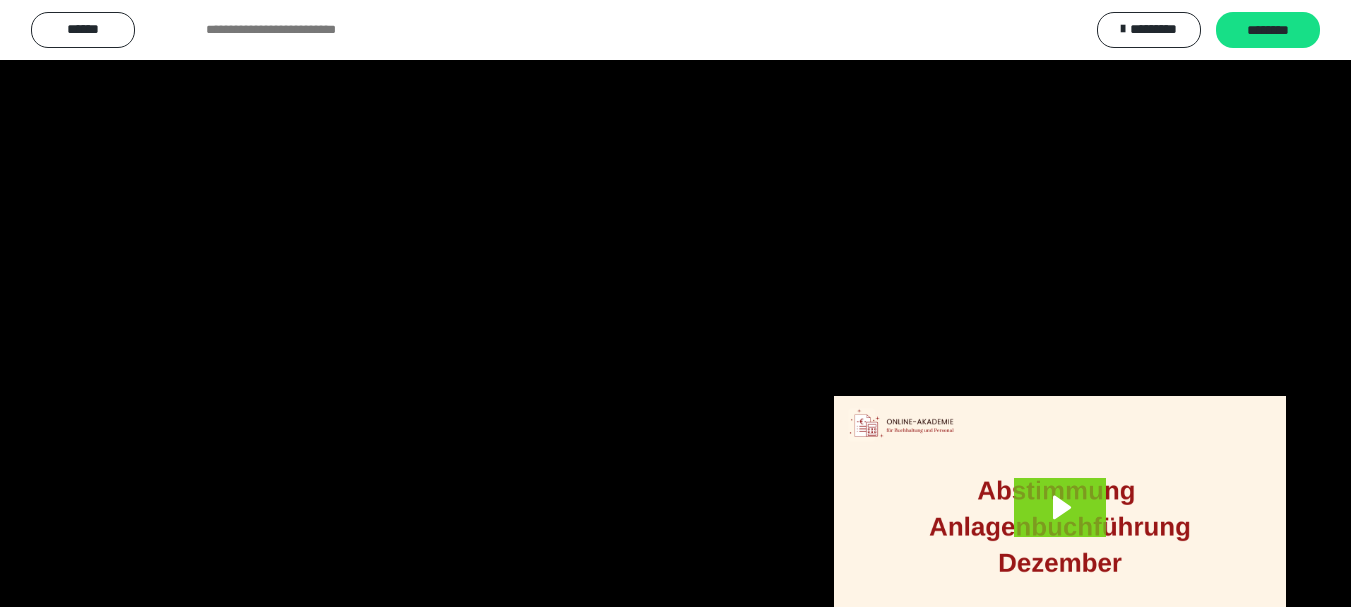 scroll, scrollTop: 4083, scrollLeft: 0, axis: vertical 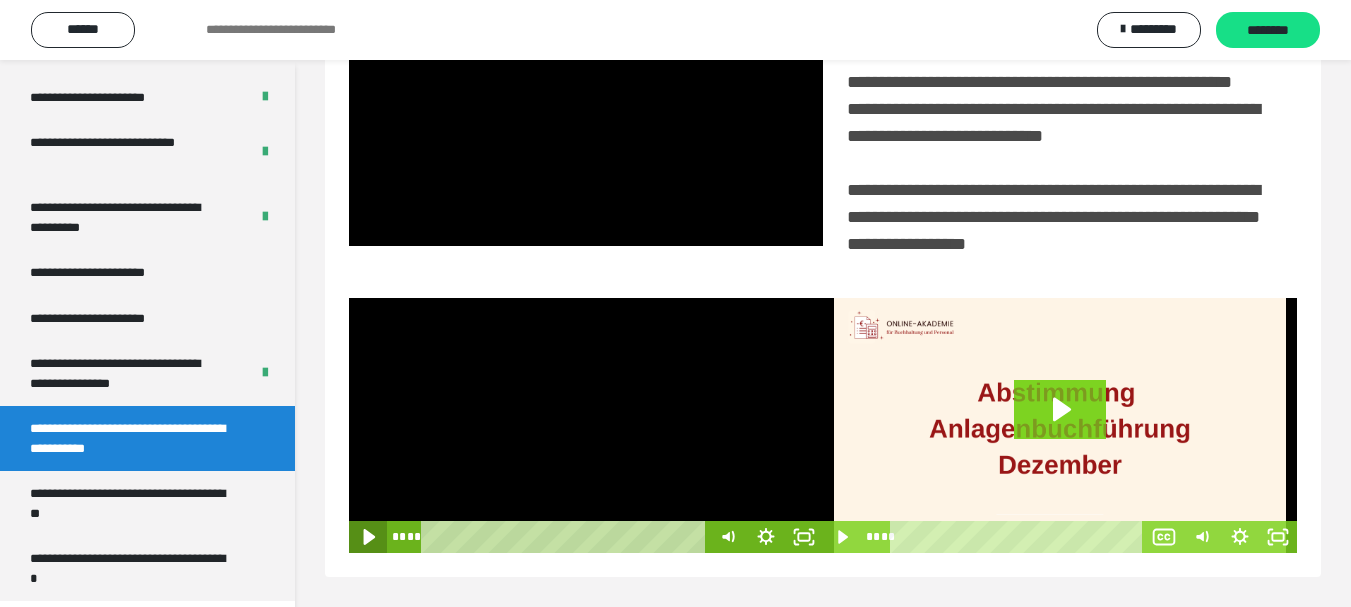 click 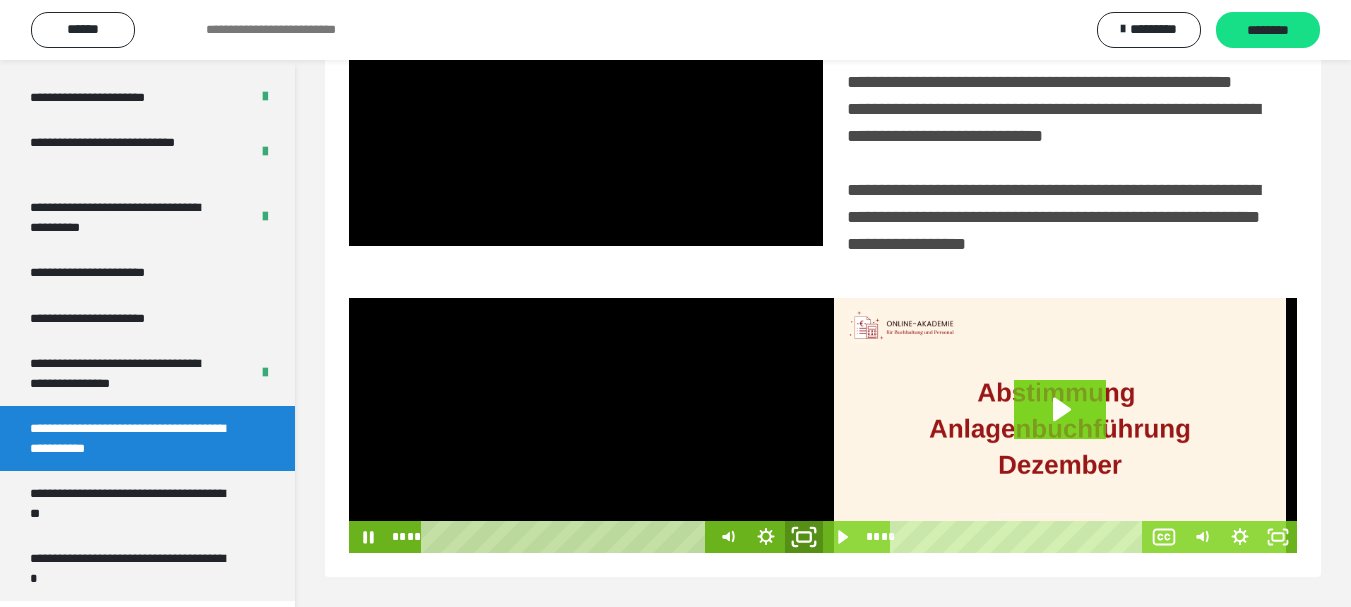 click 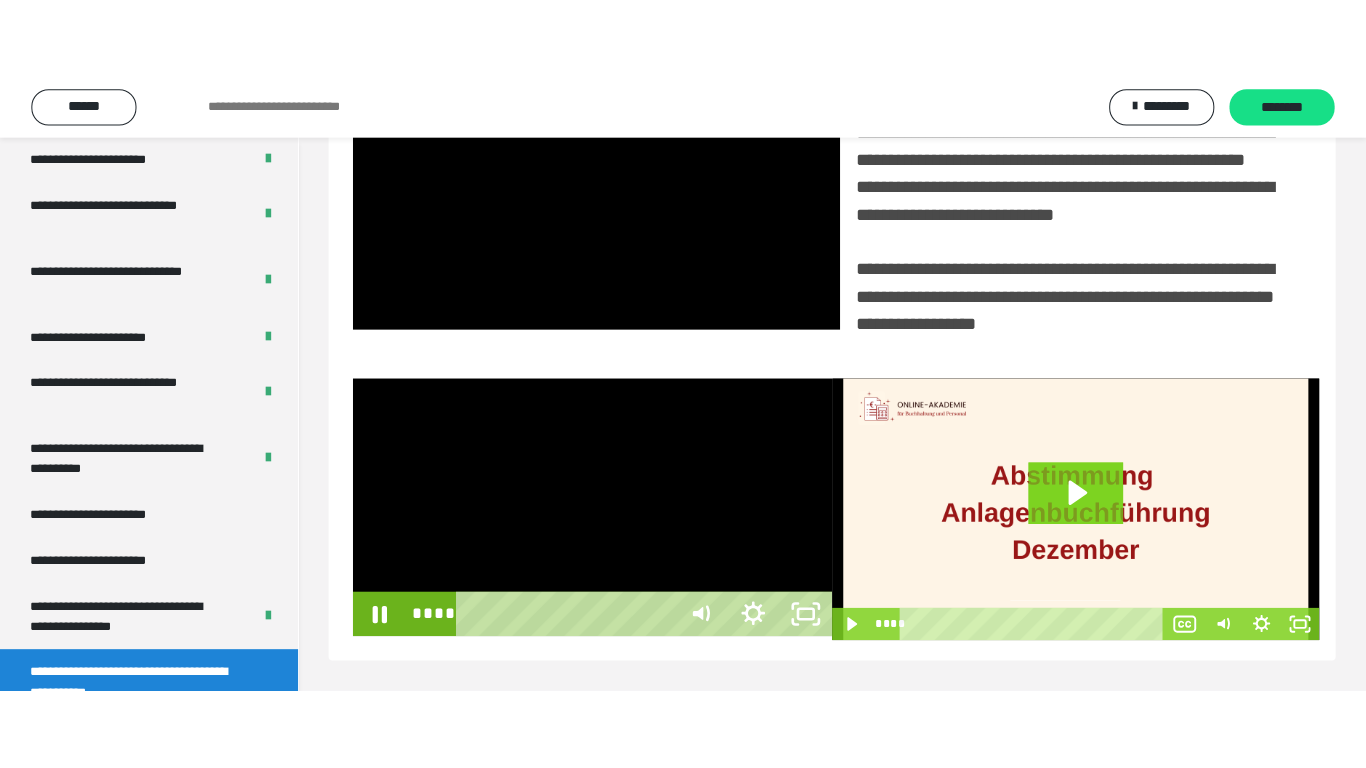 scroll, scrollTop: 358, scrollLeft: 0, axis: vertical 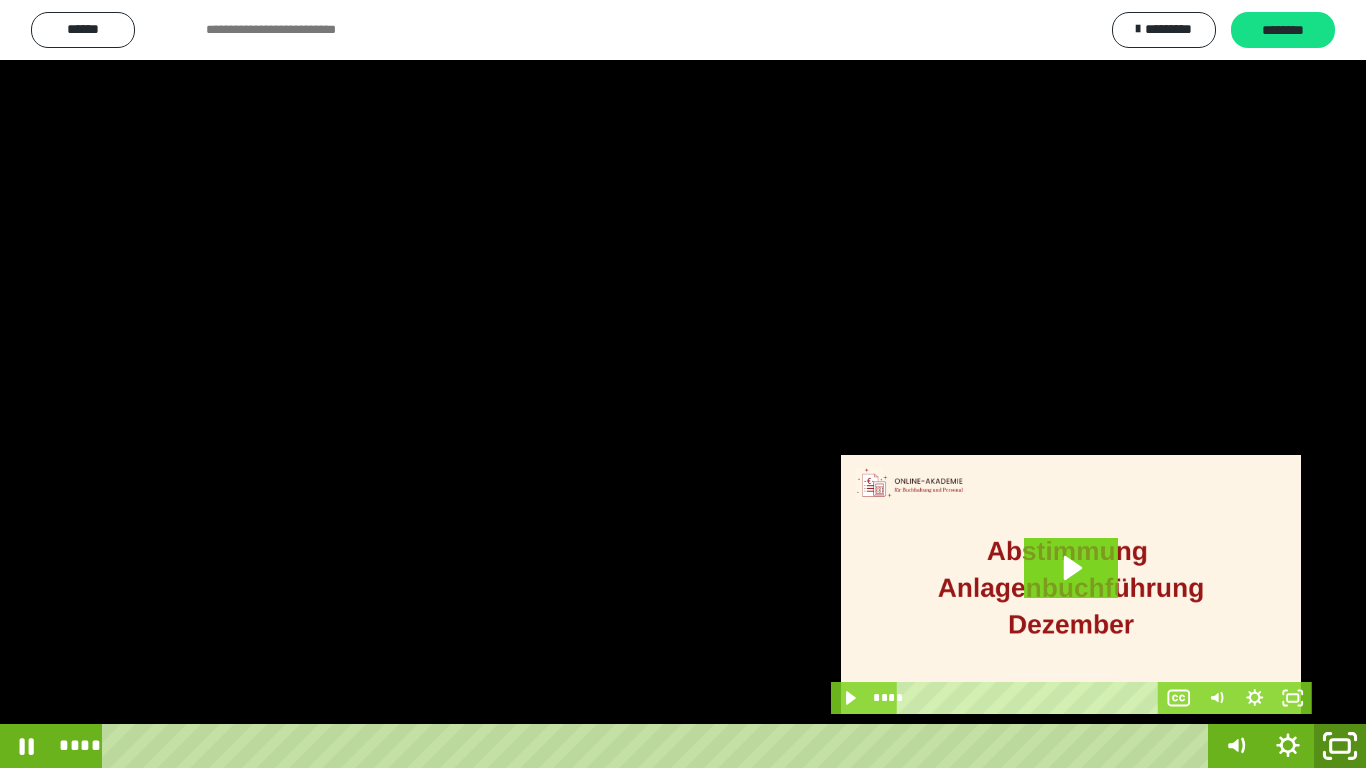 click 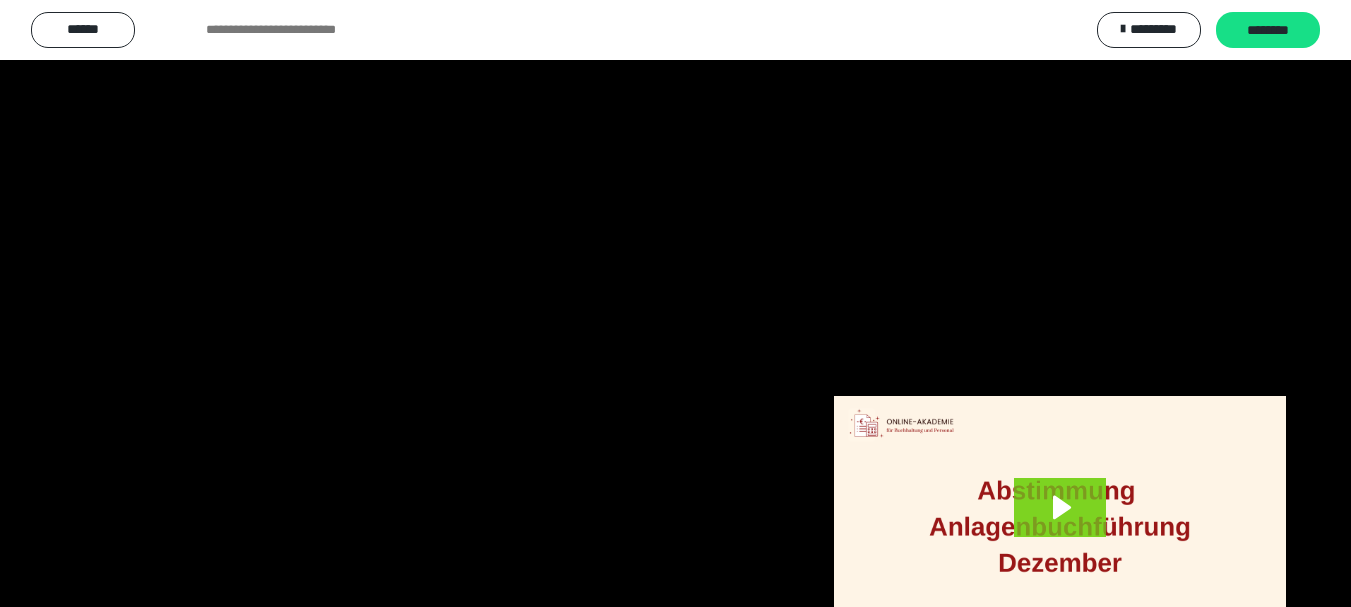 scroll, scrollTop: 4083, scrollLeft: 0, axis: vertical 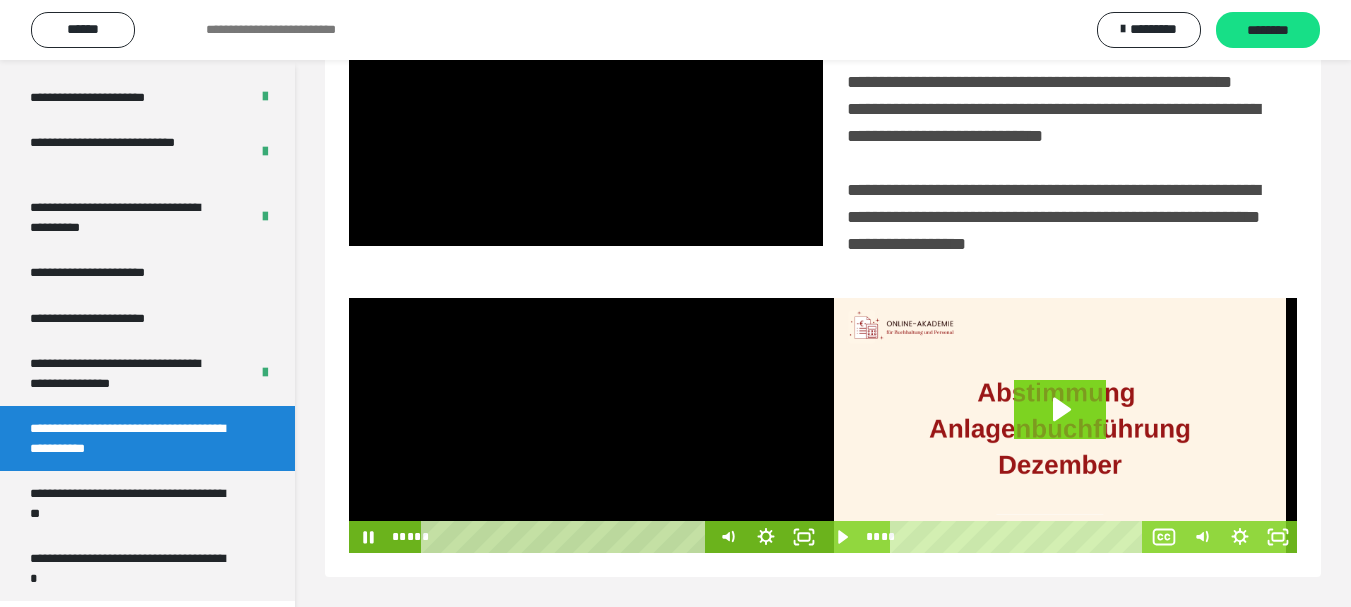 click at bounding box center (586, 425) 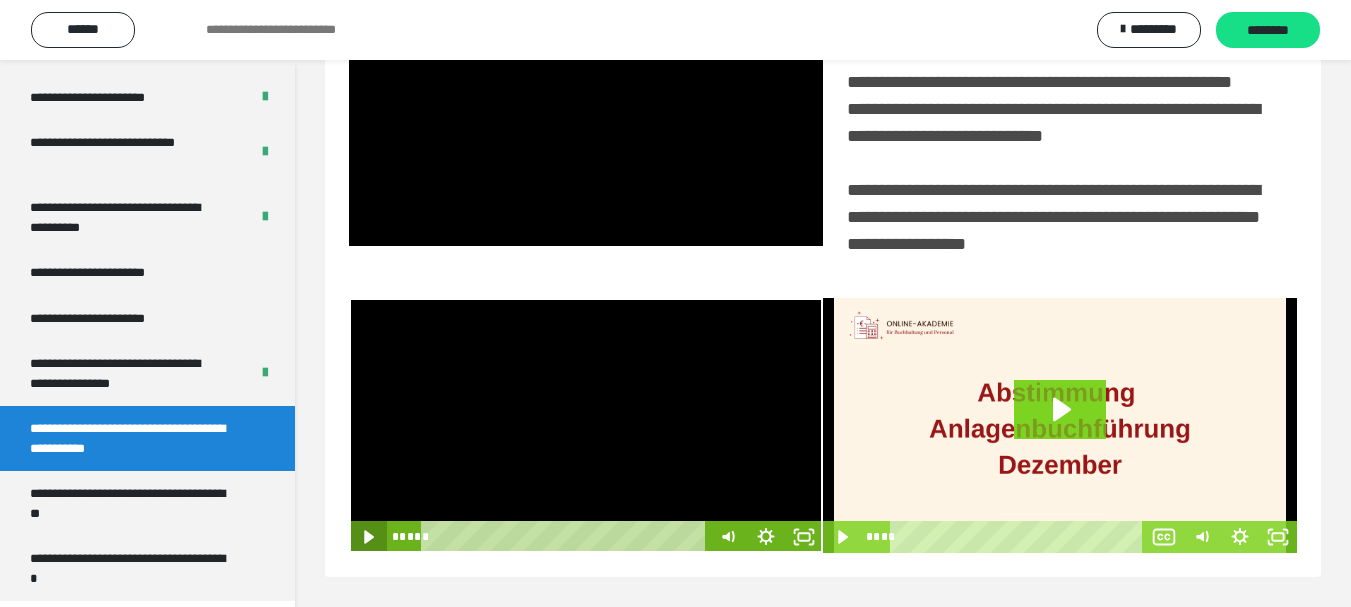 click 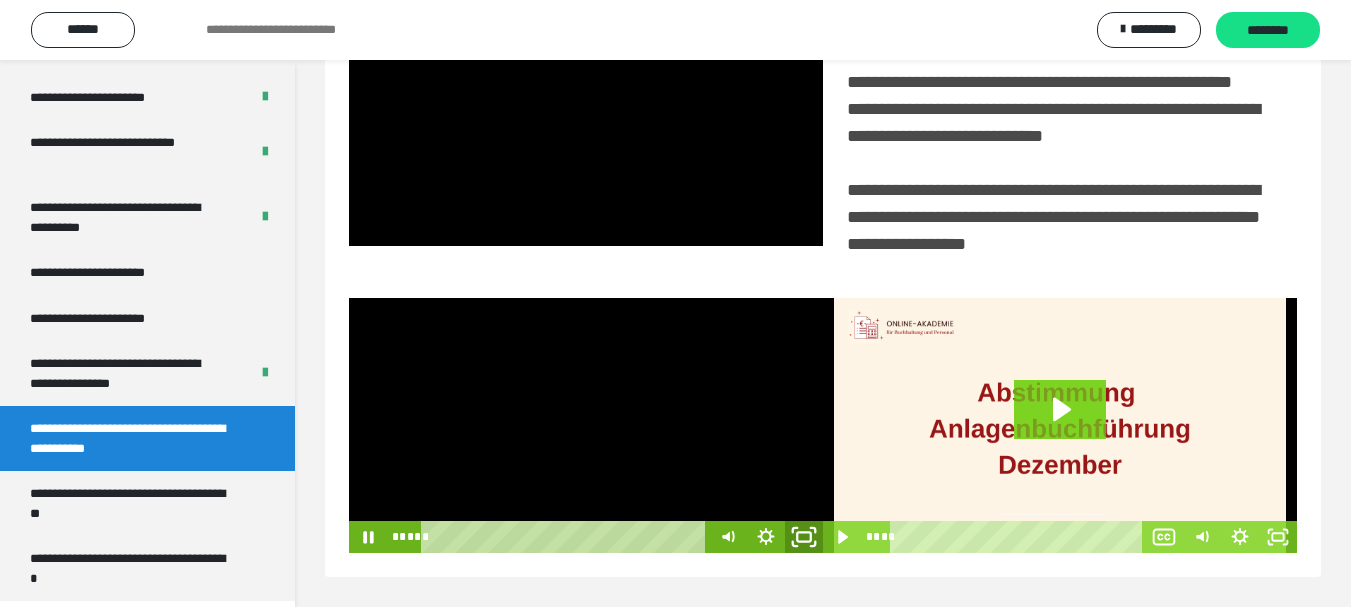 click 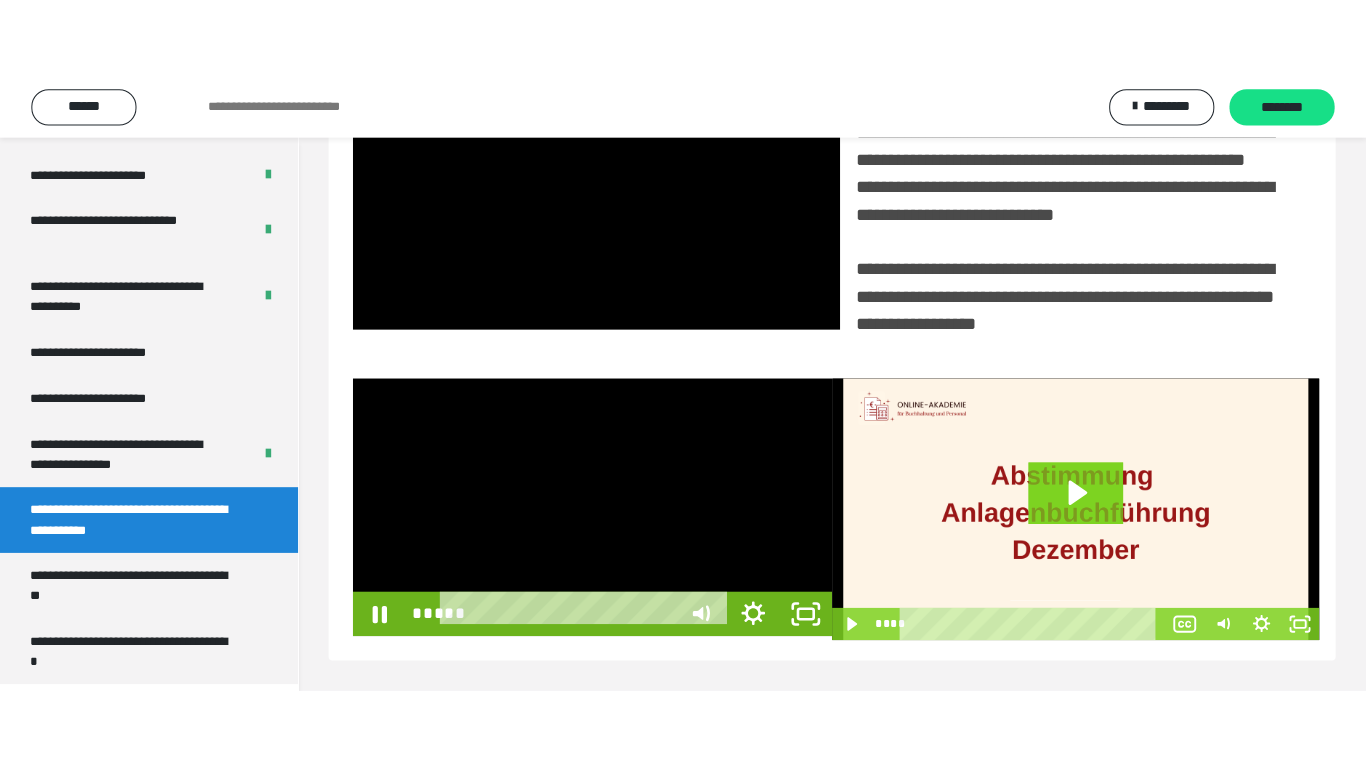scroll, scrollTop: 358, scrollLeft: 0, axis: vertical 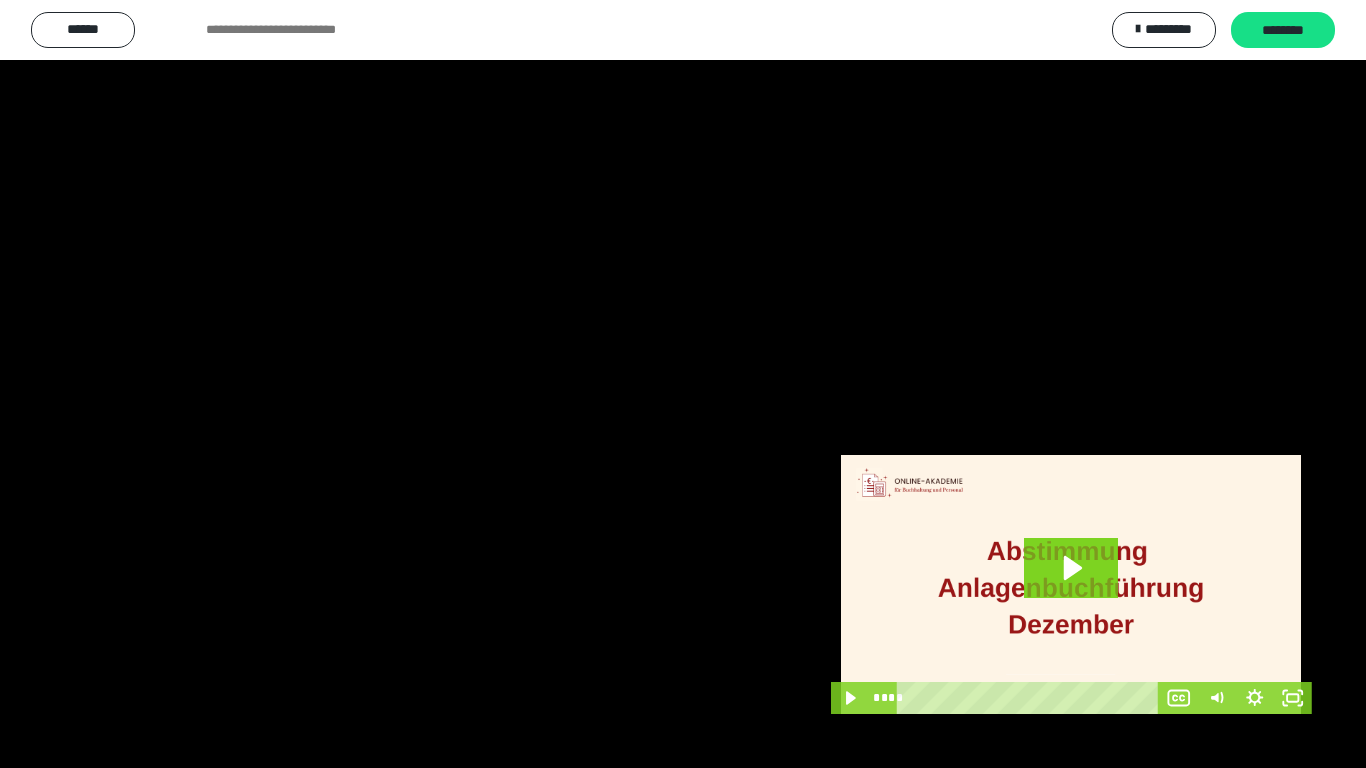 click at bounding box center (683, 384) 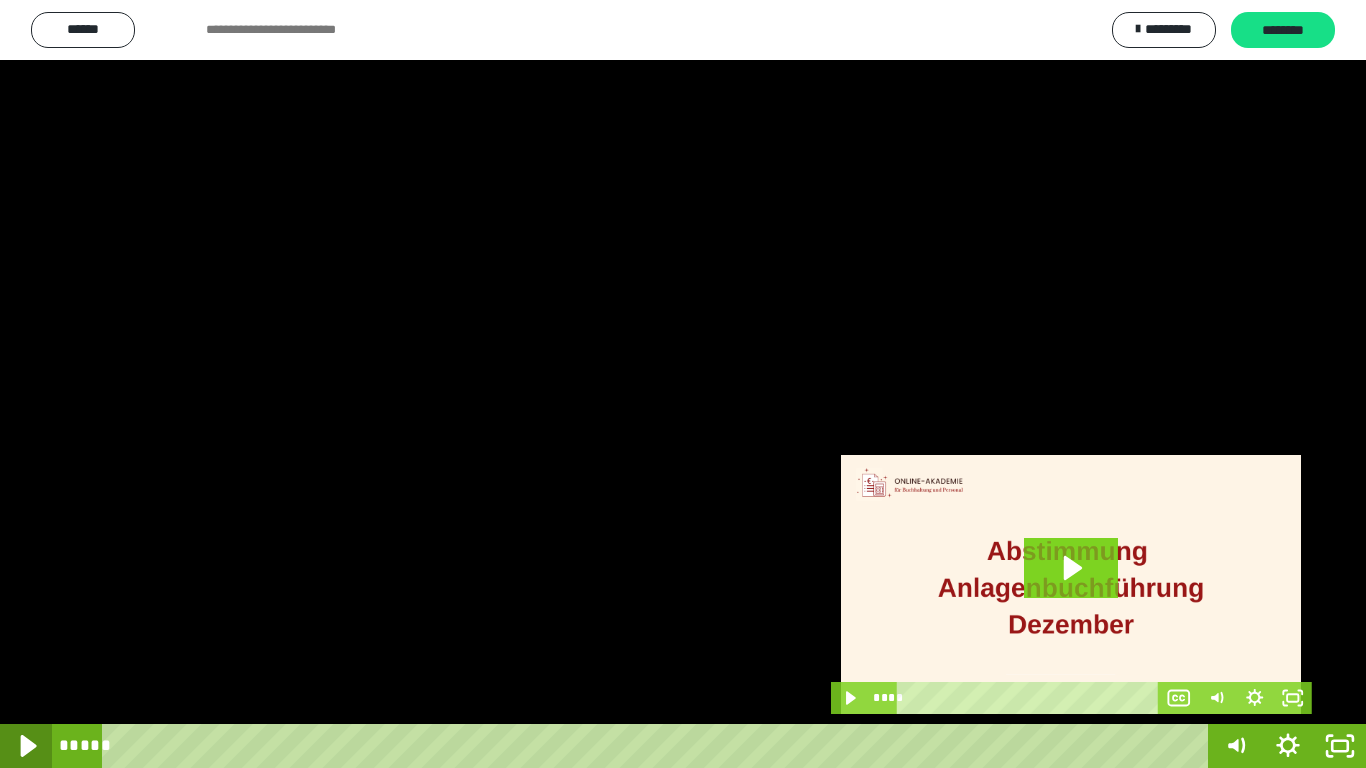 click 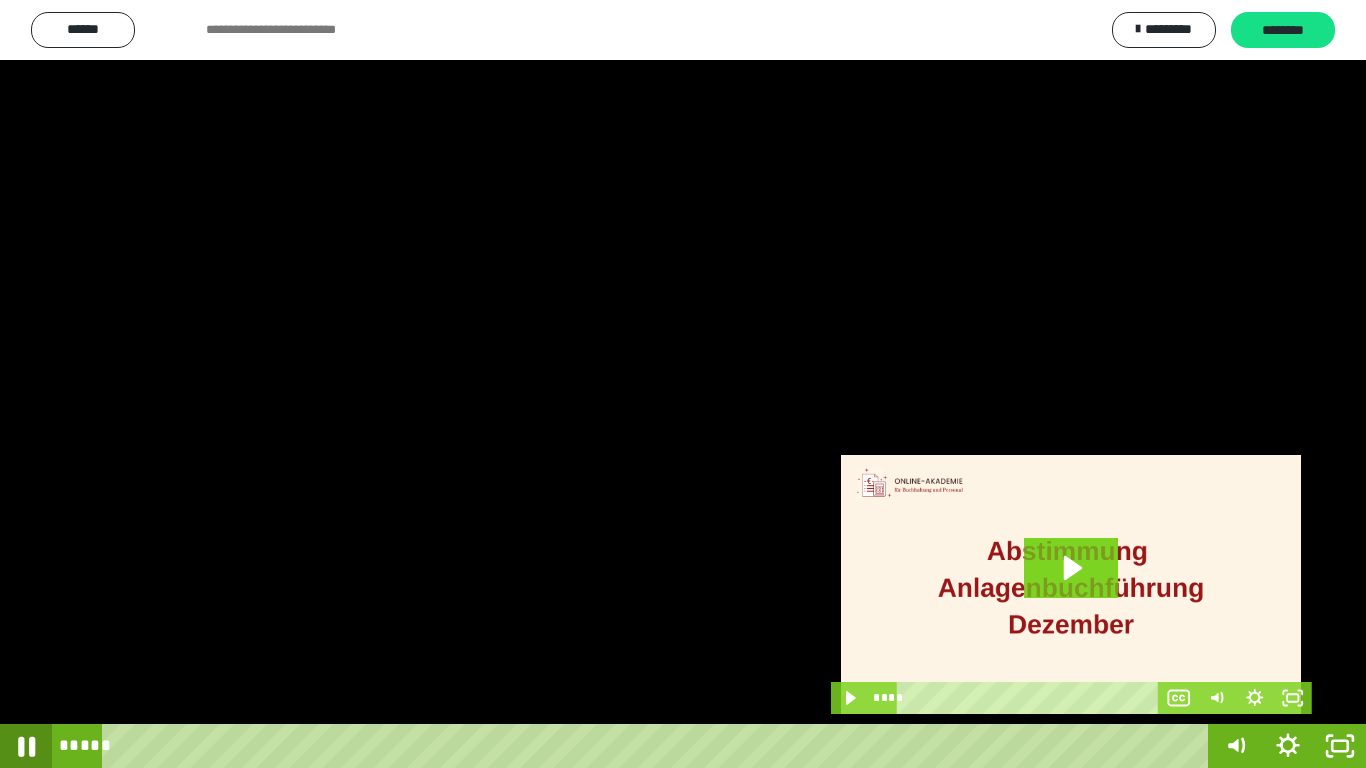 click 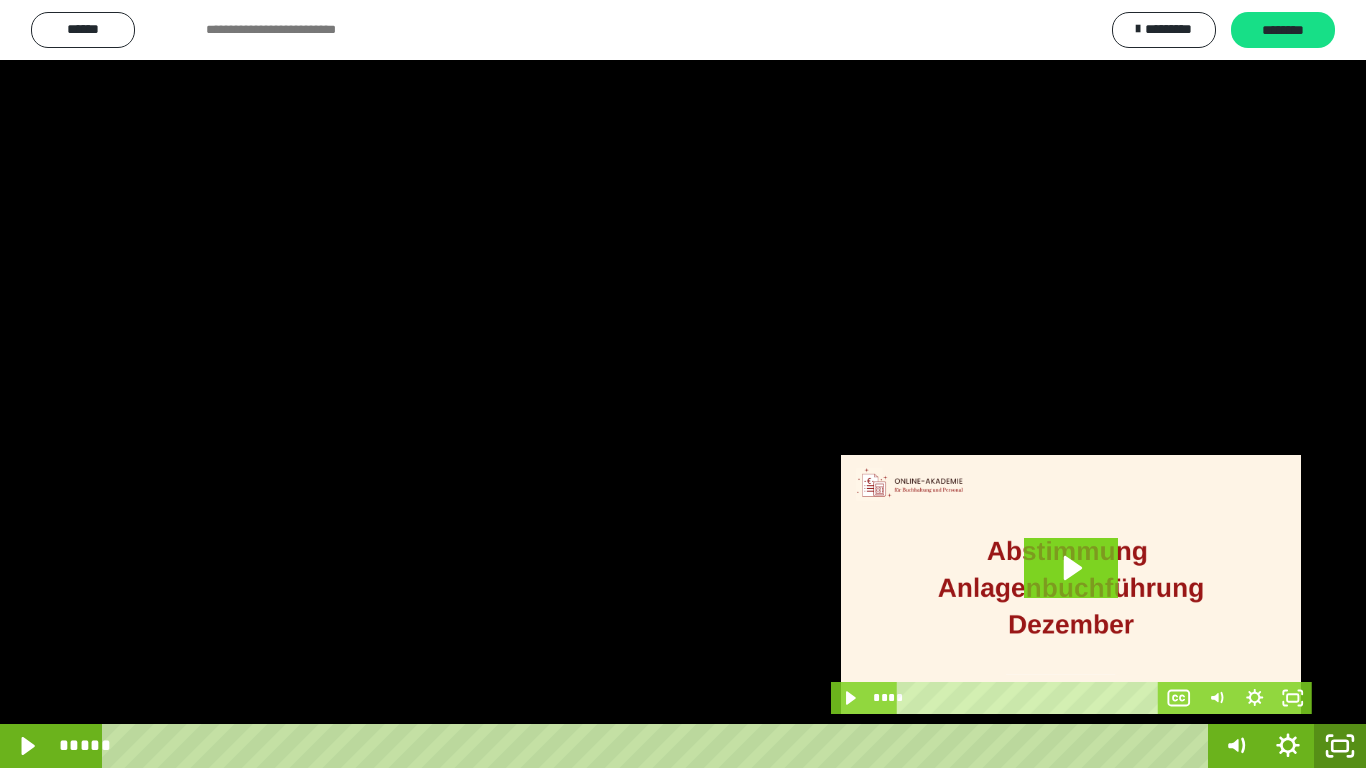 click 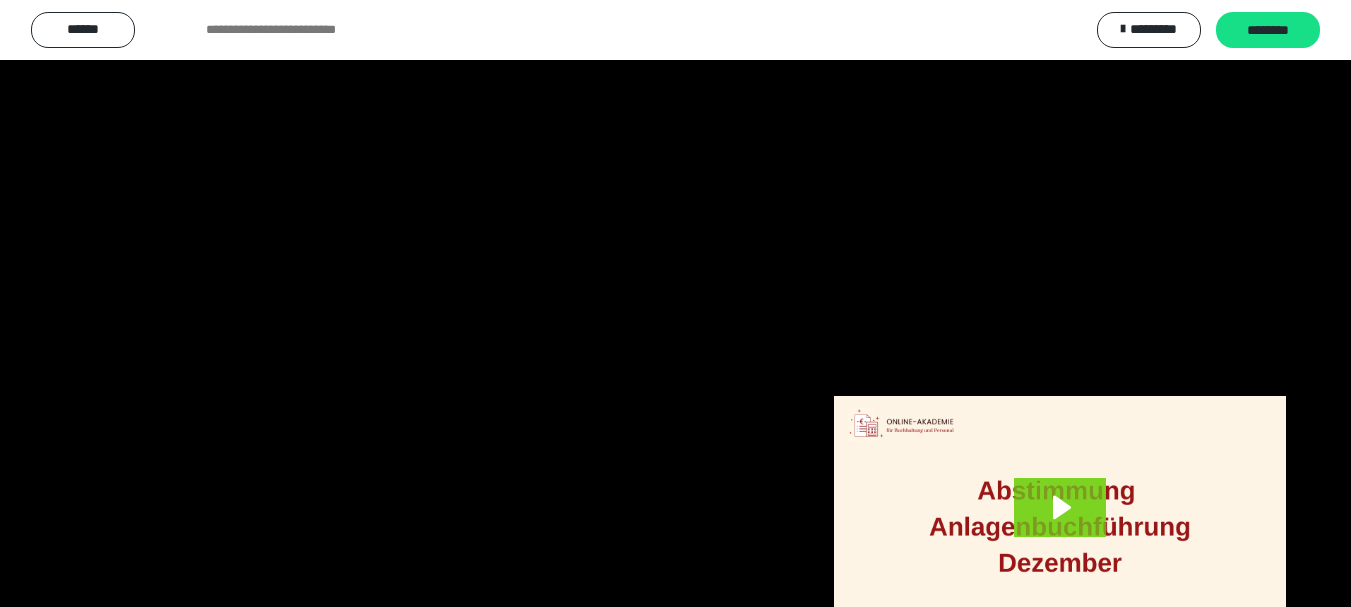 scroll, scrollTop: 4083, scrollLeft: 0, axis: vertical 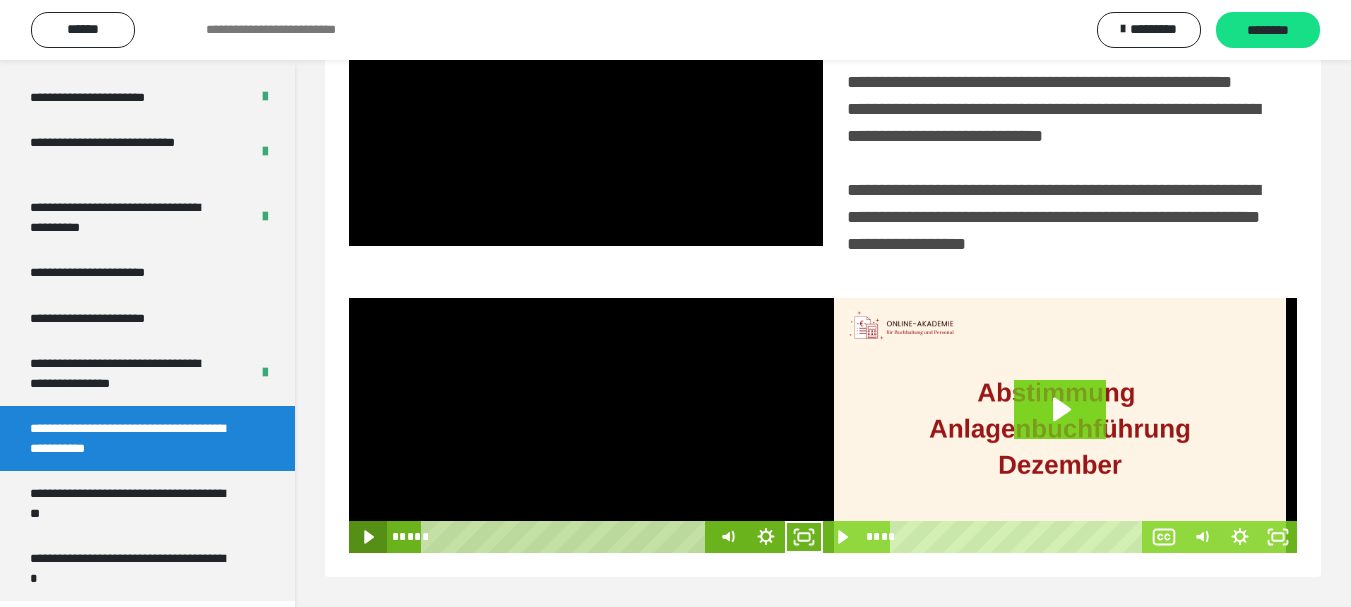 click 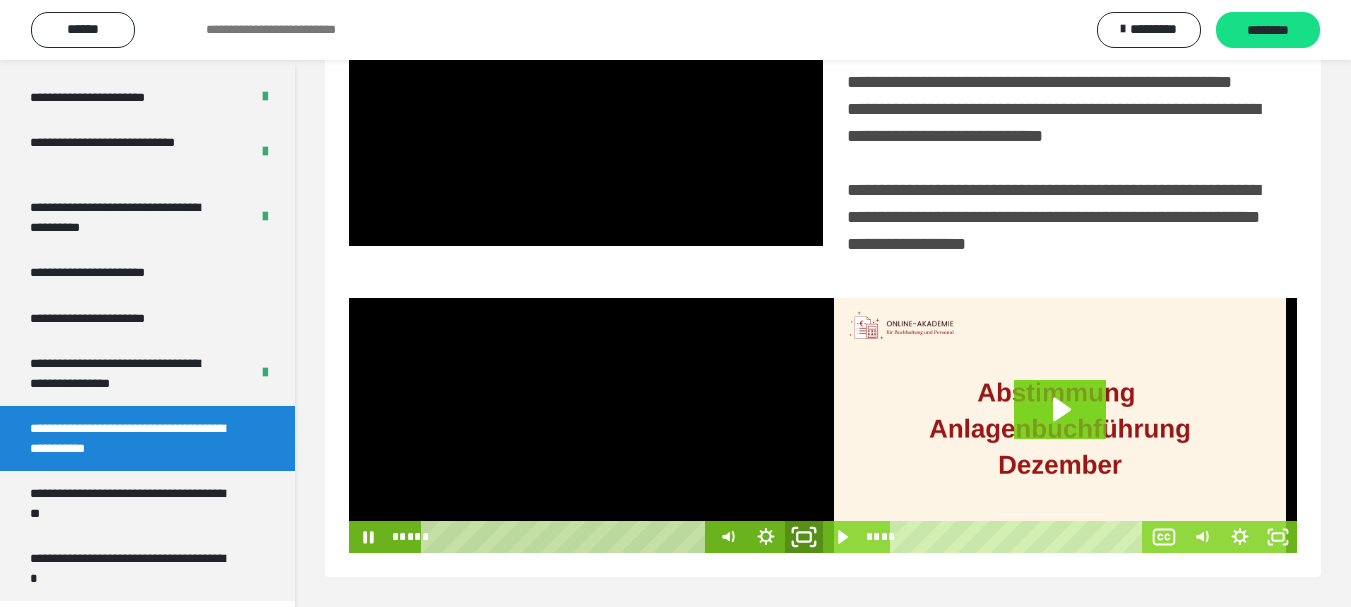 click 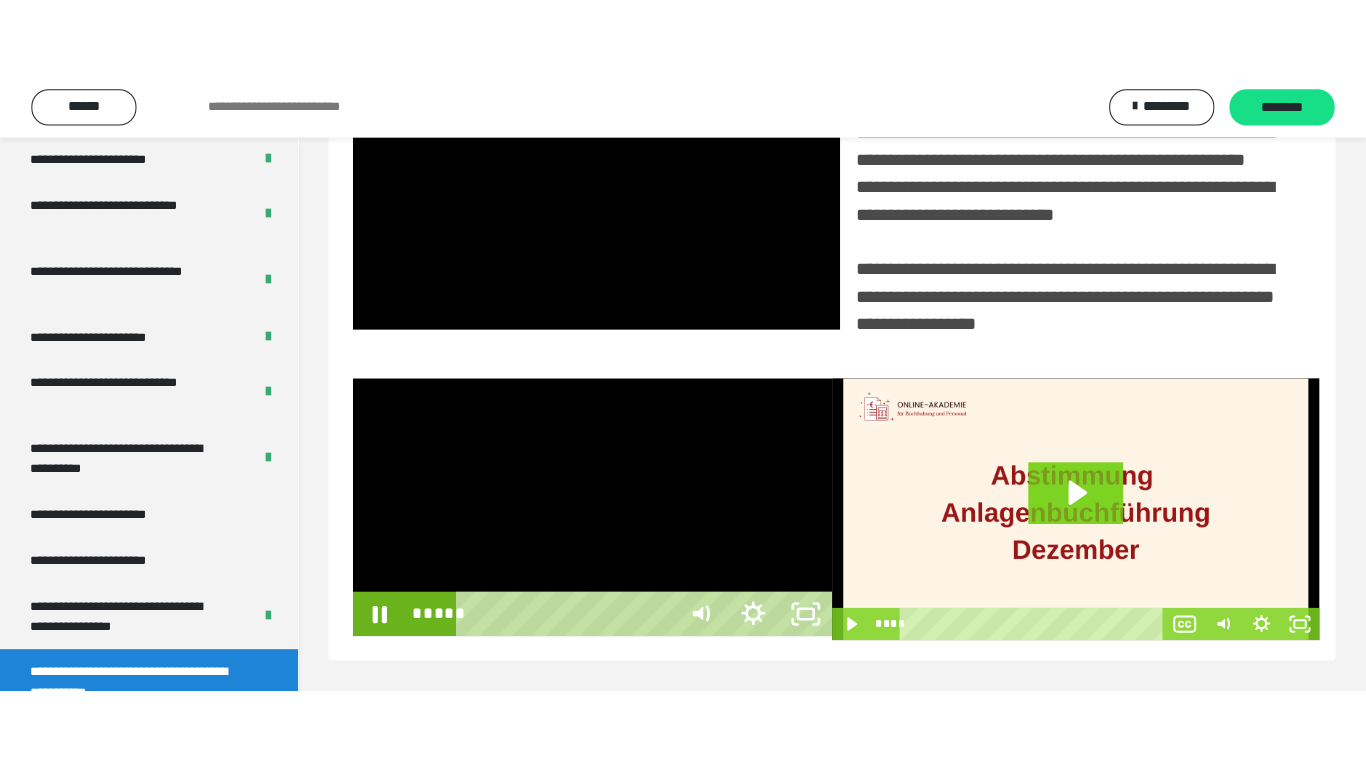 scroll, scrollTop: 358, scrollLeft: 0, axis: vertical 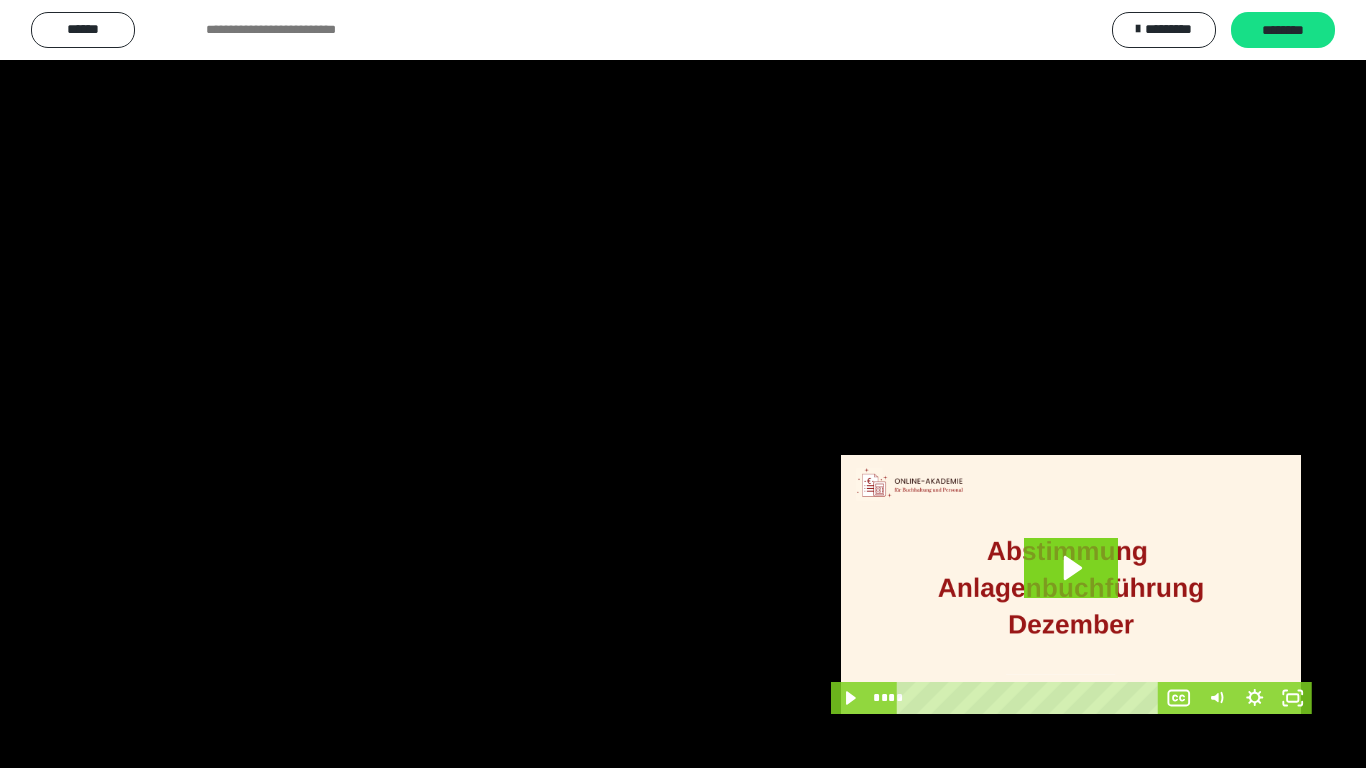 click at bounding box center [683, 384] 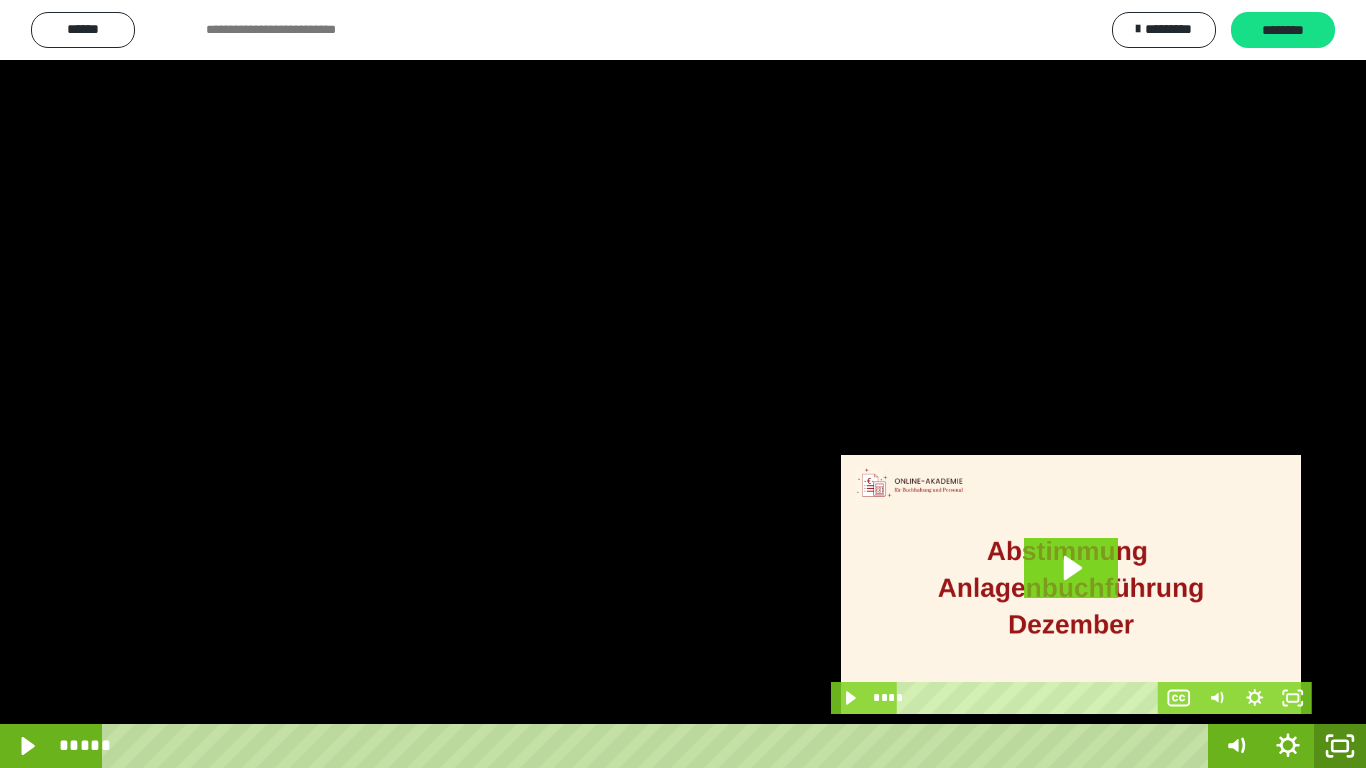 drag, startPoint x: 1336, startPoint y: 749, endPoint x: 1317, endPoint y: 737, distance: 22.472204 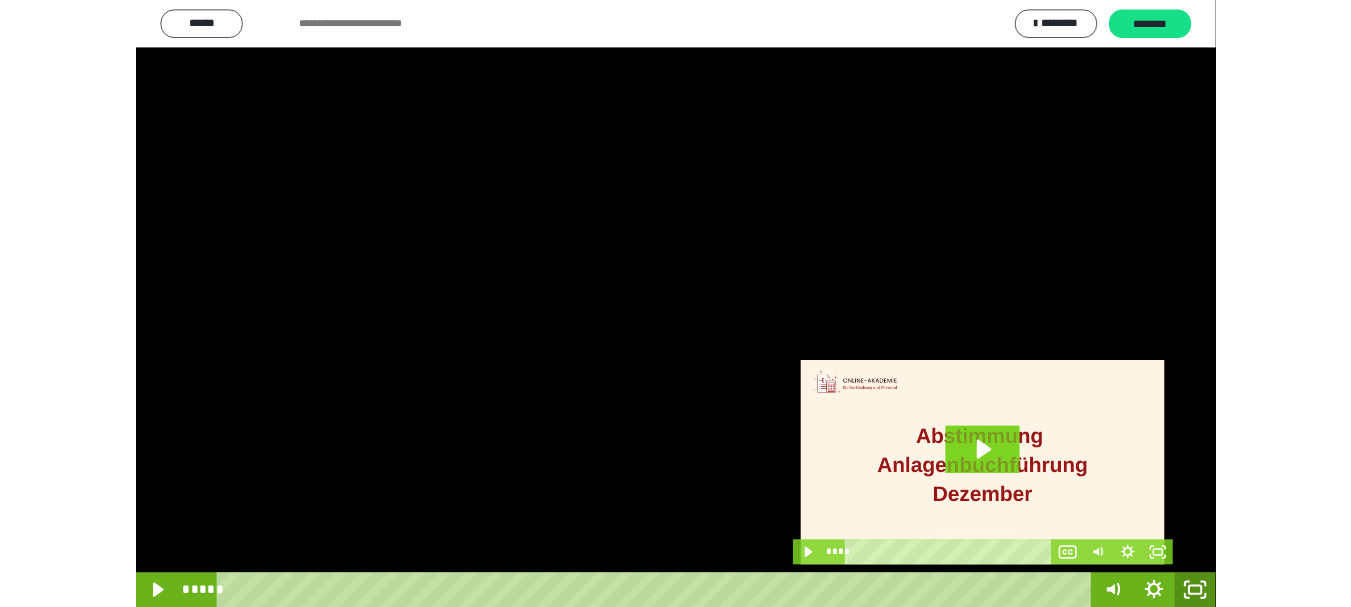 scroll, scrollTop: 4083, scrollLeft: 0, axis: vertical 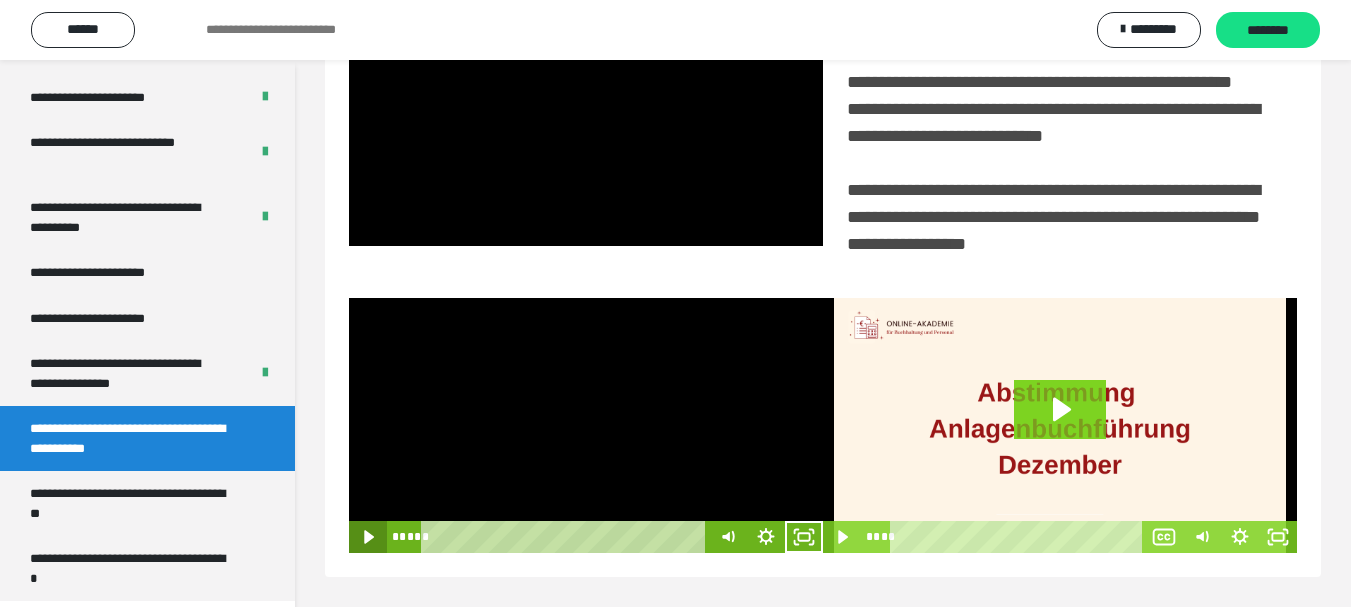 click 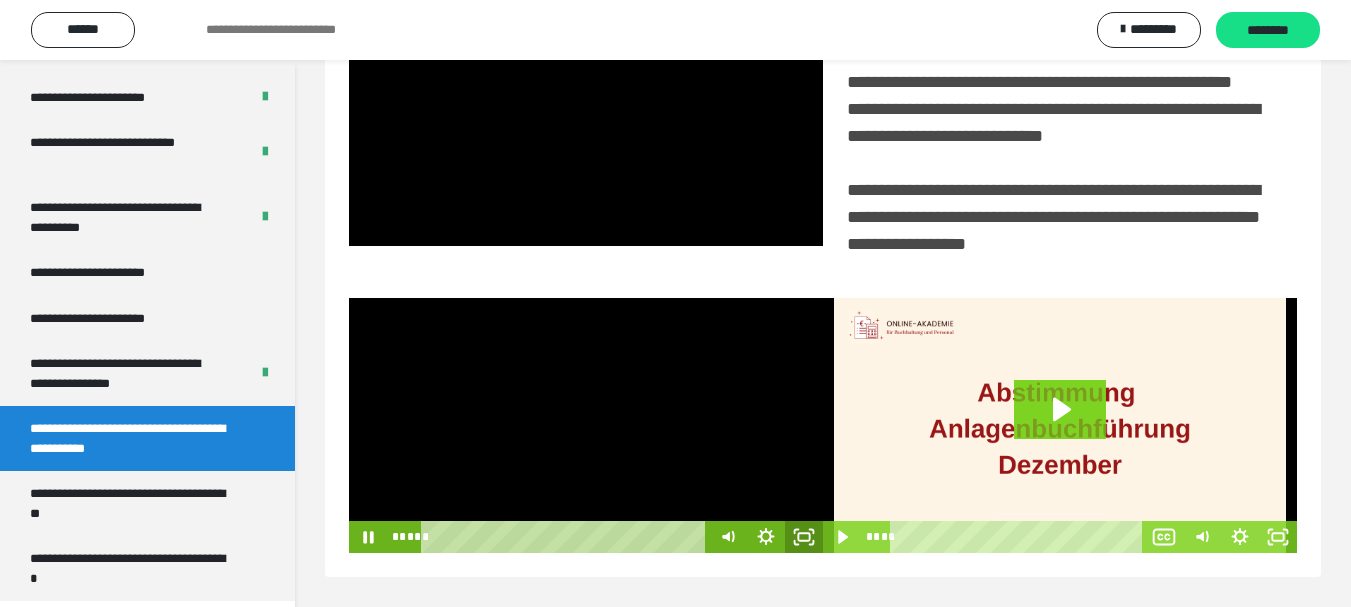 click 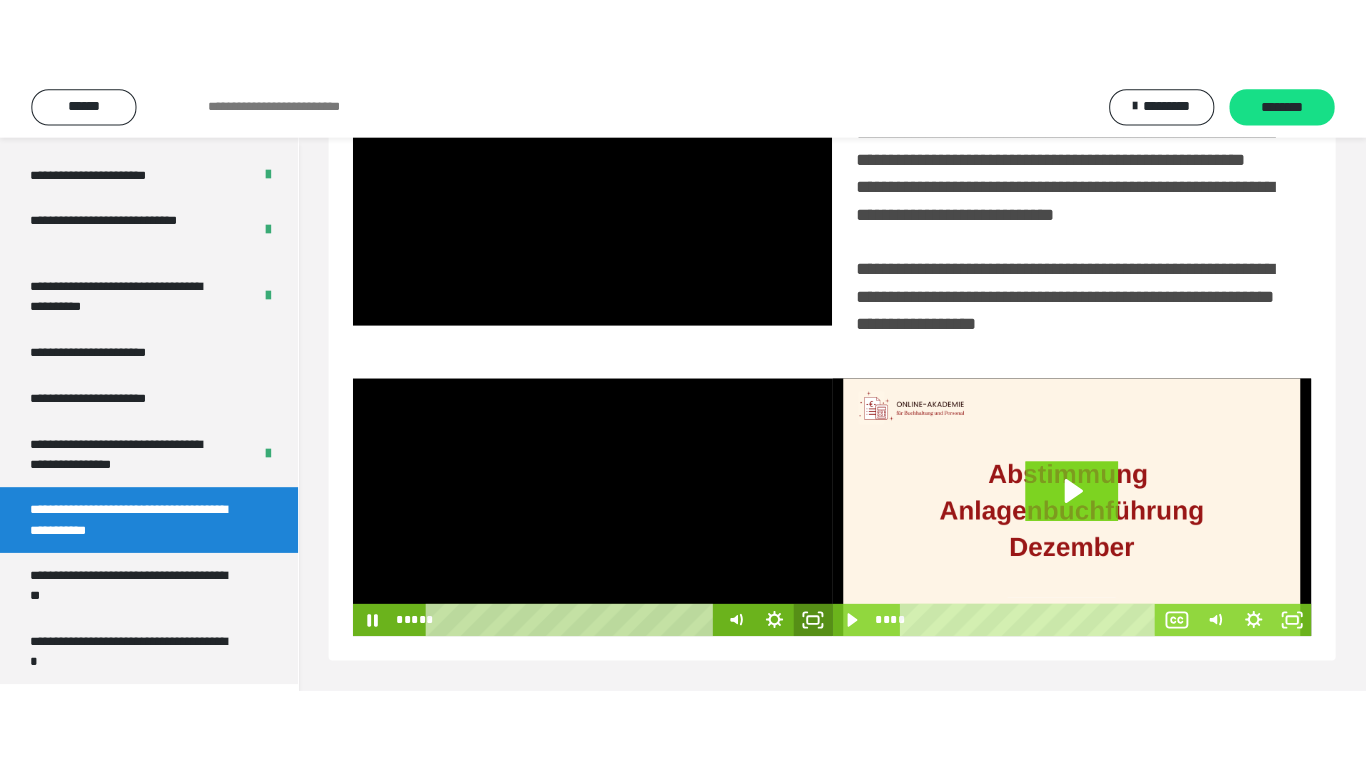scroll, scrollTop: 358, scrollLeft: 0, axis: vertical 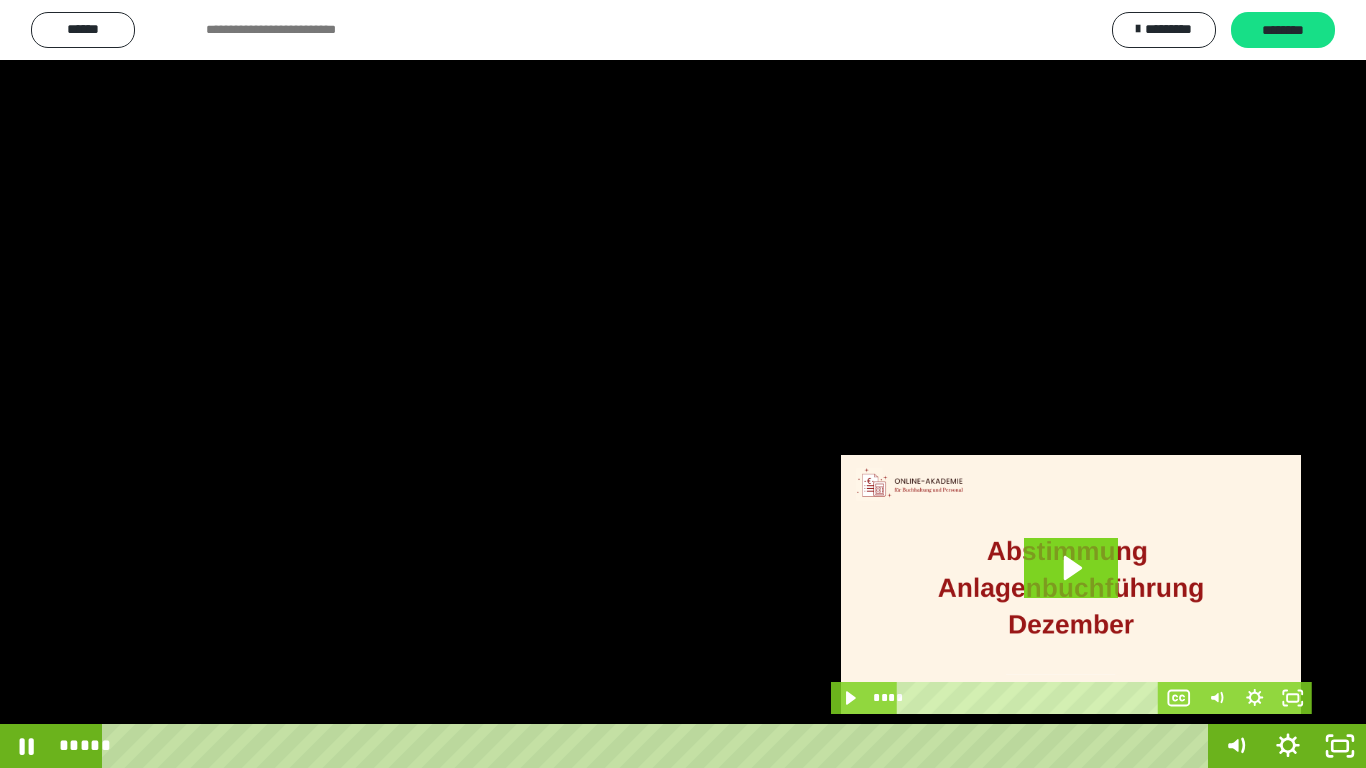 click at bounding box center [683, 384] 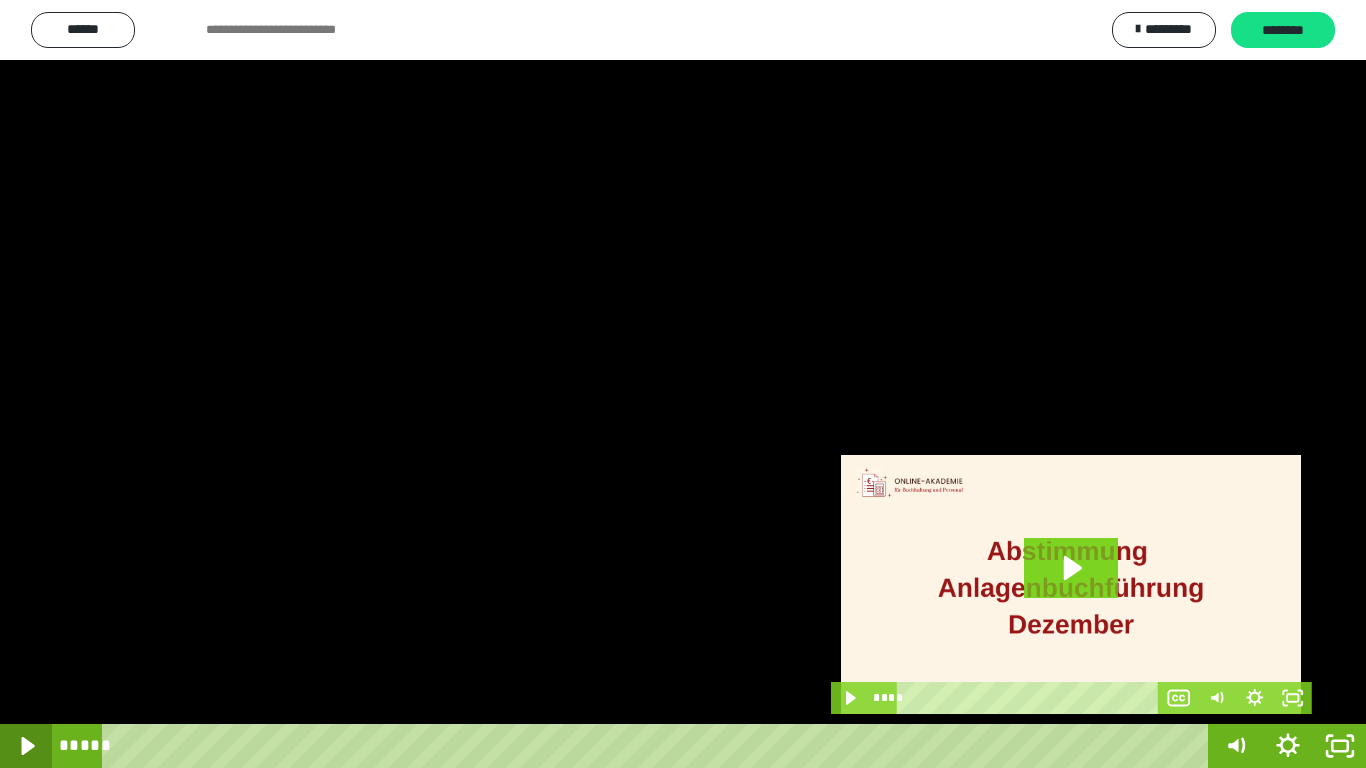 click 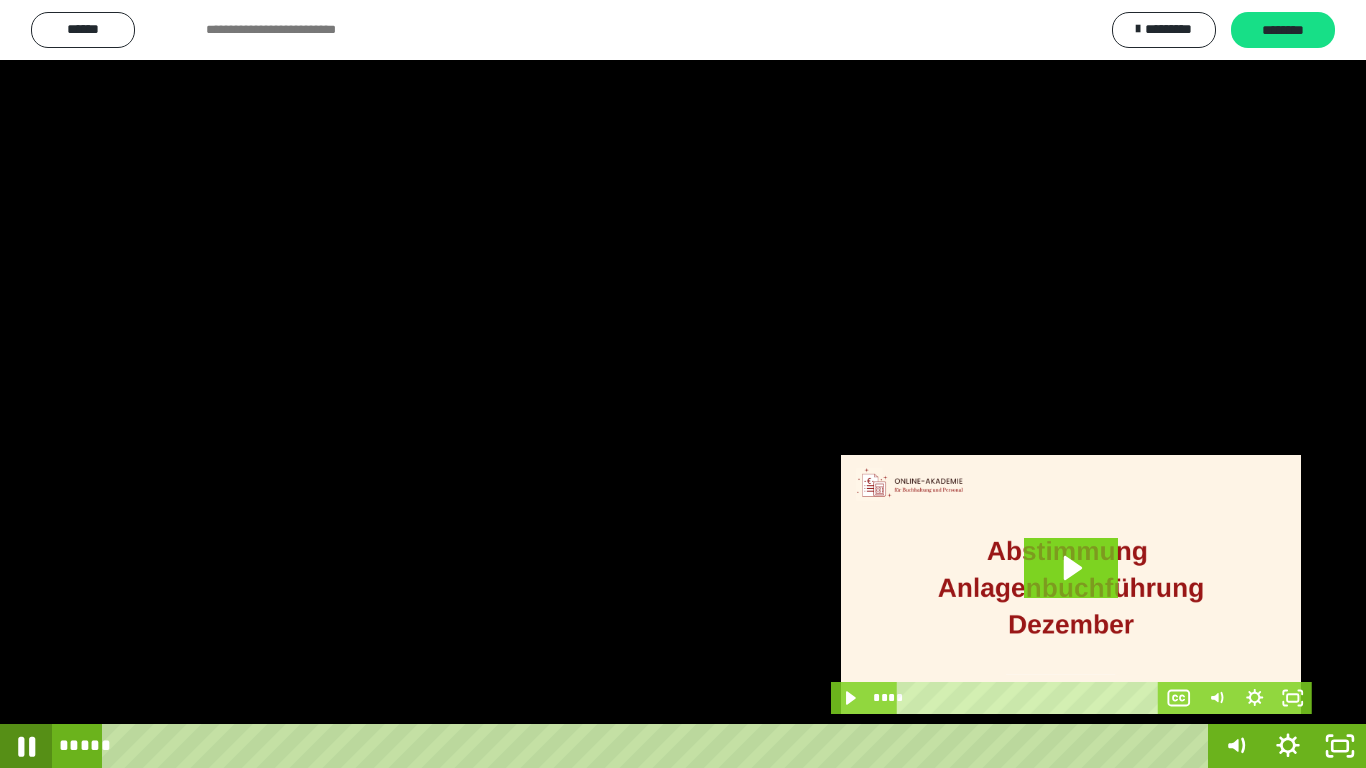 click 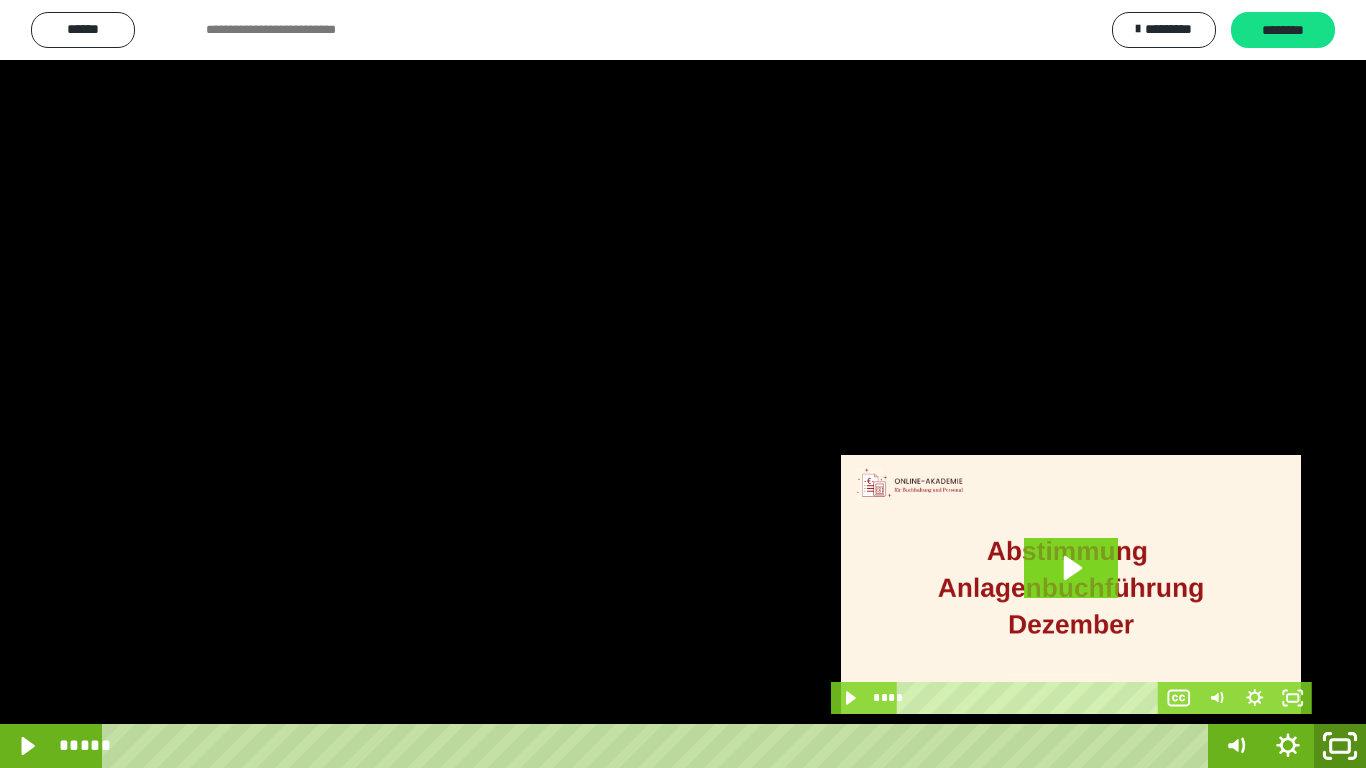 click 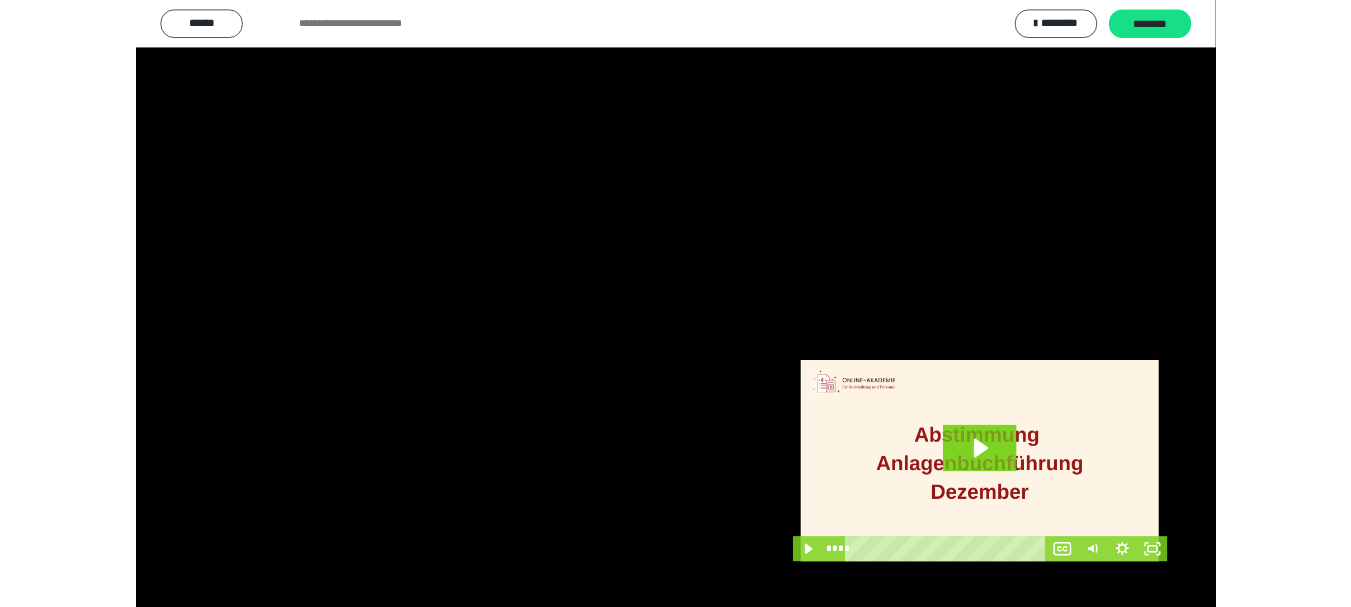 scroll, scrollTop: 4083, scrollLeft: 0, axis: vertical 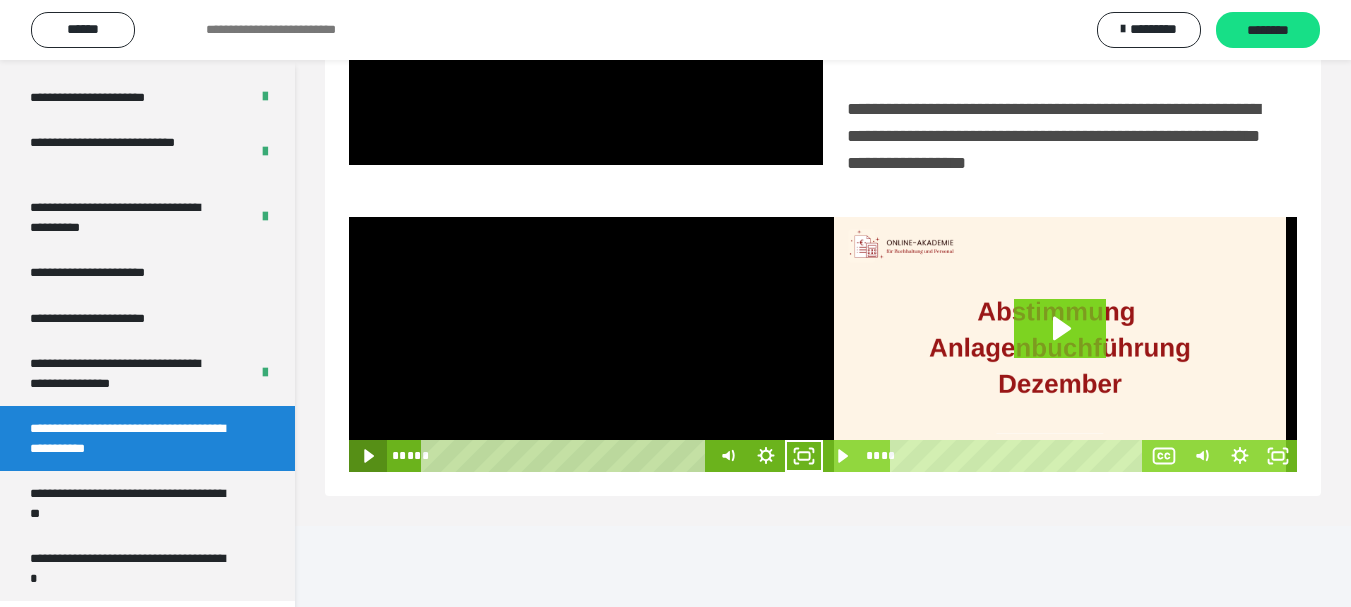 click 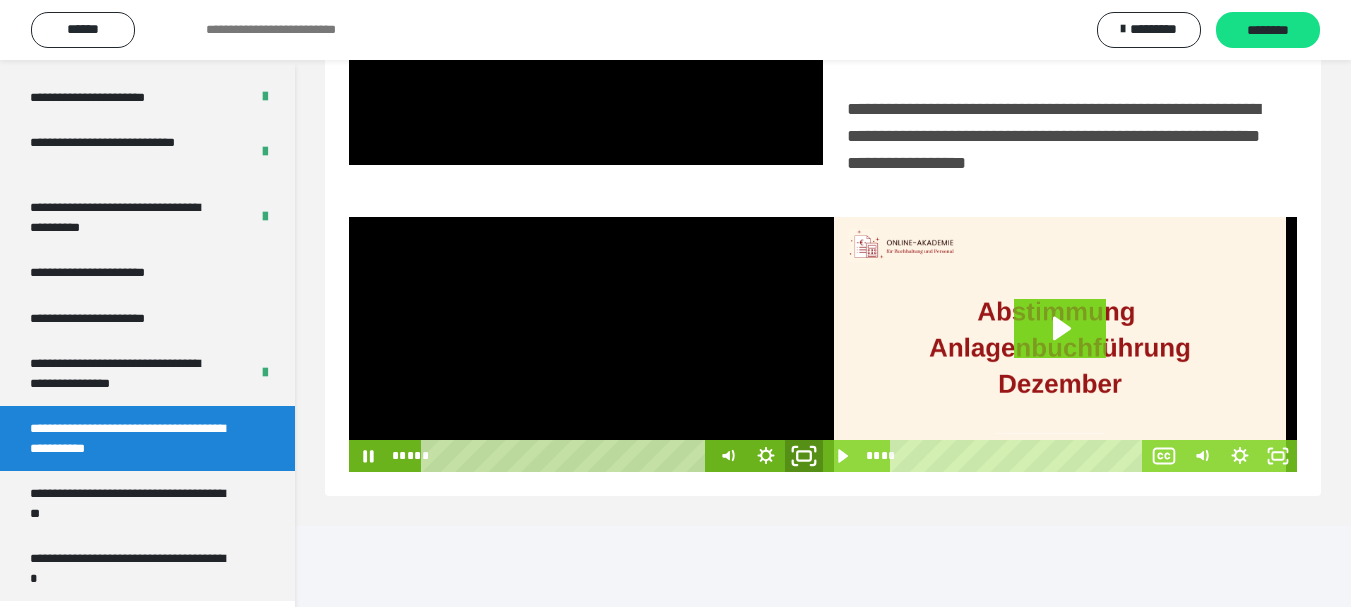 click 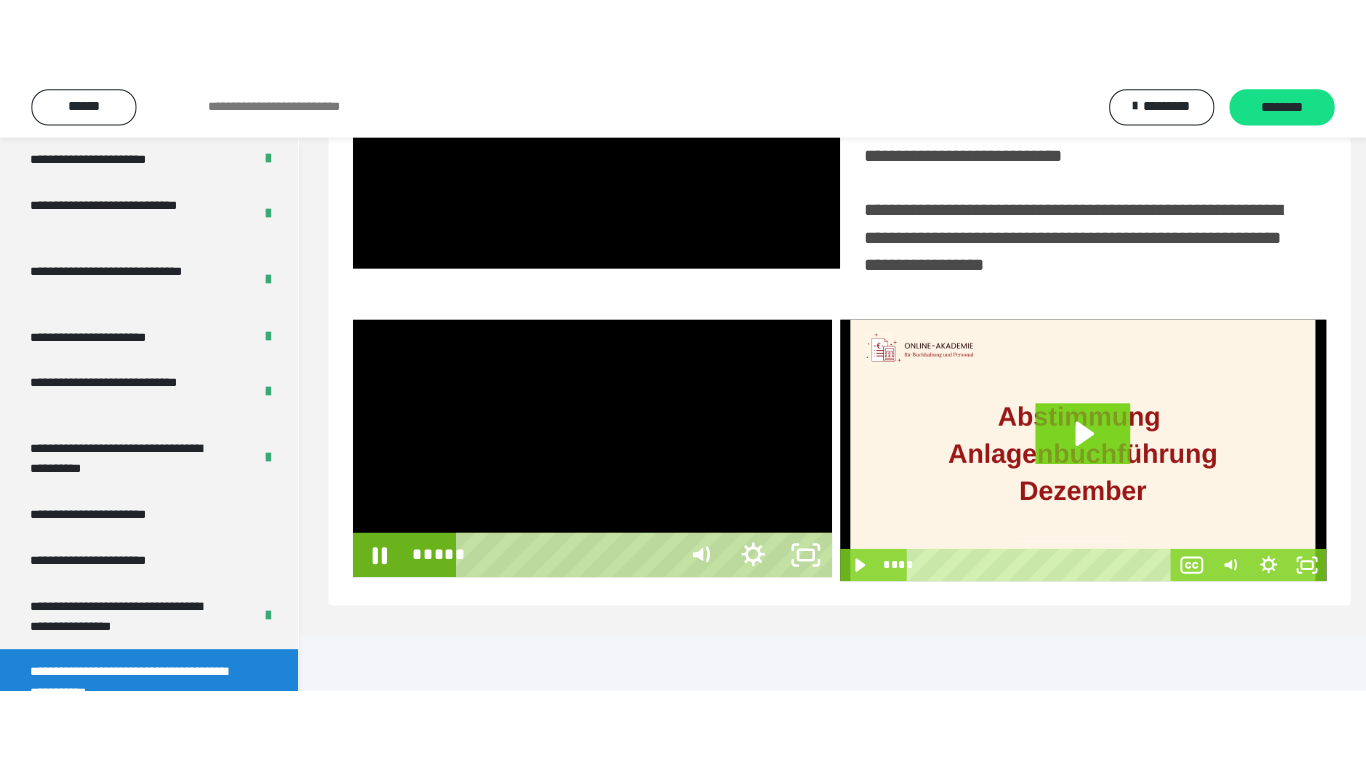 scroll, scrollTop: 358, scrollLeft: 0, axis: vertical 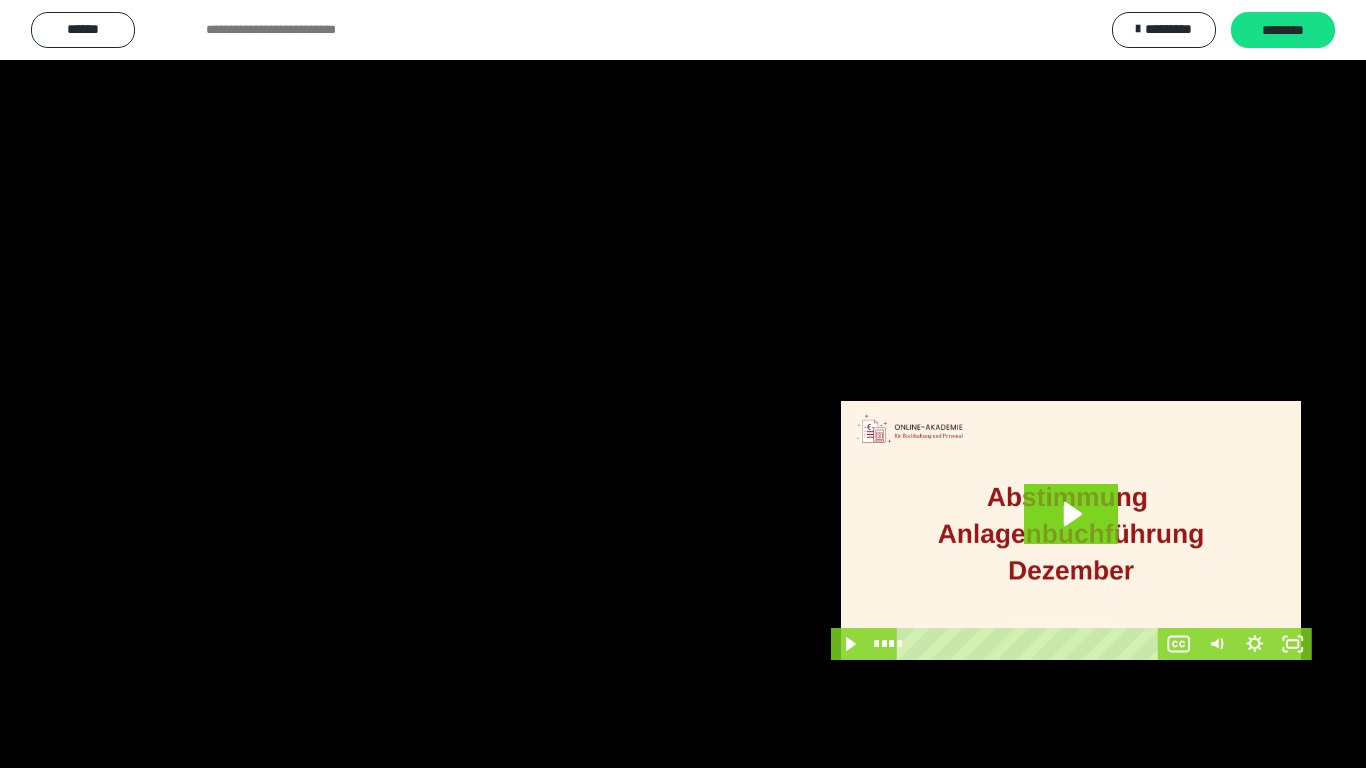 click at bounding box center (683, 384) 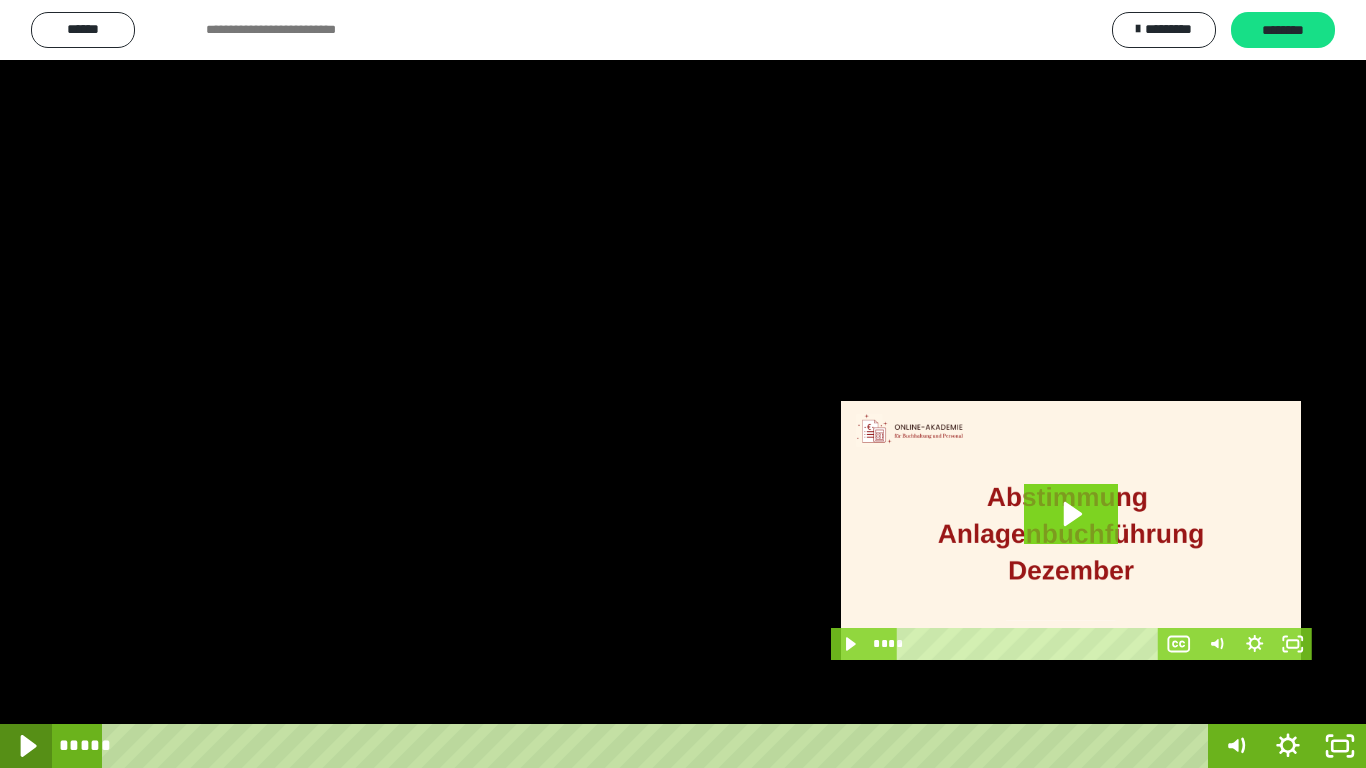 click 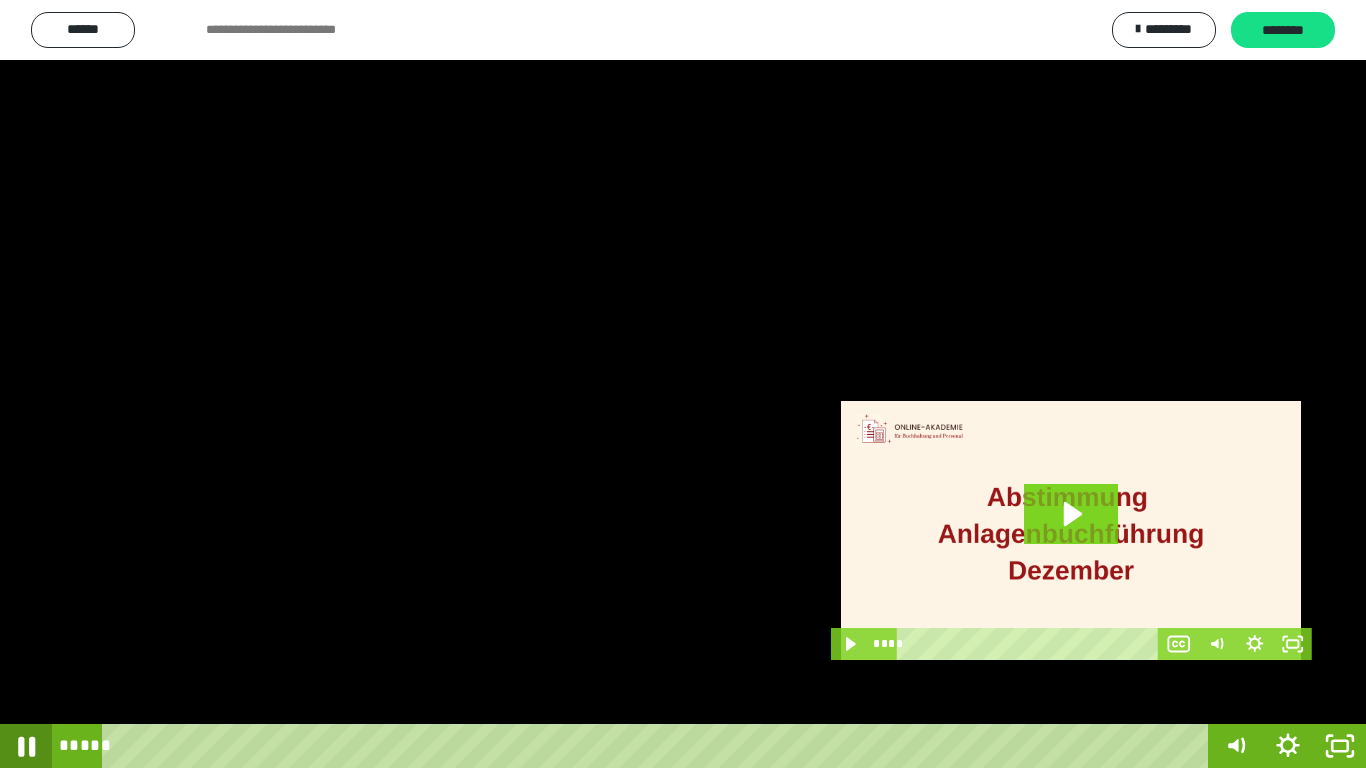 click 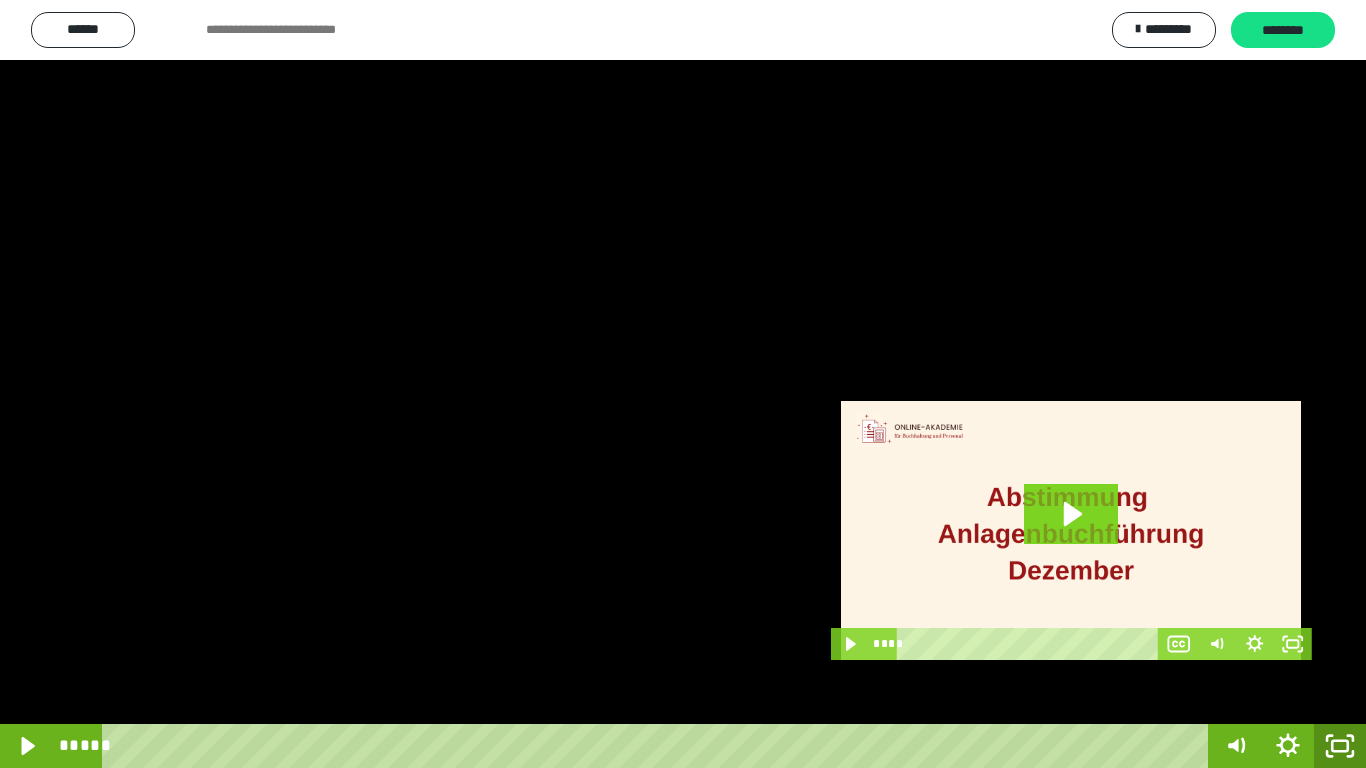 click 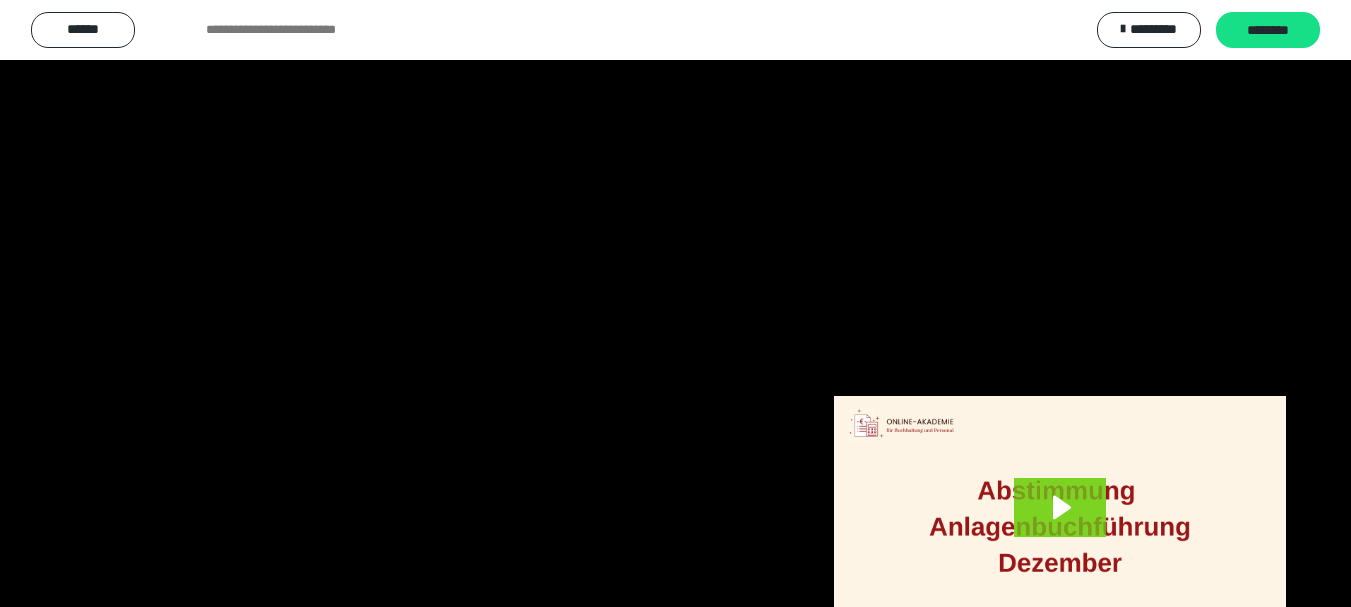 scroll, scrollTop: 4083, scrollLeft: 0, axis: vertical 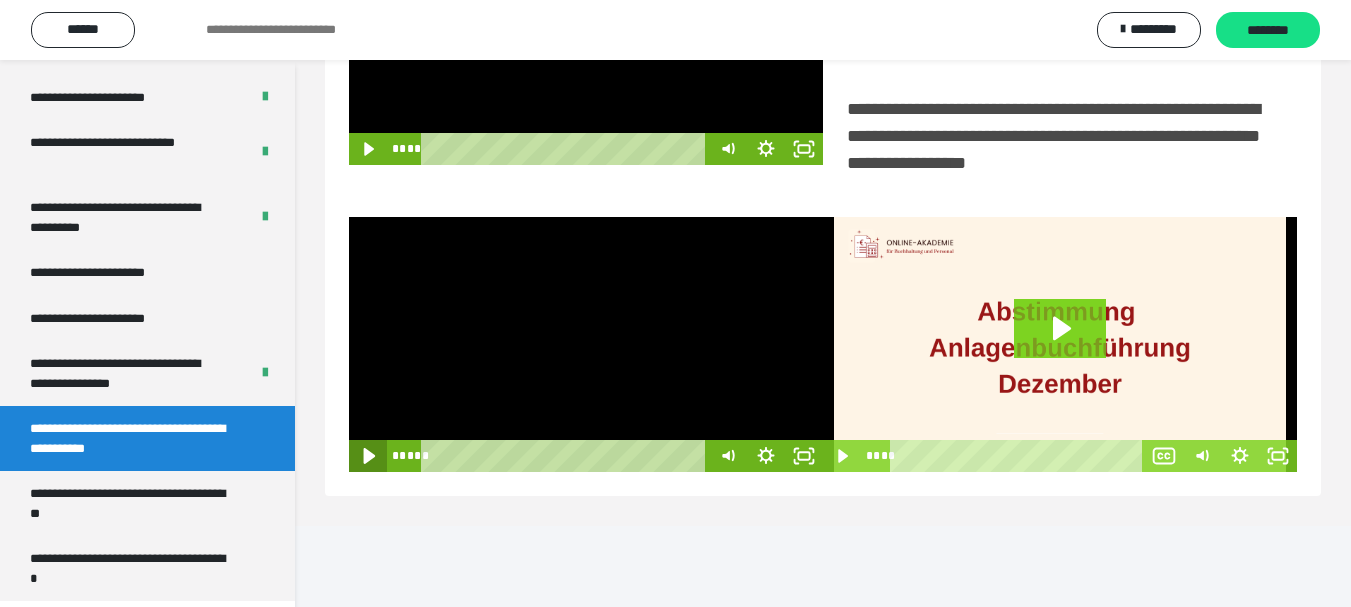 click 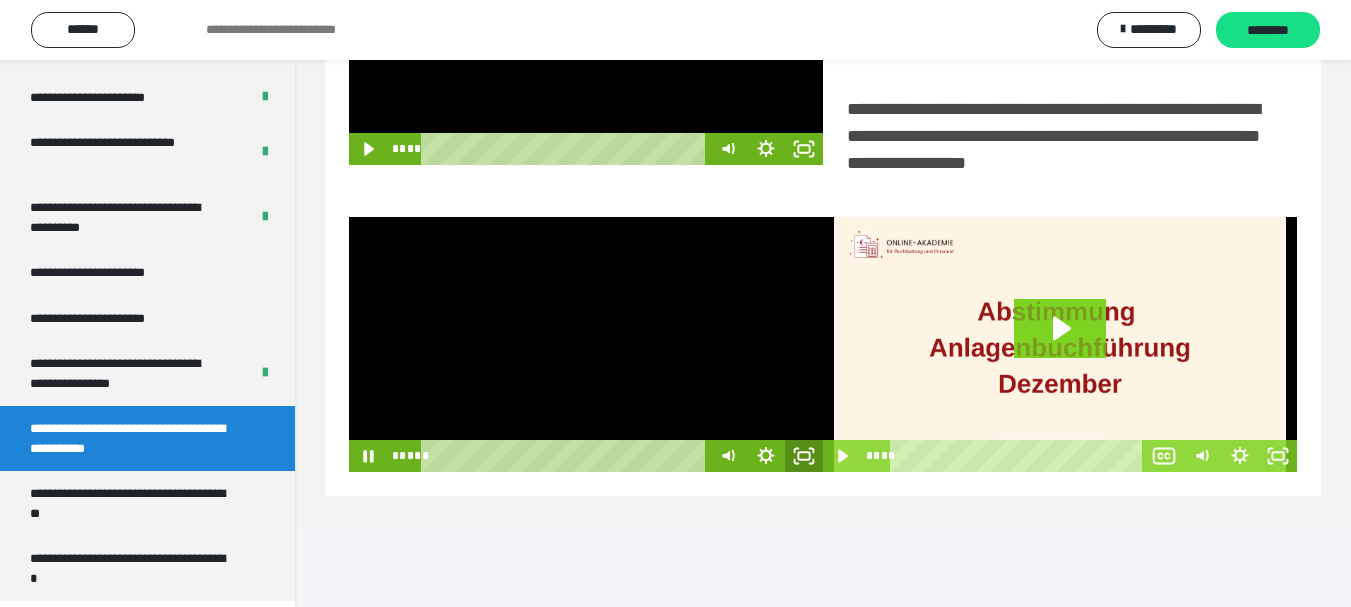 click 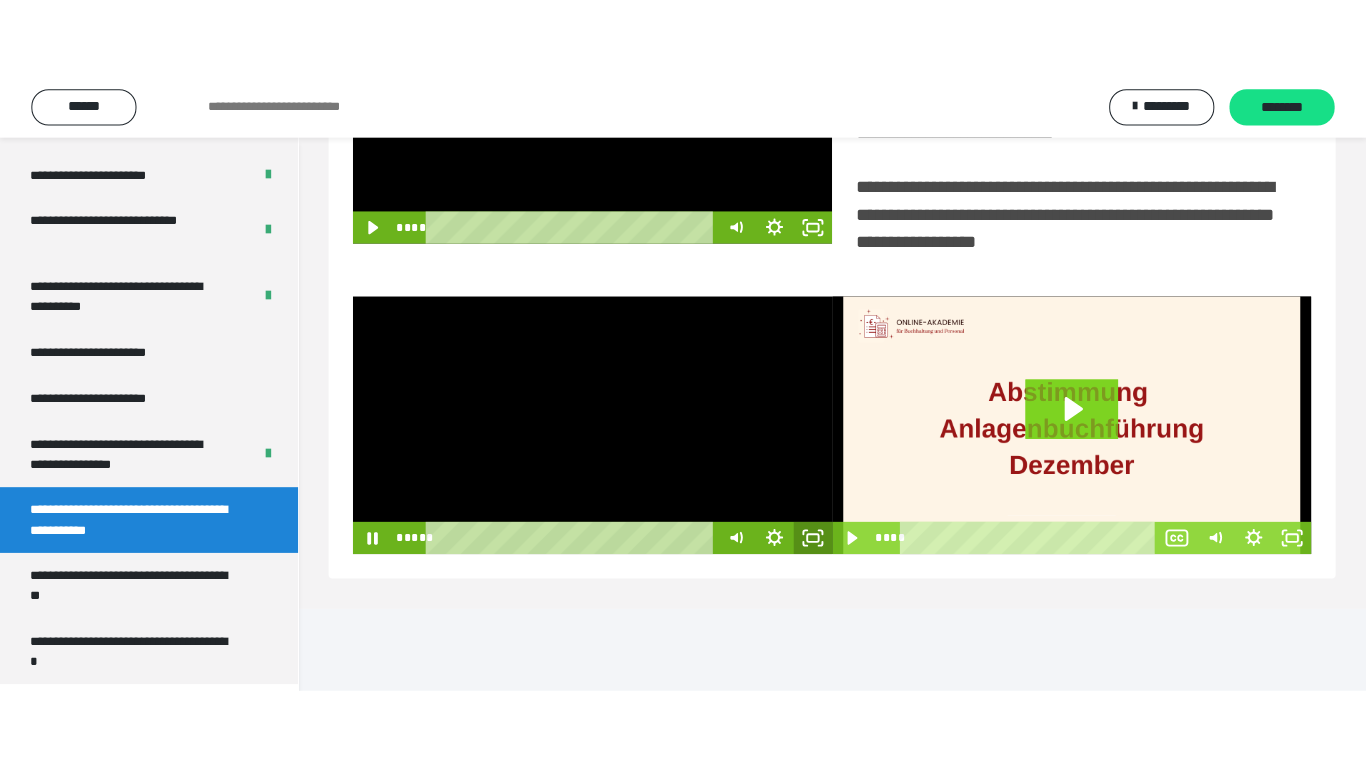 scroll, scrollTop: 358, scrollLeft: 0, axis: vertical 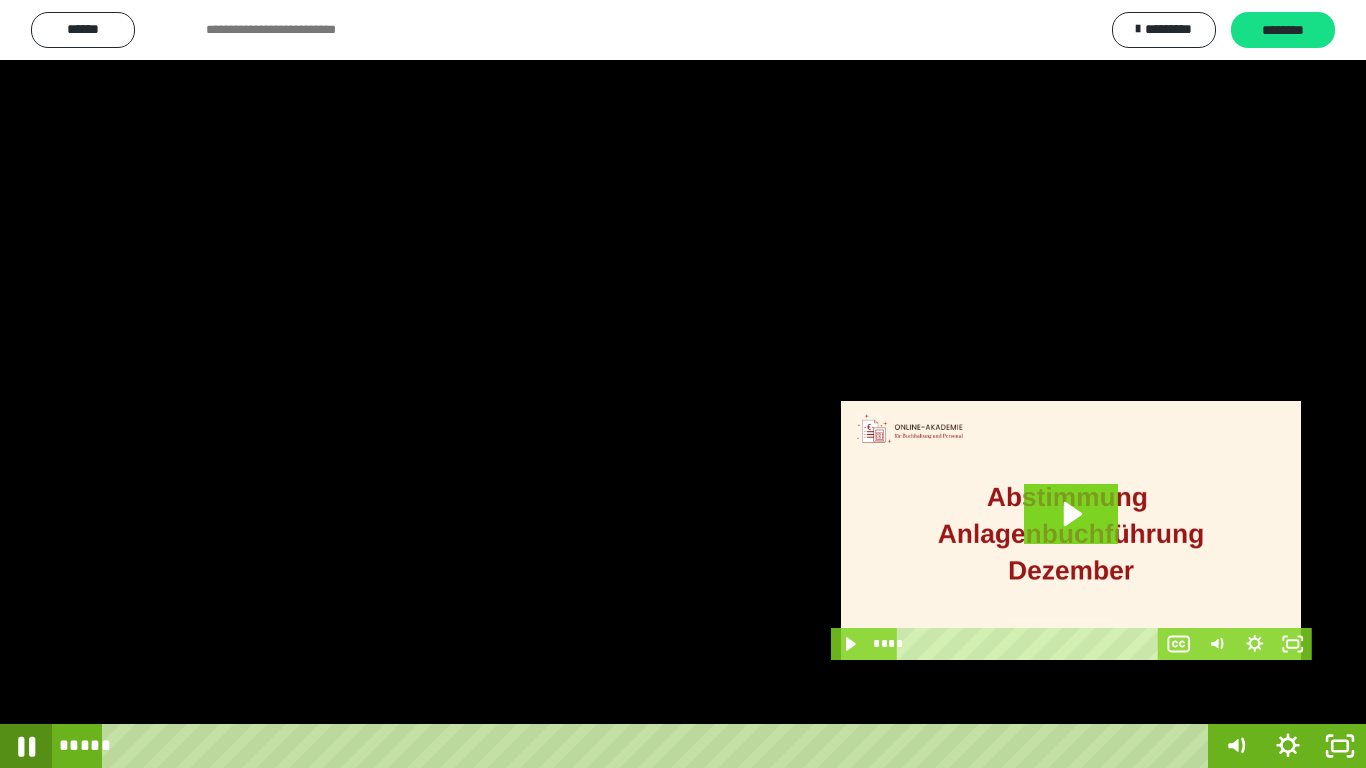 click 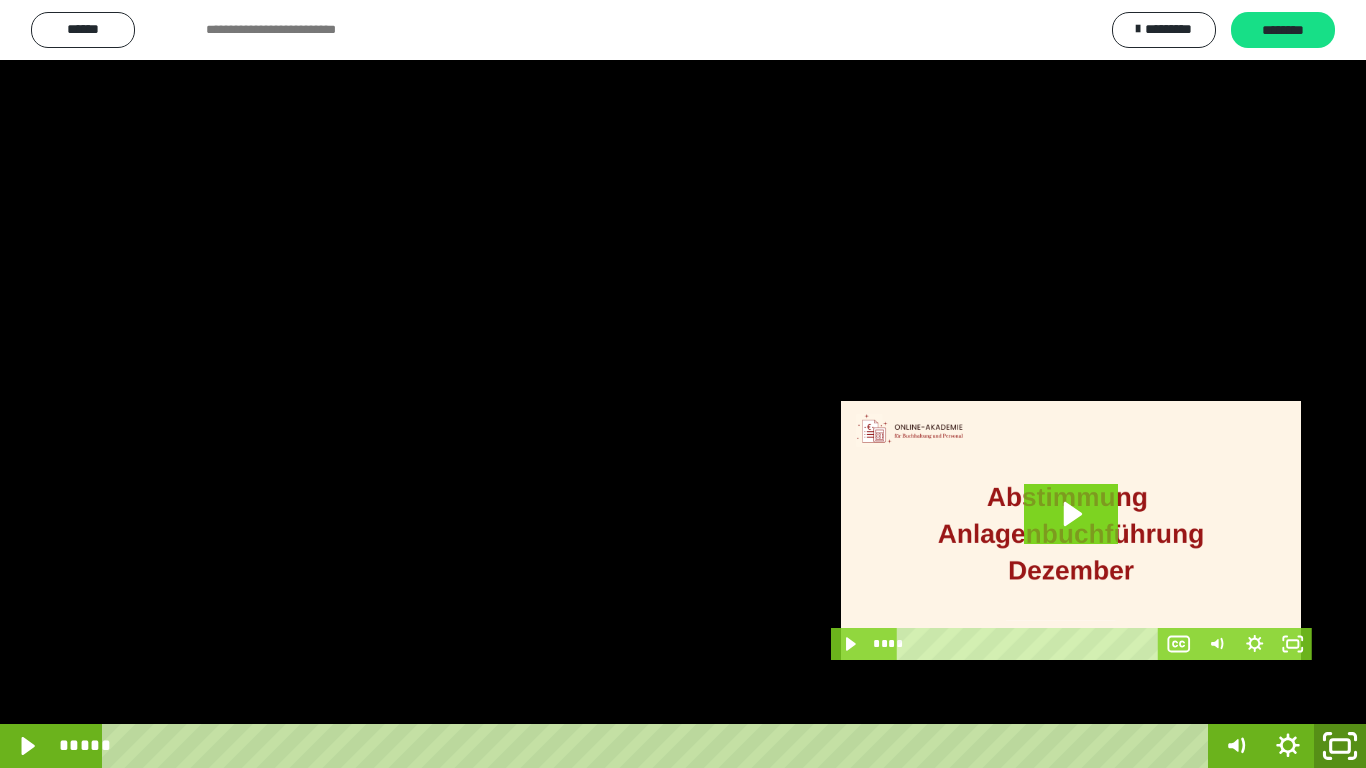 click 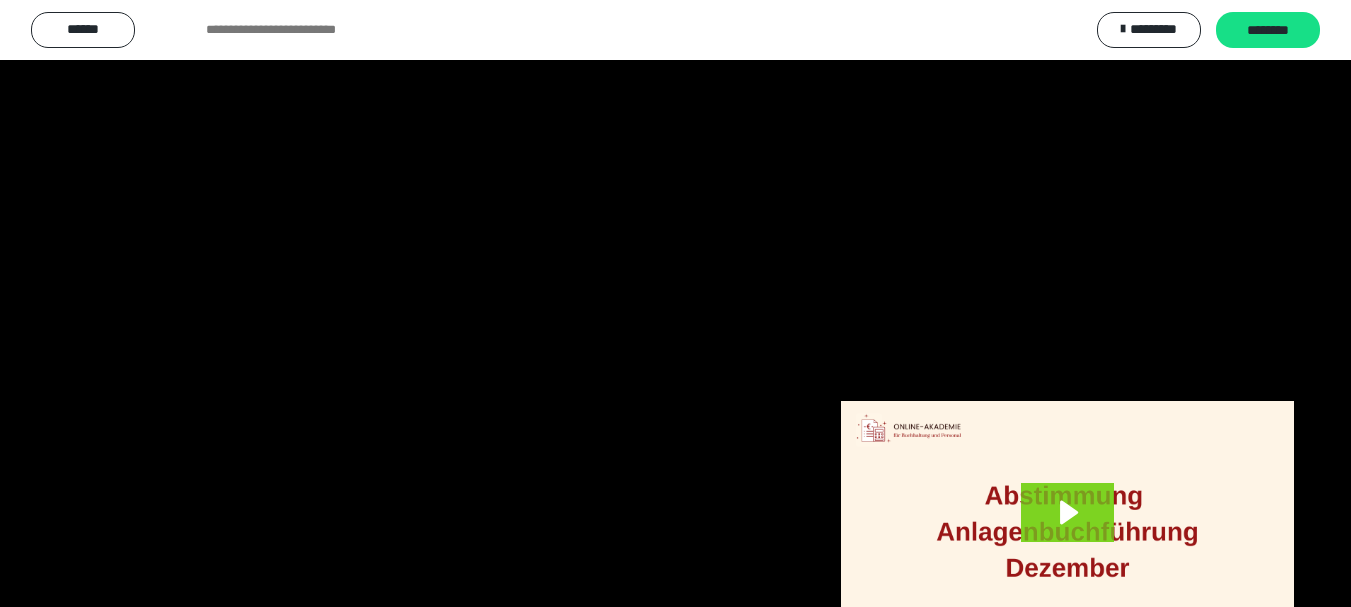 scroll, scrollTop: 4083, scrollLeft: 0, axis: vertical 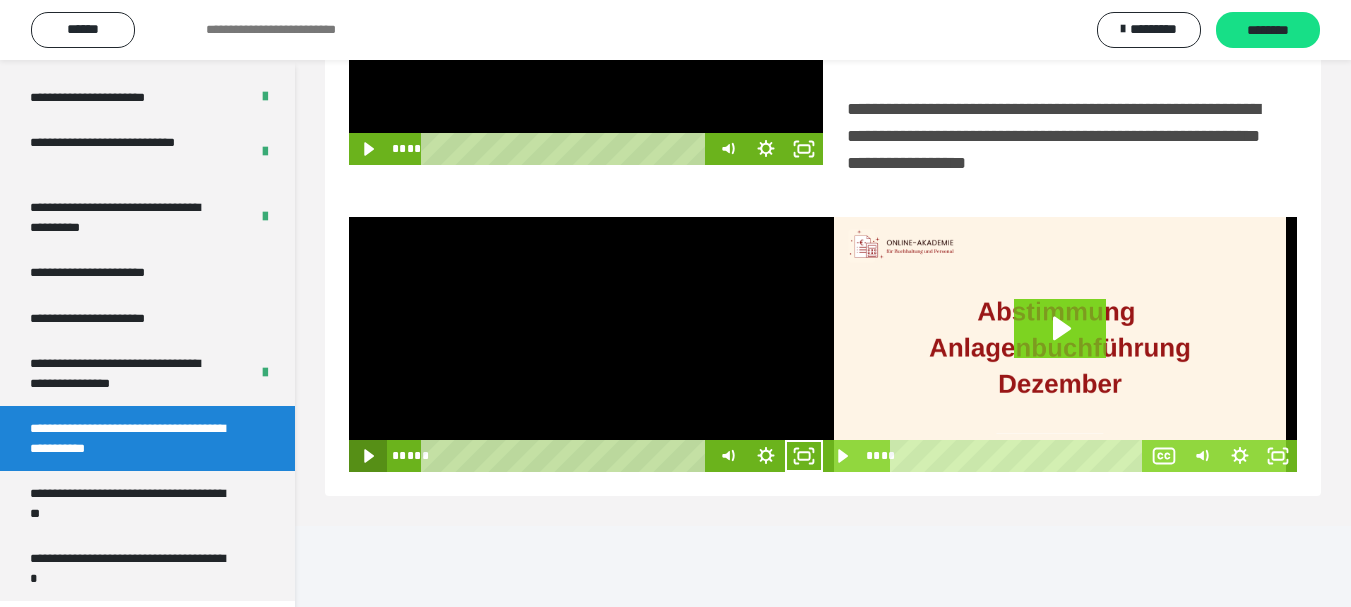 click 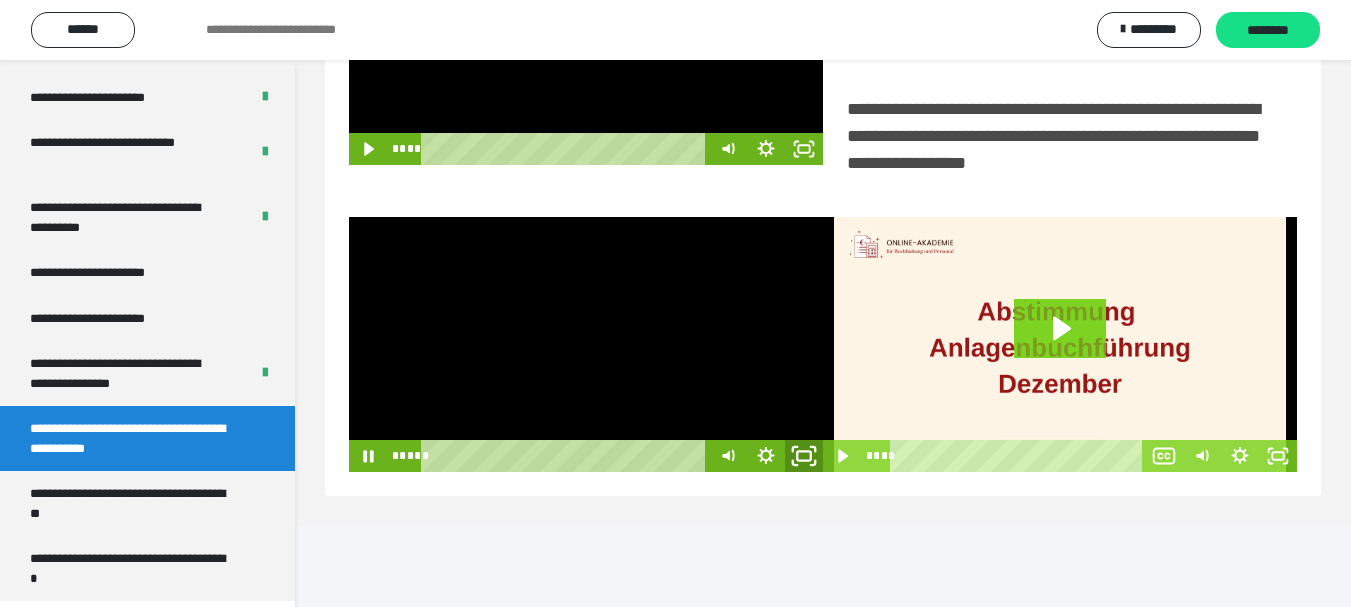 click 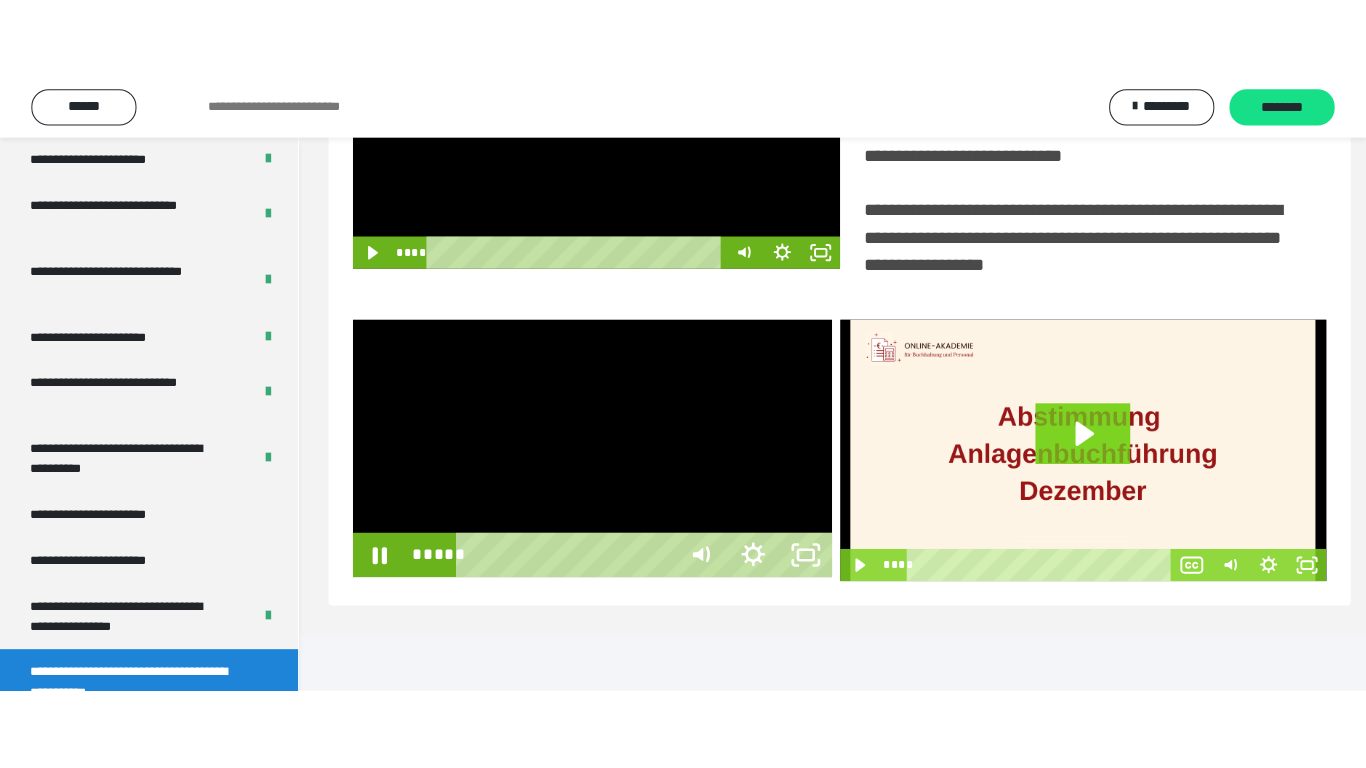 scroll, scrollTop: 358, scrollLeft: 0, axis: vertical 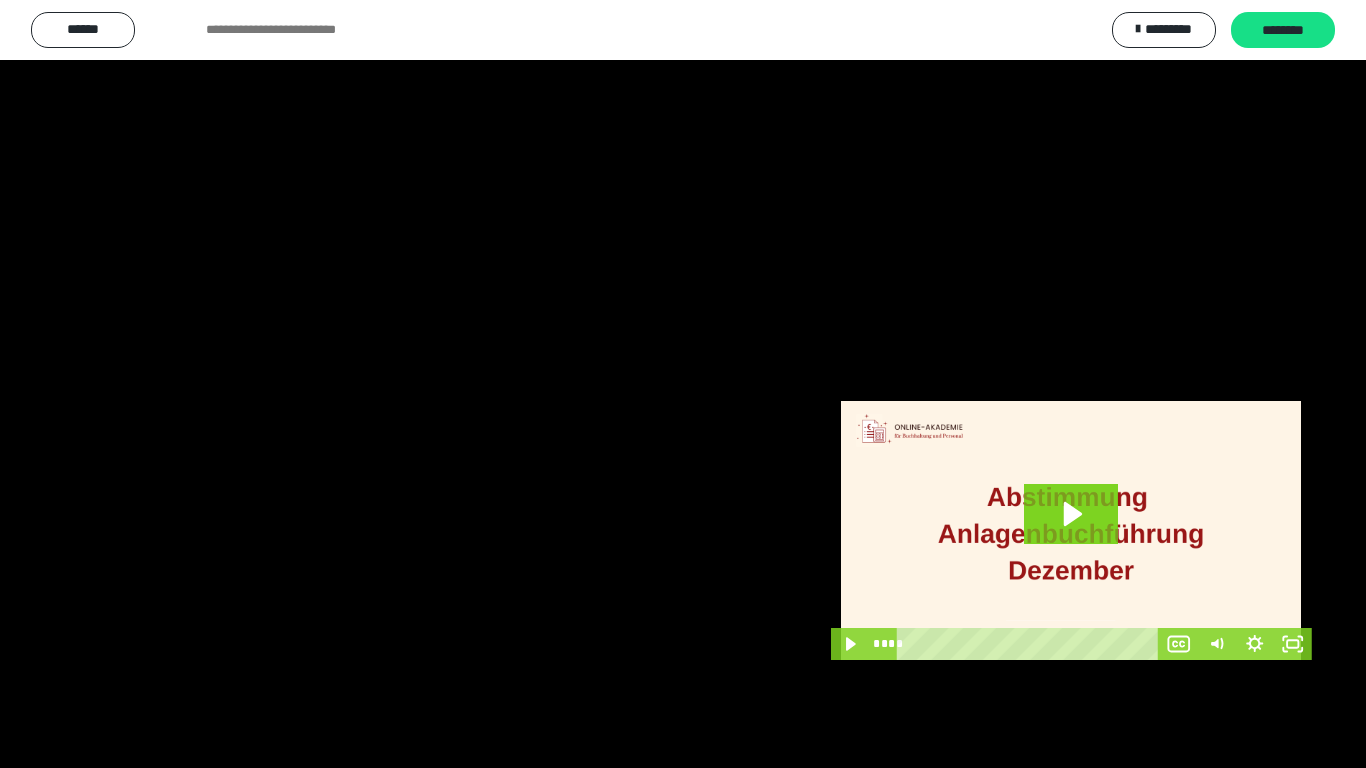 click at bounding box center (683, 384) 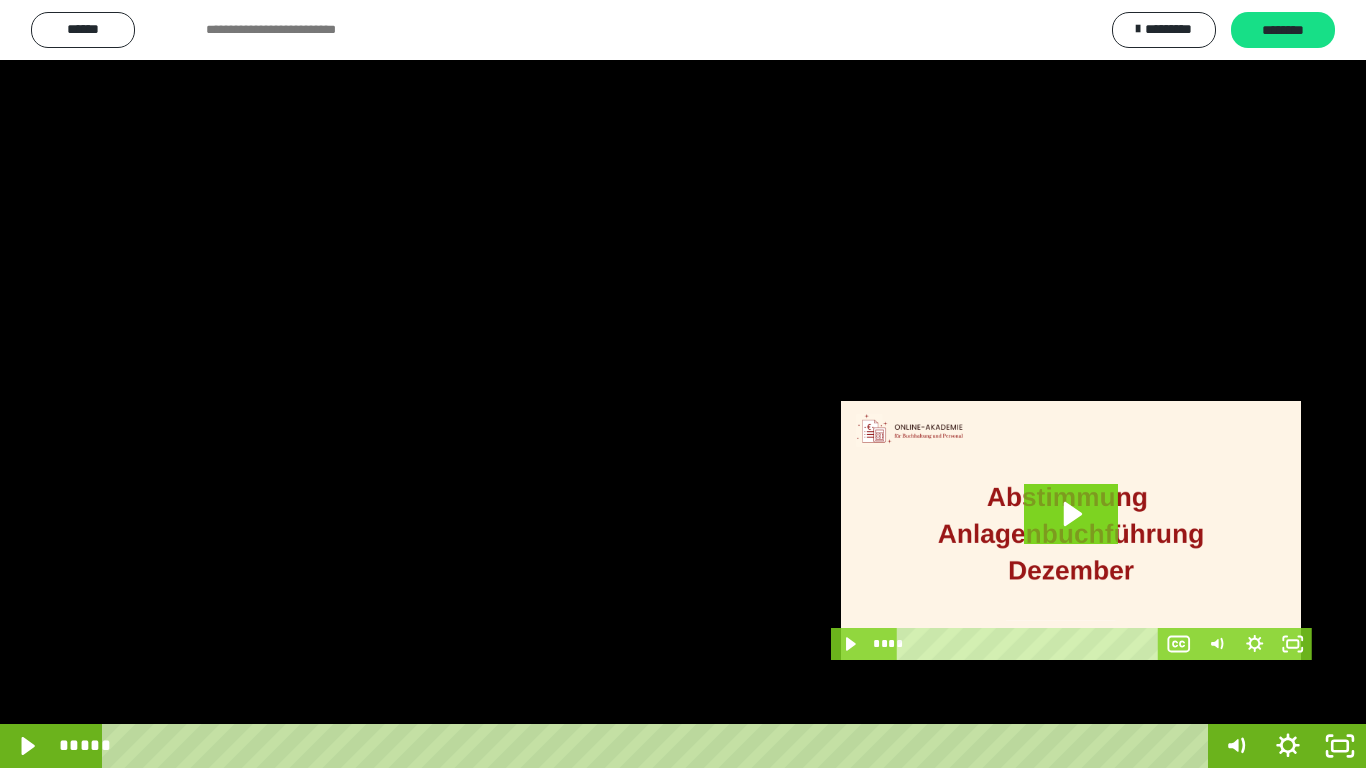 click at bounding box center [683, 384] 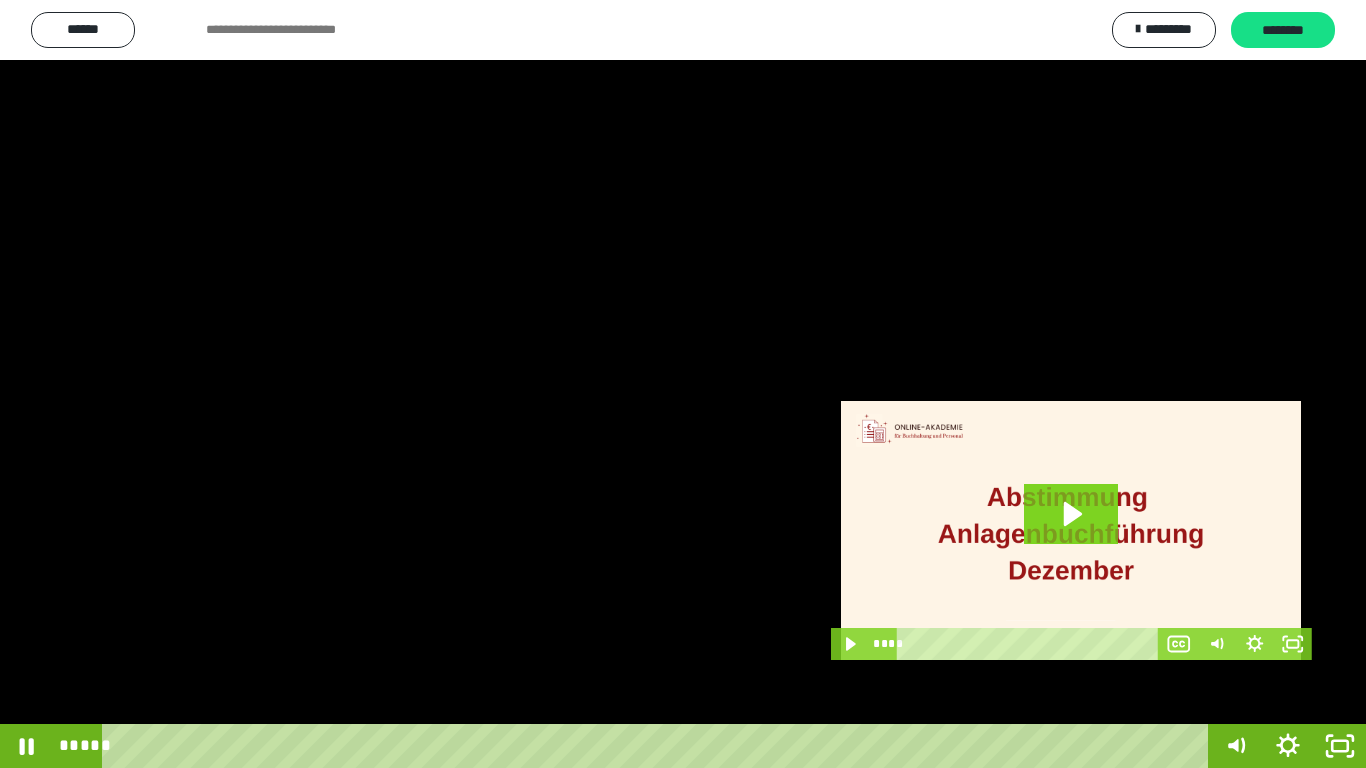 click at bounding box center [683, 384] 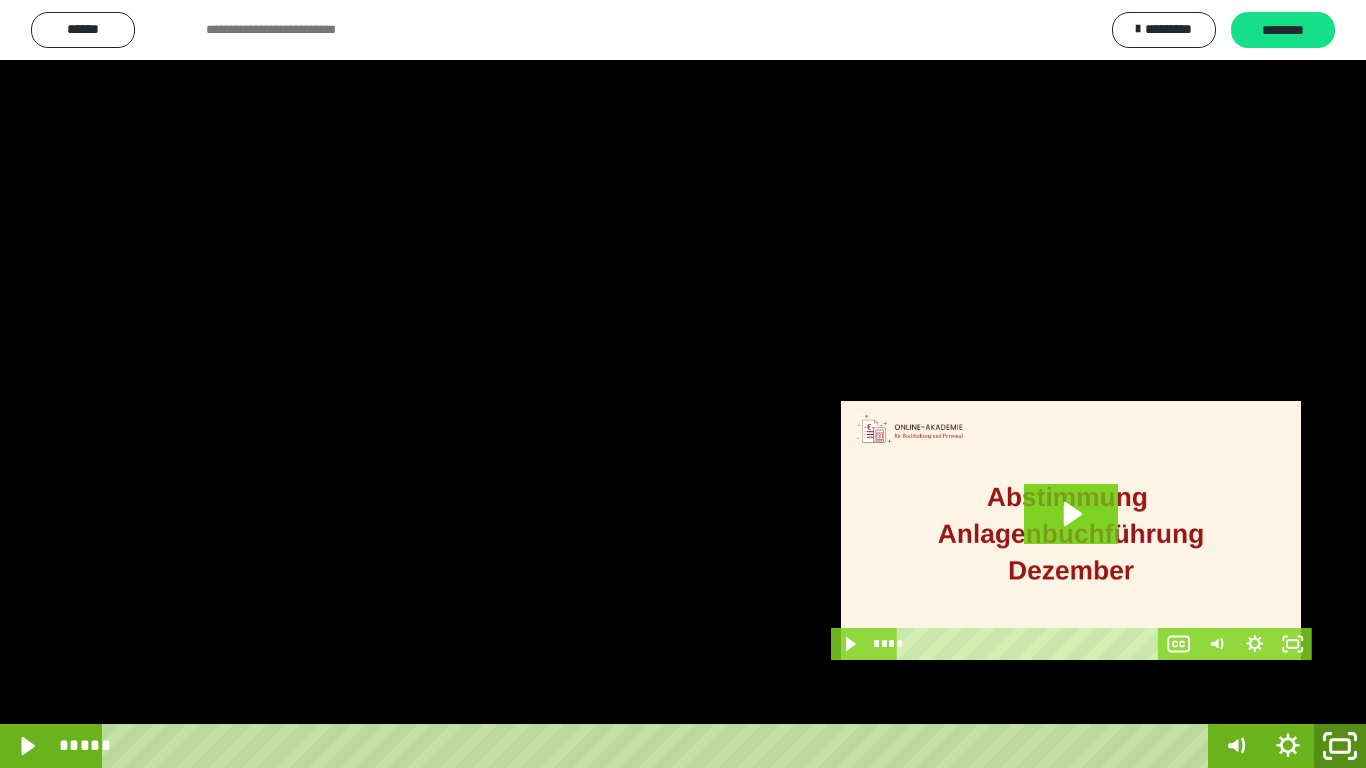 click 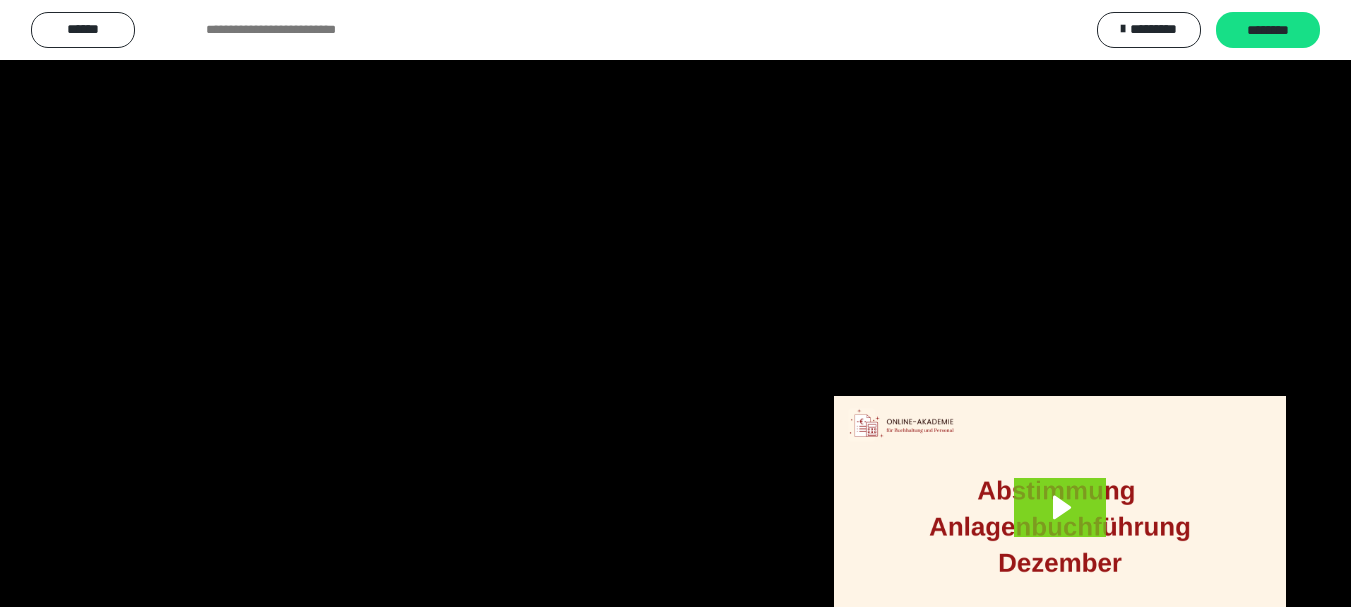 scroll, scrollTop: 4083, scrollLeft: 0, axis: vertical 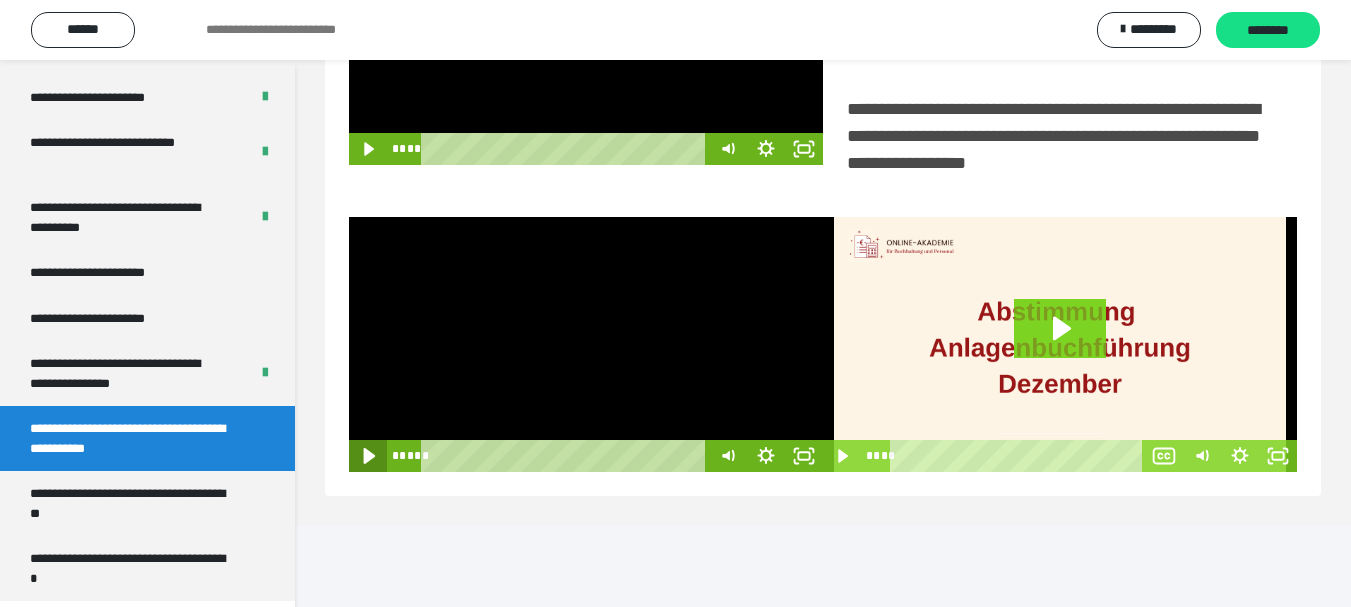 click 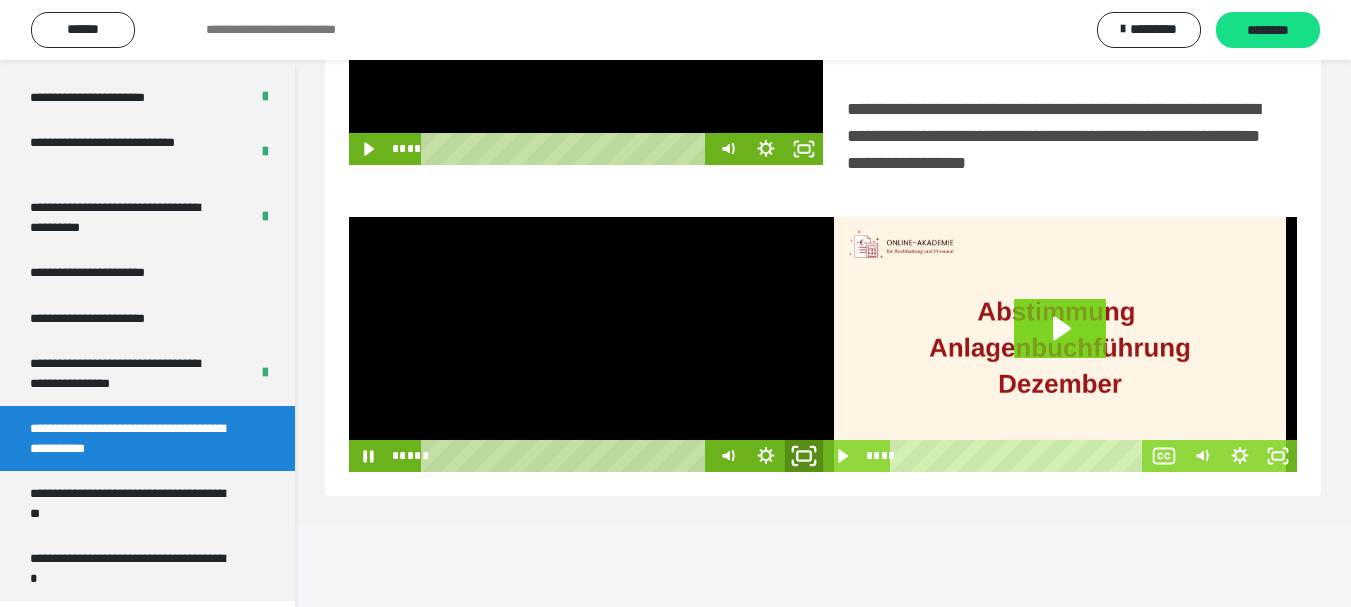 click 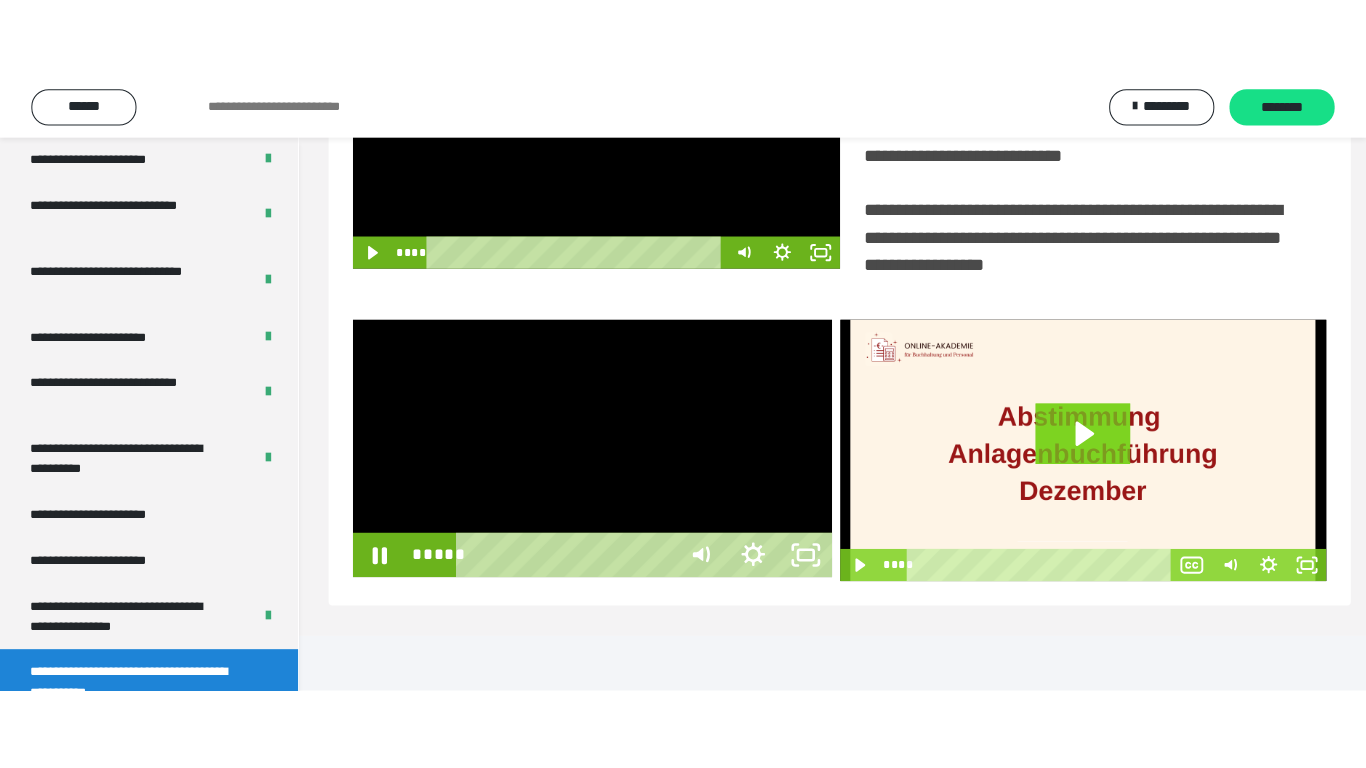 scroll, scrollTop: 358, scrollLeft: 0, axis: vertical 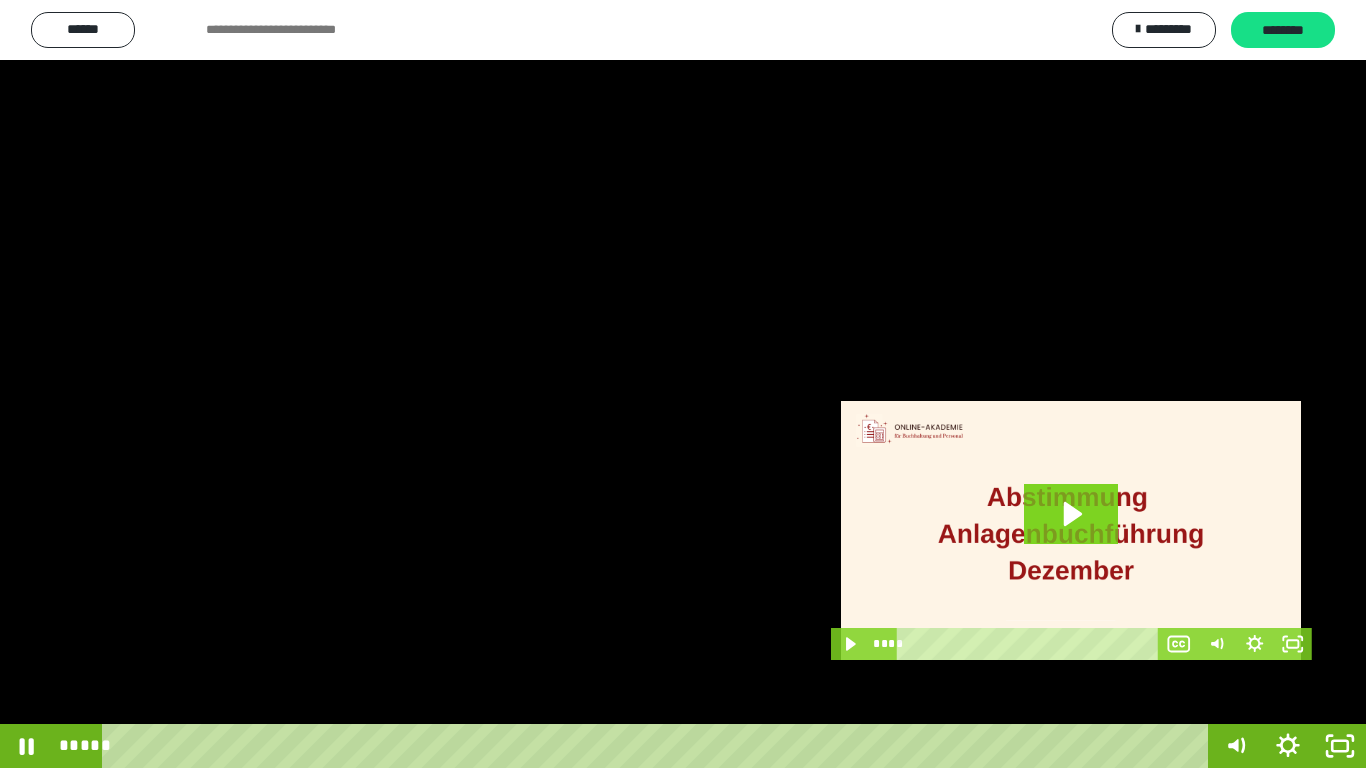 click at bounding box center (683, 384) 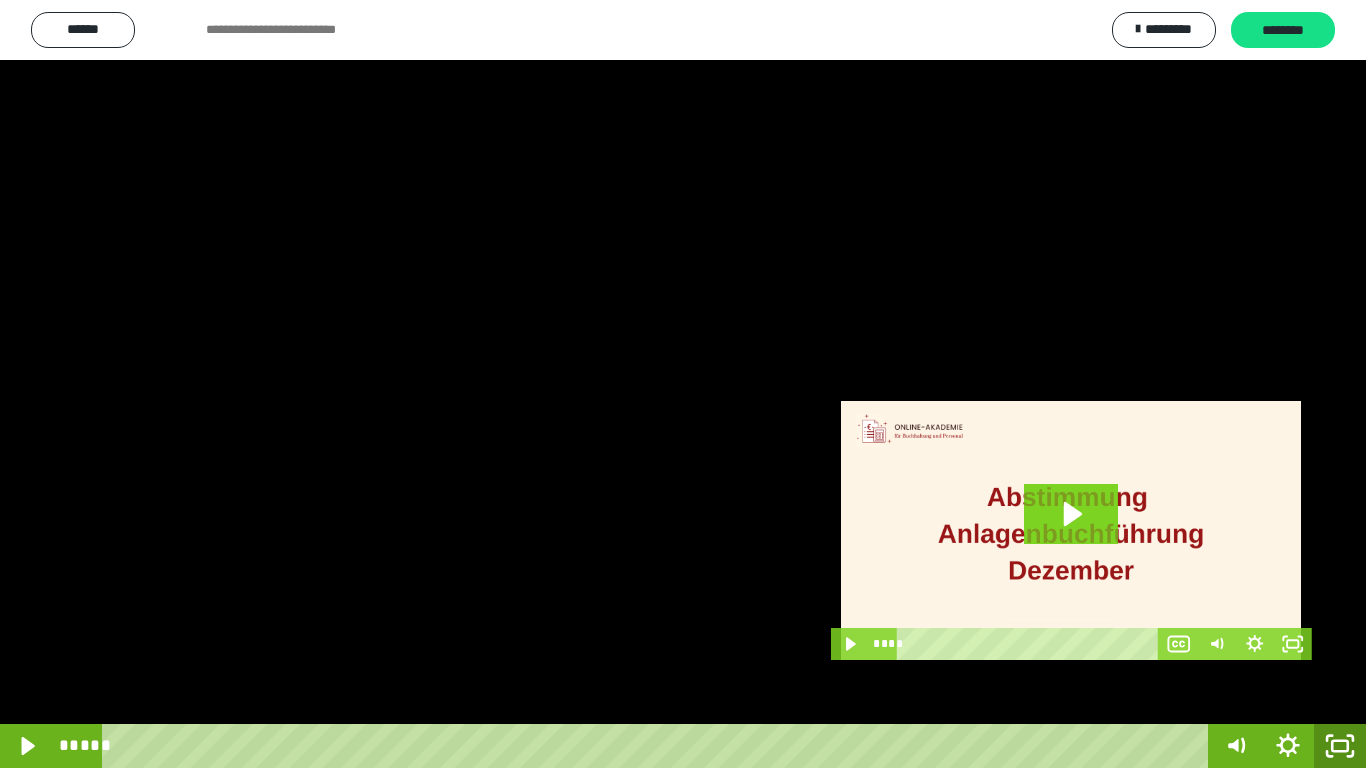 click 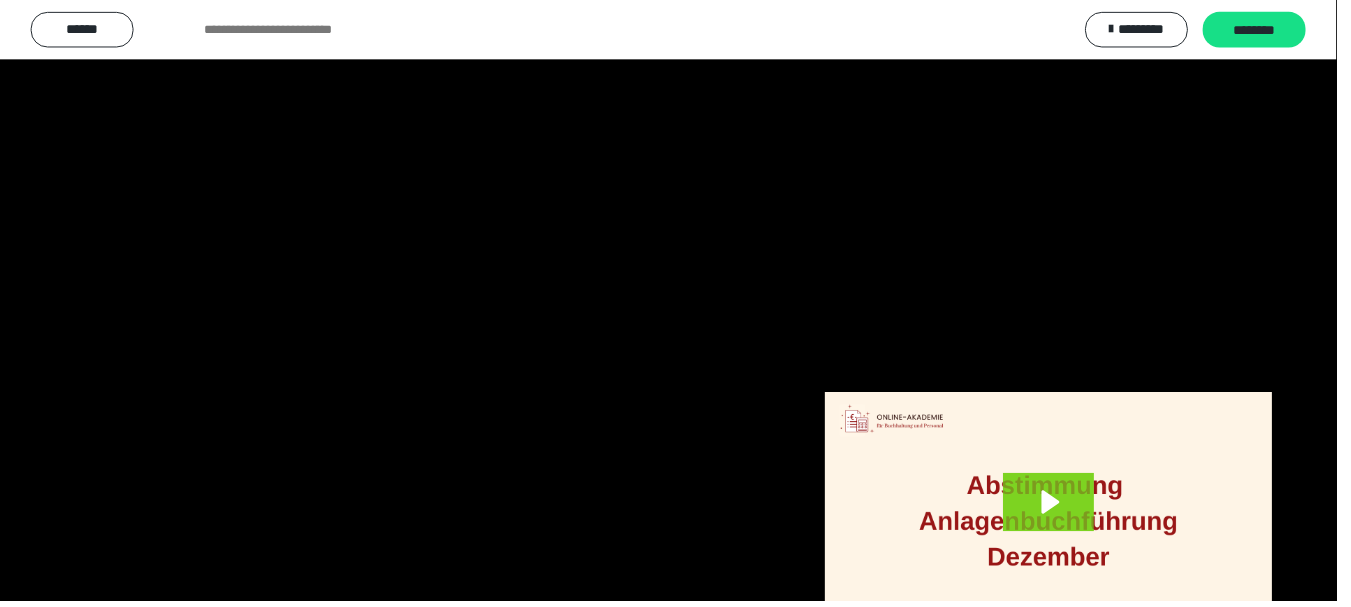 scroll, scrollTop: 4083, scrollLeft: 0, axis: vertical 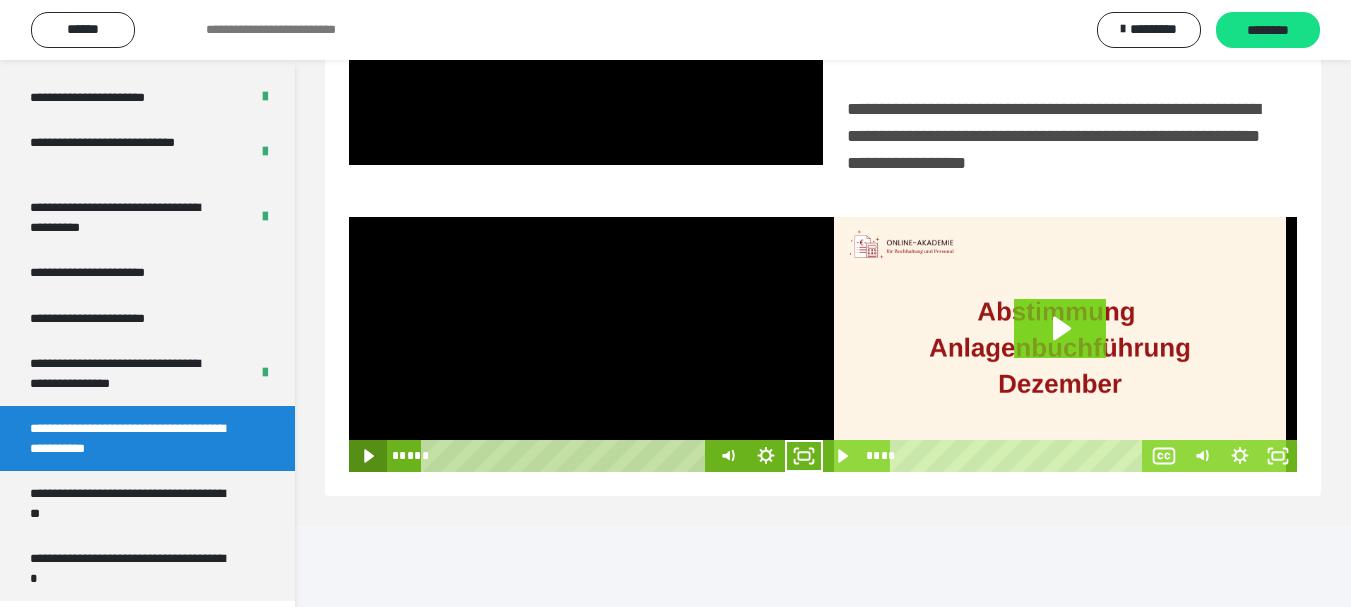 click 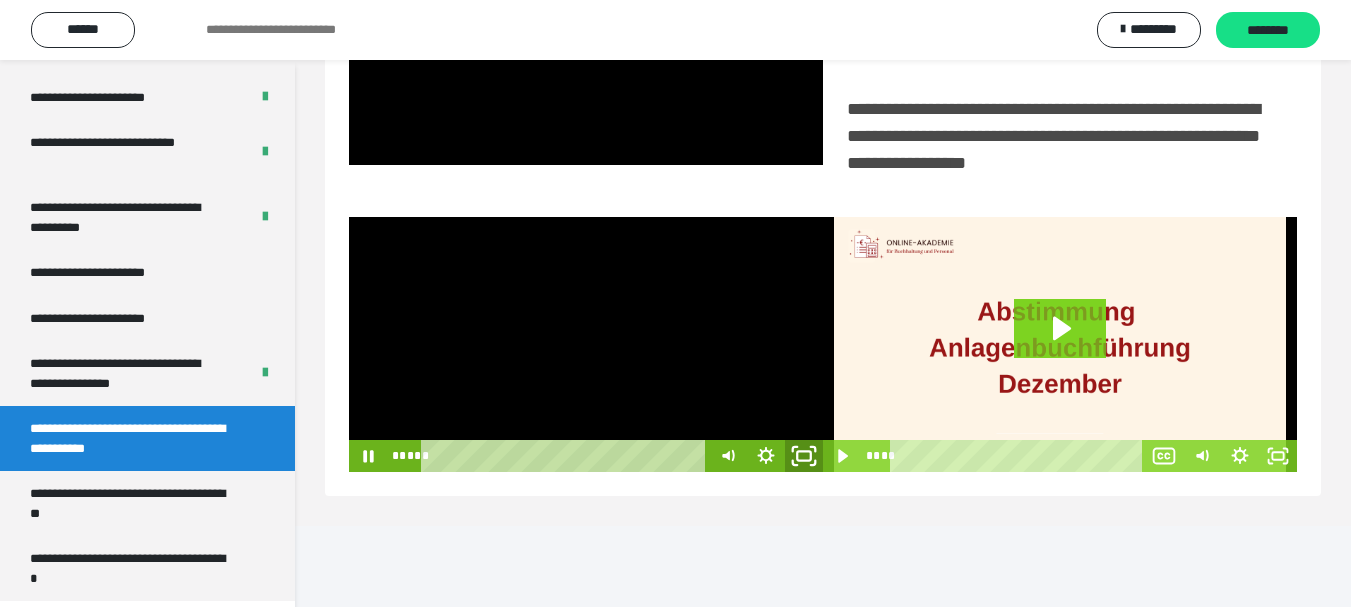 click 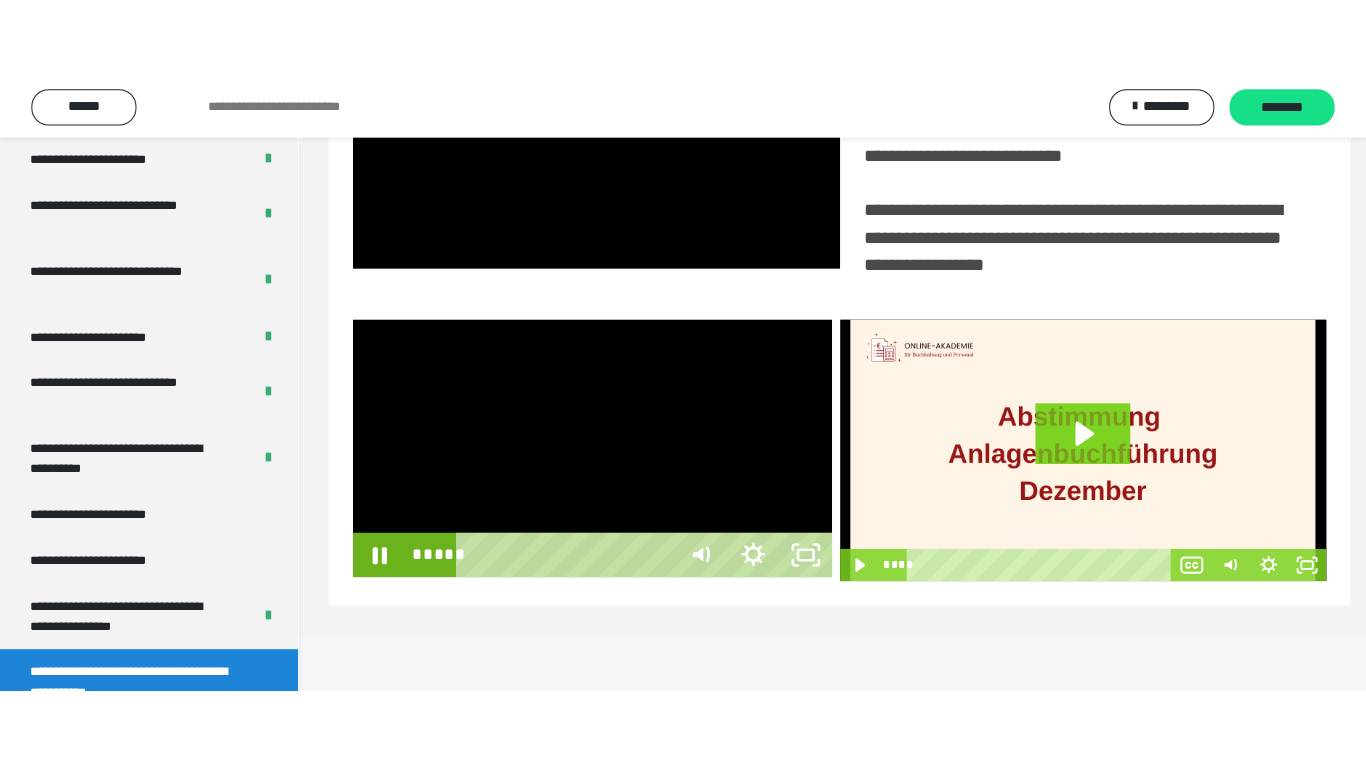 scroll, scrollTop: 358, scrollLeft: 0, axis: vertical 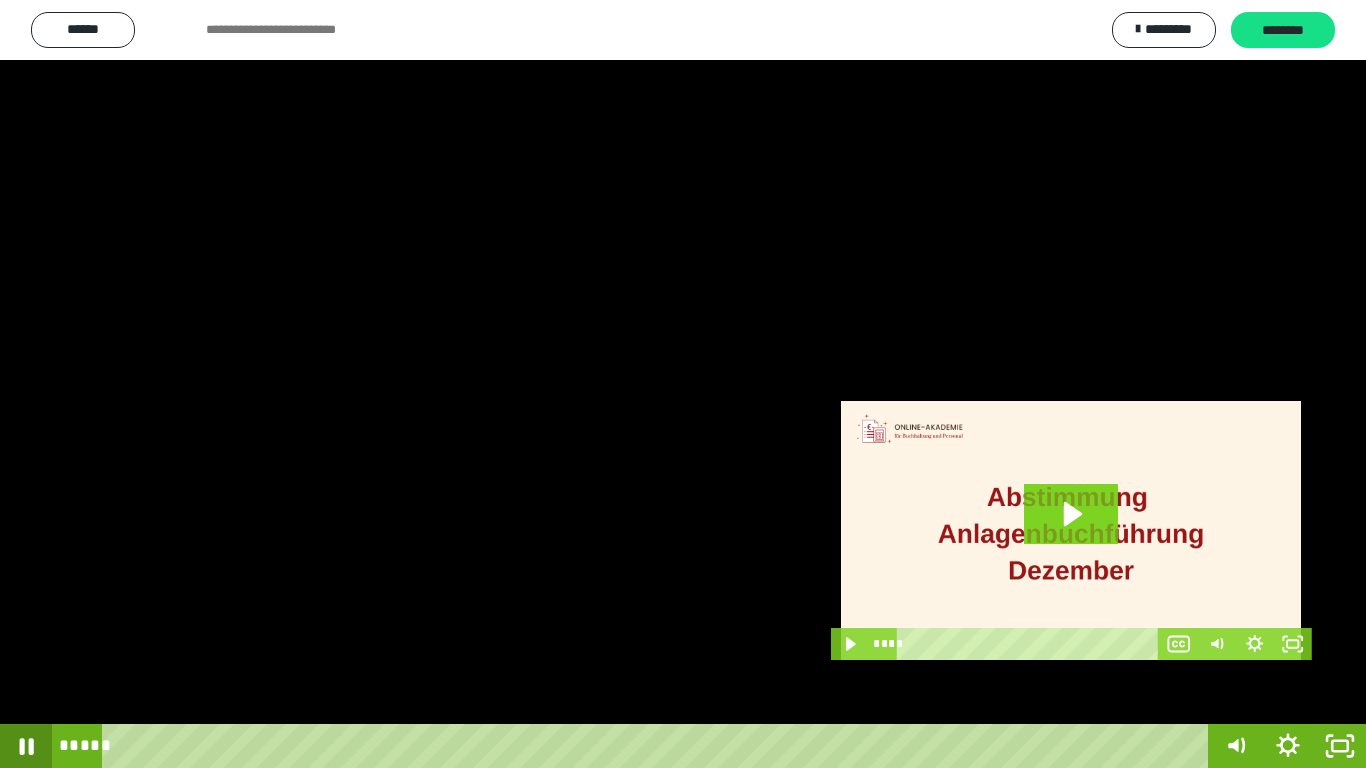 click 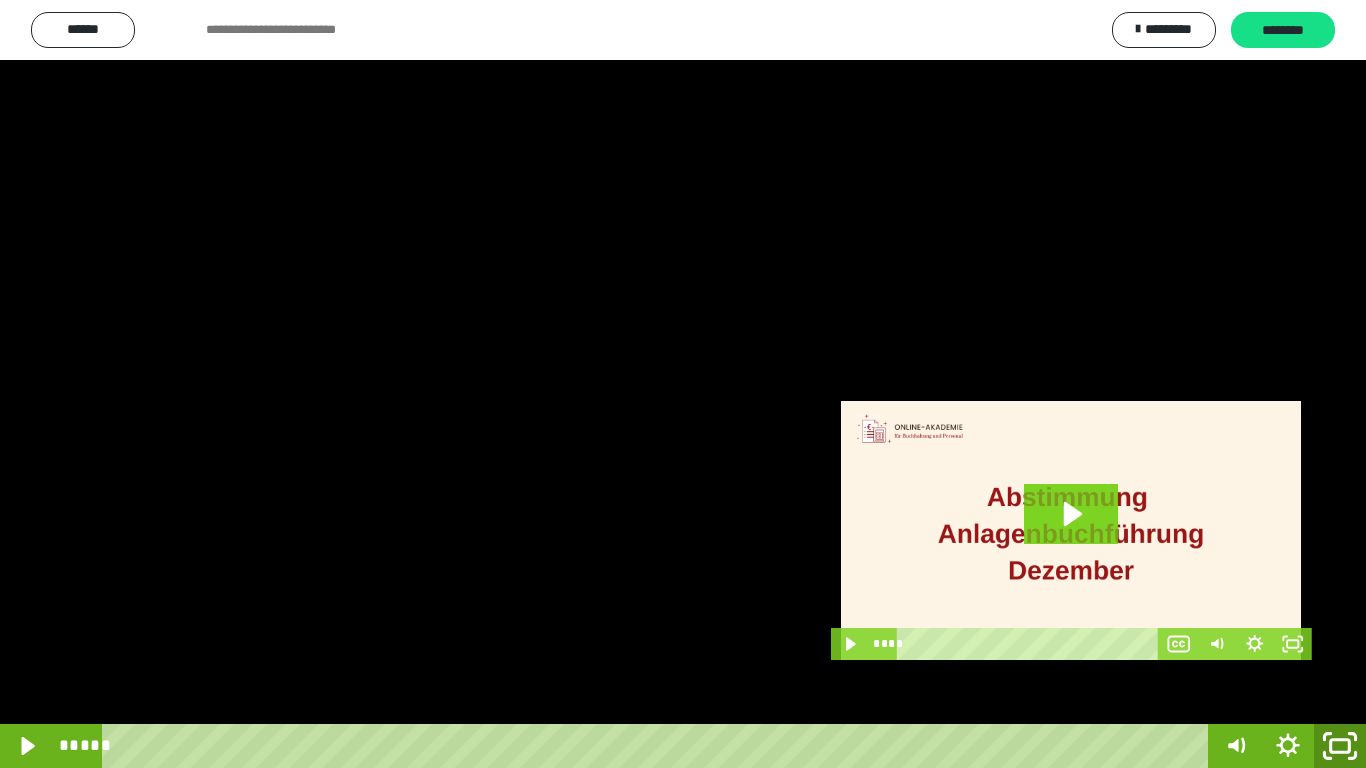 click 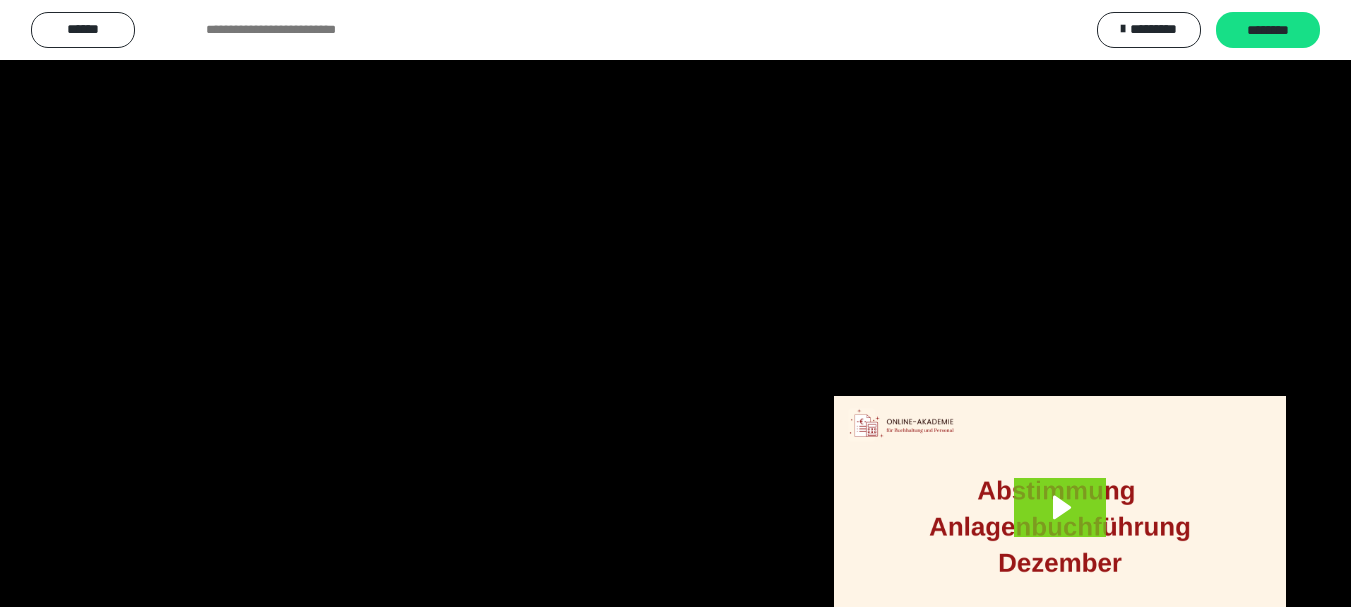 scroll, scrollTop: 4083, scrollLeft: 0, axis: vertical 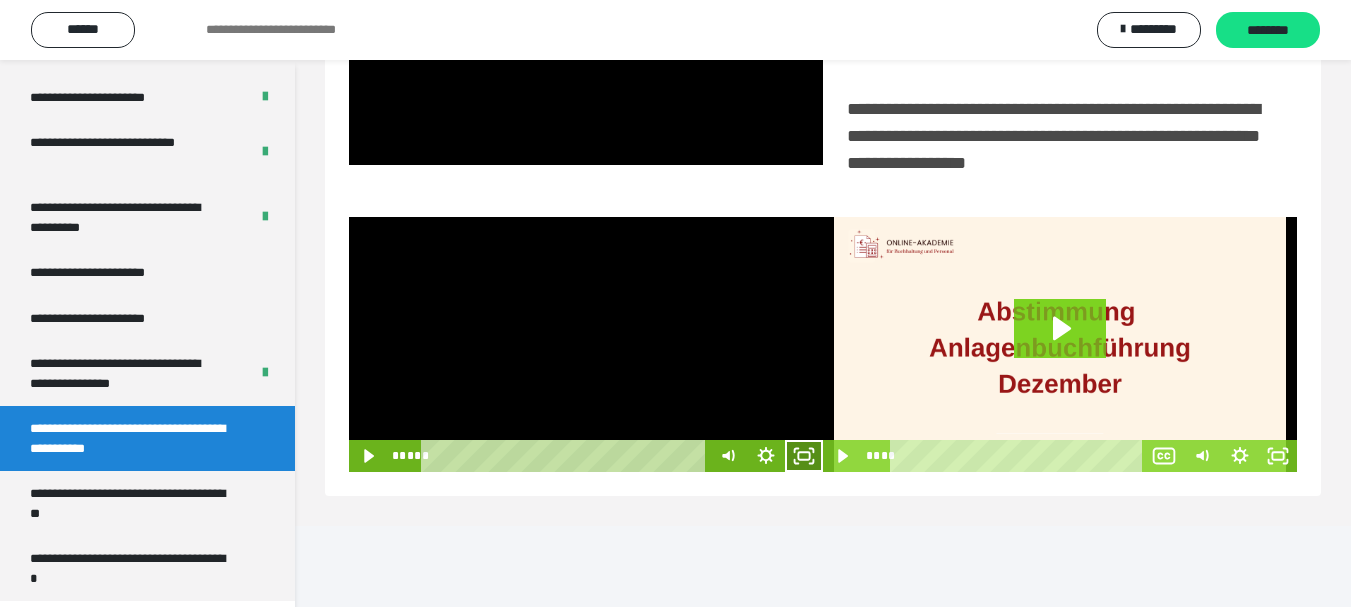 click 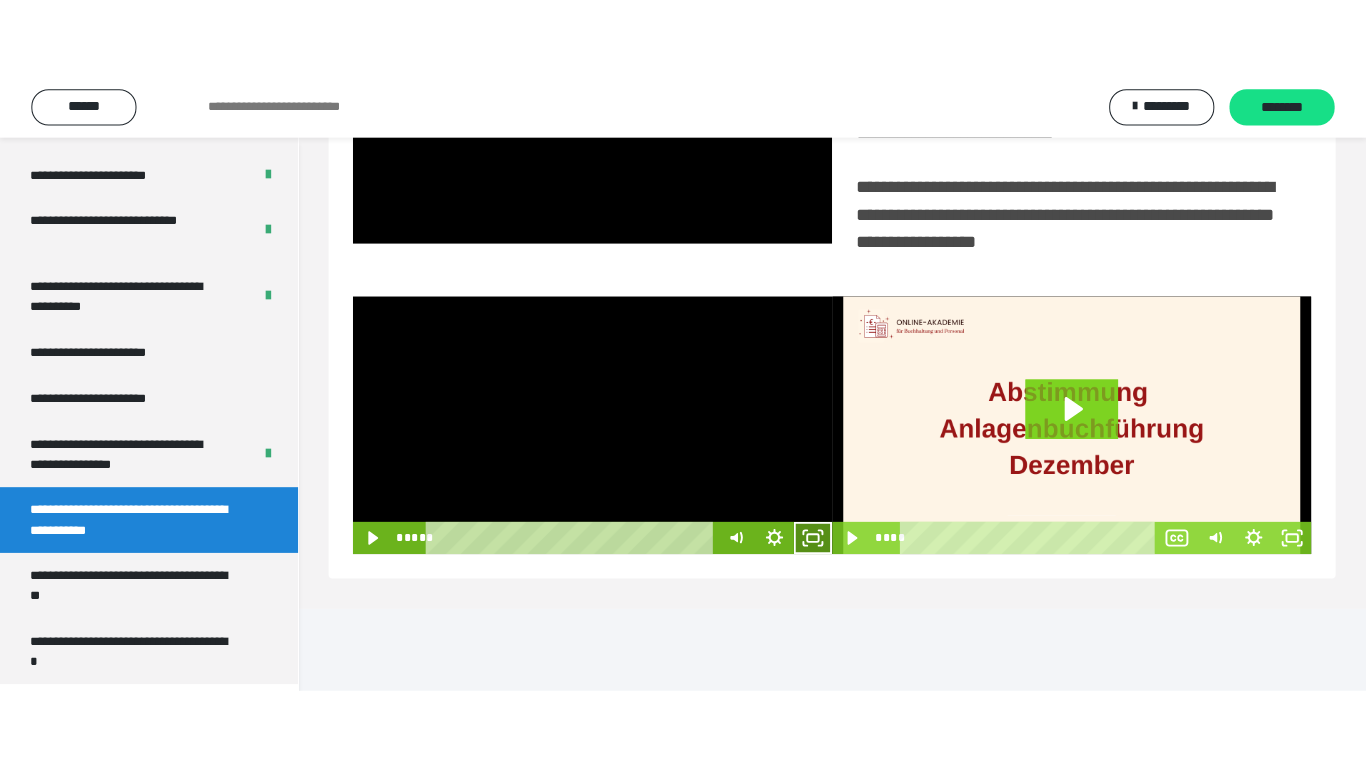 scroll, scrollTop: 358, scrollLeft: 0, axis: vertical 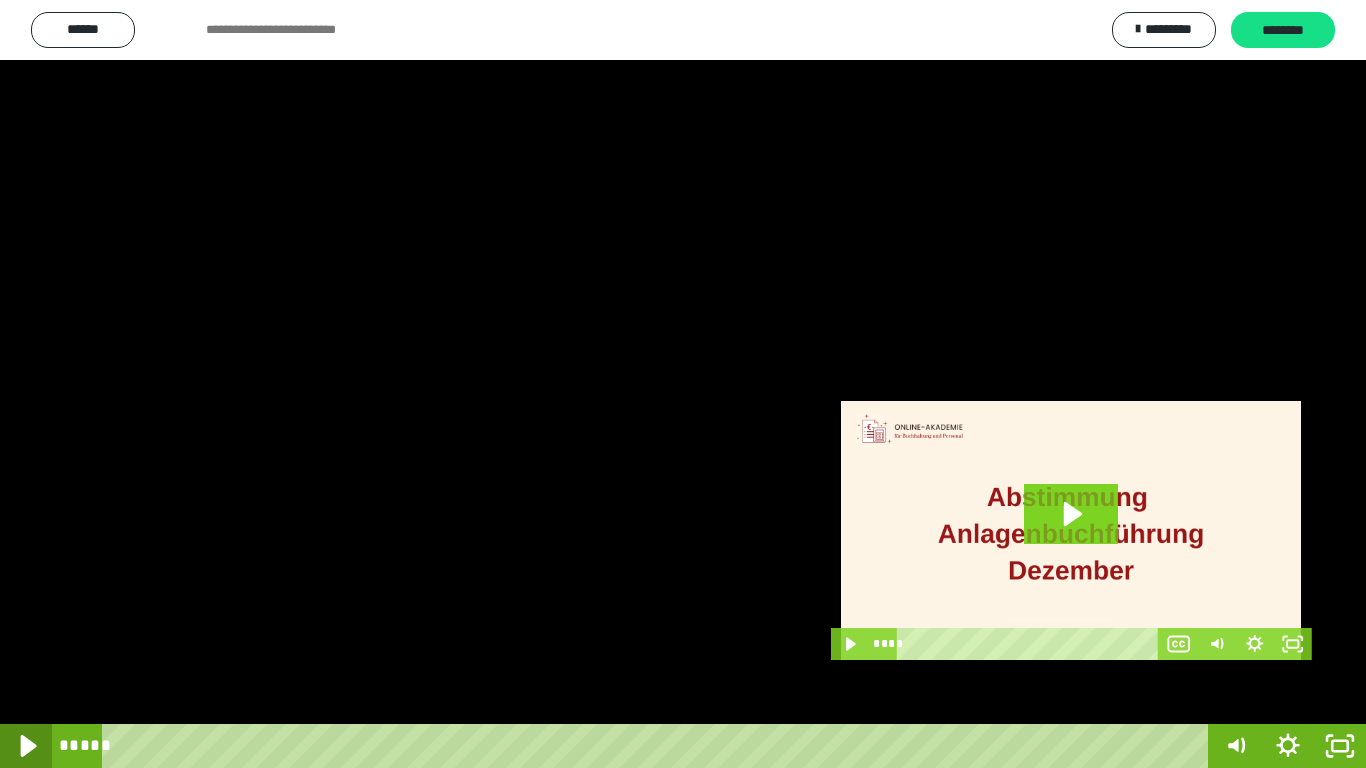 click 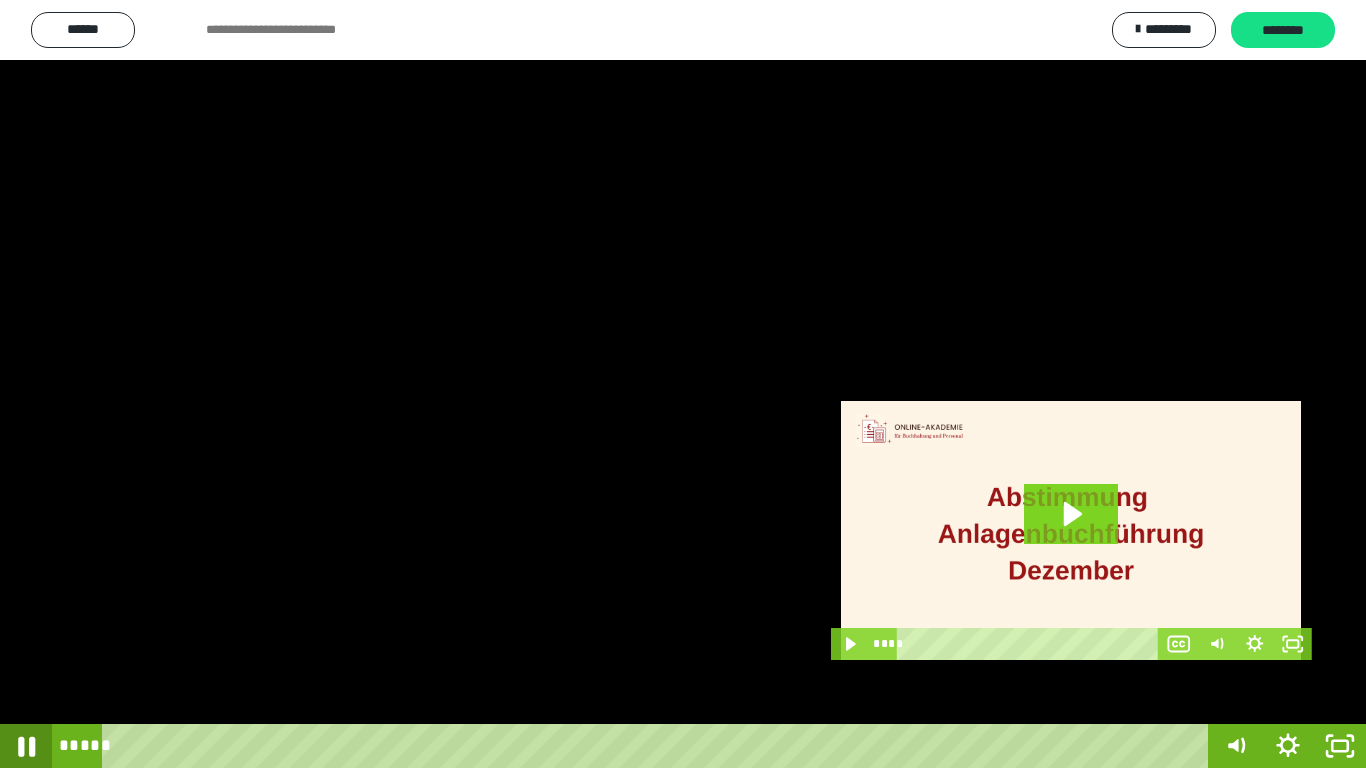 click 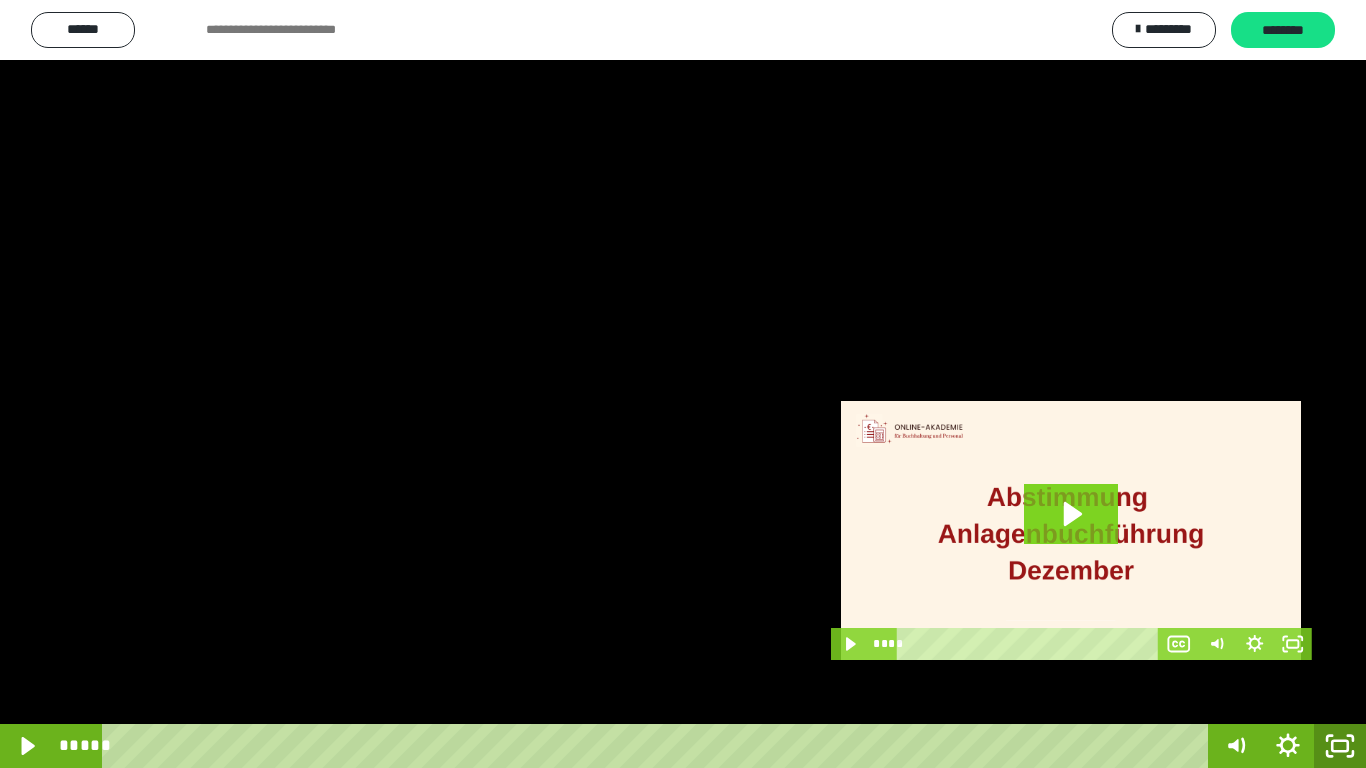 click 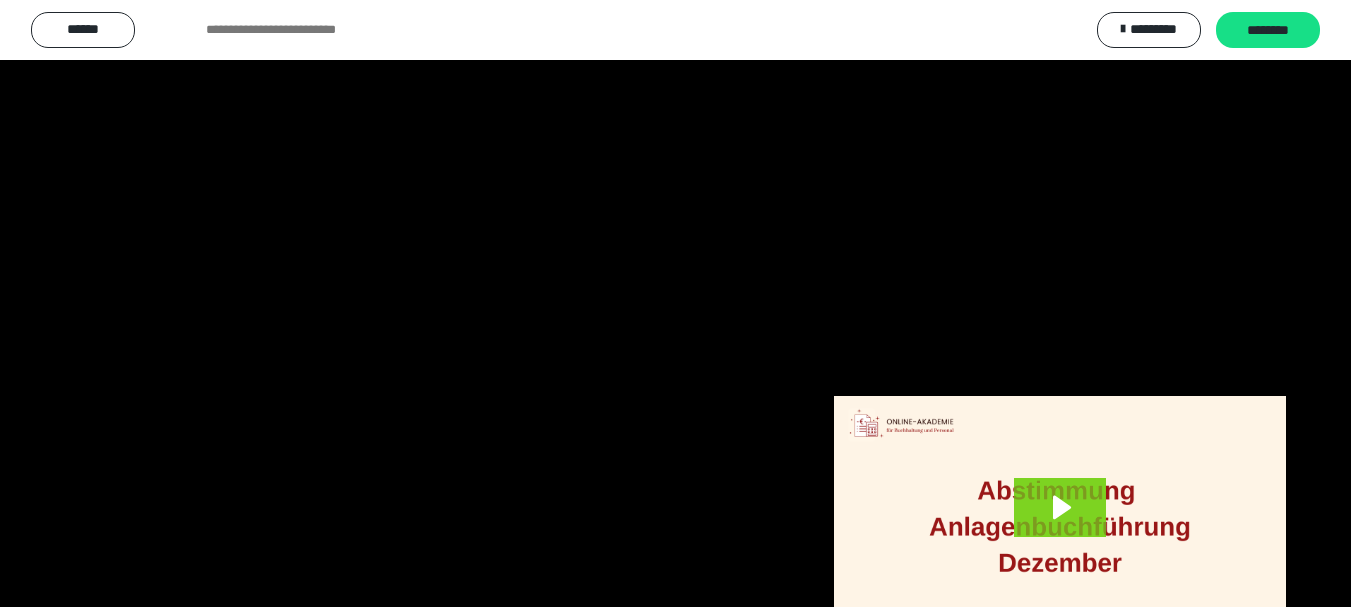 scroll, scrollTop: 4083, scrollLeft: 0, axis: vertical 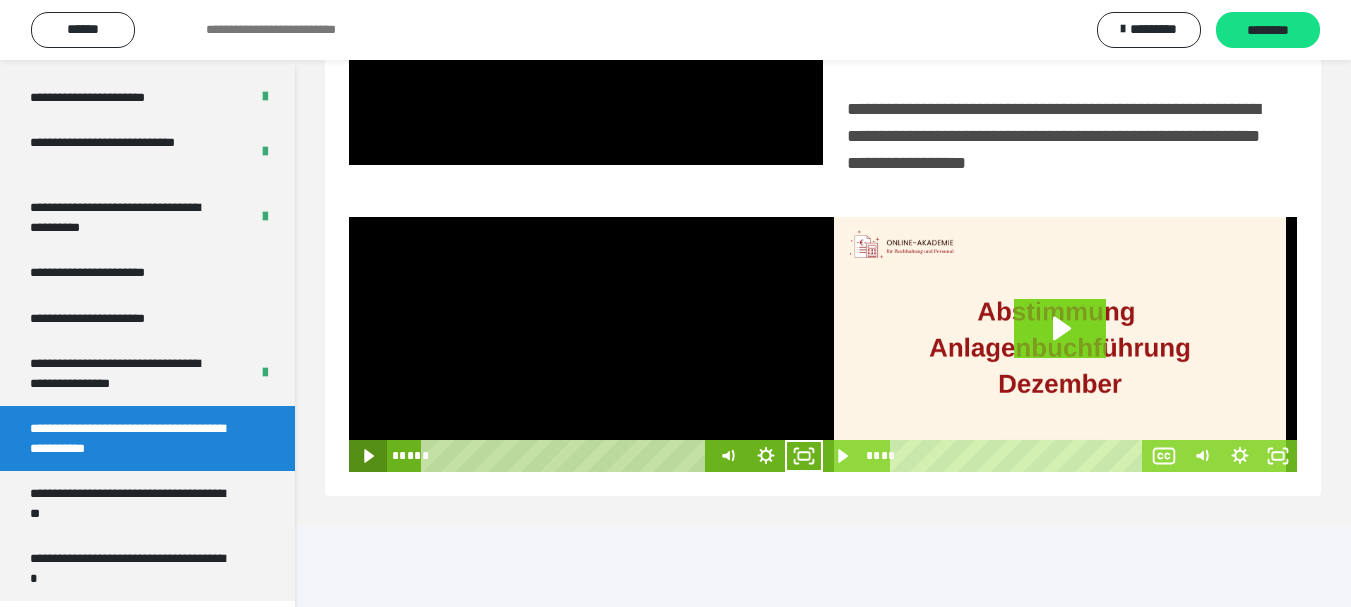 click 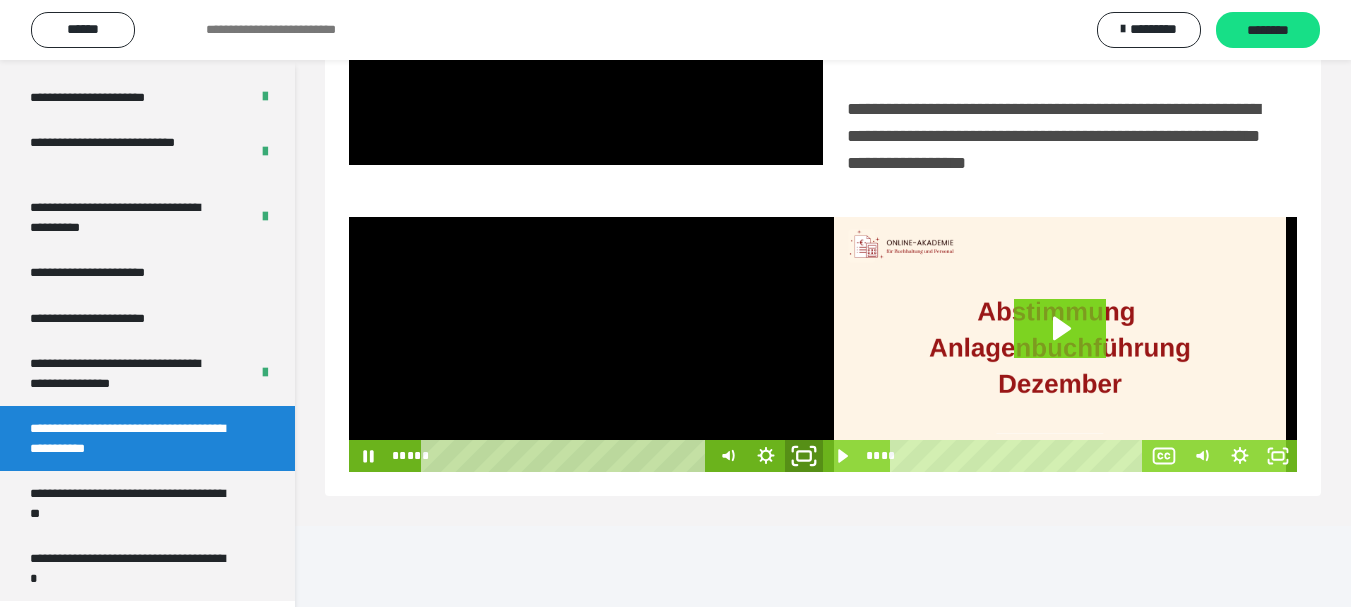 drag, startPoint x: 799, startPoint y: 535, endPoint x: 799, endPoint y: 655, distance: 120 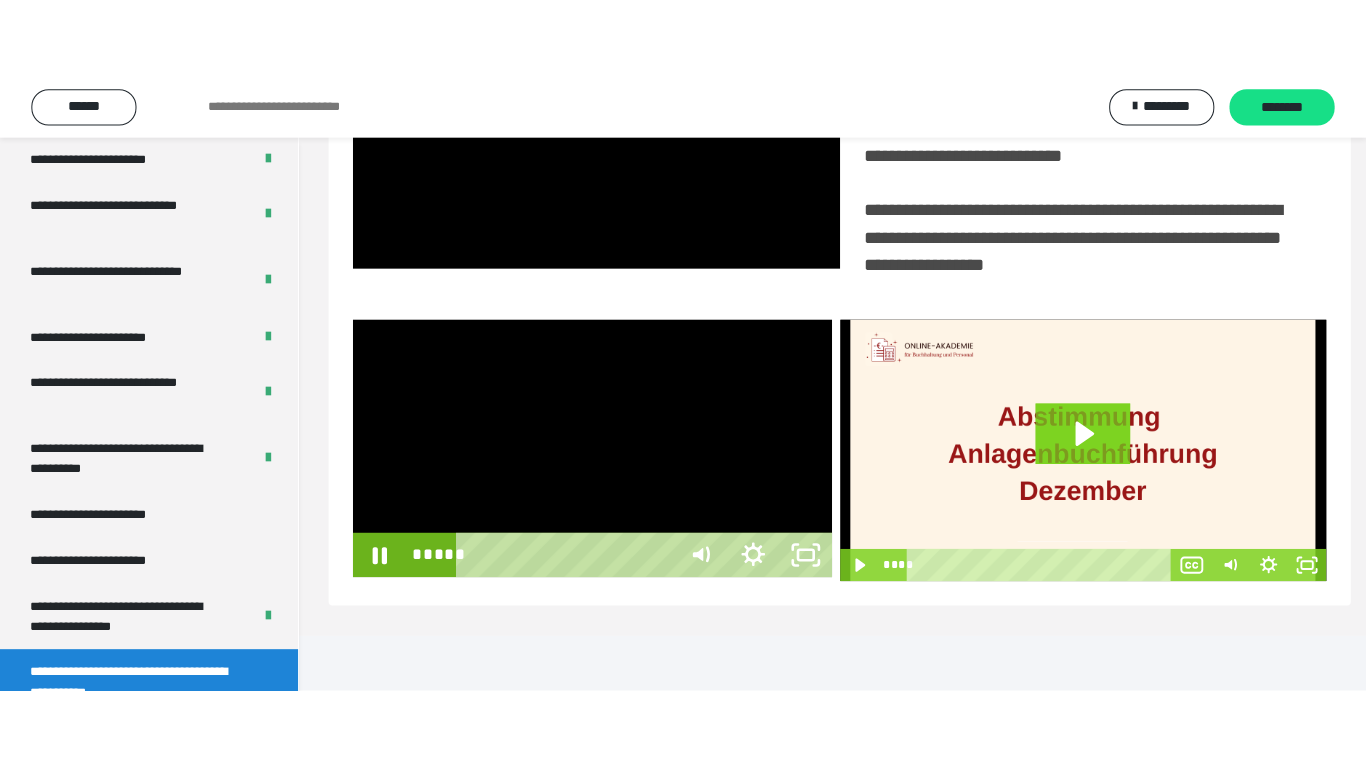 scroll, scrollTop: 358, scrollLeft: 0, axis: vertical 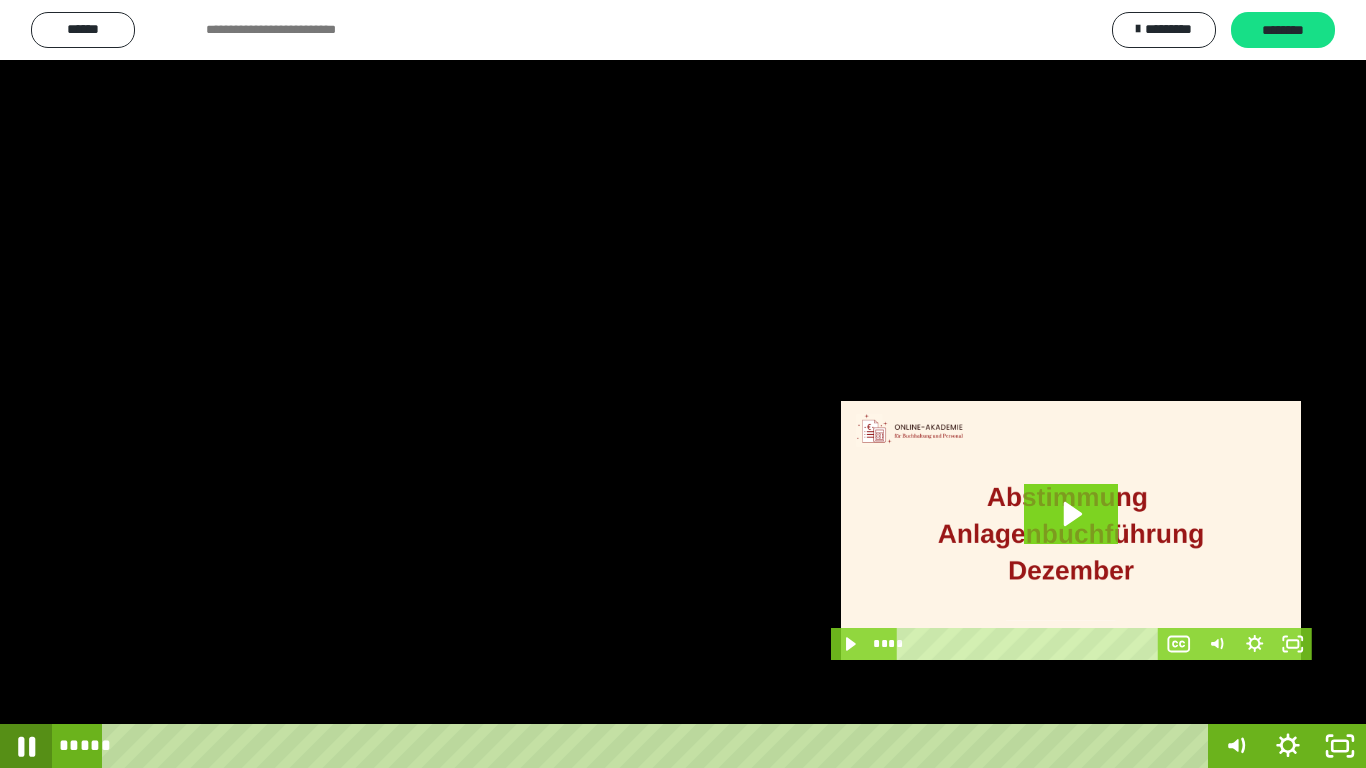 click 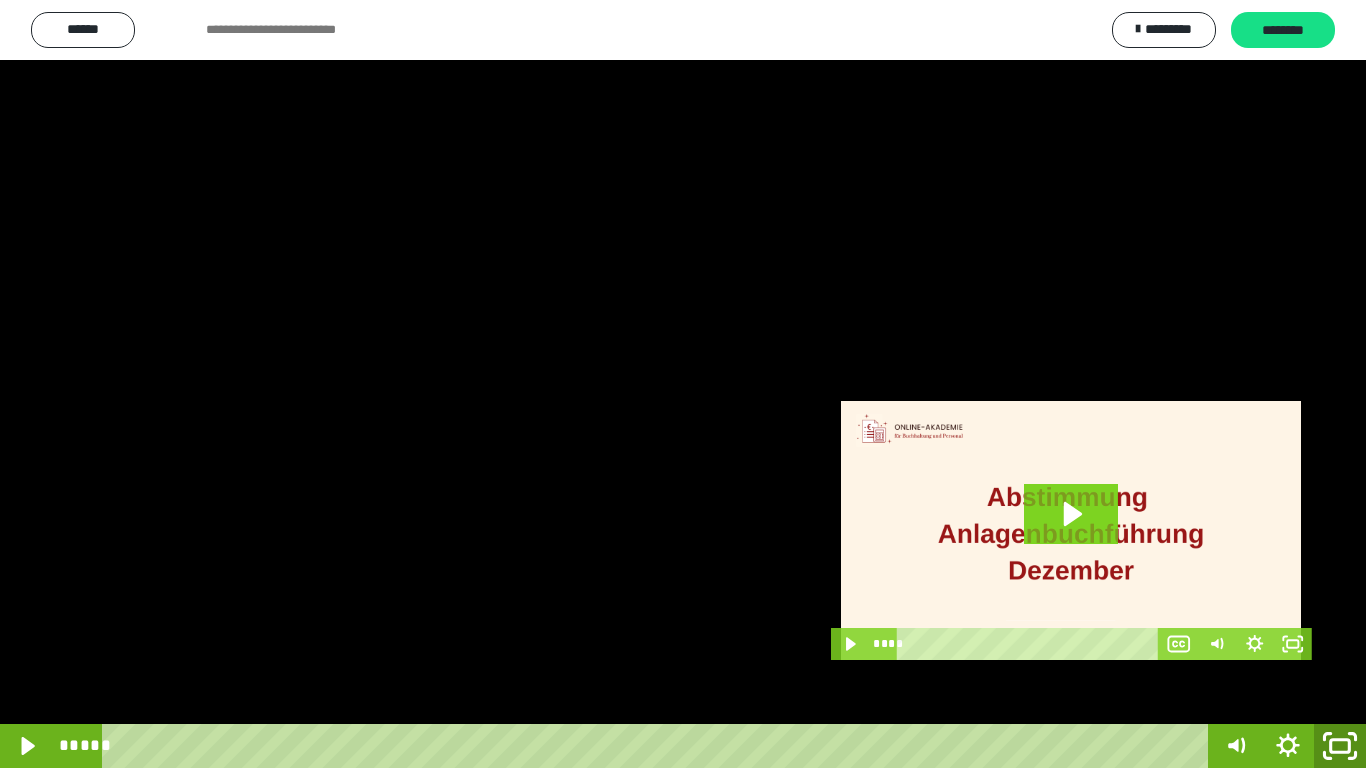 click 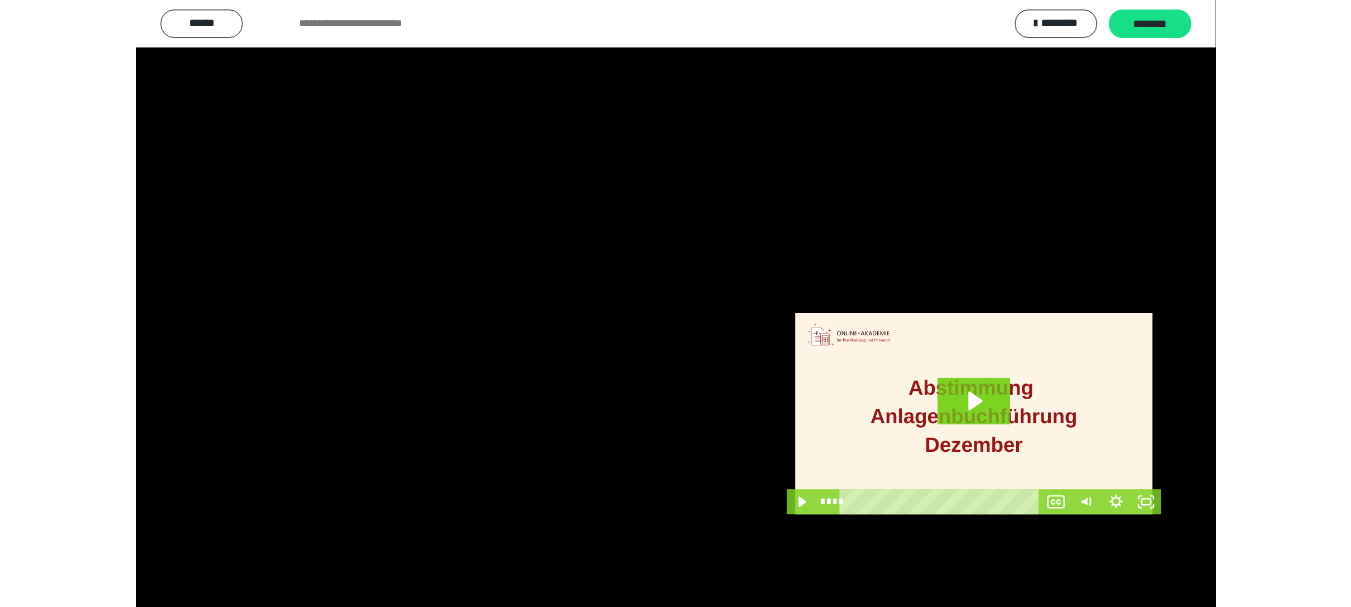 scroll, scrollTop: 4083, scrollLeft: 0, axis: vertical 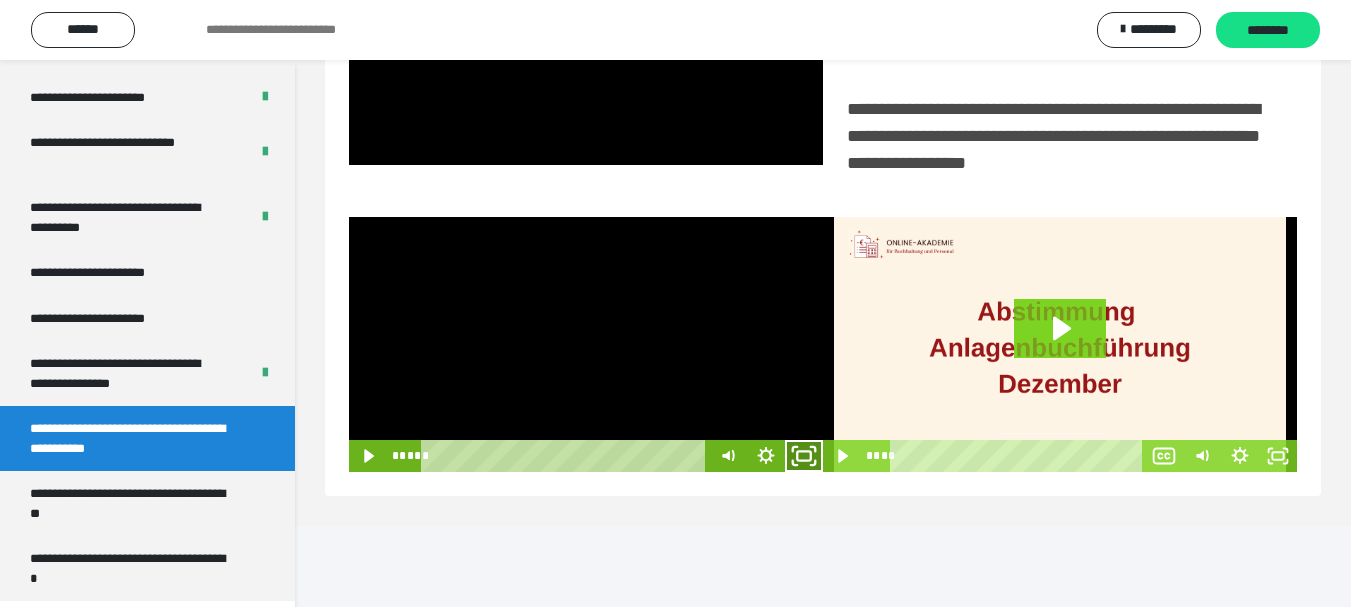 click 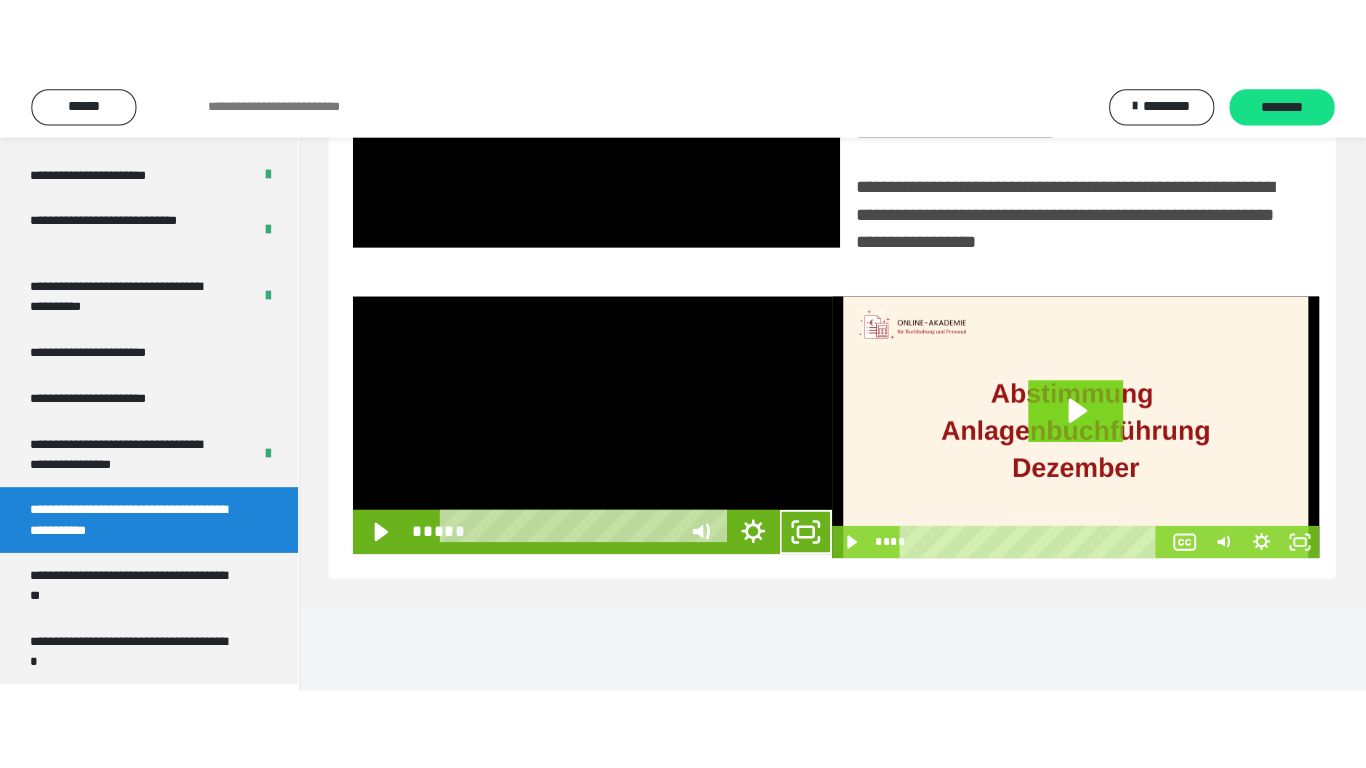 scroll, scrollTop: 358, scrollLeft: 0, axis: vertical 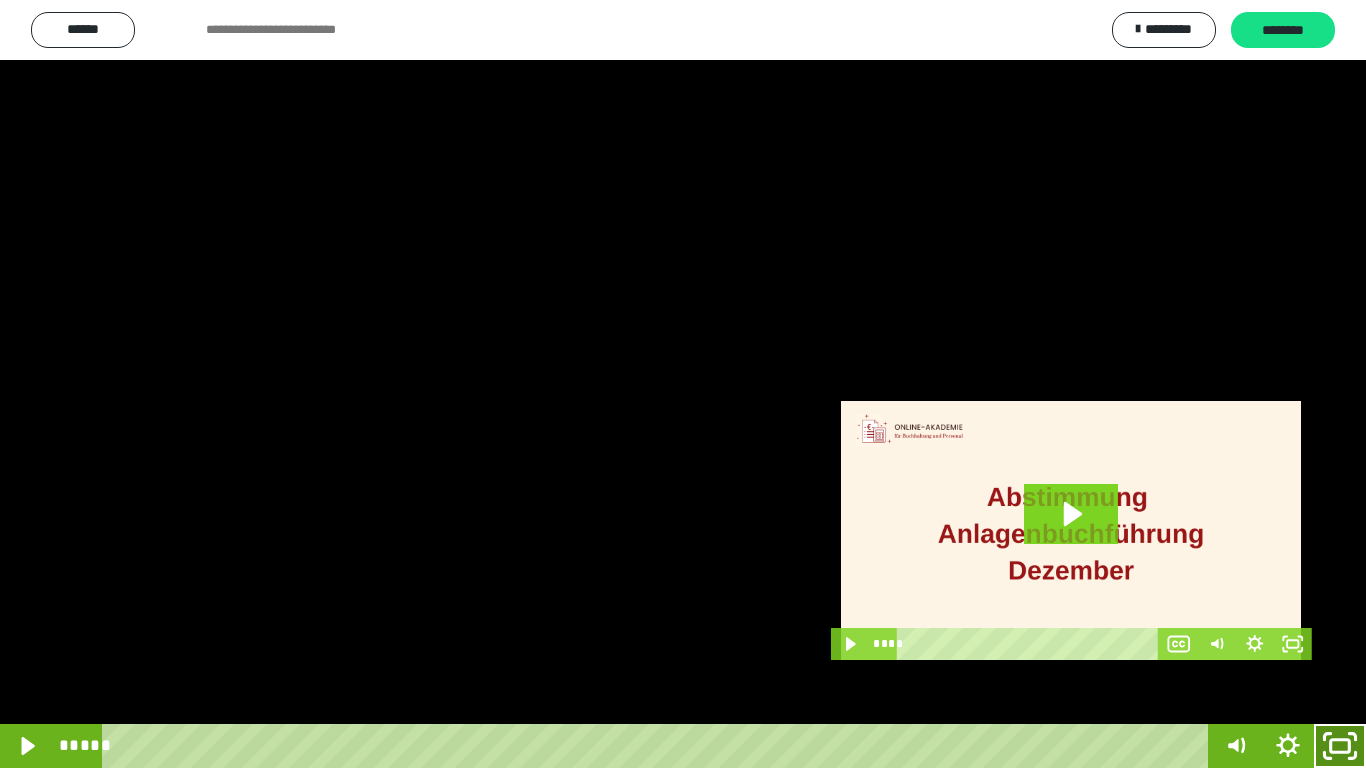 click 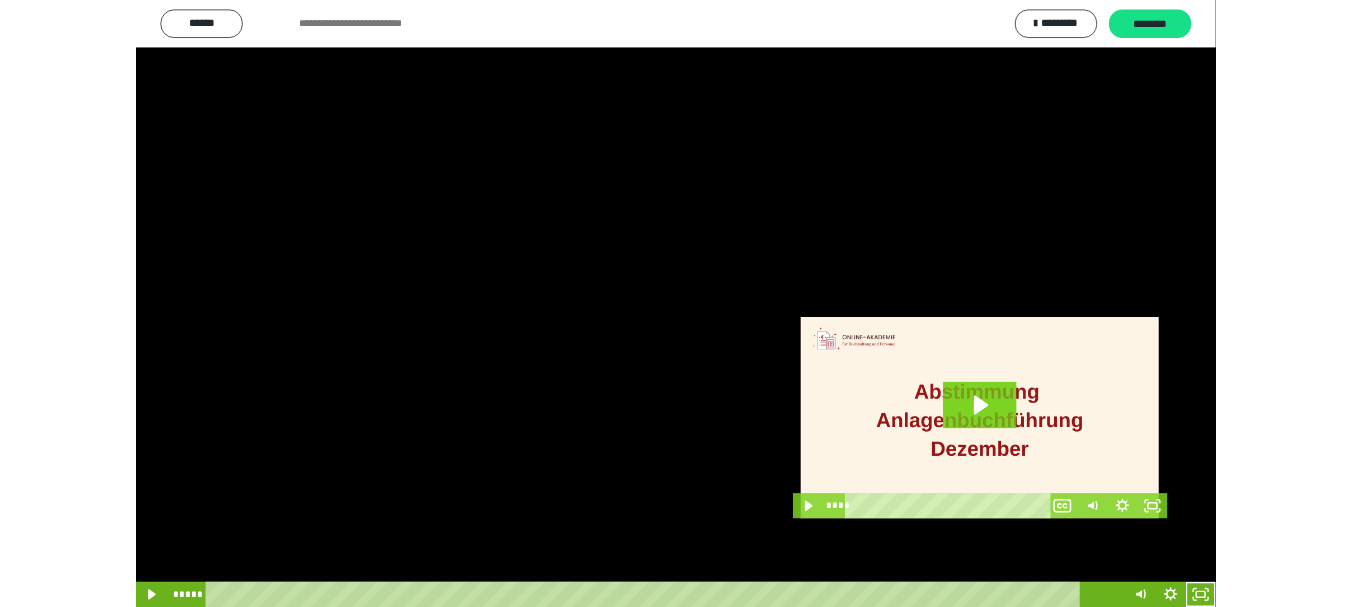 scroll, scrollTop: 4083, scrollLeft: 0, axis: vertical 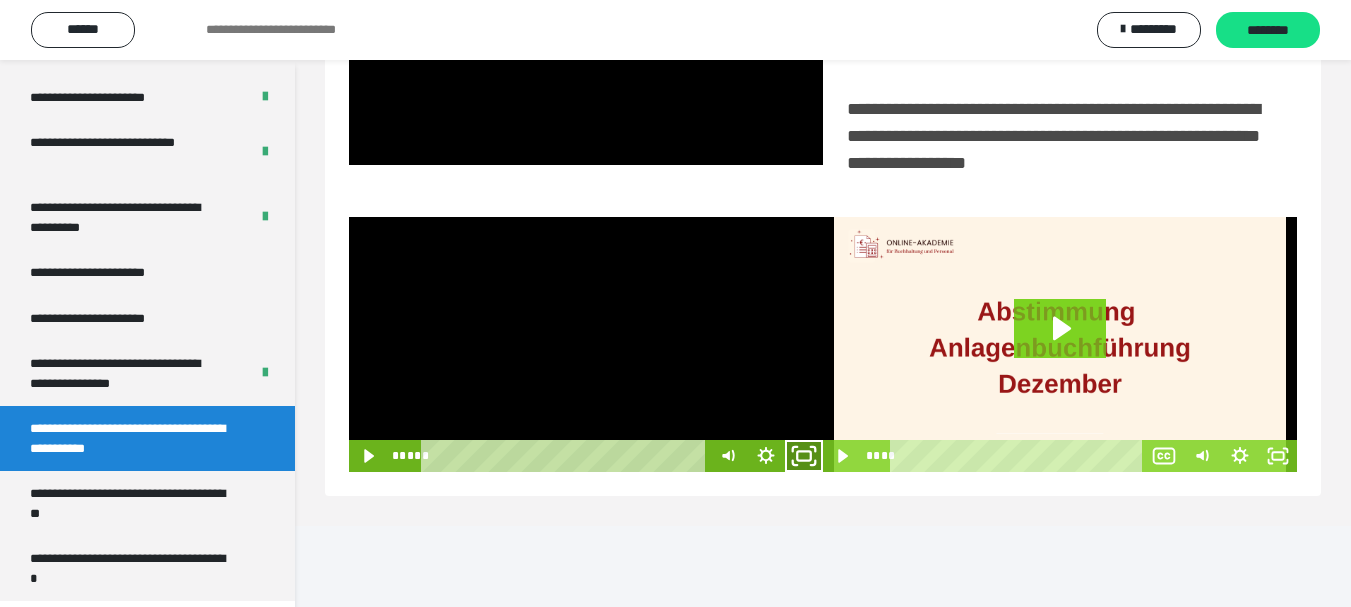 click 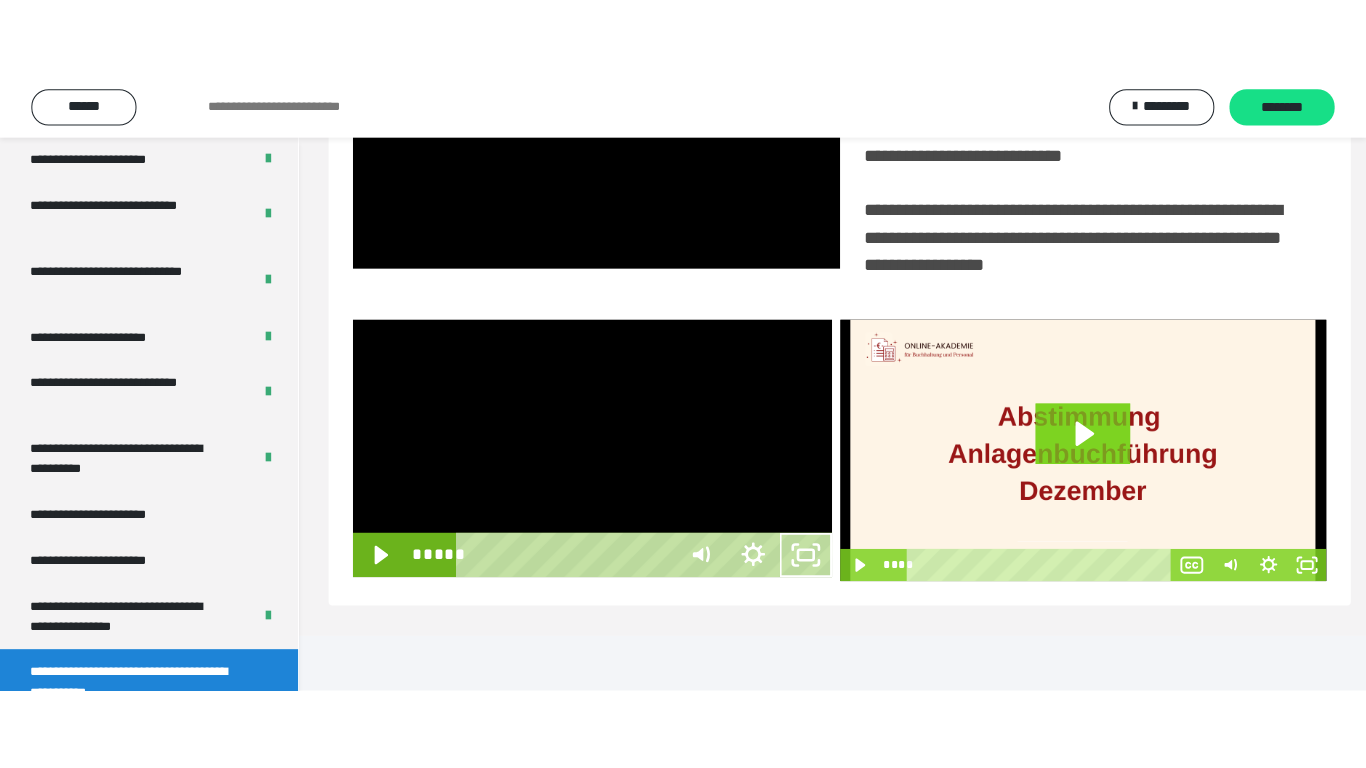 scroll, scrollTop: 358, scrollLeft: 0, axis: vertical 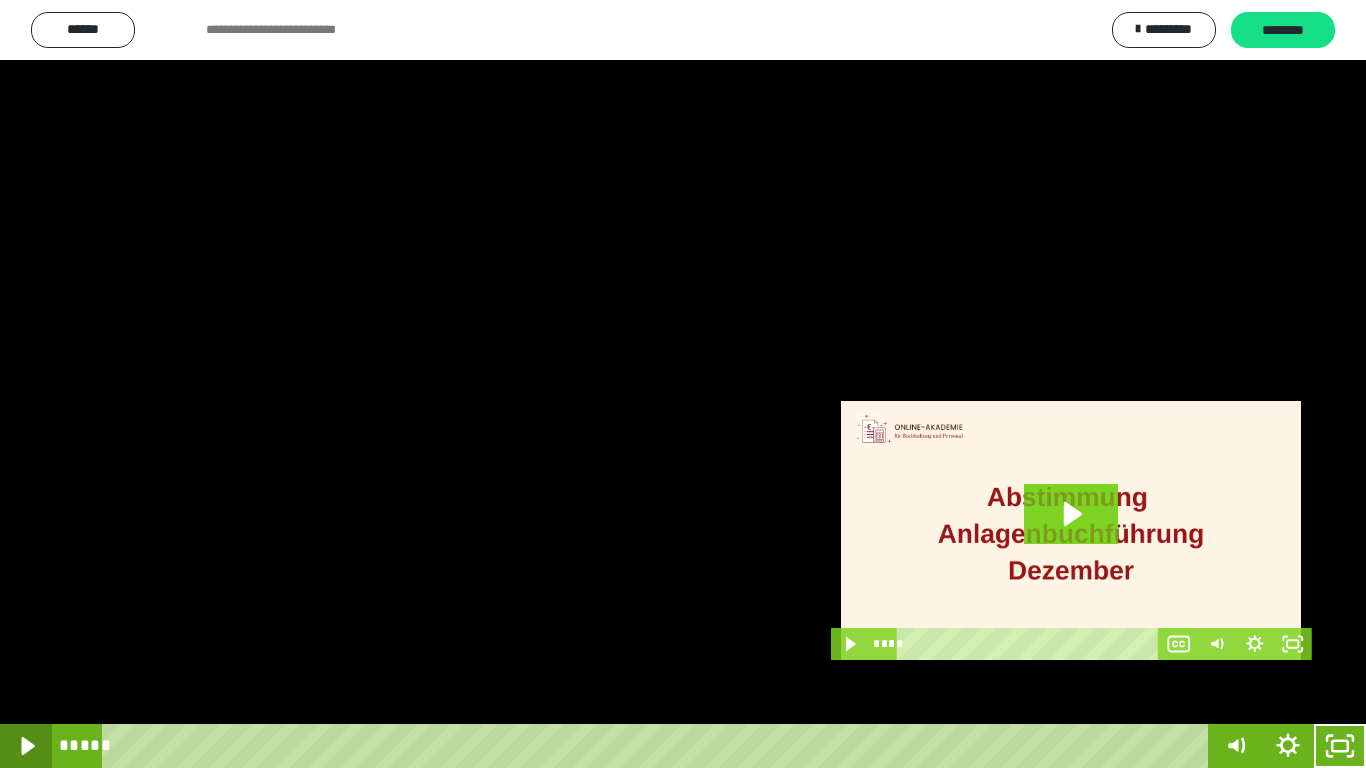 click 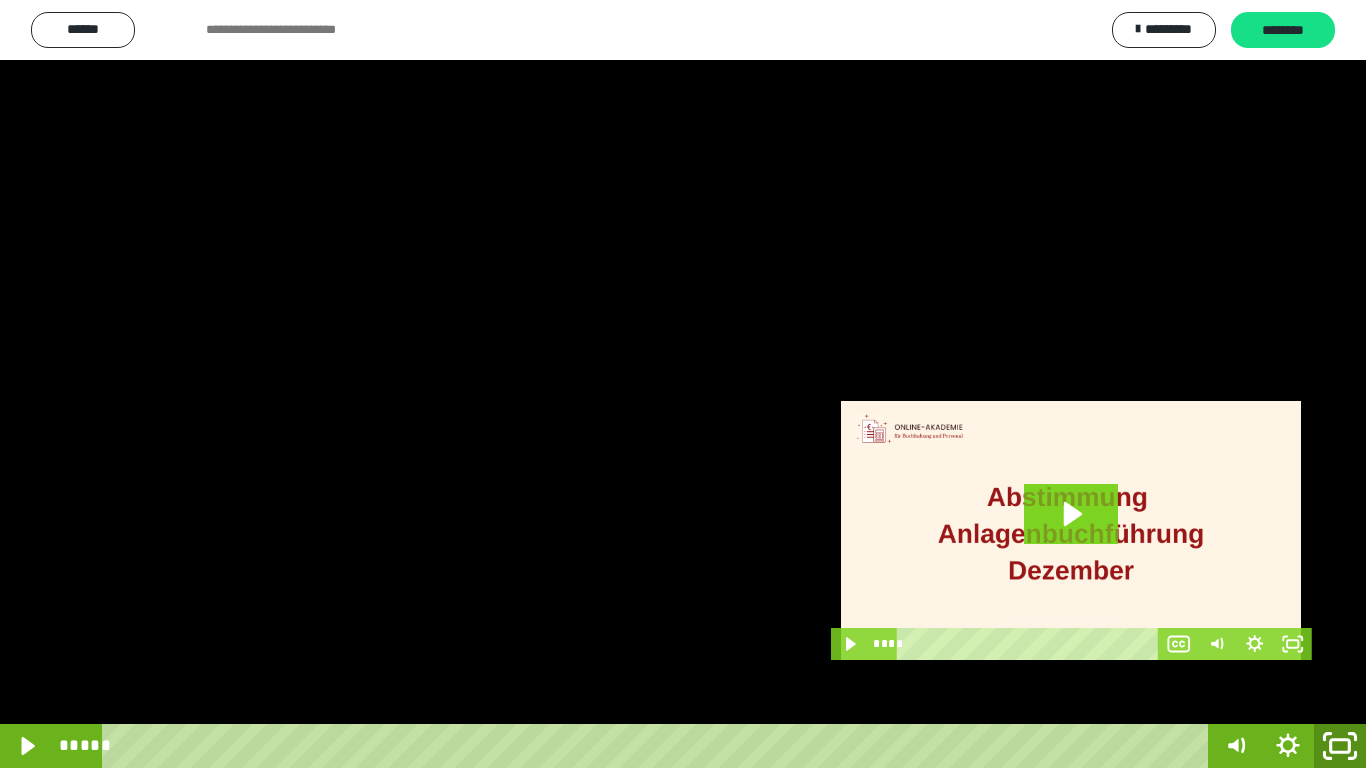 click 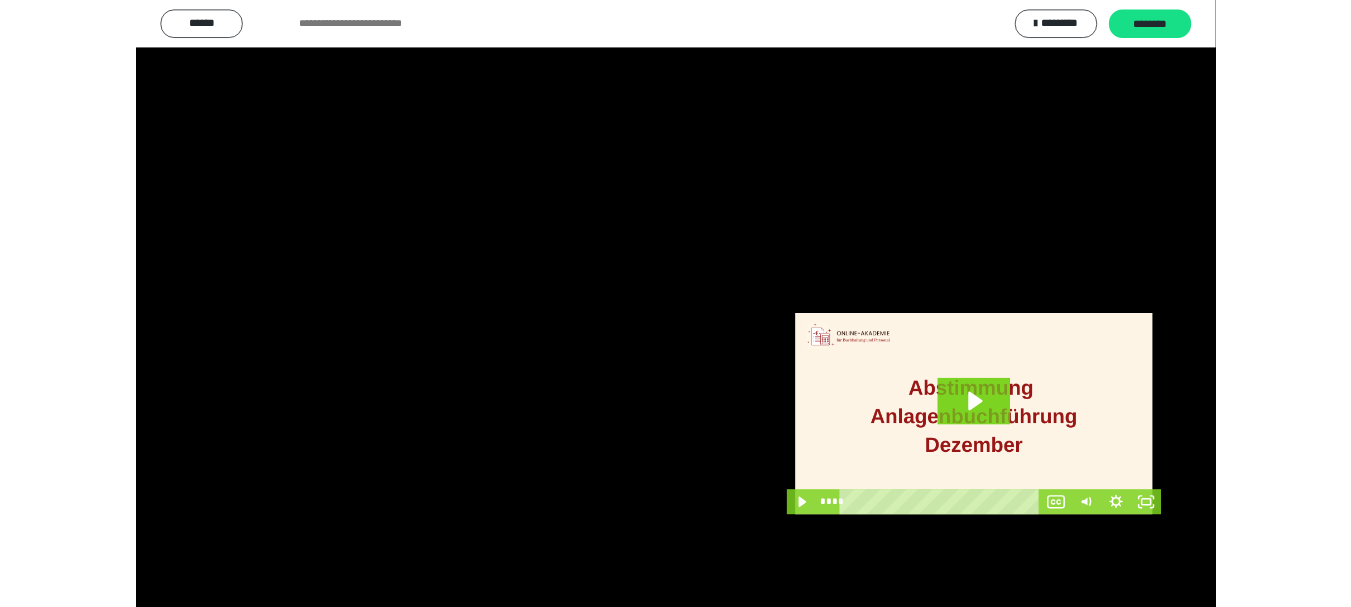 scroll, scrollTop: 4083, scrollLeft: 0, axis: vertical 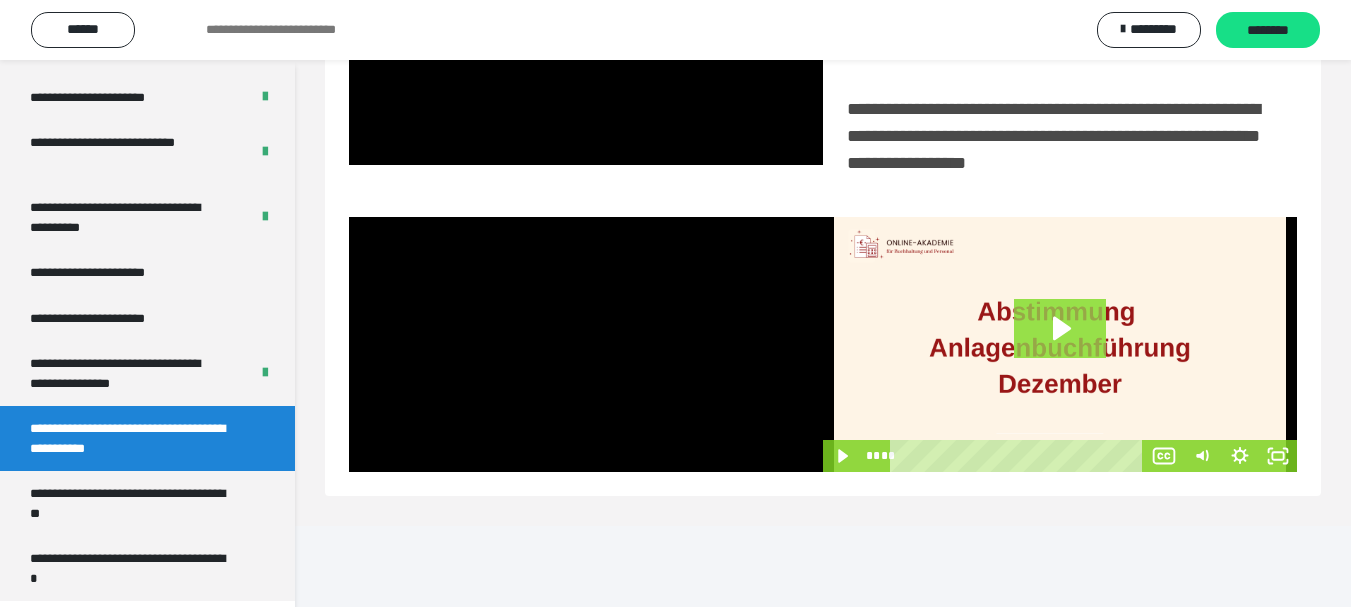 click 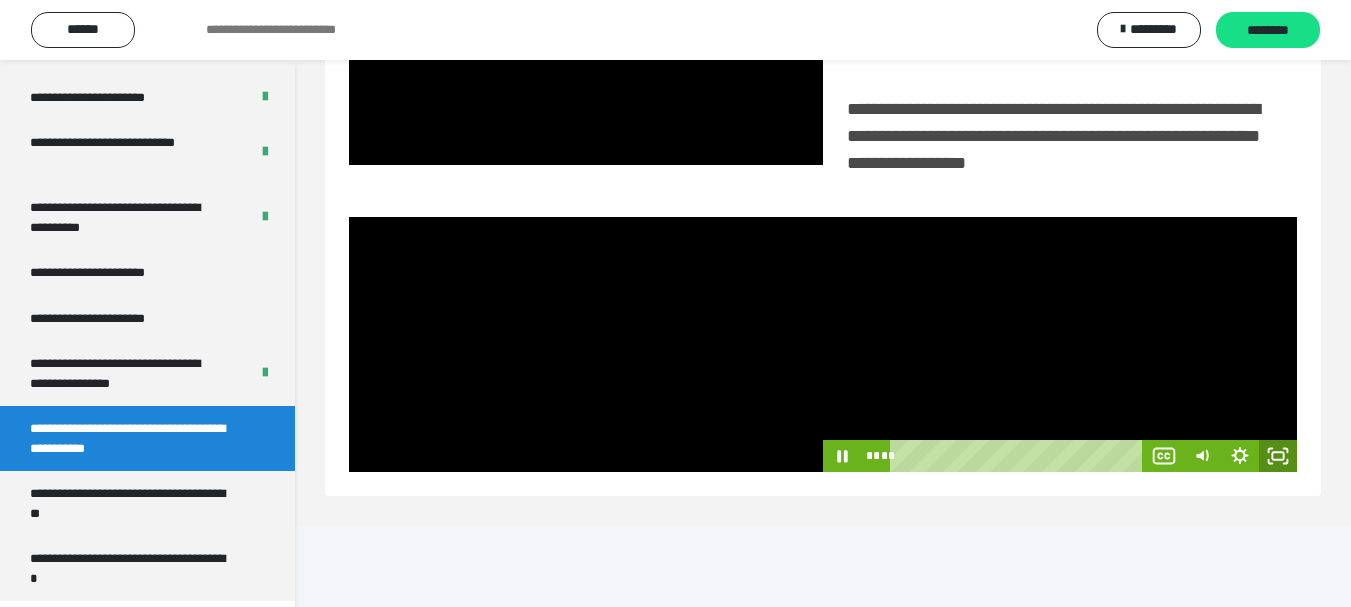 click 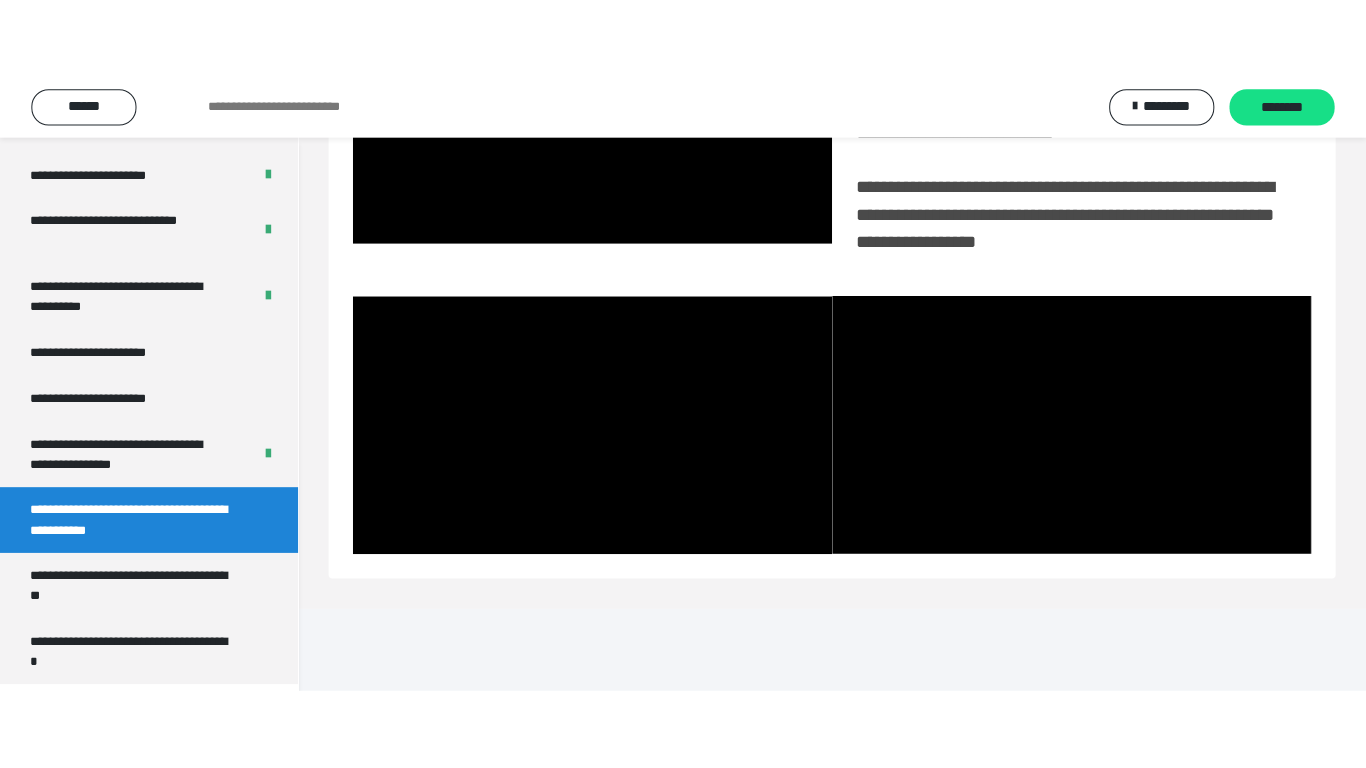 scroll, scrollTop: 358, scrollLeft: 0, axis: vertical 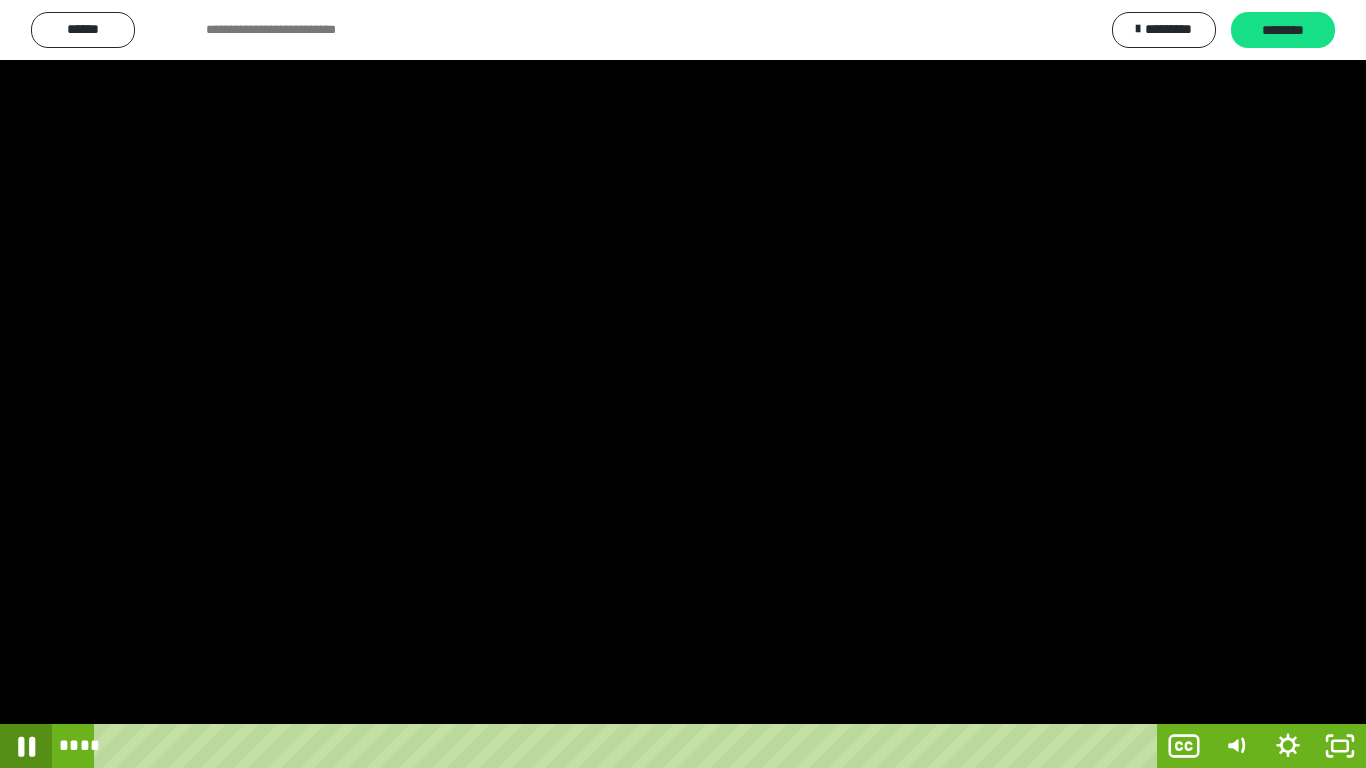 click 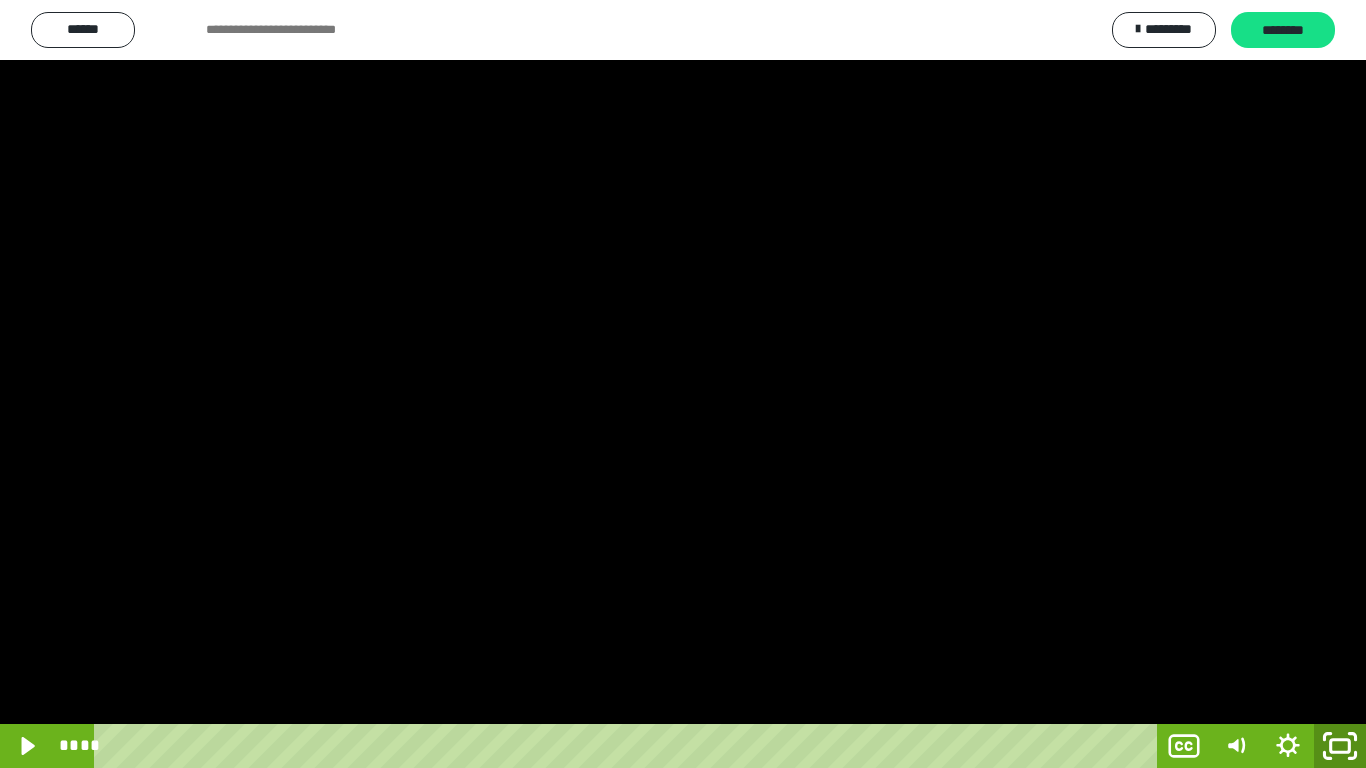 click 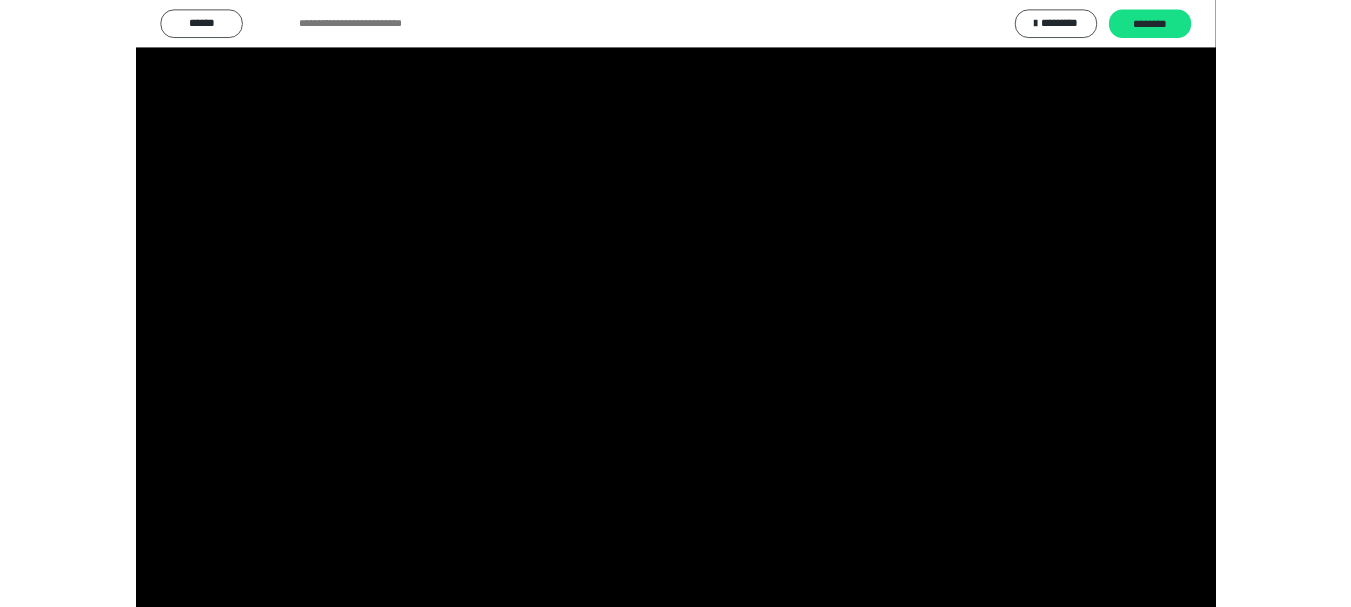 scroll, scrollTop: 4083, scrollLeft: 0, axis: vertical 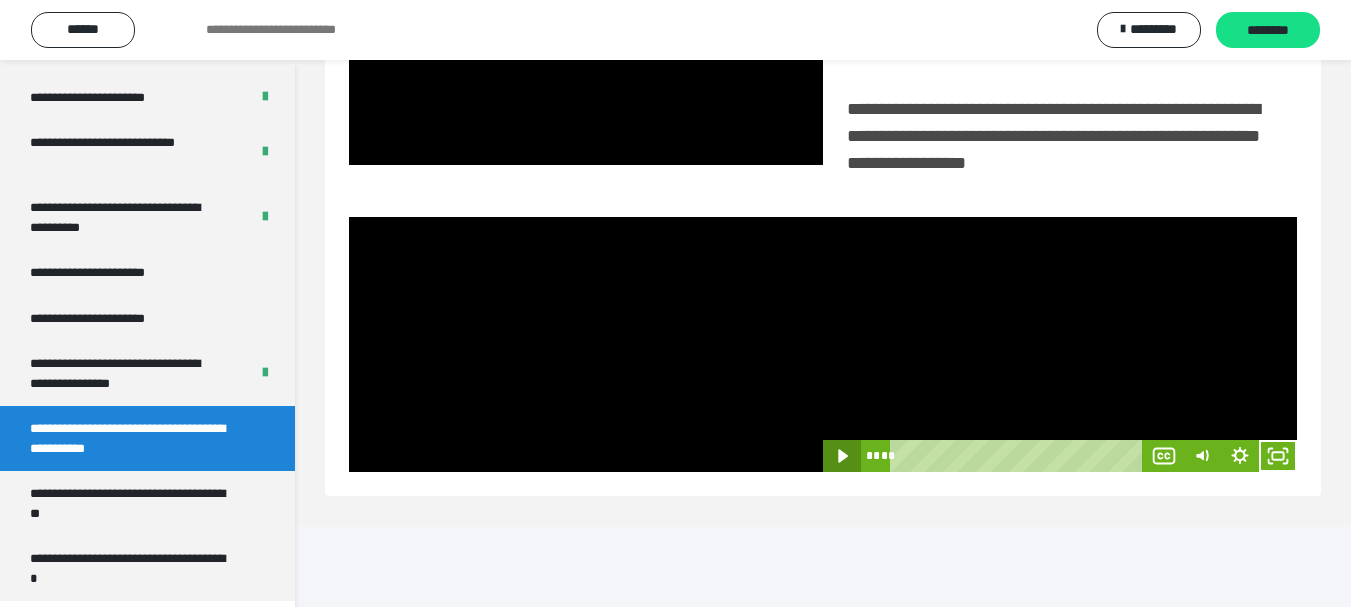 click 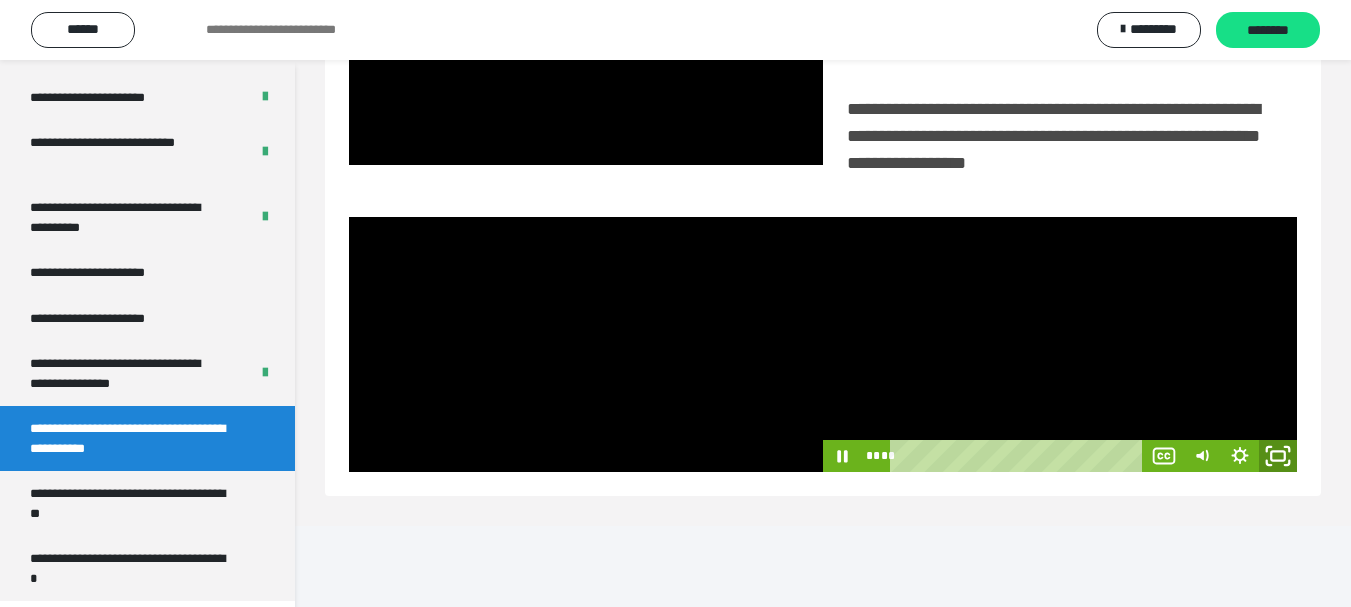 click 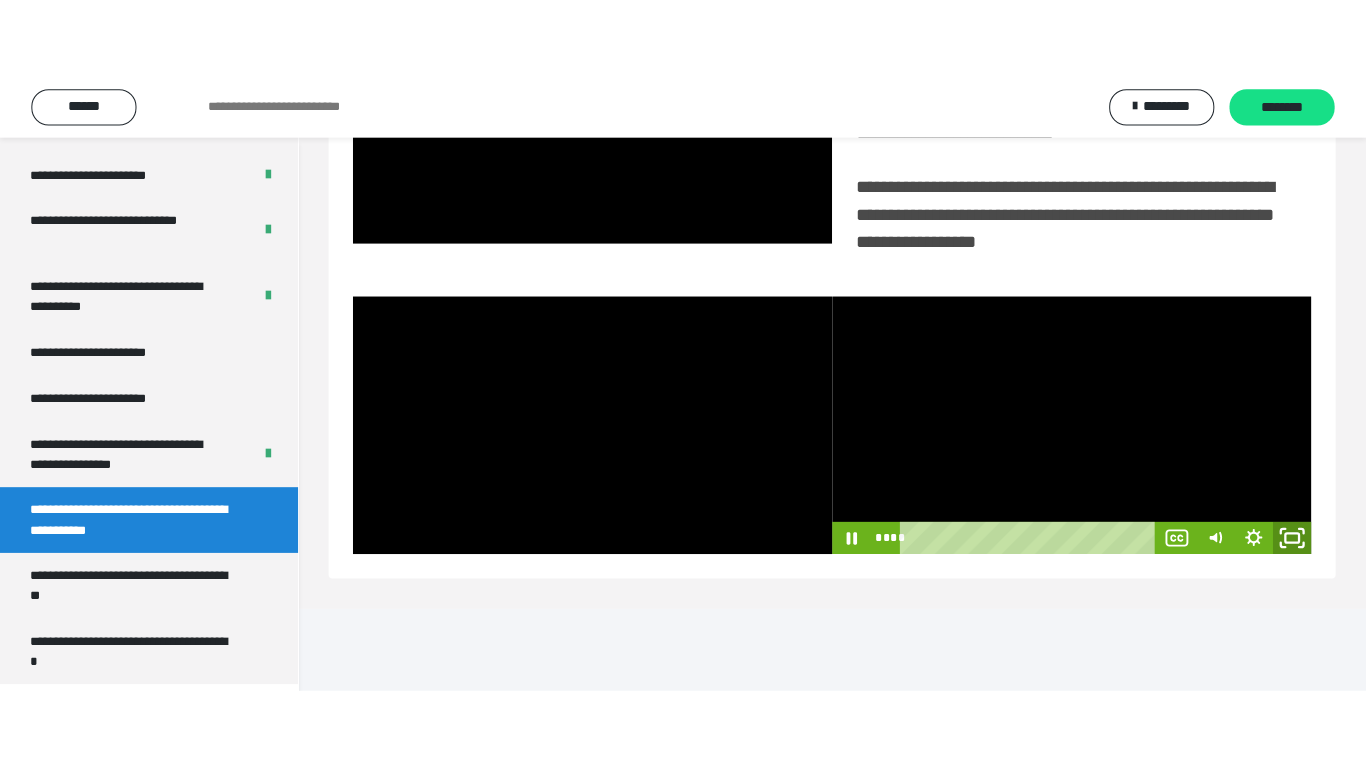 scroll, scrollTop: 358, scrollLeft: 0, axis: vertical 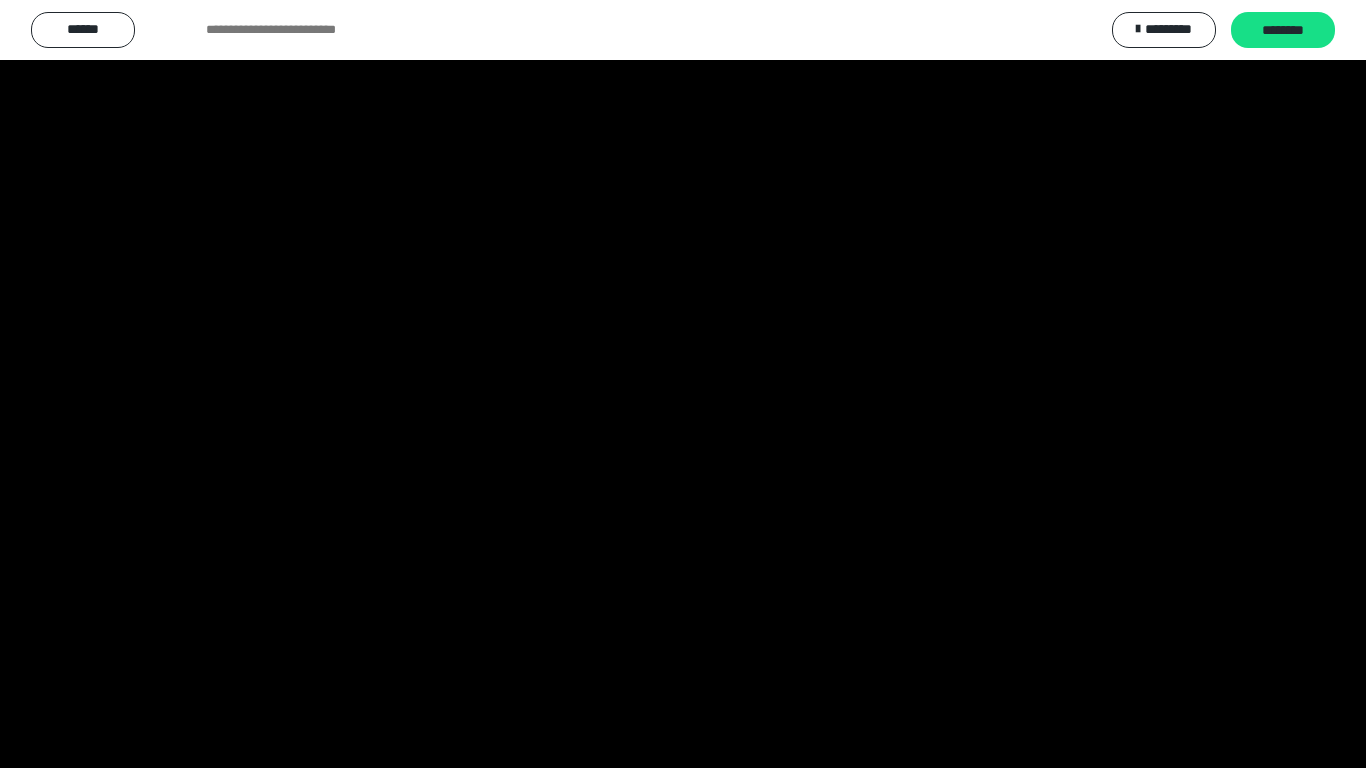 click at bounding box center (683, 384) 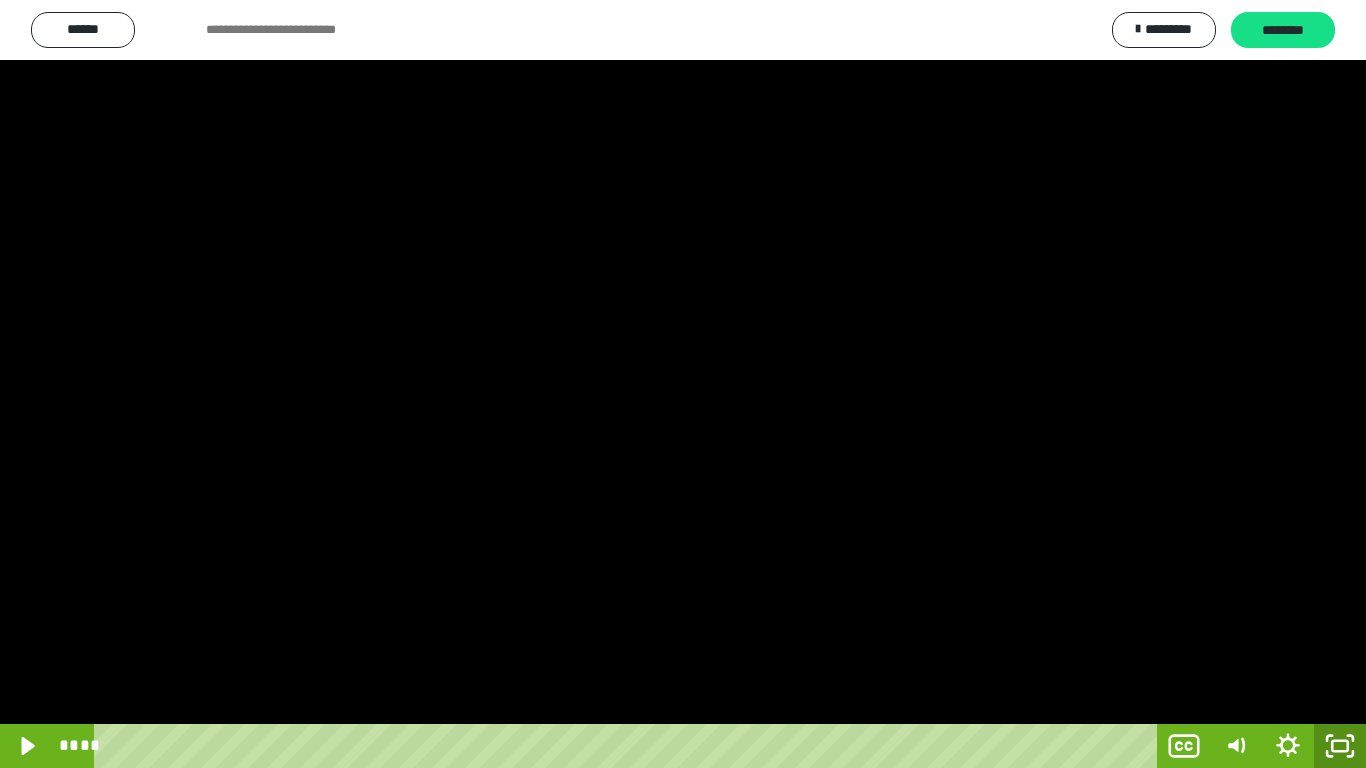 drag, startPoint x: 1332, startPoint y: 741, endPoint x: 1136, endPoint y: 500, distance: 310.63965 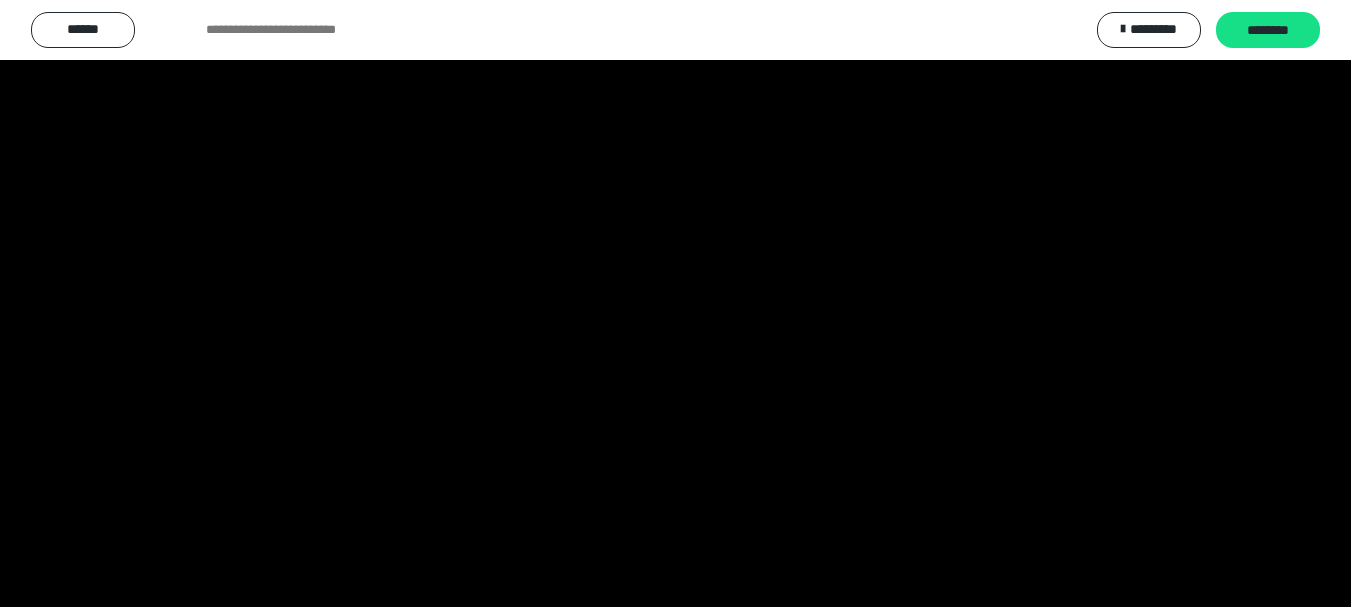 scroll, scrollTop: 4083, scrollLeft: 0, axis: vertical 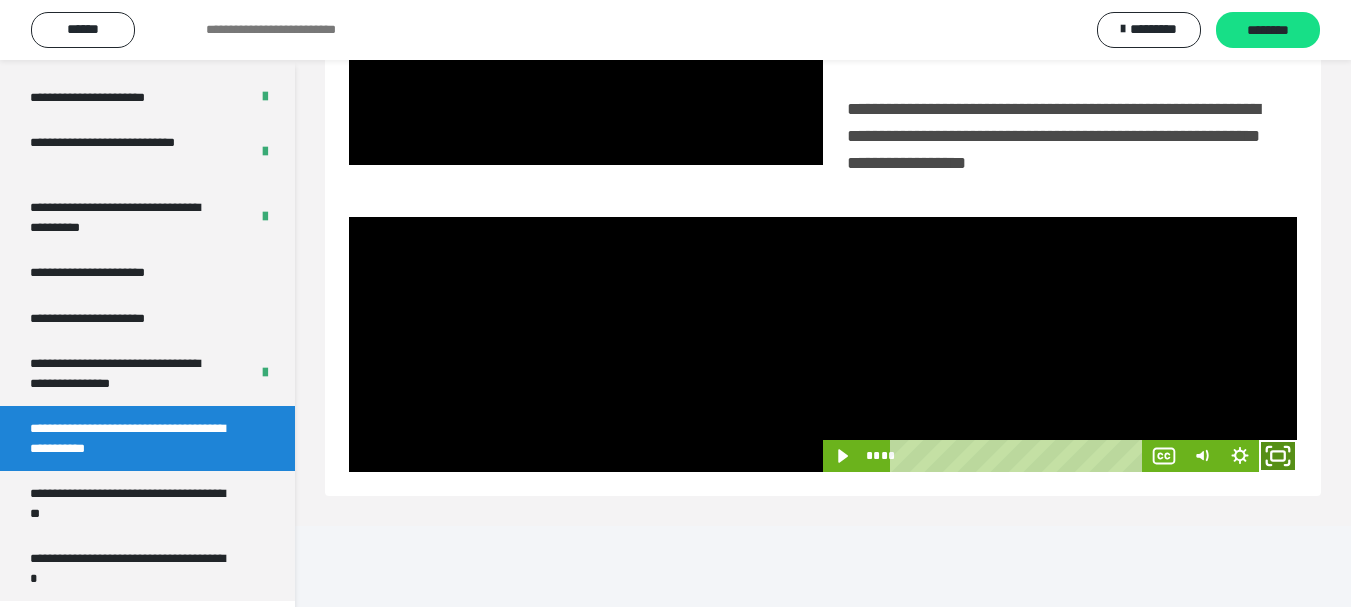 click 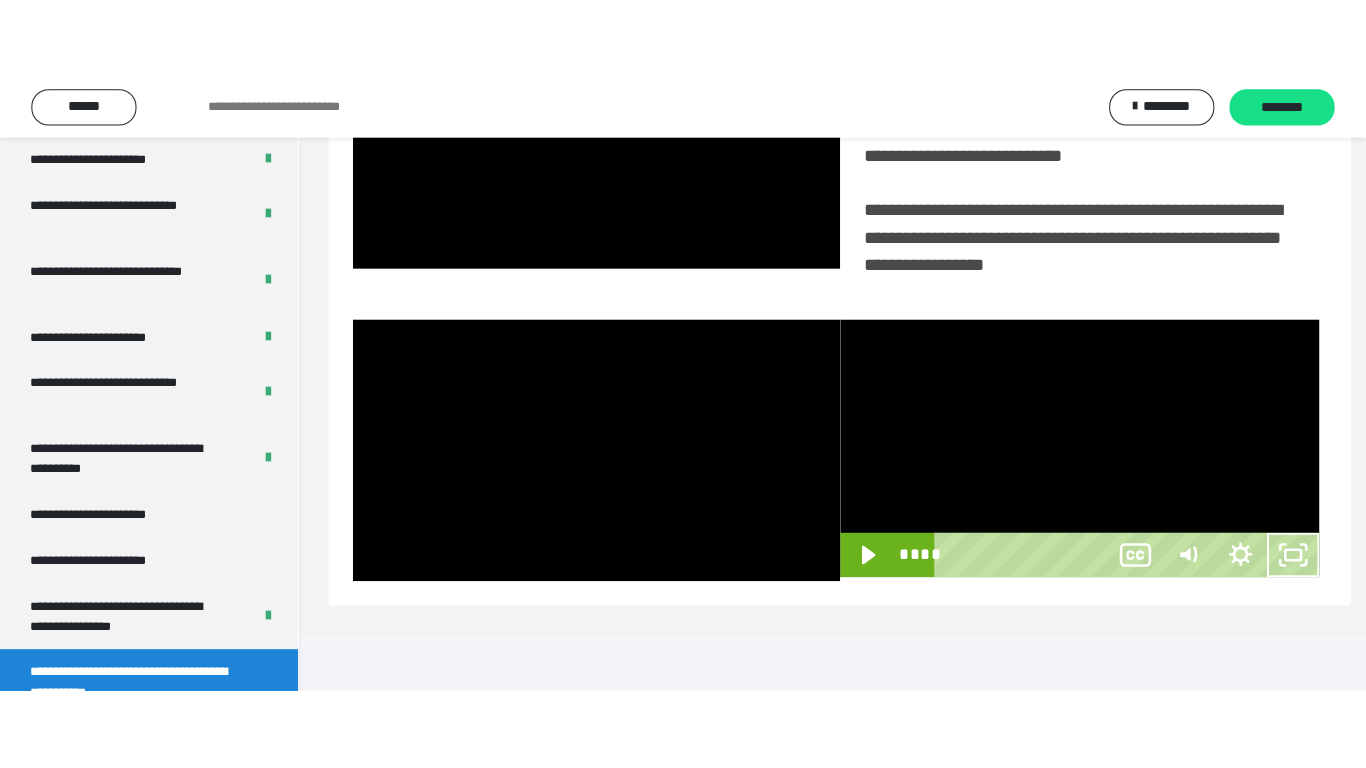scroll, scrollTop: 358, scrollLeft: 0, axis: vertical 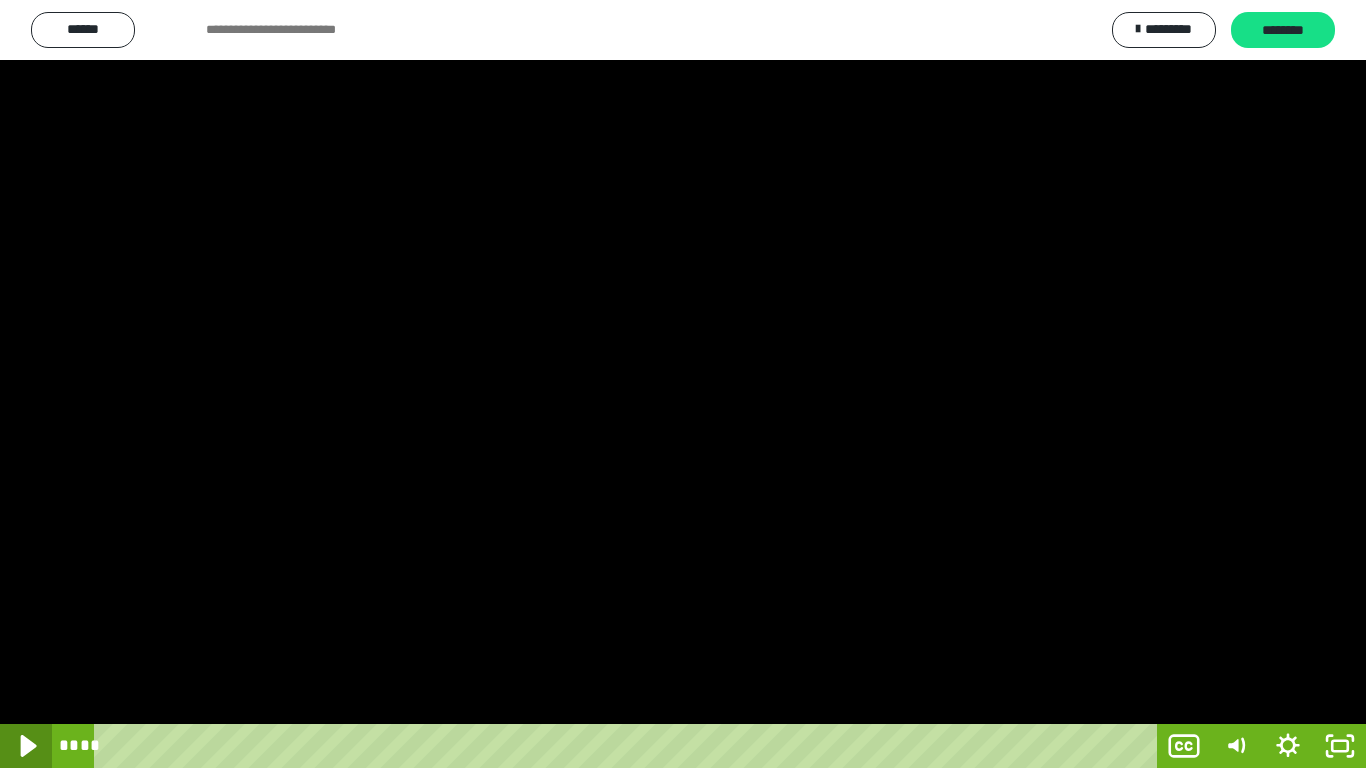 click 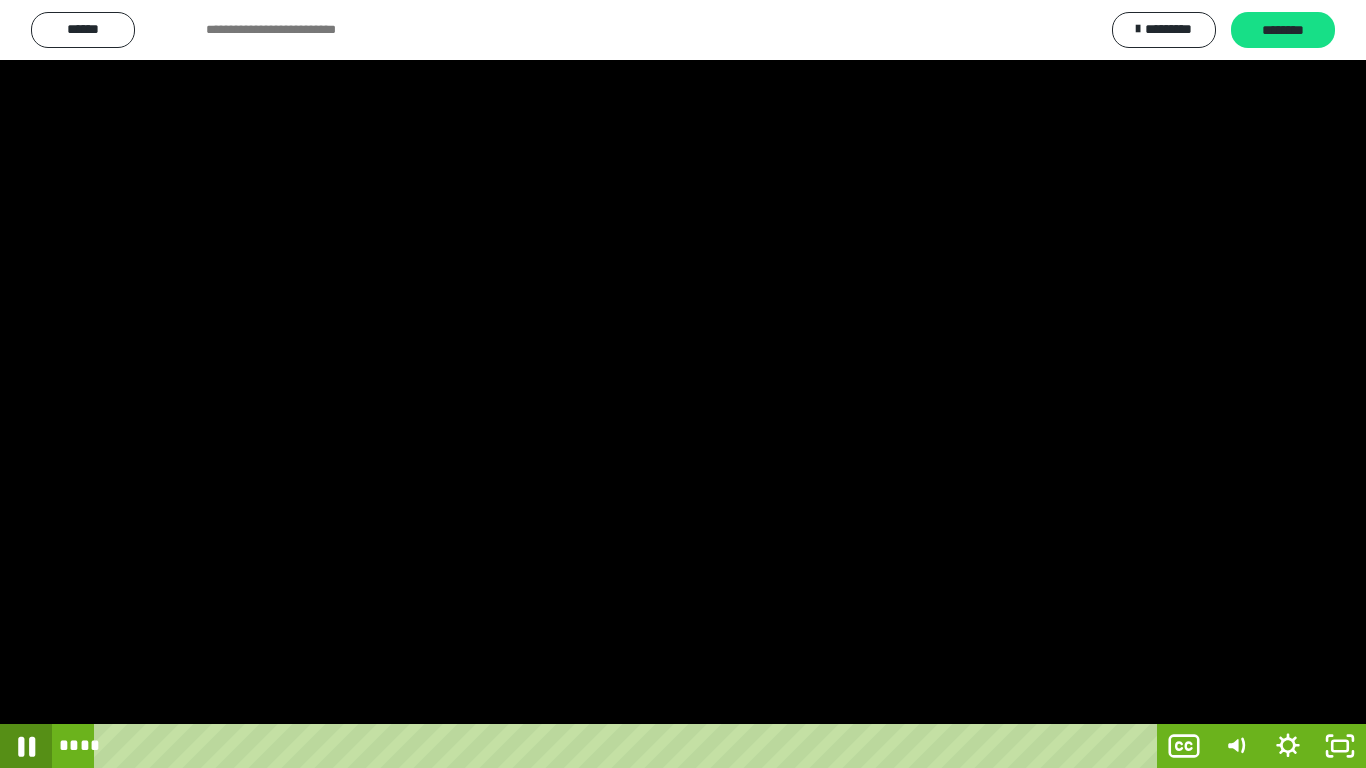 click 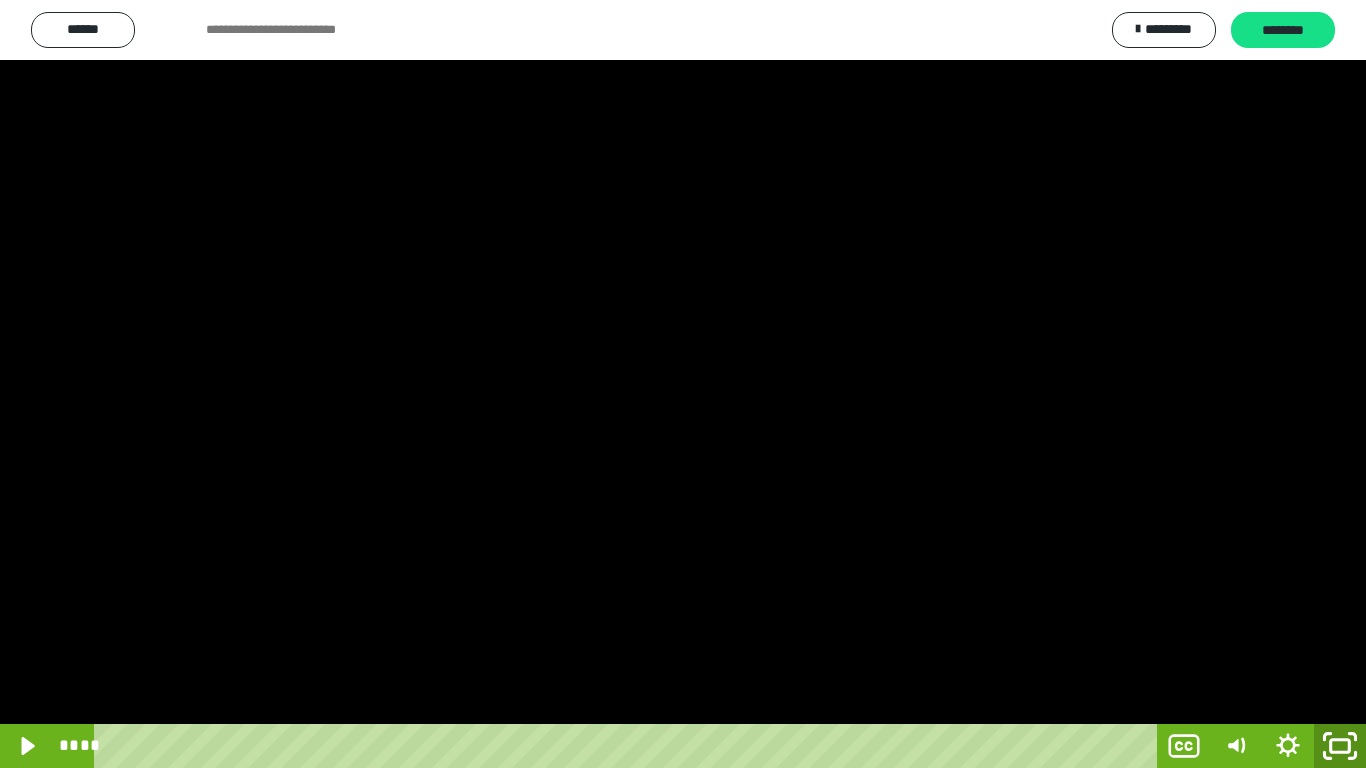 click 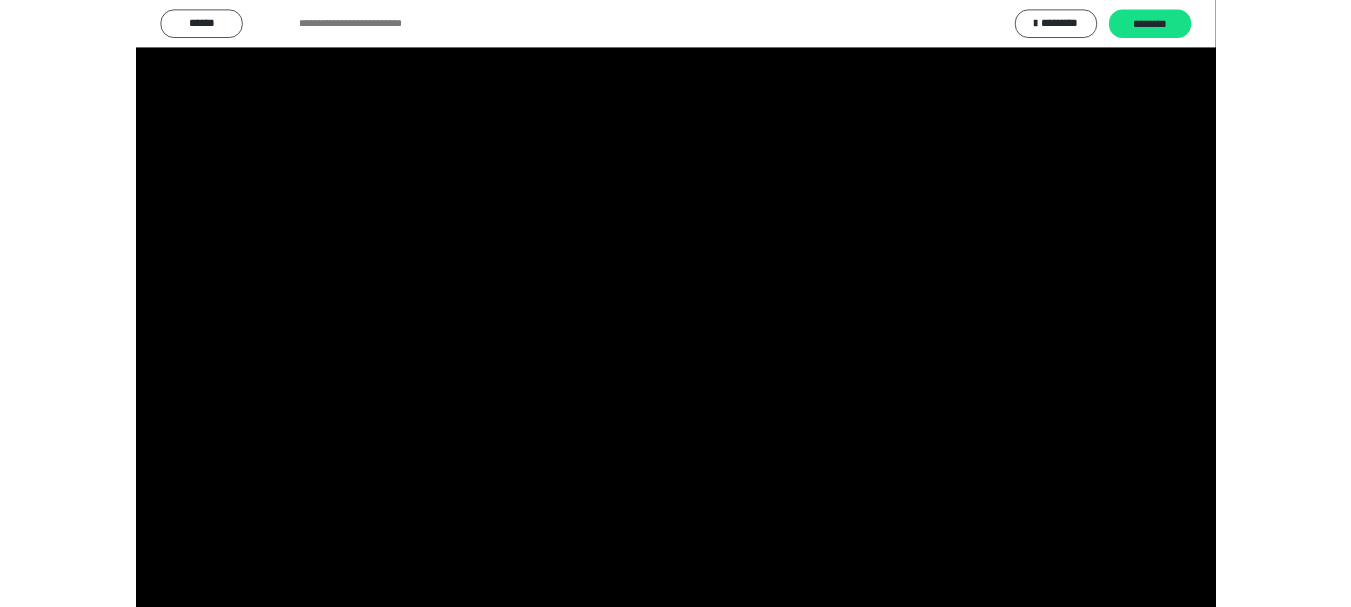 scroll, scrollTop: 4083, scrollLeft: 0, axis: vertical 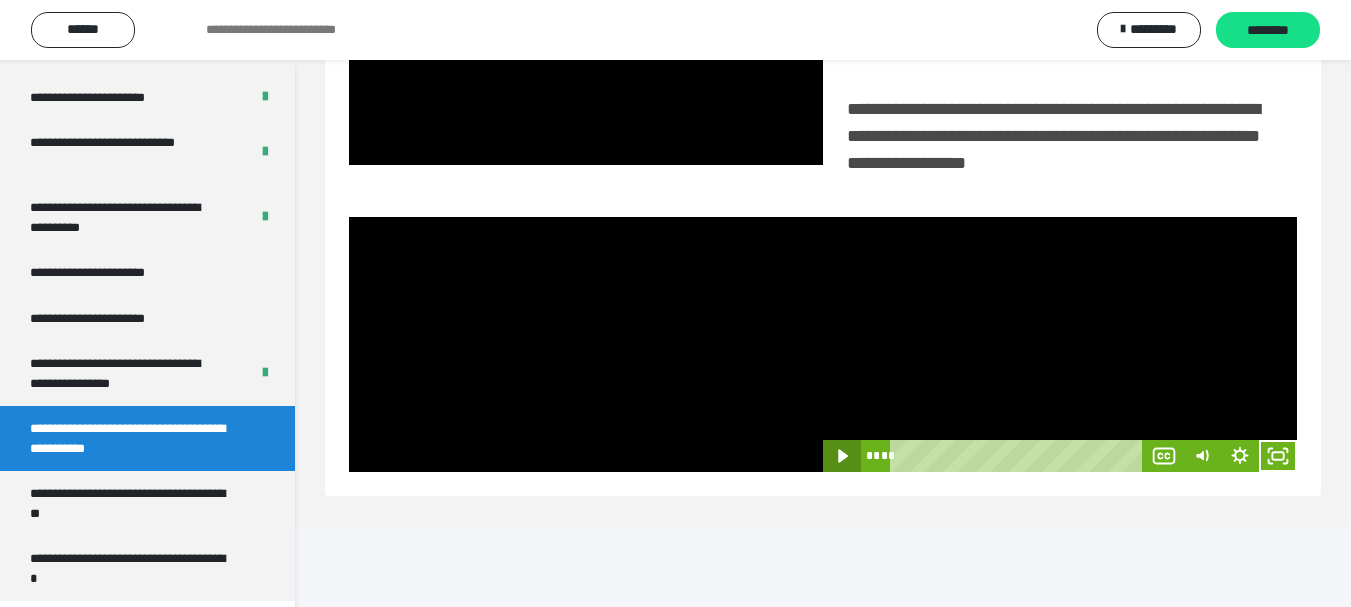 click 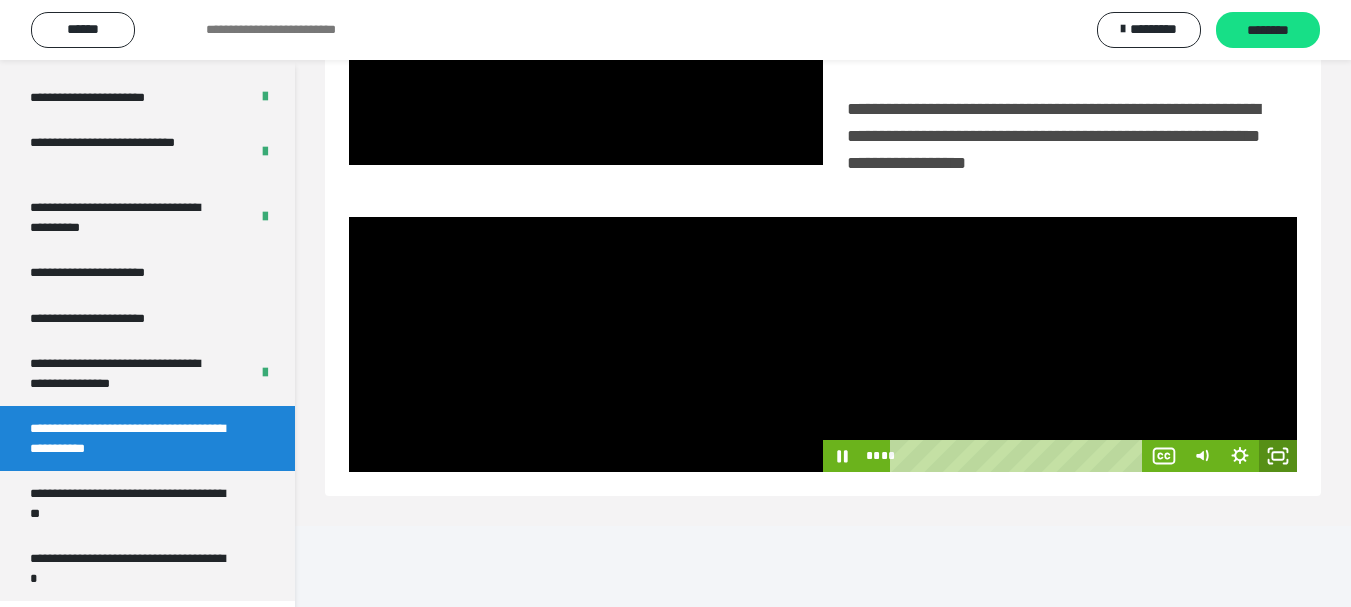 click 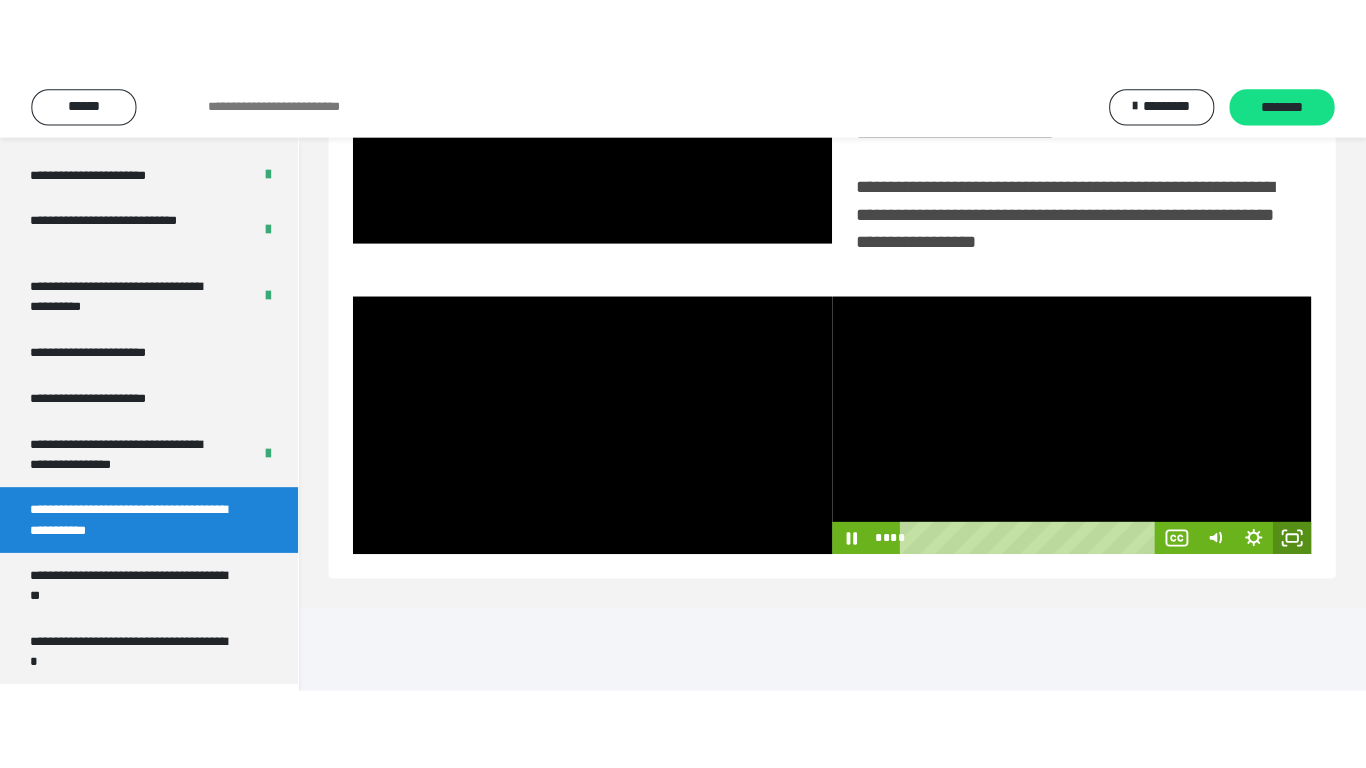 scroll, scrollTop: 358, scrollLeft: 0, axis: vertical 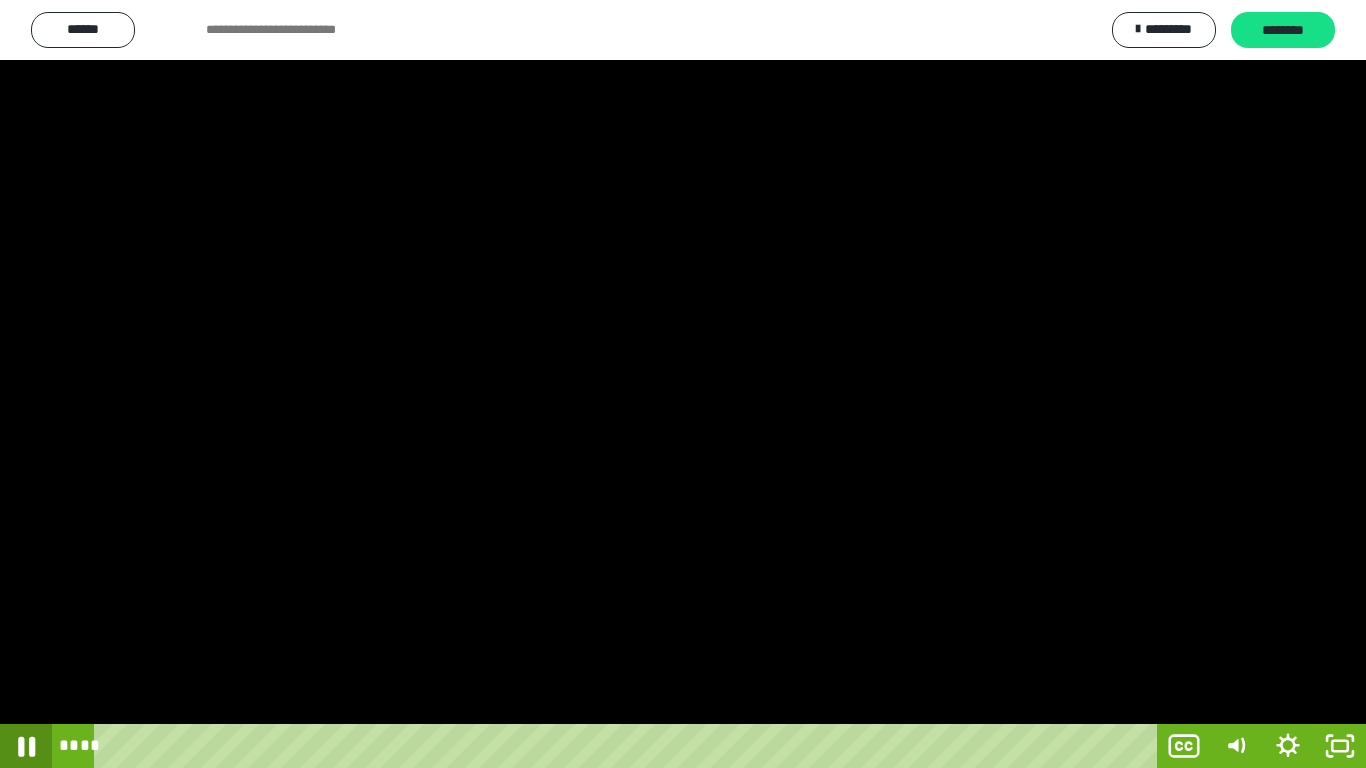 click 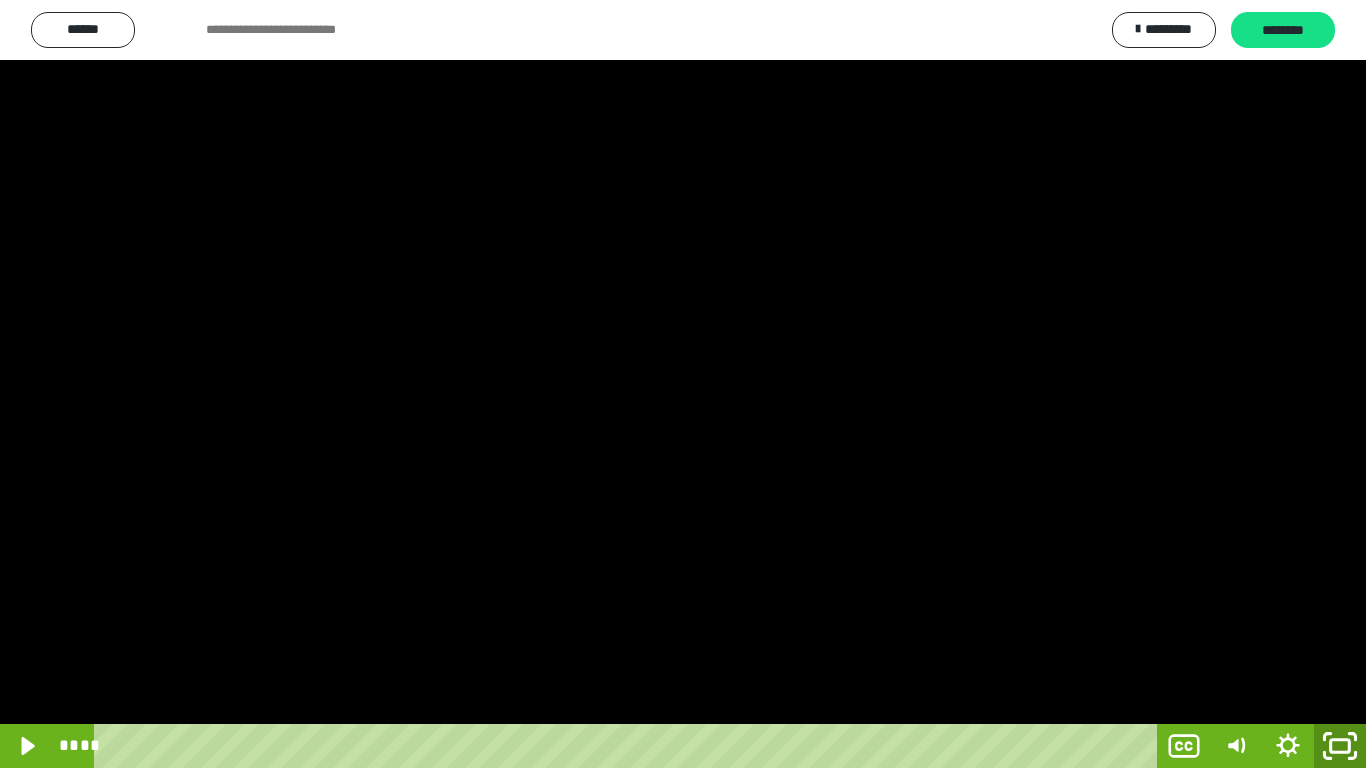click 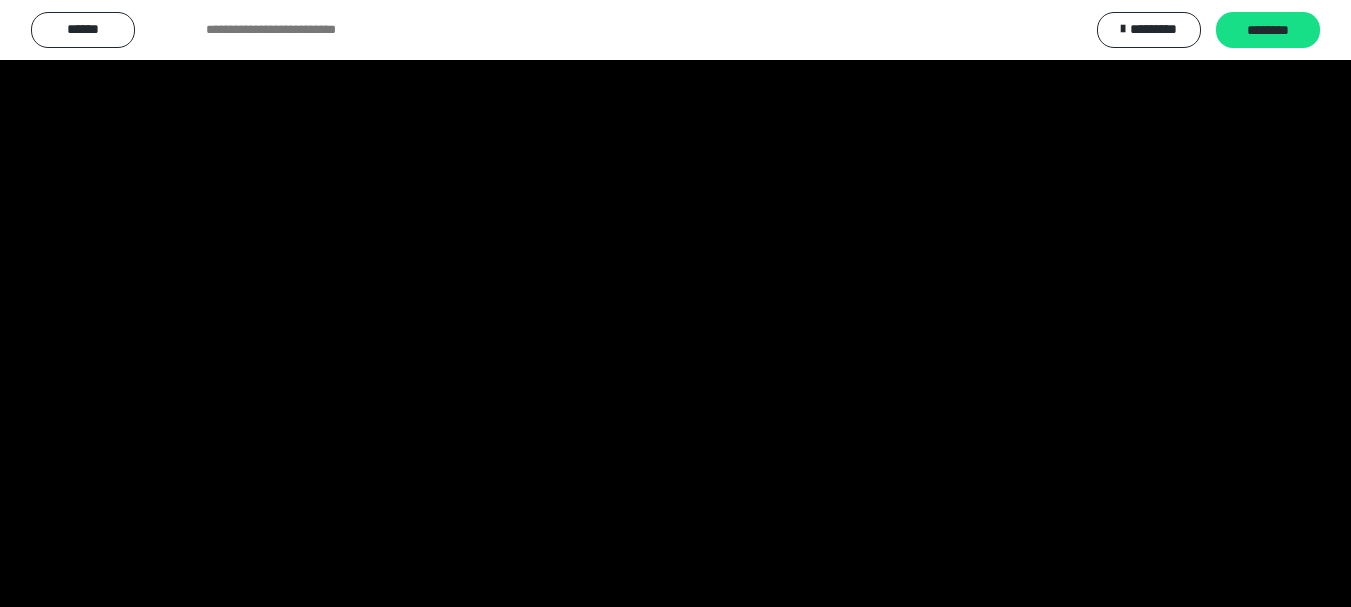 scroll, scrollTop: 4083, scrollLeft: 0, axis: vertical 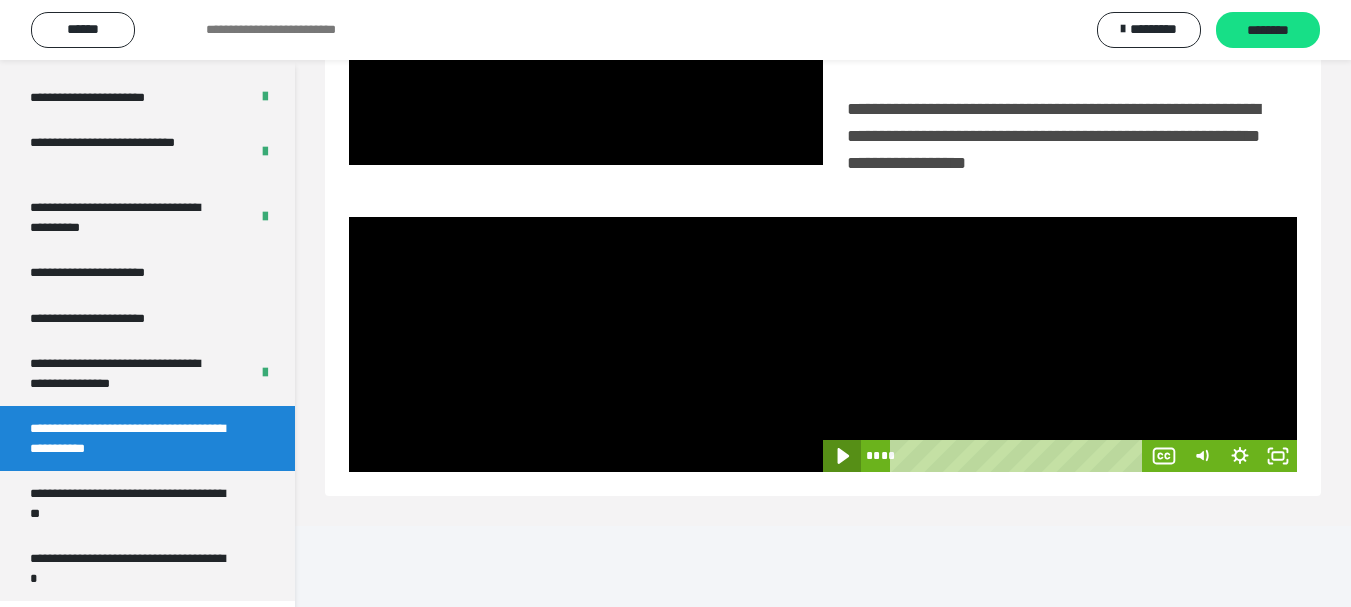 click 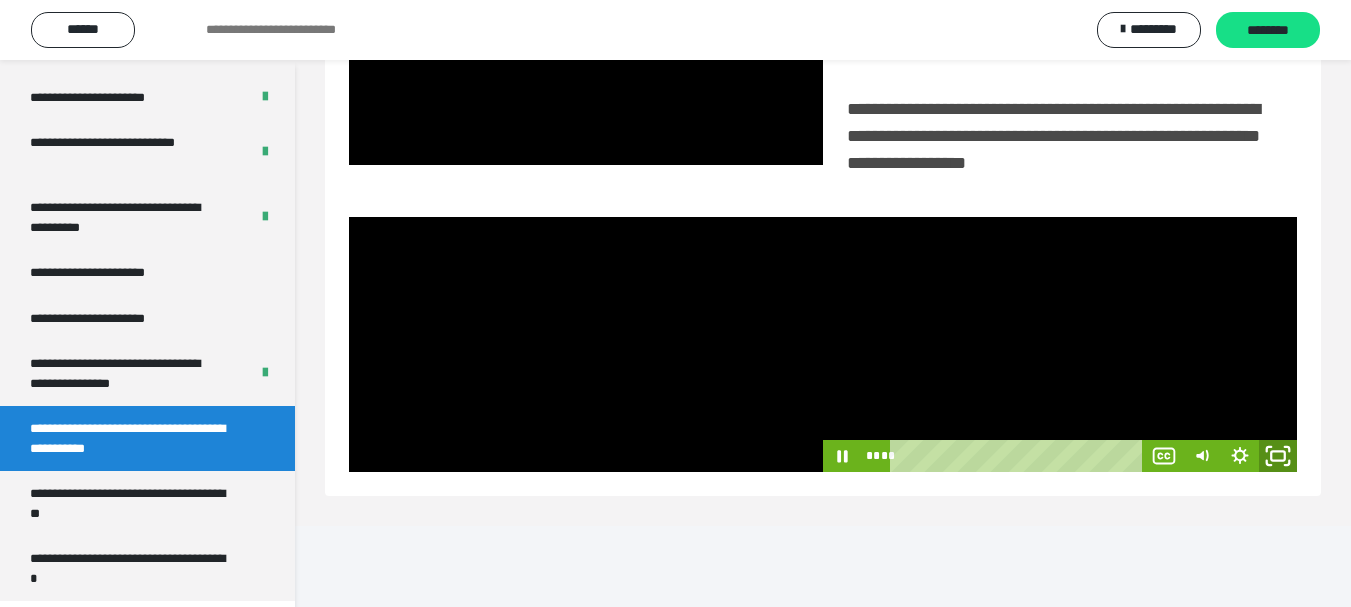 click 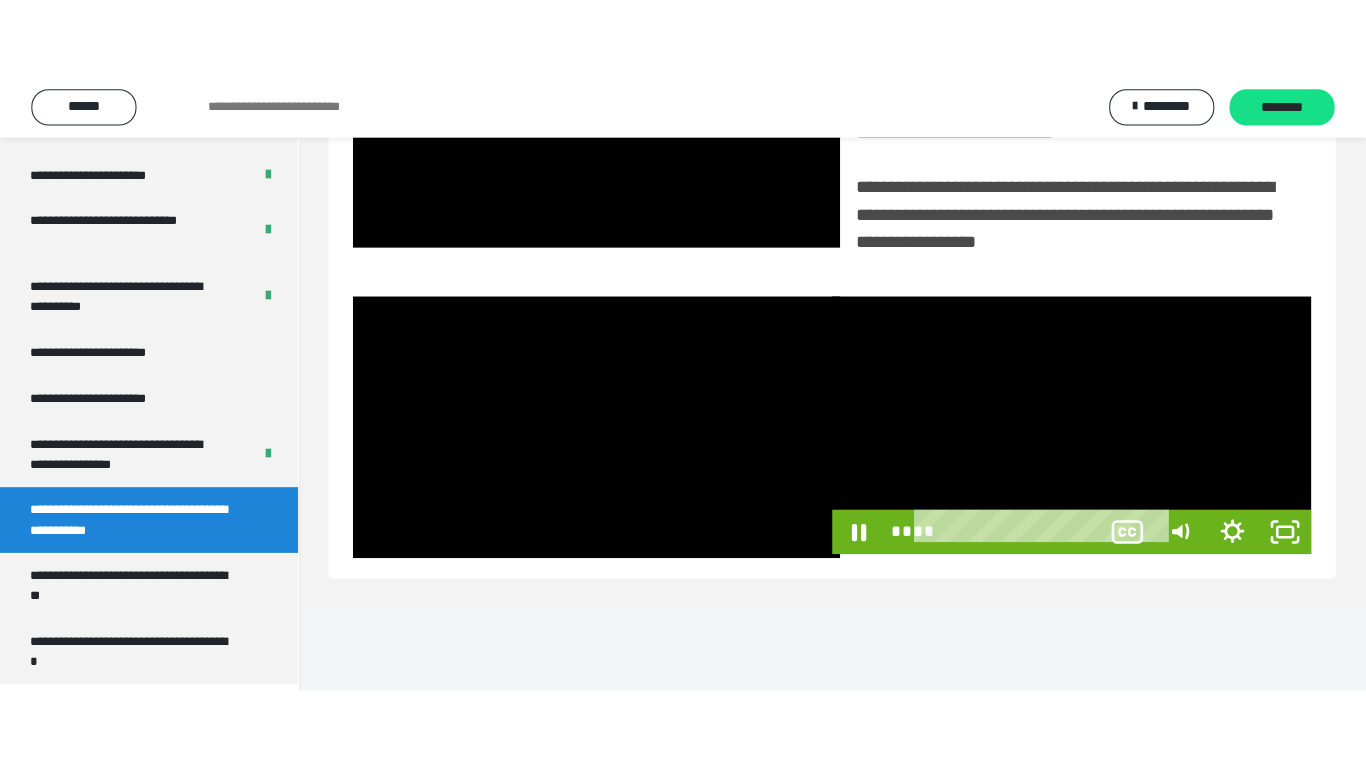 scroll, scrollTop: 358, scrollLeft: 0, axis: vertical 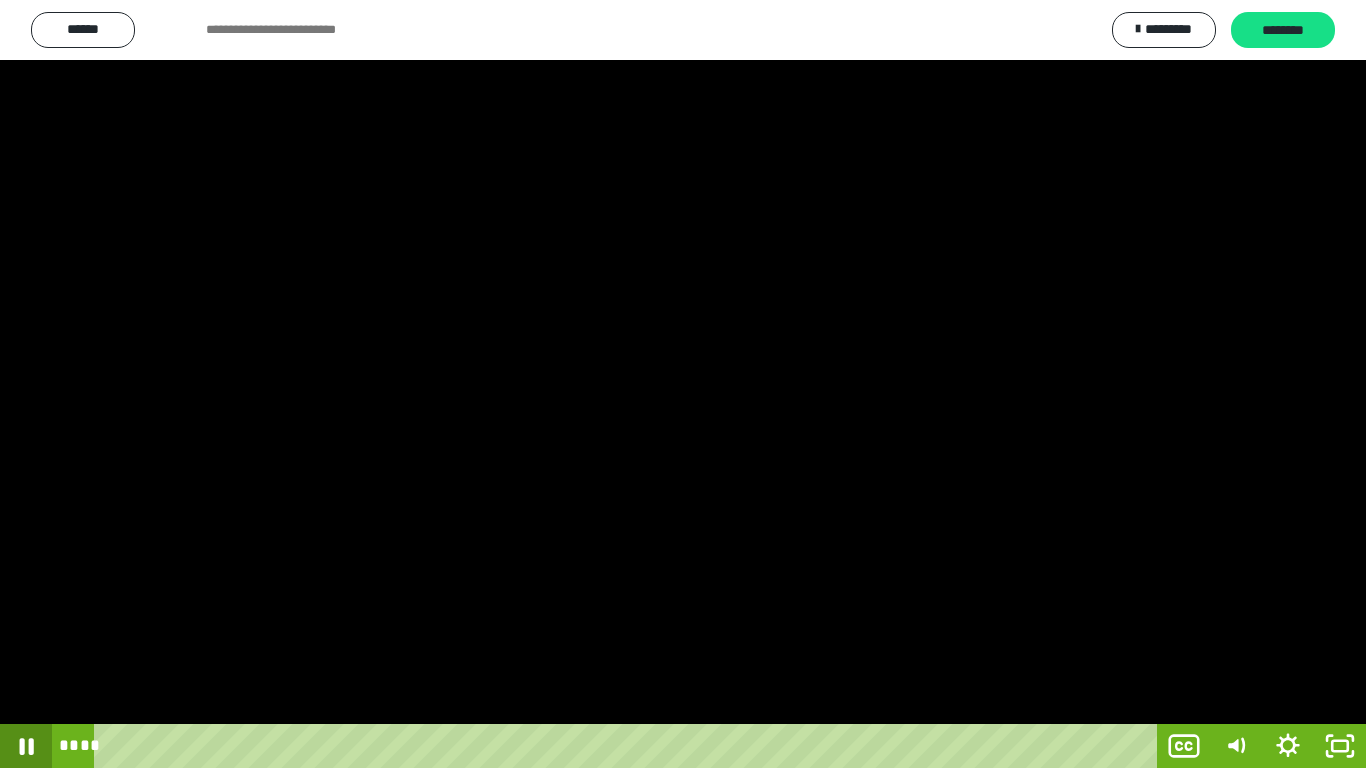 click 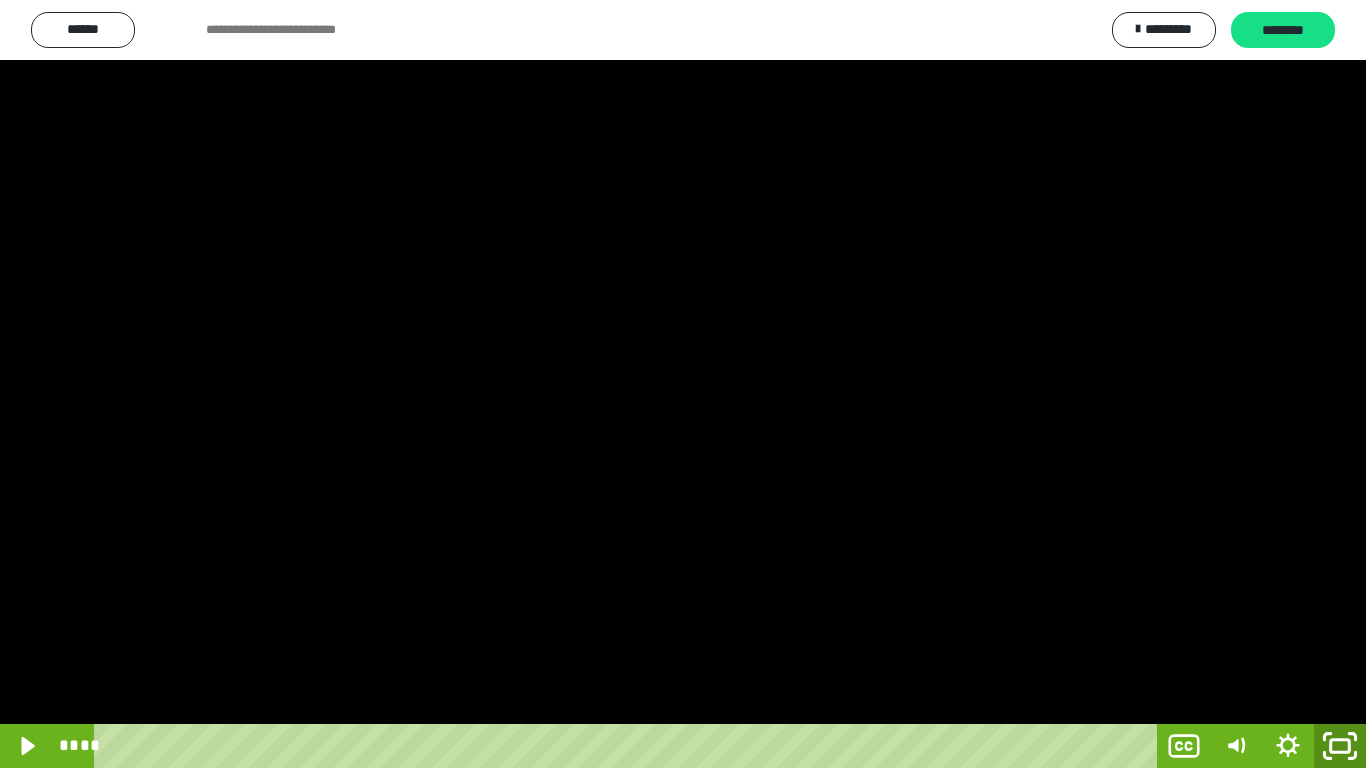 click 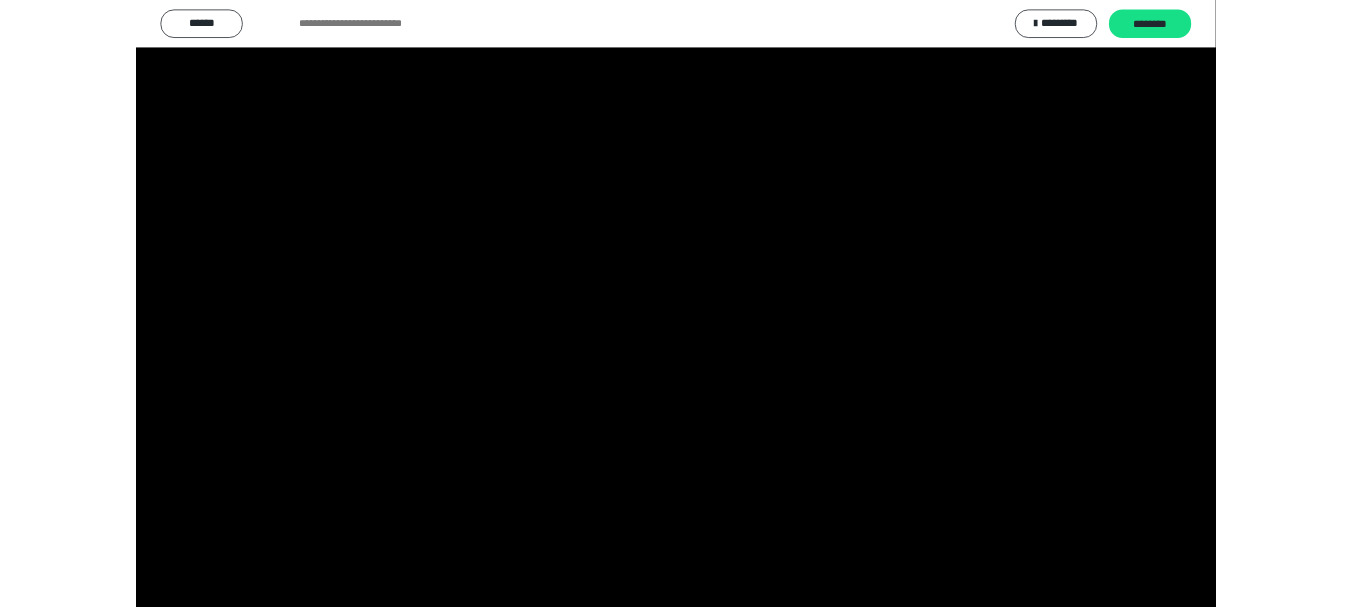 scroll, scrollTop: 4083, scrollLeft: 0, axis: vertical 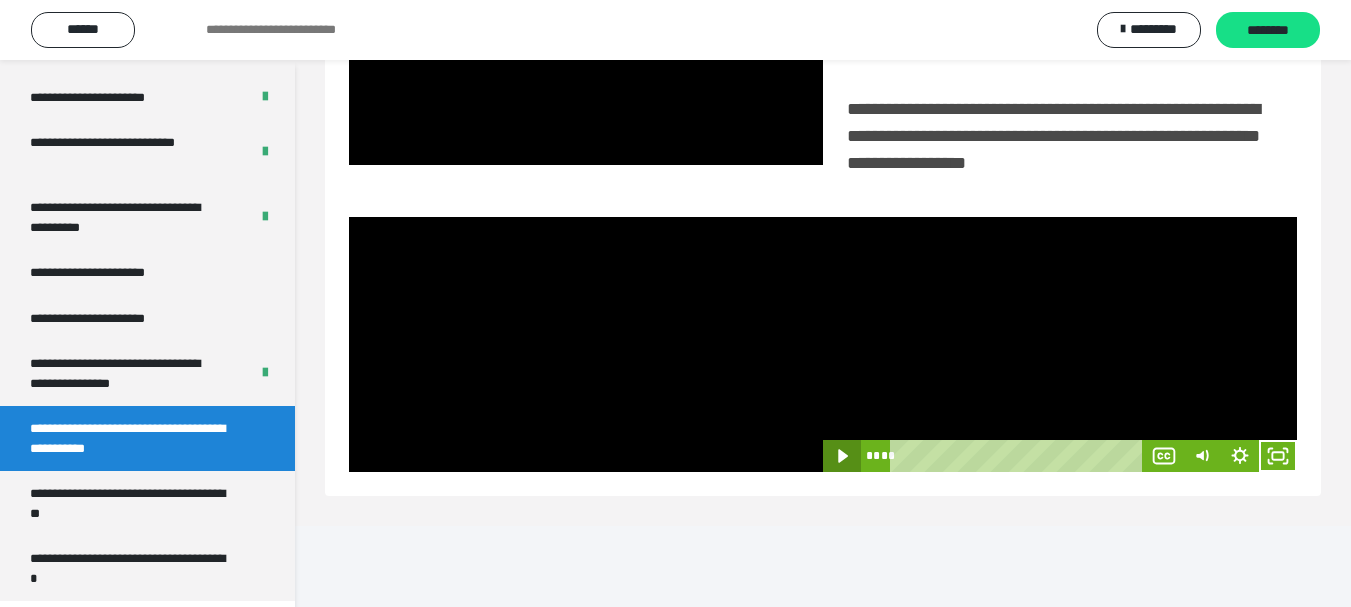 click 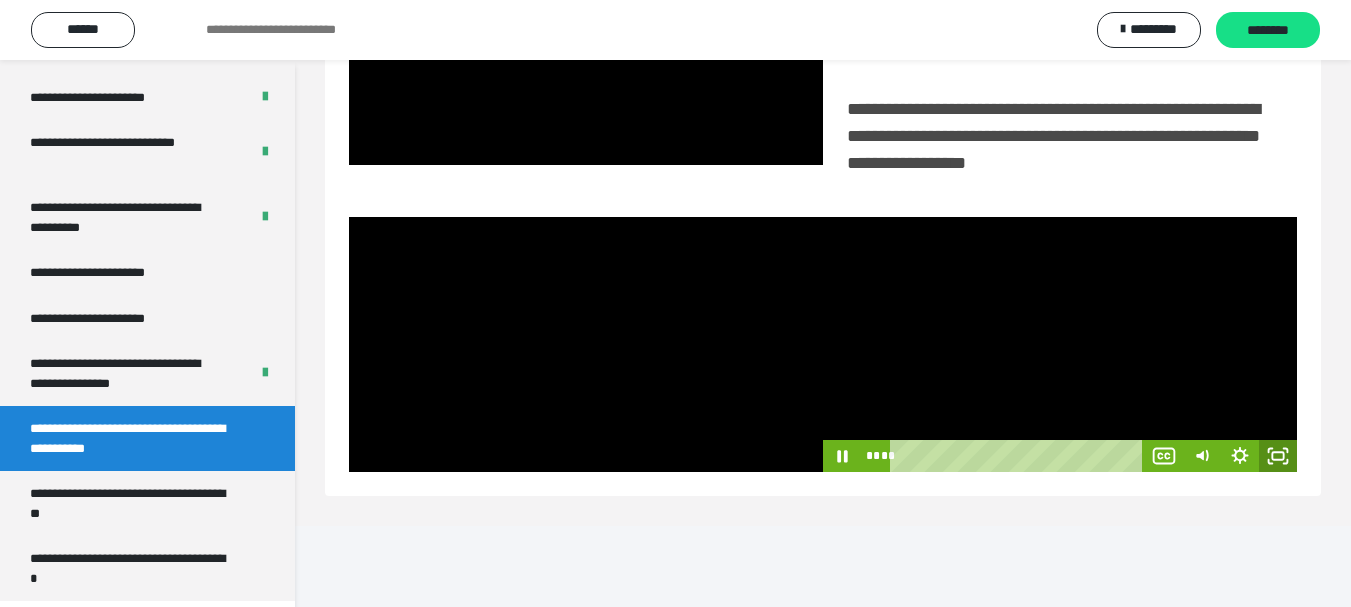 click 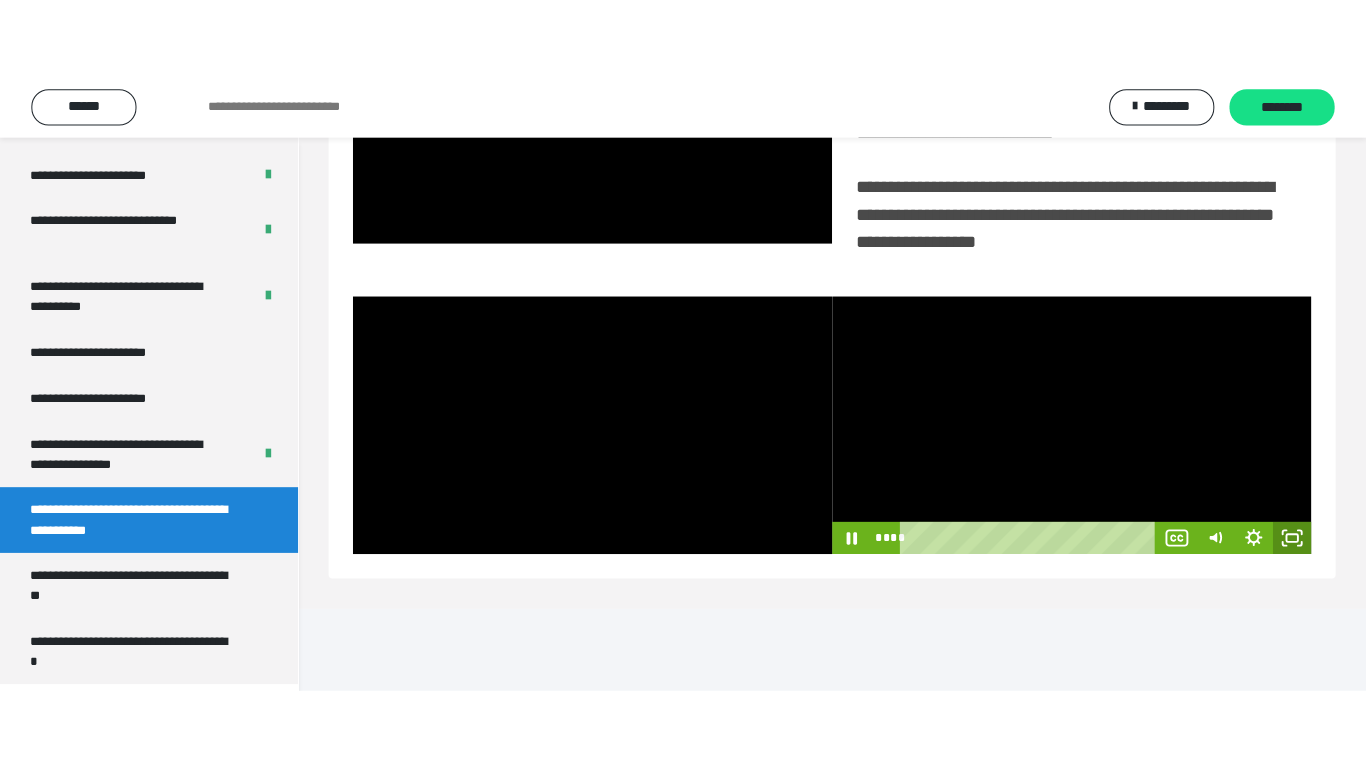 scroll, scrollTop: 358, scrollLeft: 0, axis: vertical 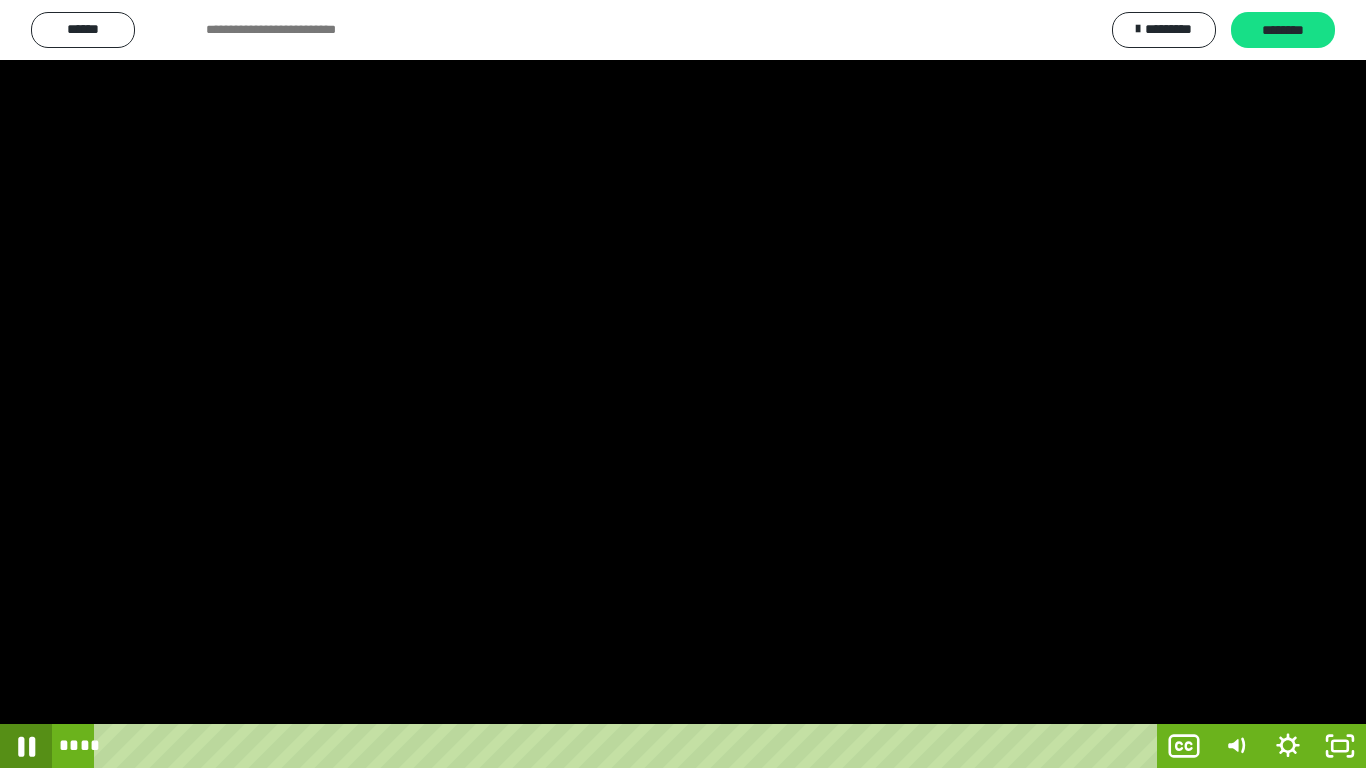click 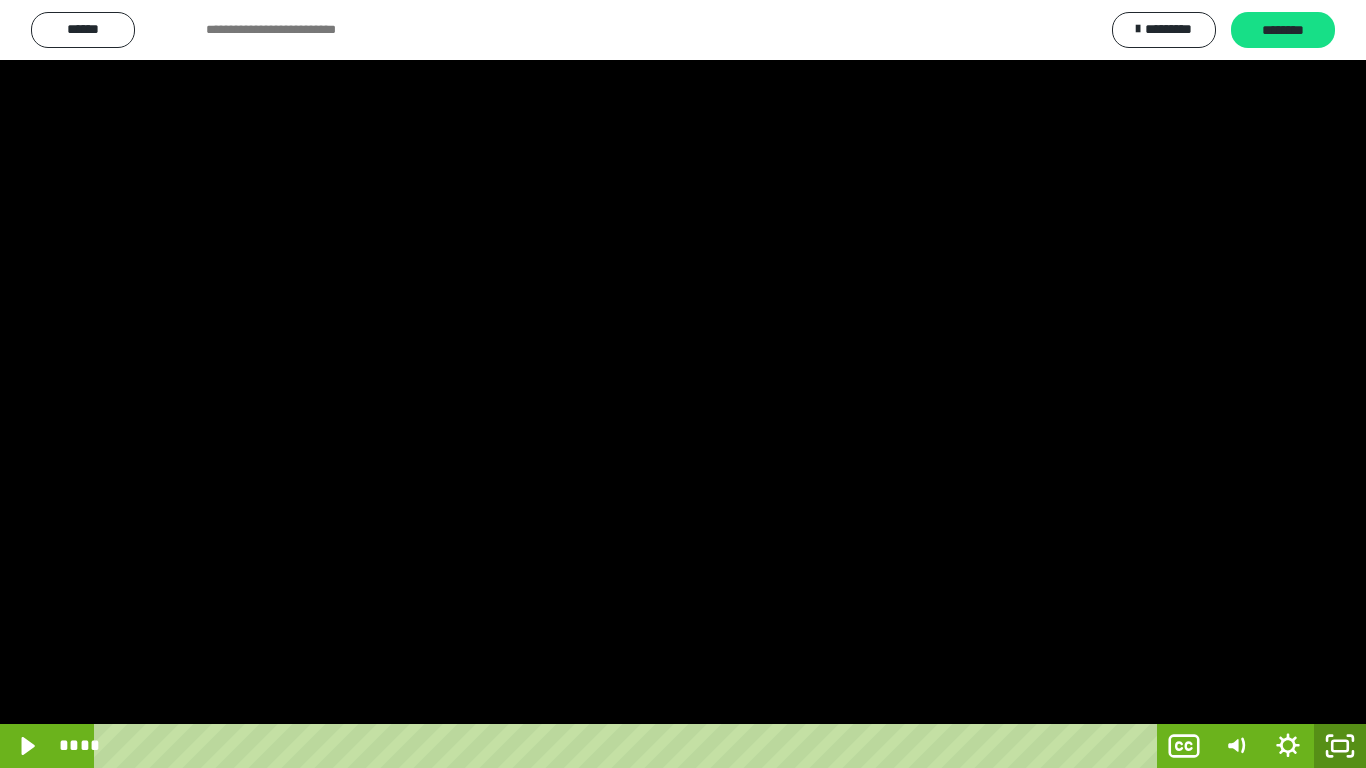 click 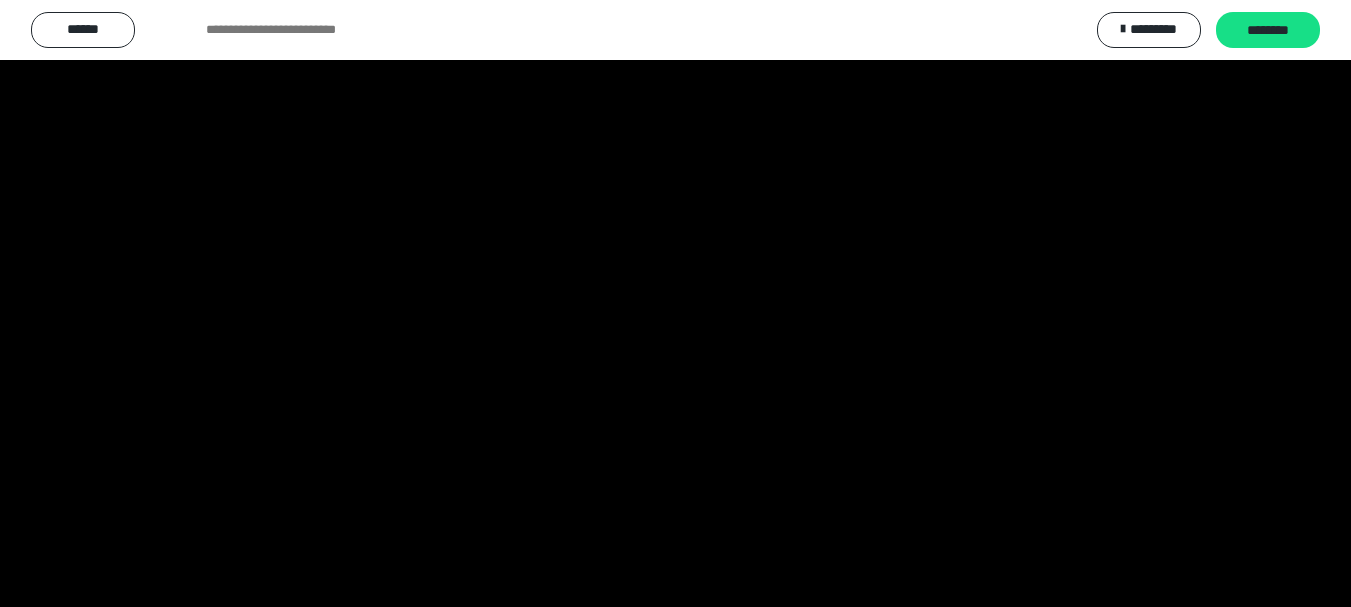 scroll, scrollTop: 4083, scrollLeft: 0, axis: vertical 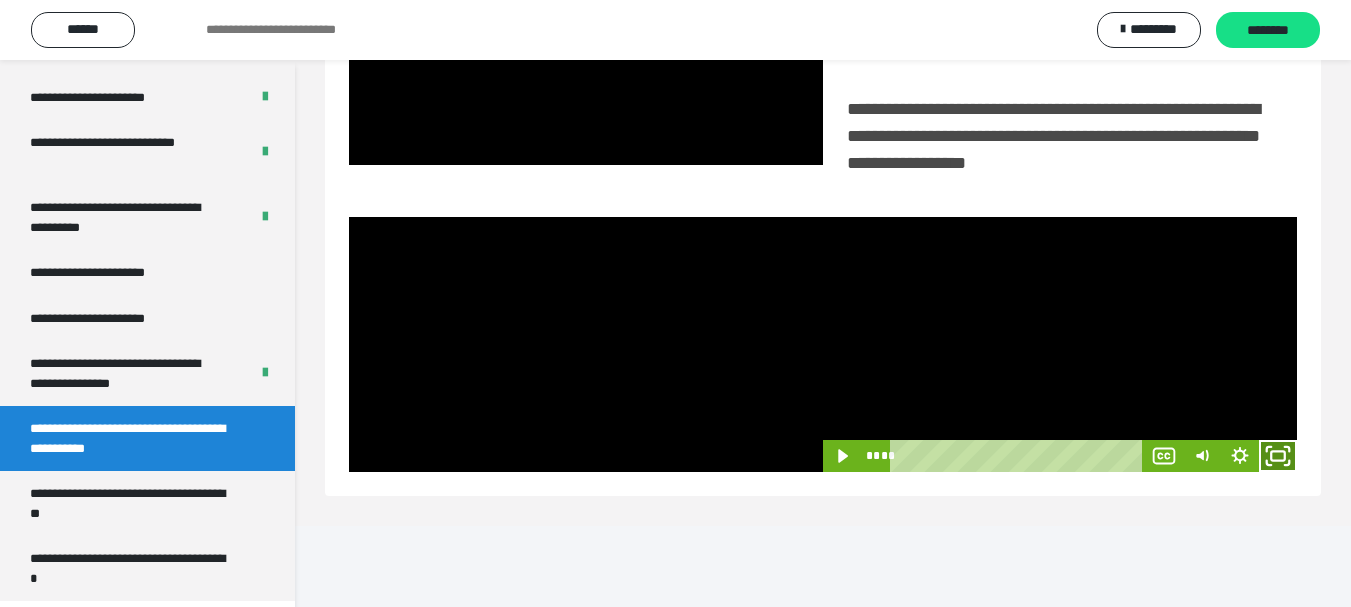 click 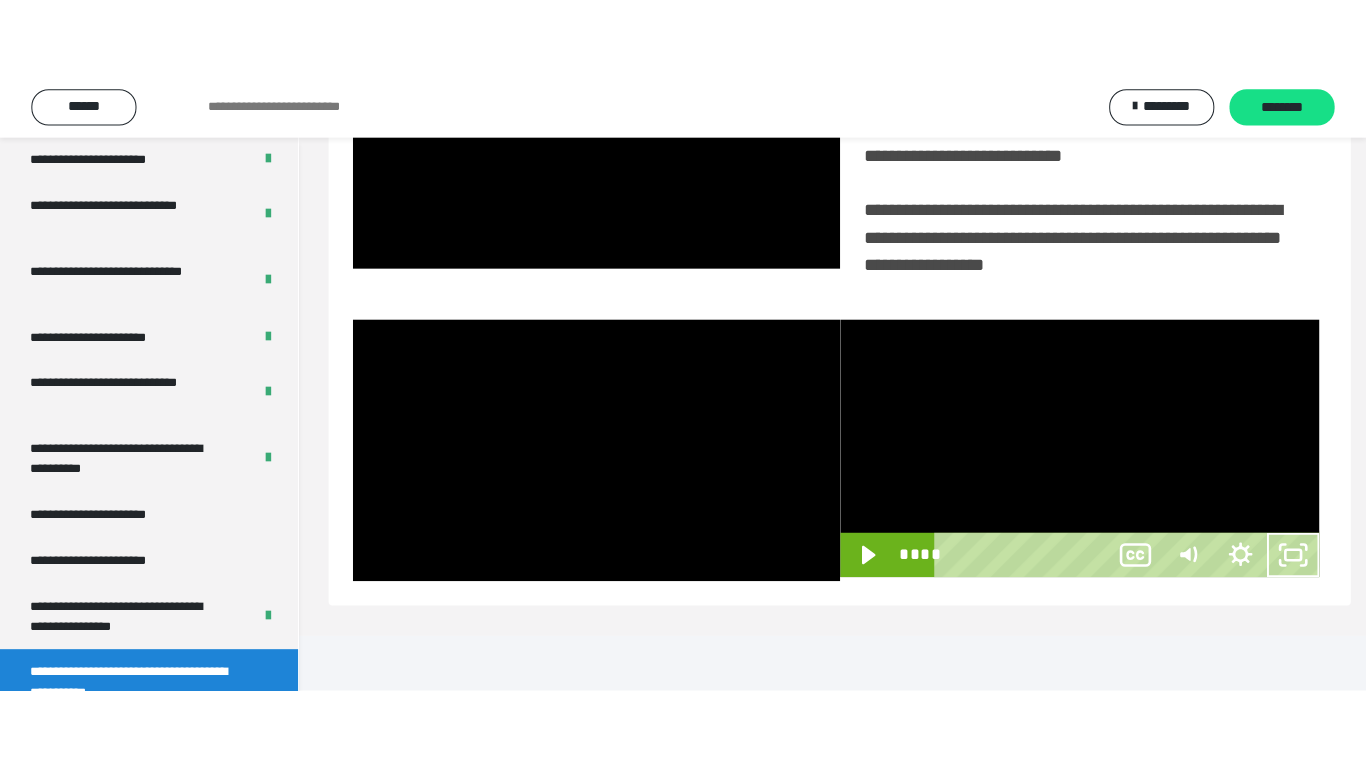 scroll, scrollTop: 358, scrollLeft: 0, axis: vertical 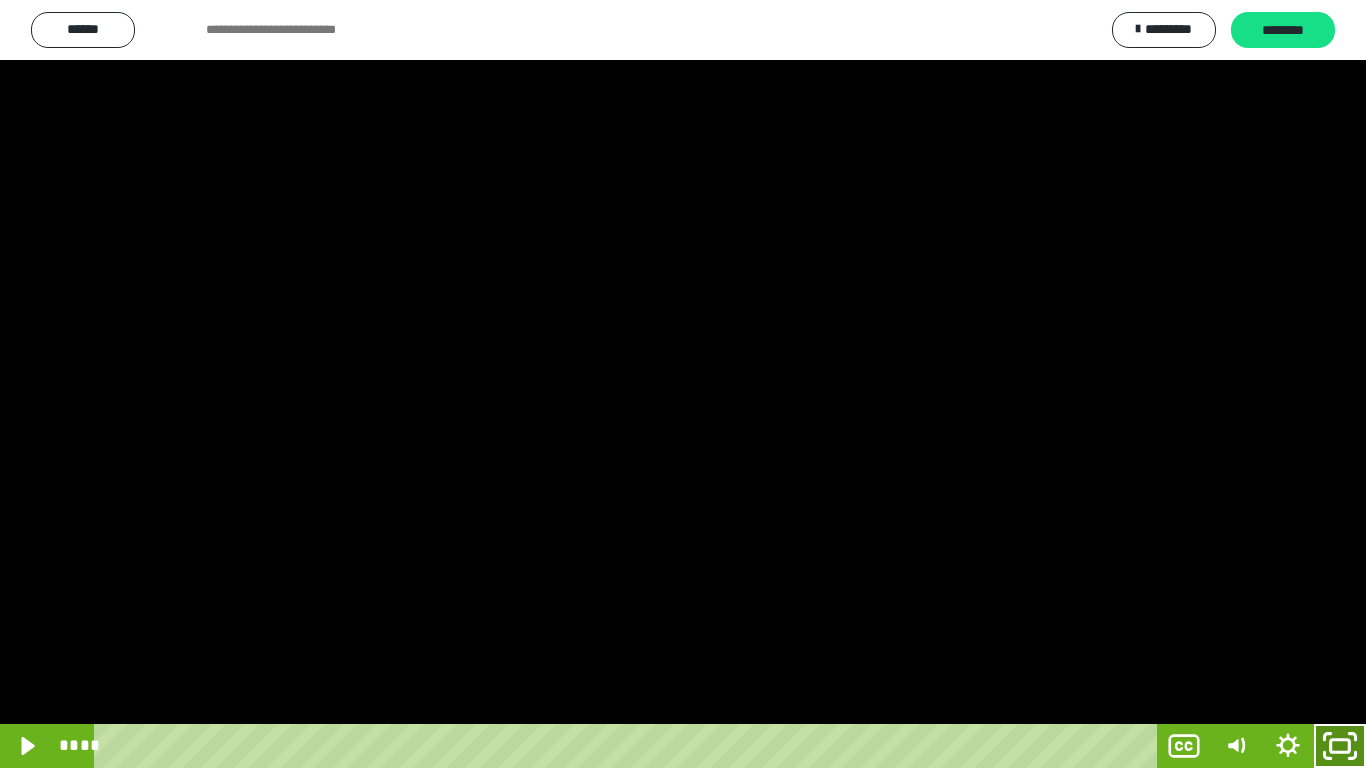 click 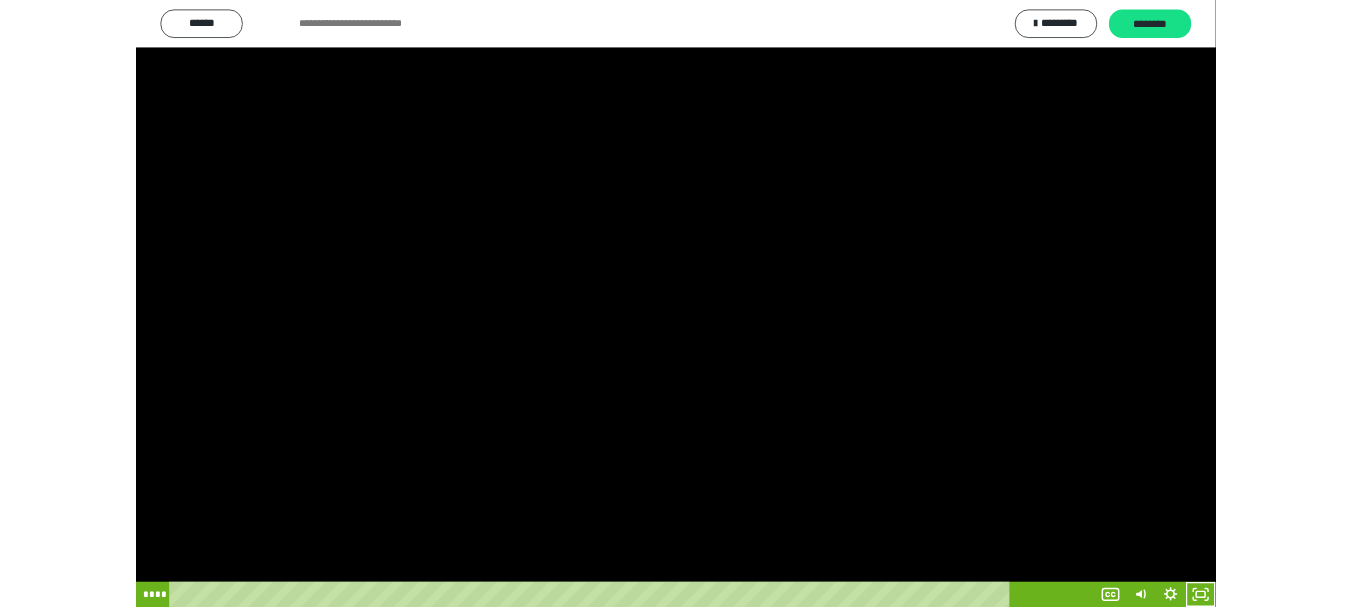 scroll, scrollTop: 4083, scrollLeft: 0, axis: vertical 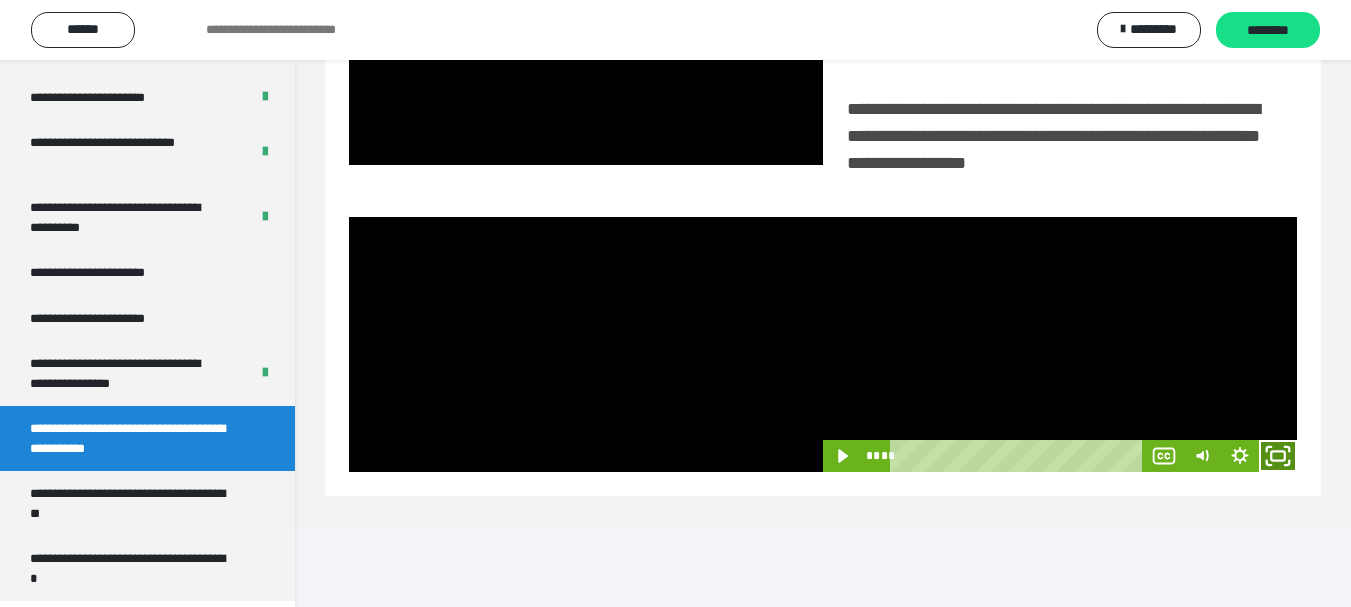 click 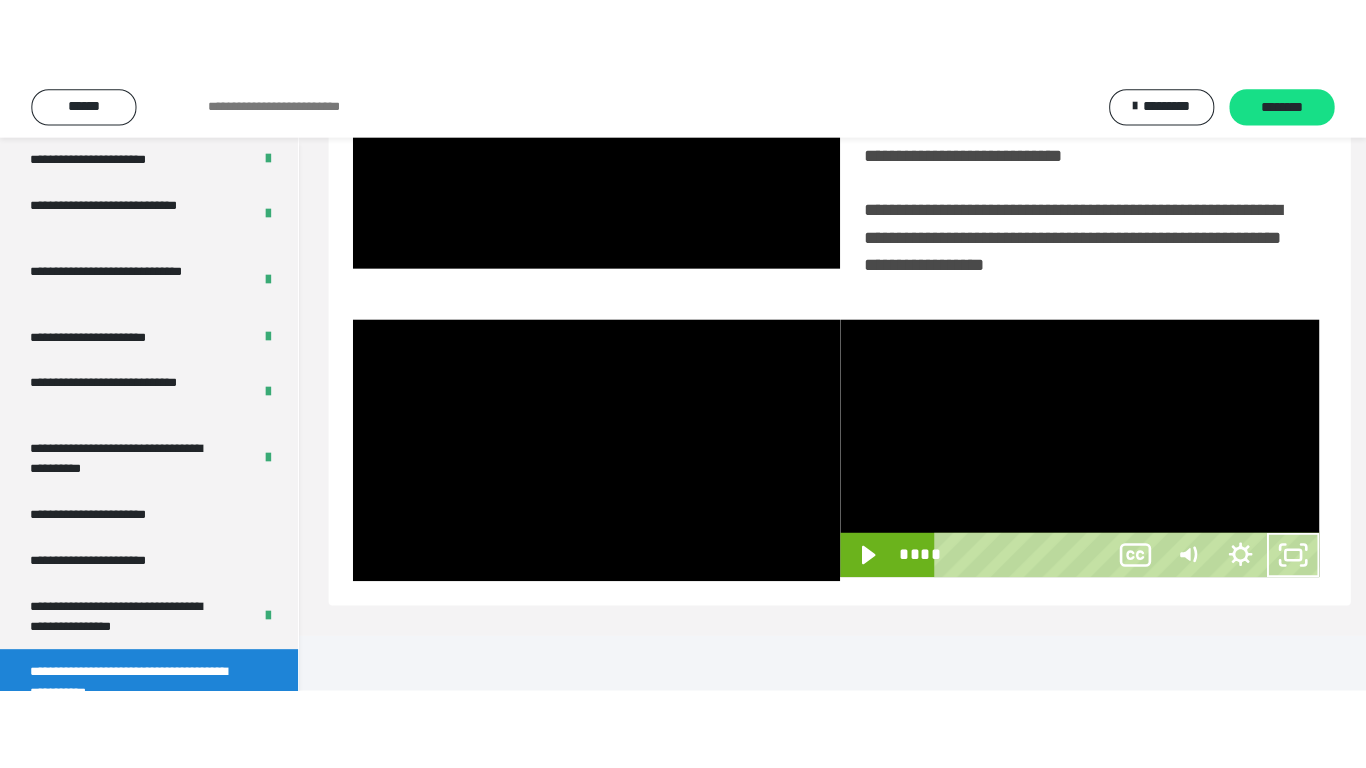 scroll, scrollTop: 358, scrollLeft: 0, axis: vertical 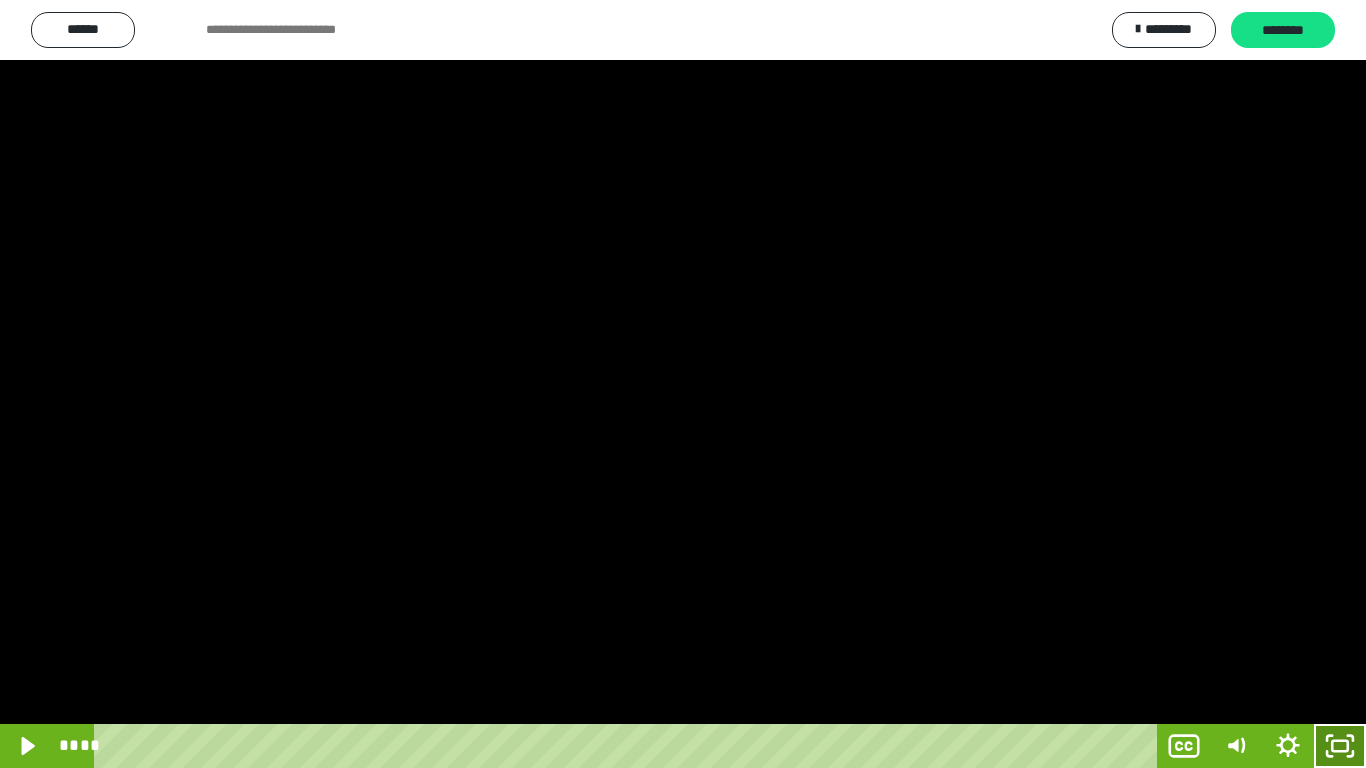 click 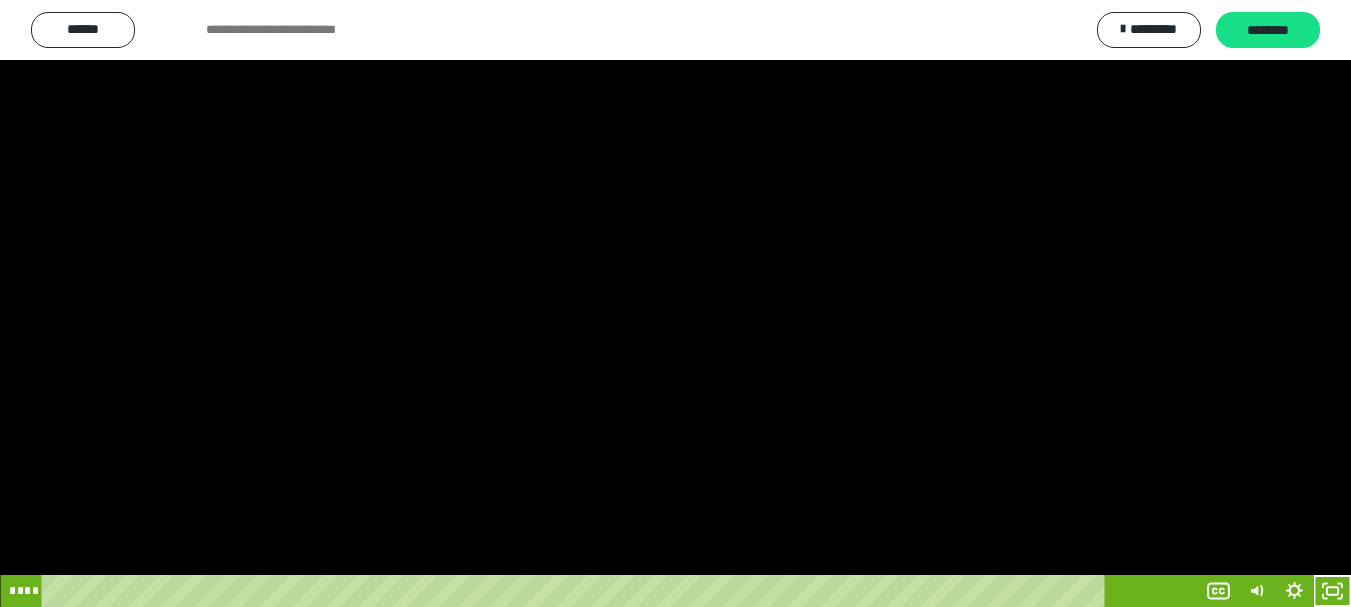 scroll, scrollTop: 4083, scrollLeft: 0, axis: vertical 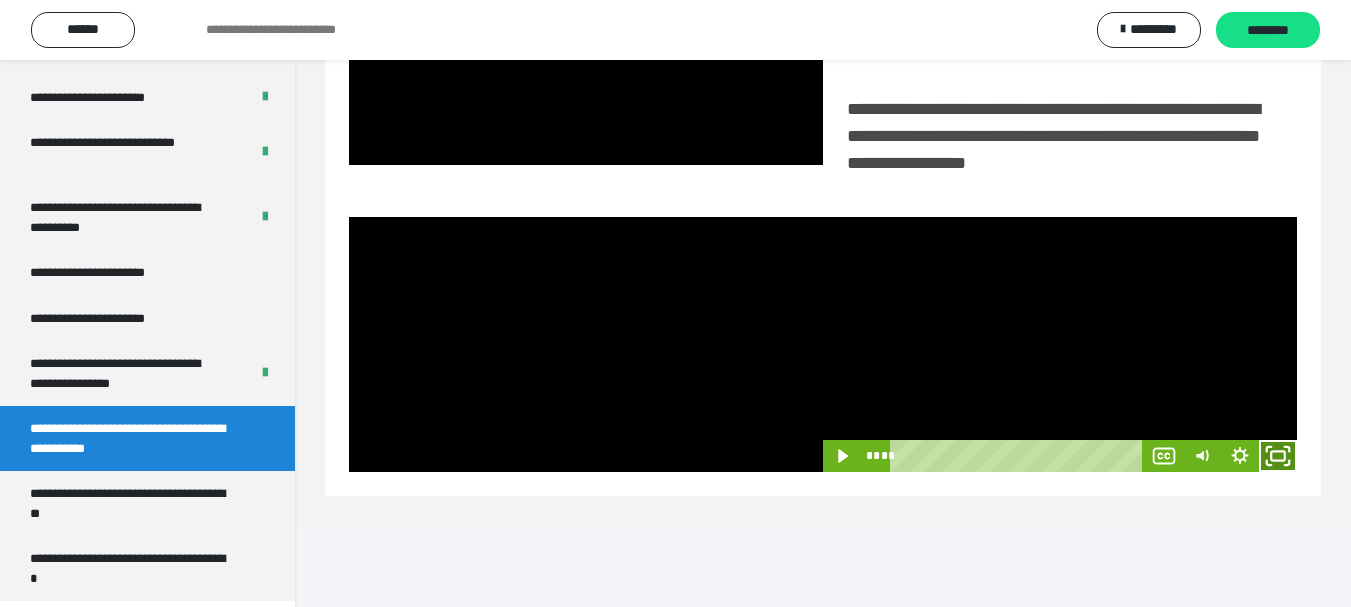 click 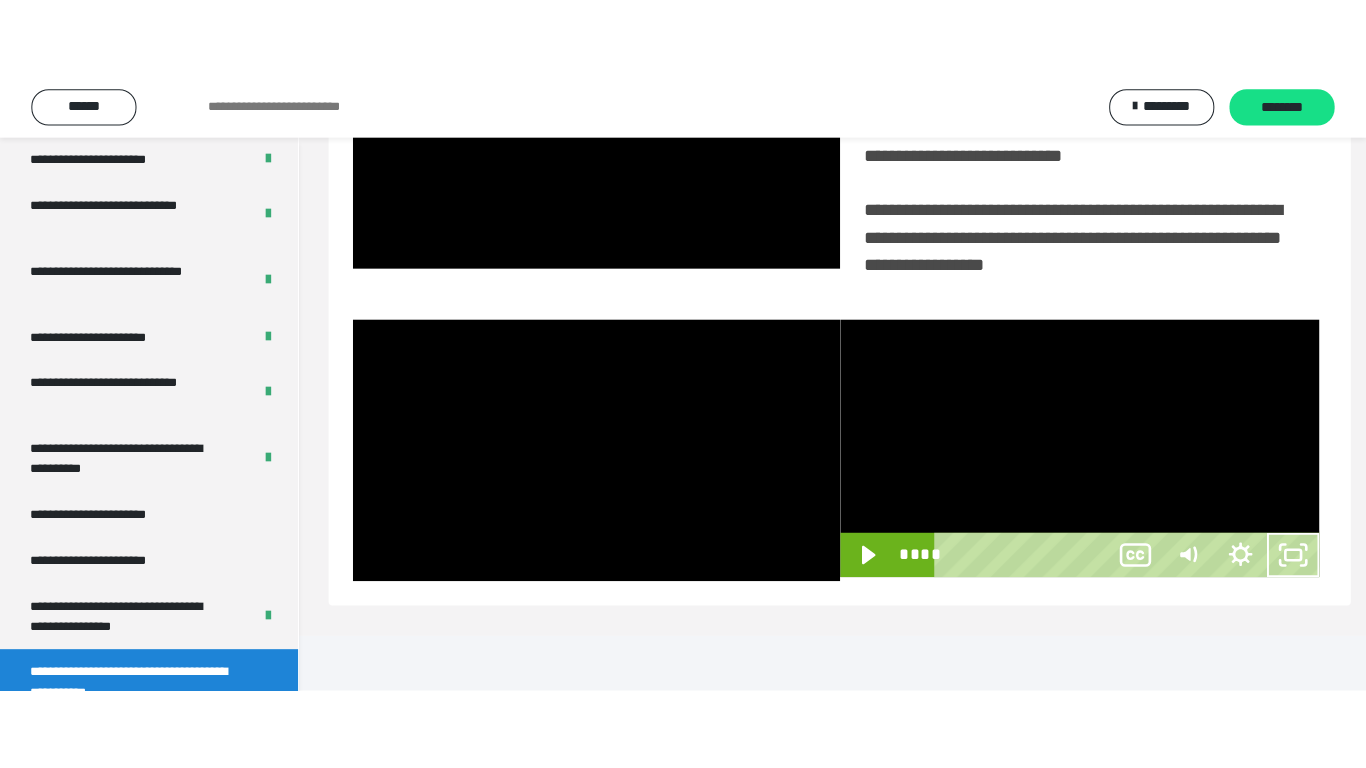 scroll, scrollTop: 358, scrollLeft: 0, axis: vertical 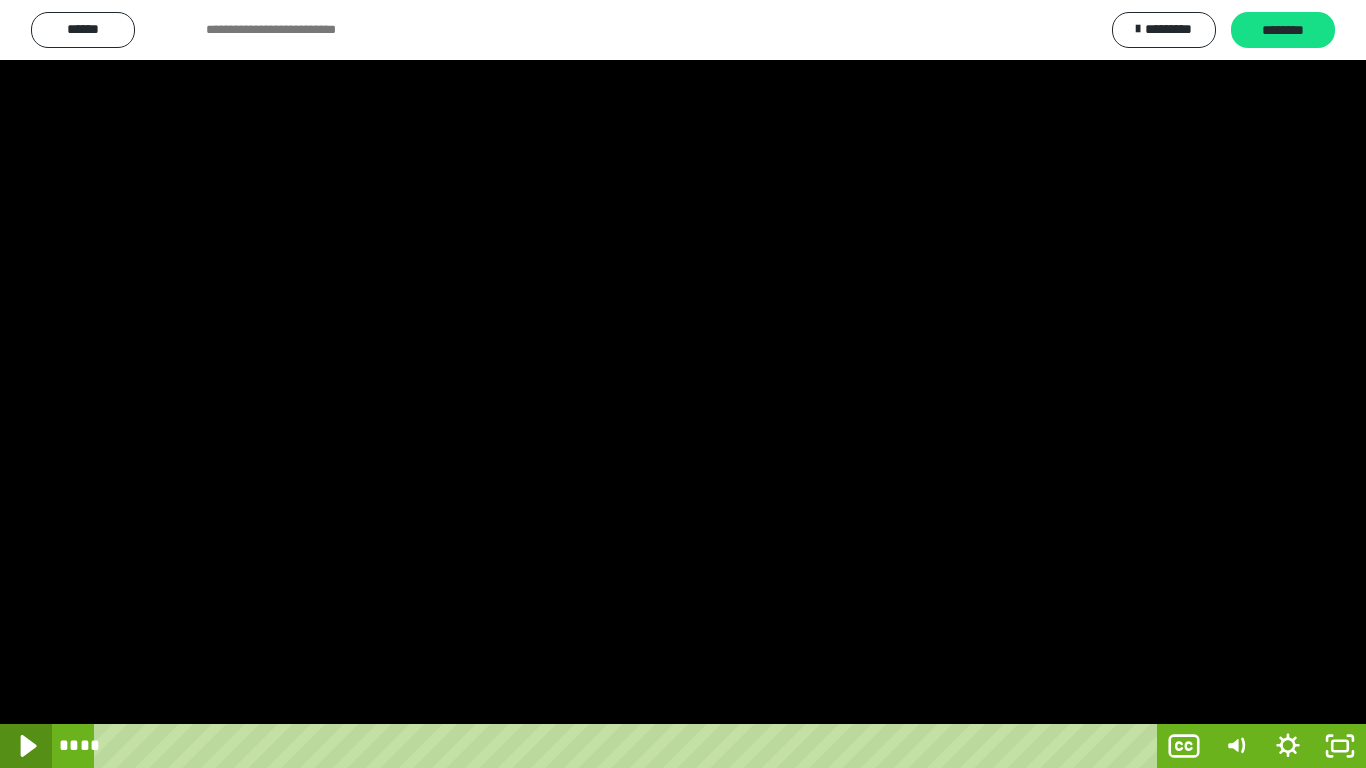 click 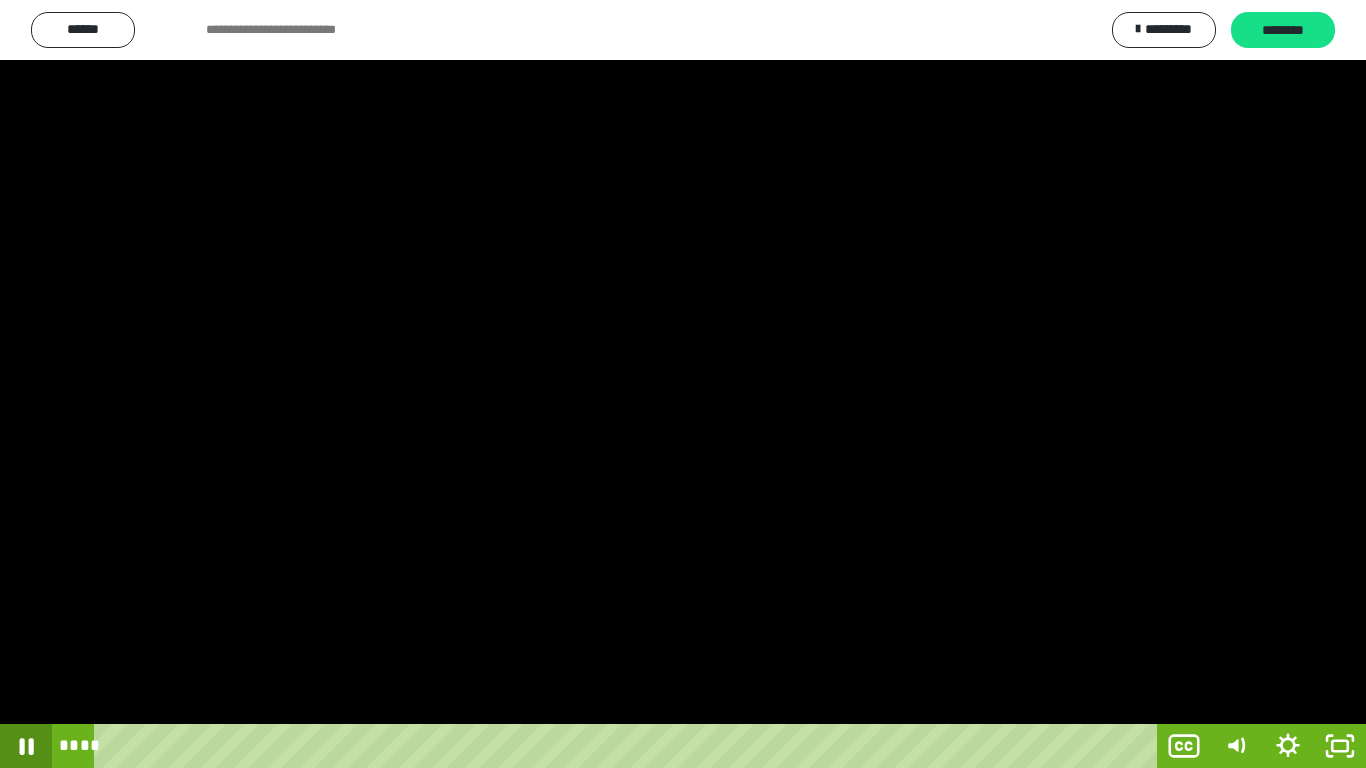click 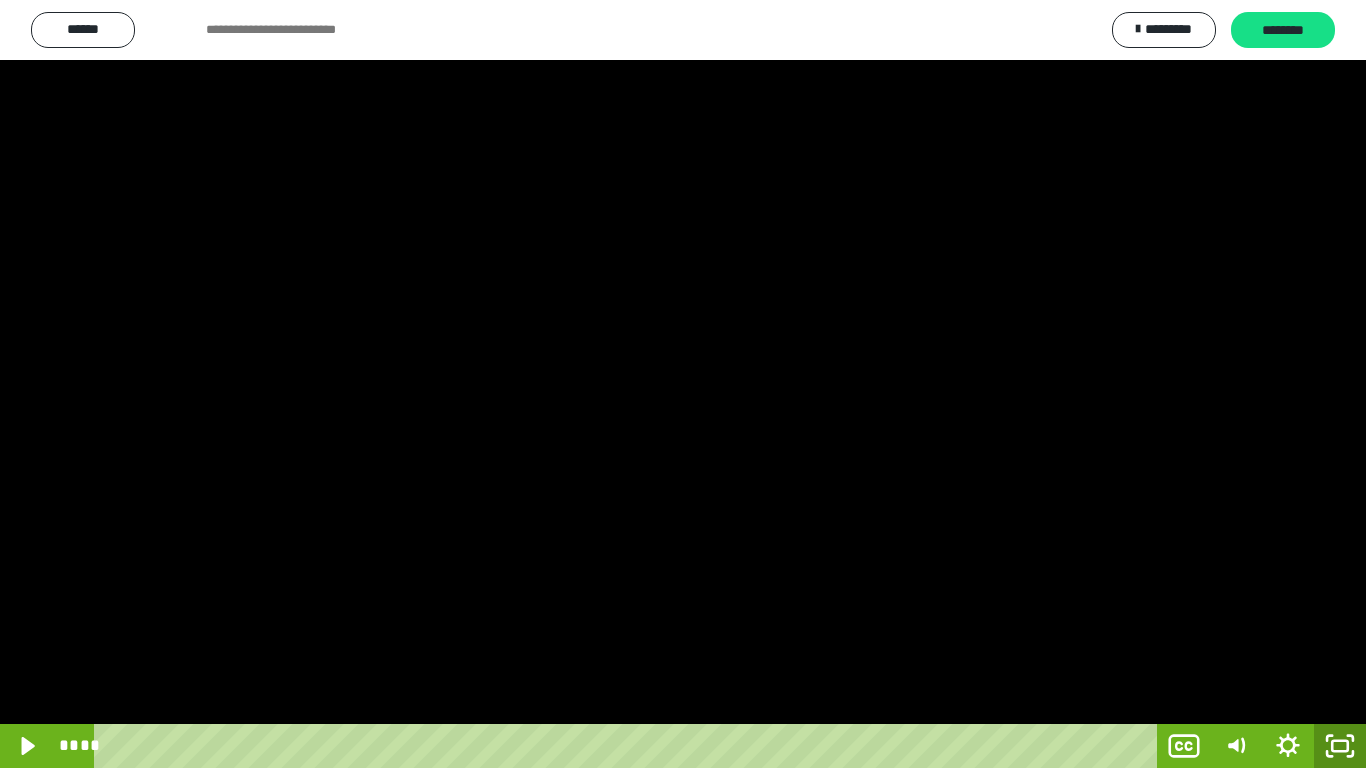click 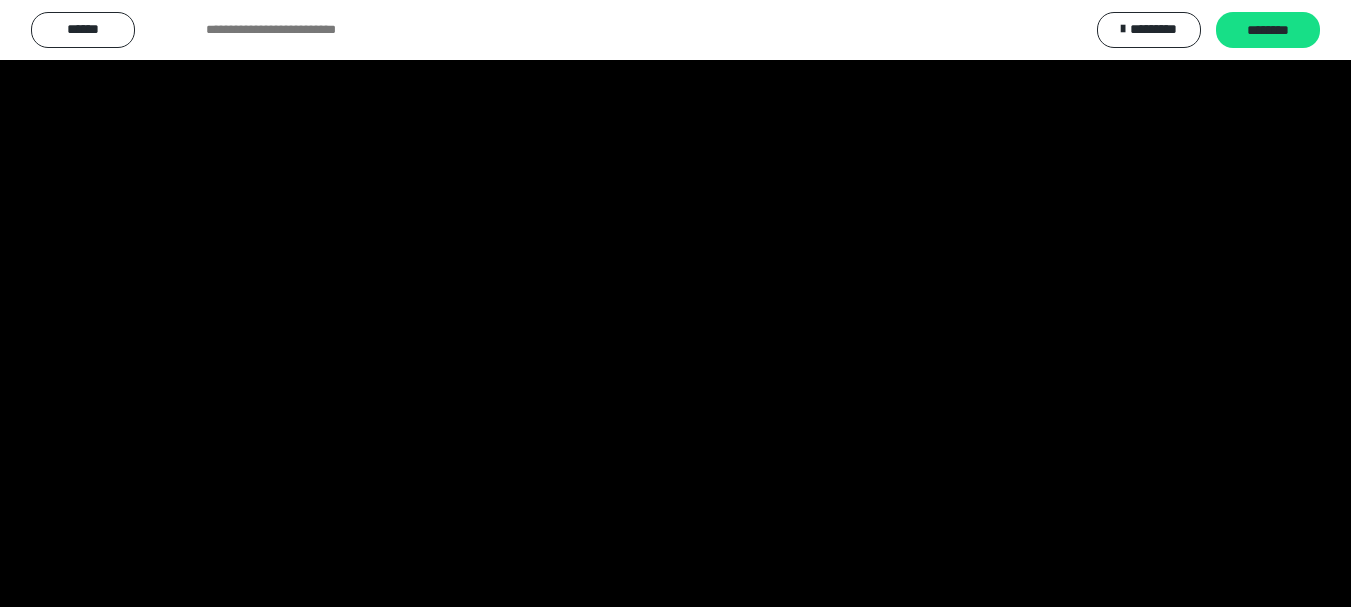 scroll, scrollTop: 4083, scrollLeft: 0, axis: vertical 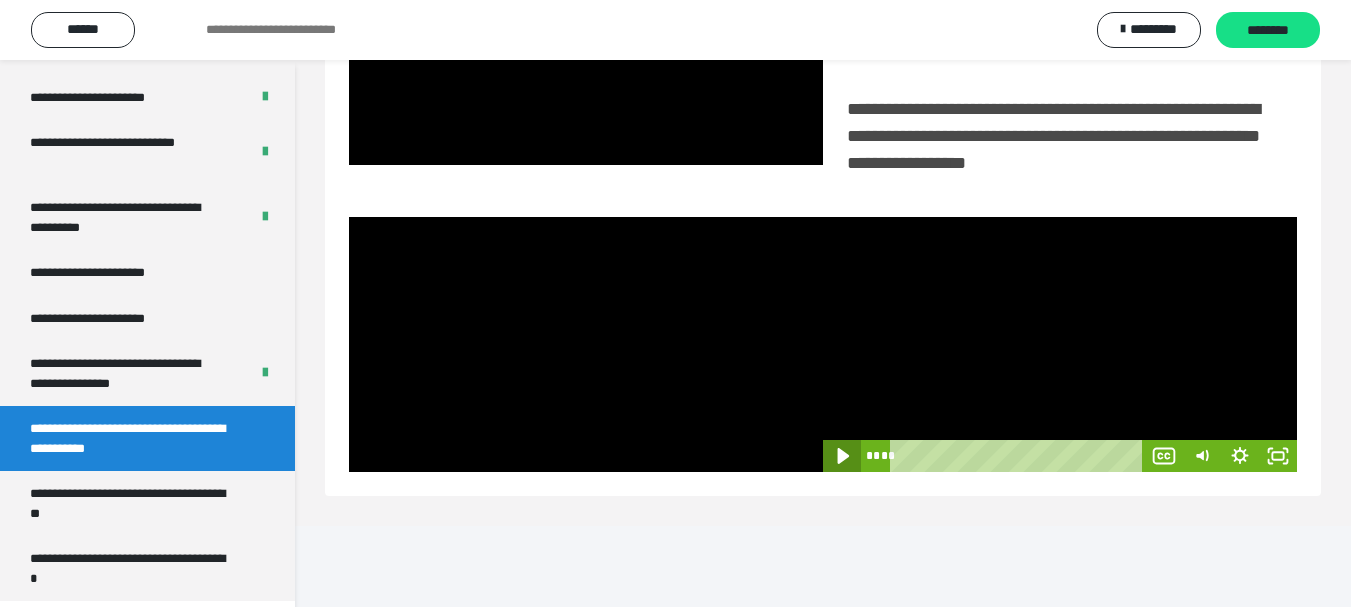 click 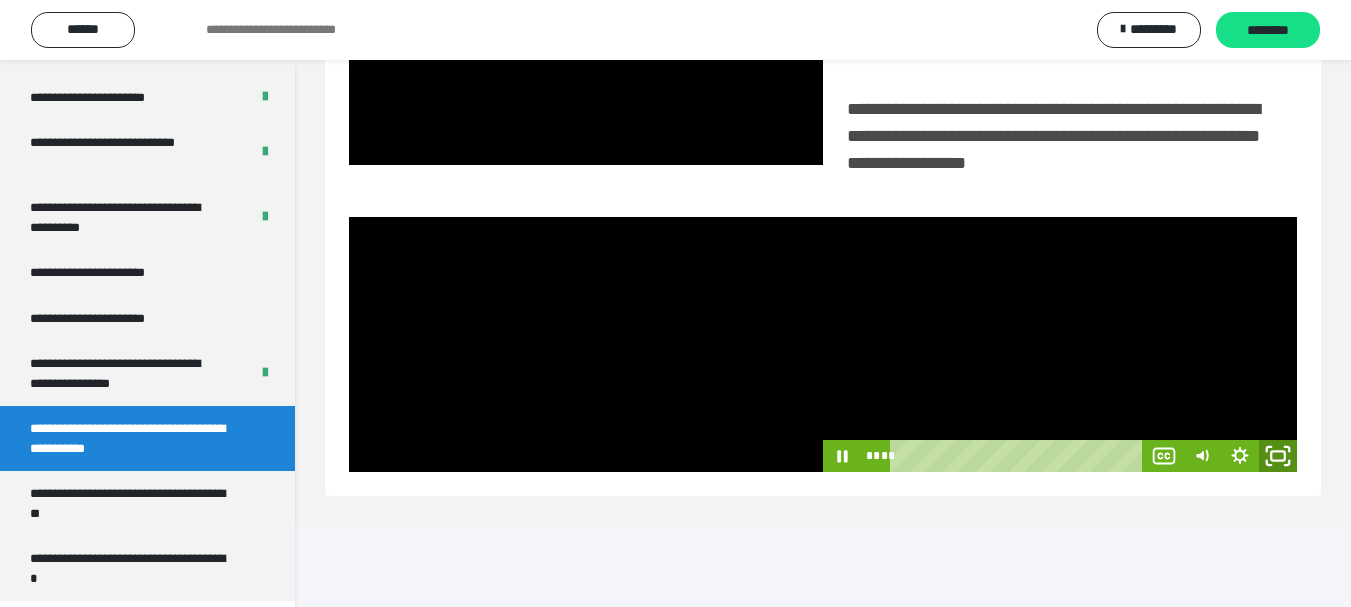click 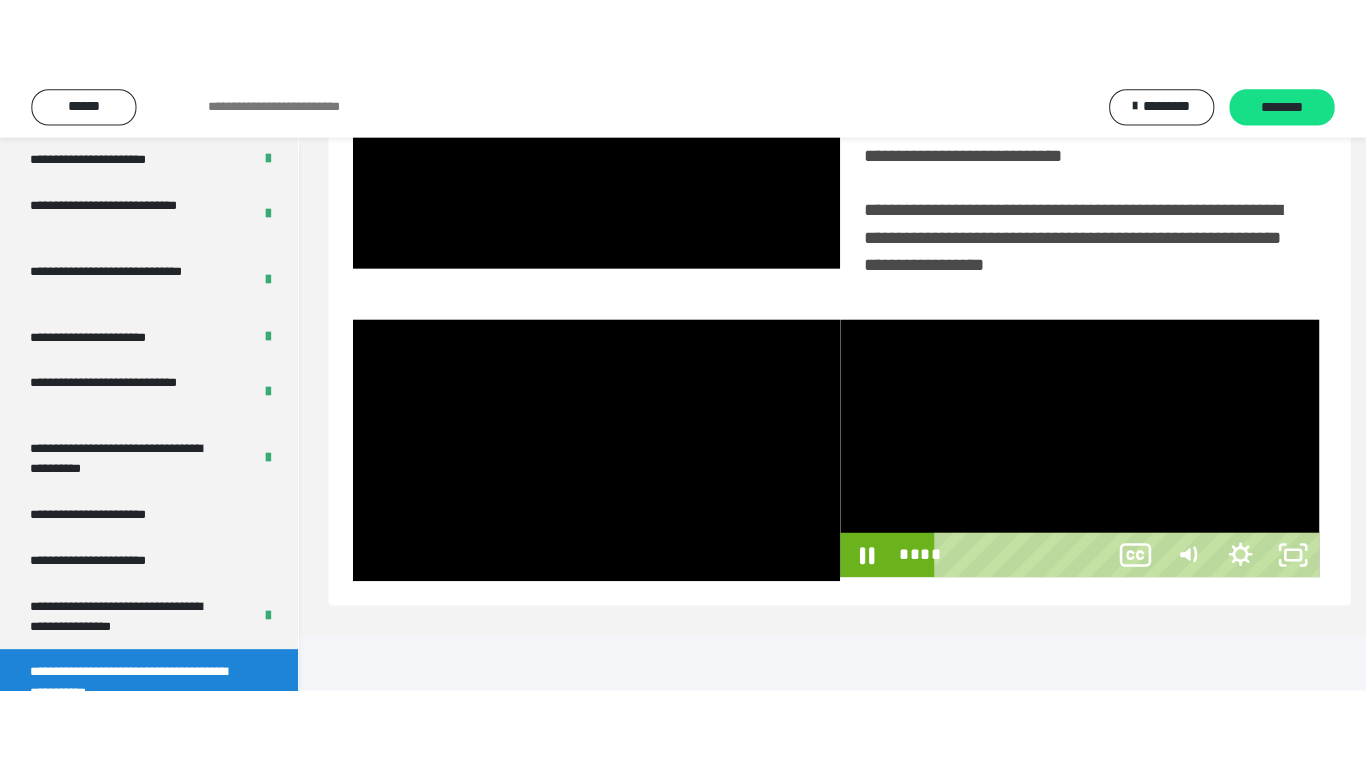 scroll, scrollTop: 358, scrollLeft: 0, axis: vertical 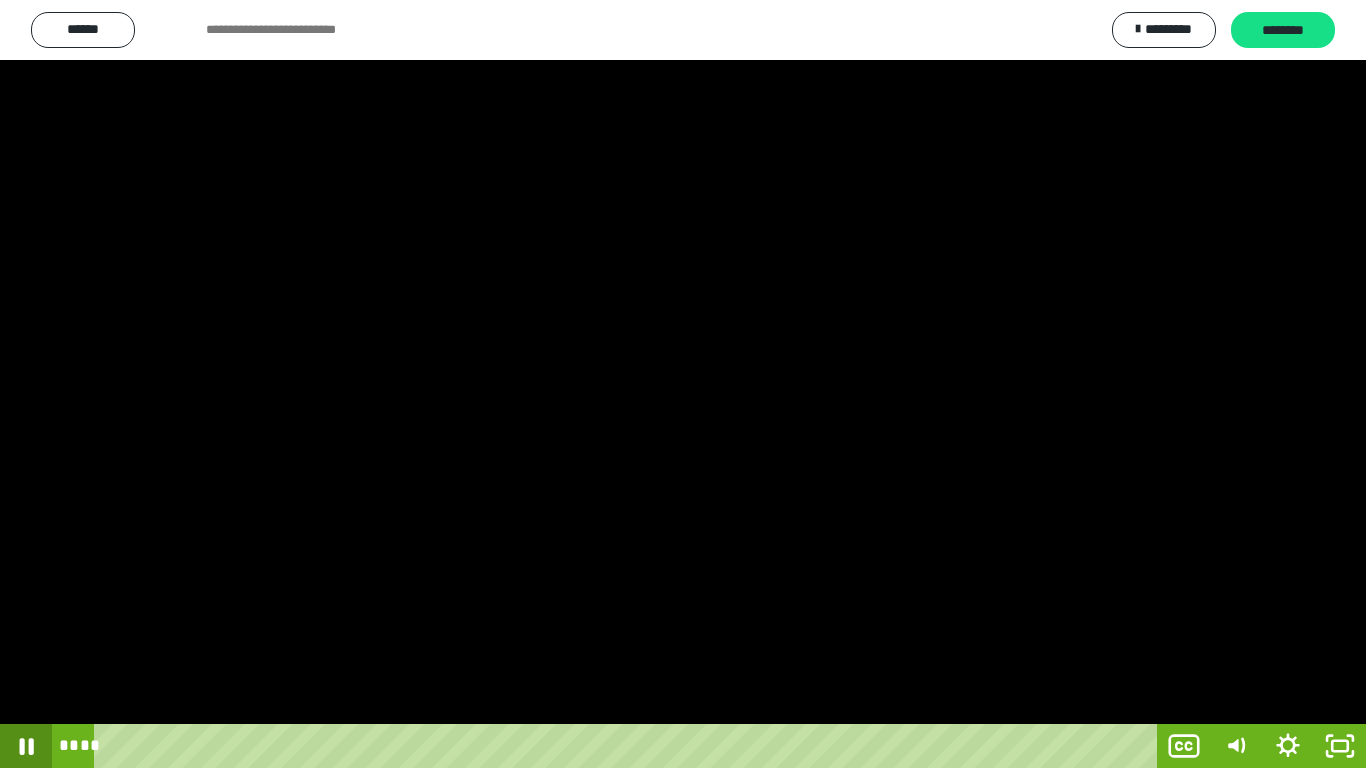click 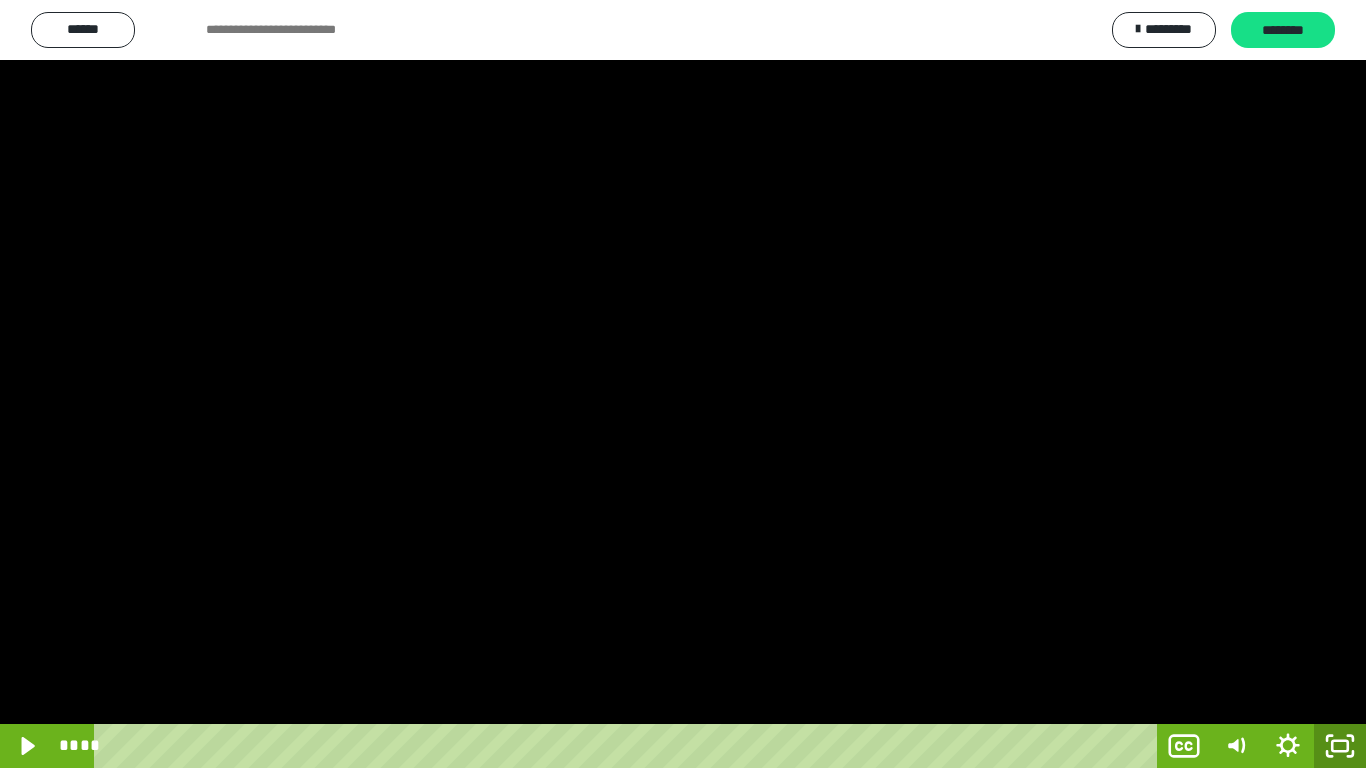 click 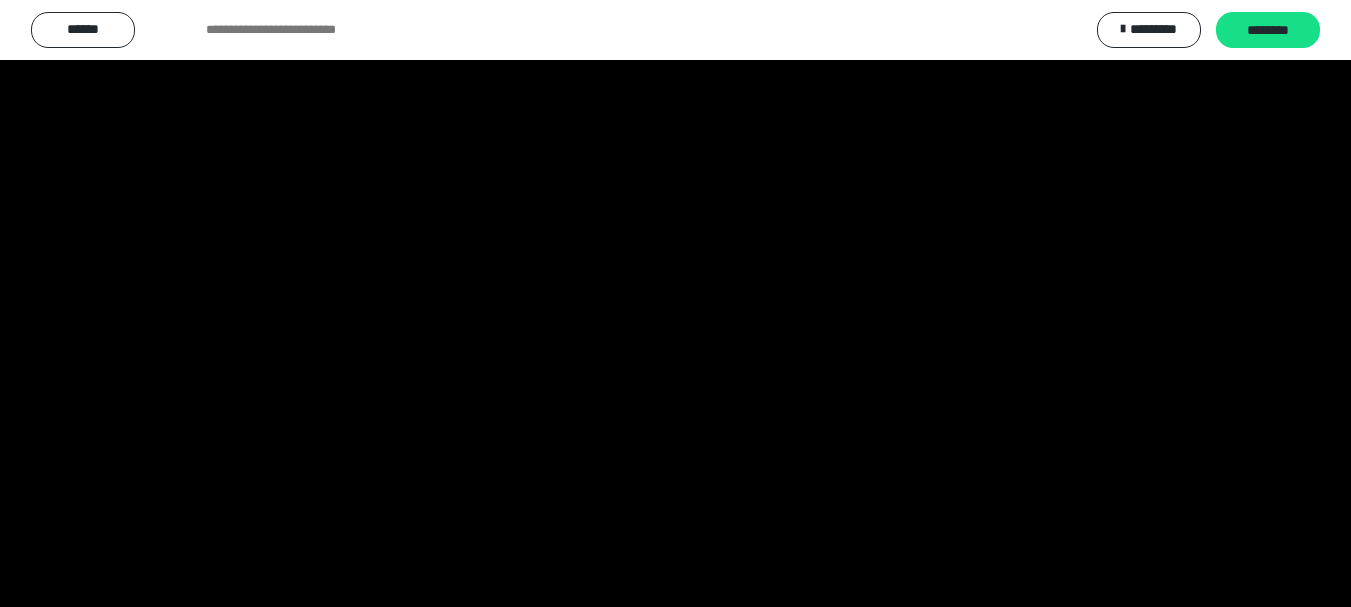 scroll, scrollTop: 4083, scrollLeft: 0, axis: vertical 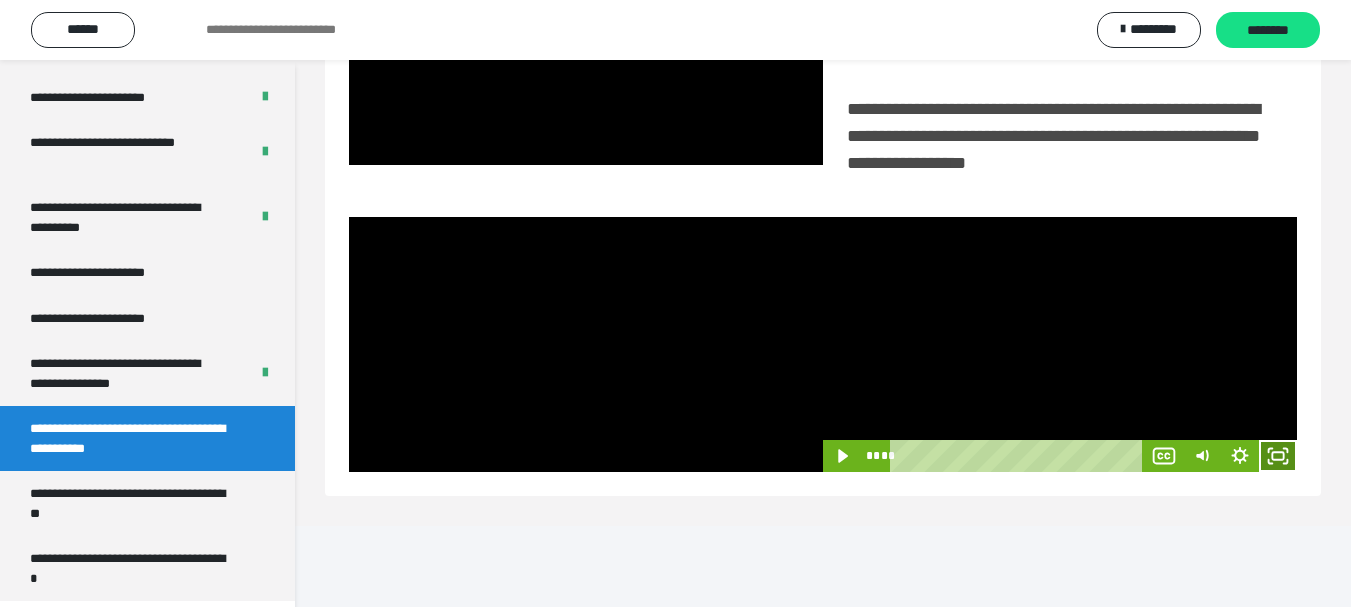 click 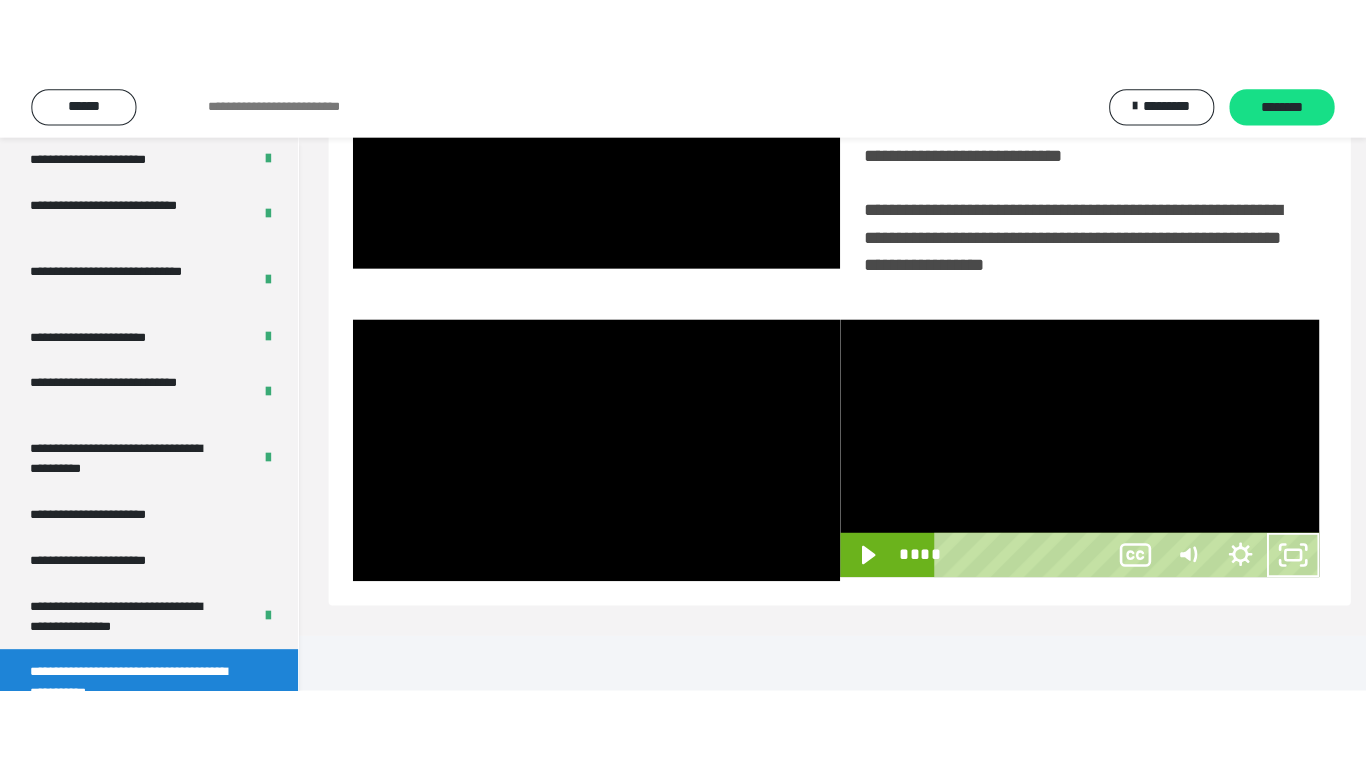 scroll, scrollTop: 358, scrollLeft: 0, axis: vertical 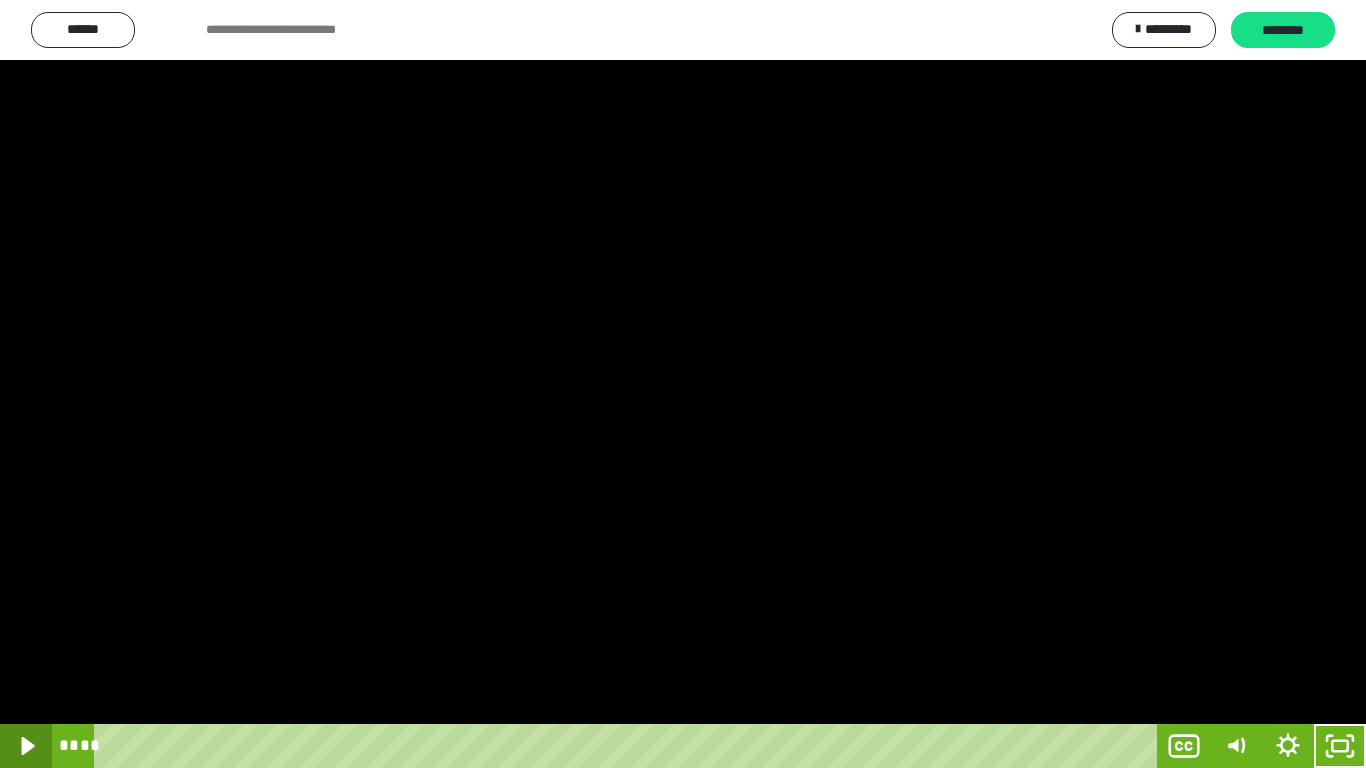 click 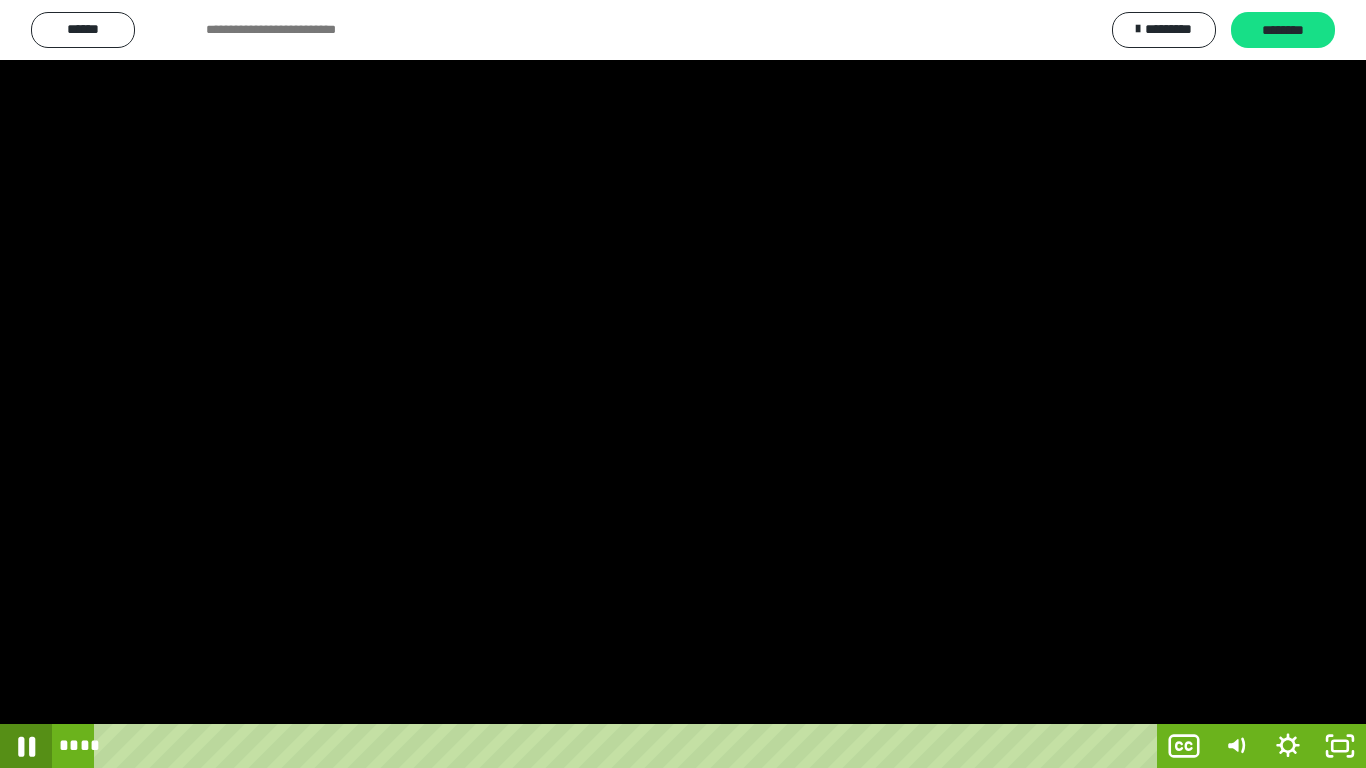click 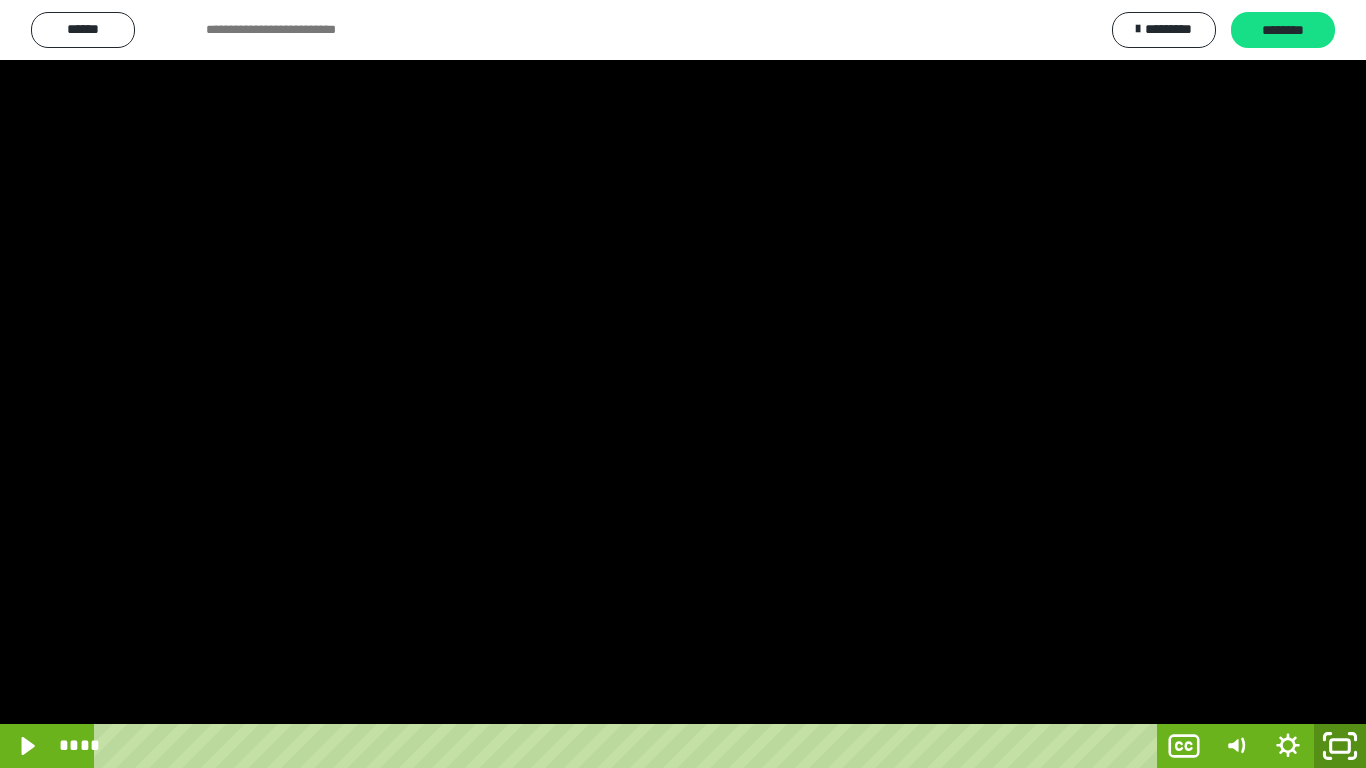 click 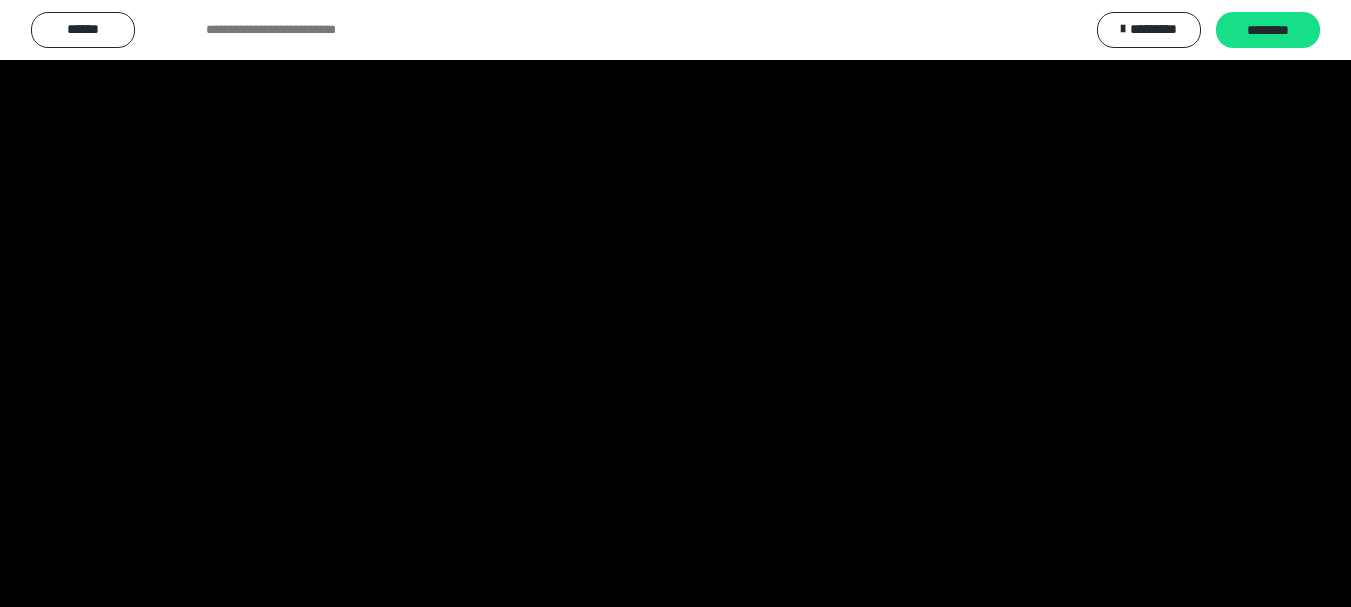 scroll, scrollTop: 4083, scrollLeft: 0, axis: vertical 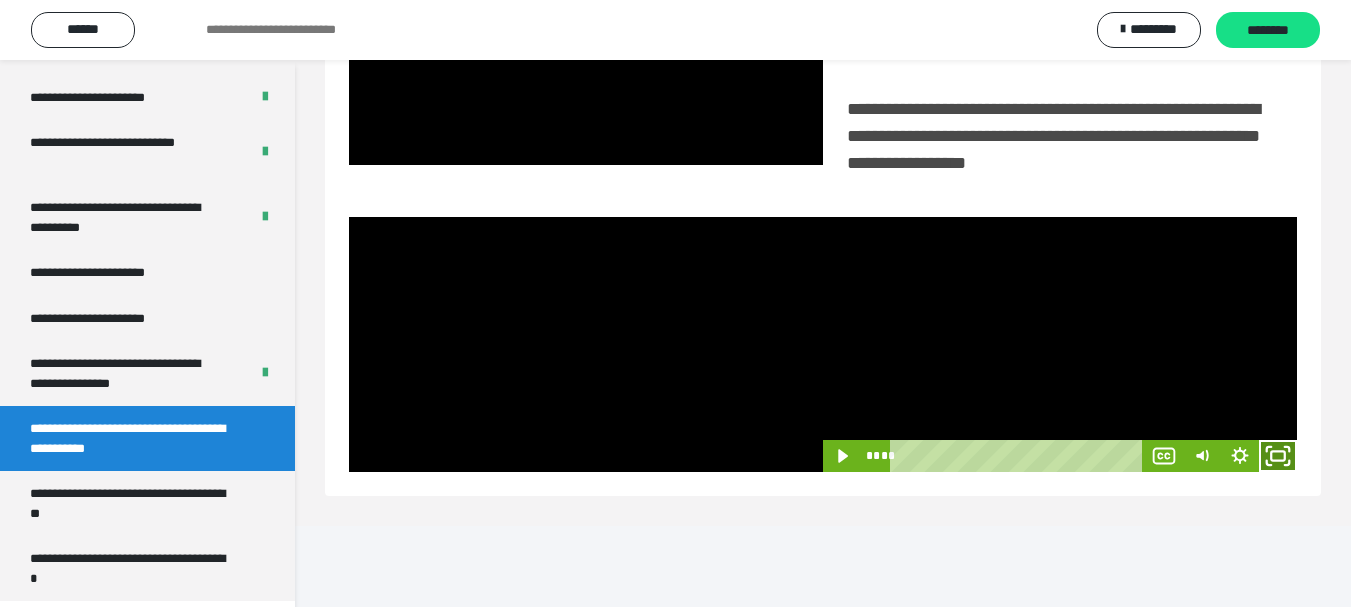 click 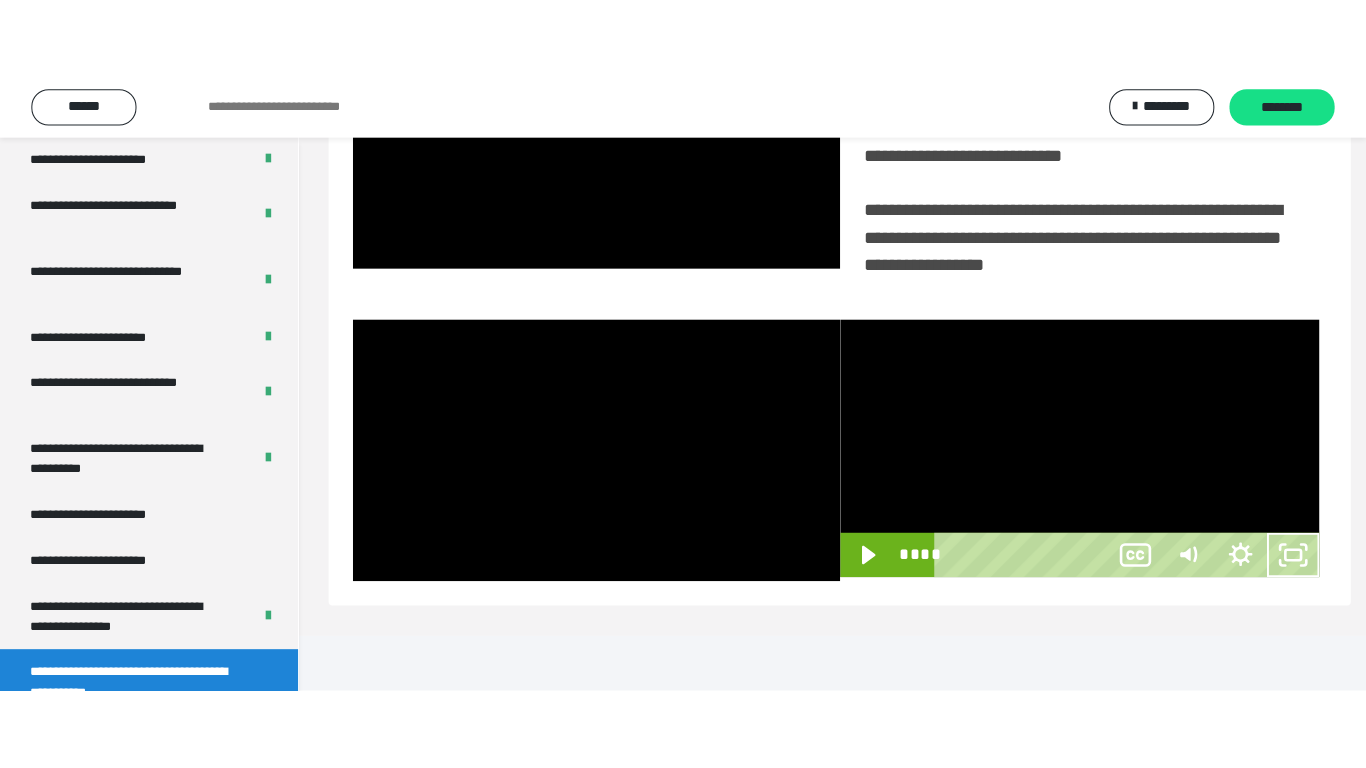 scroll, scrollTop: 358, scrollLeft: 0, axis: vertical 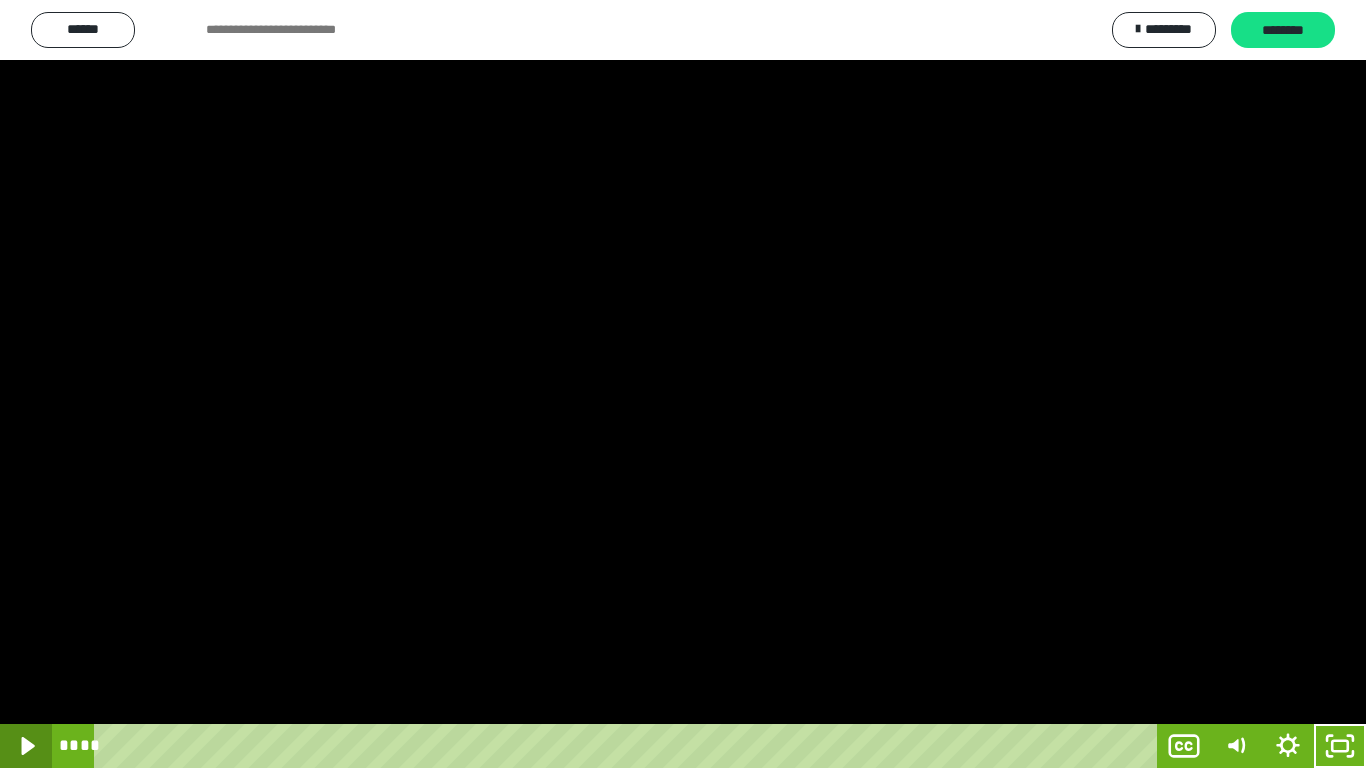 click 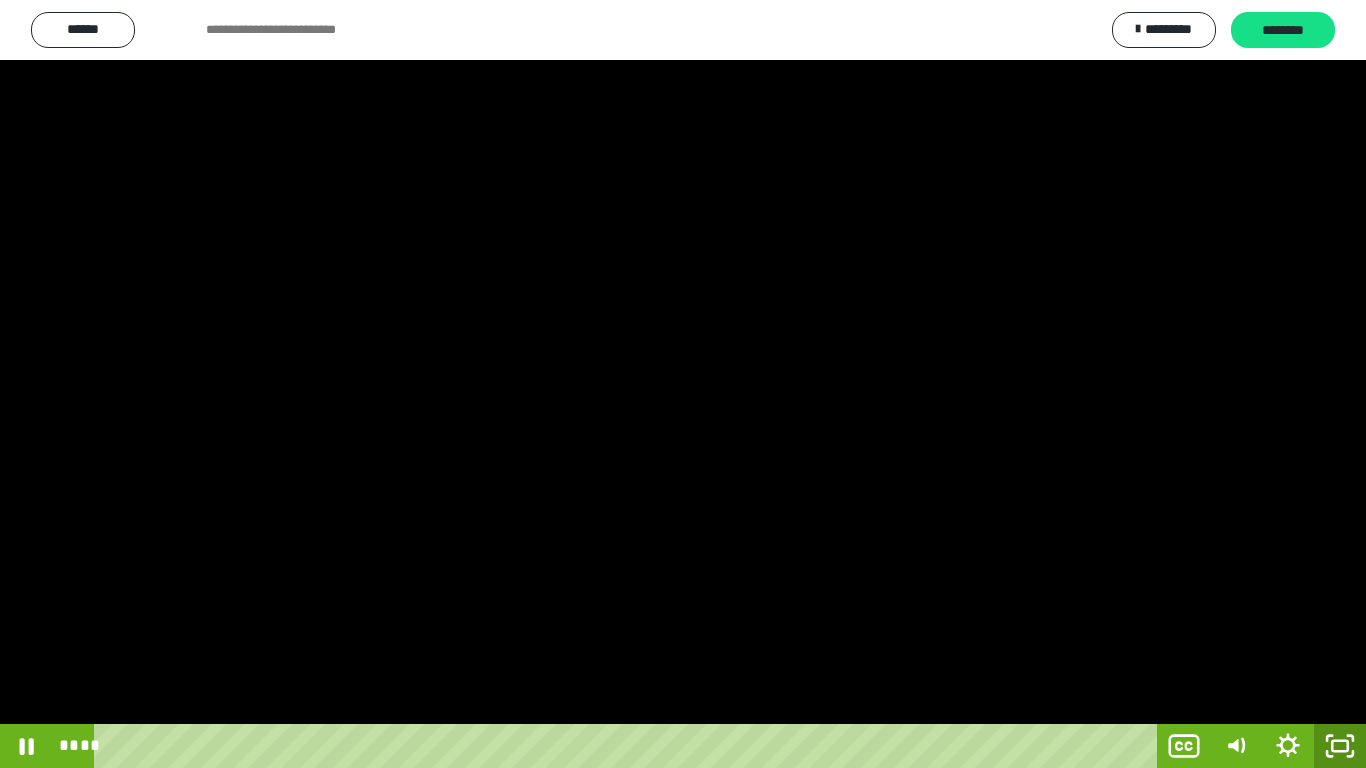 click 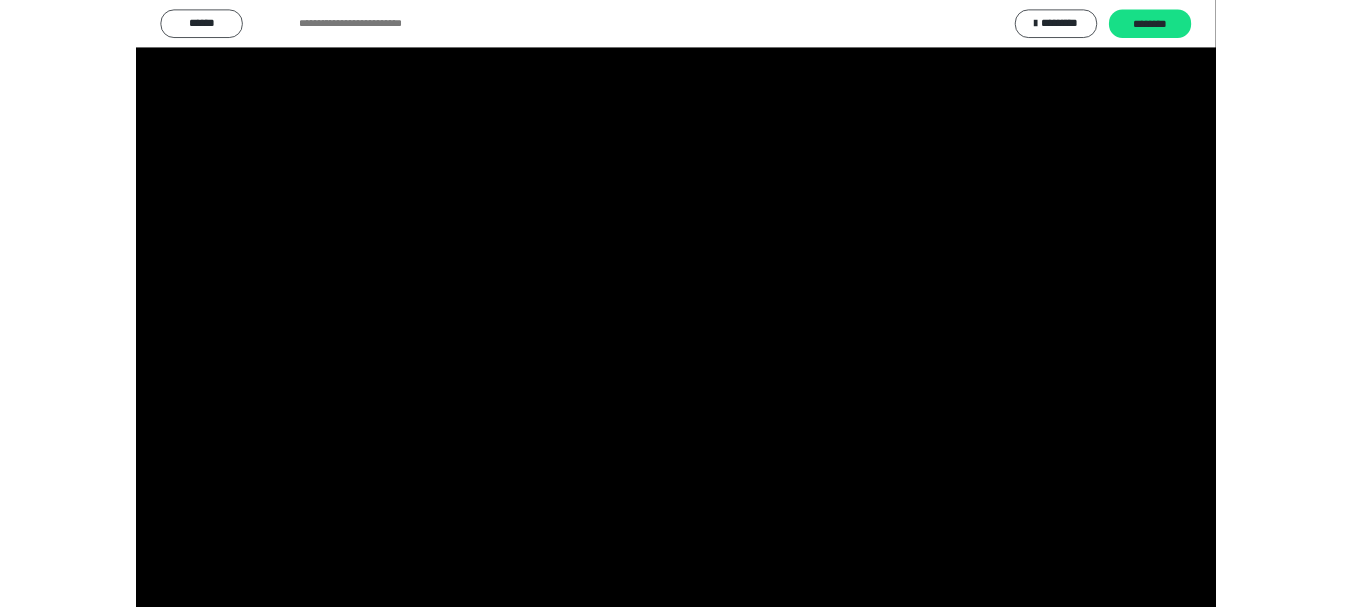 scroll, scrollTop: 4083, scrollLeft: 0, axis: vertical 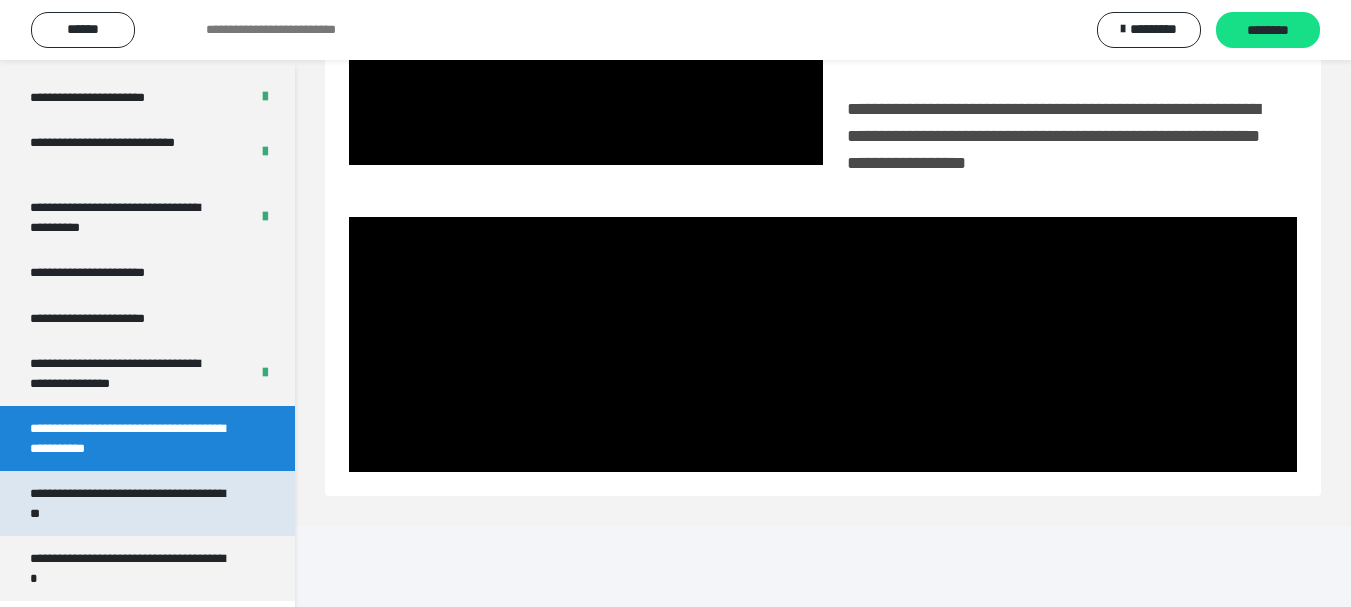 click on "**********" at bounding box center (147, 503) 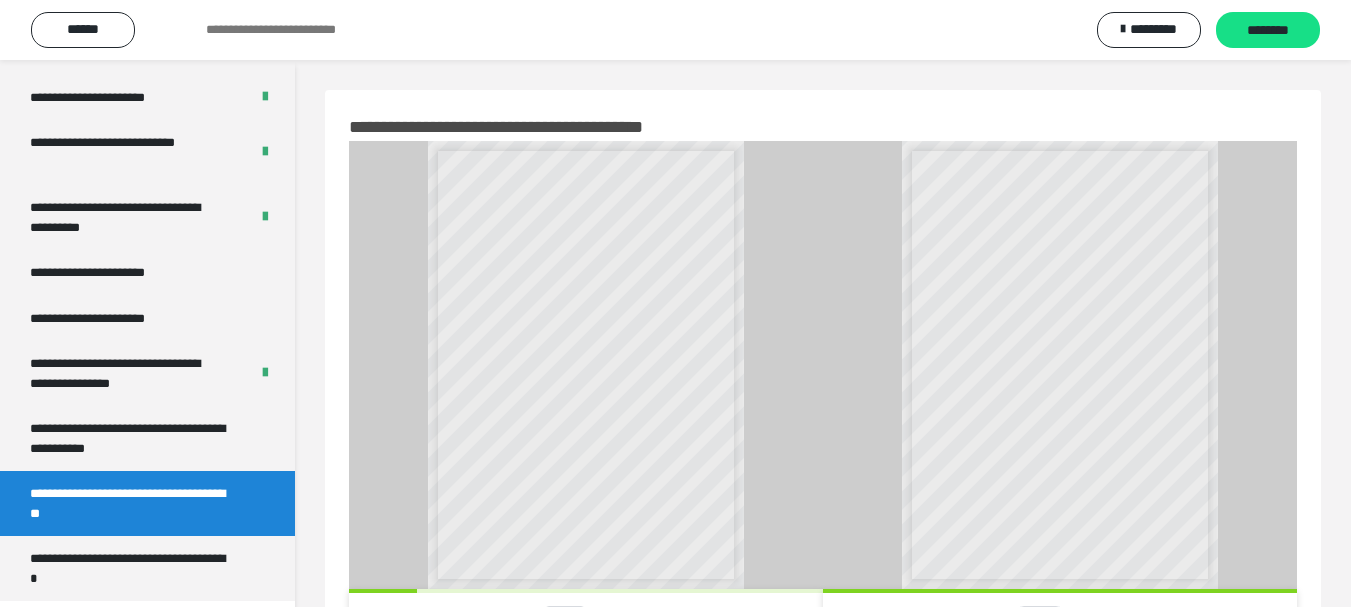 scroll, scrollTop: 88, scrollLeft: 0, axis: vertical 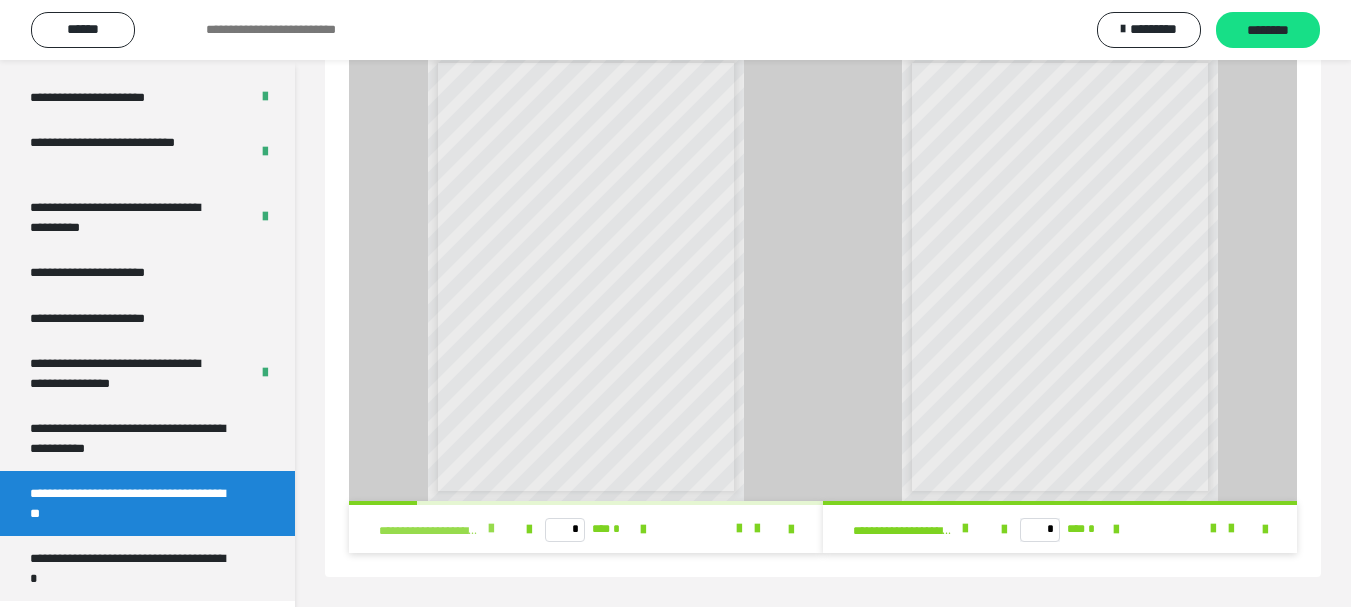 click at bounding box center [491, 529] 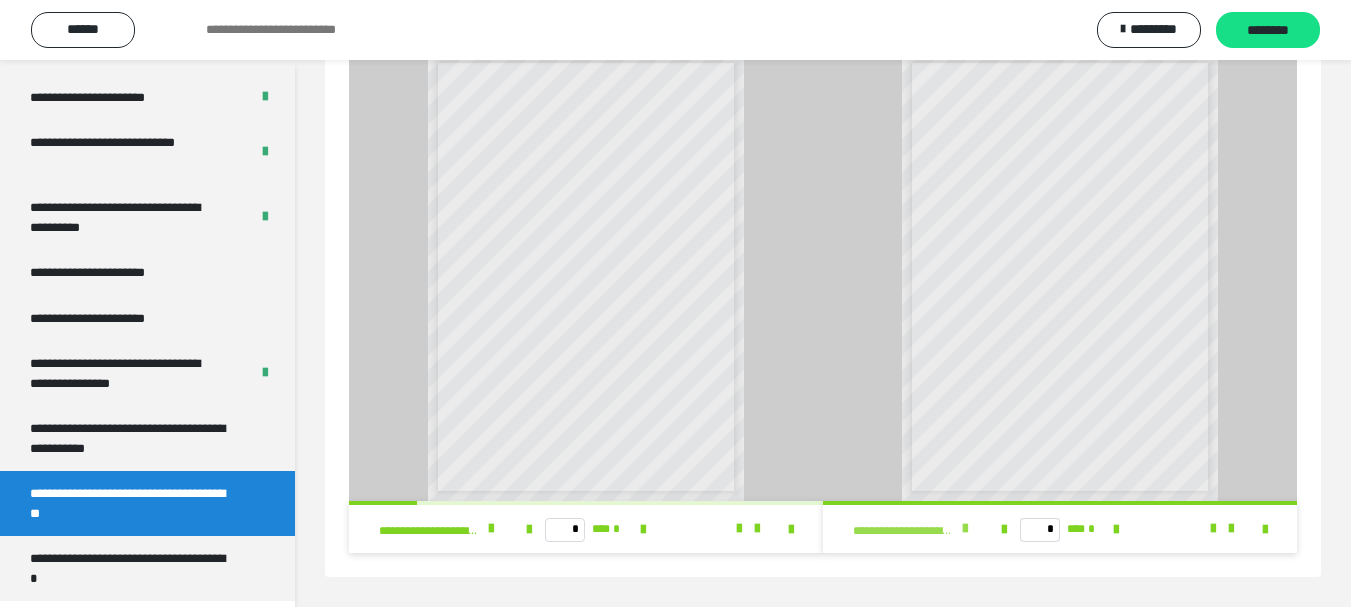 click at bounding box center (965, 529) 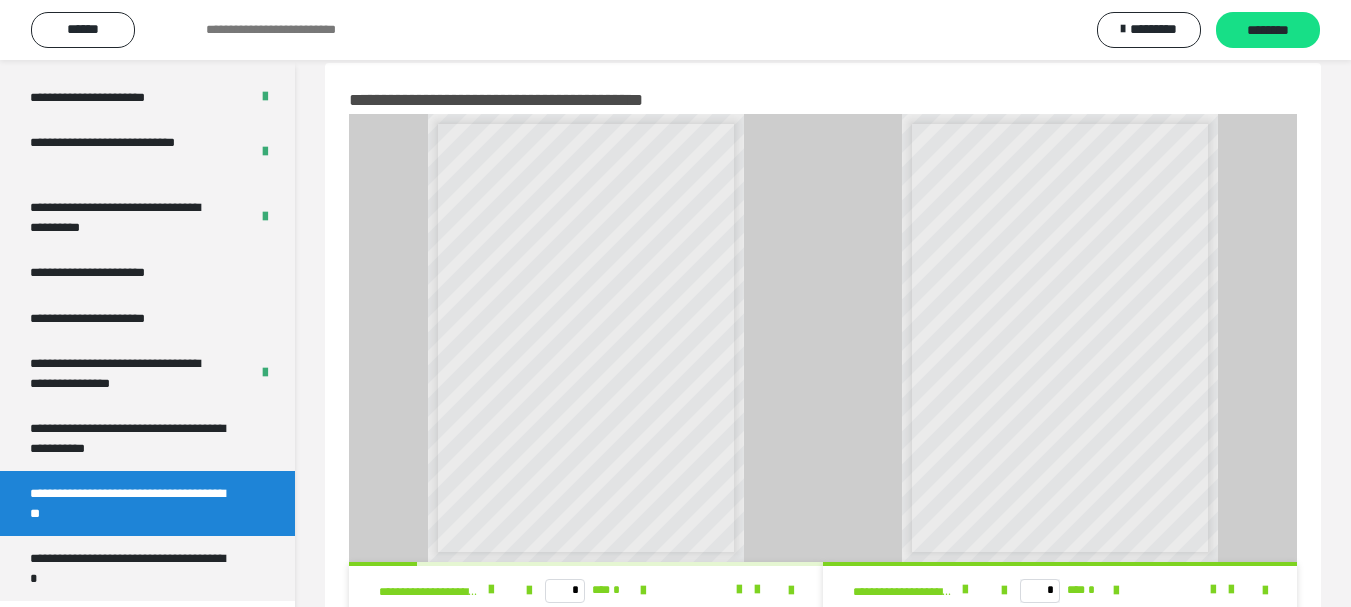 scroll, scrollTop: 0, scrollLeft: 0, axis: both 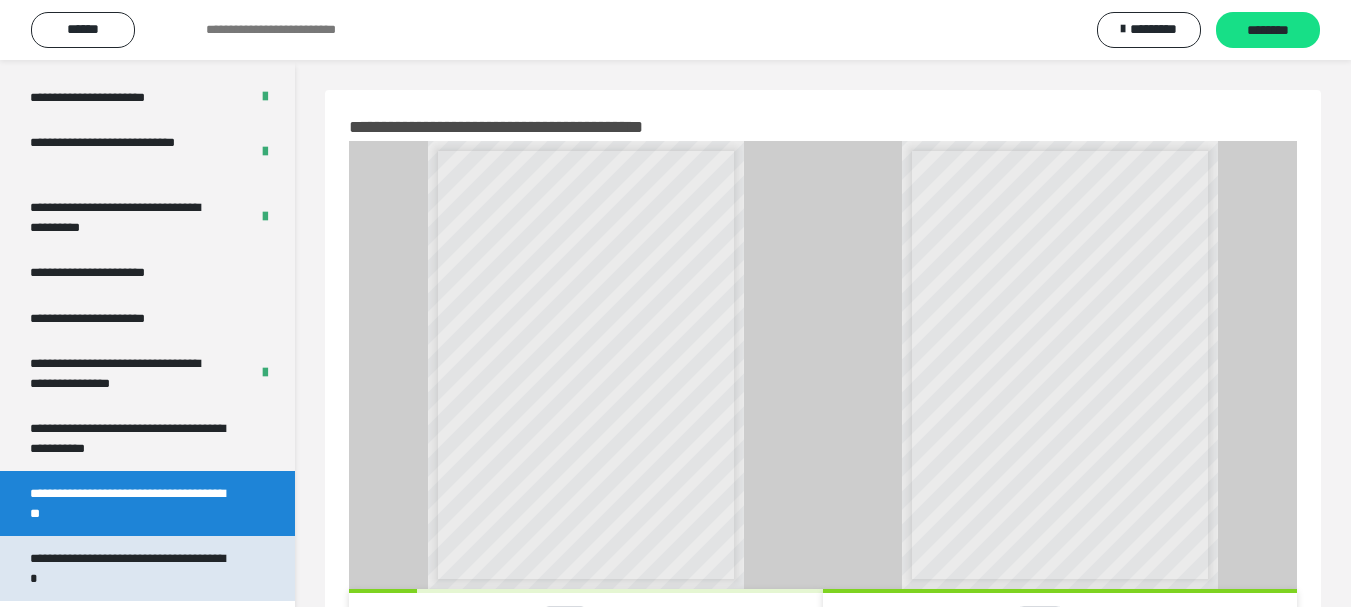 click on "**********" at bounding box center [132, 568] 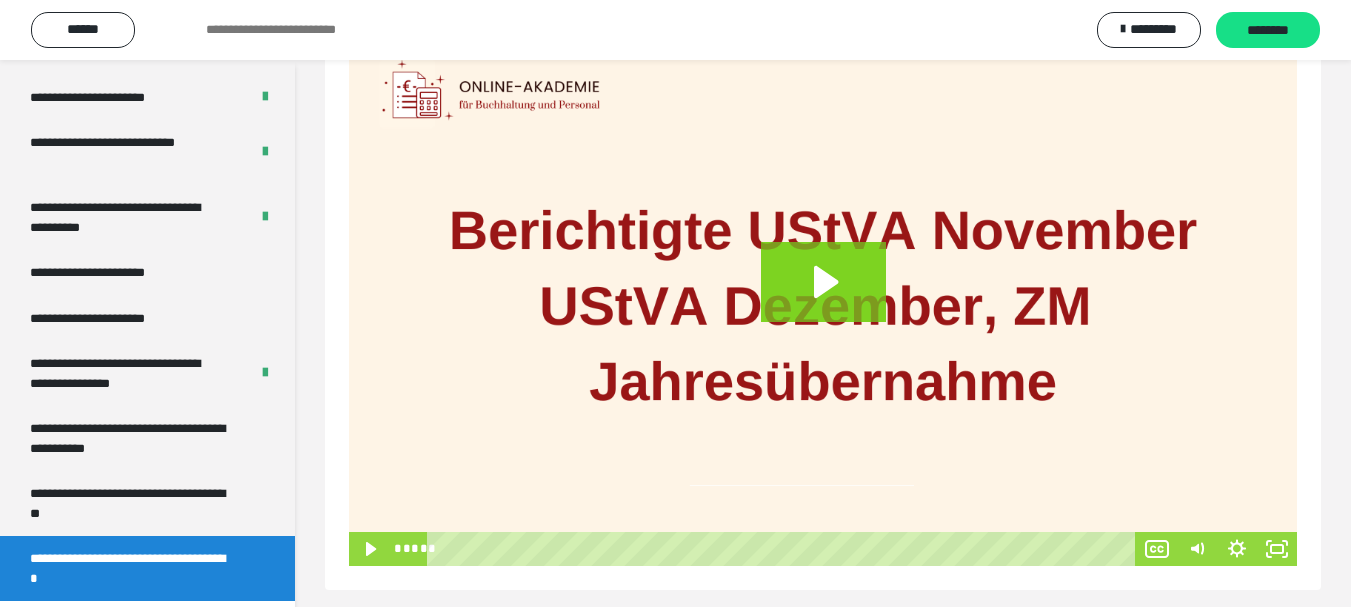scroll, scrollTop: 322, scrollLeft: 0, axis: vertical 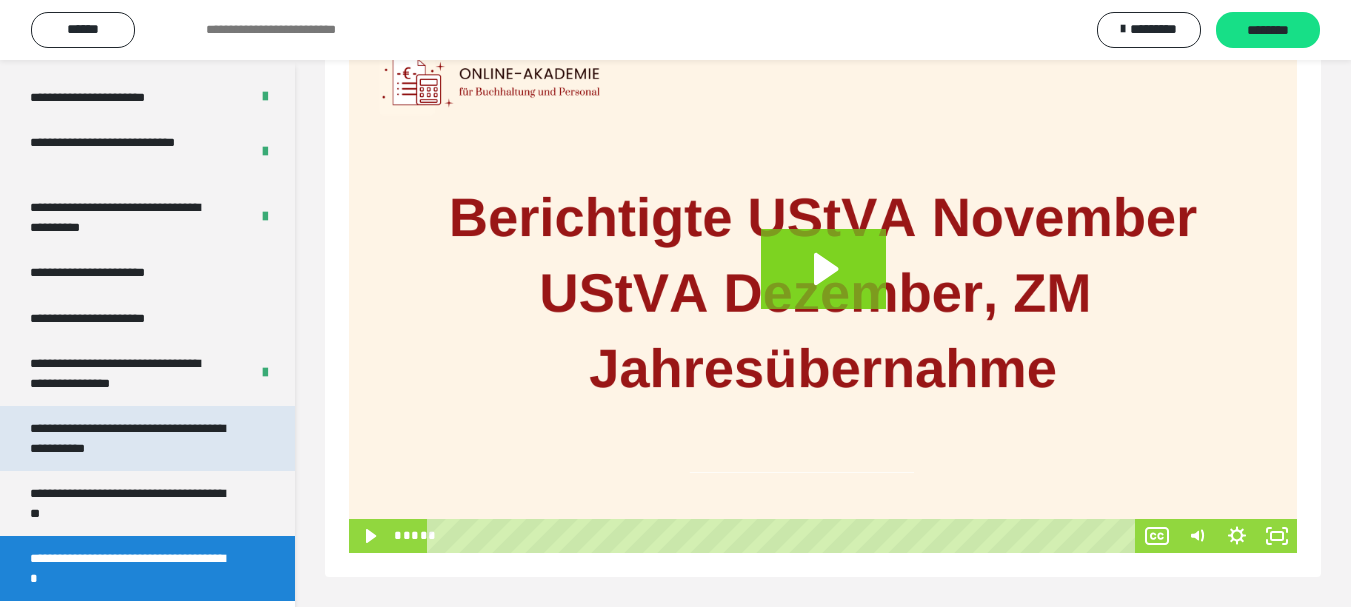 click on "**********" at bounding box center (132, 438) 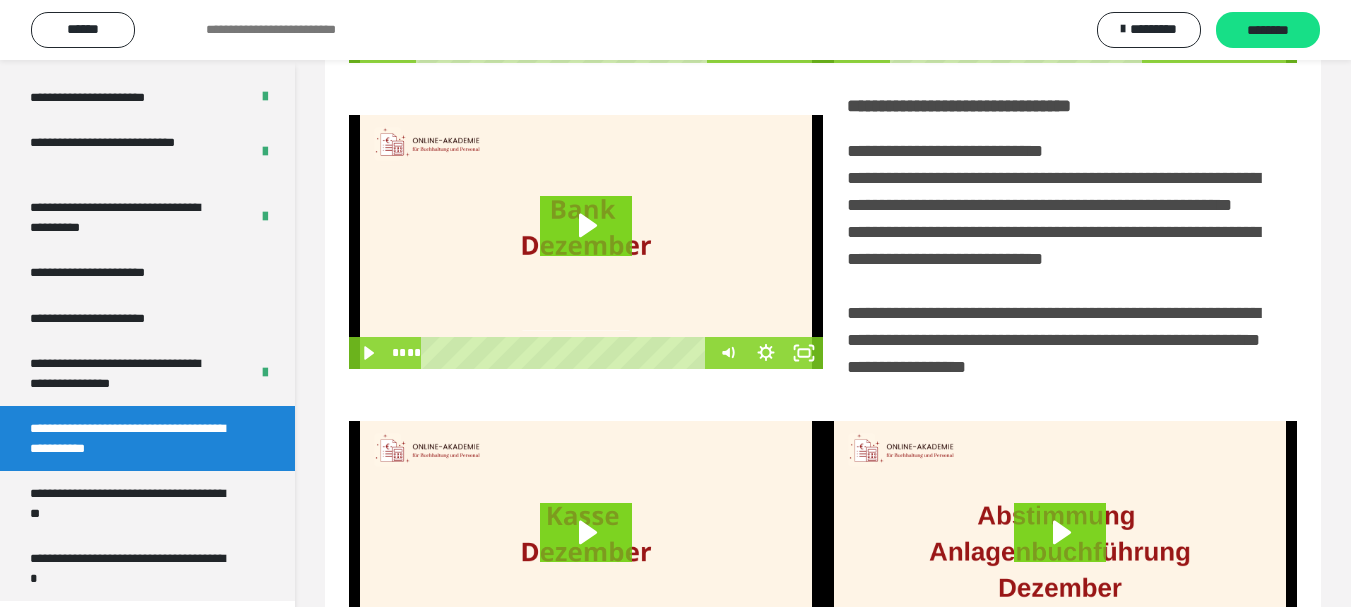 scroll, scrollTop: 537, scrollLeft: 0, axis: vertical 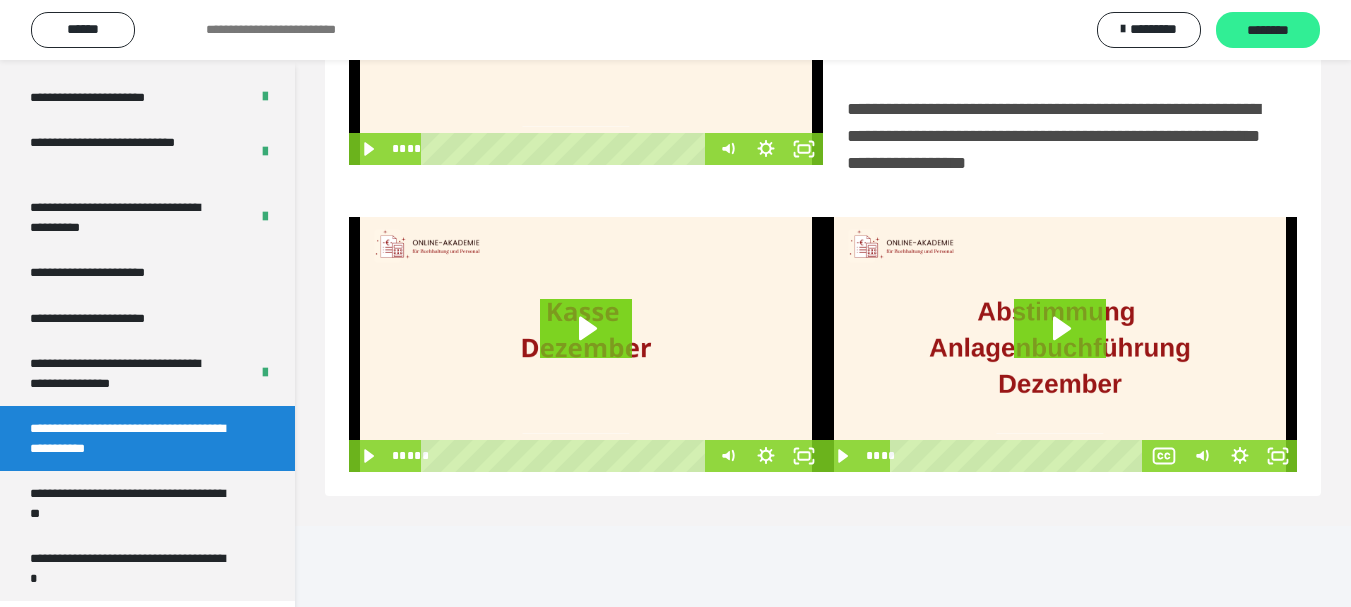 click on "********" at bounding box center (1268, 31) 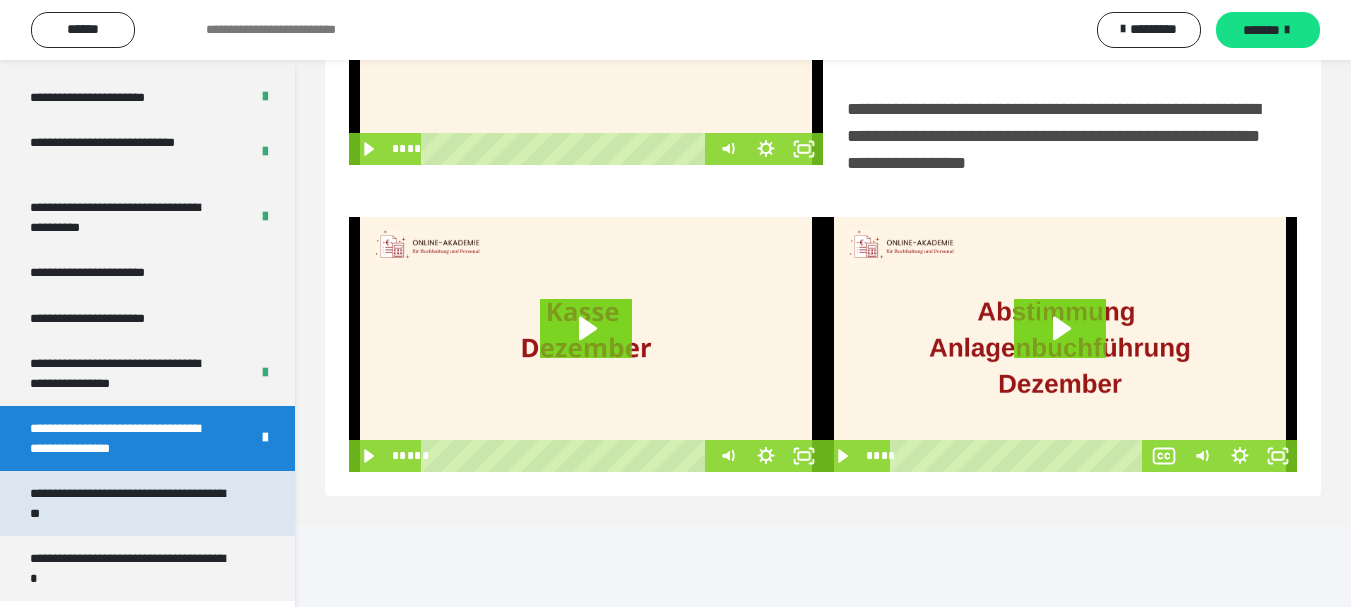 click on "**********" at bounding box center (132, 503) 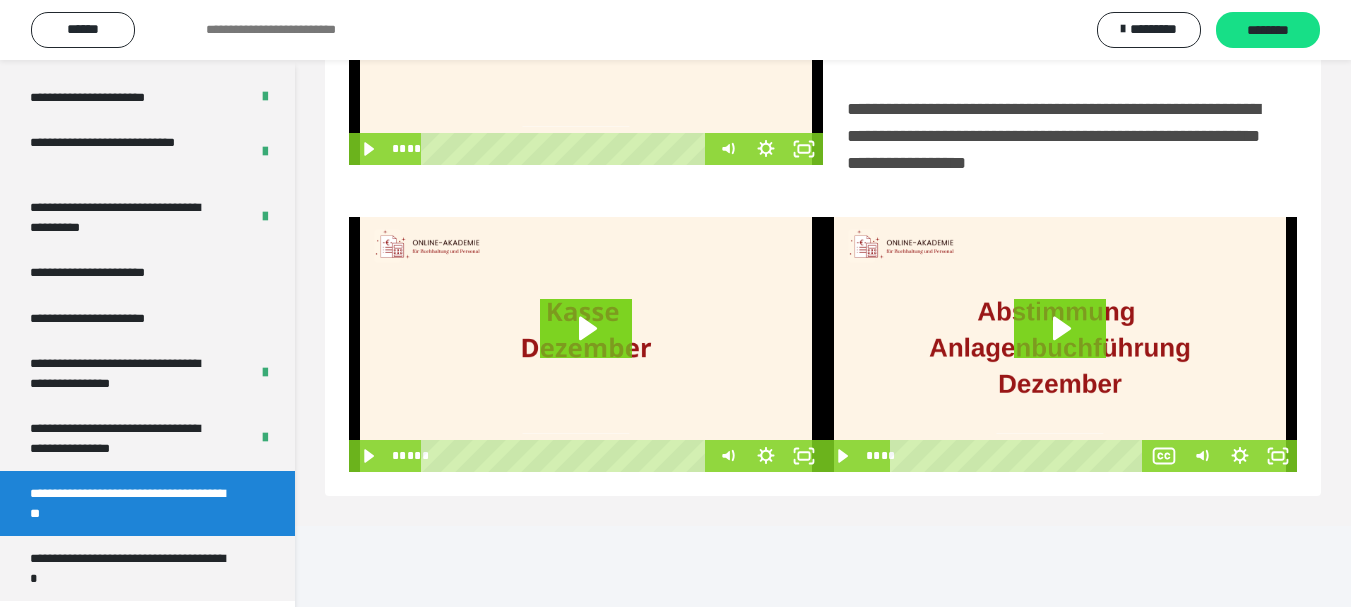 scroll, scrollTop: 88, scrollLeft: 0, axis: vertical 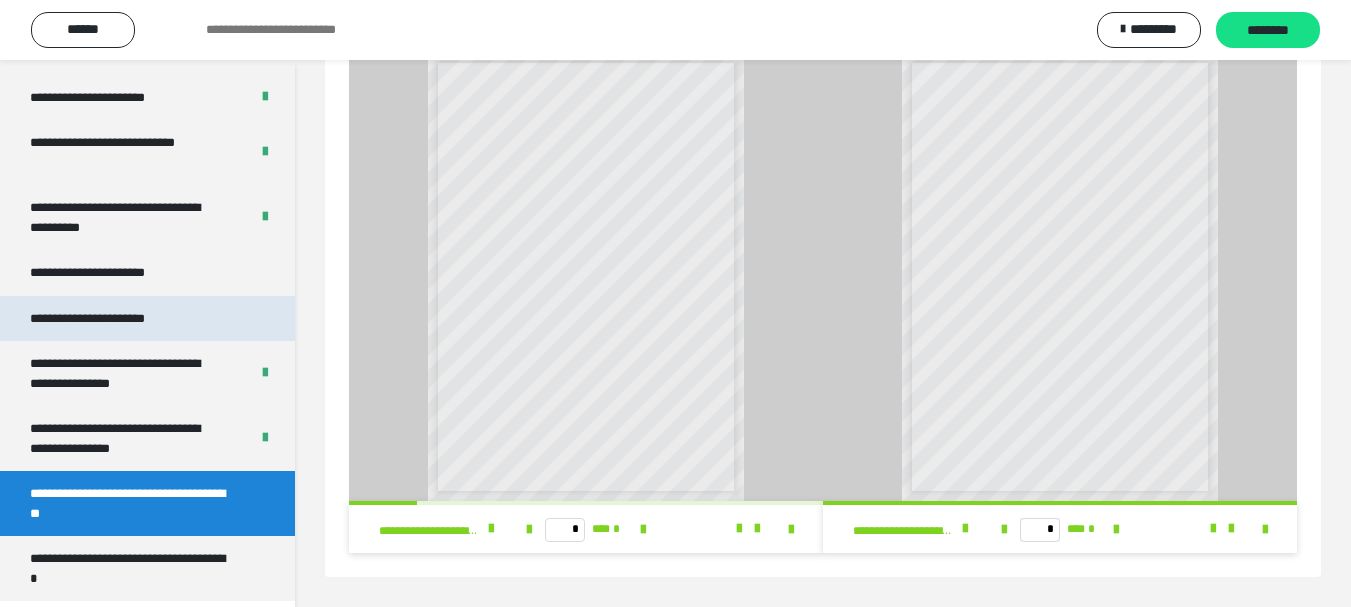 click on "**********" at bounding box center (111, 319) 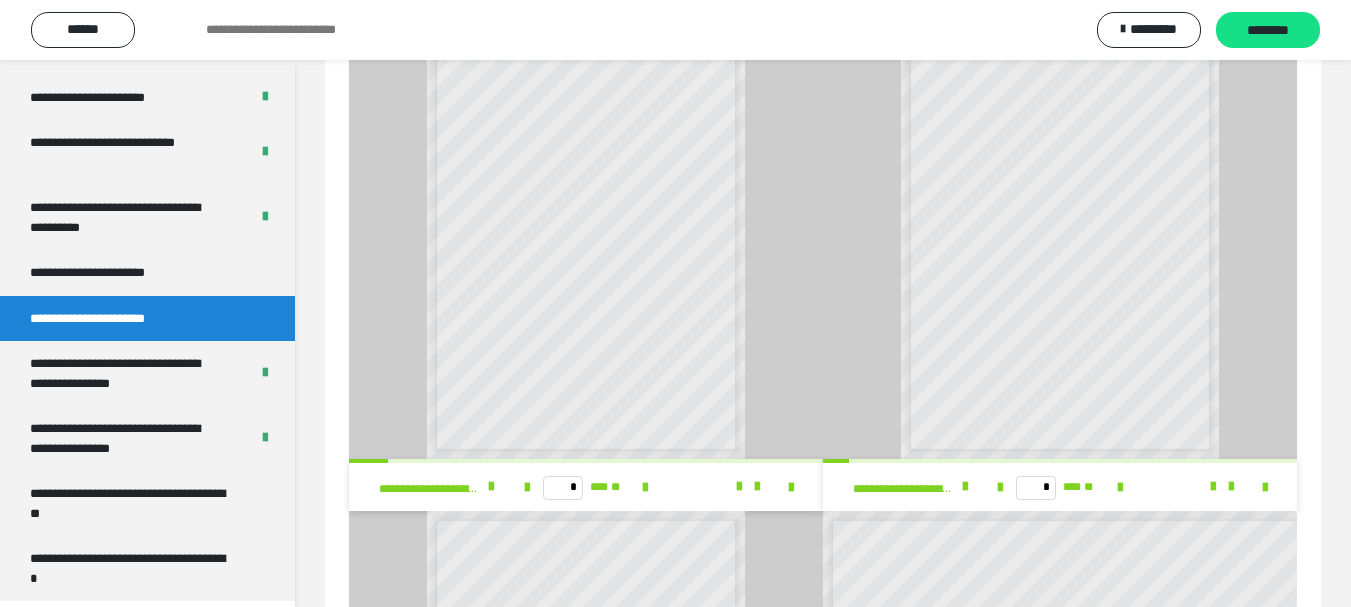 scroll, scrollTop: 900, scrollLeft: 0, axis: vertical 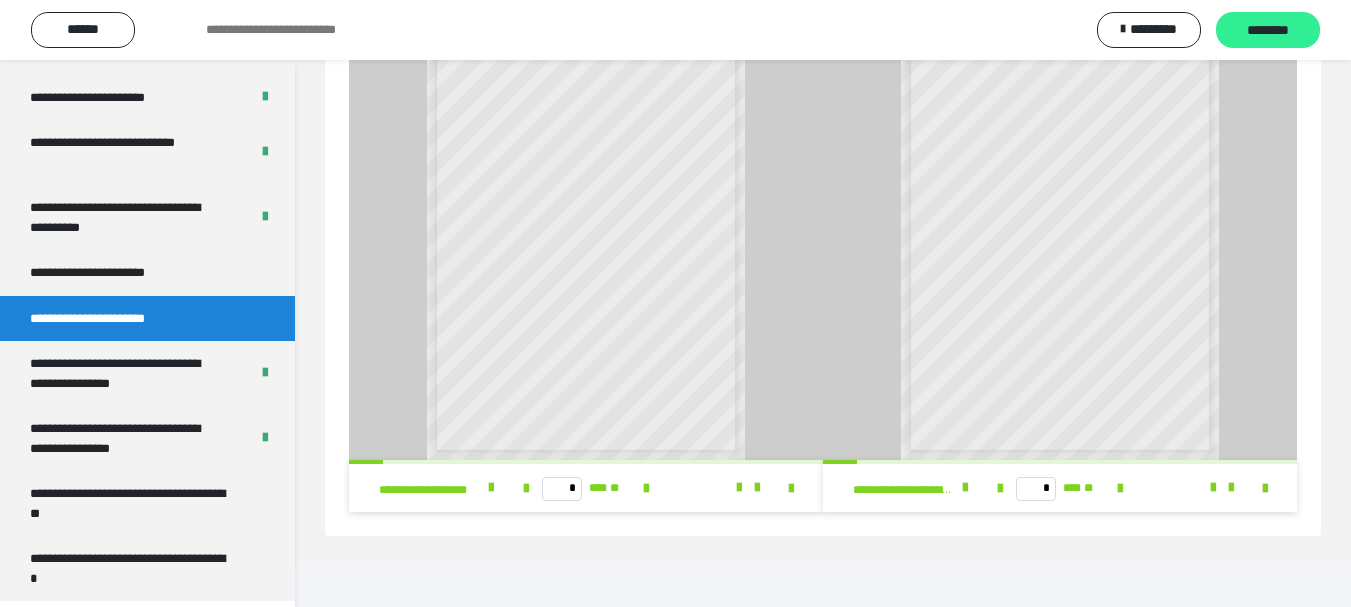 click on "********" at bounding box center (1268, 30) 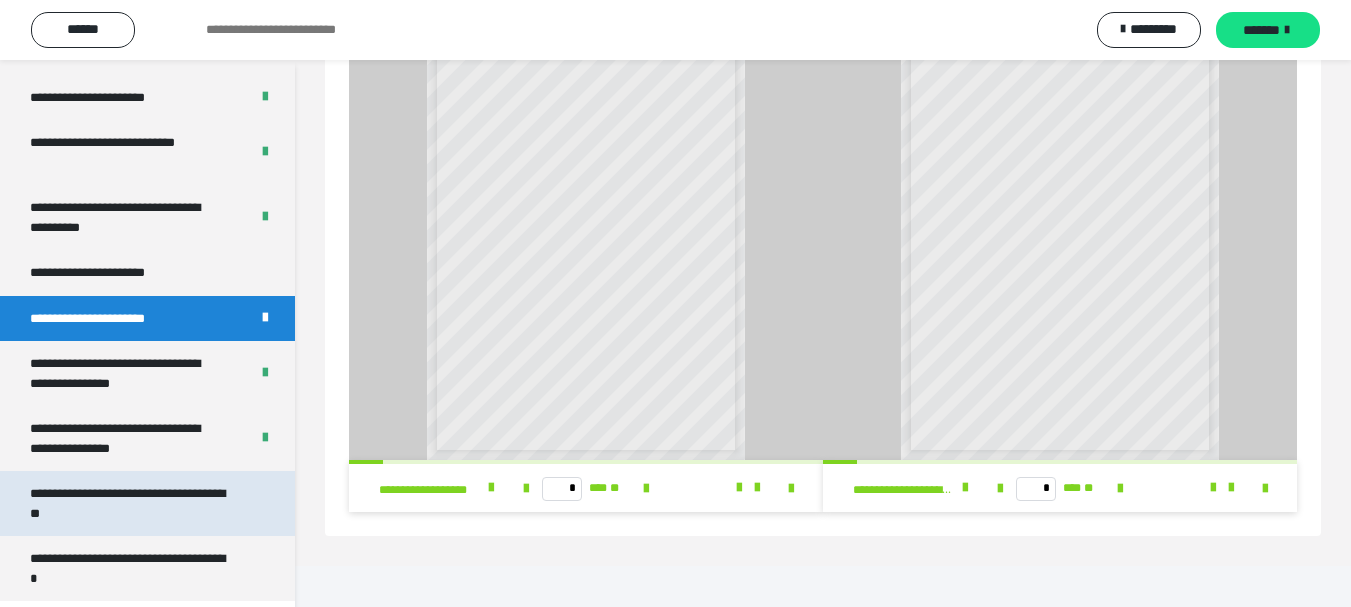click on "**********" at bounding box center [132, 503] 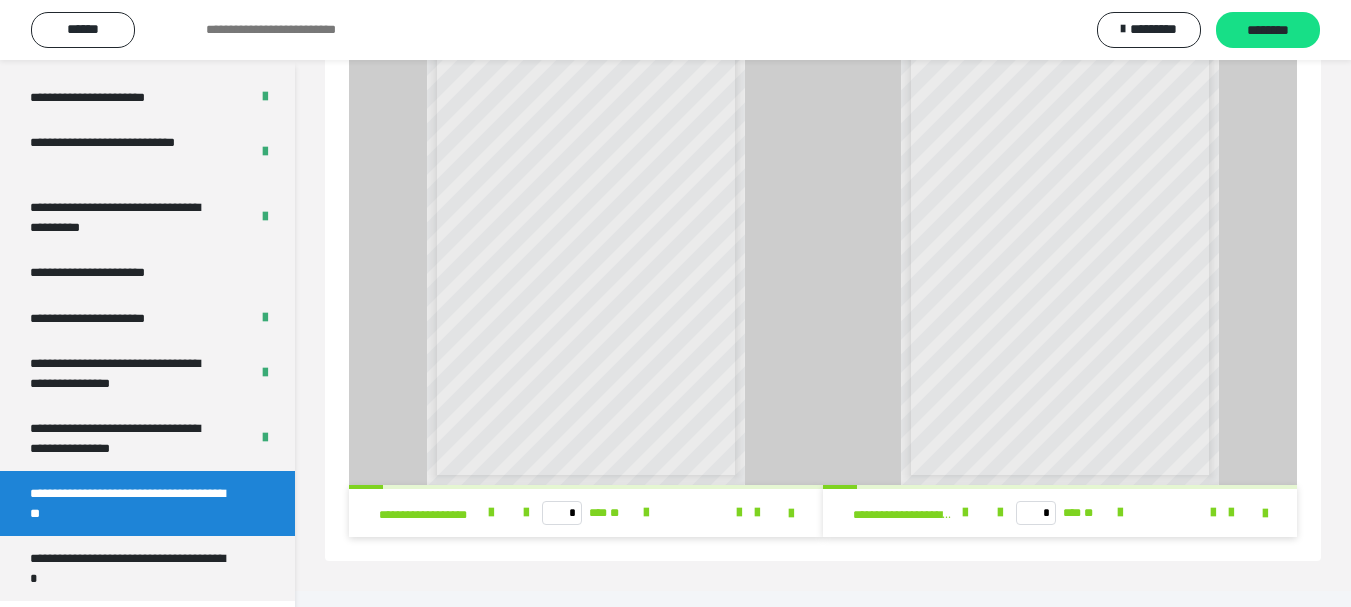 scroll, scrollTop: 88, scrollLeft: 0, axis: vertical 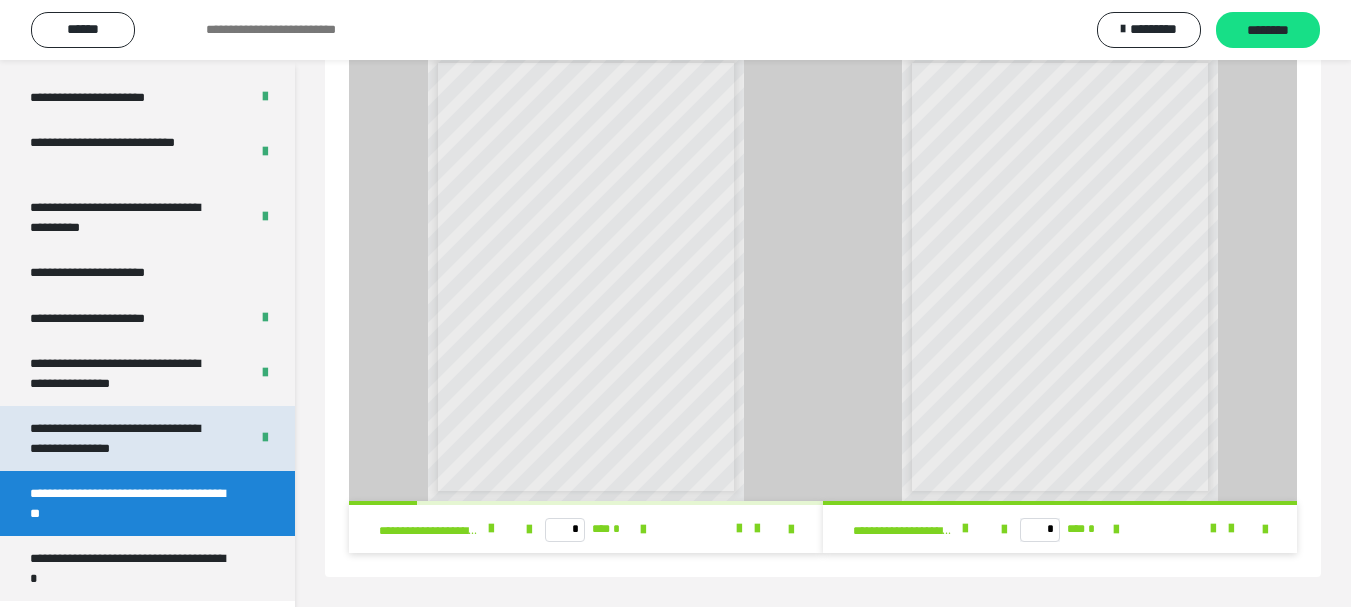 click on "**********" at bounding box center [124, 438] 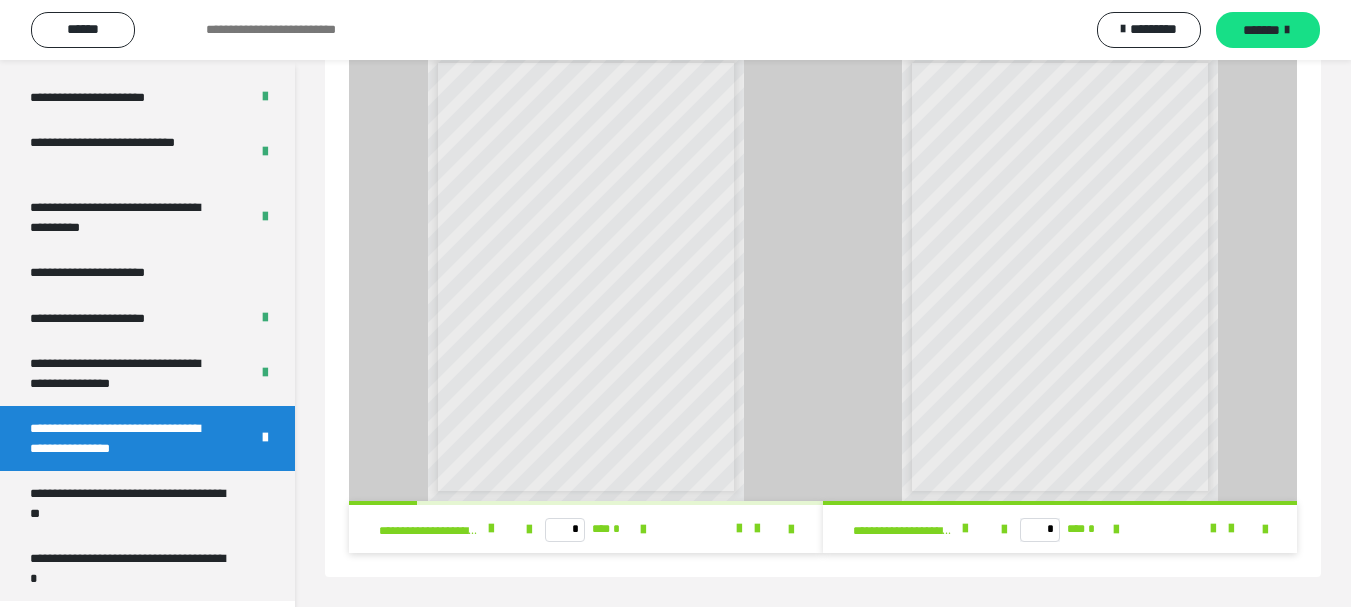 scroll, scrollTop: 66, scrollLeft: 0, axis: vertical 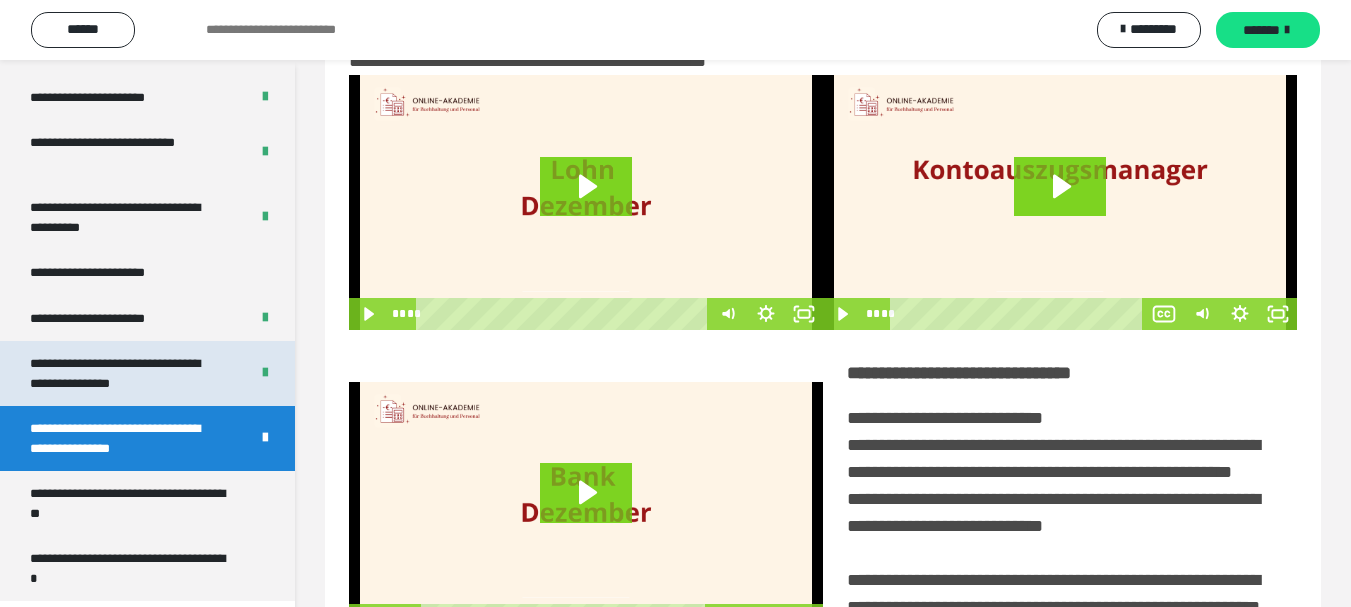 click on "**********" at bounding box center [124, 373] 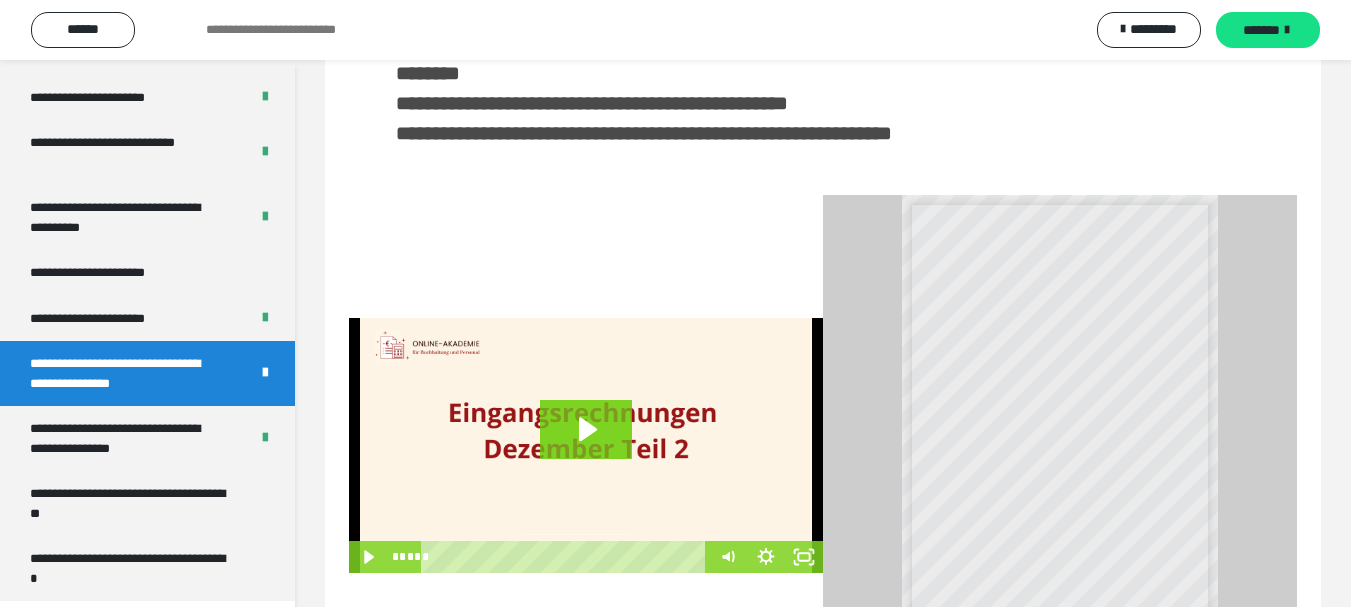 scroll, scrollTop: 539, scrollLeft: 0, axis: vertical 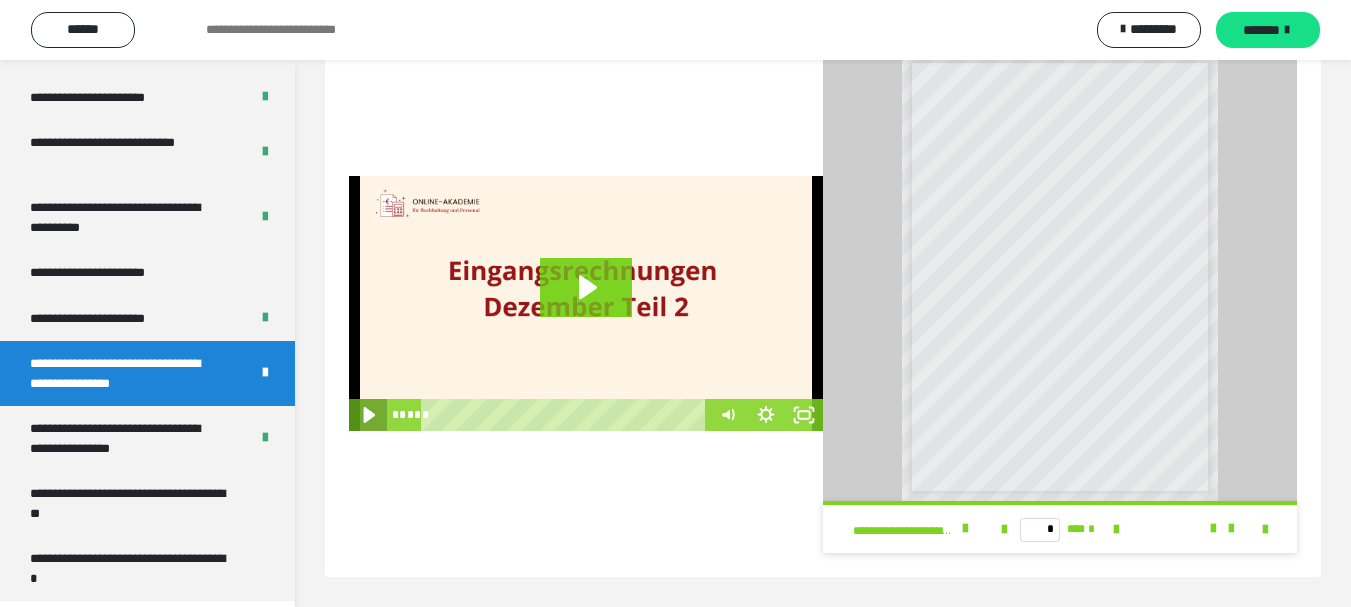 click 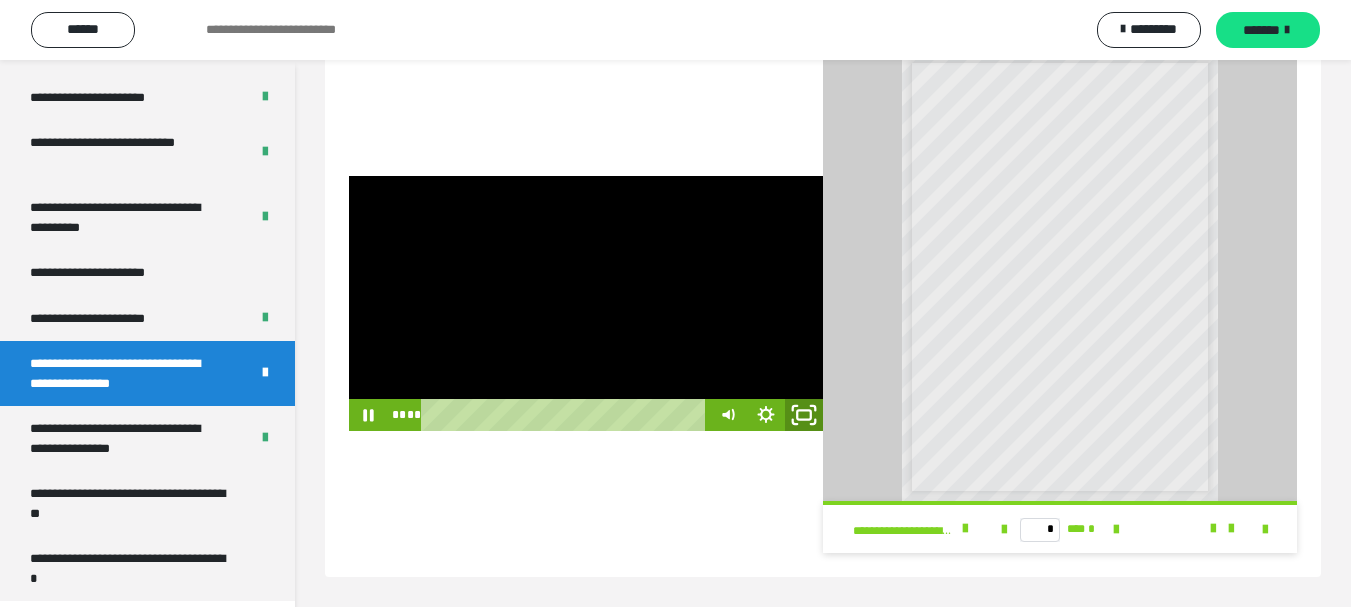 click 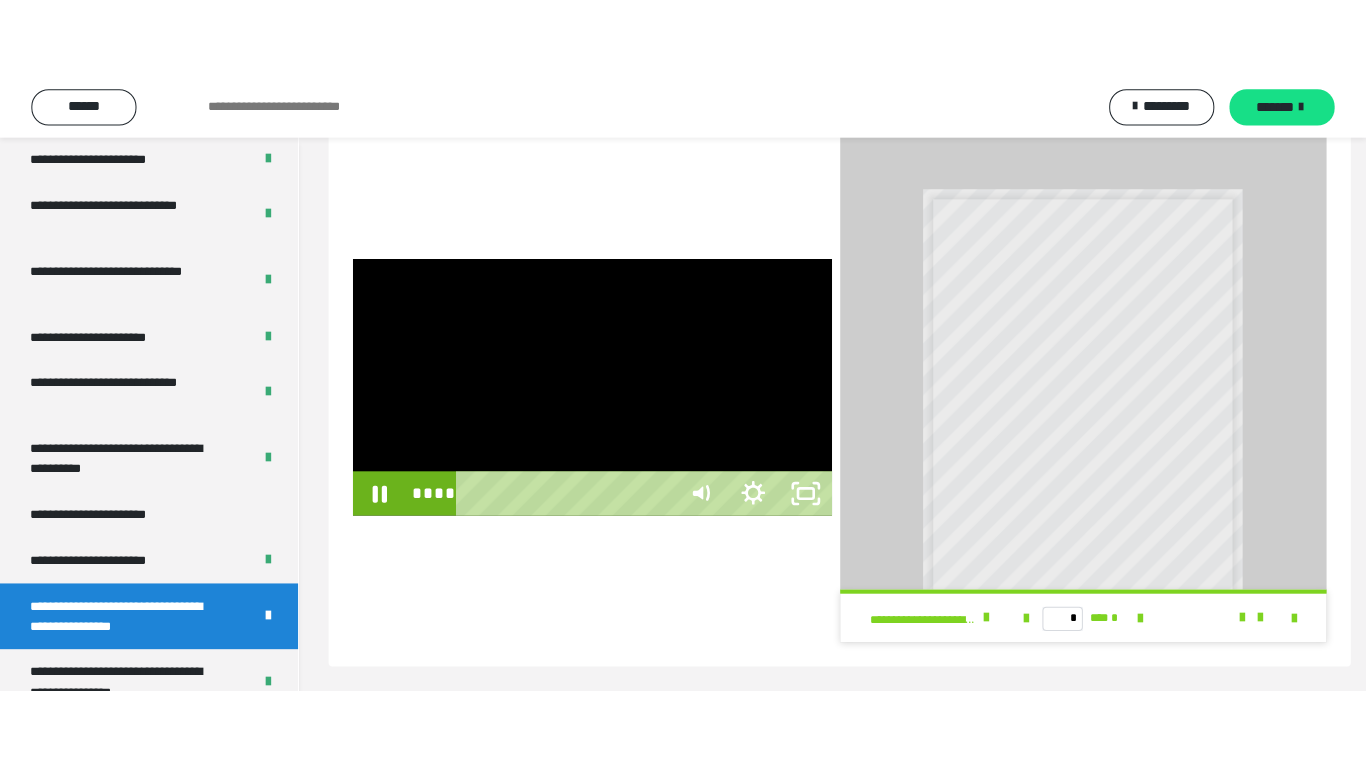 scroll, scrollTop: 384, scrollLeft: 0, axis: vertical 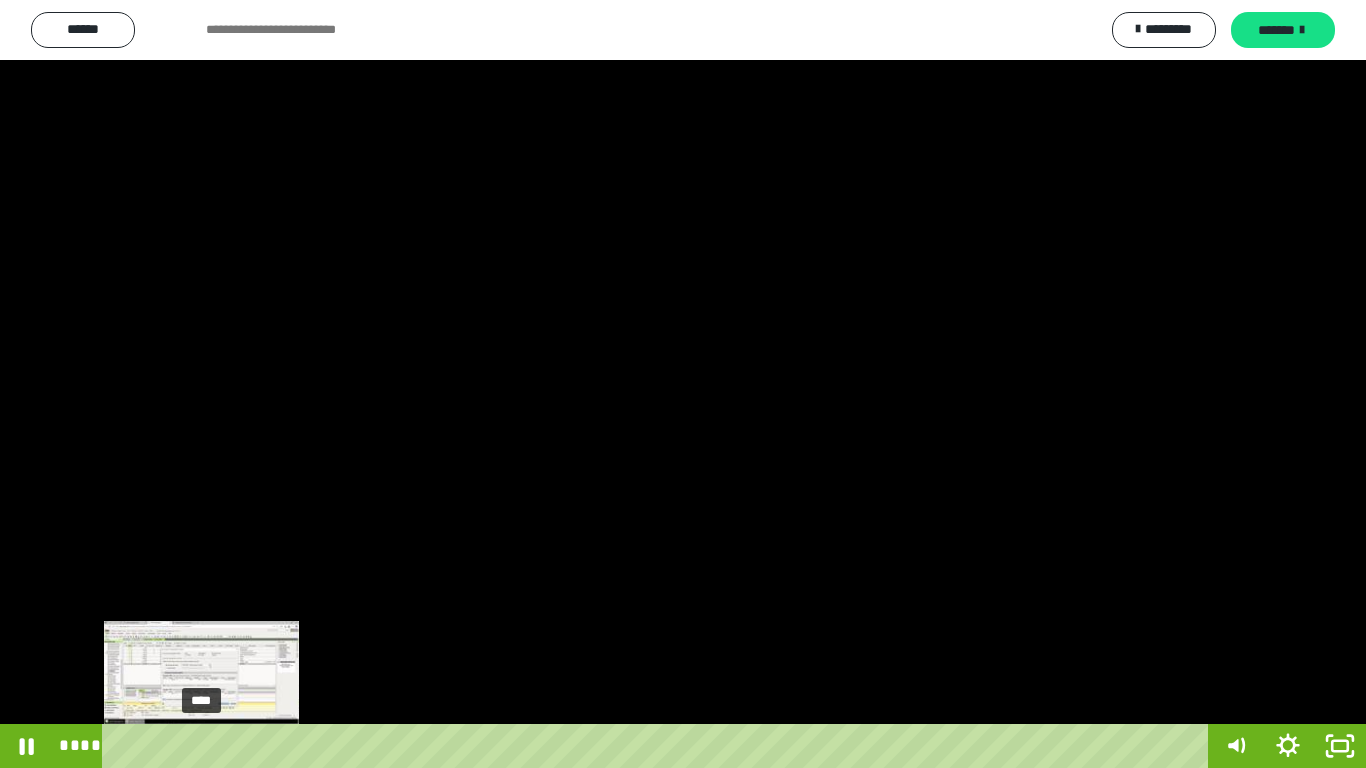 click on "****" at bounding box center [659, 746] 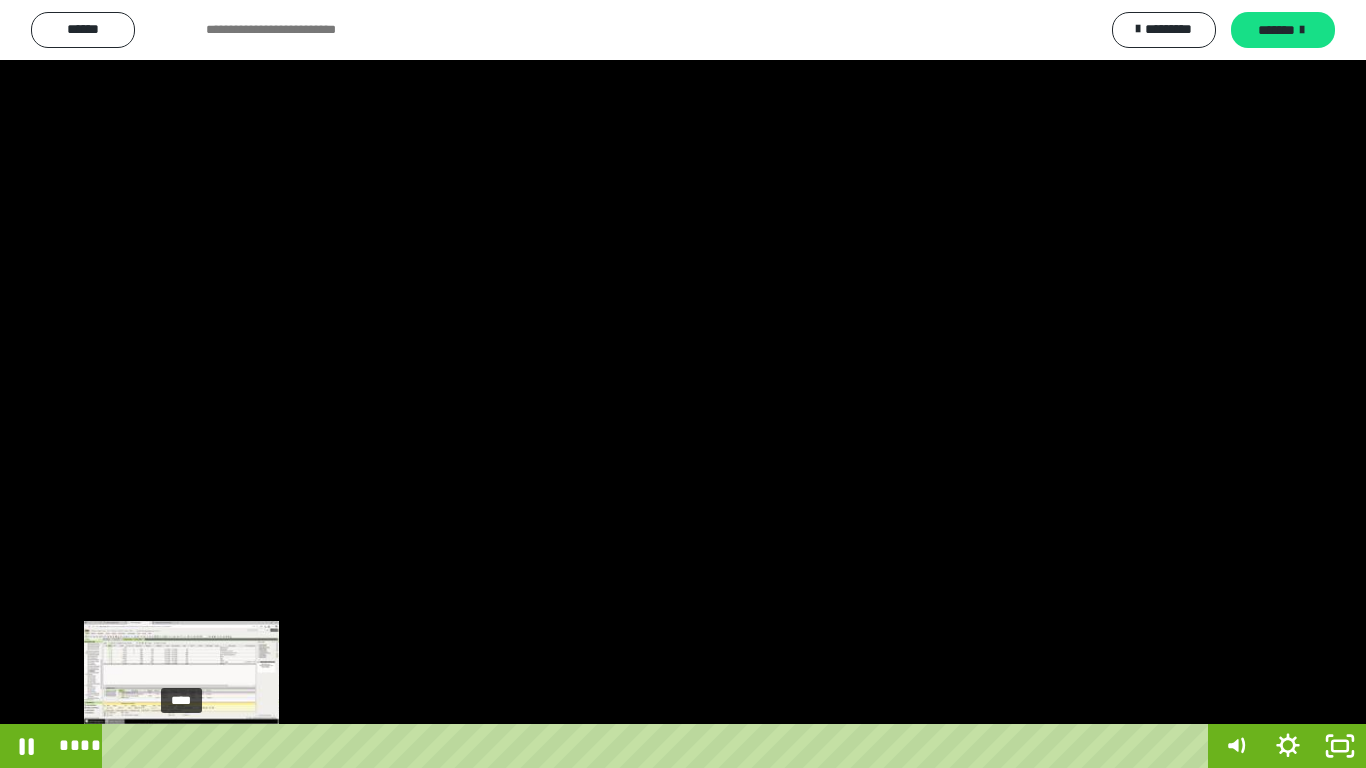 click on "****" at bounding box center [659, 746] 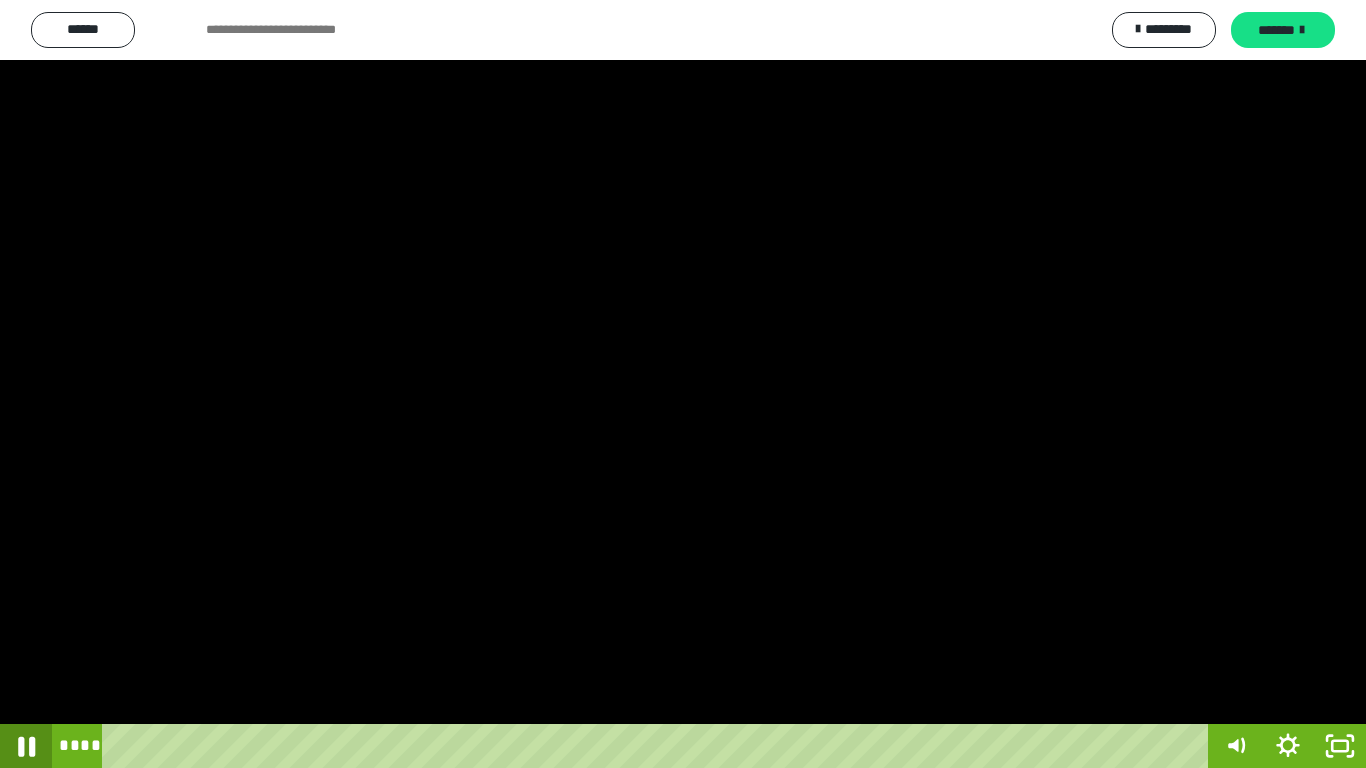 click 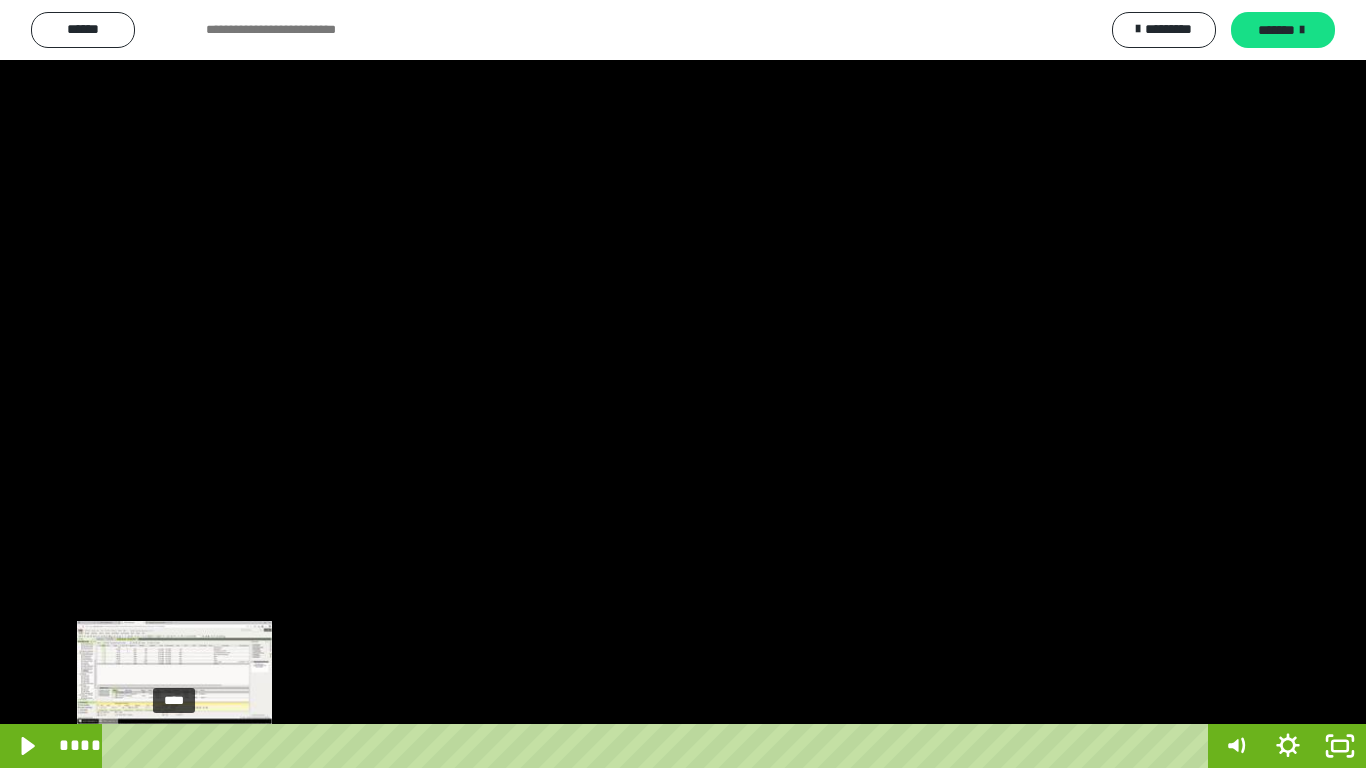 click on "****" at bounding box center [659, 746] 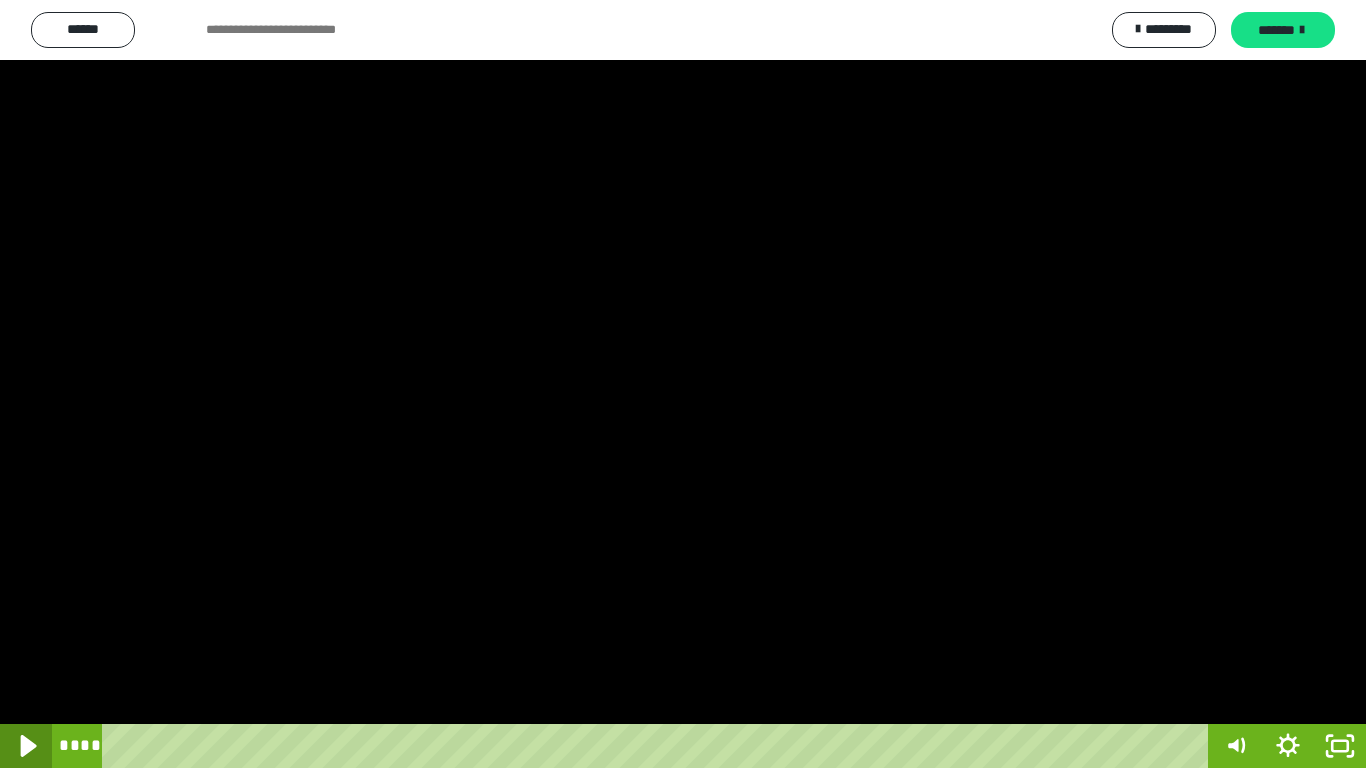 click 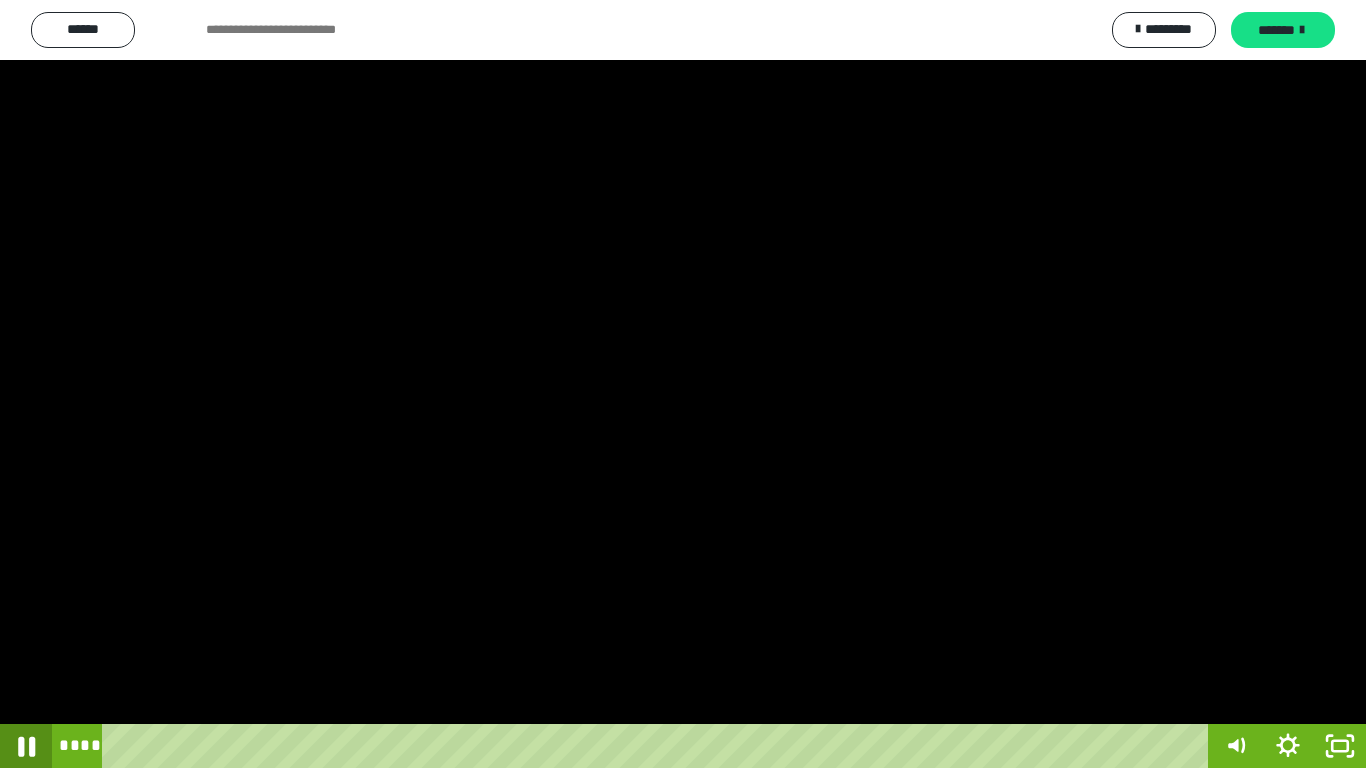 click 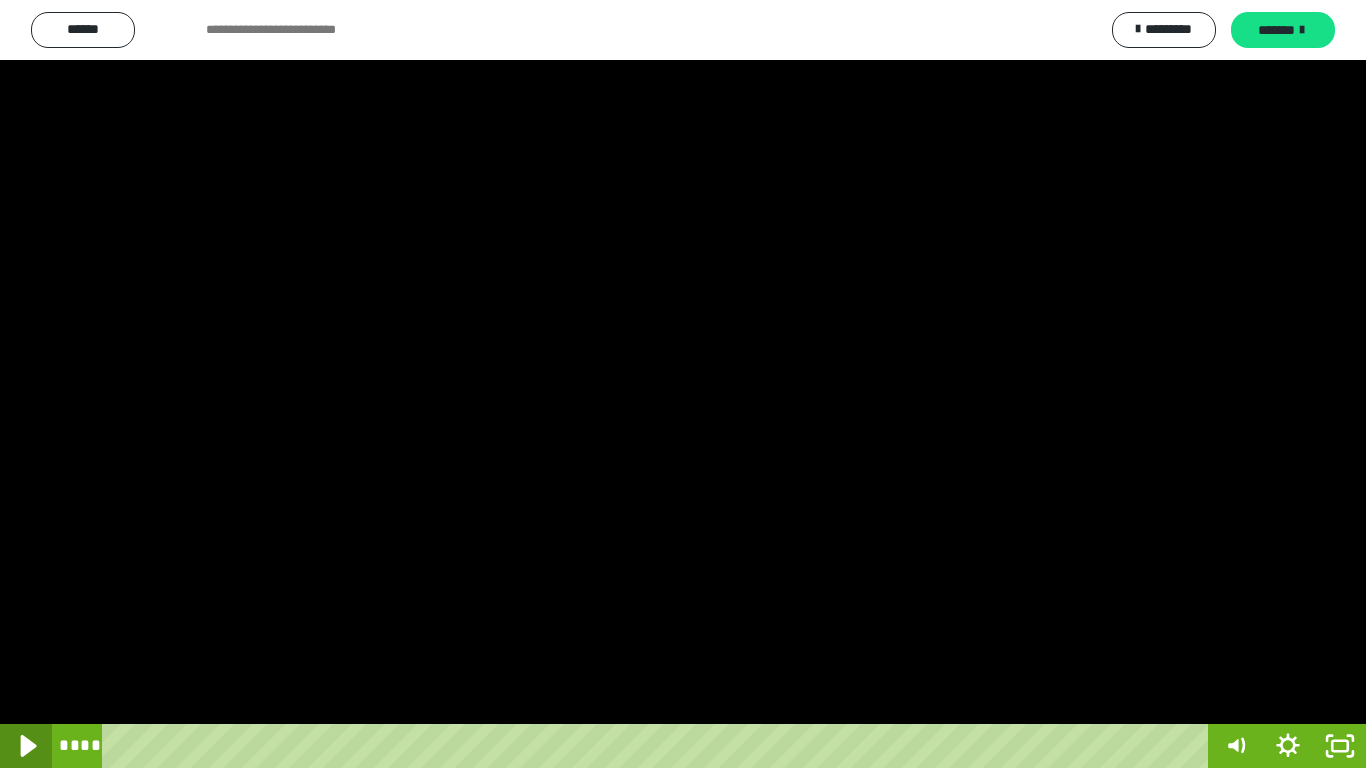 click 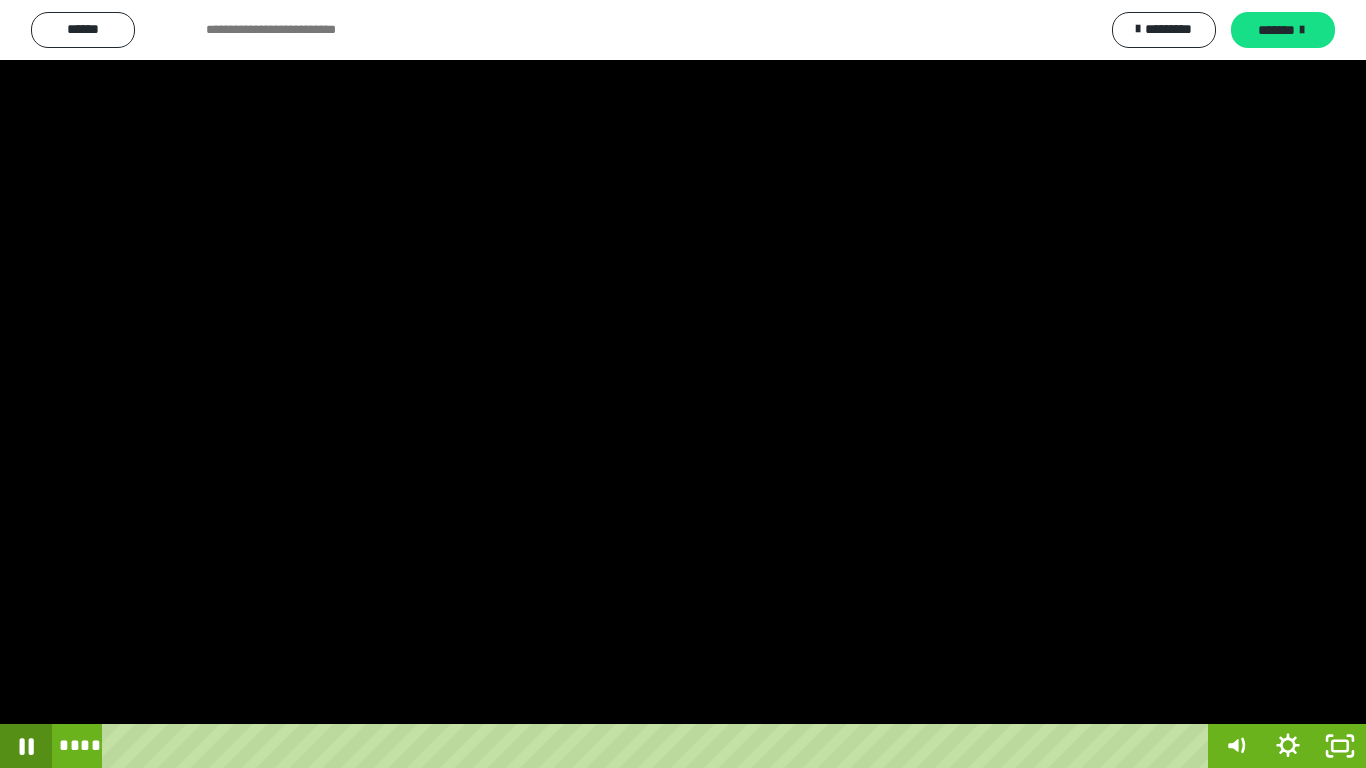 click 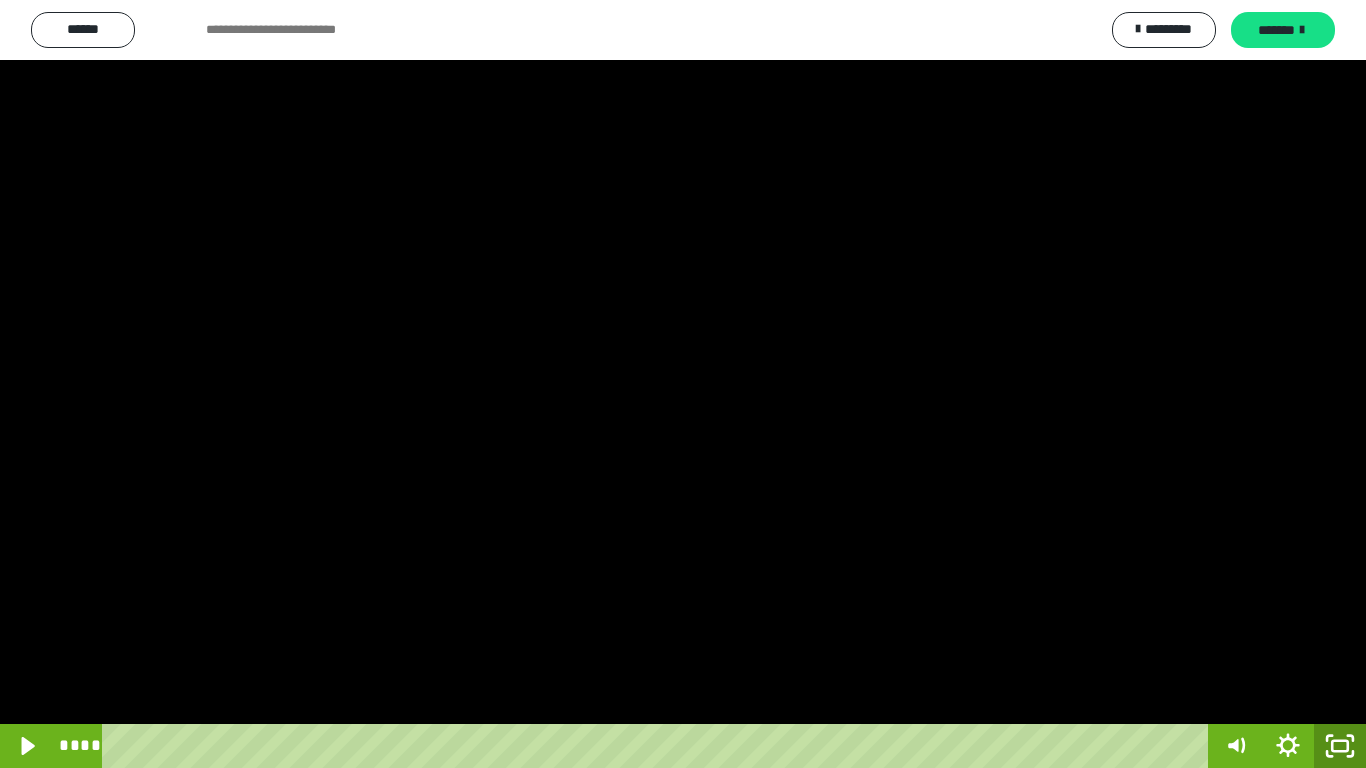 click 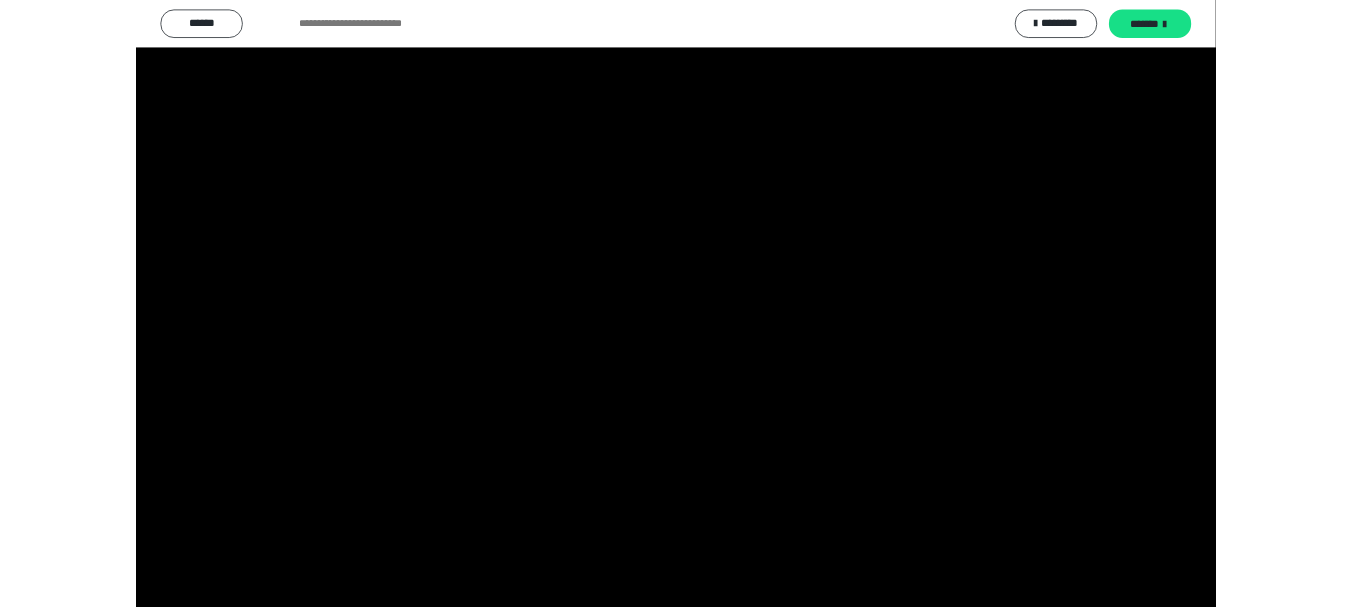 scroll, scrollTop: 4083, scrollLeft: 0, axis: vertical 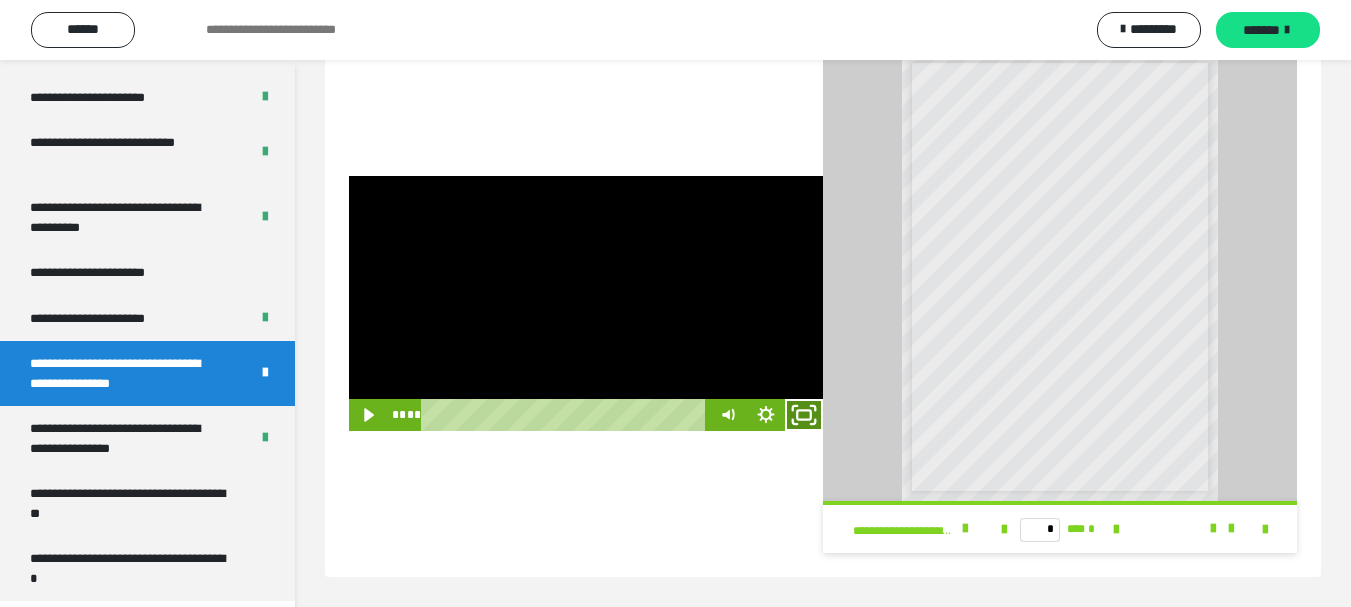 click 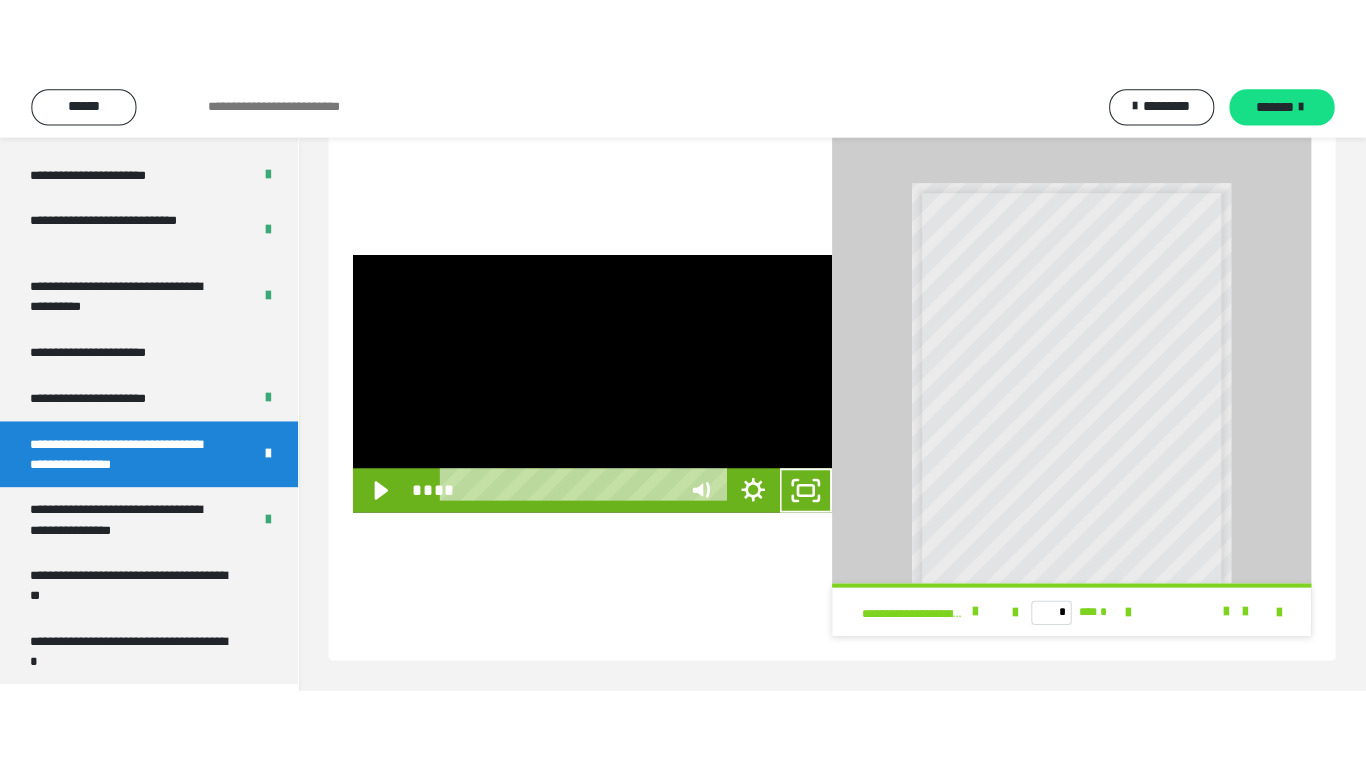 scroll, scrollTop: 384, scrollLeft: 0, axis: vertical 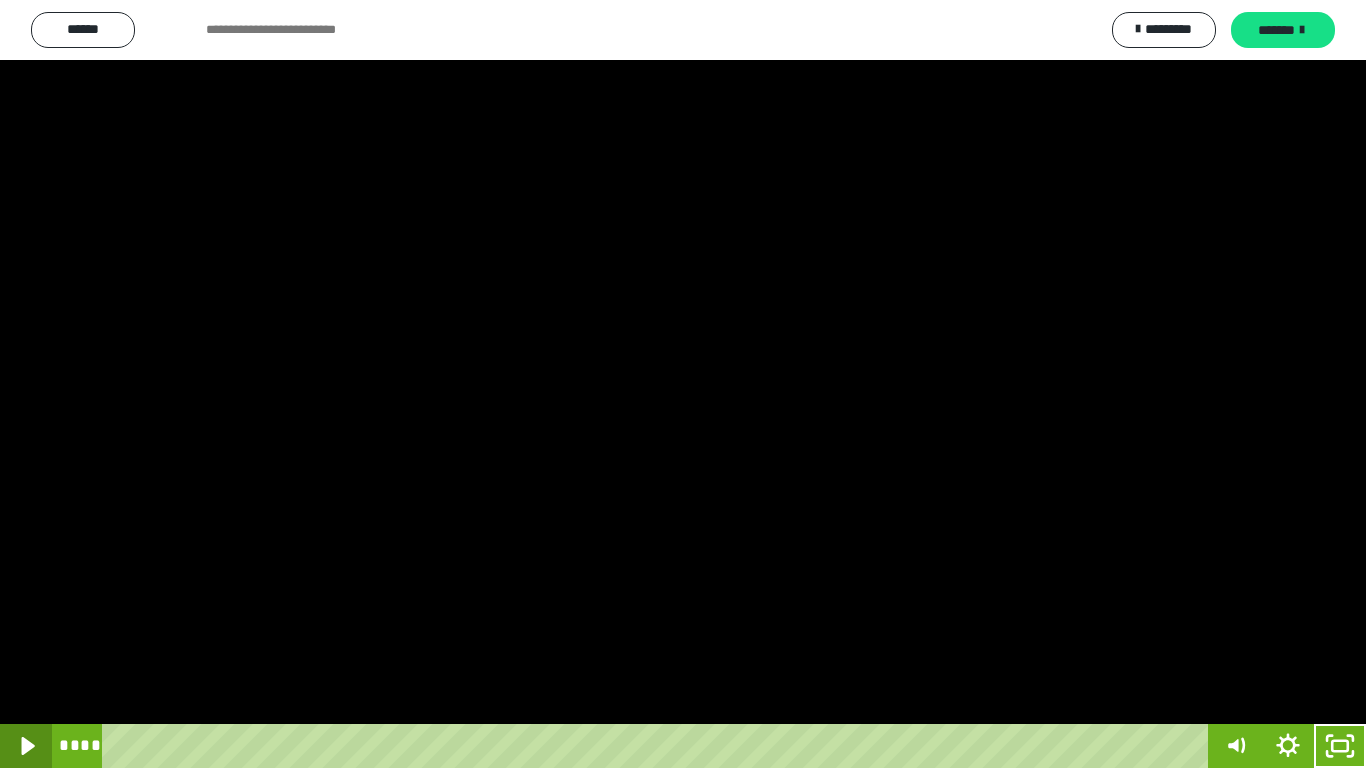 click 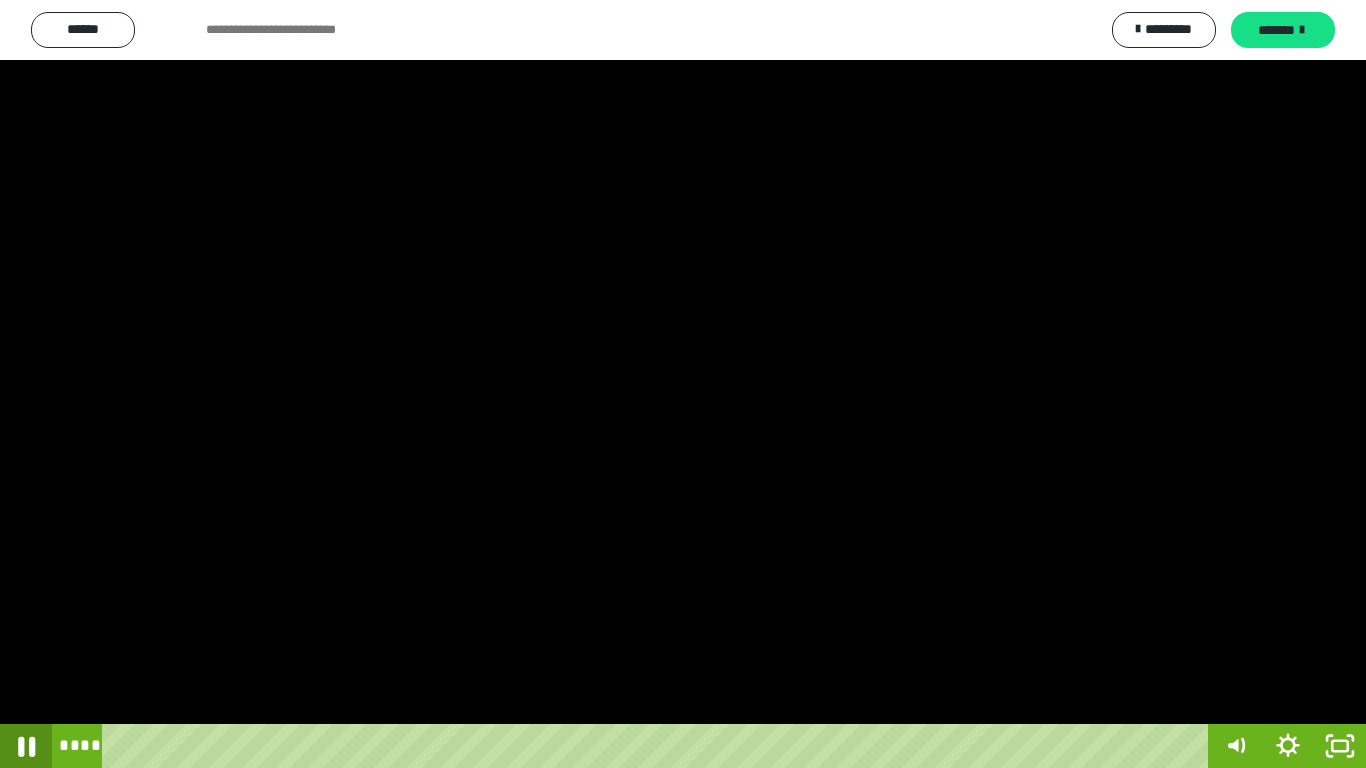 click 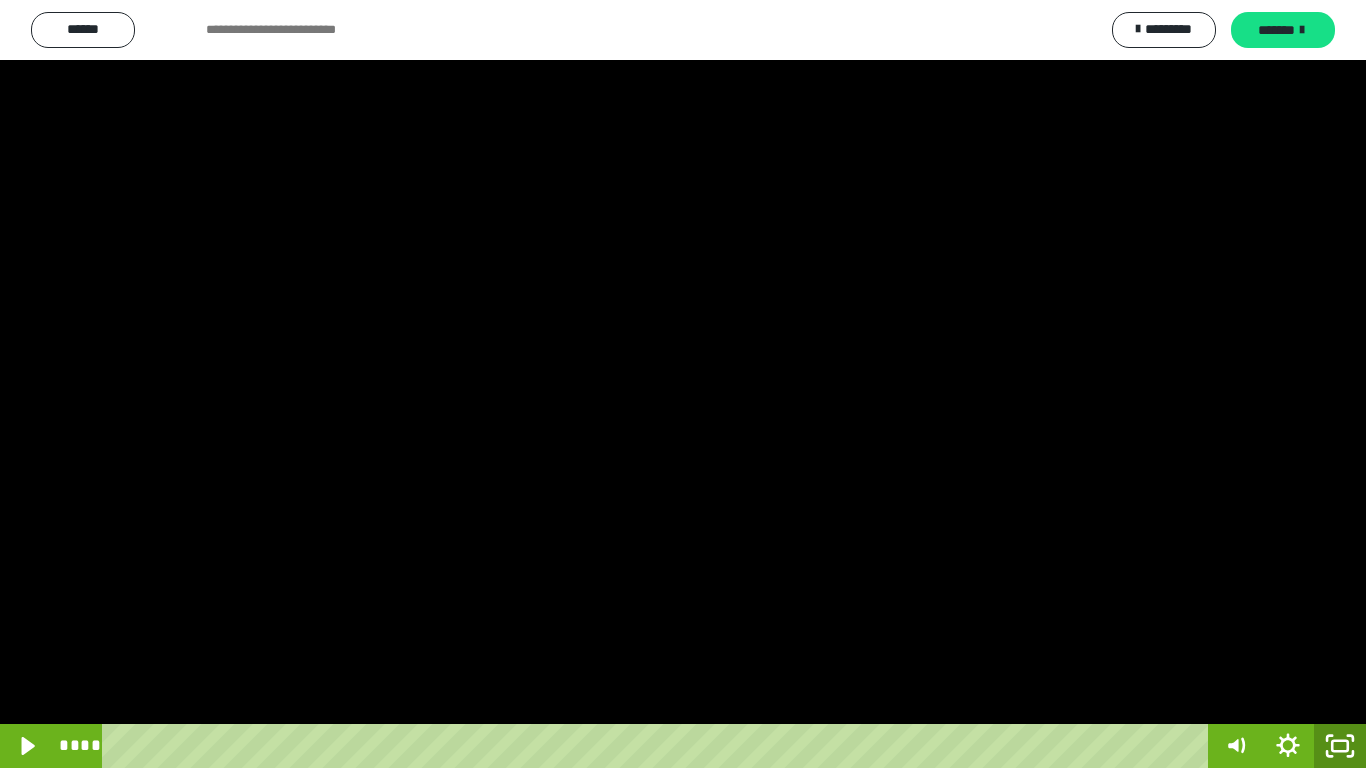 click 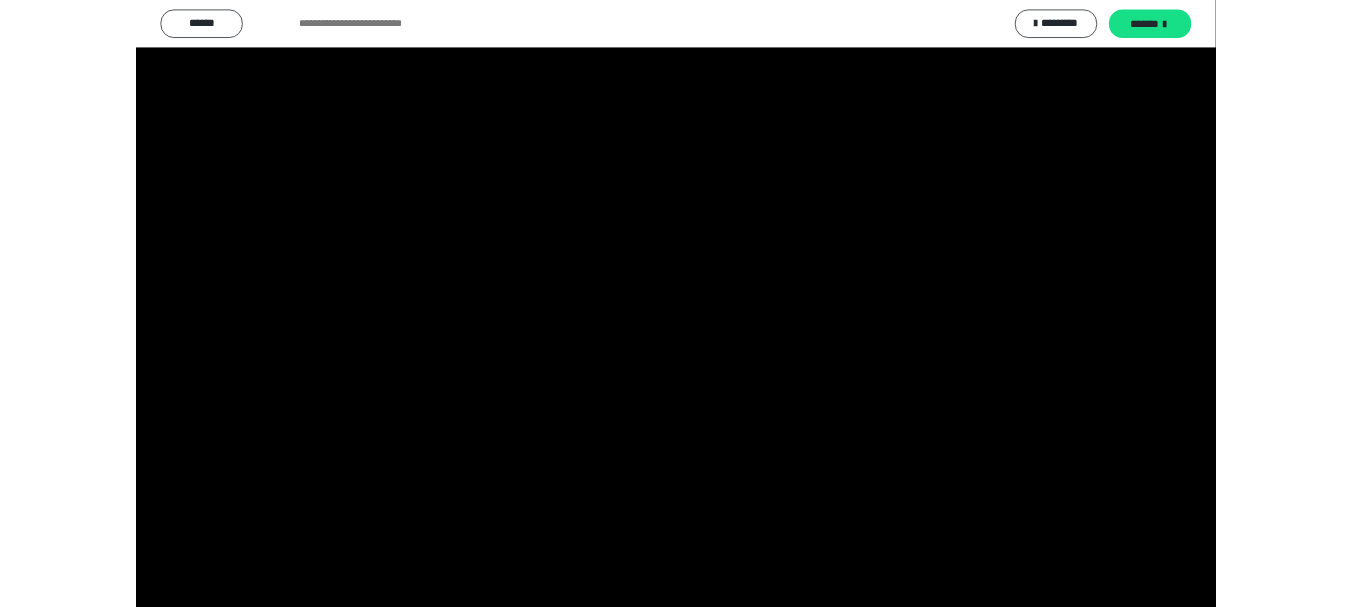 scroll, scrollTop: 4083, scrollLeft: 0, axis: vertical 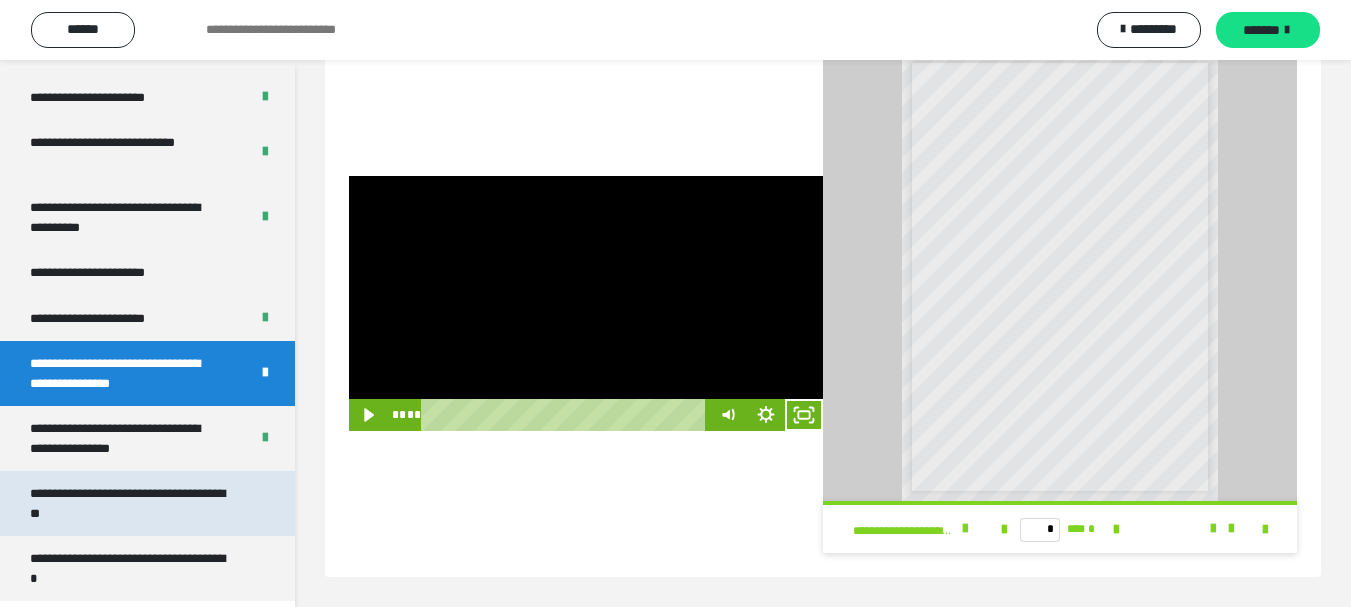 click on "**********" at bounding box center [132, 503] 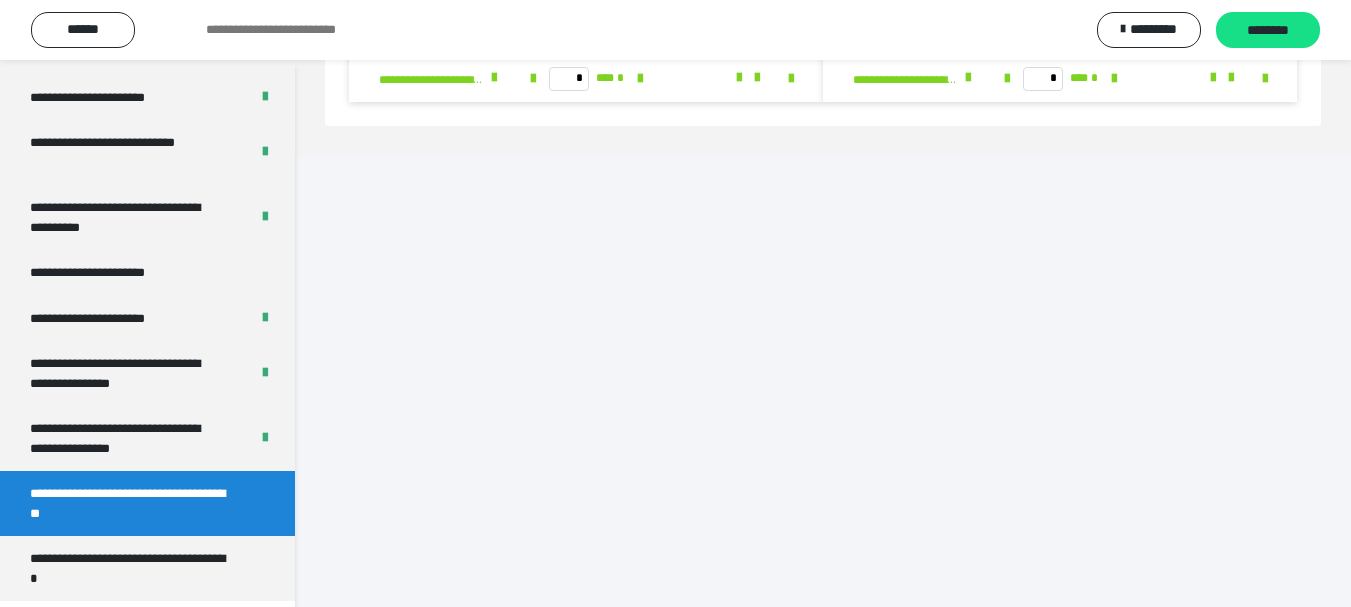 scroll, scrollTop: 88, scrollLeft: 0, axis: vertical 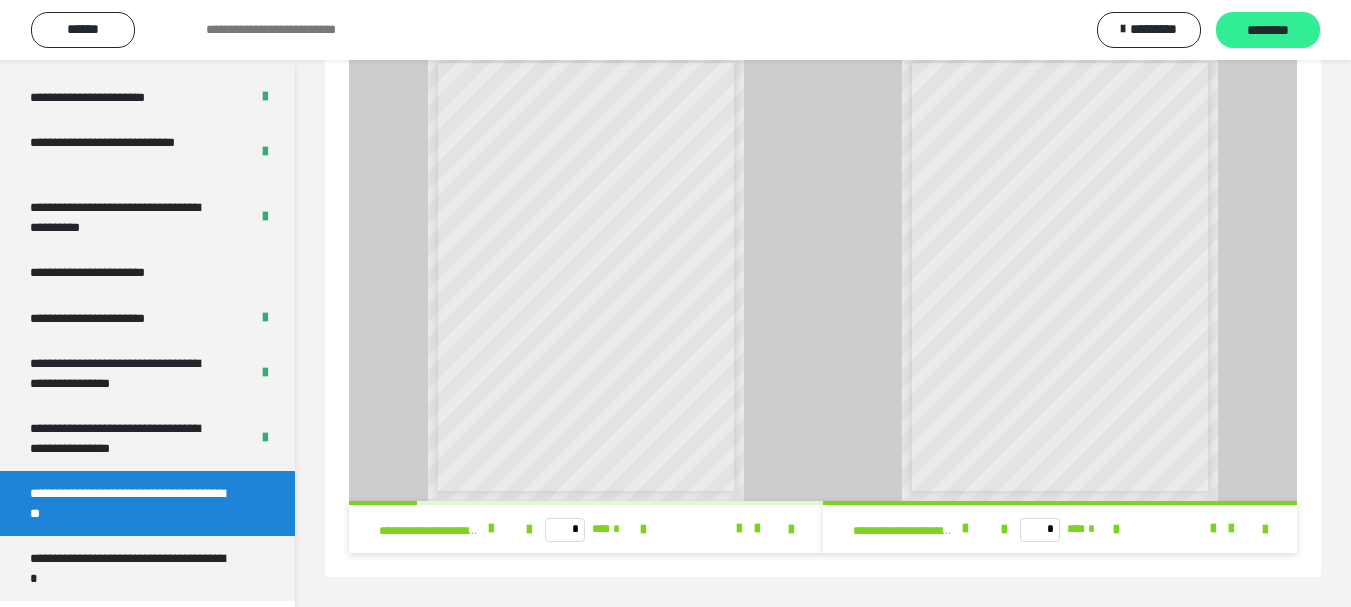 click on "********" at bounding box center (1268, 31) 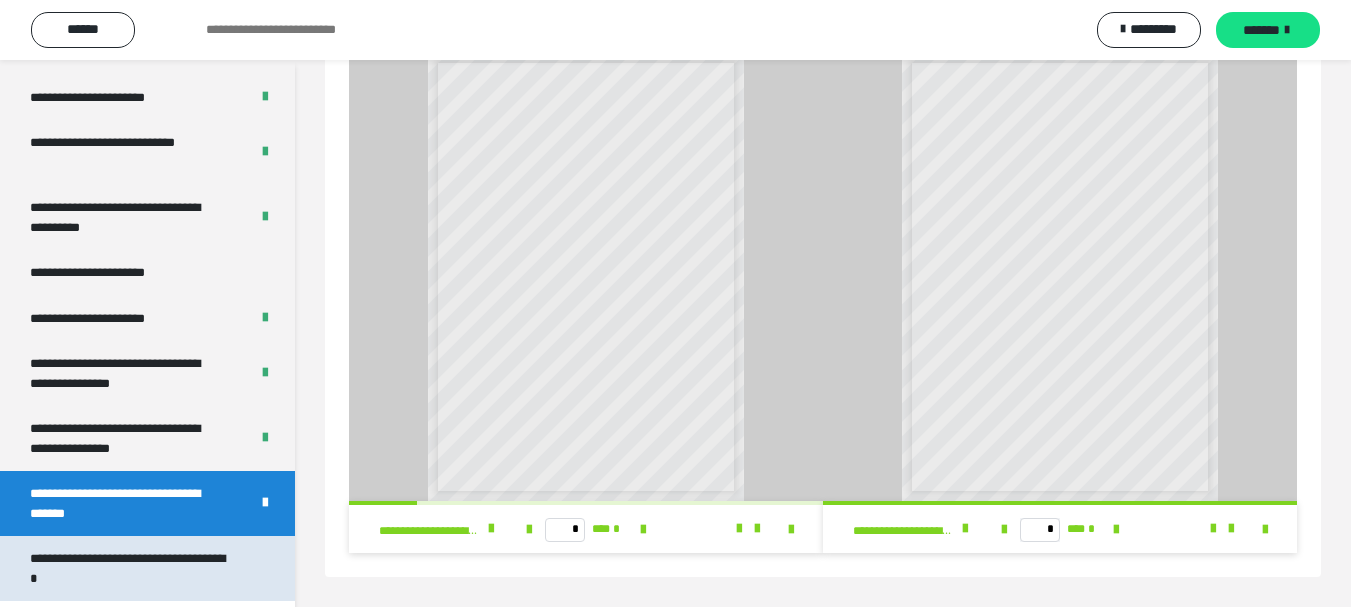 click on "**********" at bounding box center [132, 568] 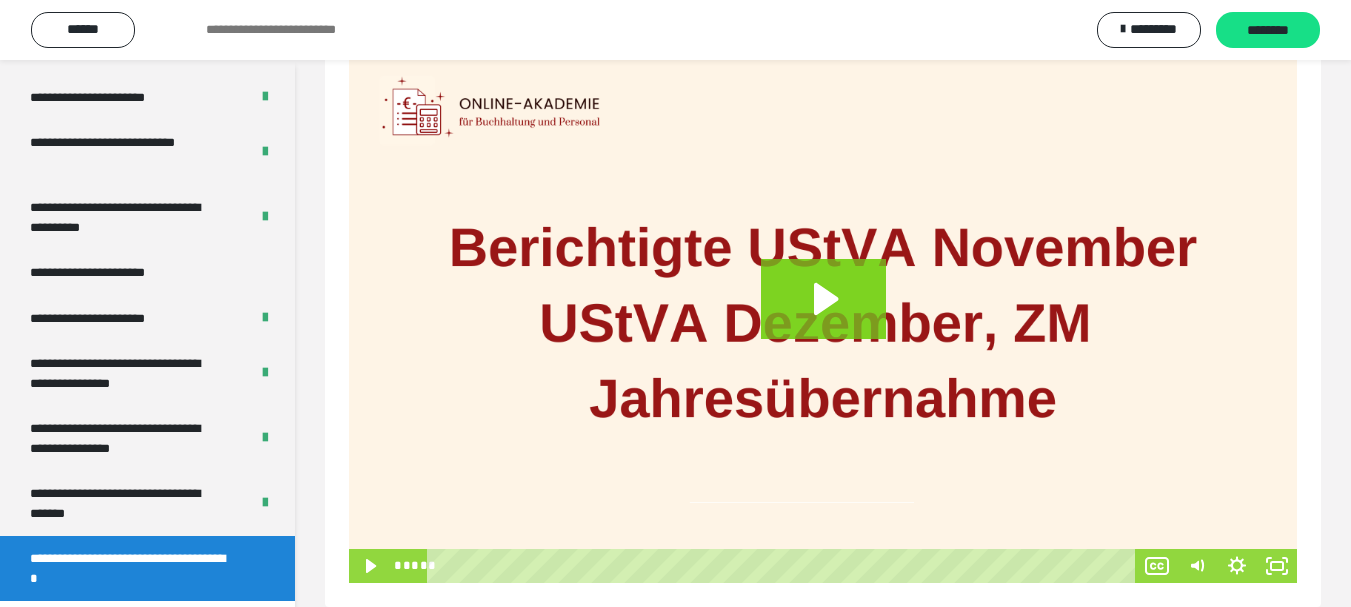 scroll, scrollTop: 322, scrollLeft: 0, axis: vertical 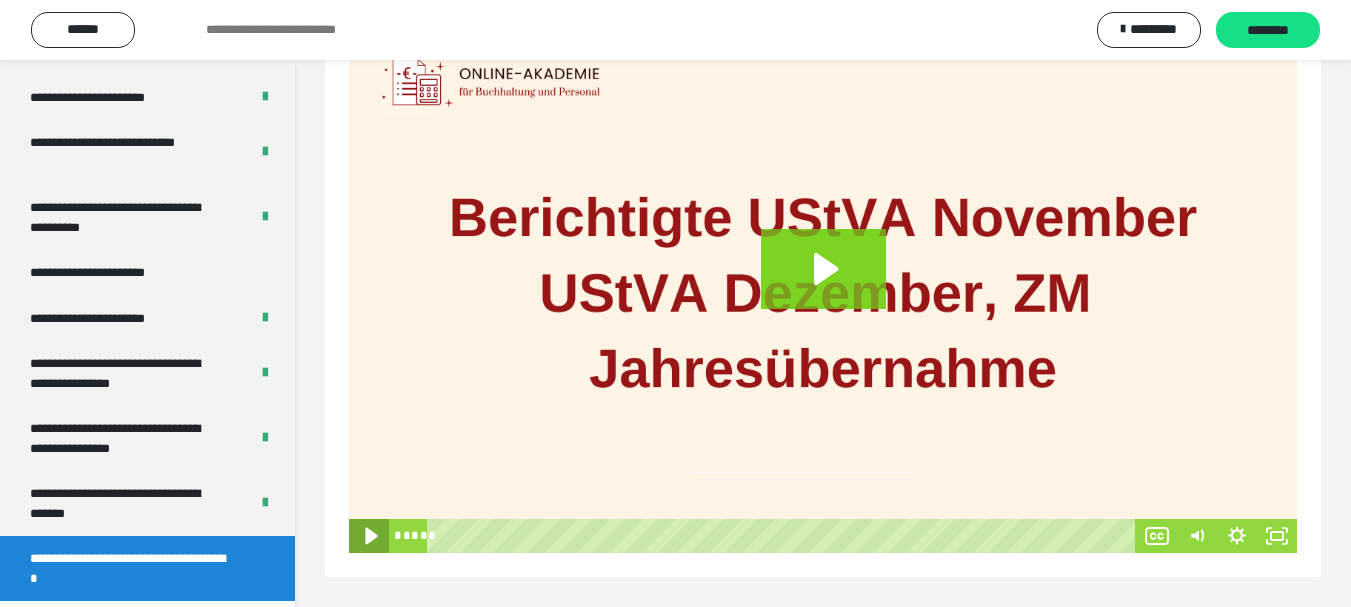 click 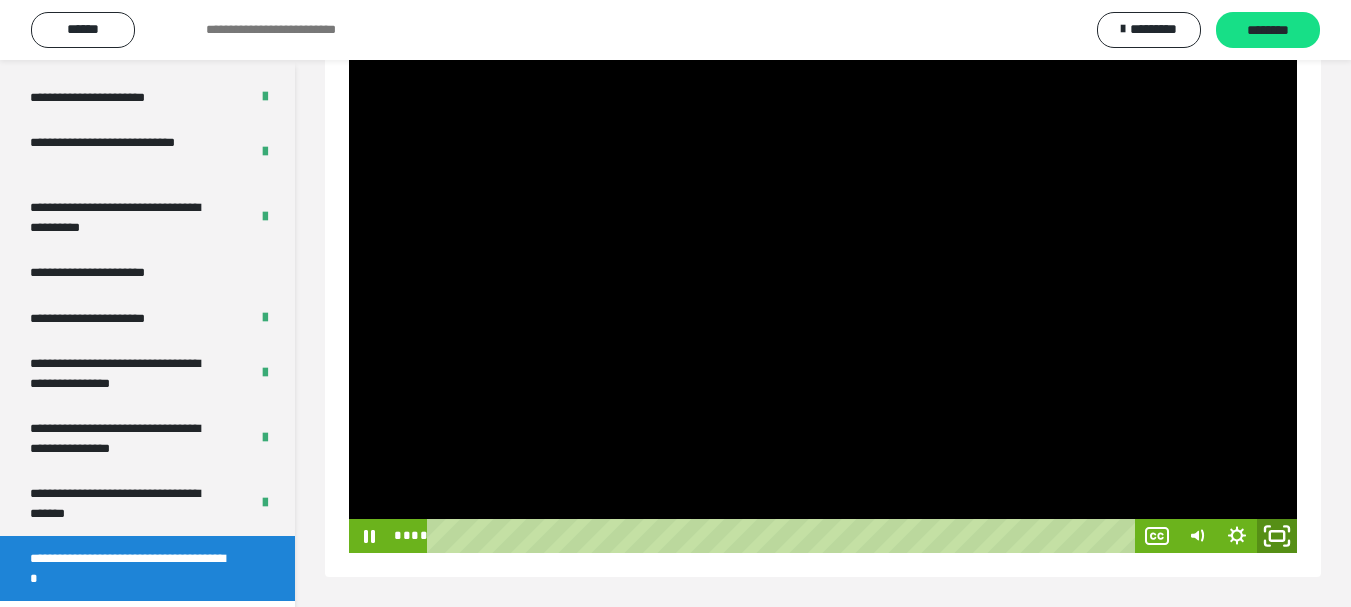 click 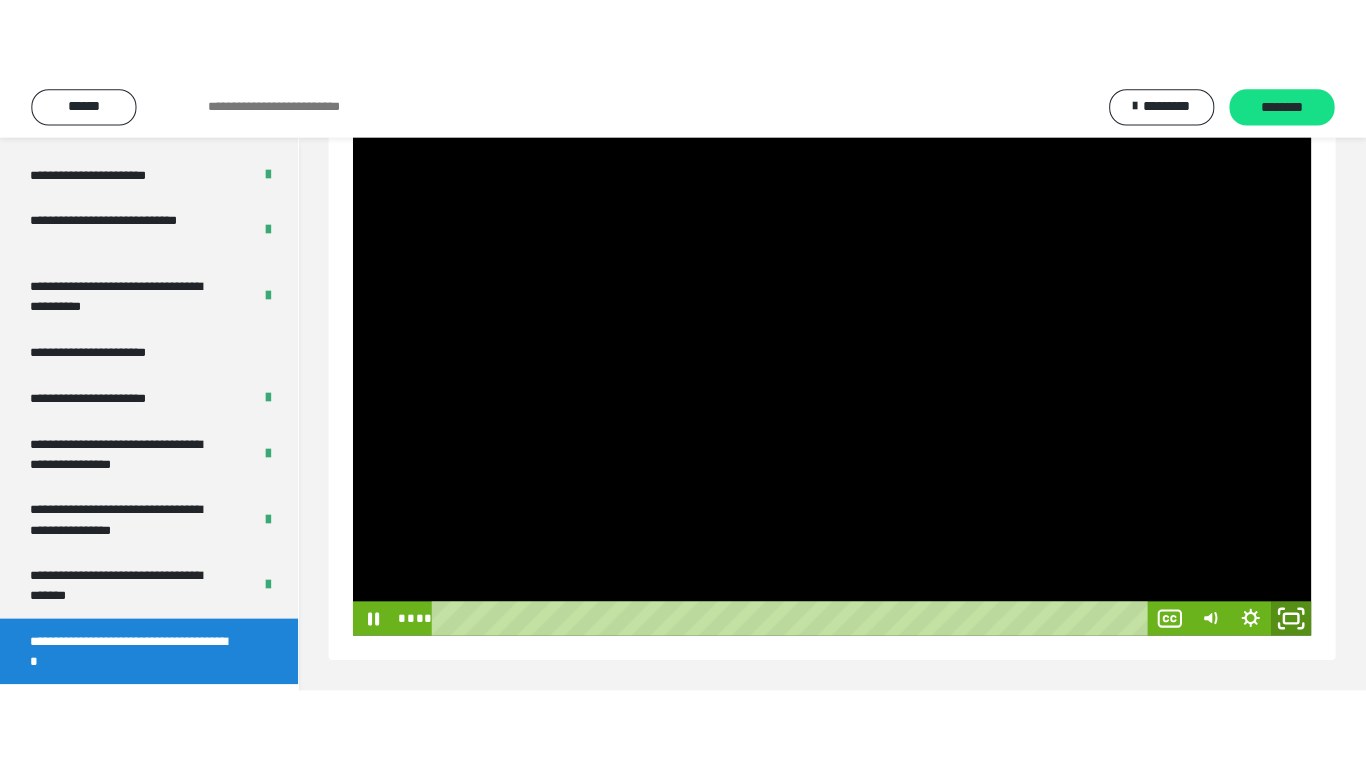 scroll, scrollTop: 171, scrollLeft: 0, axis: vertical 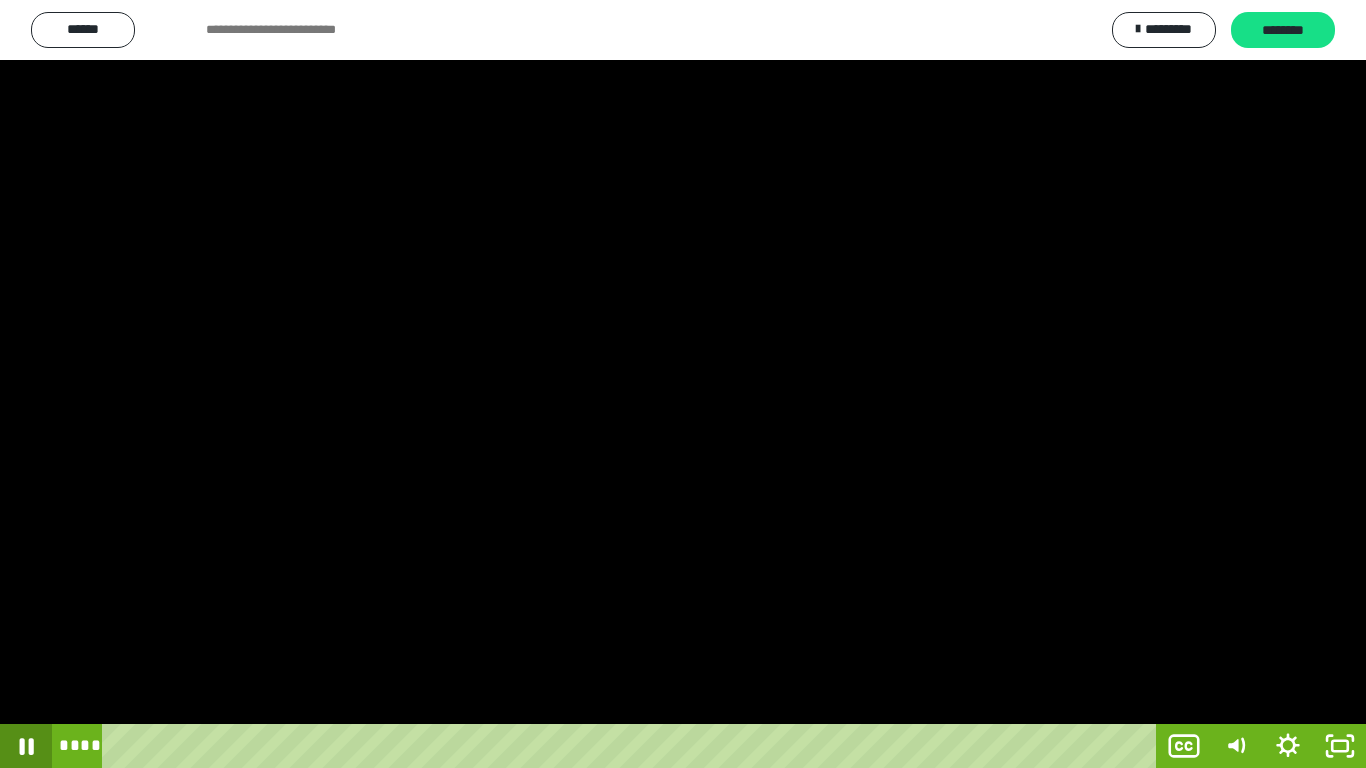 click 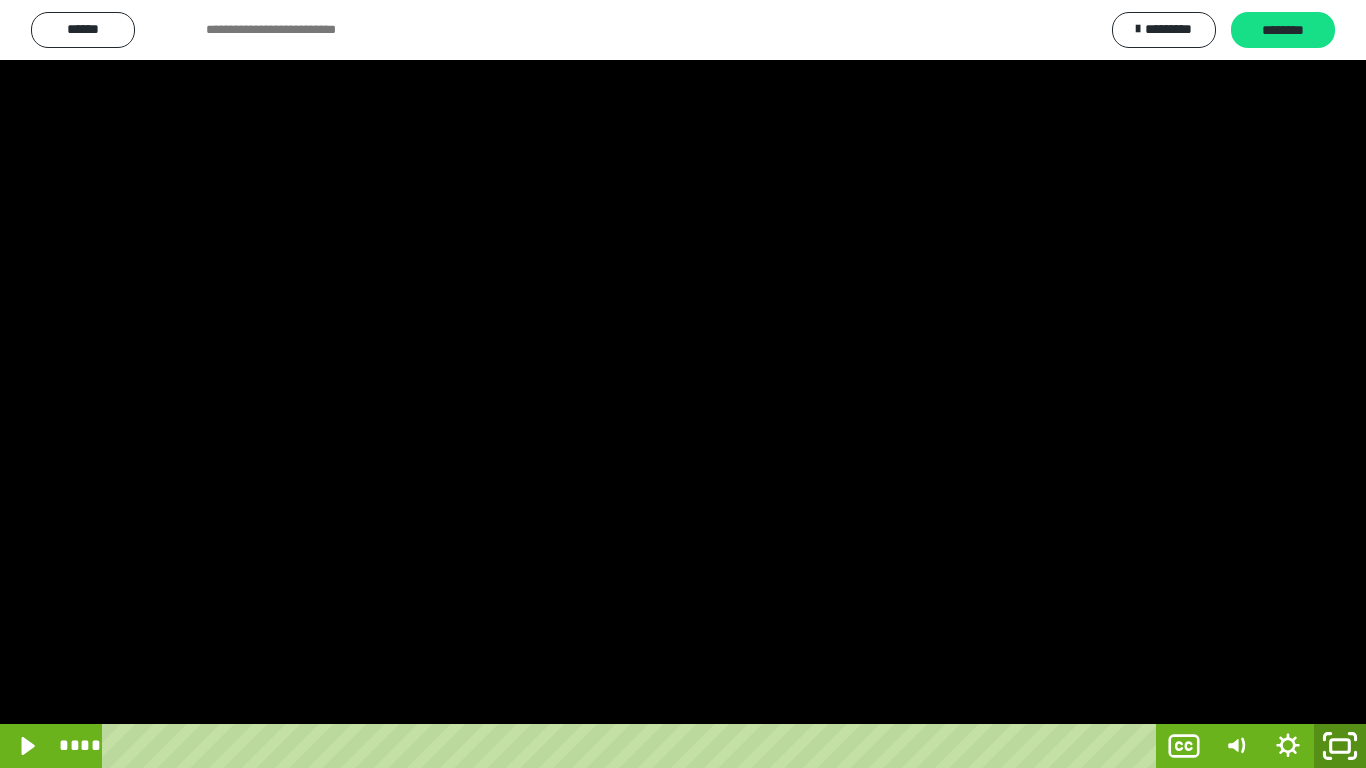 click 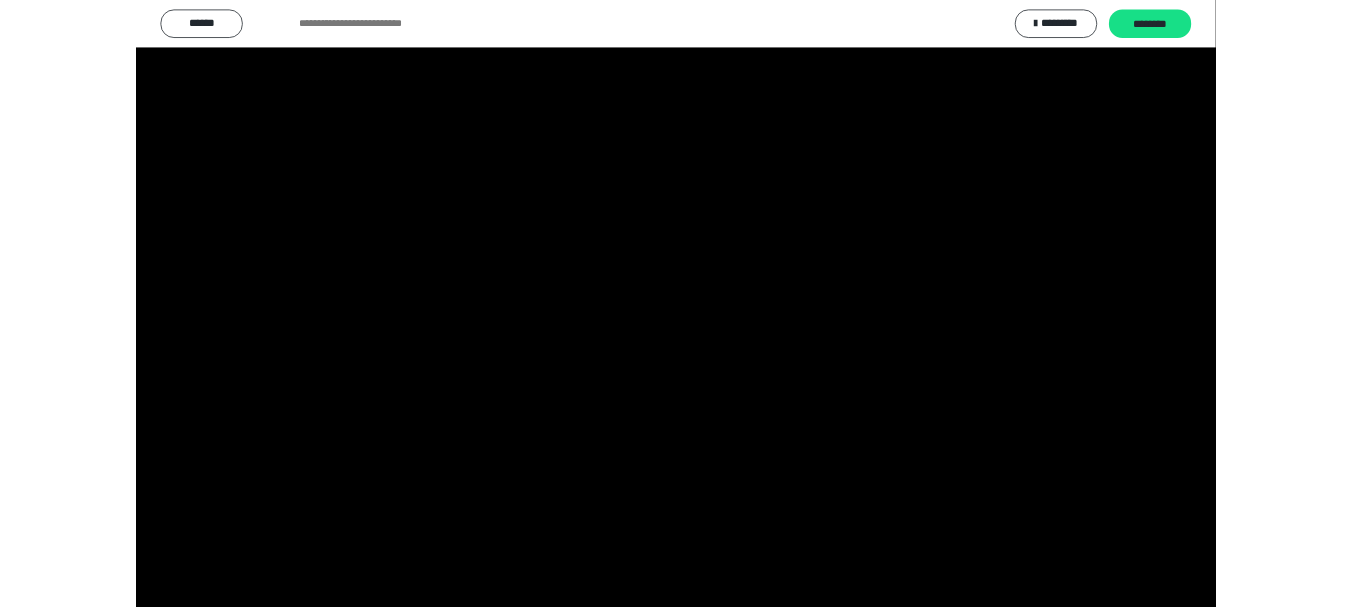 scroll, scrollTop: 4083, scrollLeft: 0, axis: vertical 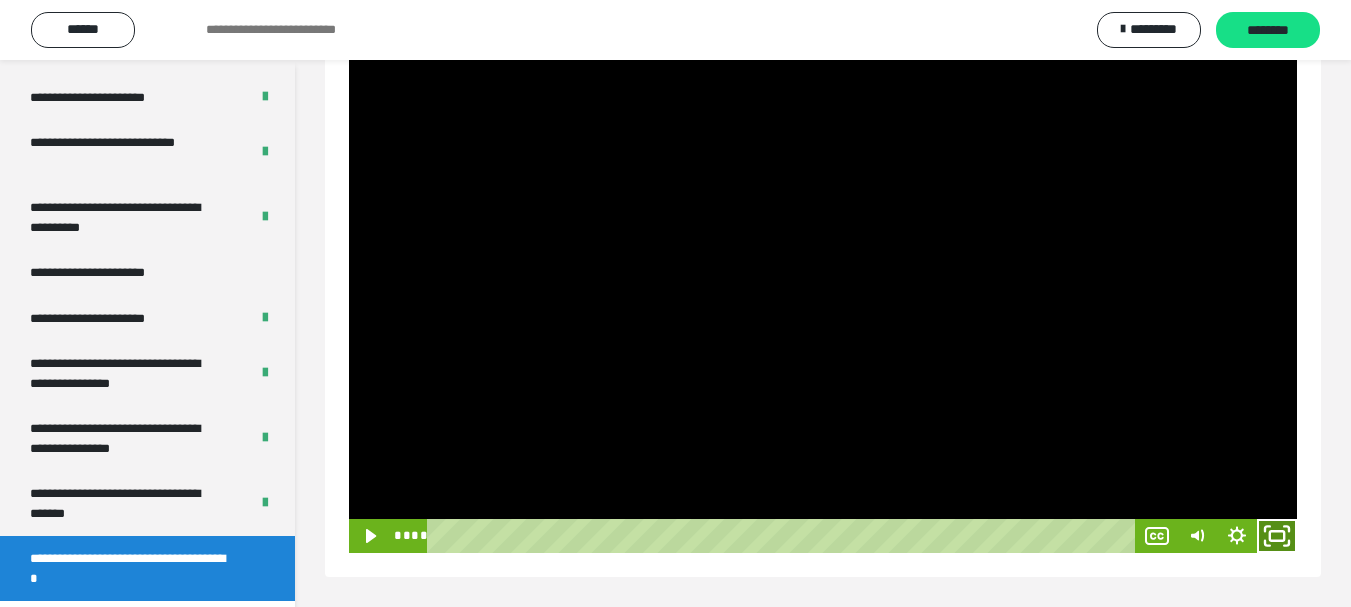 click 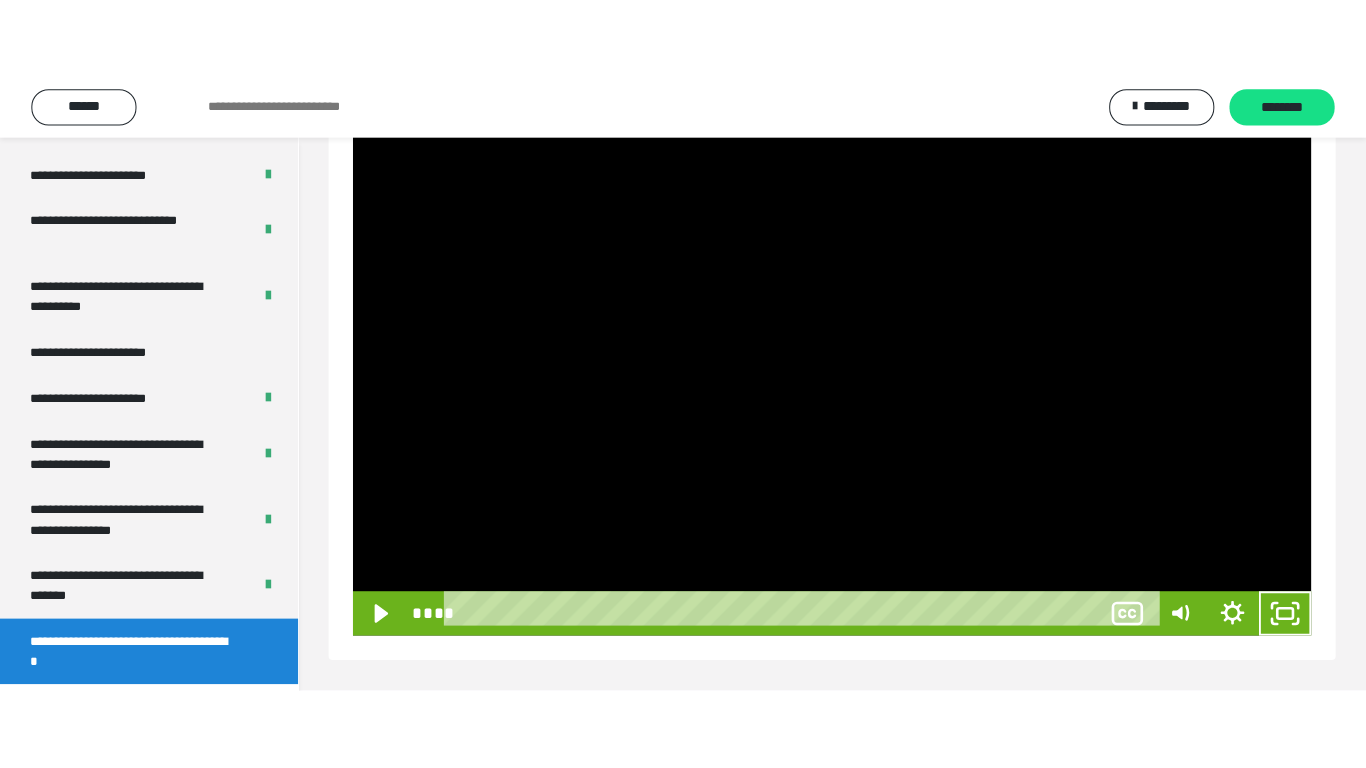 scroll, scrollTop: 171, scrollLeft: 0, axis: vertical 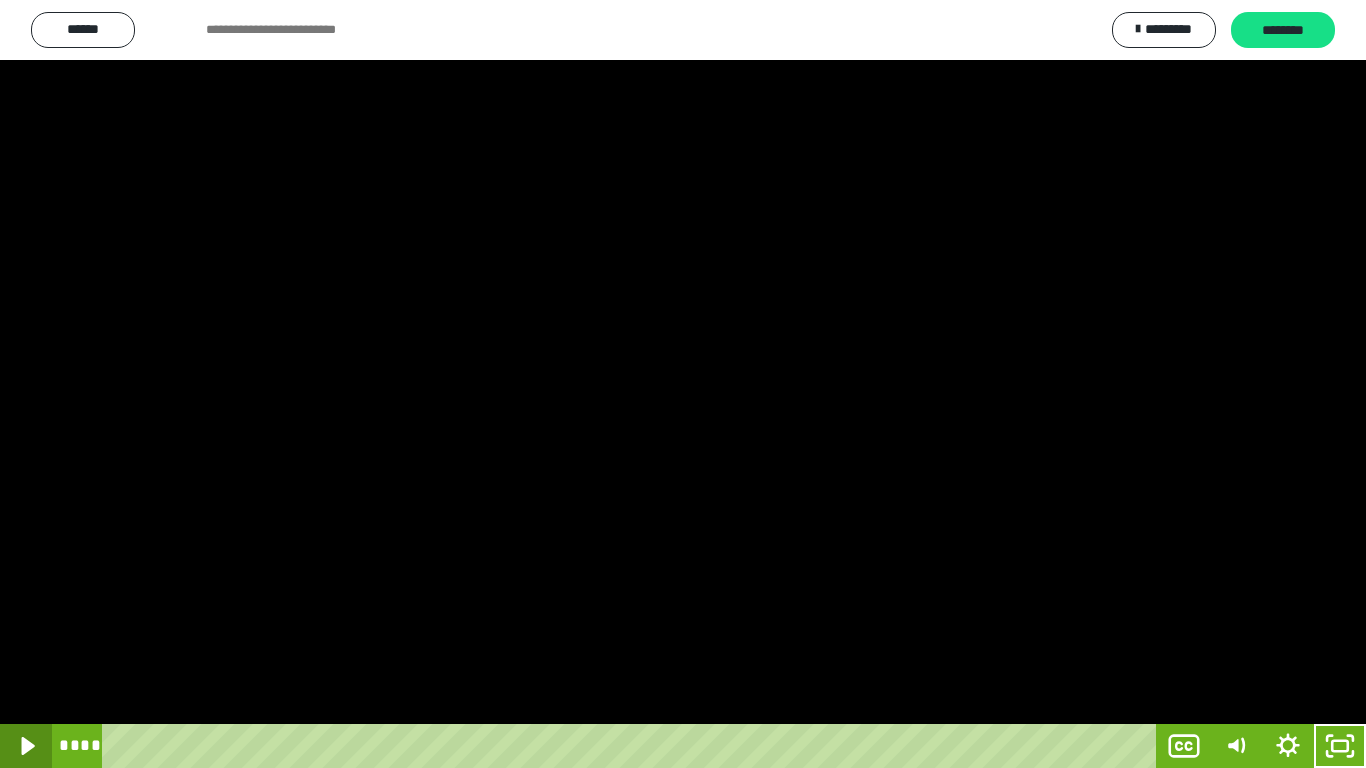 click 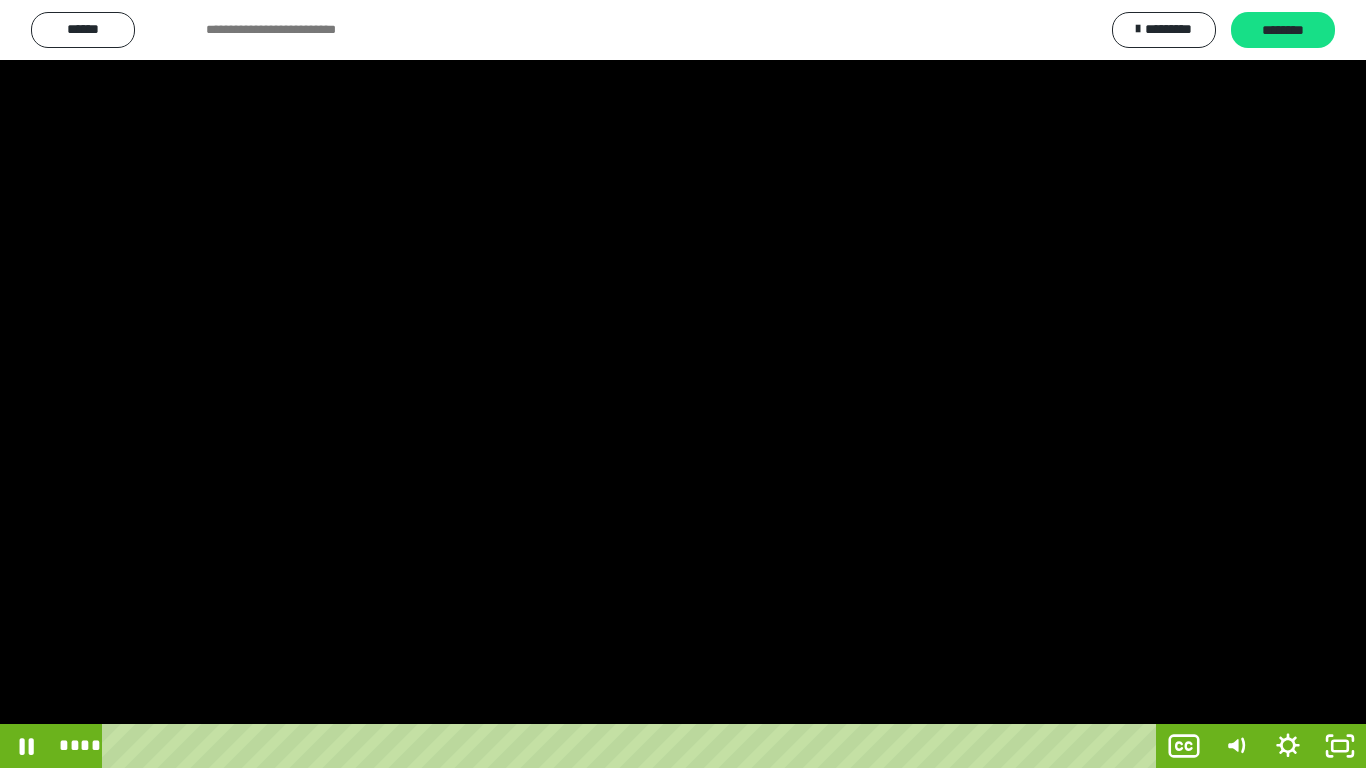 click at bounding box center (683, 384) 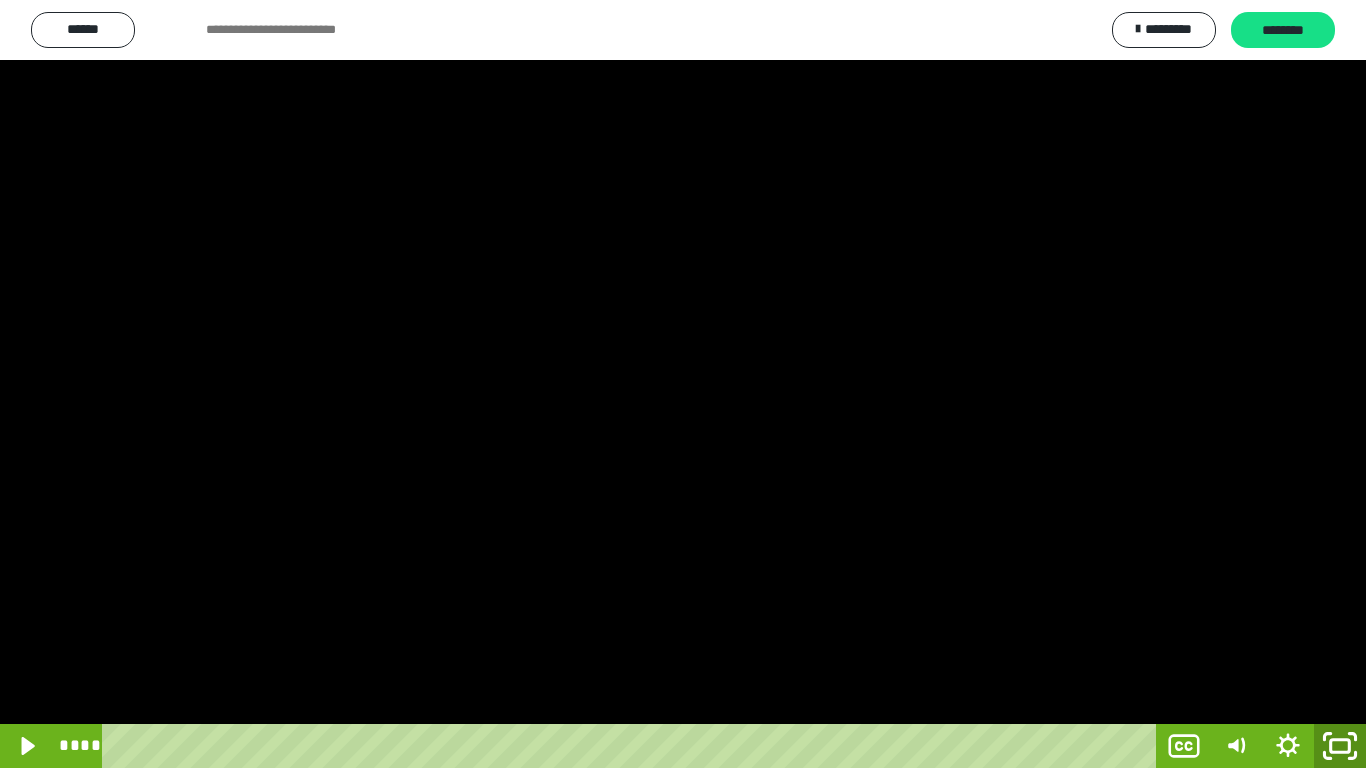 click 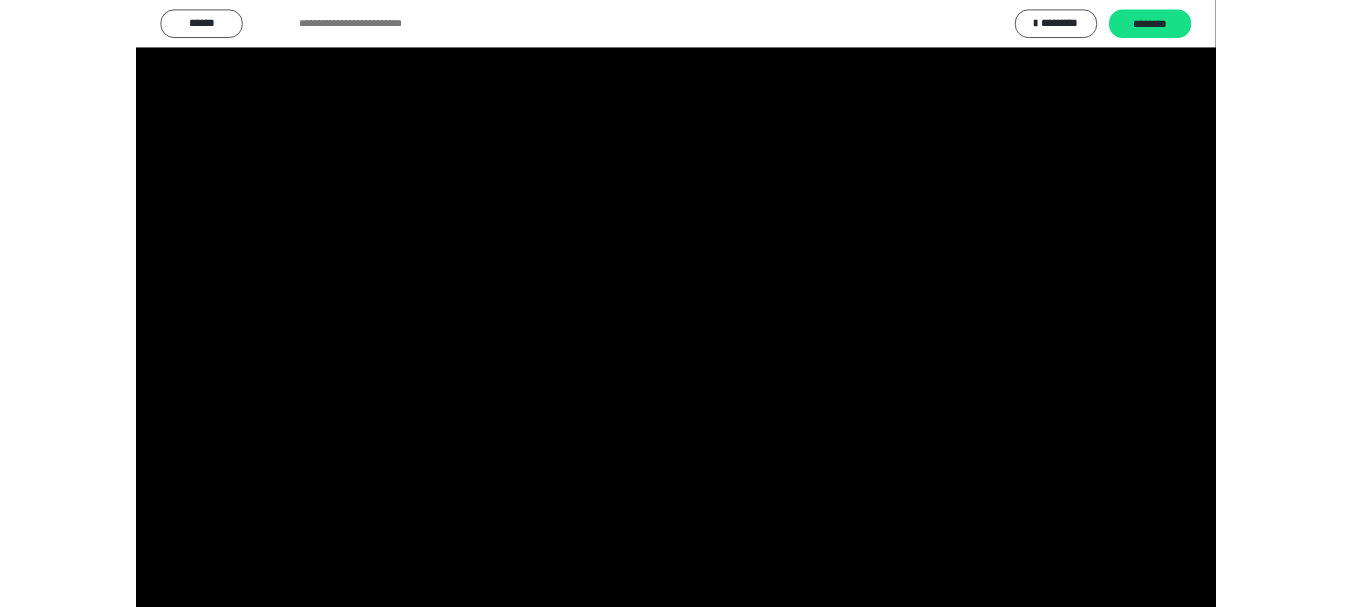 scroll, scrollTop: 4083, scrollLeft: 0, axis: vertical 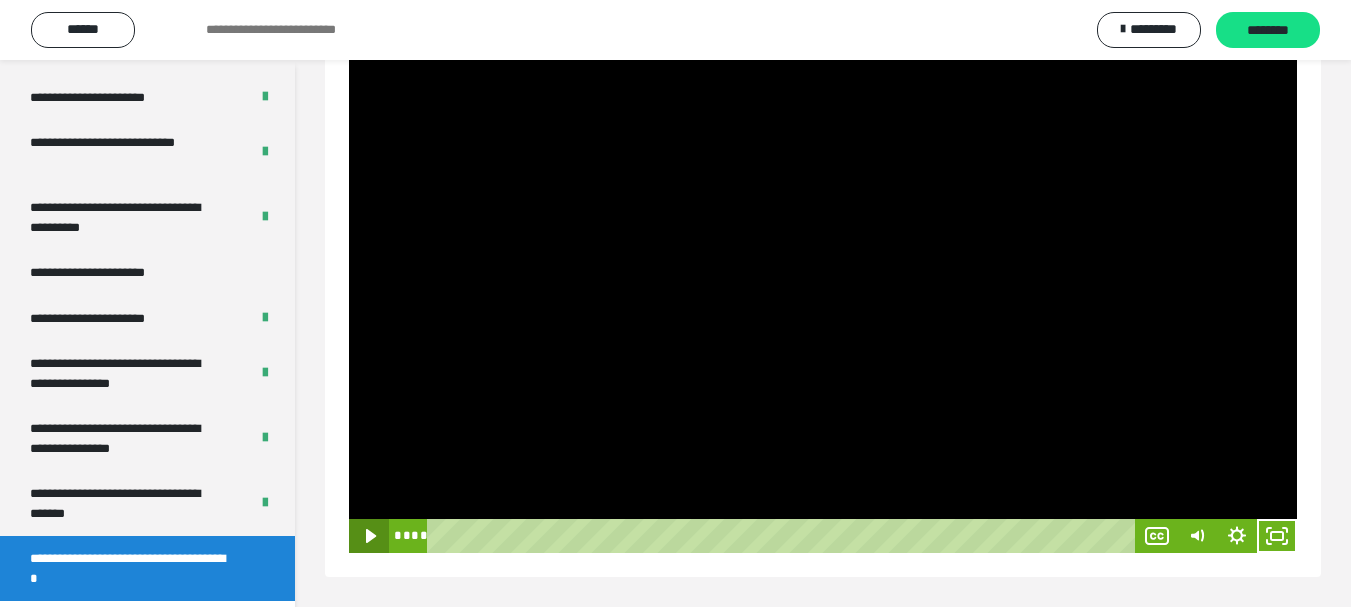 click 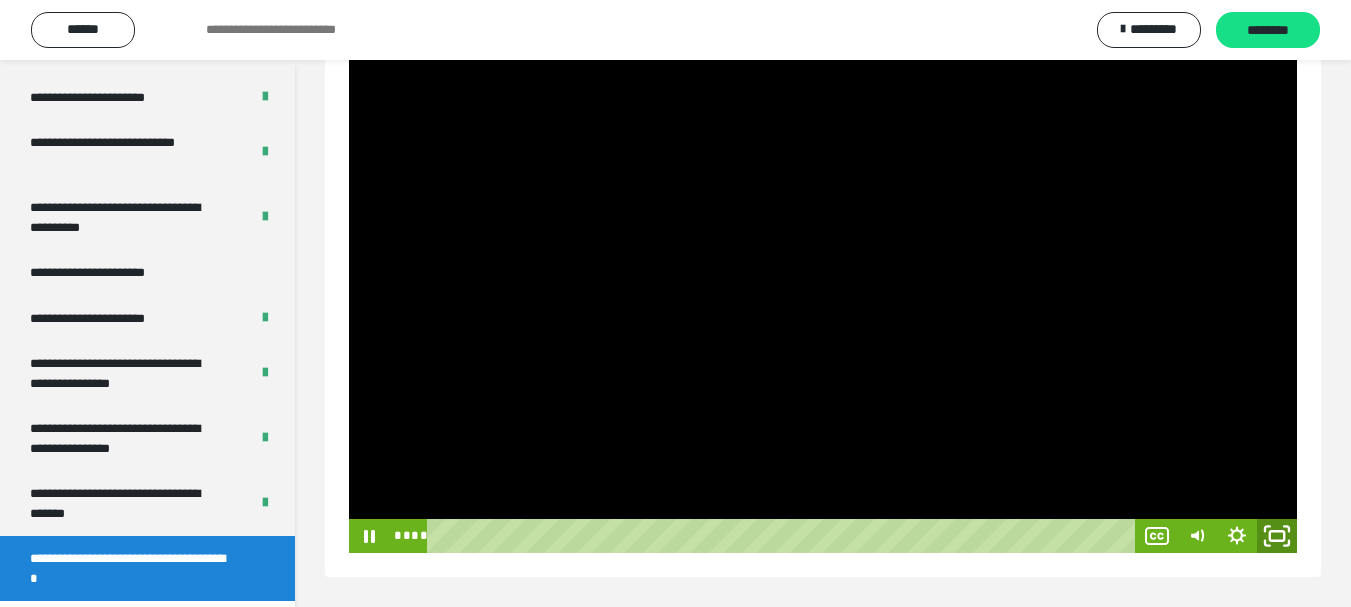 click 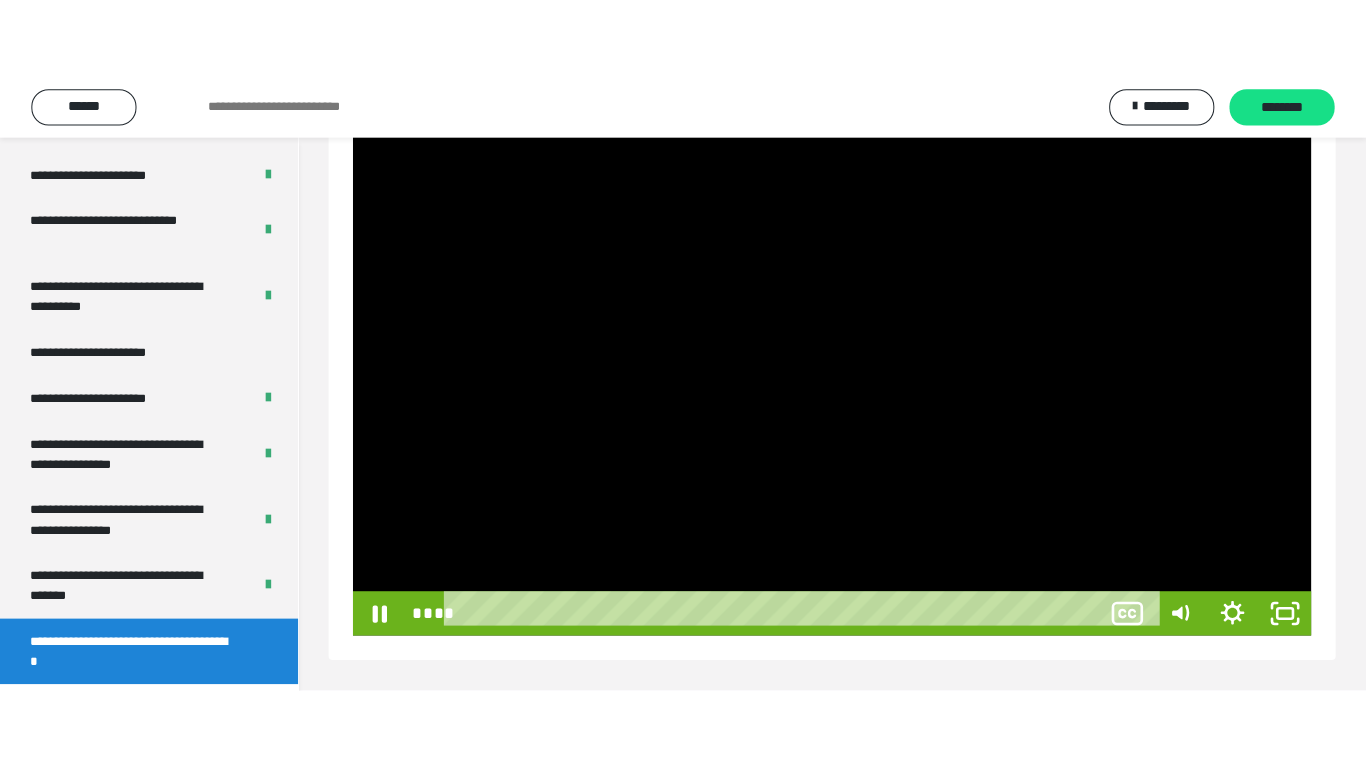 scroll, scrollTop: 171, scrollLeft: 0, axis: vertical 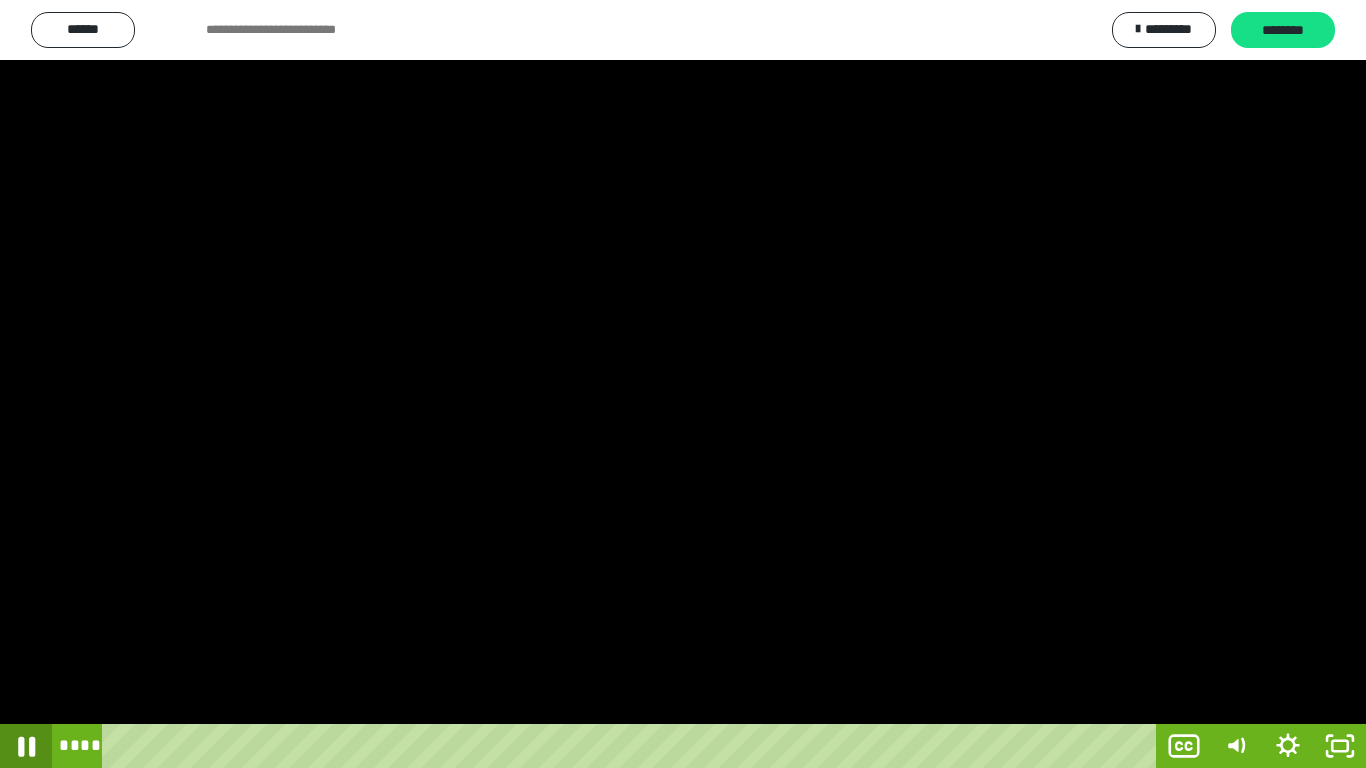 click 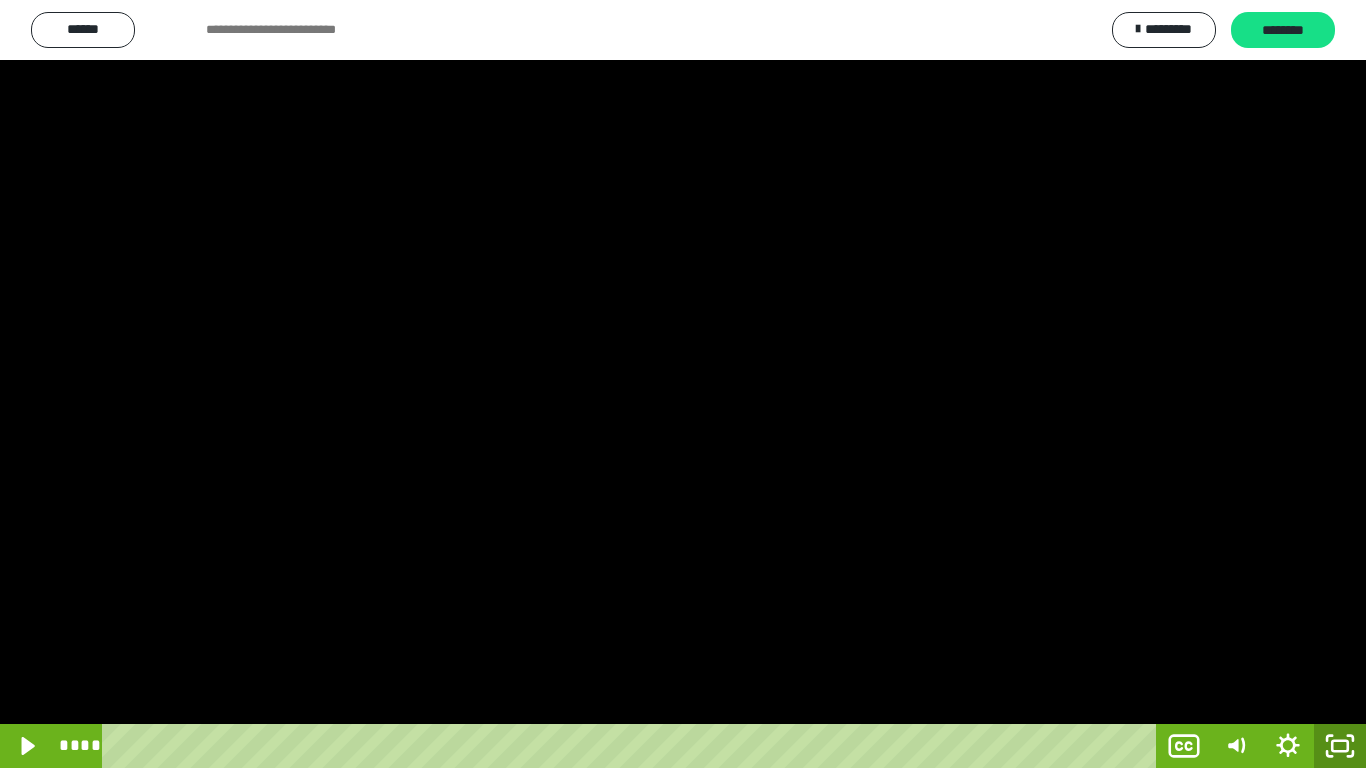 click 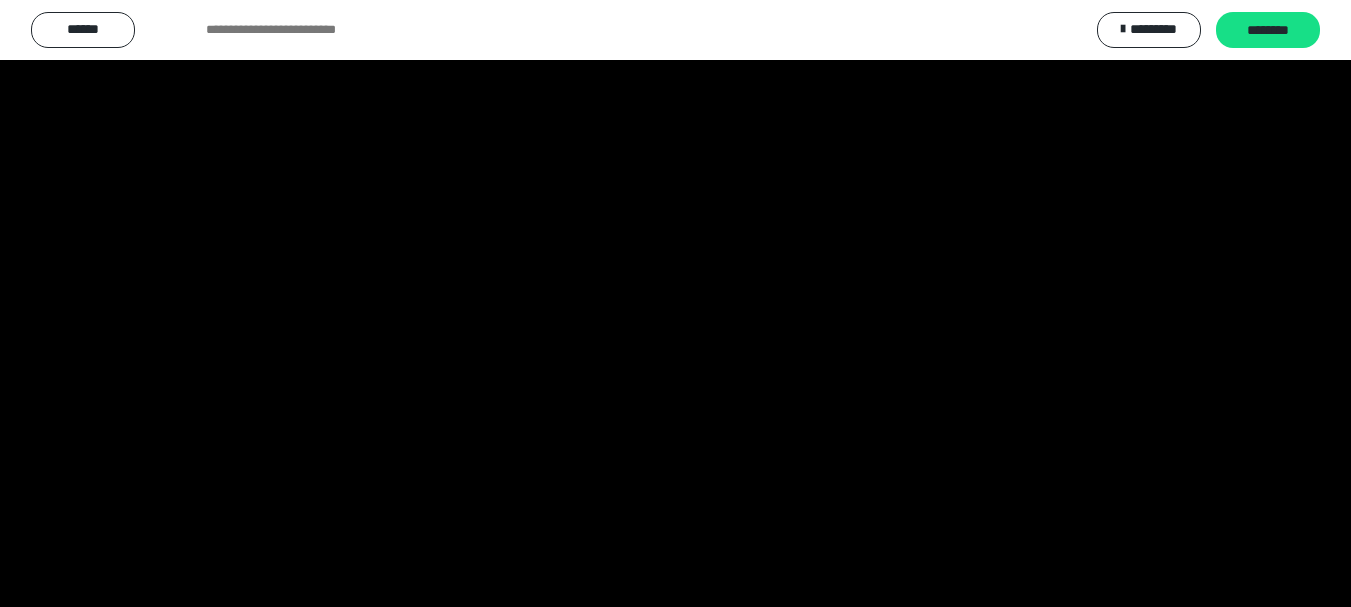scroll, scrollTop: 4083, scrollLeft: 0, axis: vertical 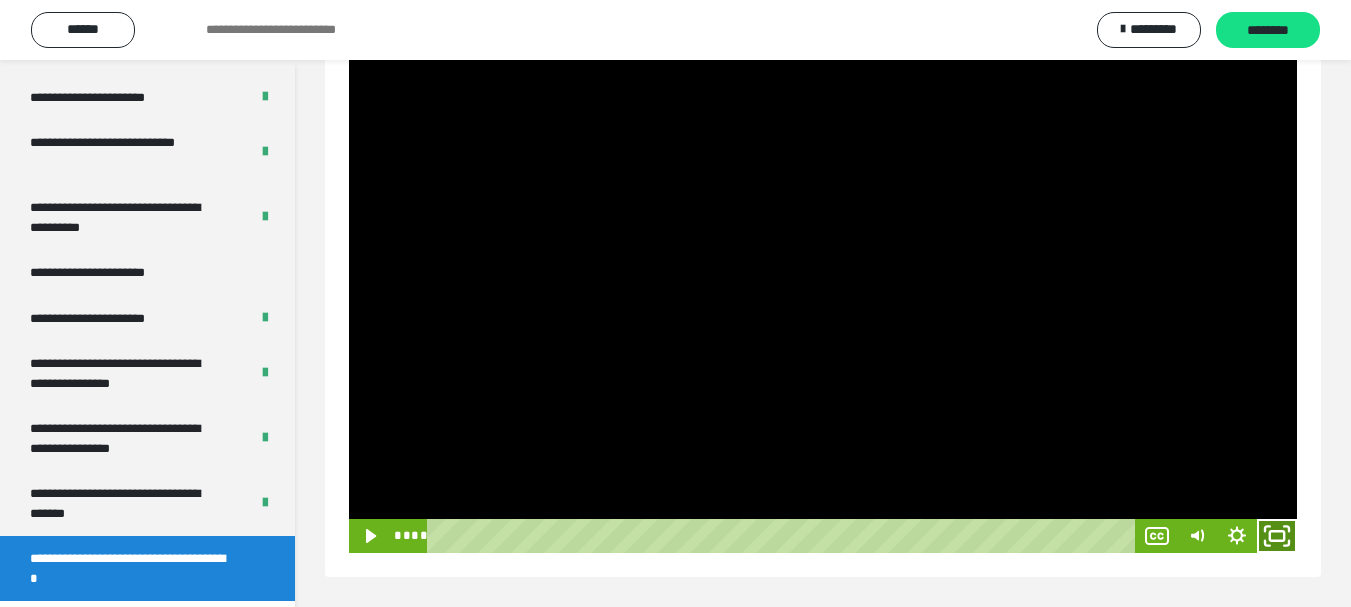click 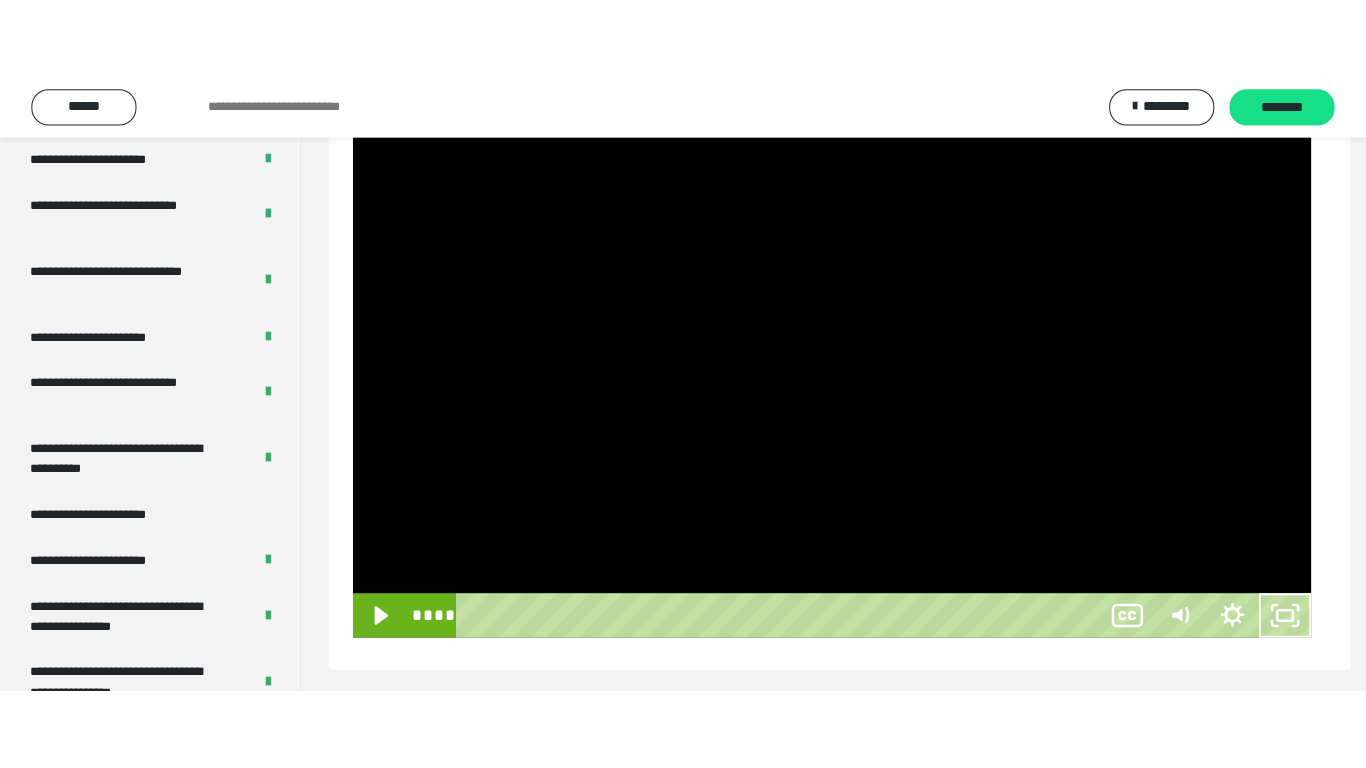 scroll, scrollTop: 171, scrollLeft: 0, axis: vertical 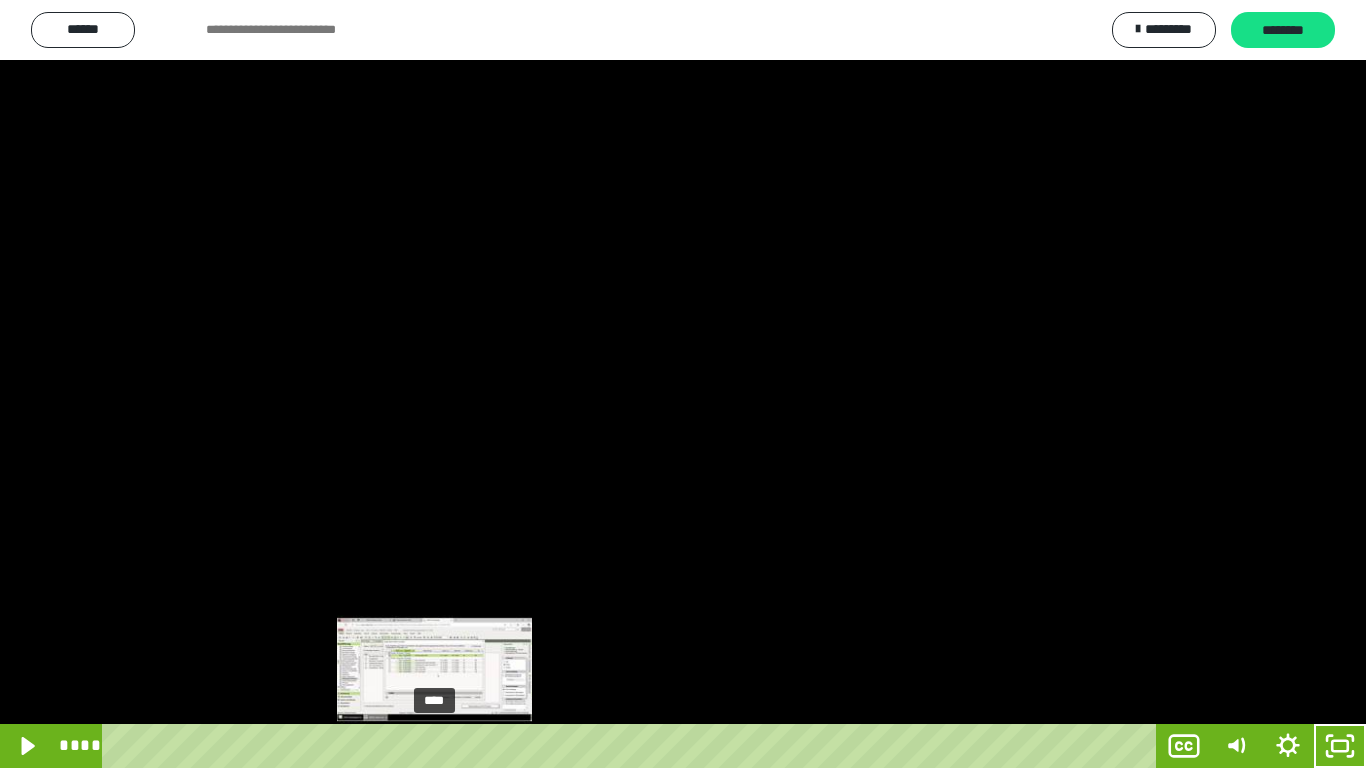 click on "****" at bounding box center [633, 746] 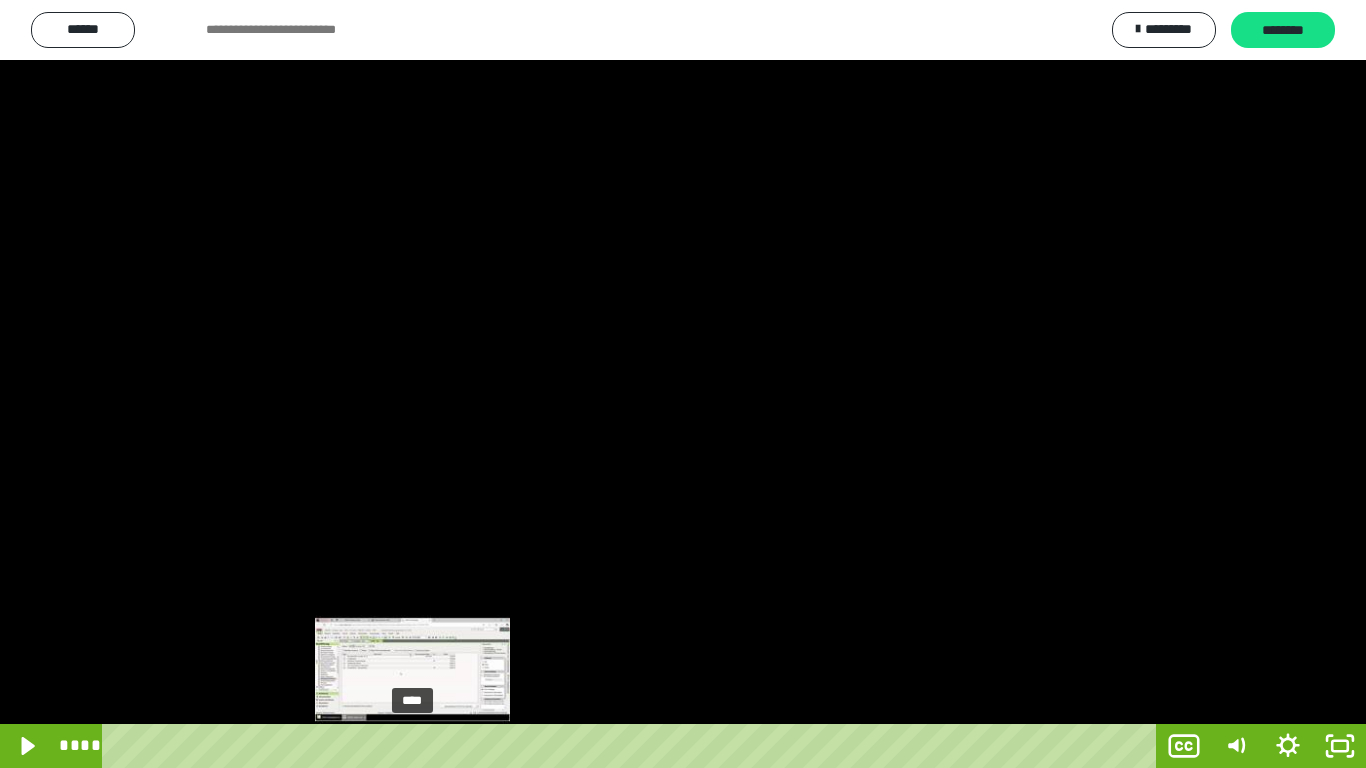 click on "****" at bounding box center (633, 746) 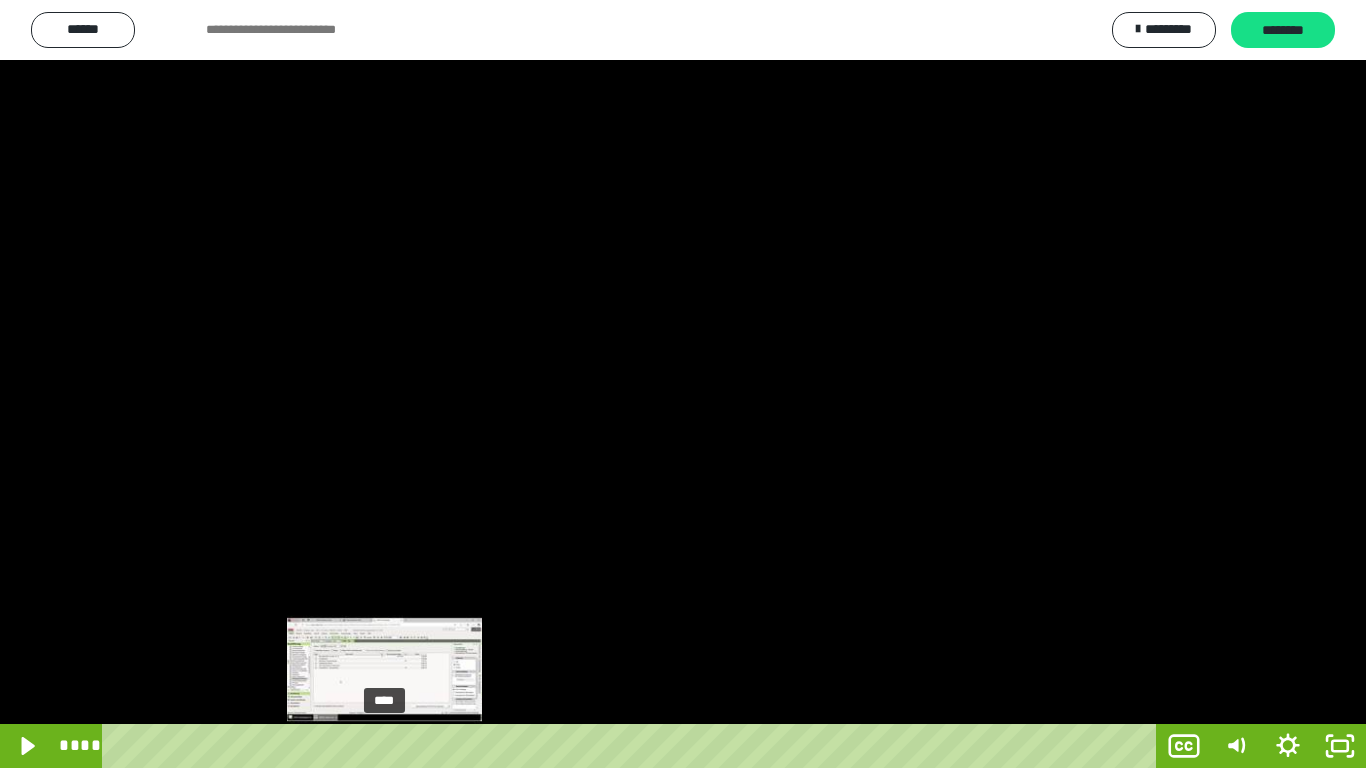click on "****" at bounding box center [633, 746] 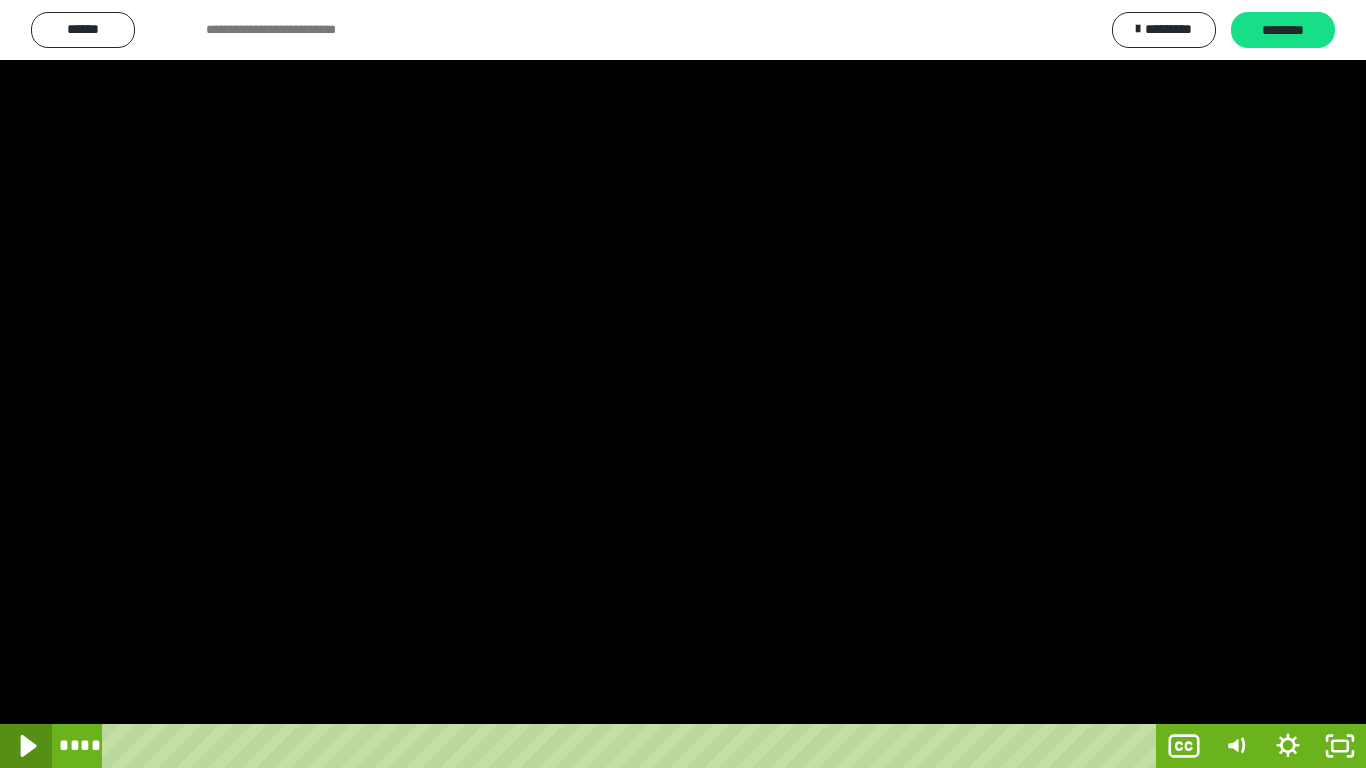 click 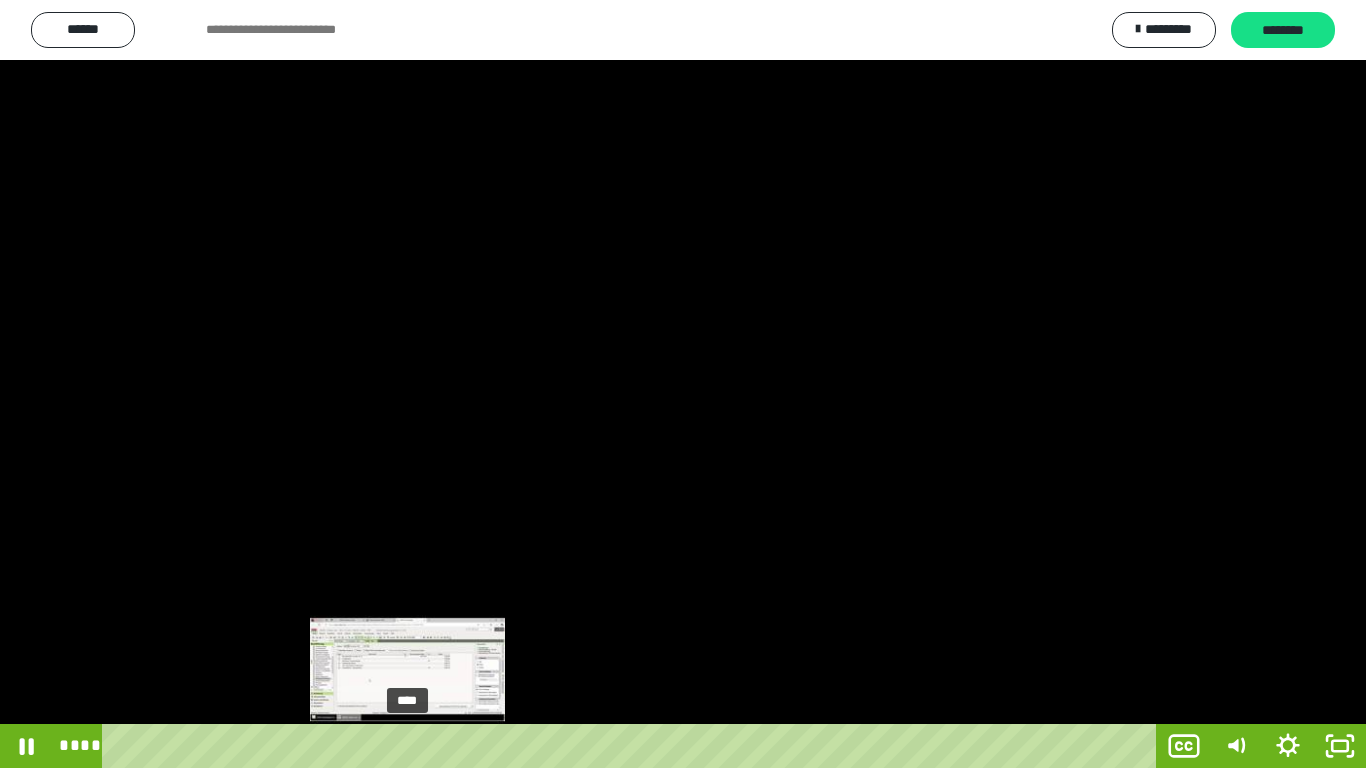 click on "****" at bounding box center [633, 746] 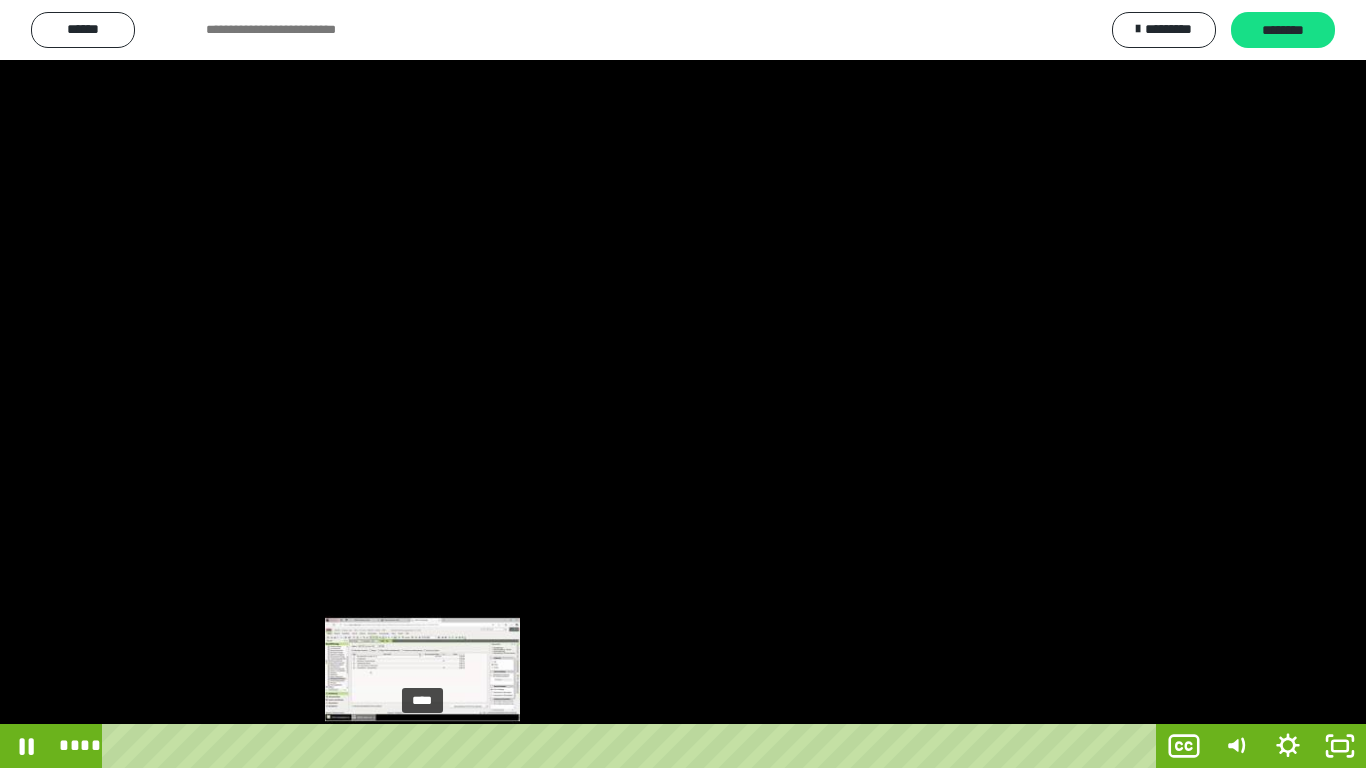 click on "****" at bounding box center [633, 746] 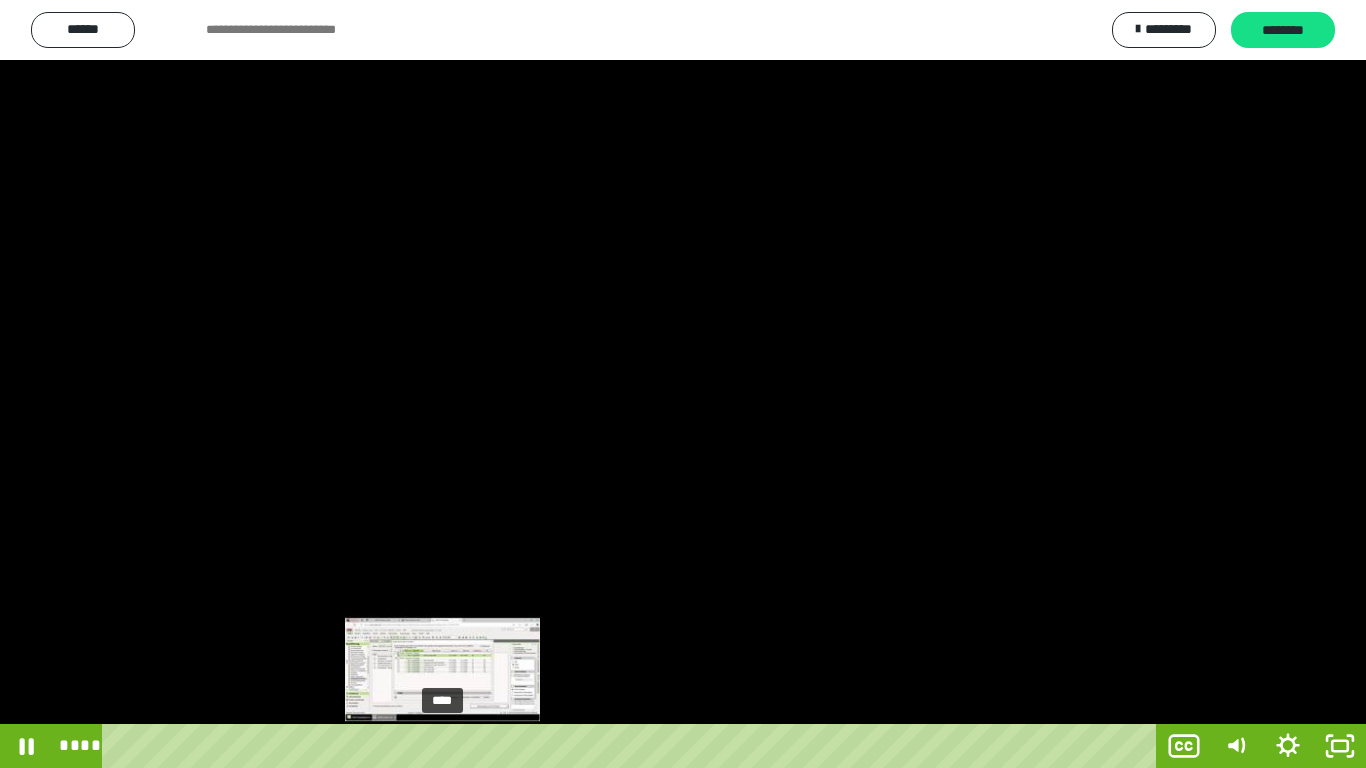 click on "****" at bounding box center (633, 746) 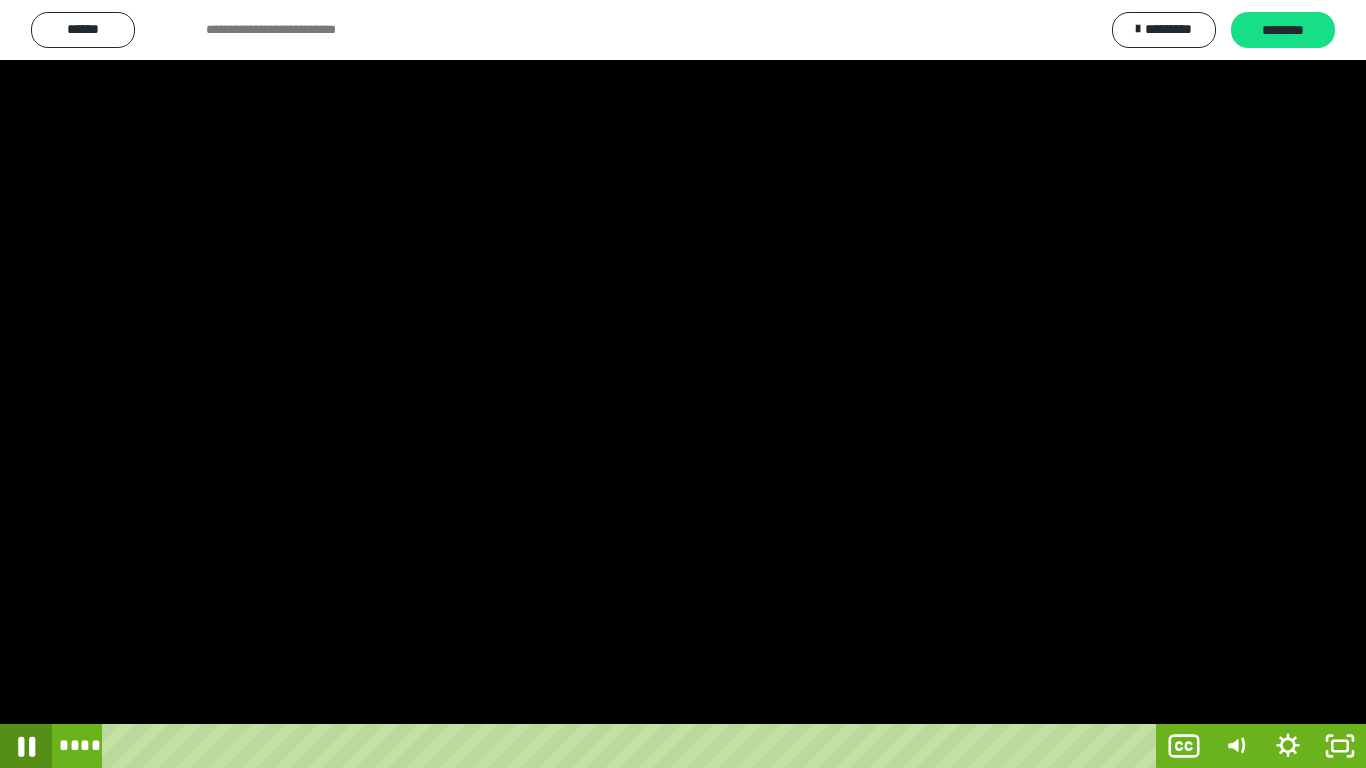 click 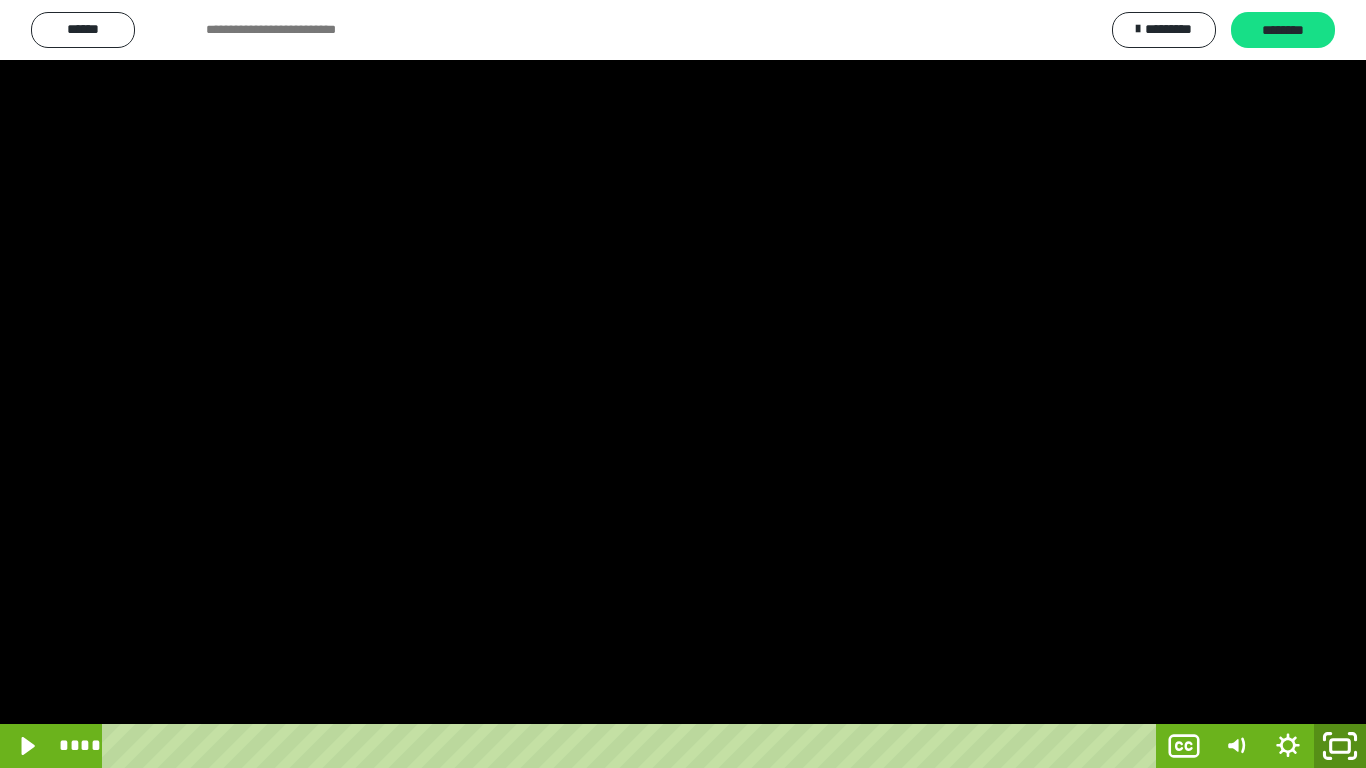 click 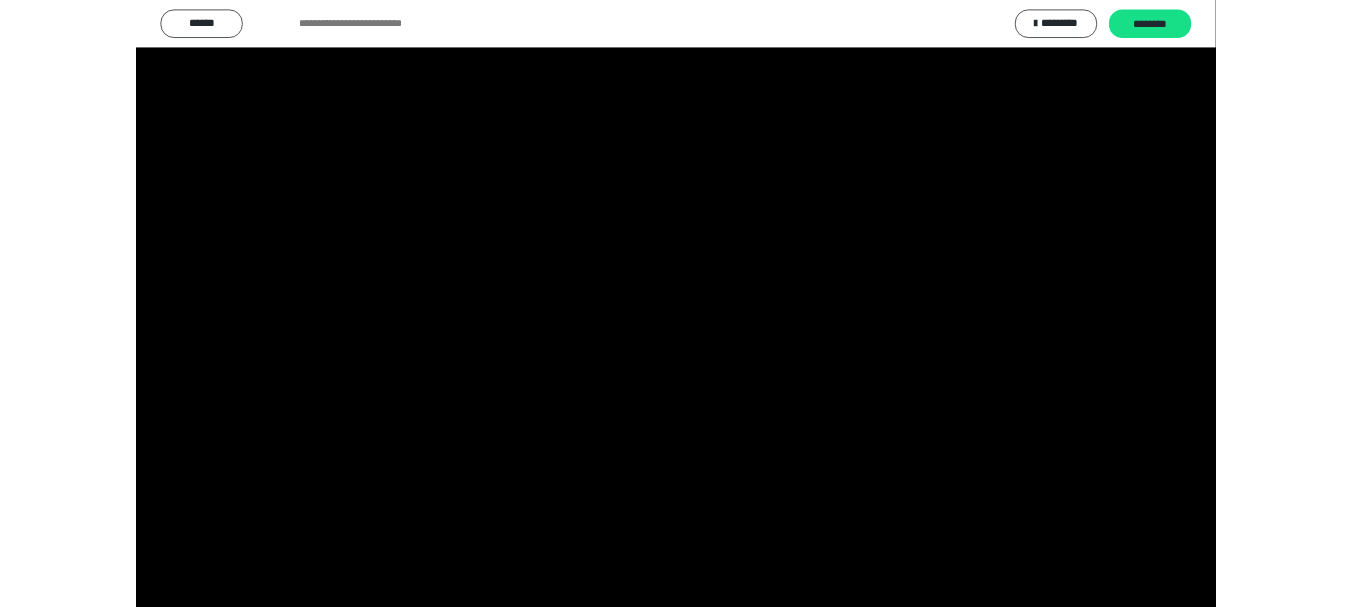 scroll, scrollTop: 4083, scrollLeft: 0, axis: vertical 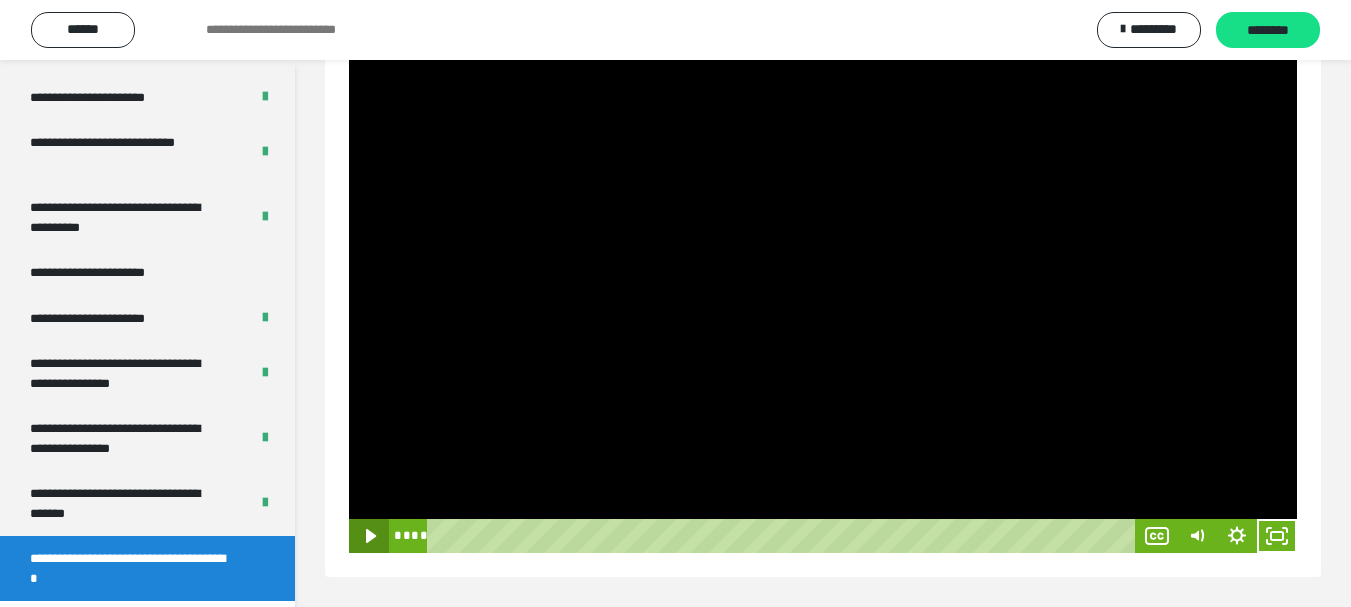 click 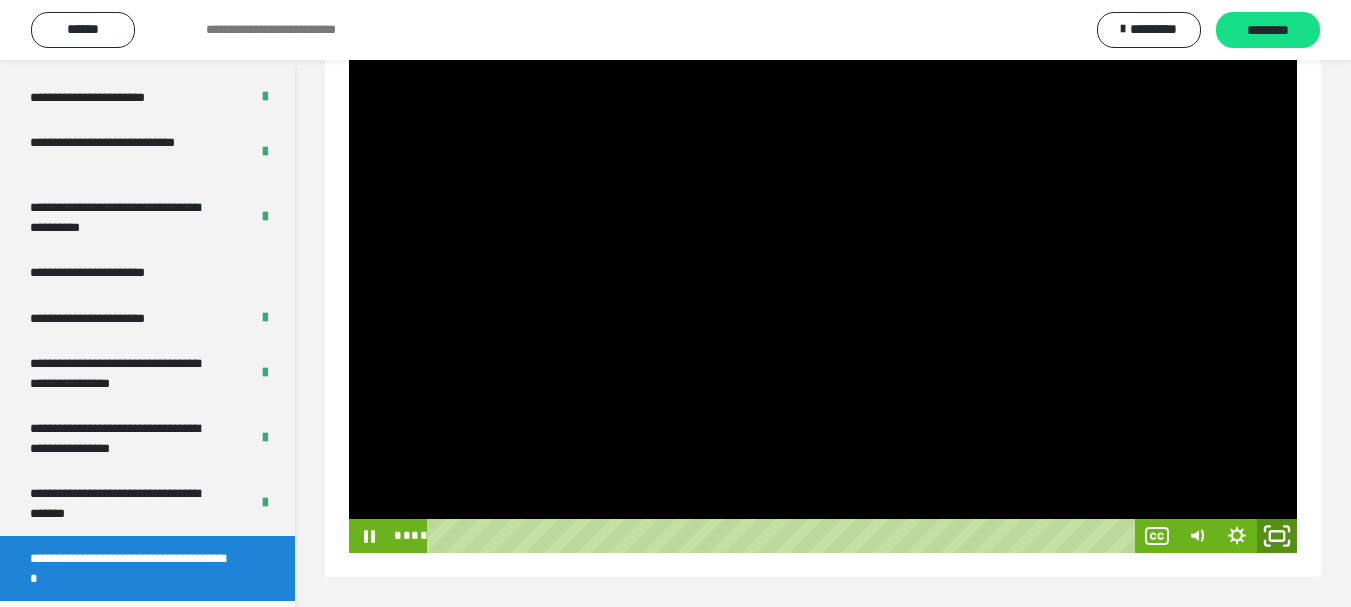 click 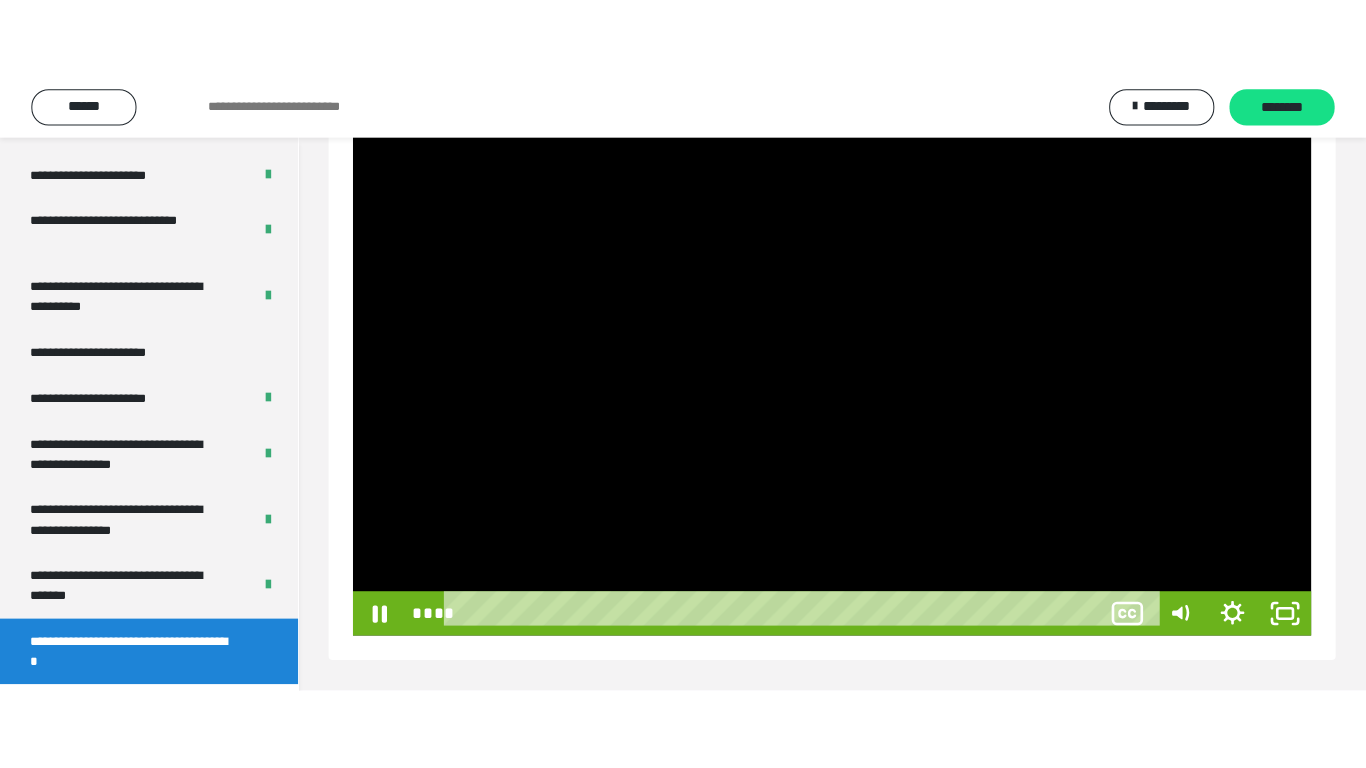 scroll, scrollTop: 171, scrollLeft: 0, axis: vertical 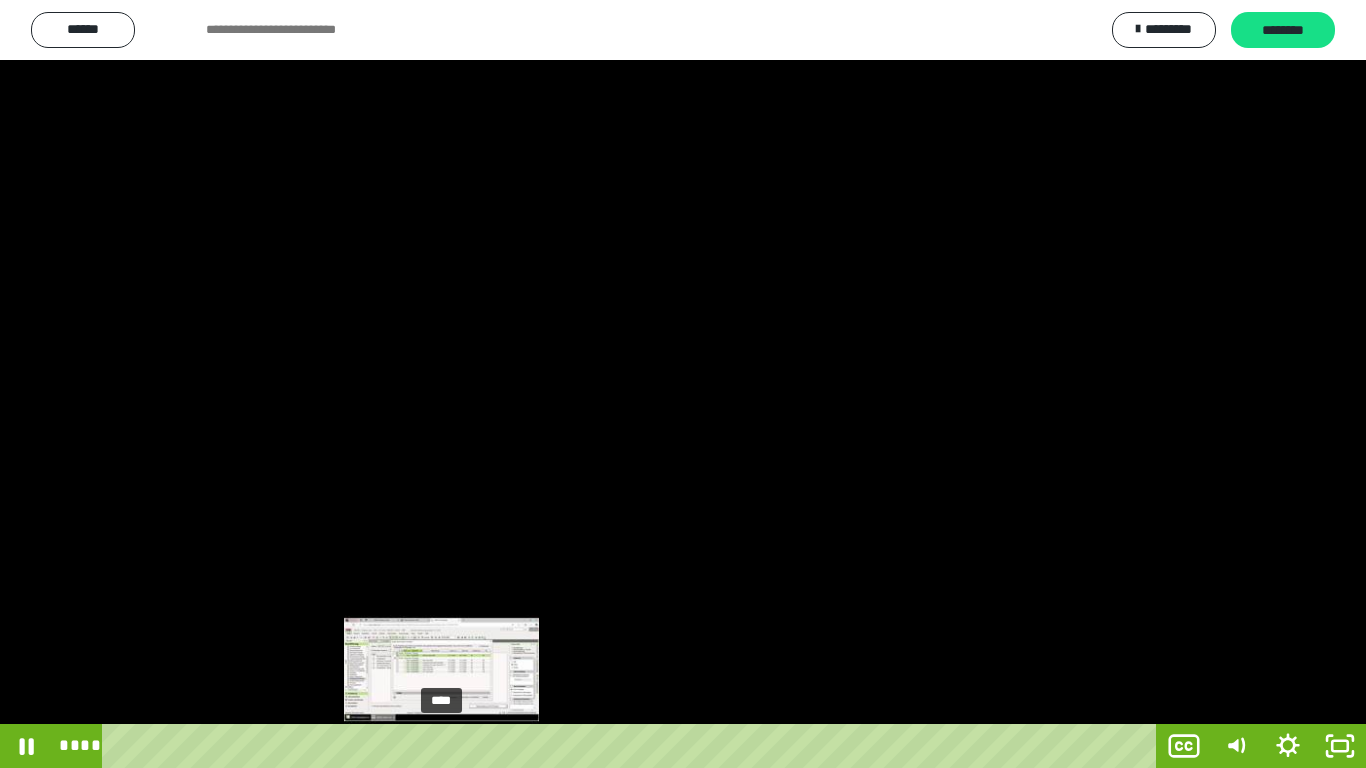 click on "****" at bounding box center [633, 746] 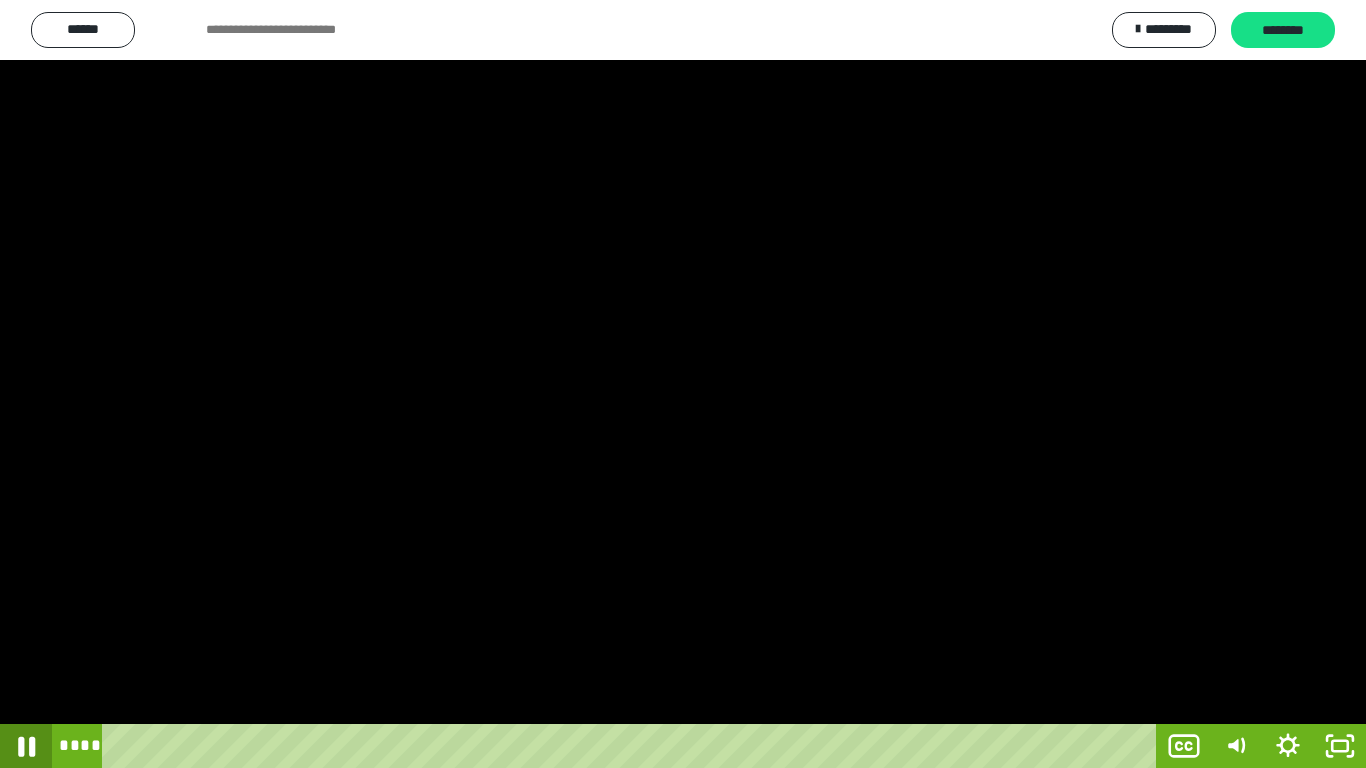 click 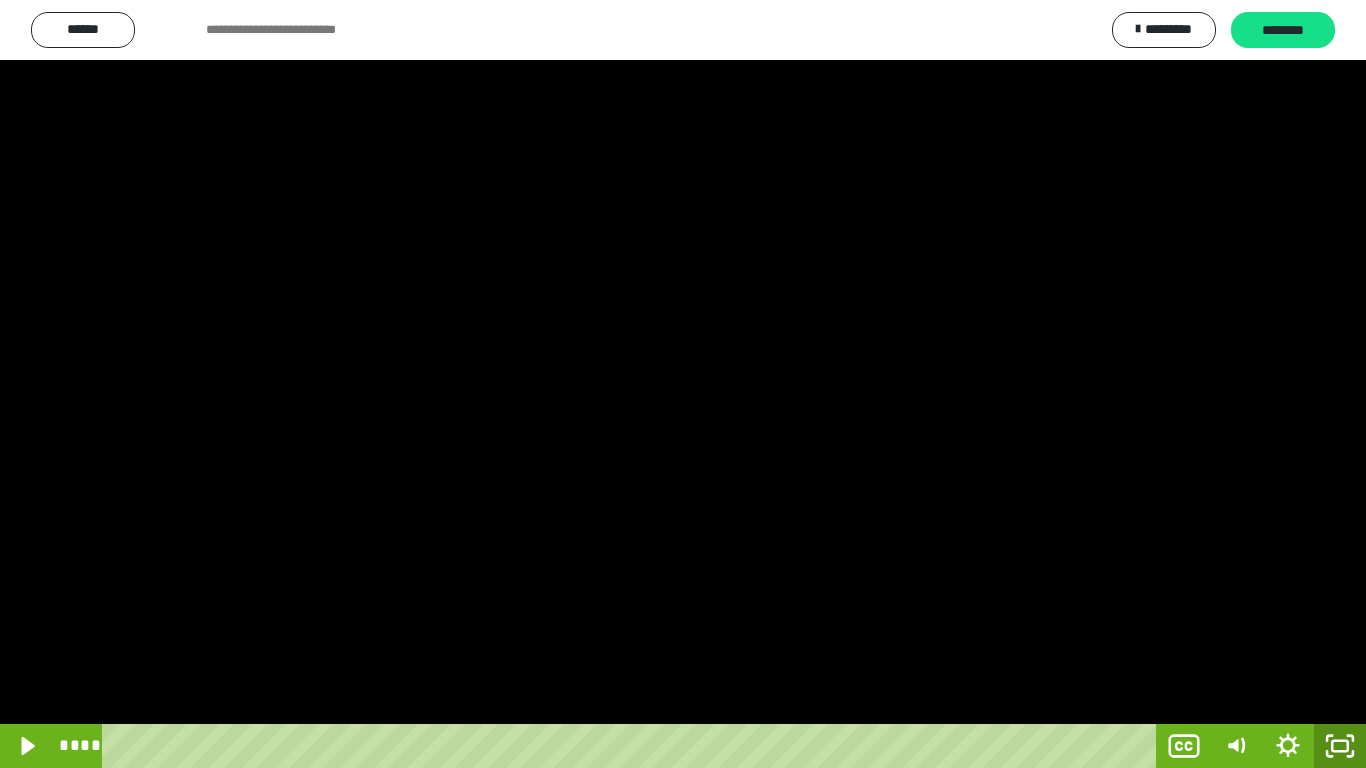 click 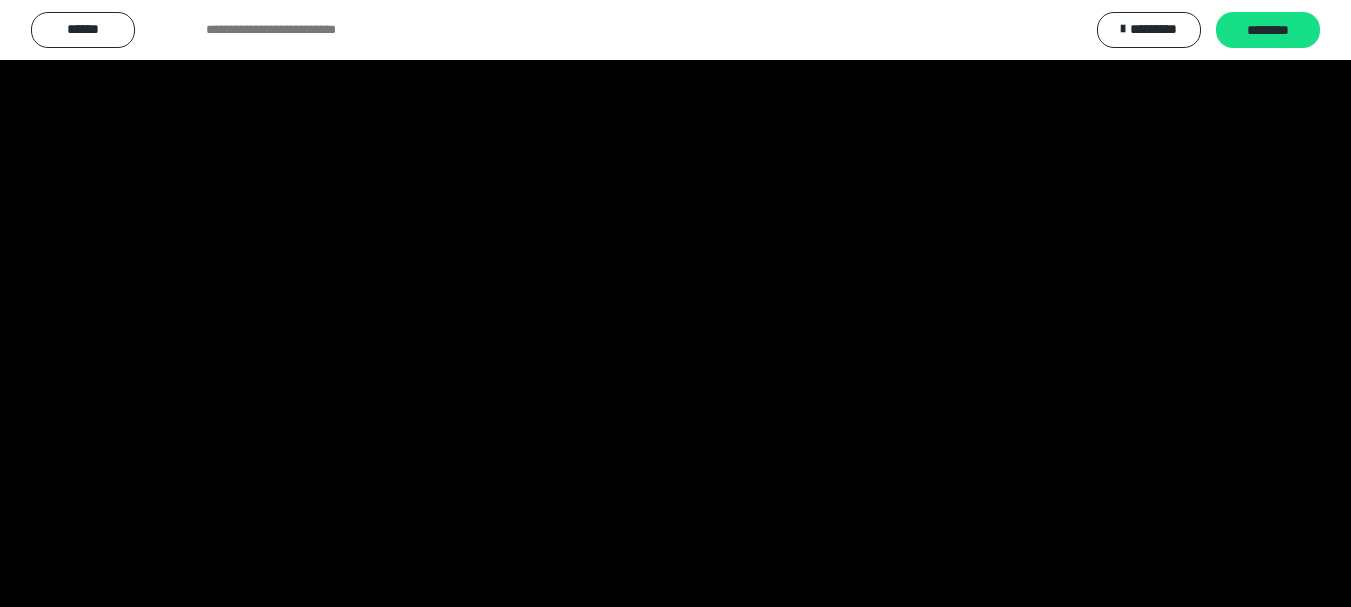 scroll, scrollTop: 4083, scrollLeft: 0, axis: vertical 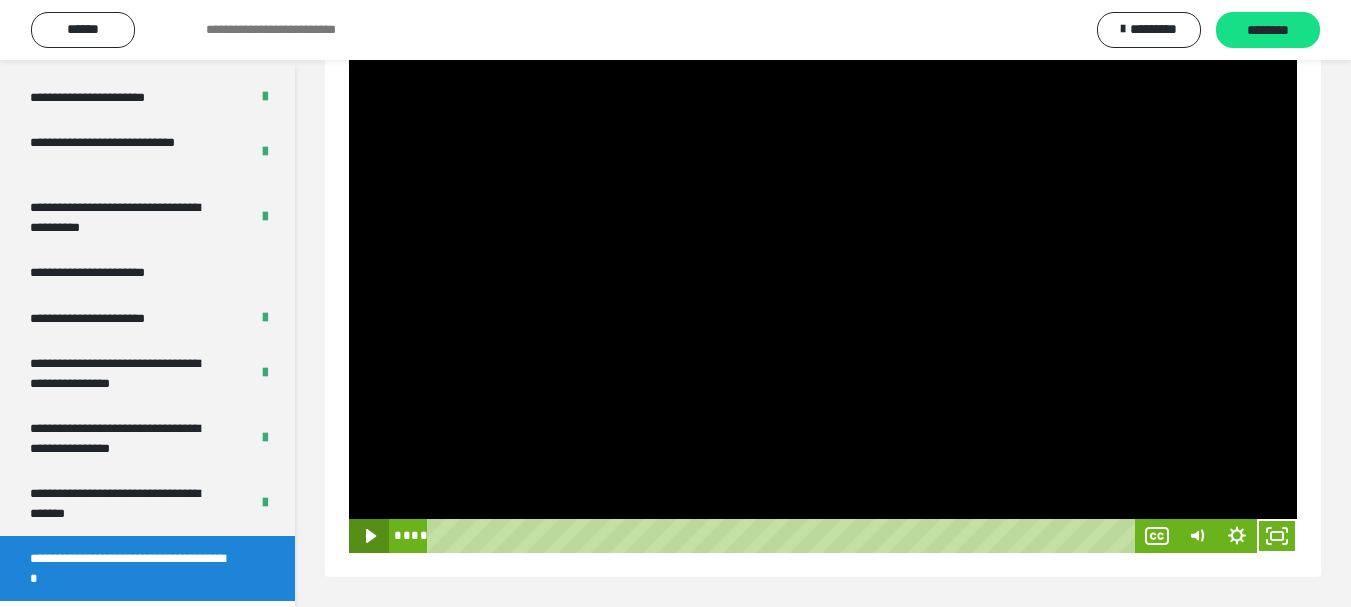 click 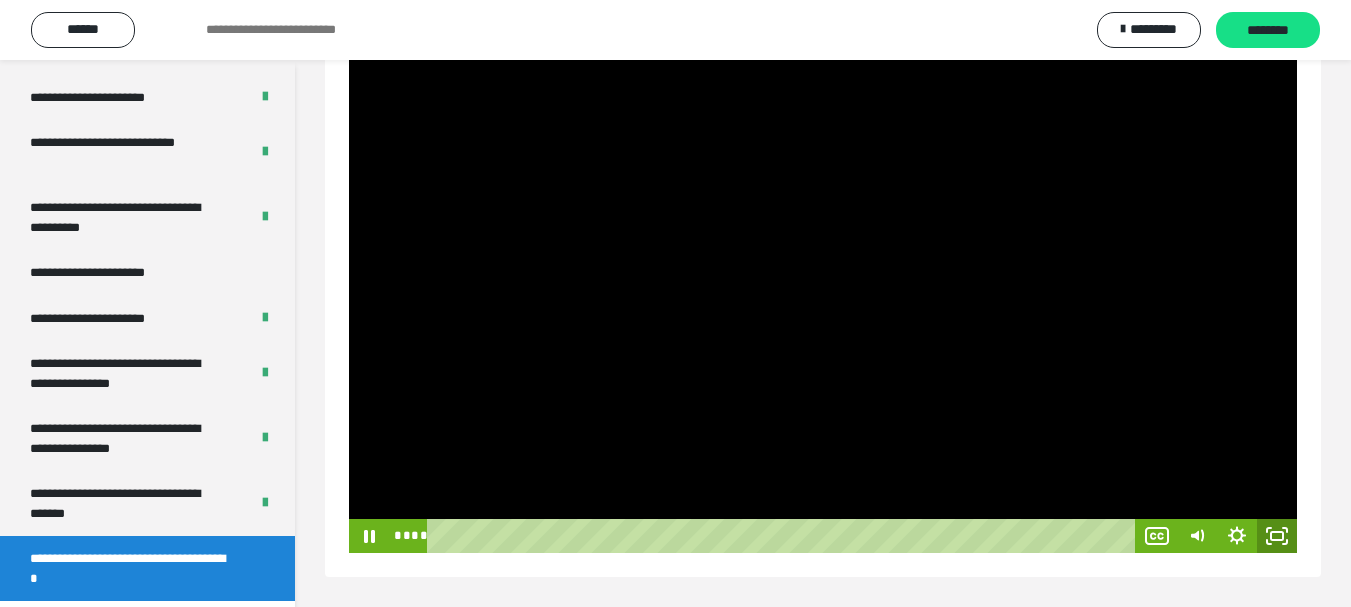 click 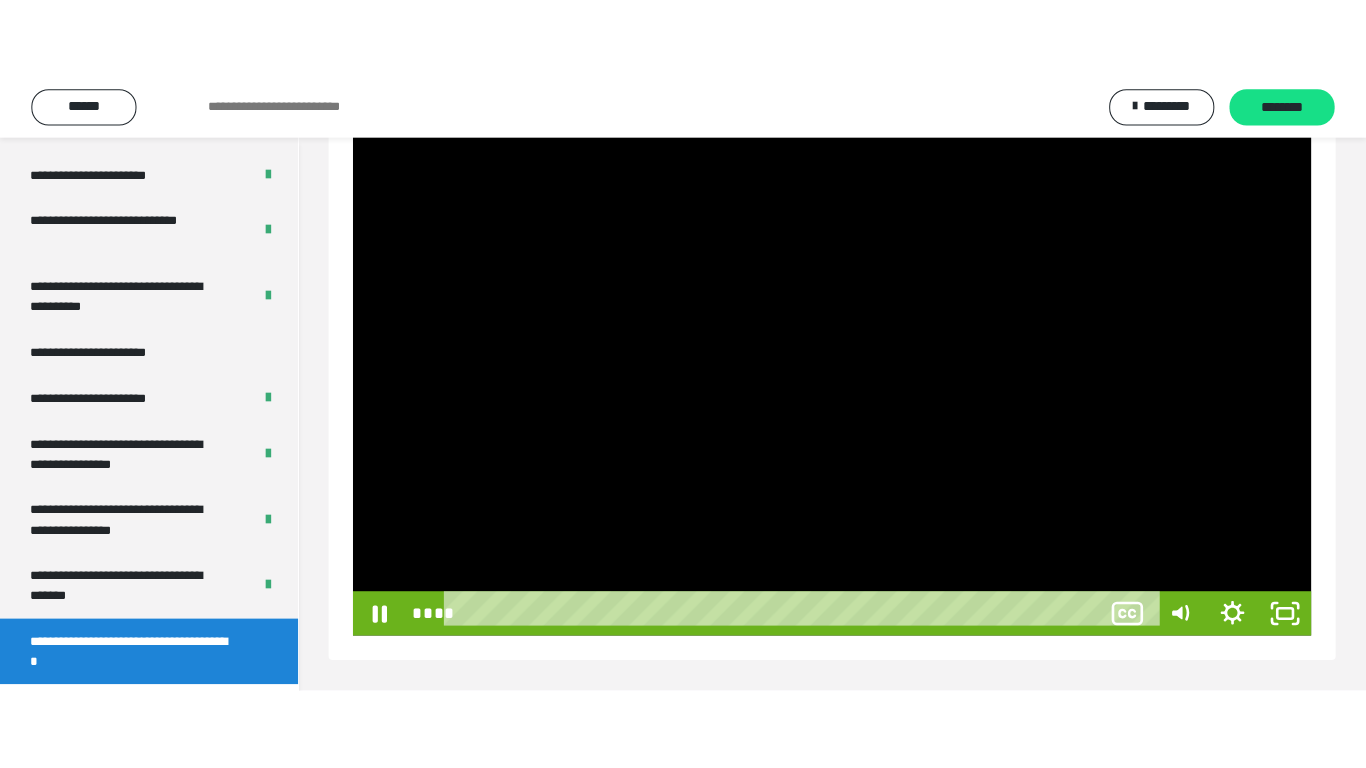 scroll, scrollTop: 171, scrollLeft: 0, axis: vertical 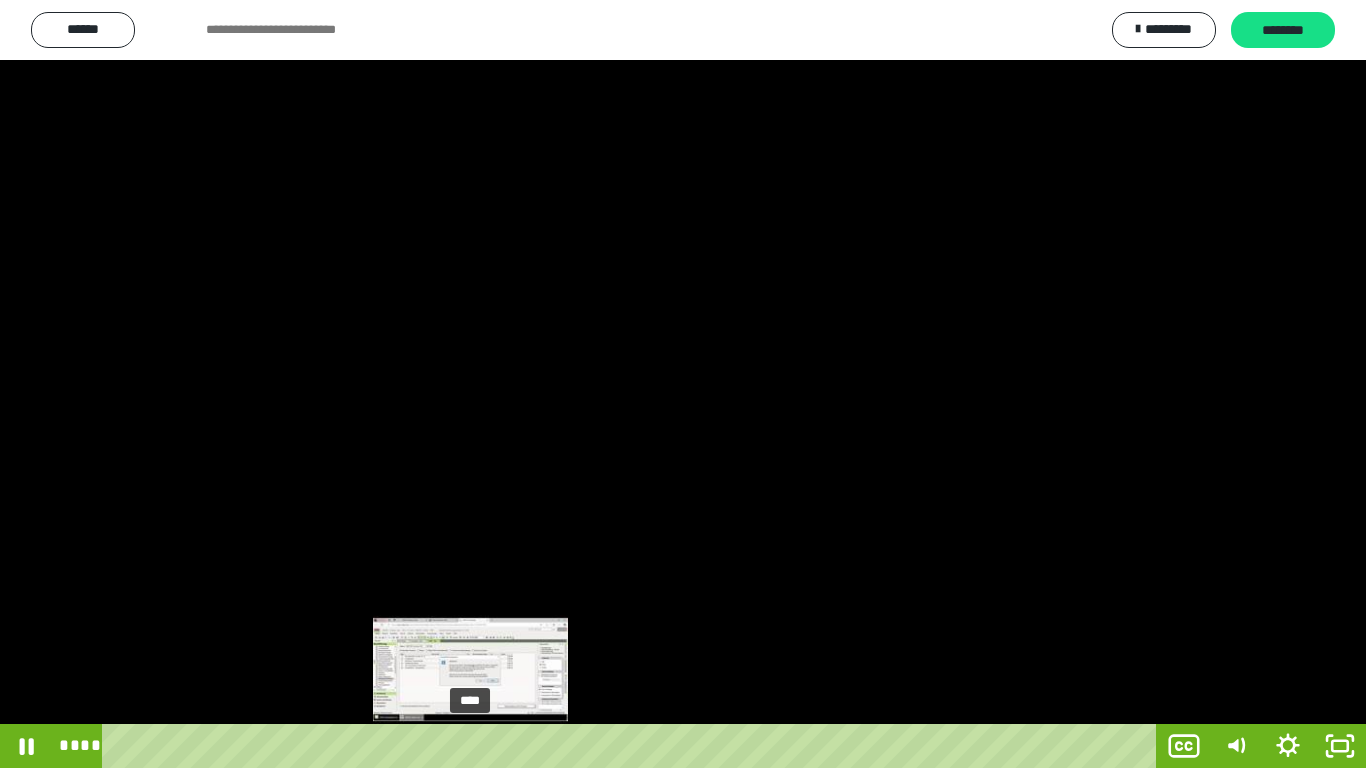 click on "****" at bounding box center [633, 746] 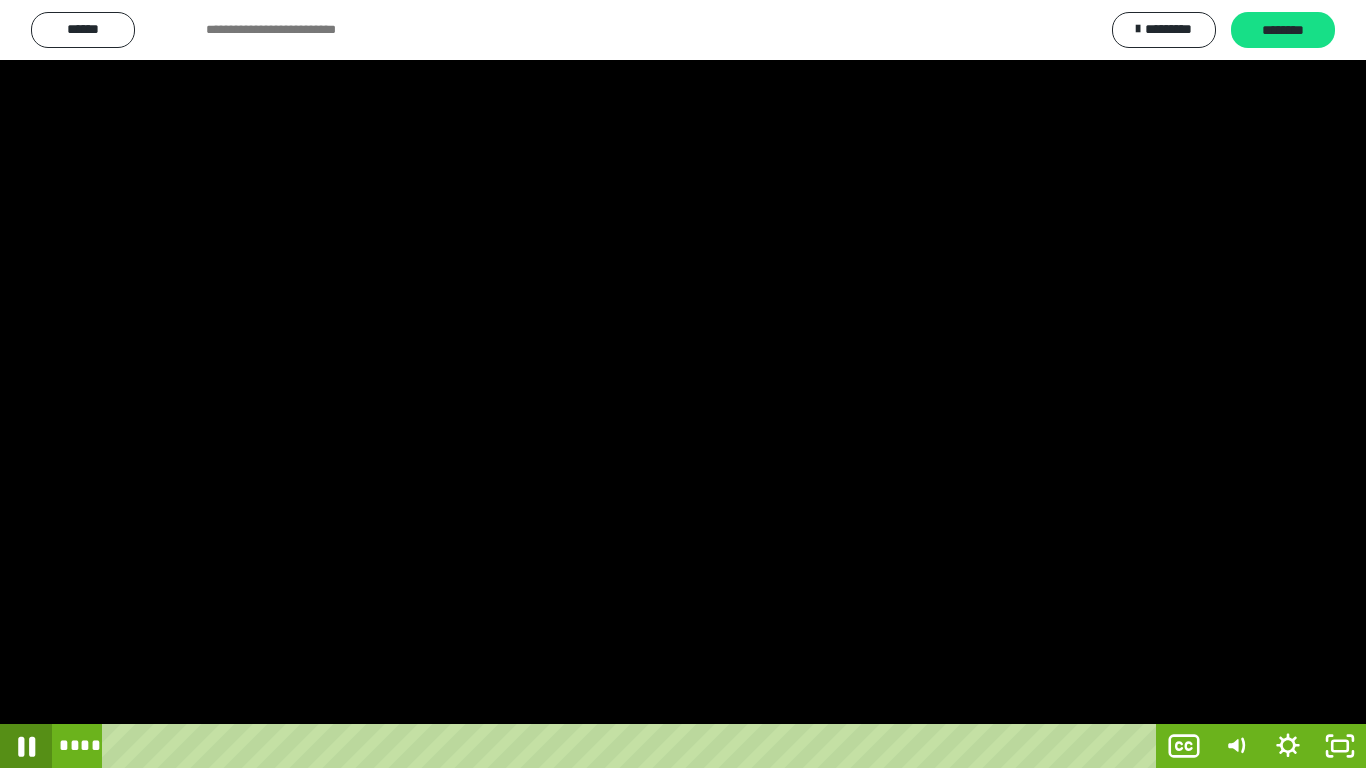 click 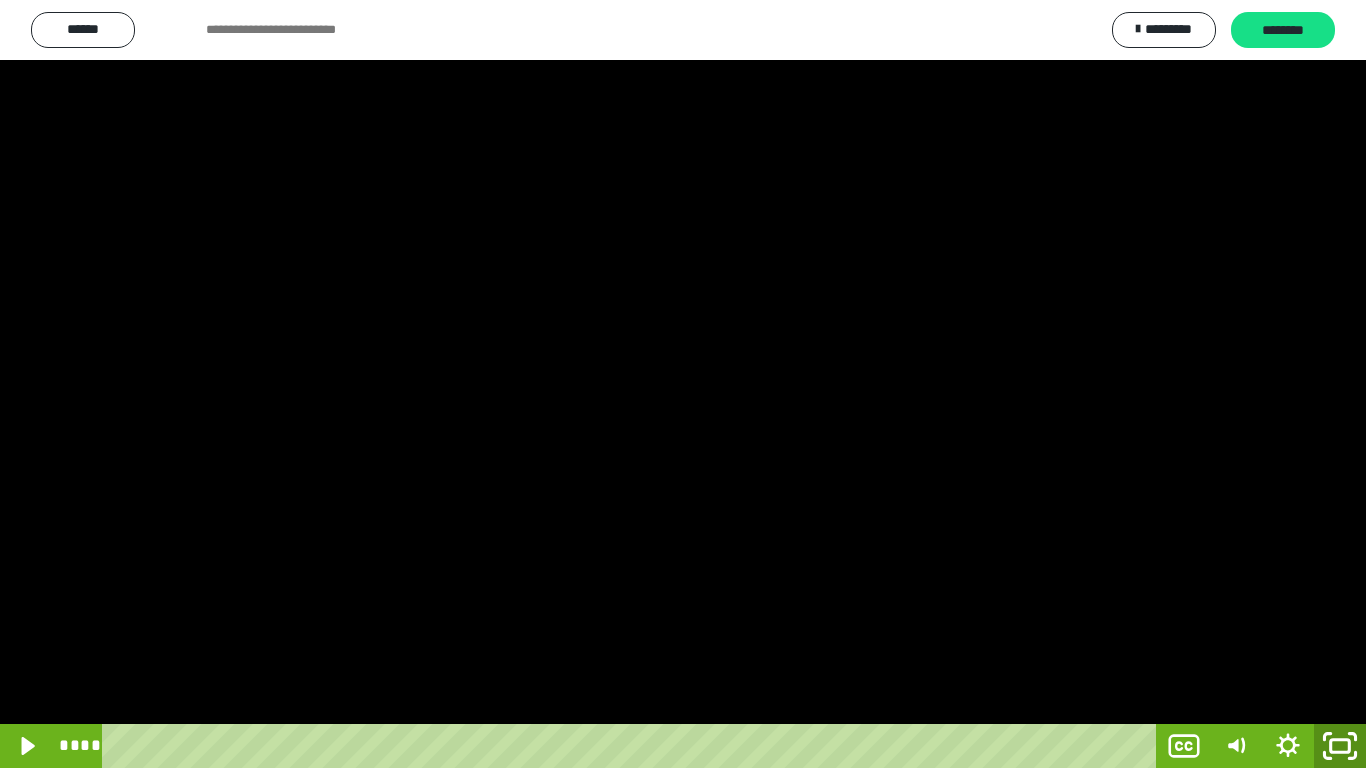 drag, startPoint x: 1346, startPoint y: 748, endPoint x: 1082, endPoint y: 454, distance: 395.1354 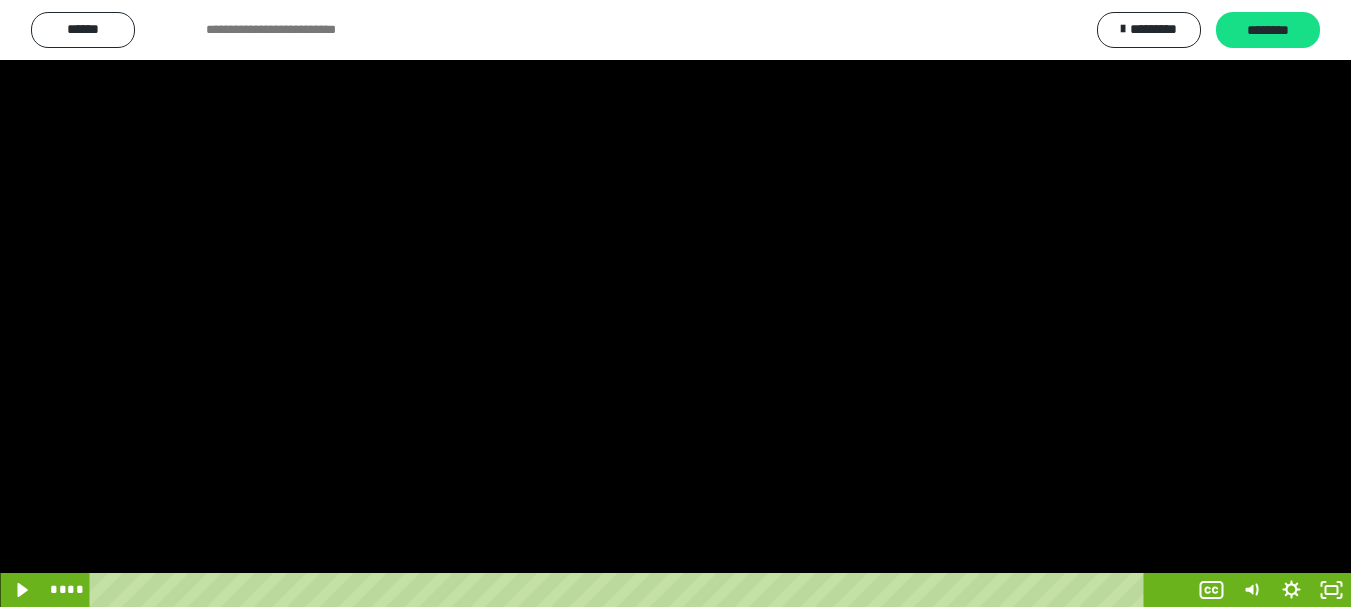 scroll, scrollTop: 4083, scrollLeft: 0, axis: vertical 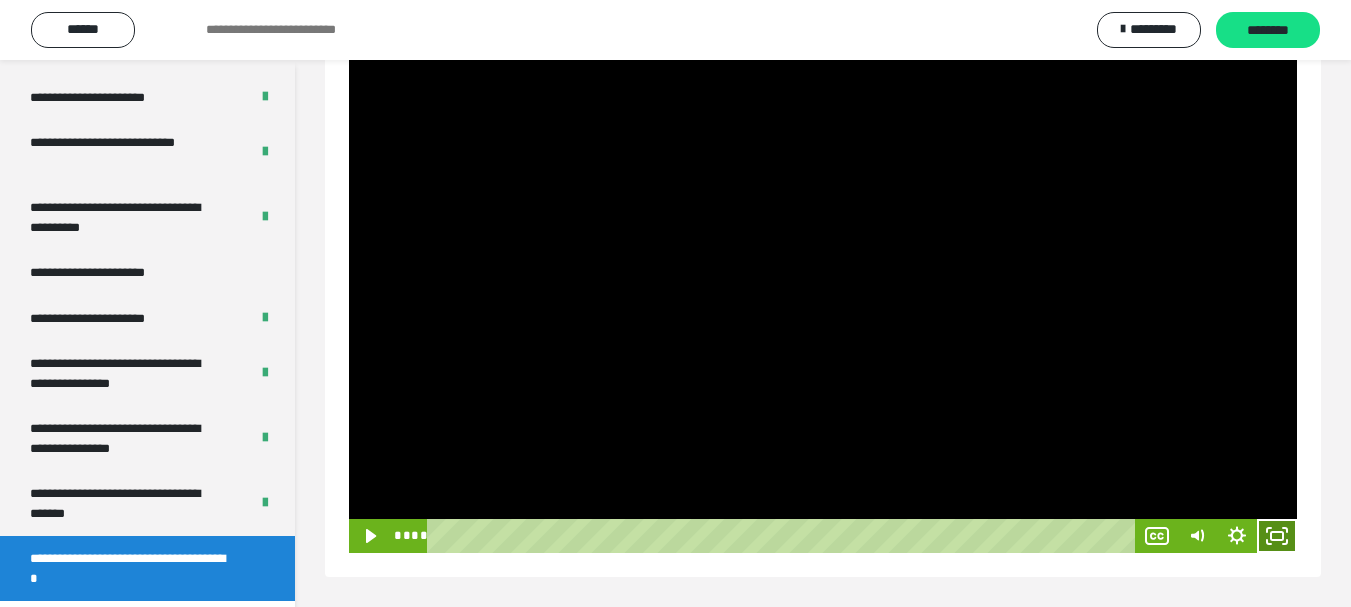 click 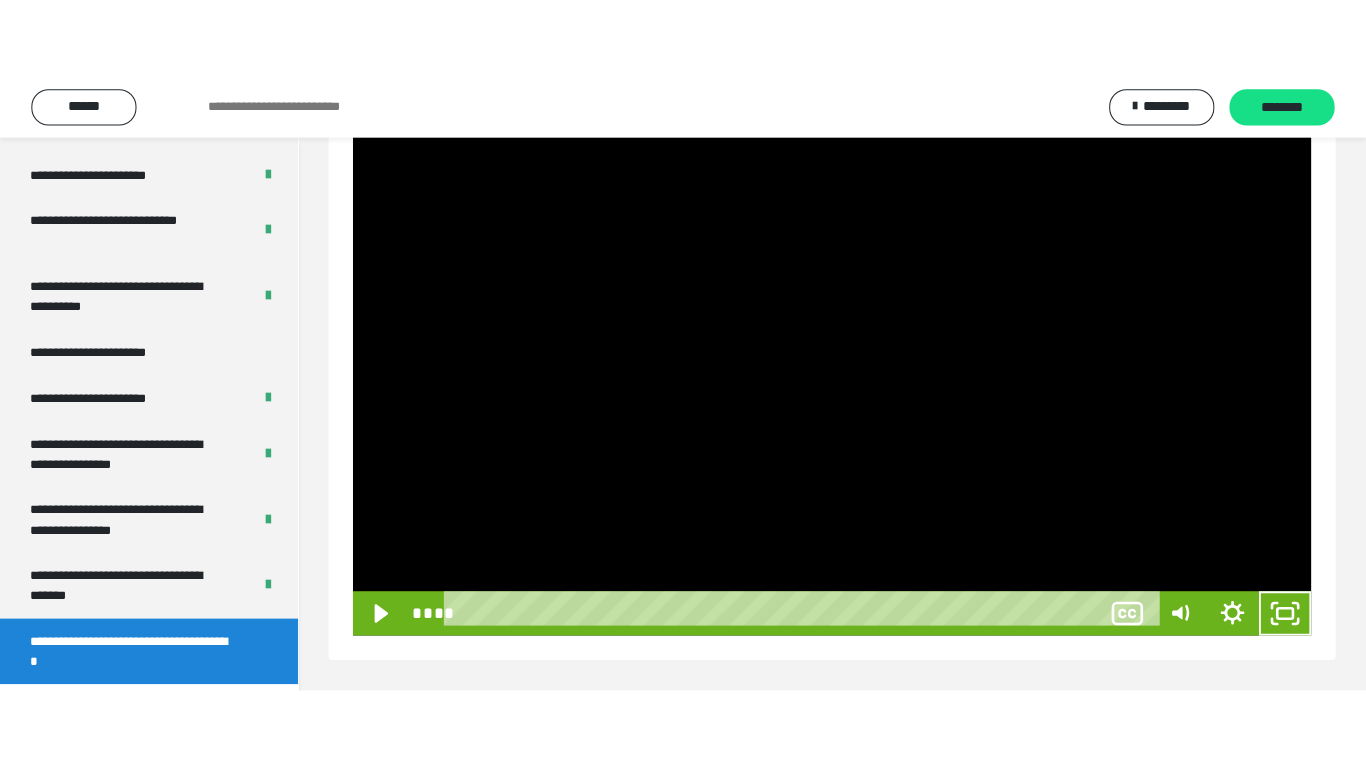 scroll, scrollTop: 171, scrollLeft: 0, axis: vertical 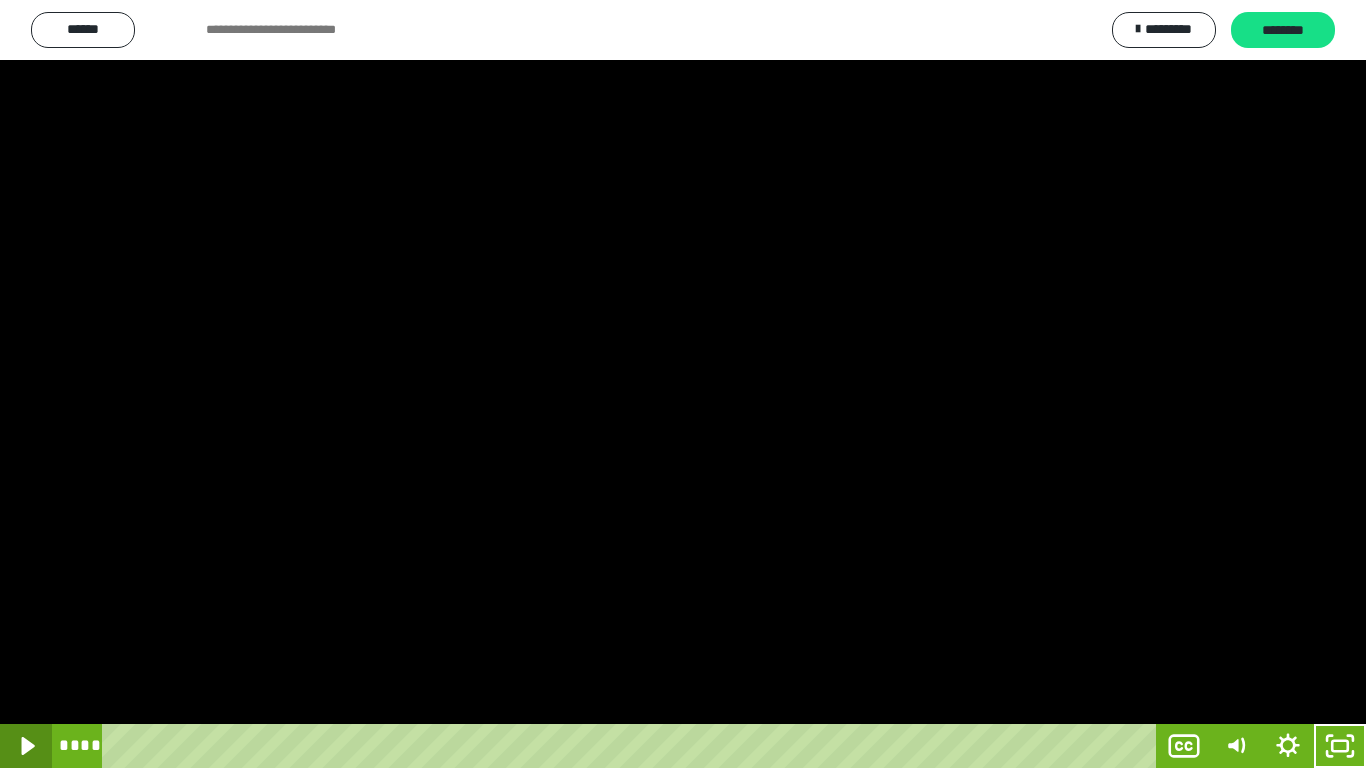 drag, startPoint x: 22, startPoint y: 740, endPoint x: 106, endPoint y: 705, distance: 91 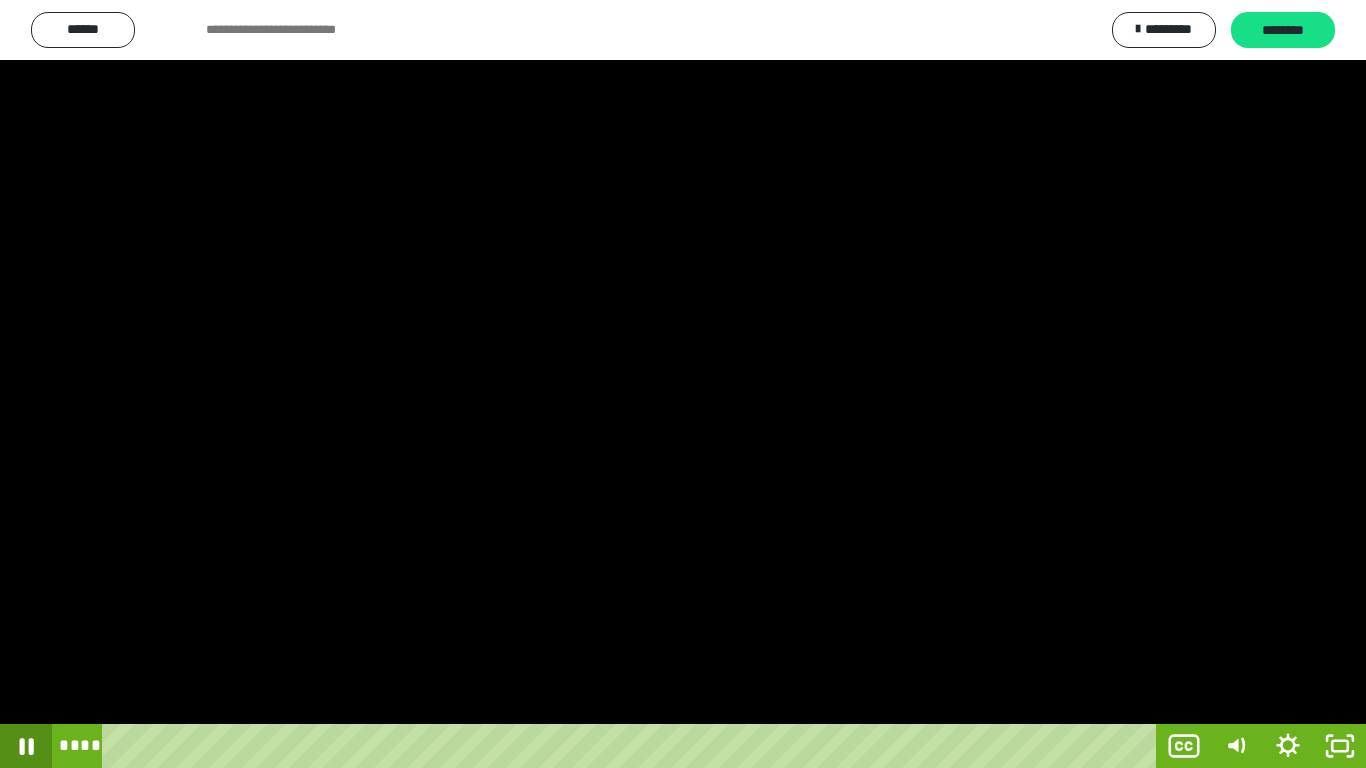 click 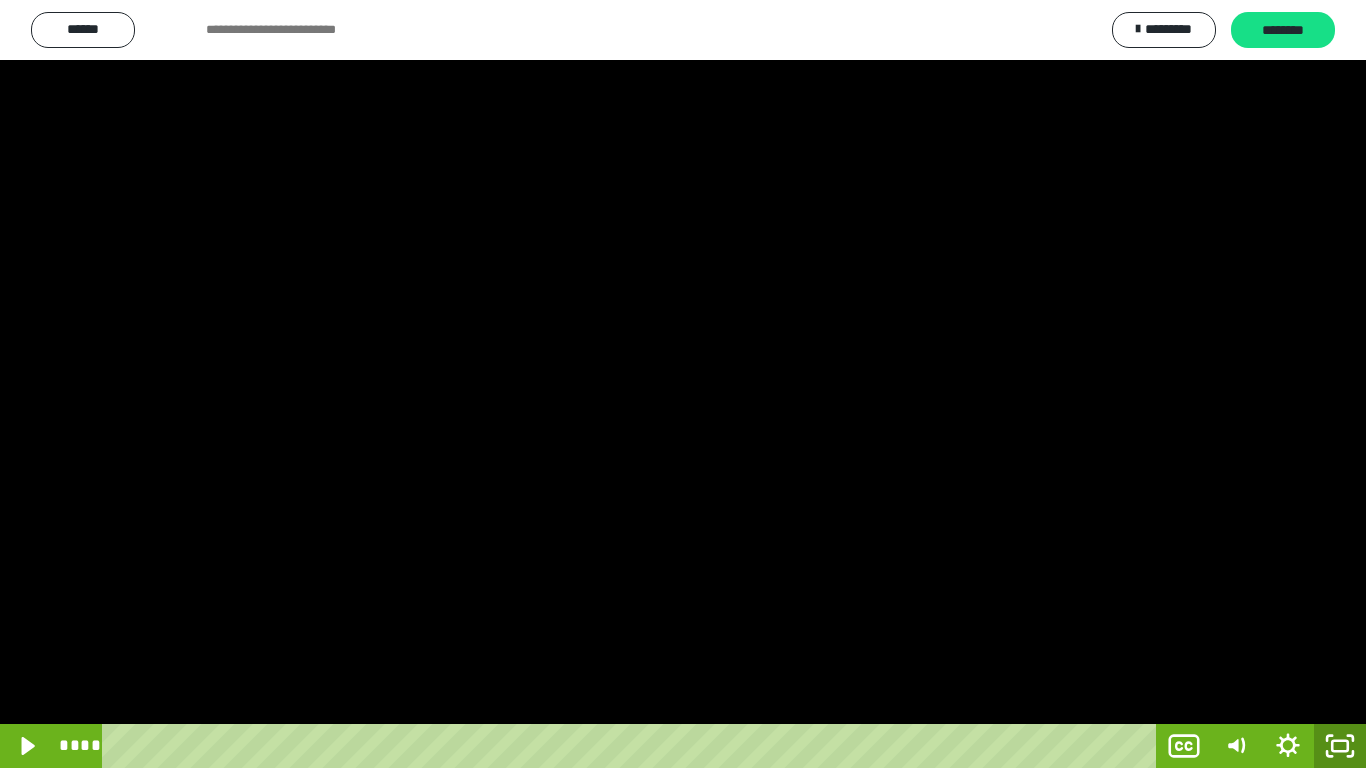 click 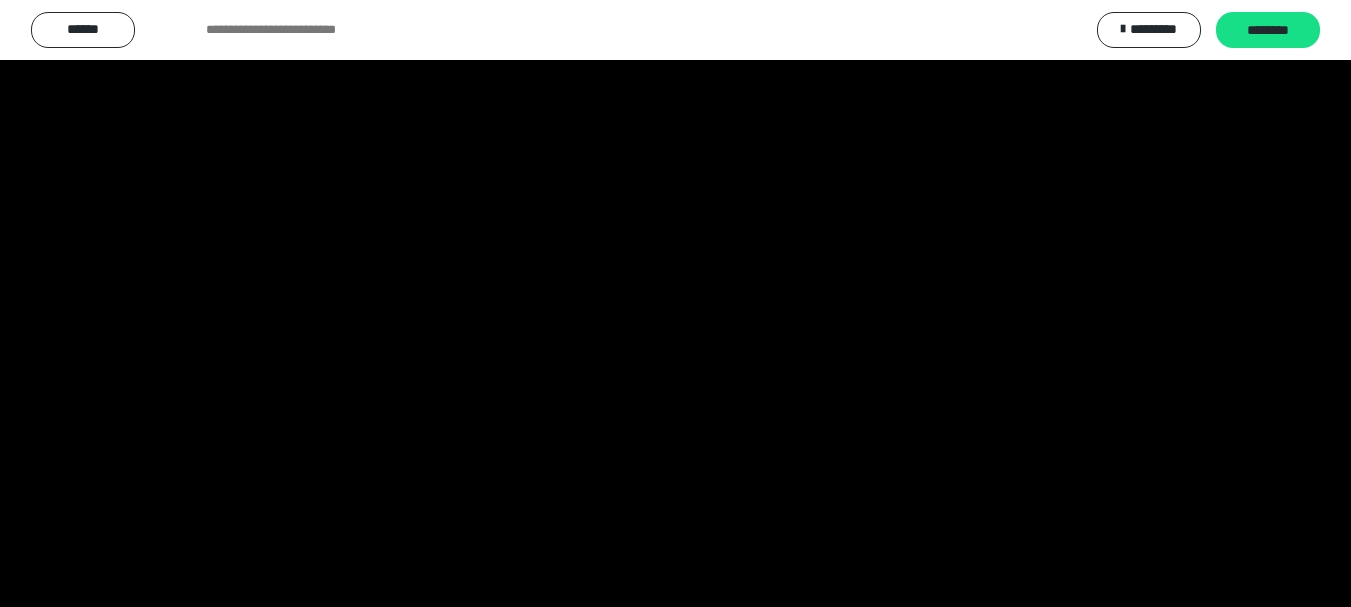 scroll, scrollTop: 4083, scrollLeft: 0, axis: vertical 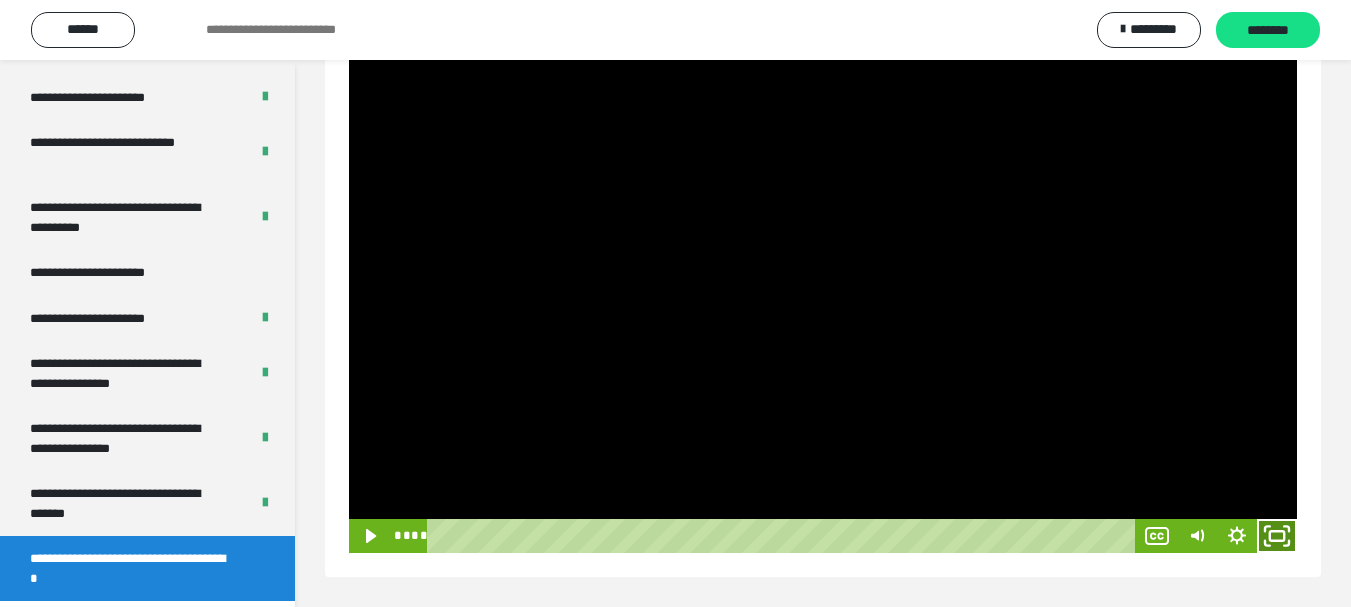 click 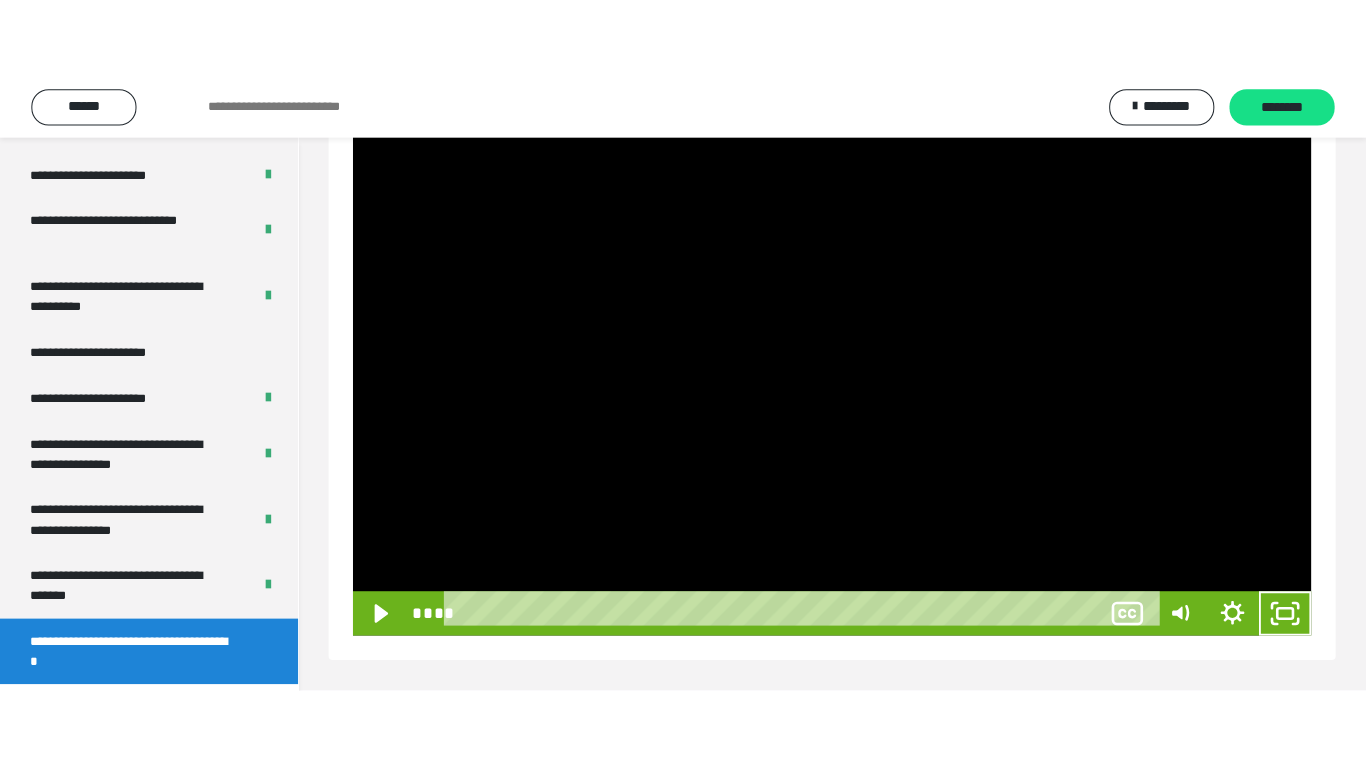 scroll, scrollTop: 171, scrollLeft: 0, axis: vertical 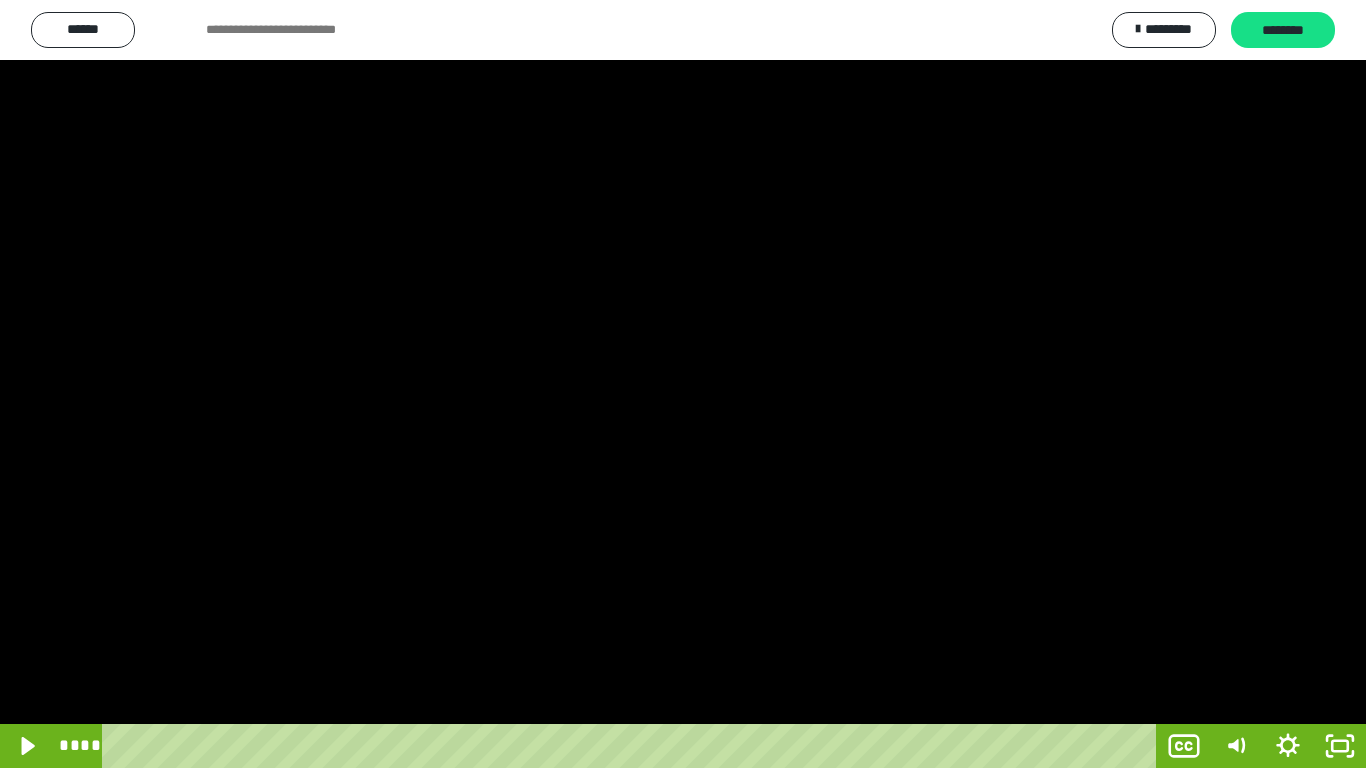 click at bounding box center (683, 384) 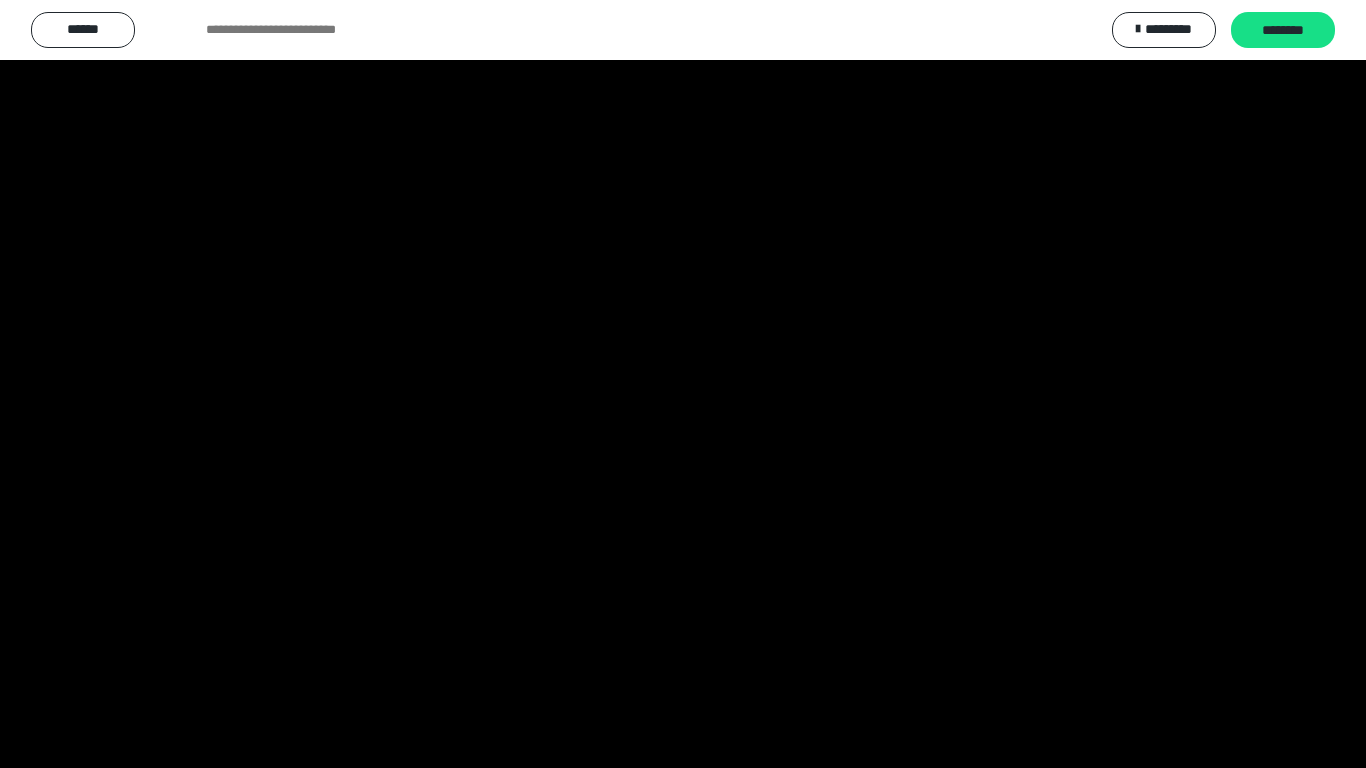 click at bounding box center [683, 384] 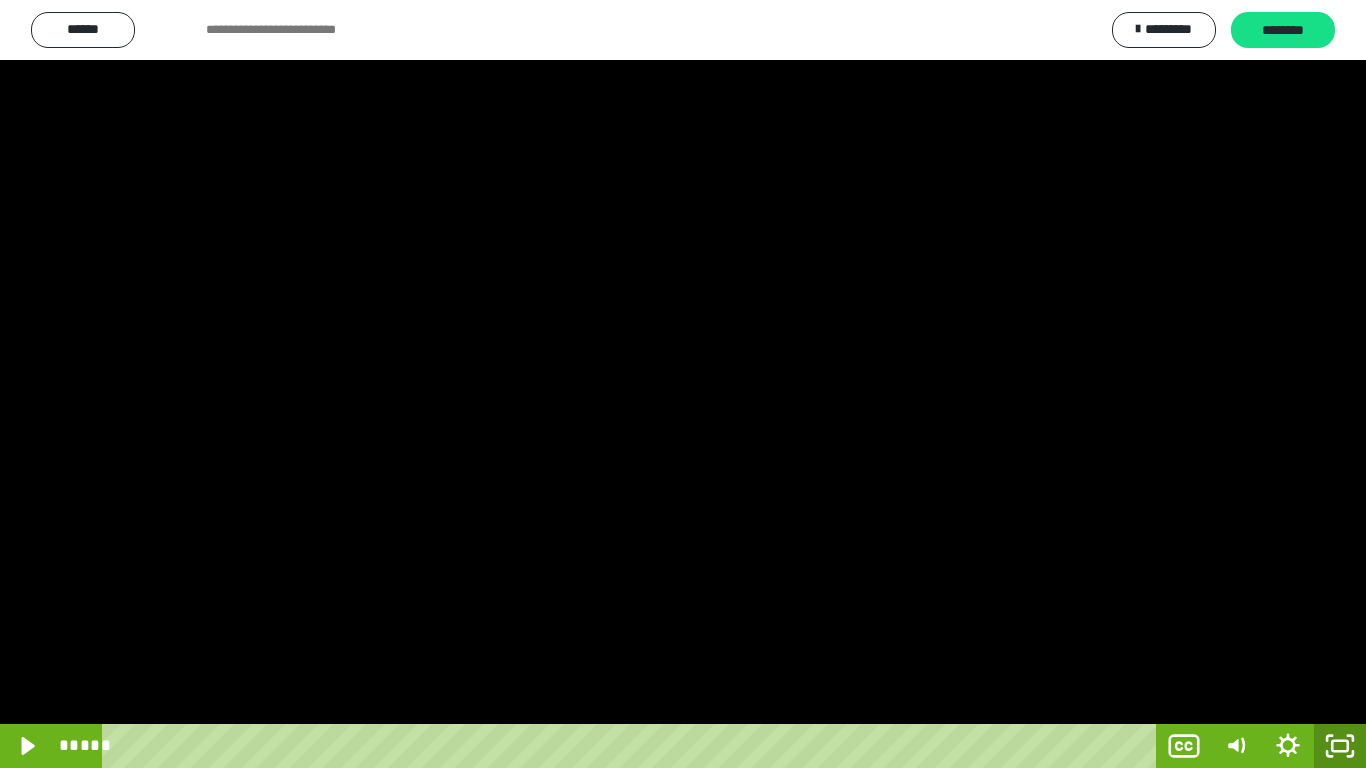 drag, startPoint x: 1340, startPoint y: 759, endPoint x: 1297, endPoint y: 722, distance: 56.727417 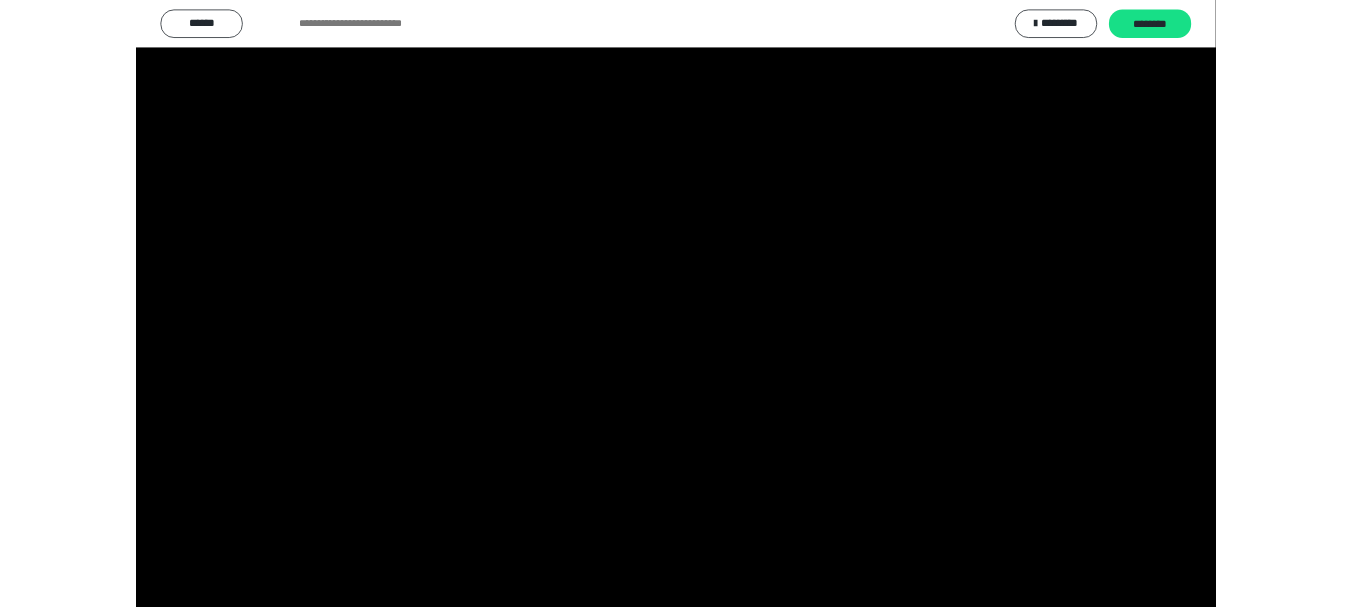 scroll, scrollTop: 4083, scrollLeft: 0, axis: vertical 